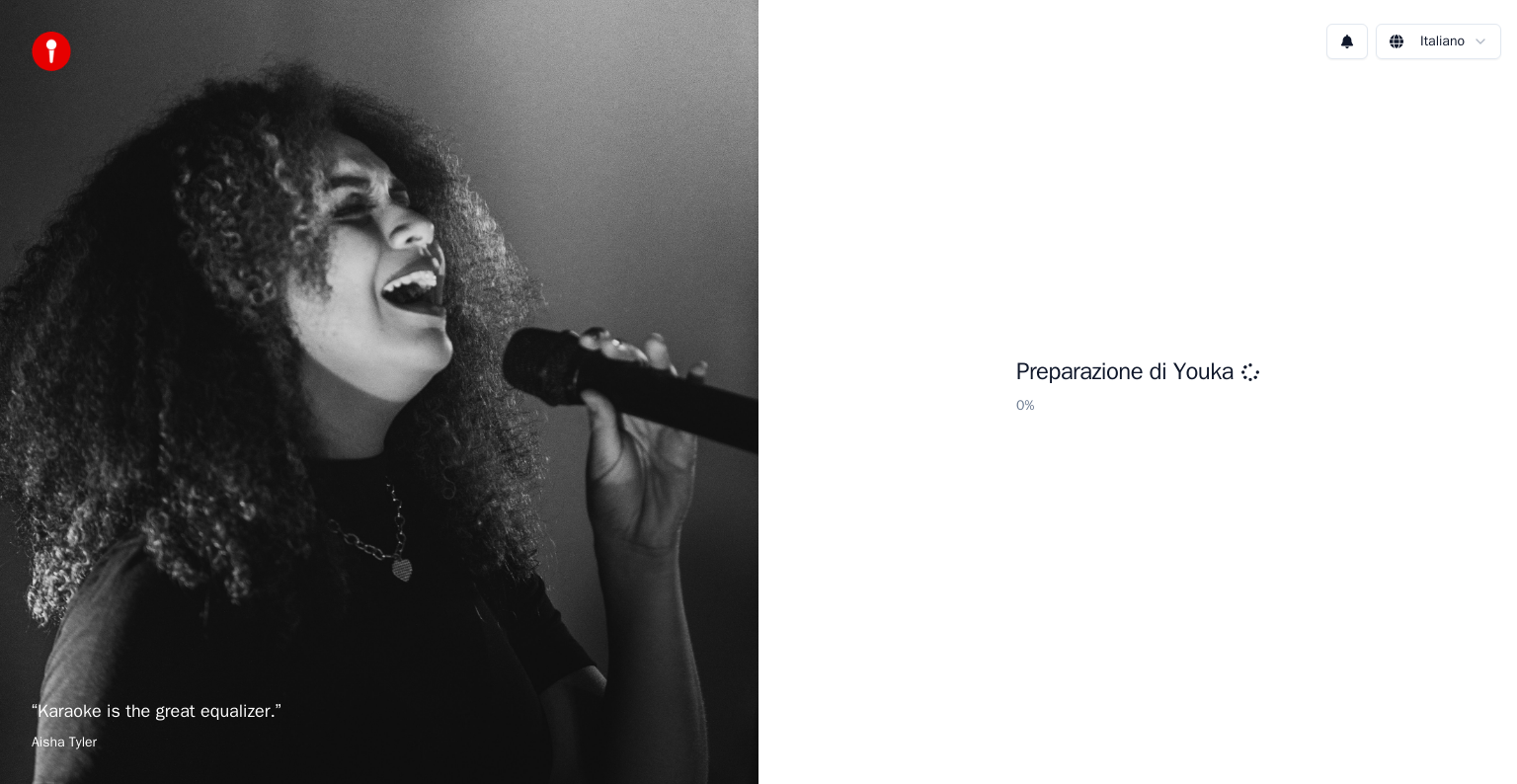 scroll, scrollTop: 0, scrollLeft: 0, axis: both 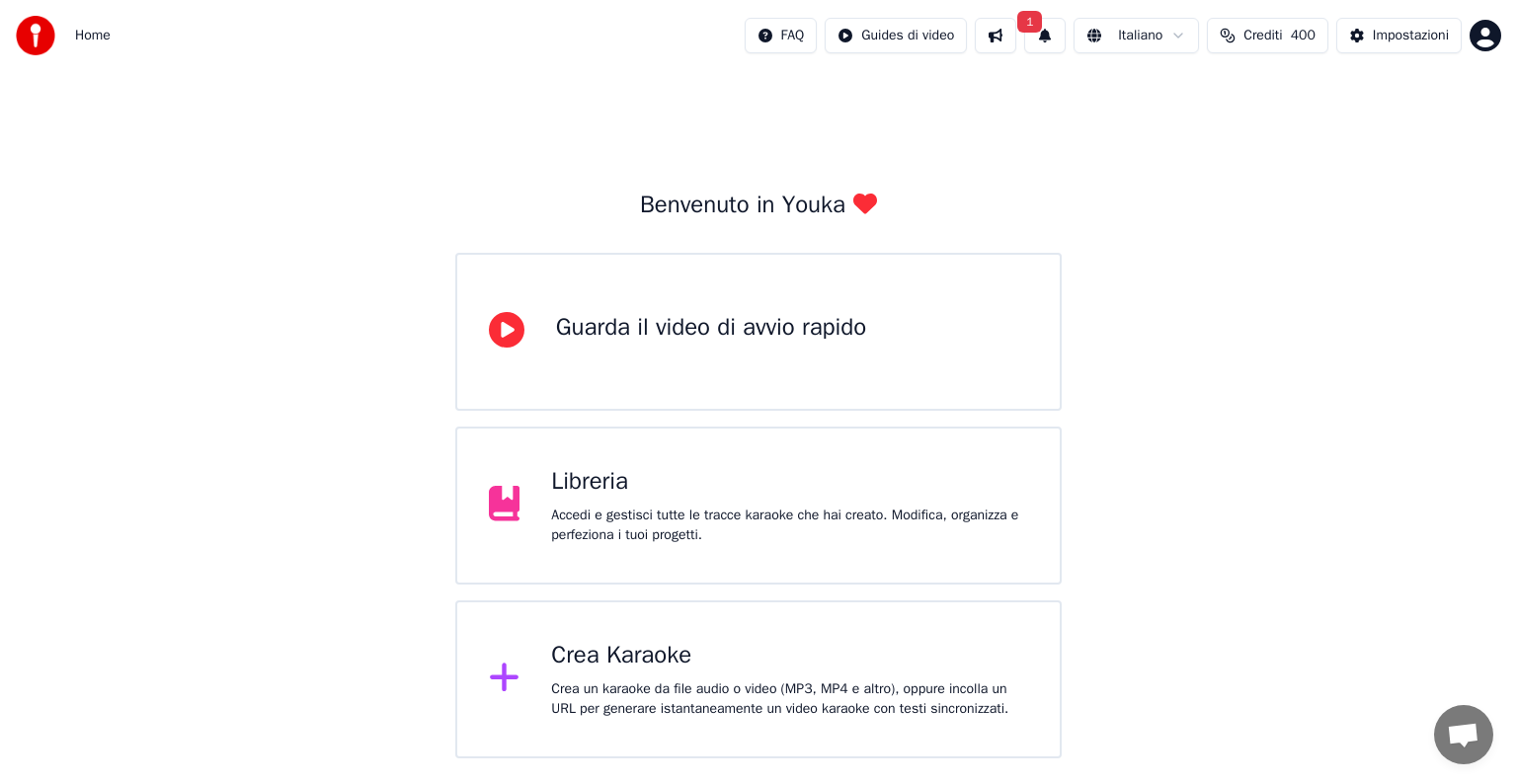 click on "1" at bounding box center [1045, 36] 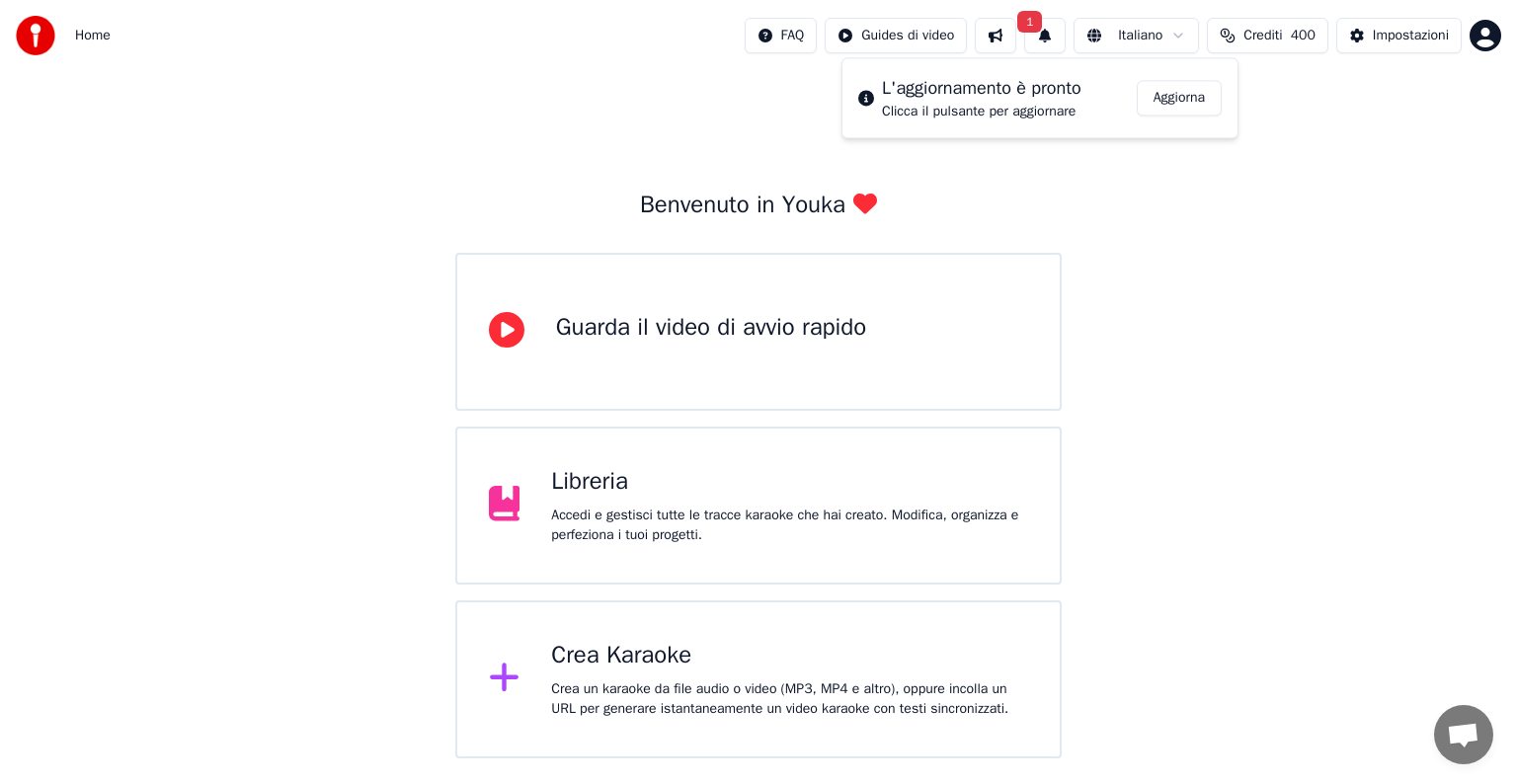 click on "Aggiorna" at bounding box center [1179, 98] 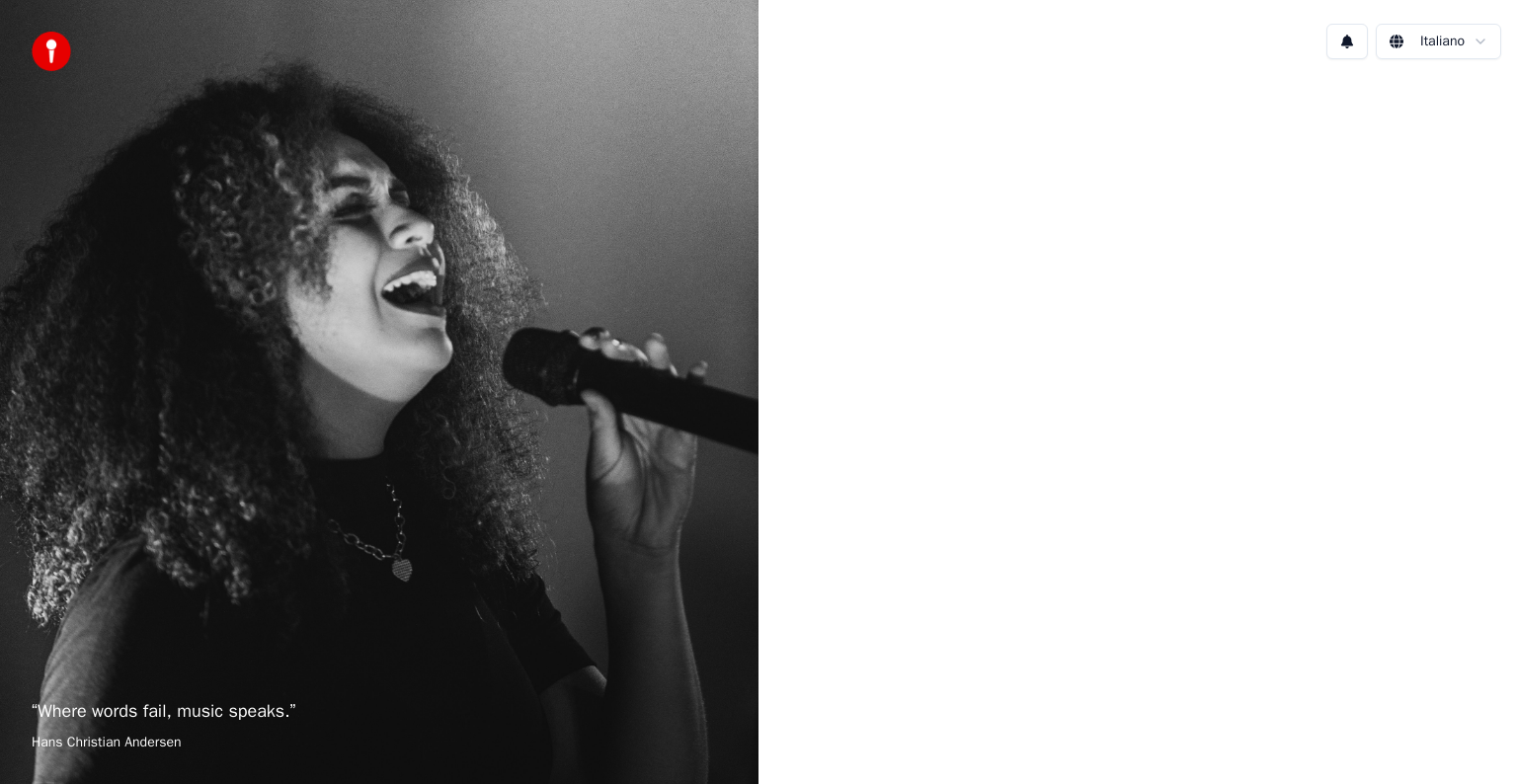 scroll, scrollTop: 0, scrollLeft: 0, axis: both 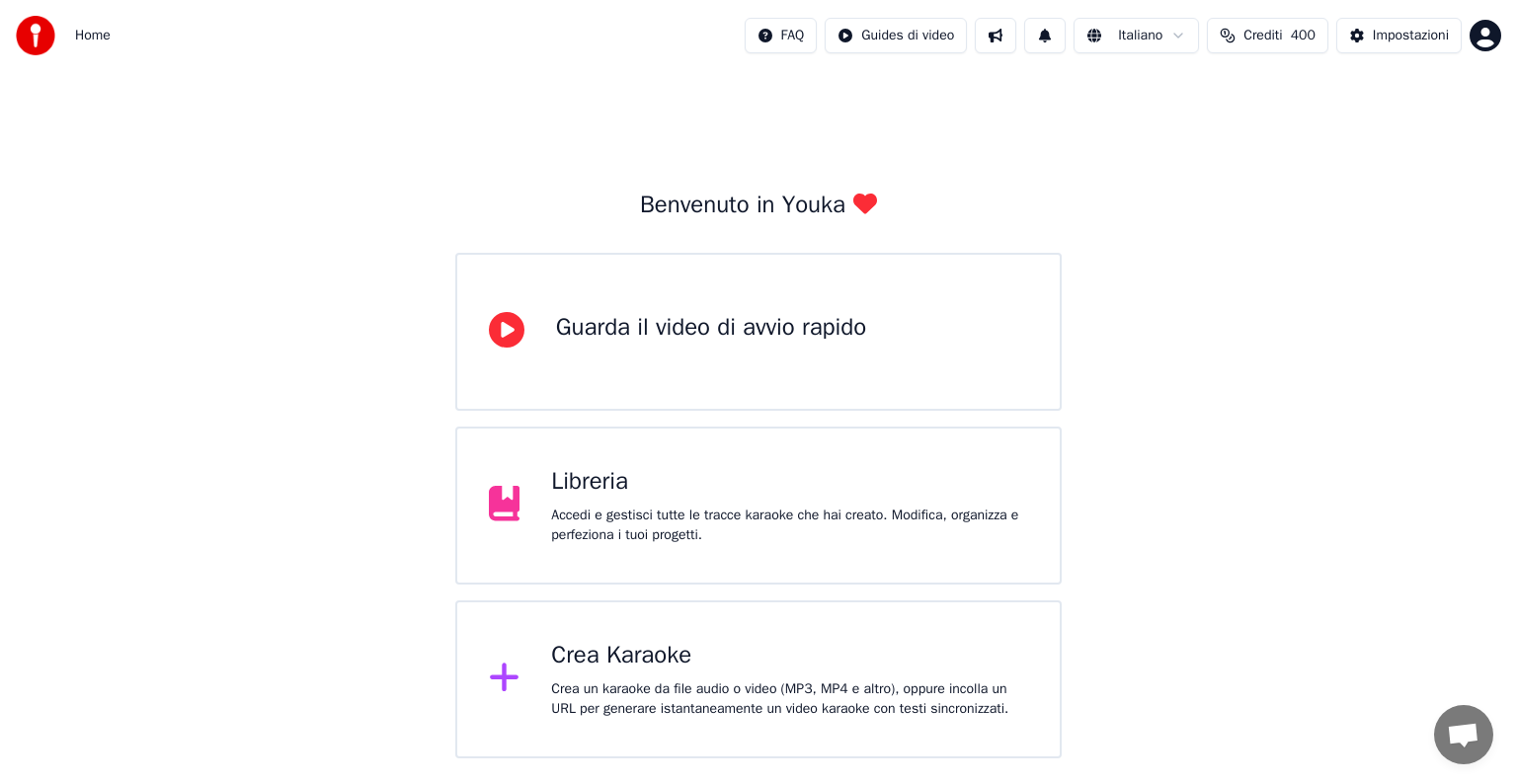 click on "Crea un karaoke da file audio o video (MP3, MP4 e altro), oppure incolla un URL per generare istantaneamente un video karaoke con testi sincronizzati." at bounding box center (789, 699) 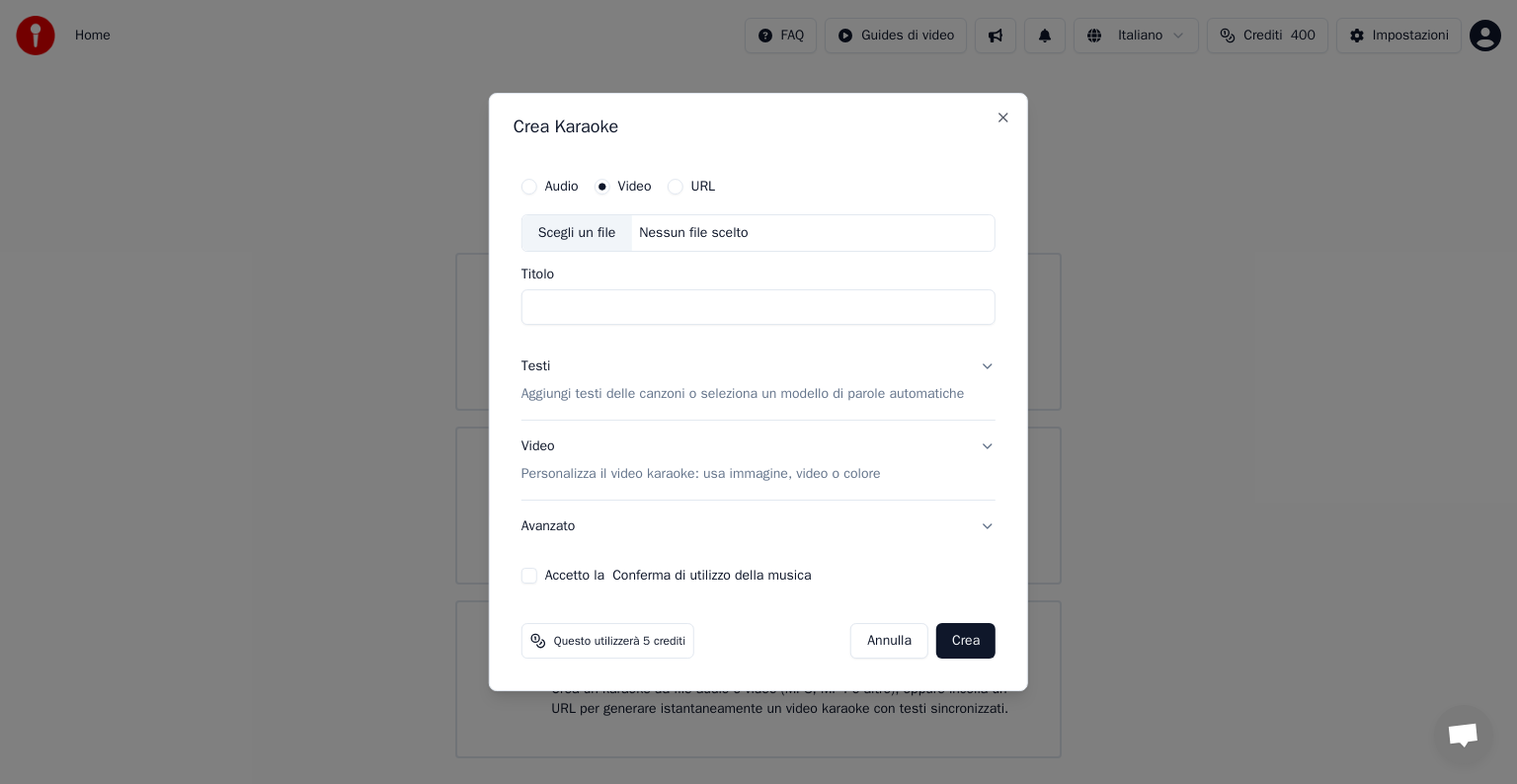 click on "Audio" at bounding box center [550, 187] 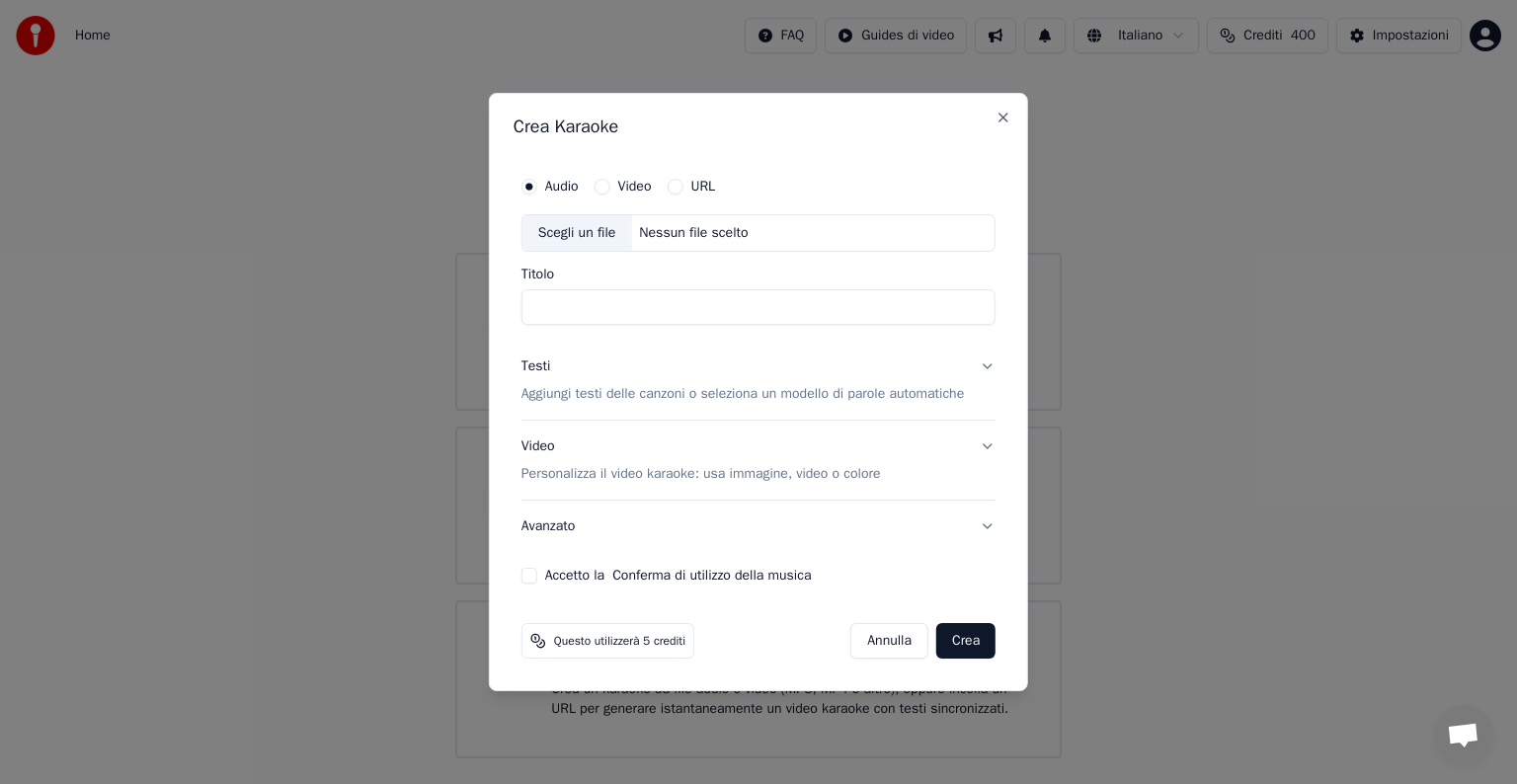 click on "Nessun file scelto" at bounding box center [693, 233] 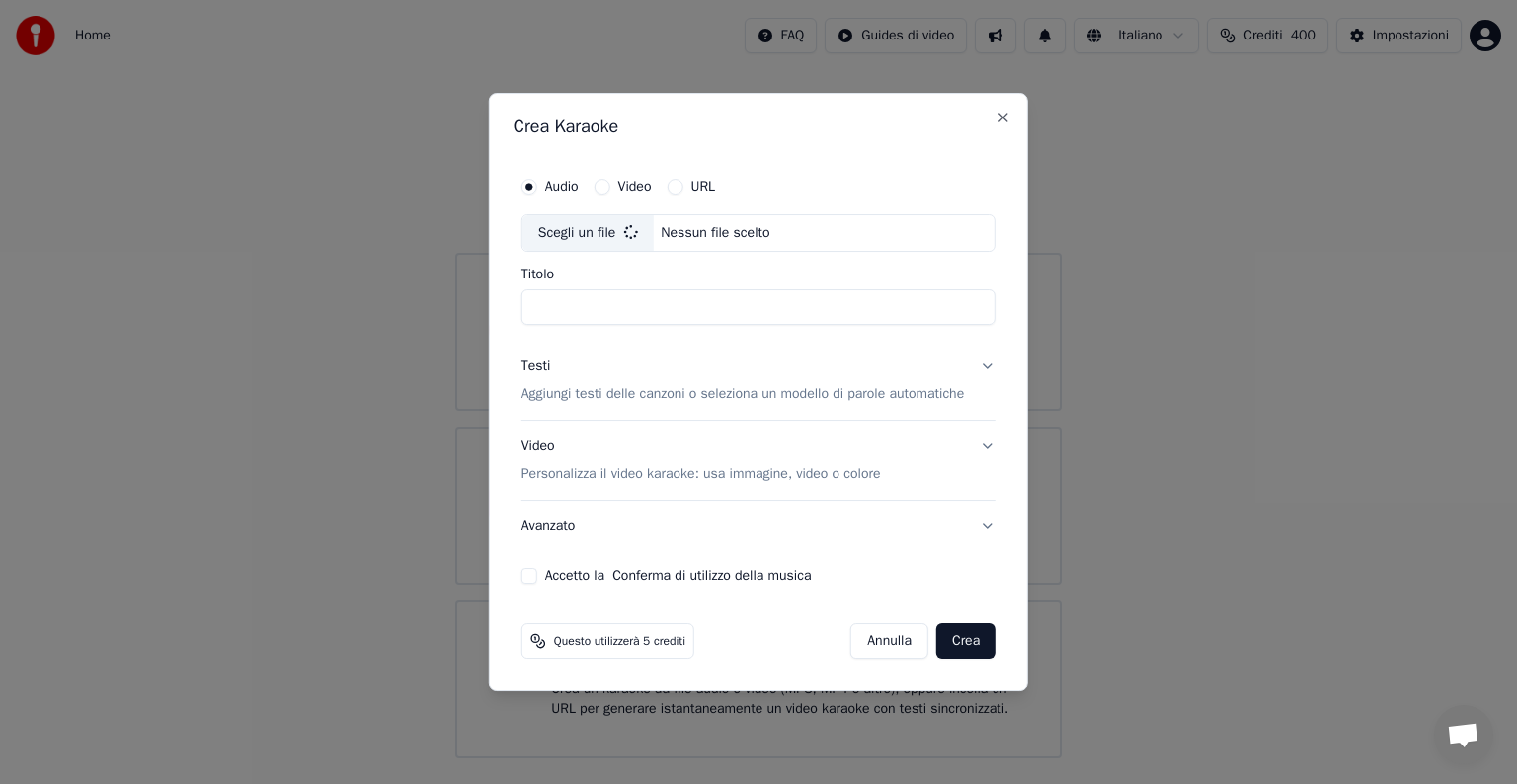 type on "**********" 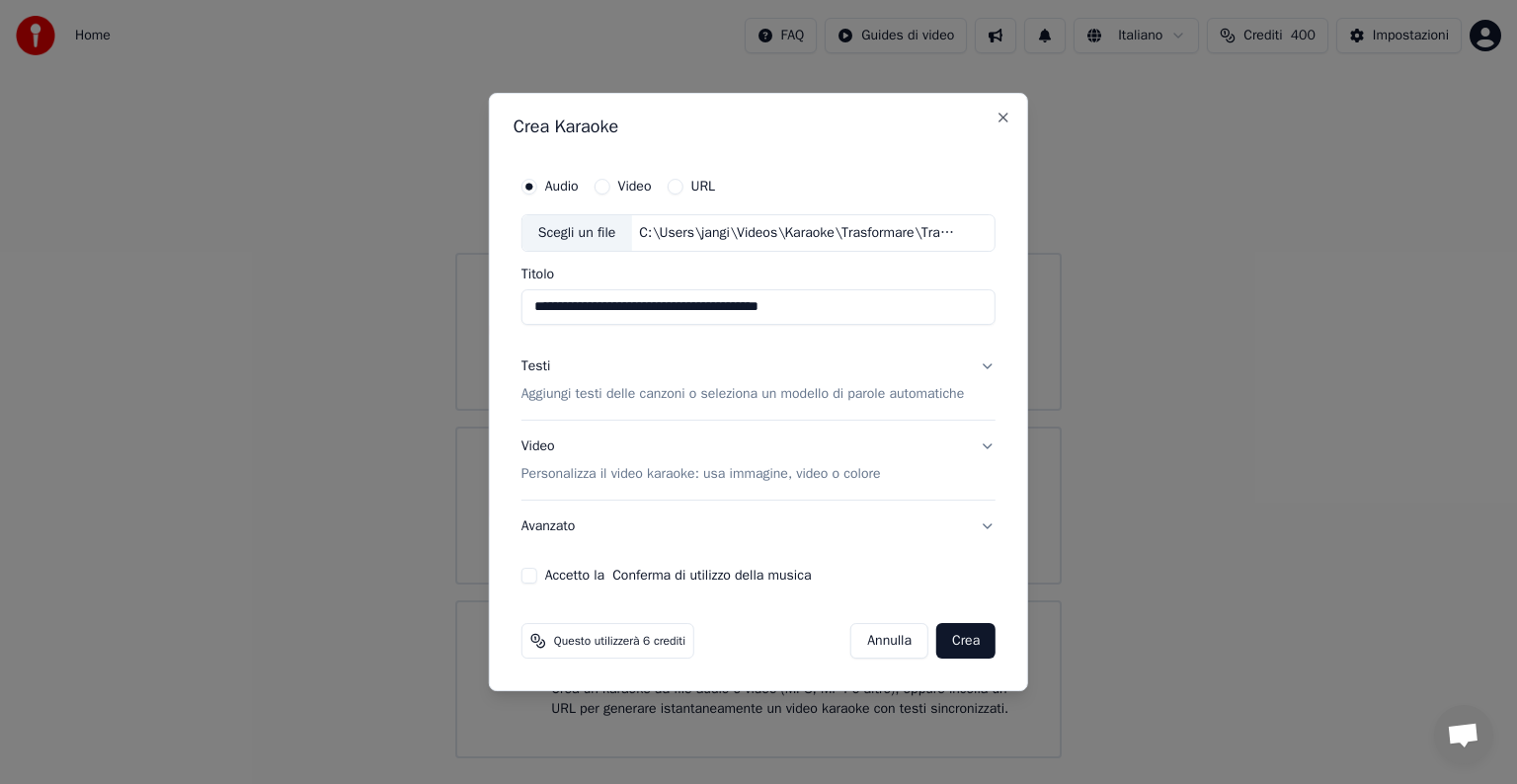 click on "Testi Aggiungi testi delle canzoni o seleziona un modello di parole automatiche" at bounding box center (758, 380) 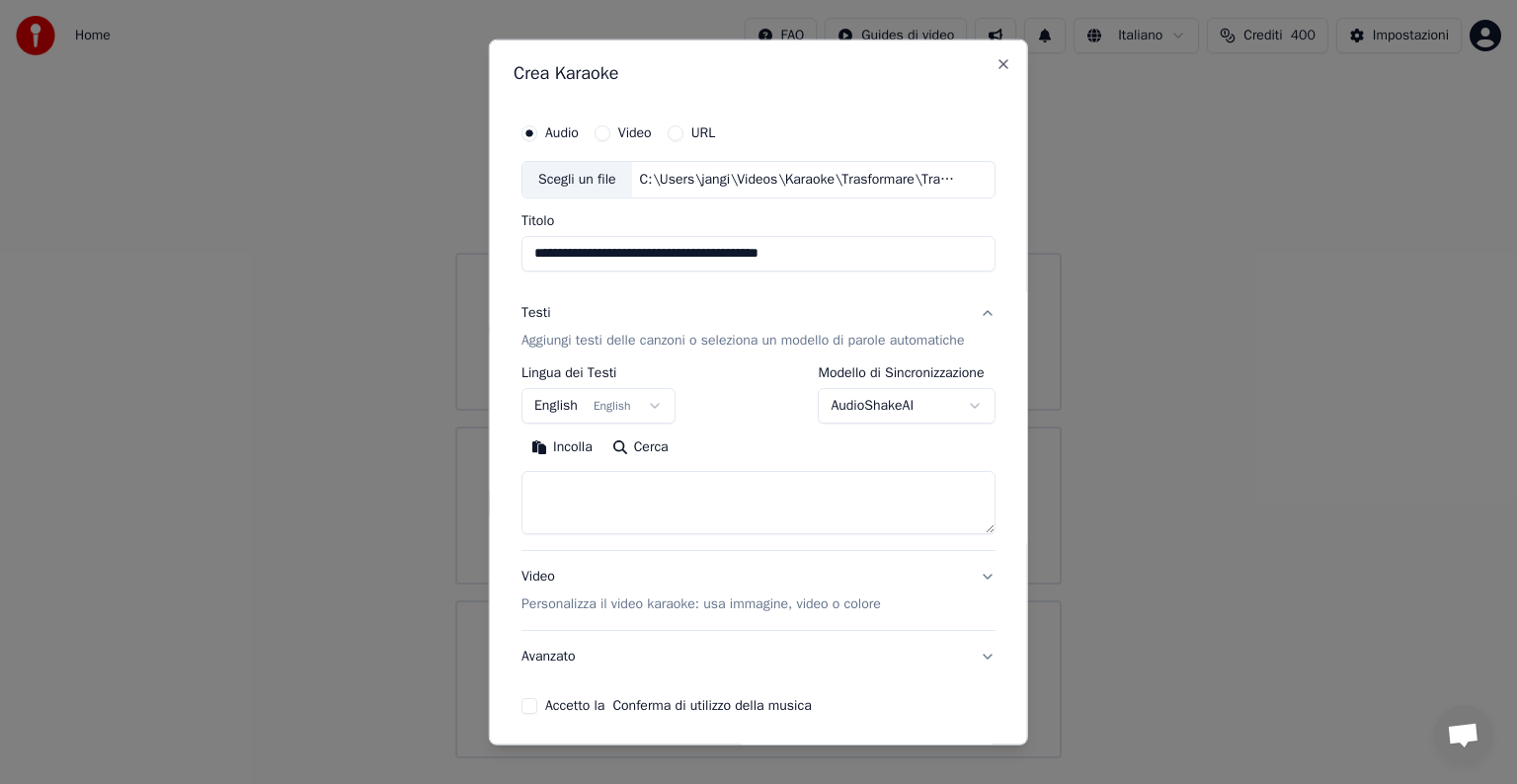 click on "English English" at bounding box center (599, 406) 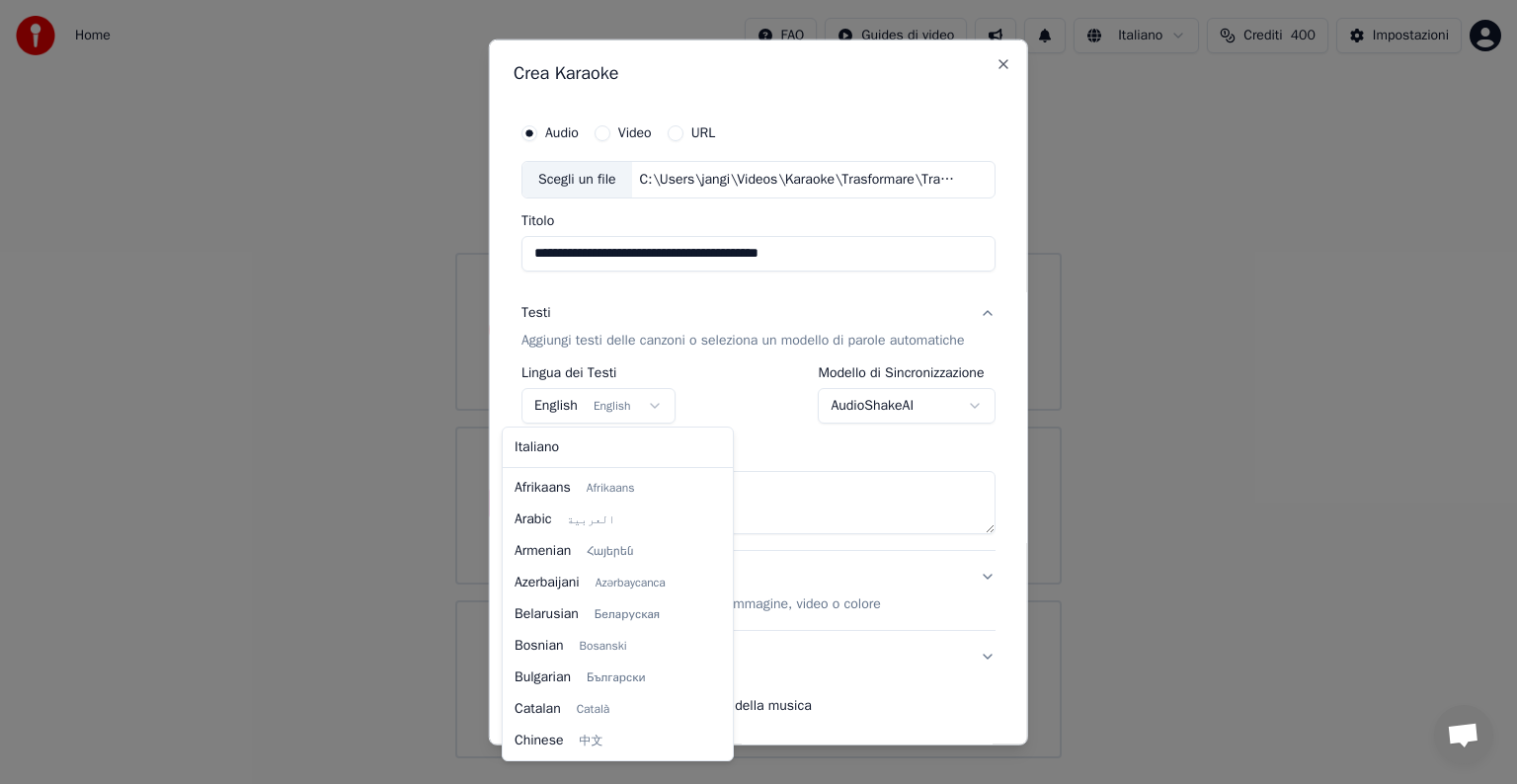 scroll, scrollTop: 158, scrollLeft: 0, axis: vertical 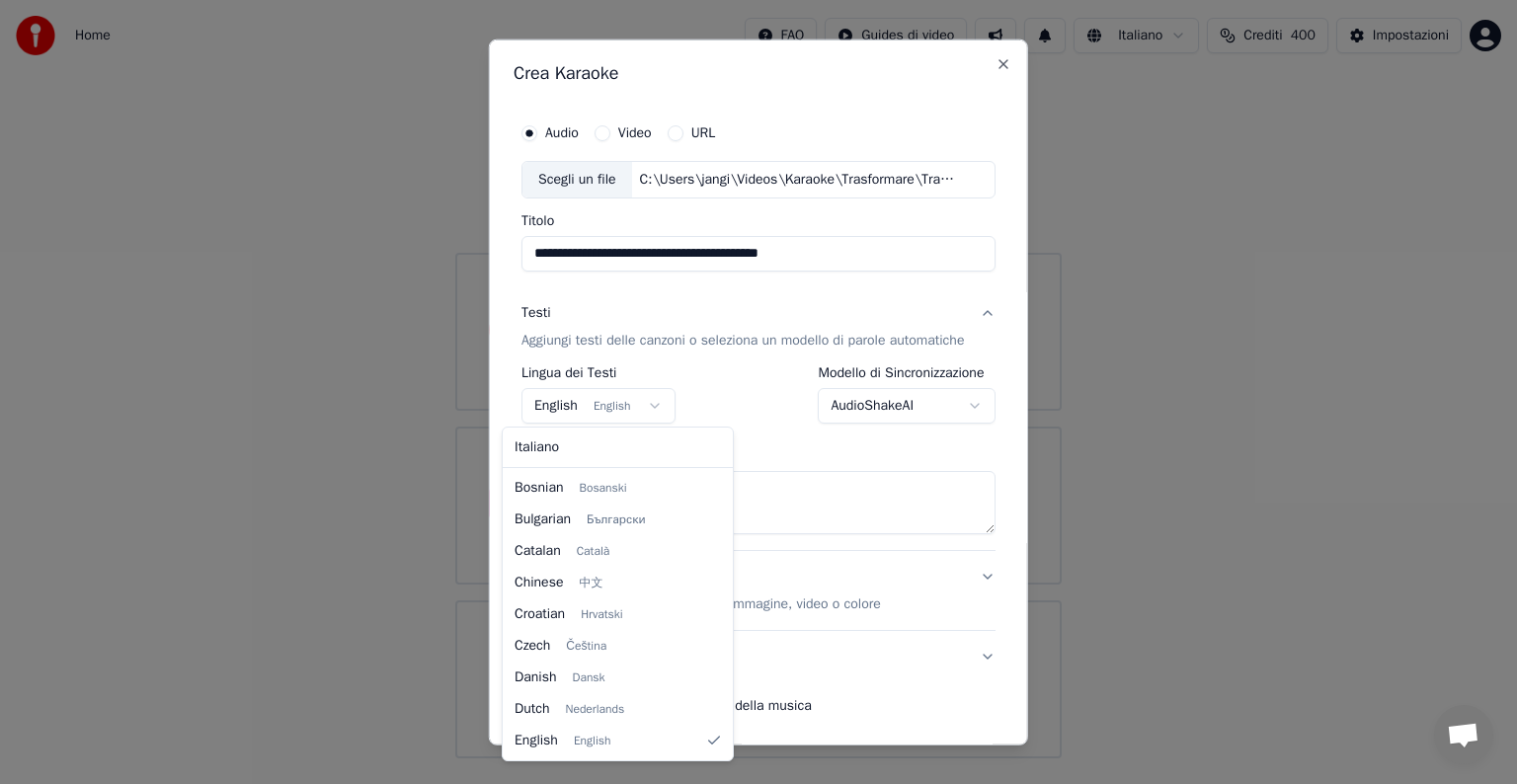 select on "**" 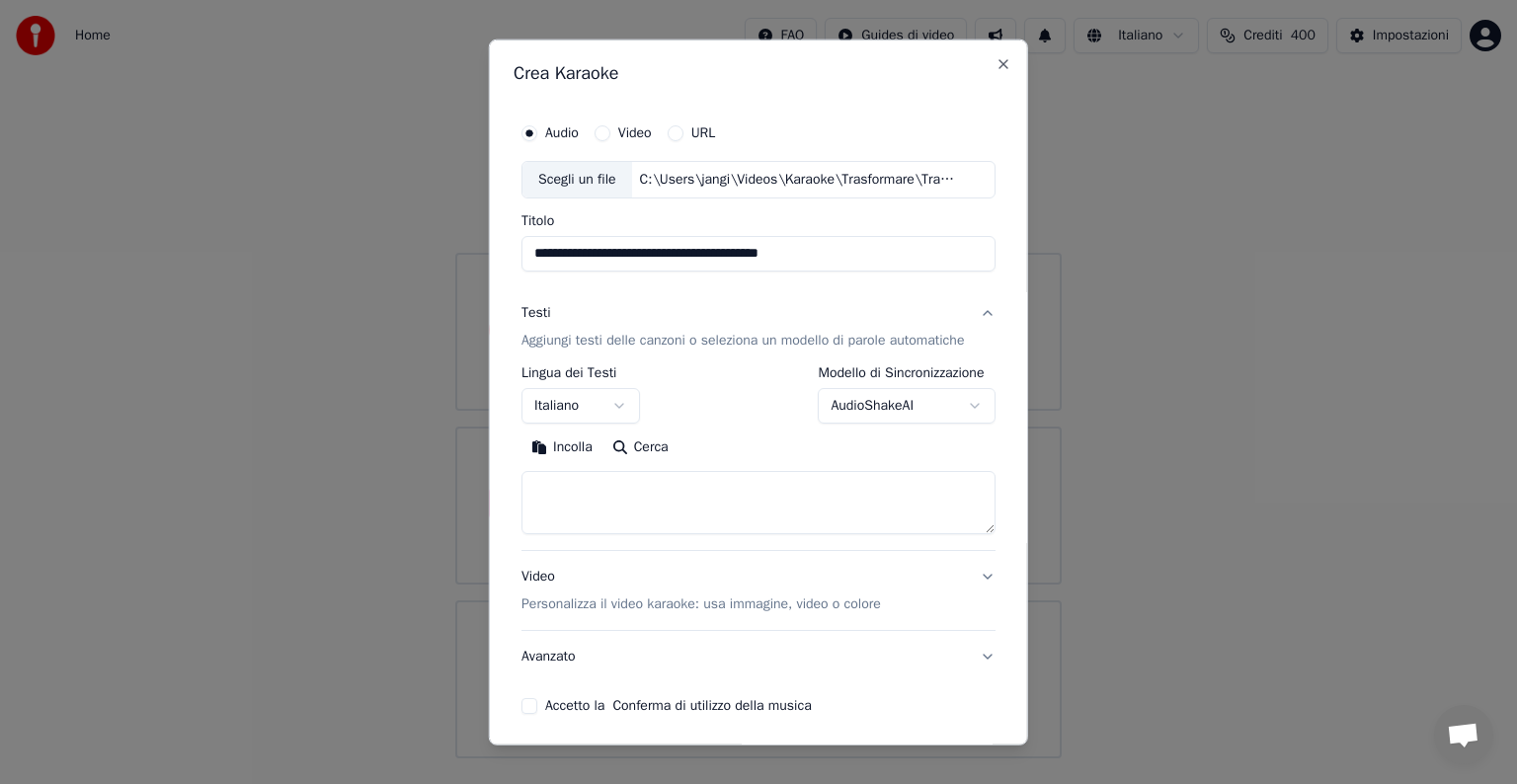 click at bounding box center (758, 503) 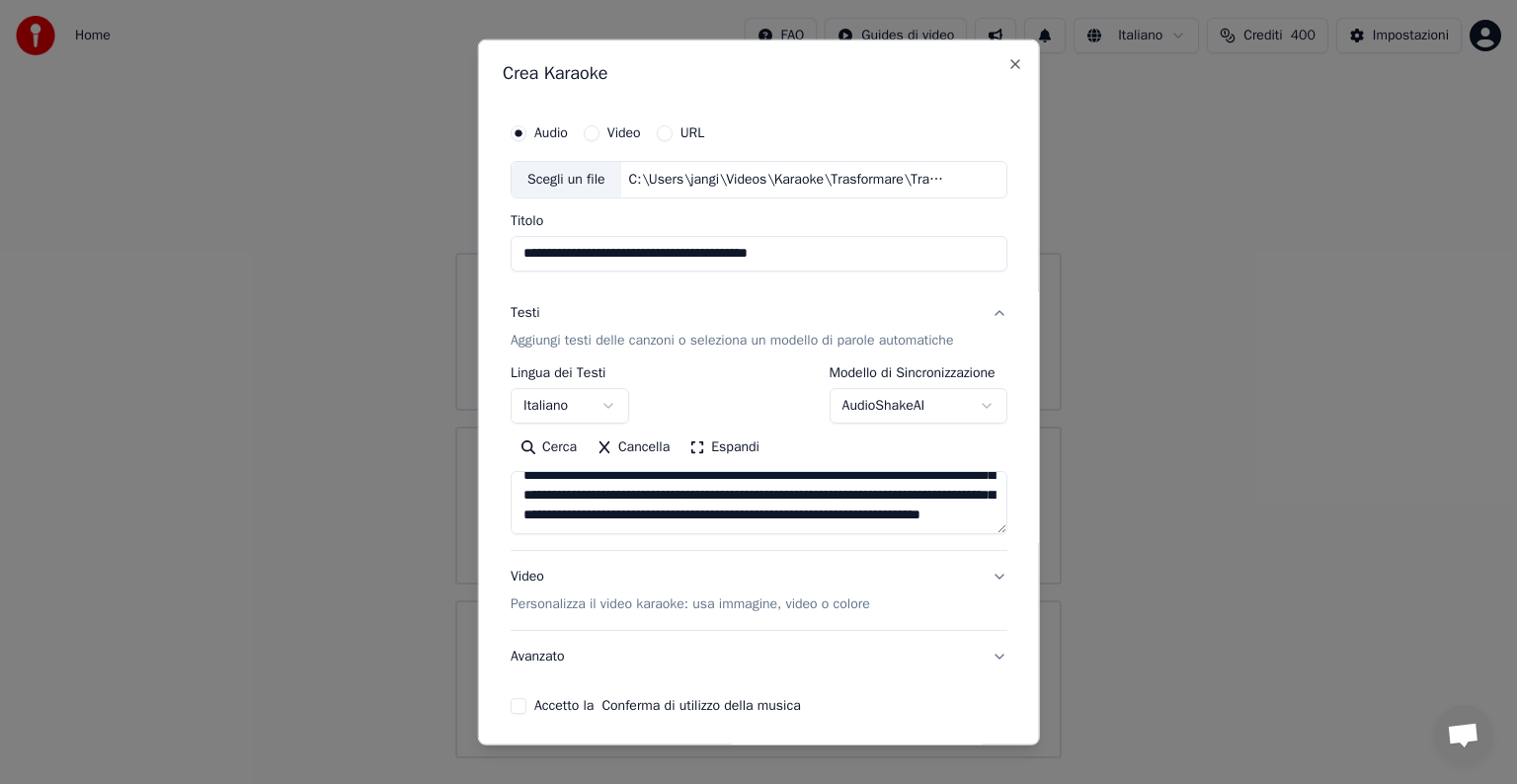 scroll, scrollTop: 546, scrollLeft: 0, axis: vertical 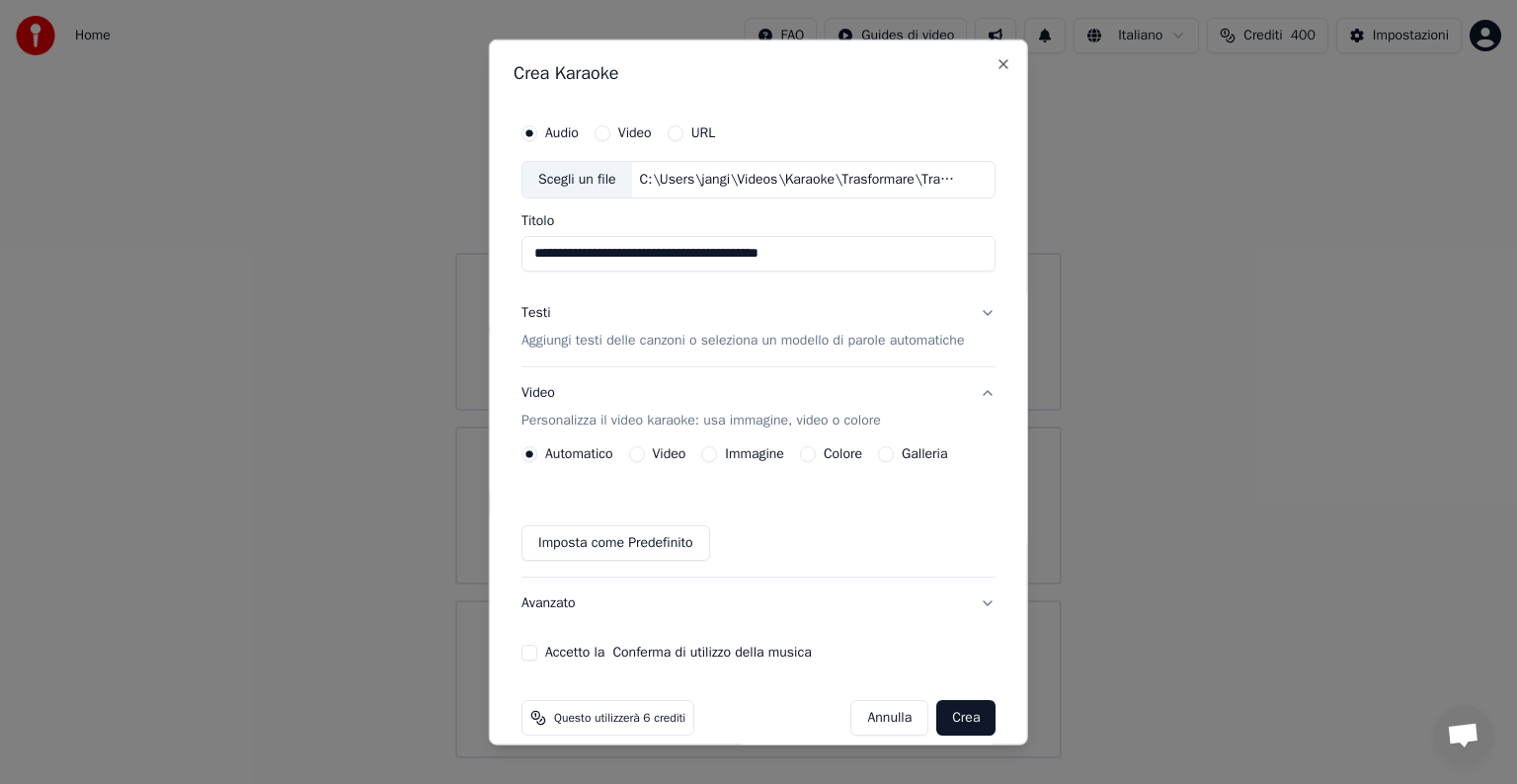 click on "Immagine" at bounding box center (709, 454) 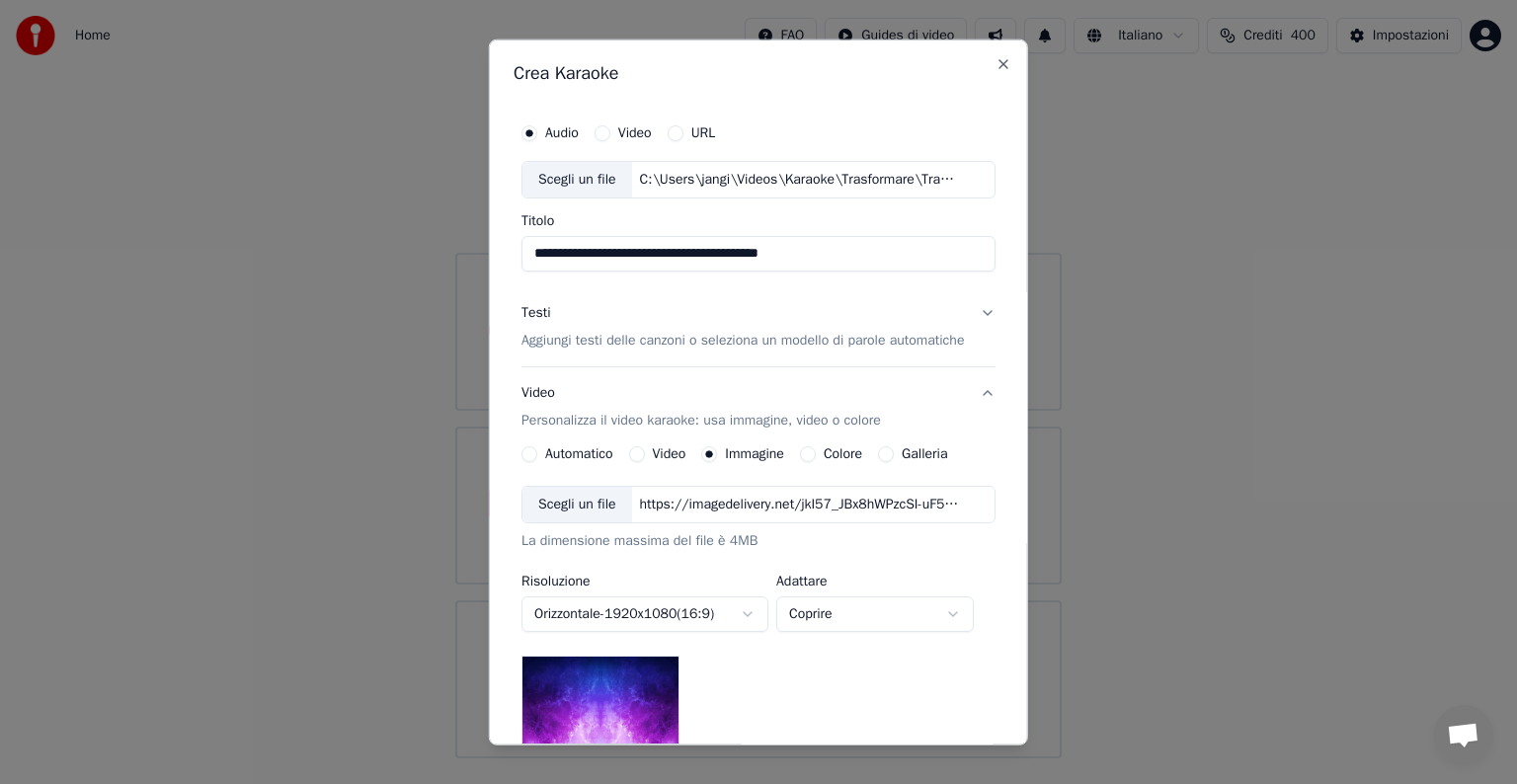click on "https://imagedelivery.net/jkI57_JBx8hWPzcSI-uF5w/c7639807-3f76-4ea5-9112-66e75e03d200/16x9" at bounding box center [799, 505] 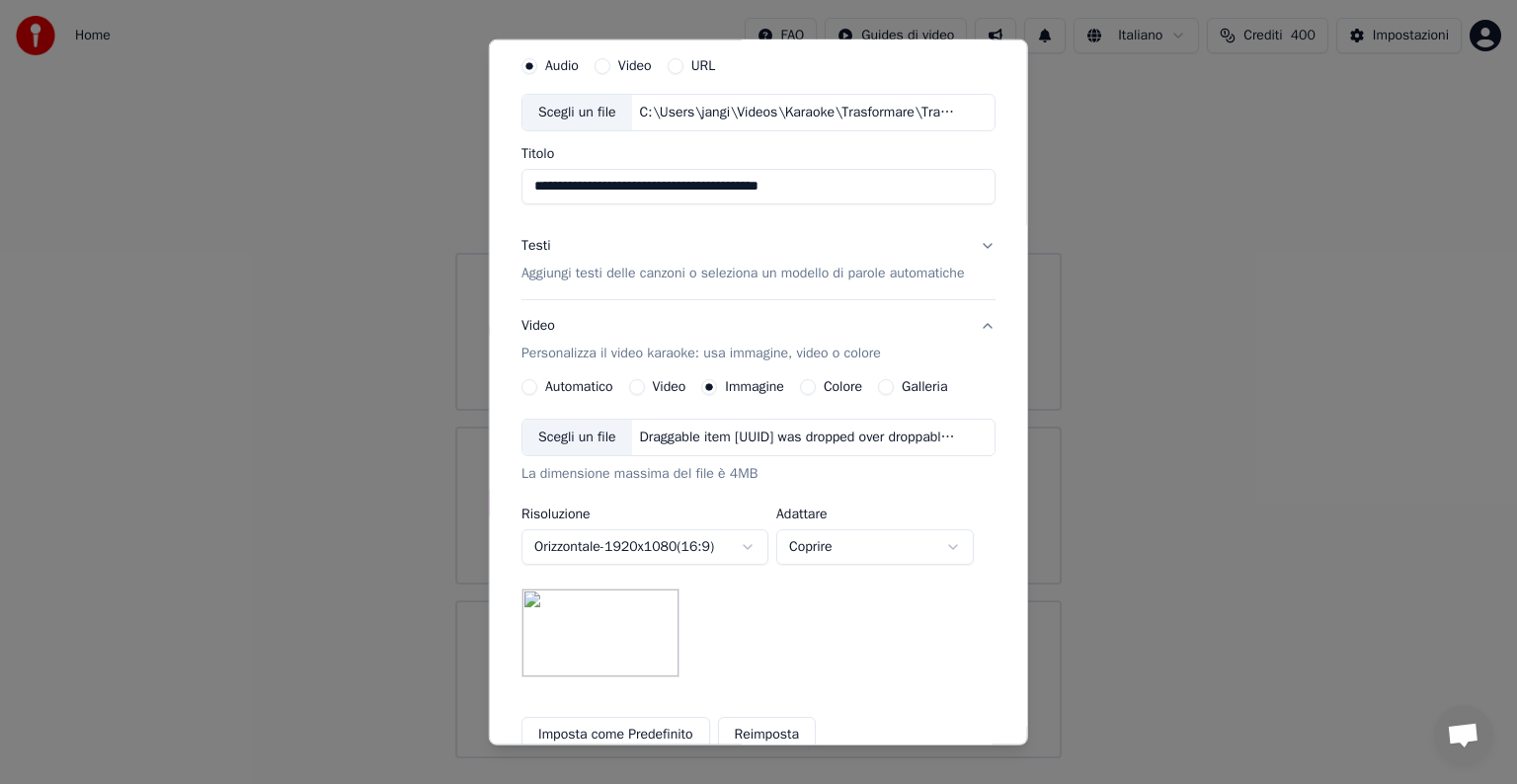 scroll, scrollTop: 99, scrollLeft: 0, axis: vertical 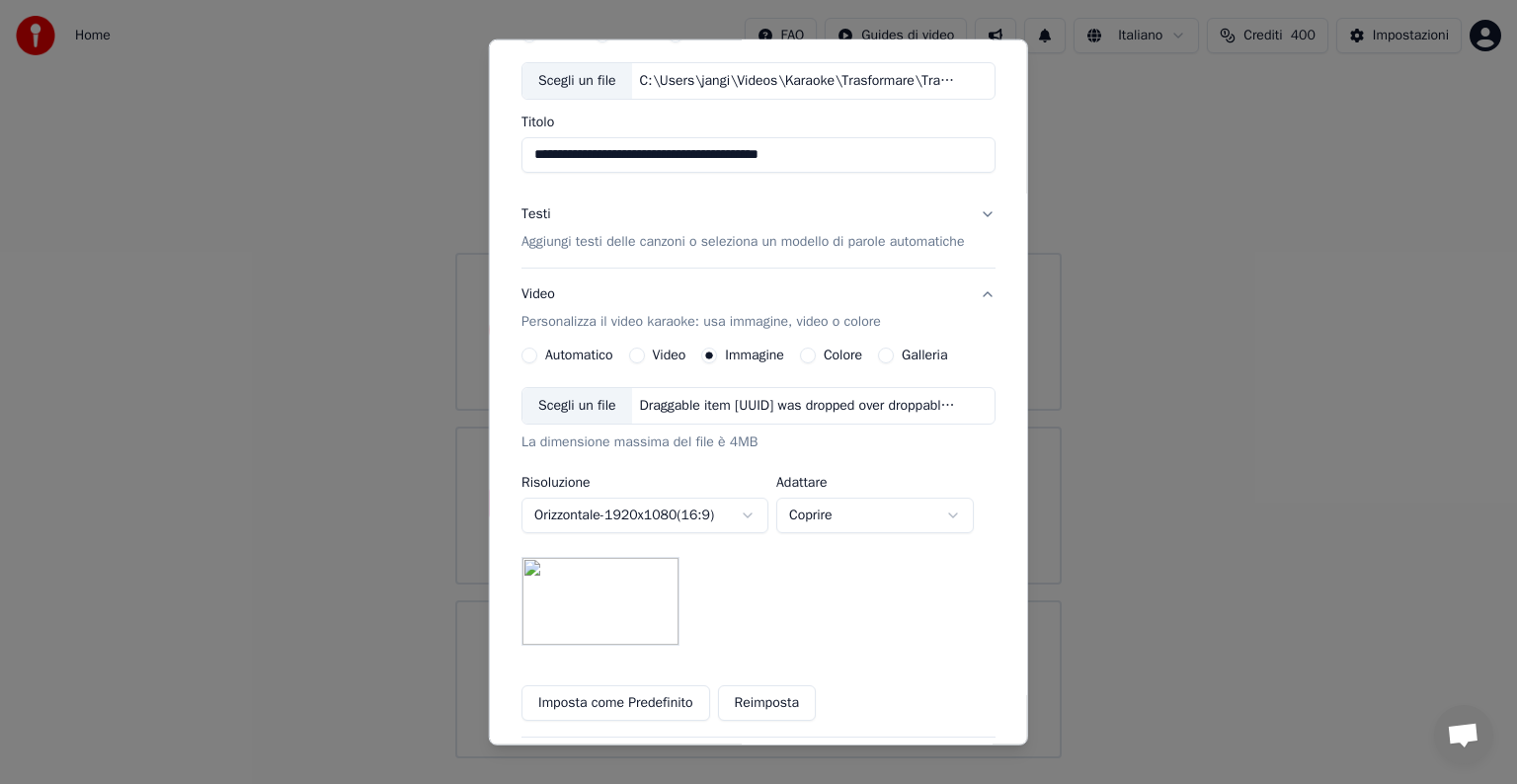 click on "**********" at bounding box center [758, 379] 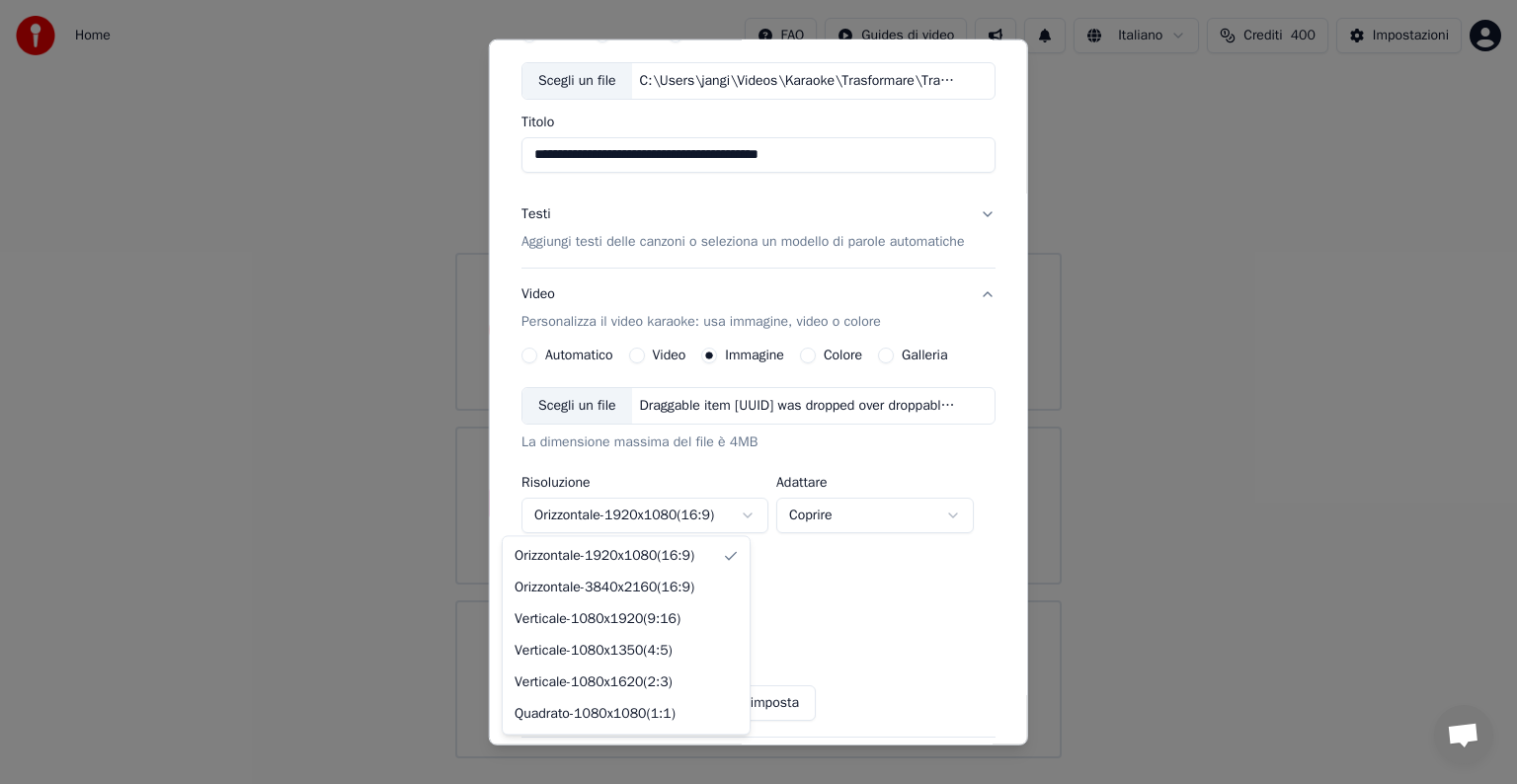 click on "**********" at bounding box center (758, 379) 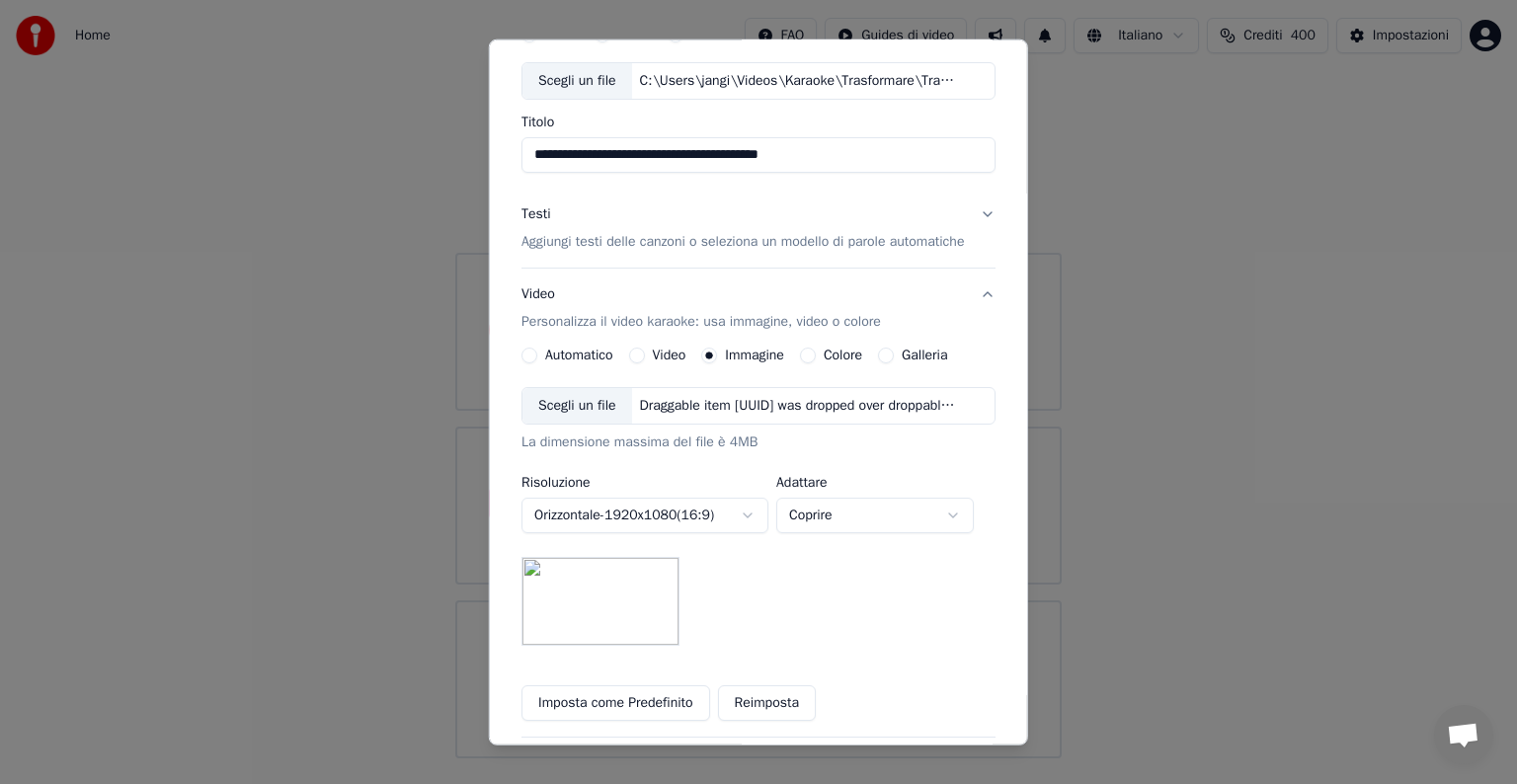 click on "**********" at bounding box center (758, 379) 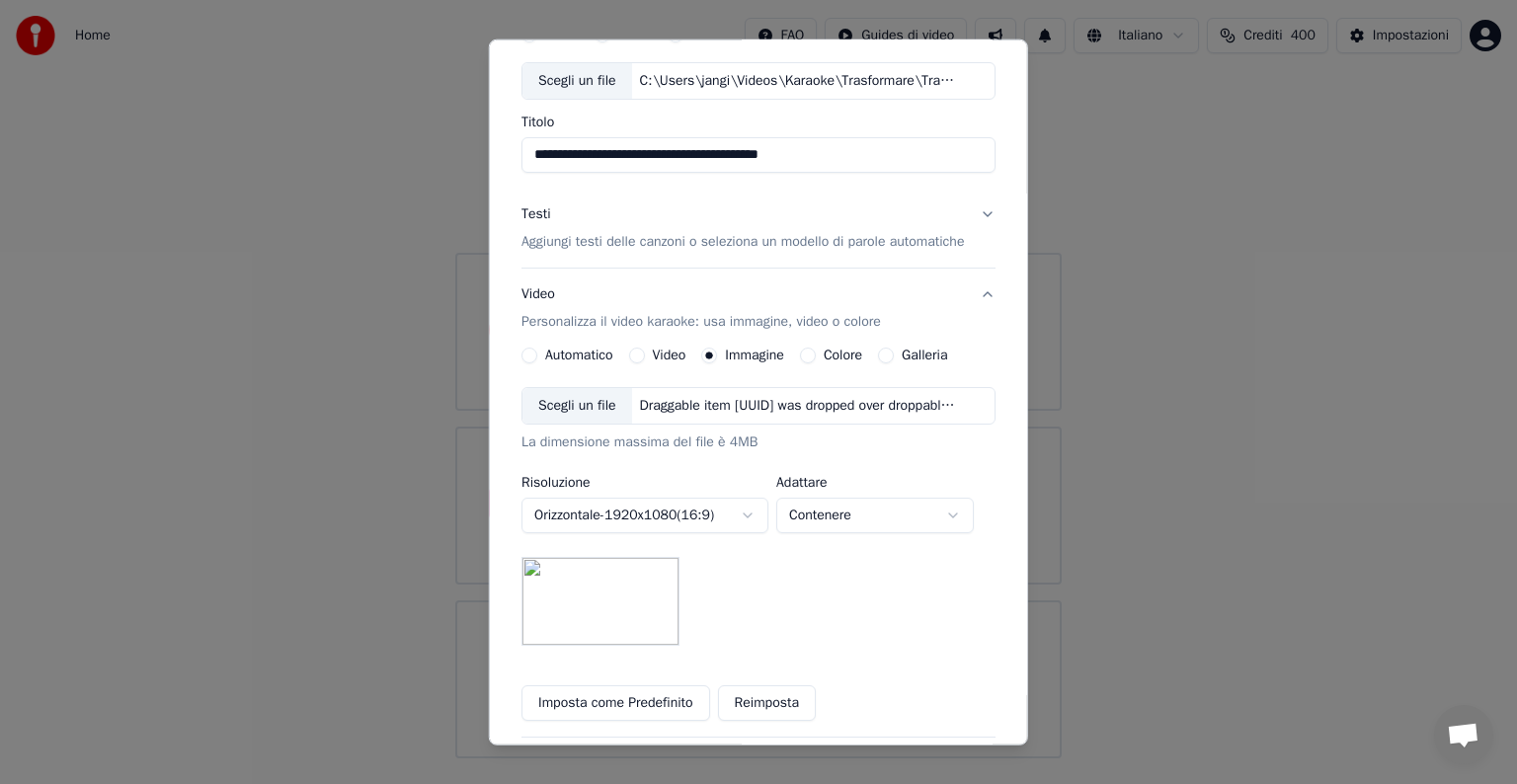 click on "**********" at bounding box center [758, 379] 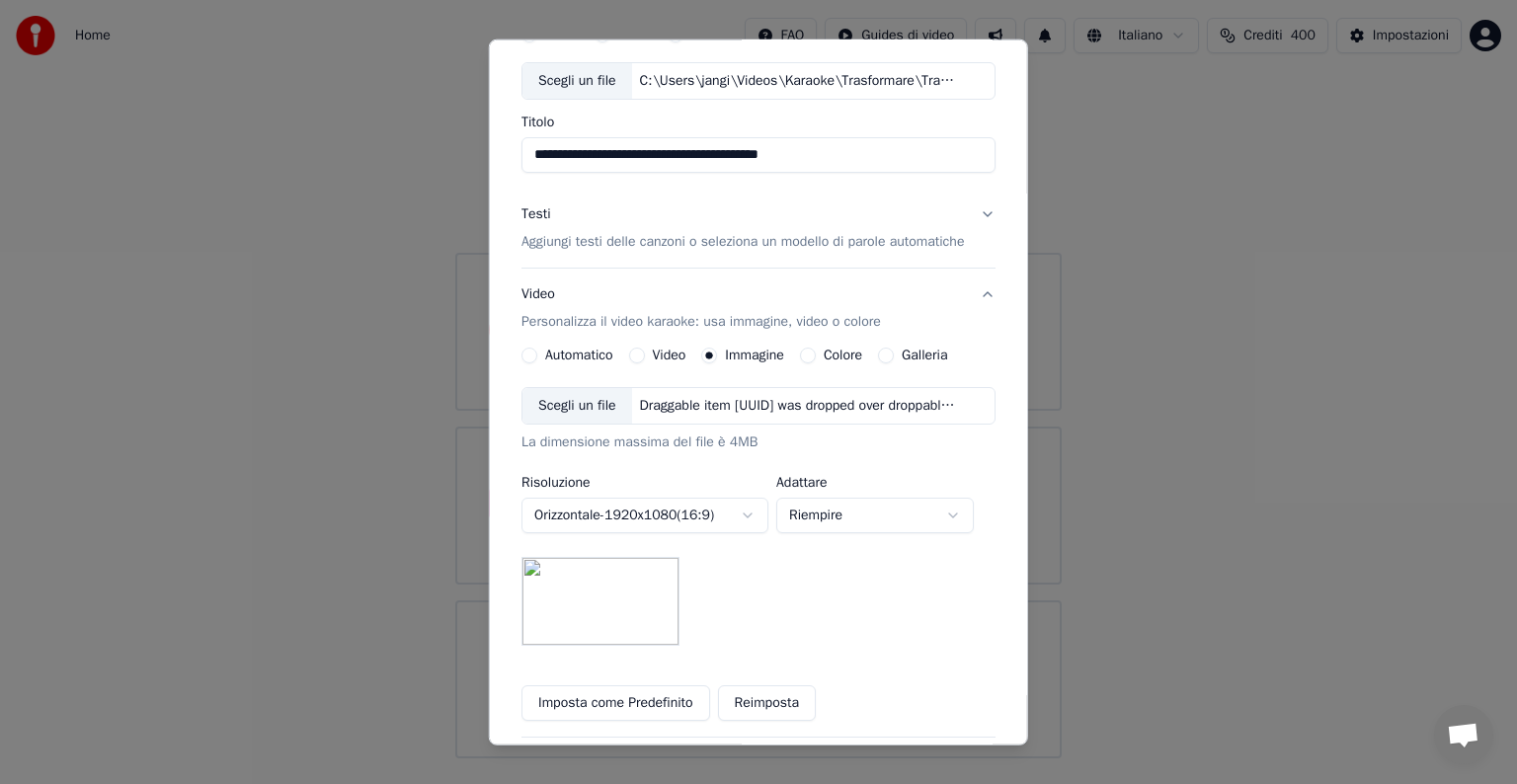 click on "**********" at bounding box center [758, 379] 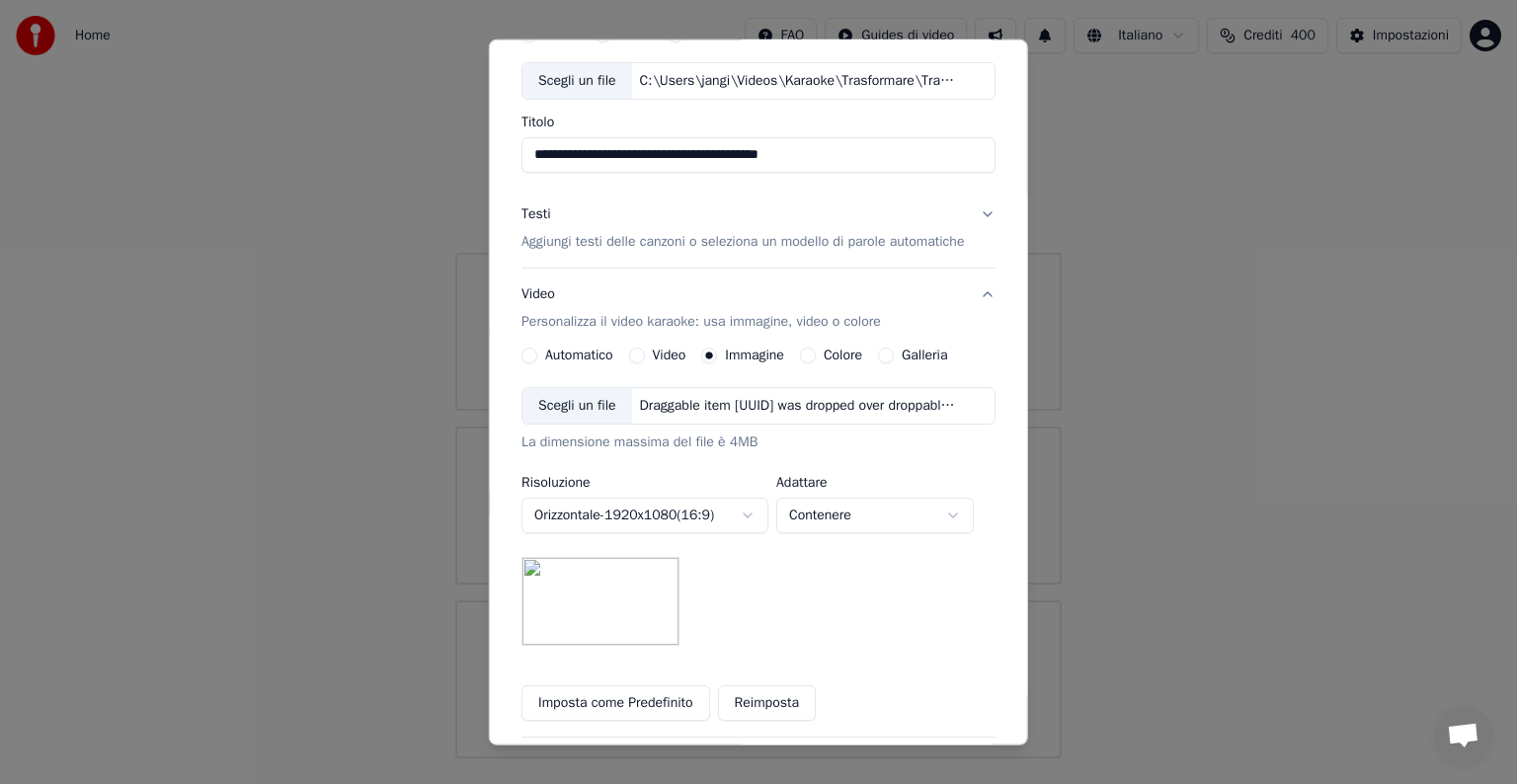 click on "**********" at bounding box center [758, 379] 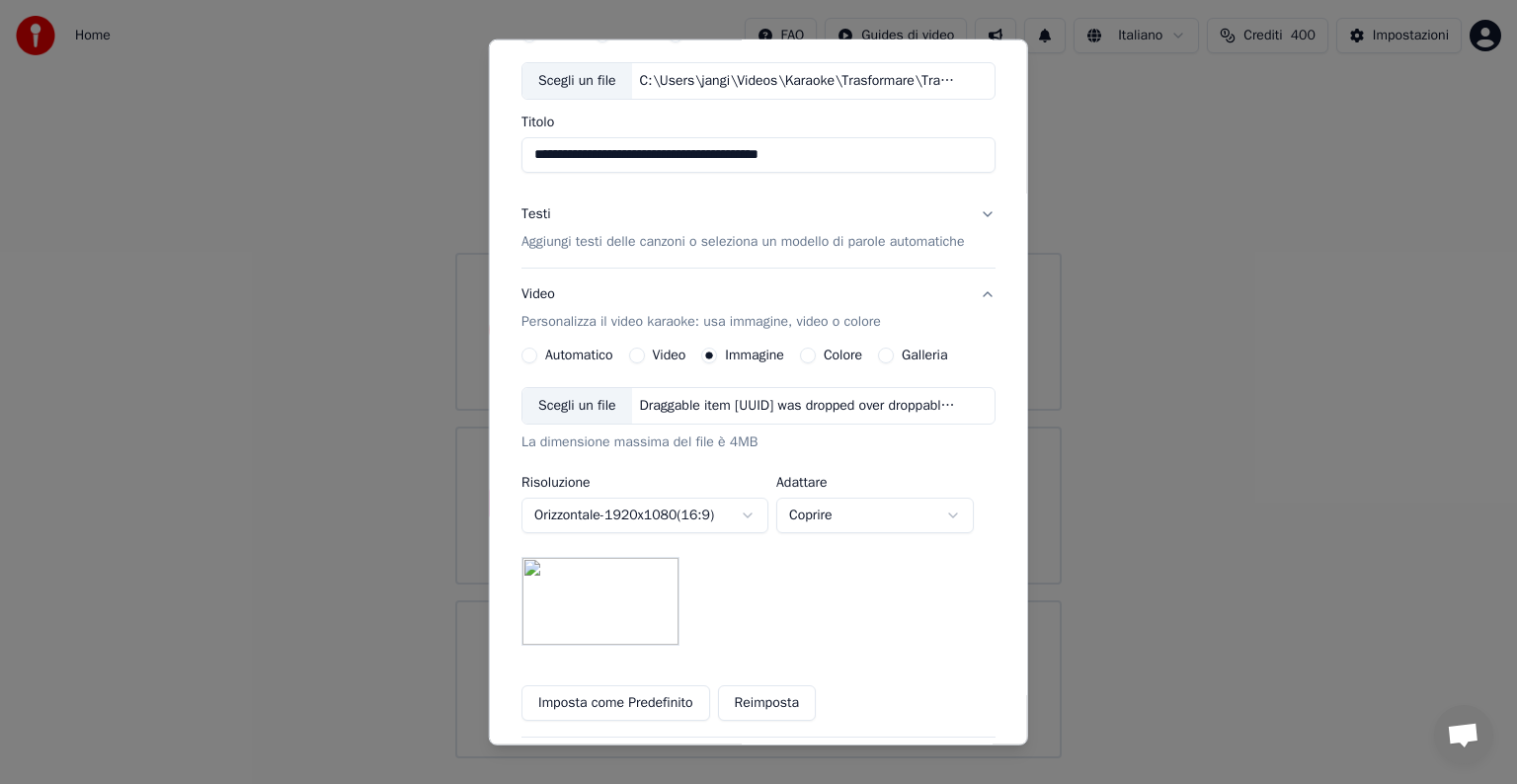 click on "**********" at bounding box center [758, 379] 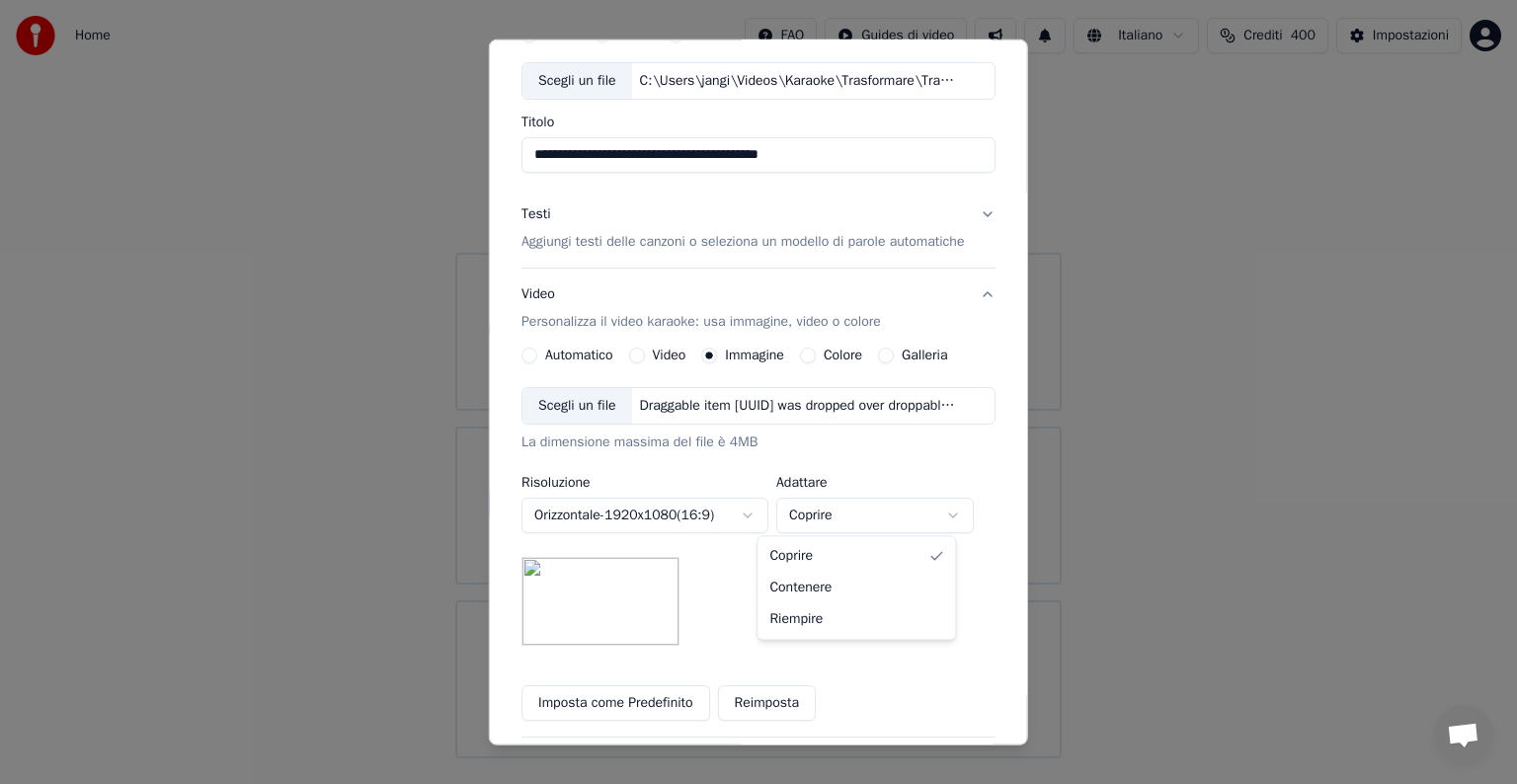 select on "*******" 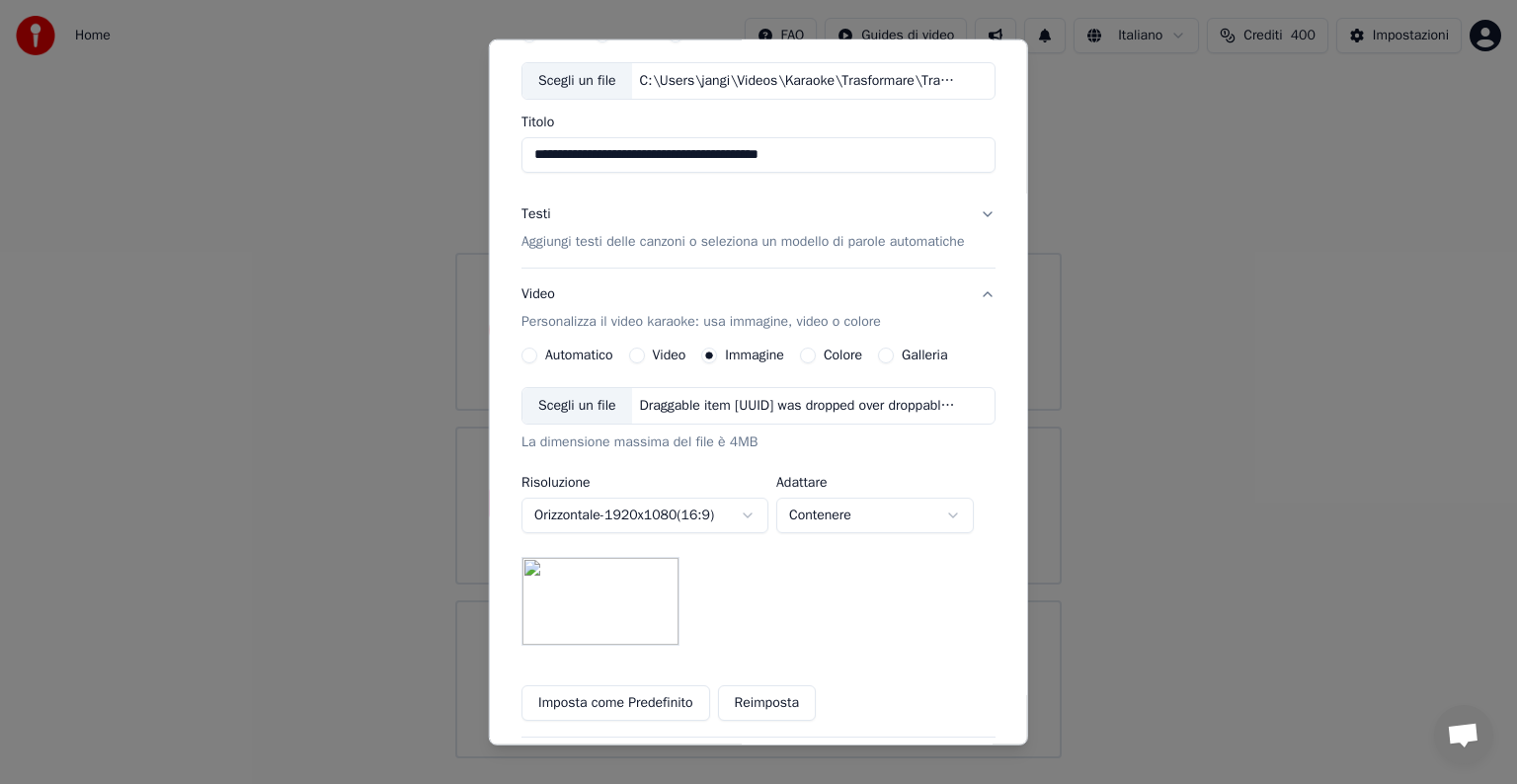 click on "**********" at bounding box center (758, 516) 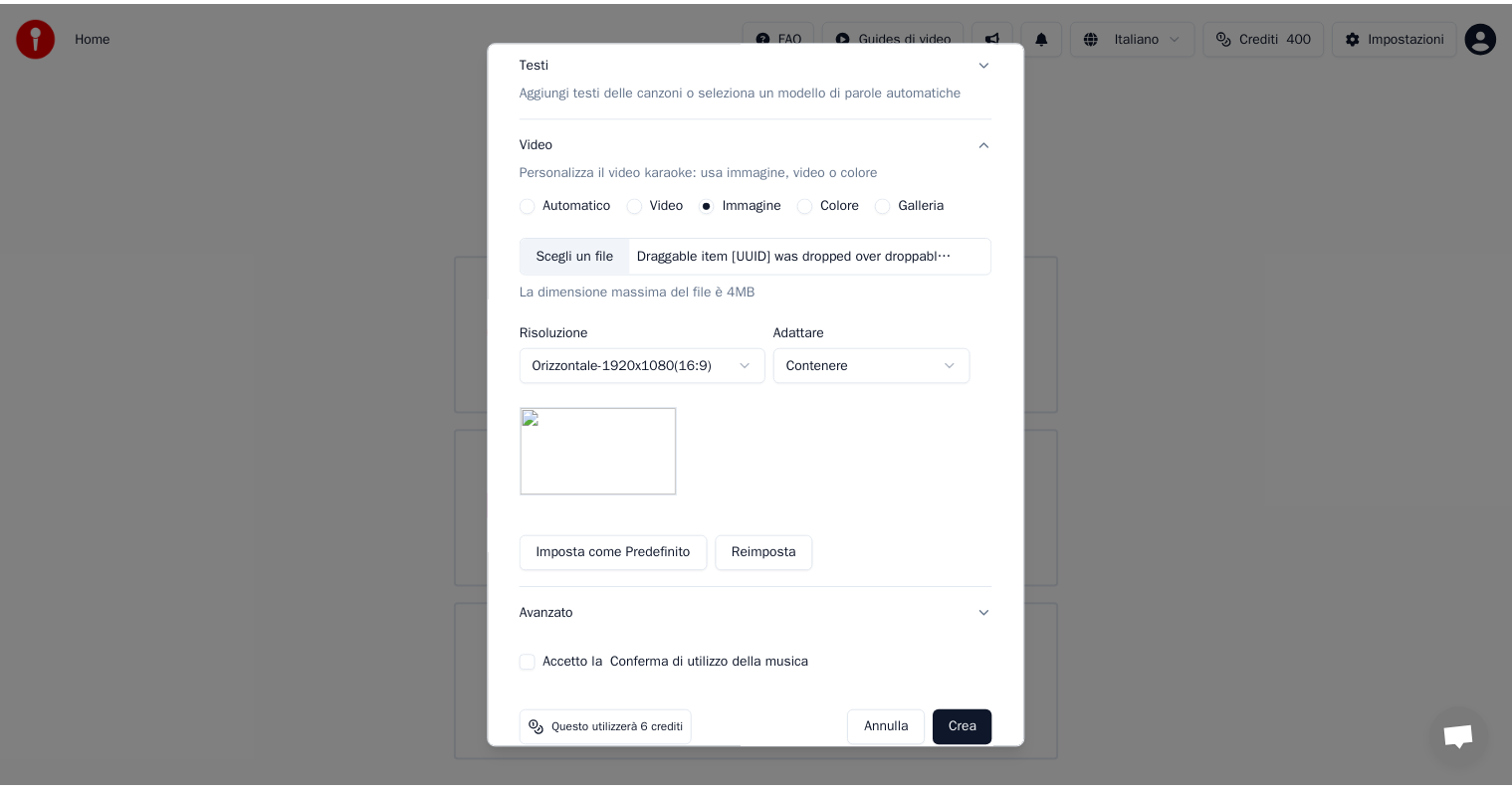 scroll, scrollTop: 283, scrollLeft: 0, axis: vertical 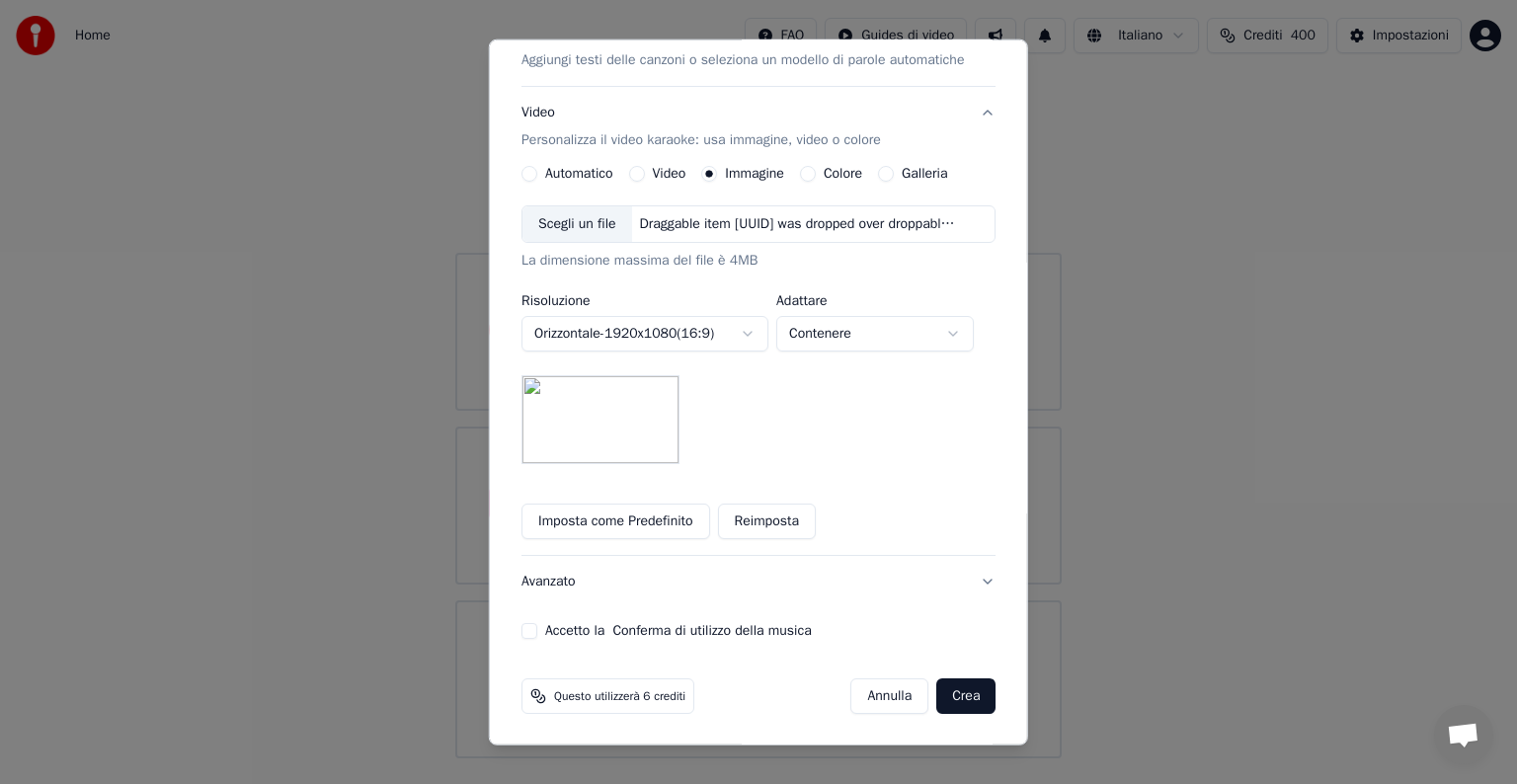 click on "Accetto la   Conferma di utilizzo della musica" at bounding box center [529, 631] 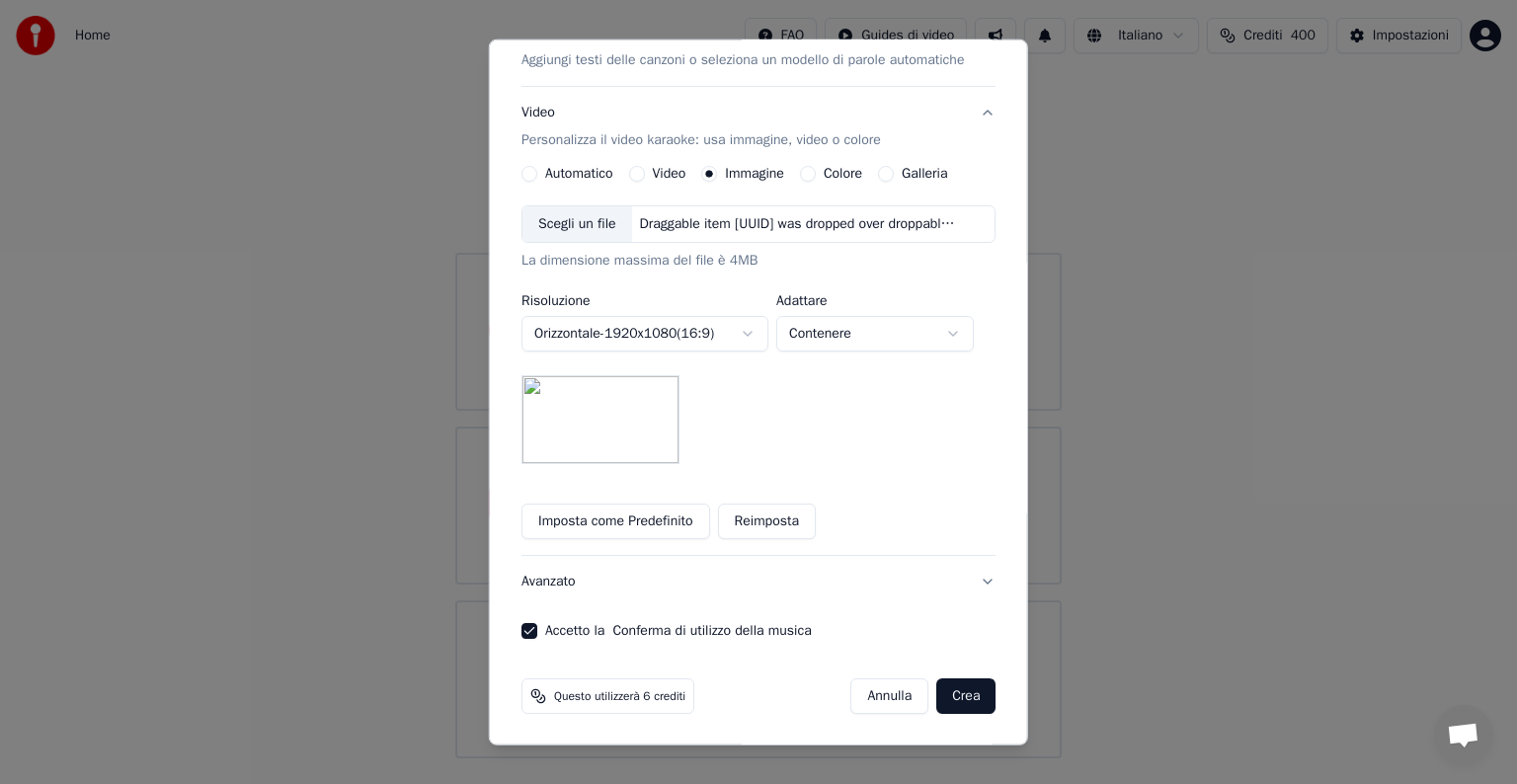 click on "Crea" at bounding box center [966, 696] 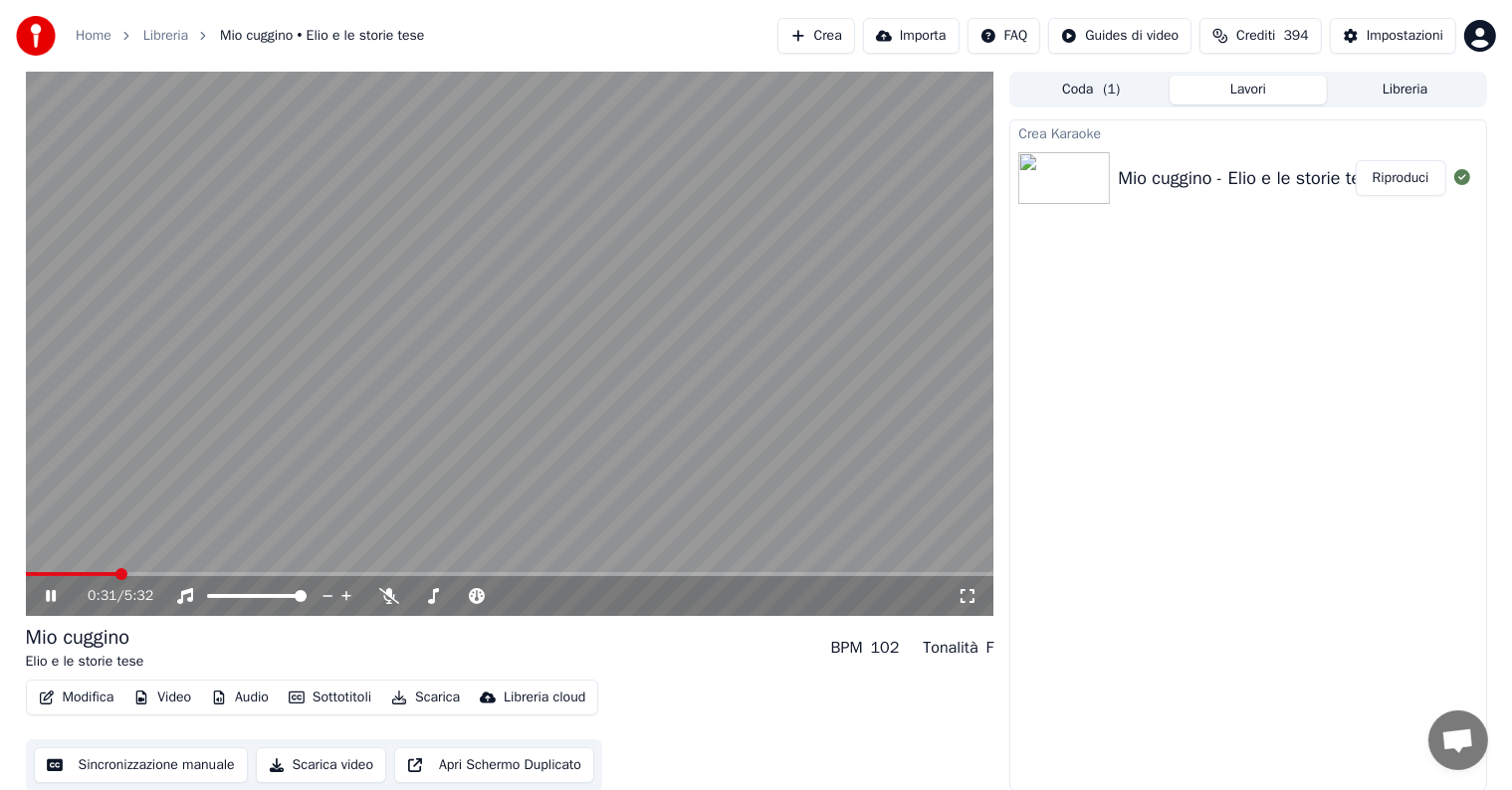 click 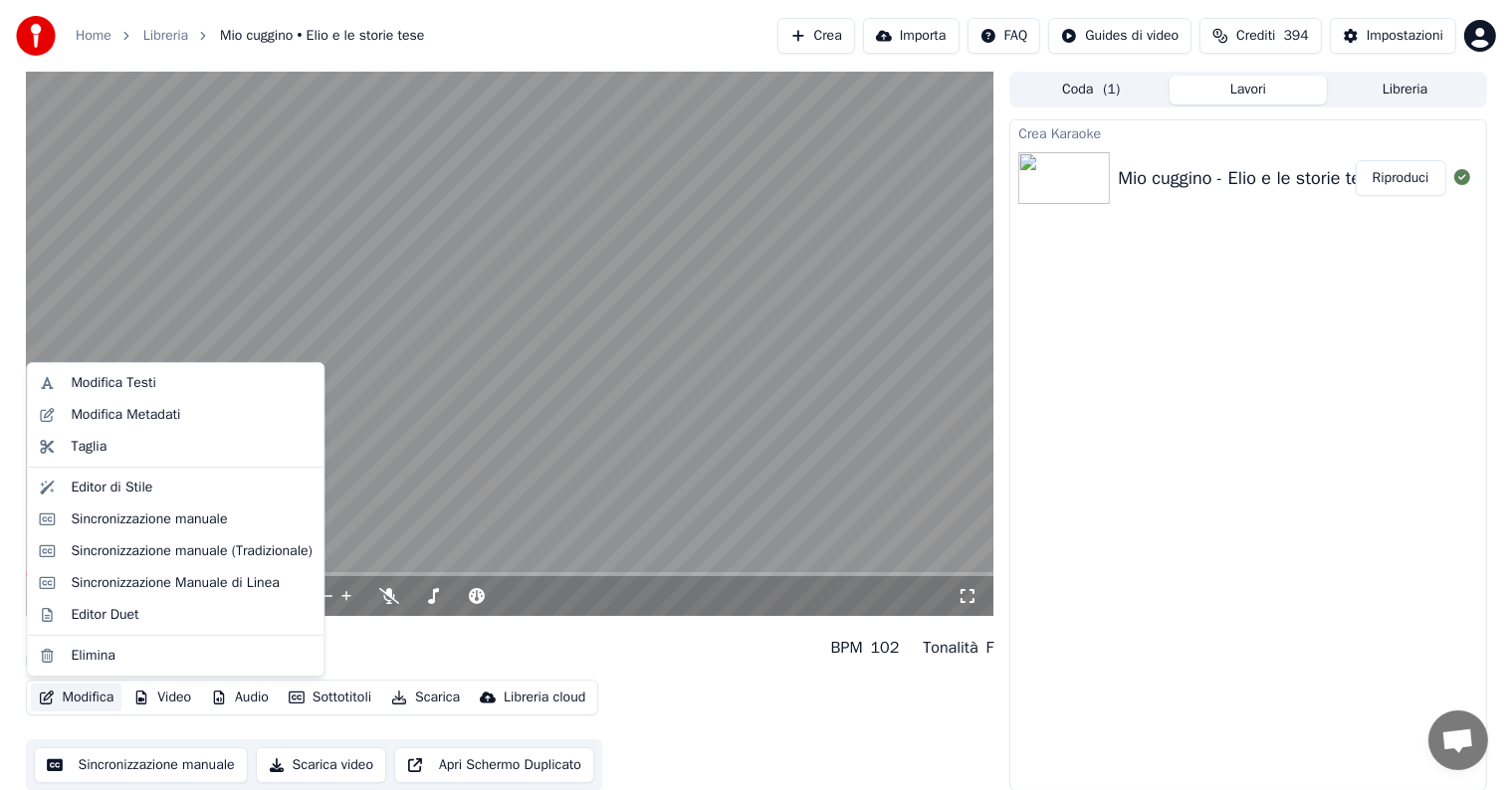 click on "Modifica" at bounding box center (77, 697) 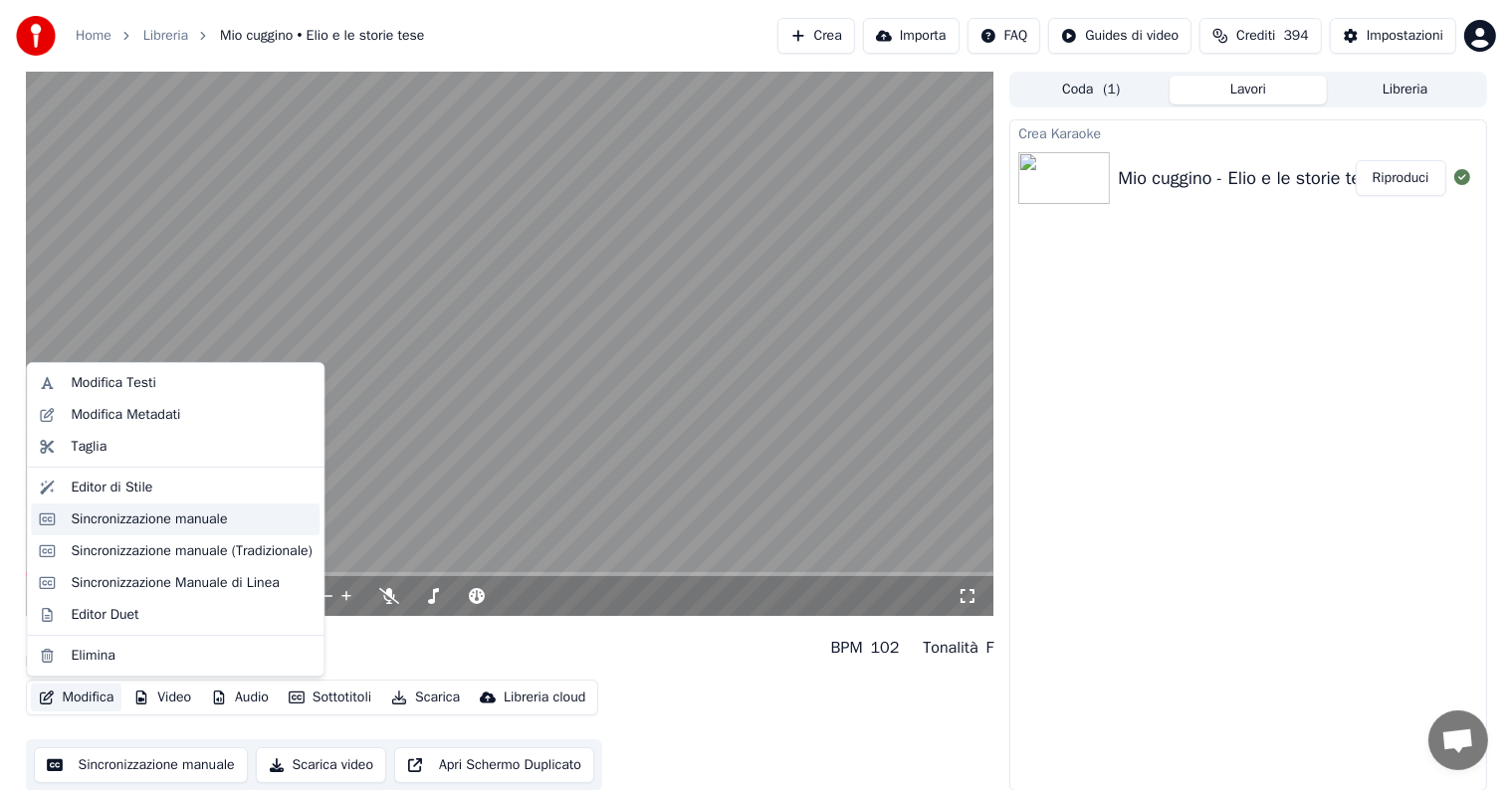click on "Sincronizzazione manuale" at bounding box center (148, 519) 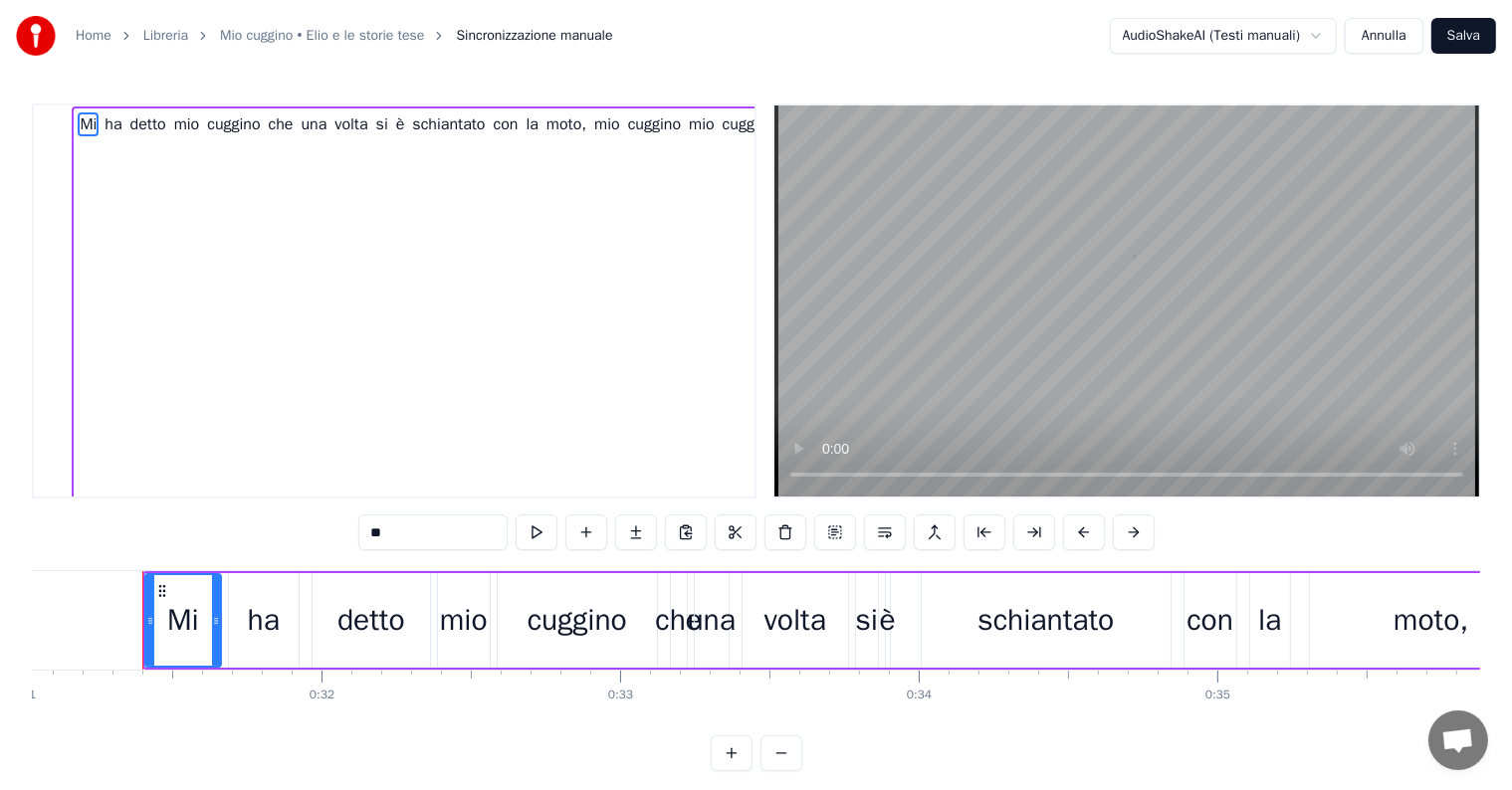 scroll, scrollTop: 0, scrollLeft: 9276, axis: horizontal 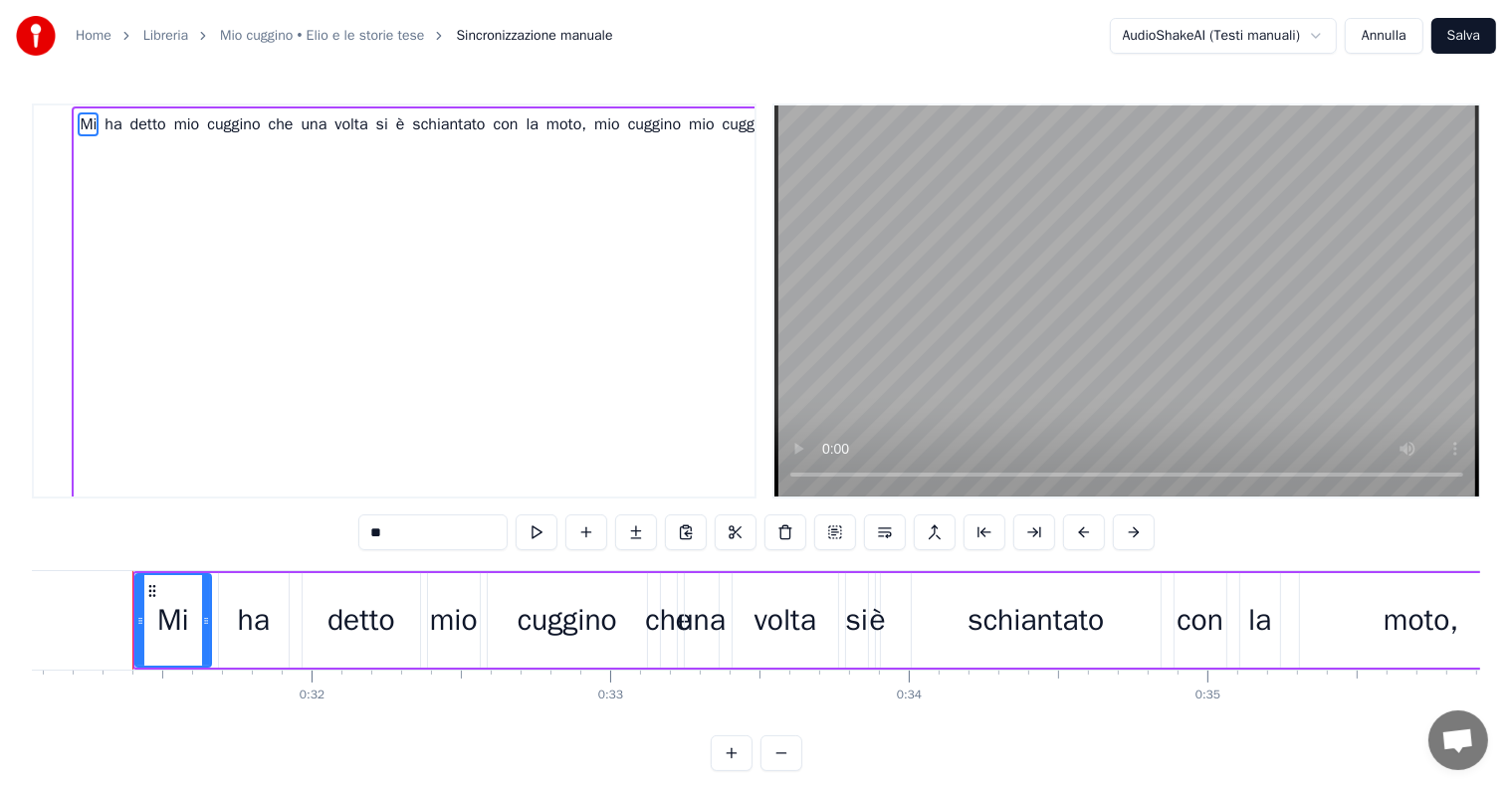 type 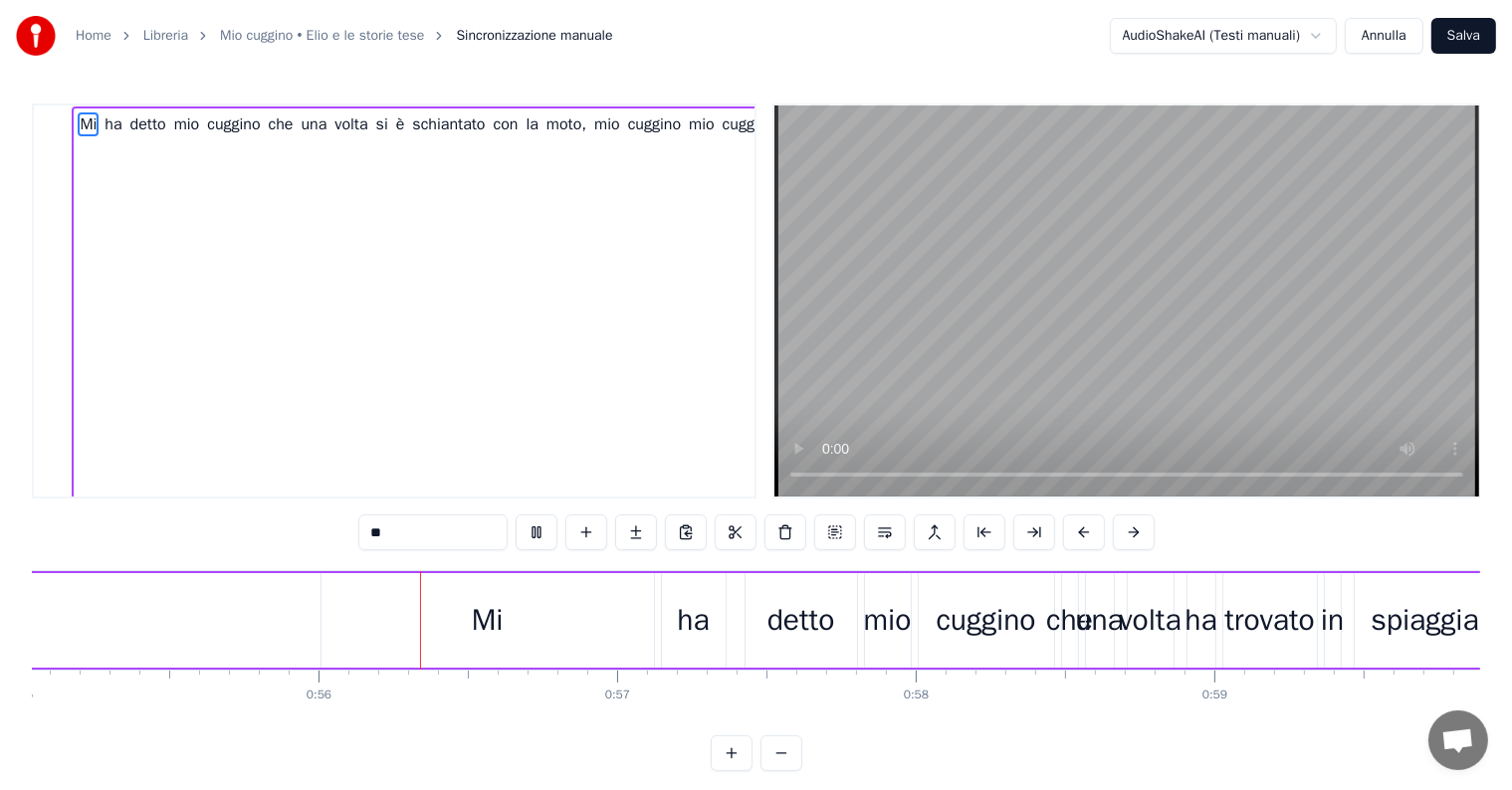 scroll, scrollTop: 0, scrollLeft: 16559, axis: horizontal 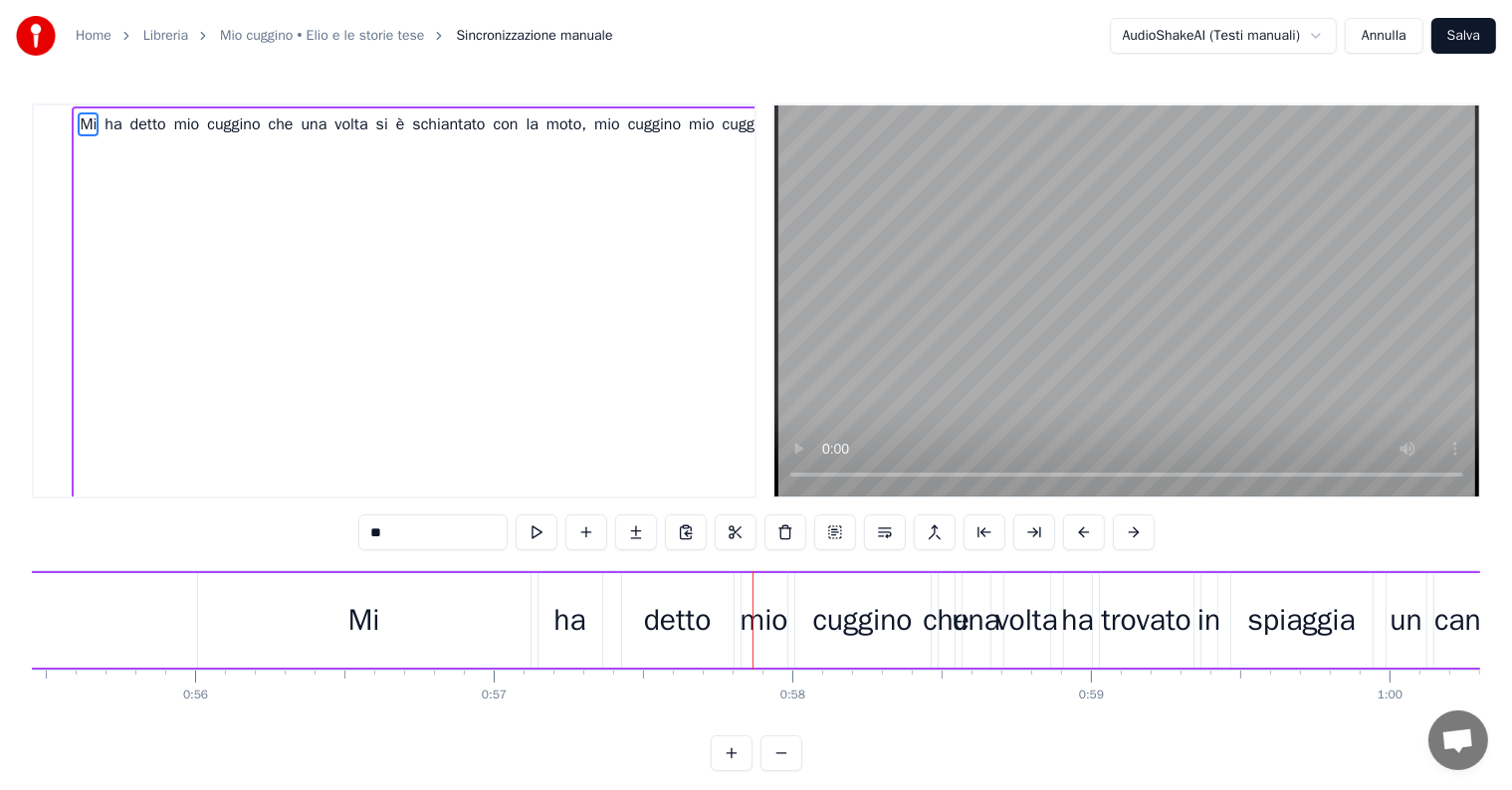 click on "Mi" at bounding box center (364, 620) 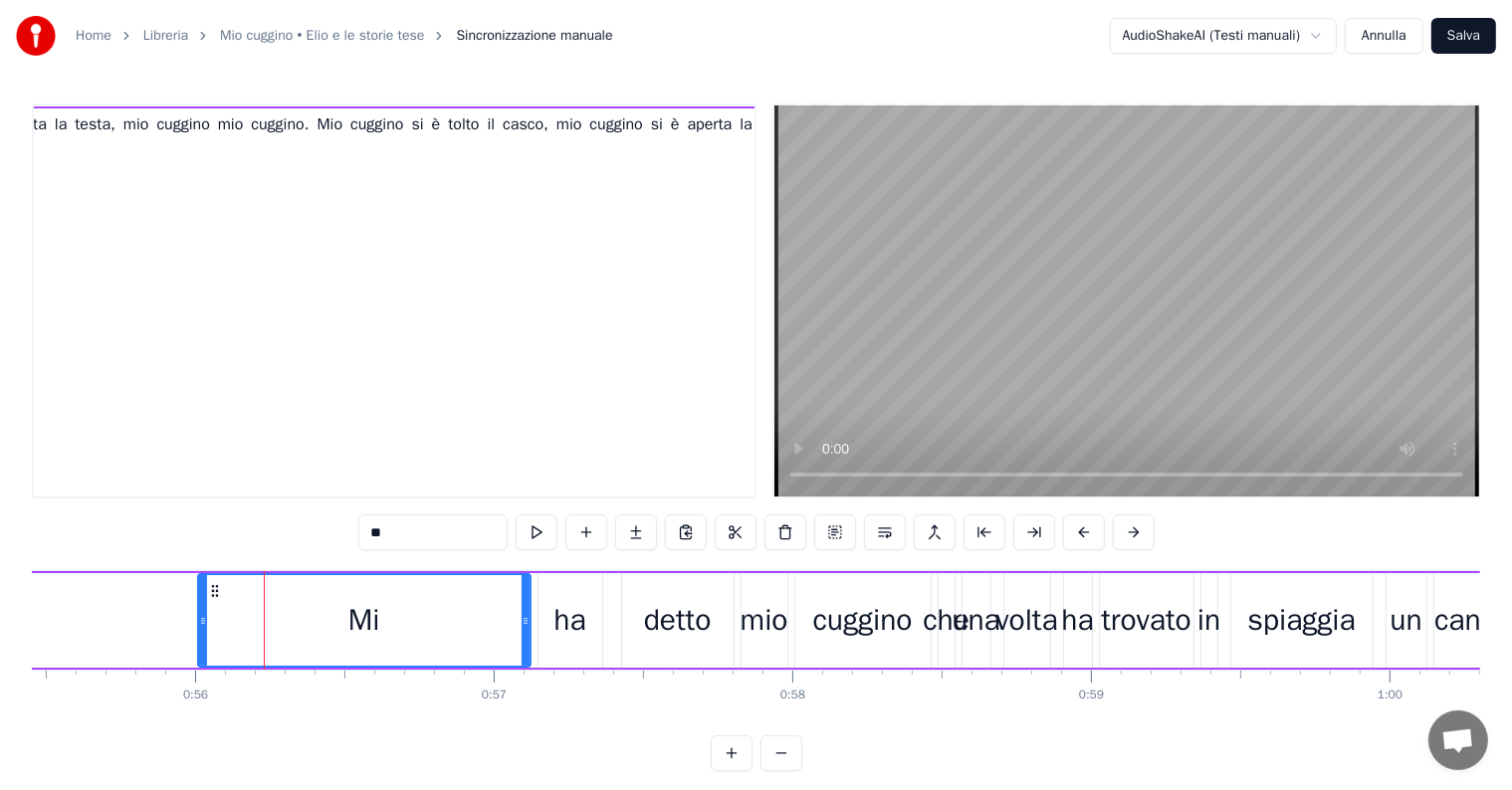 scroll, scrollTop: 0, scrollLeft: 1293, axis: horizontal 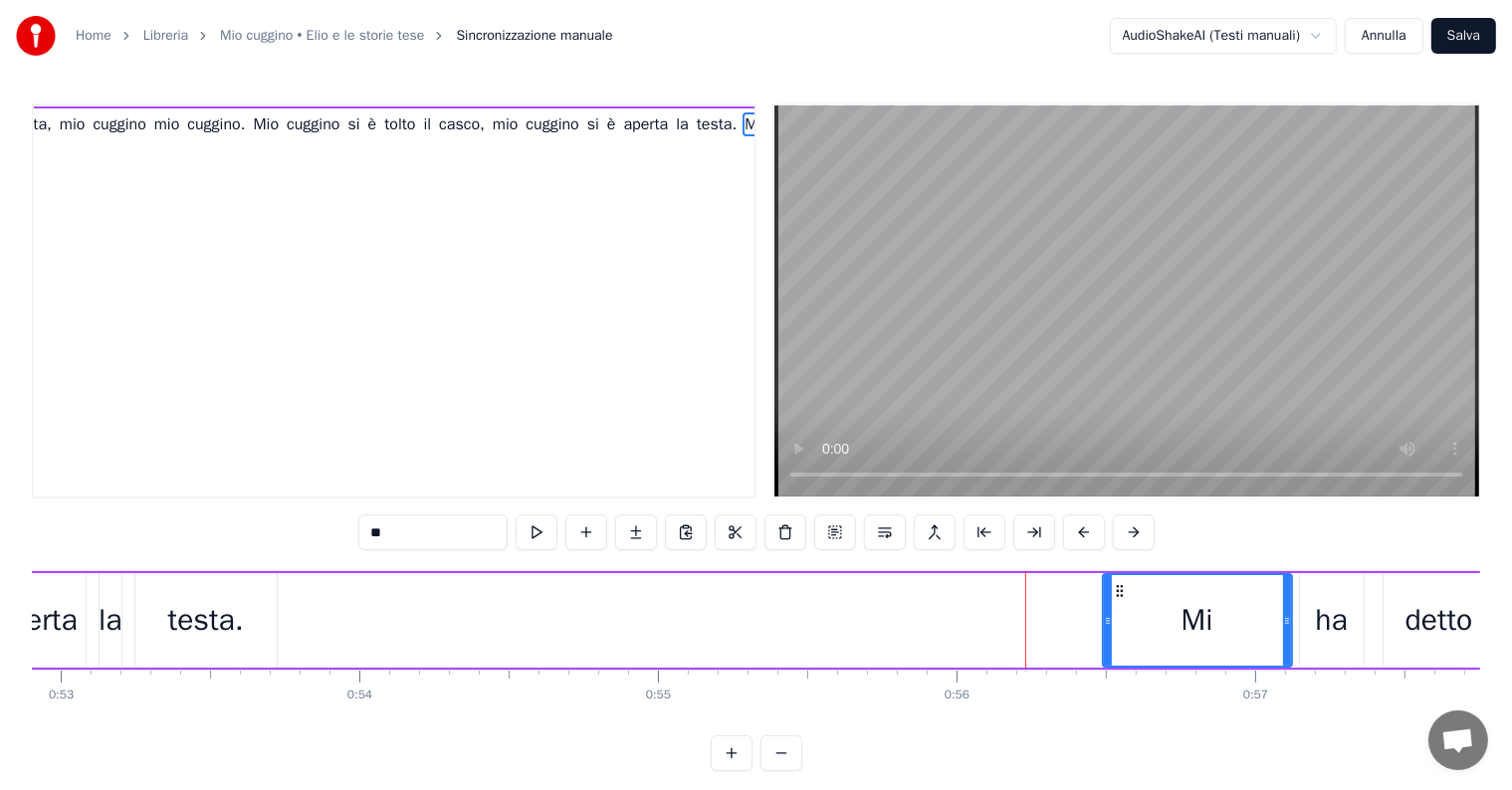 drag, startPoint x: 960, startPoint y: 617, endPoint x: 1103, endPoint y: 615, distance: 143.01399 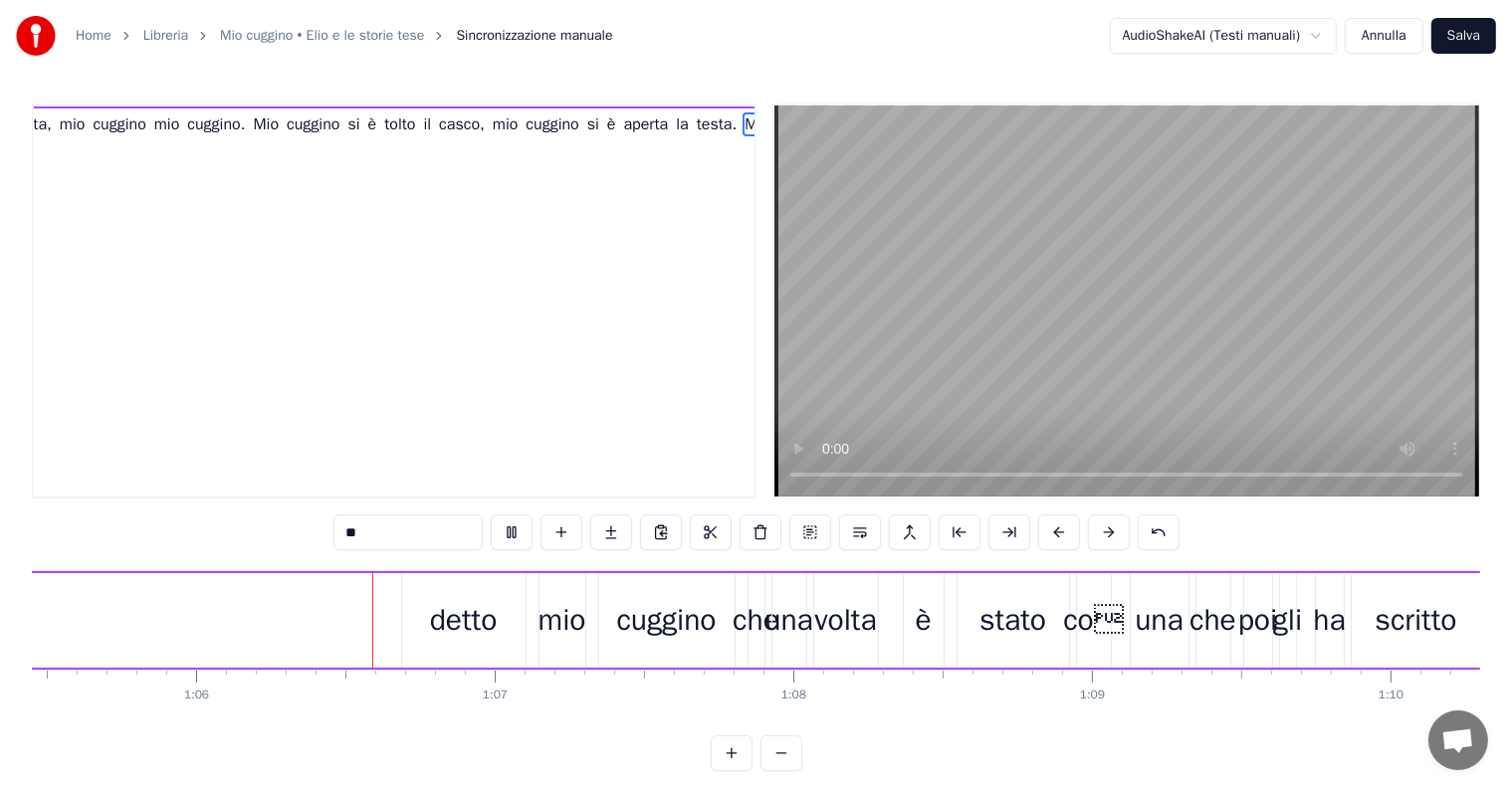 scroll, scrollTop: 0, scrollLeft: 19625, axis: horizontal 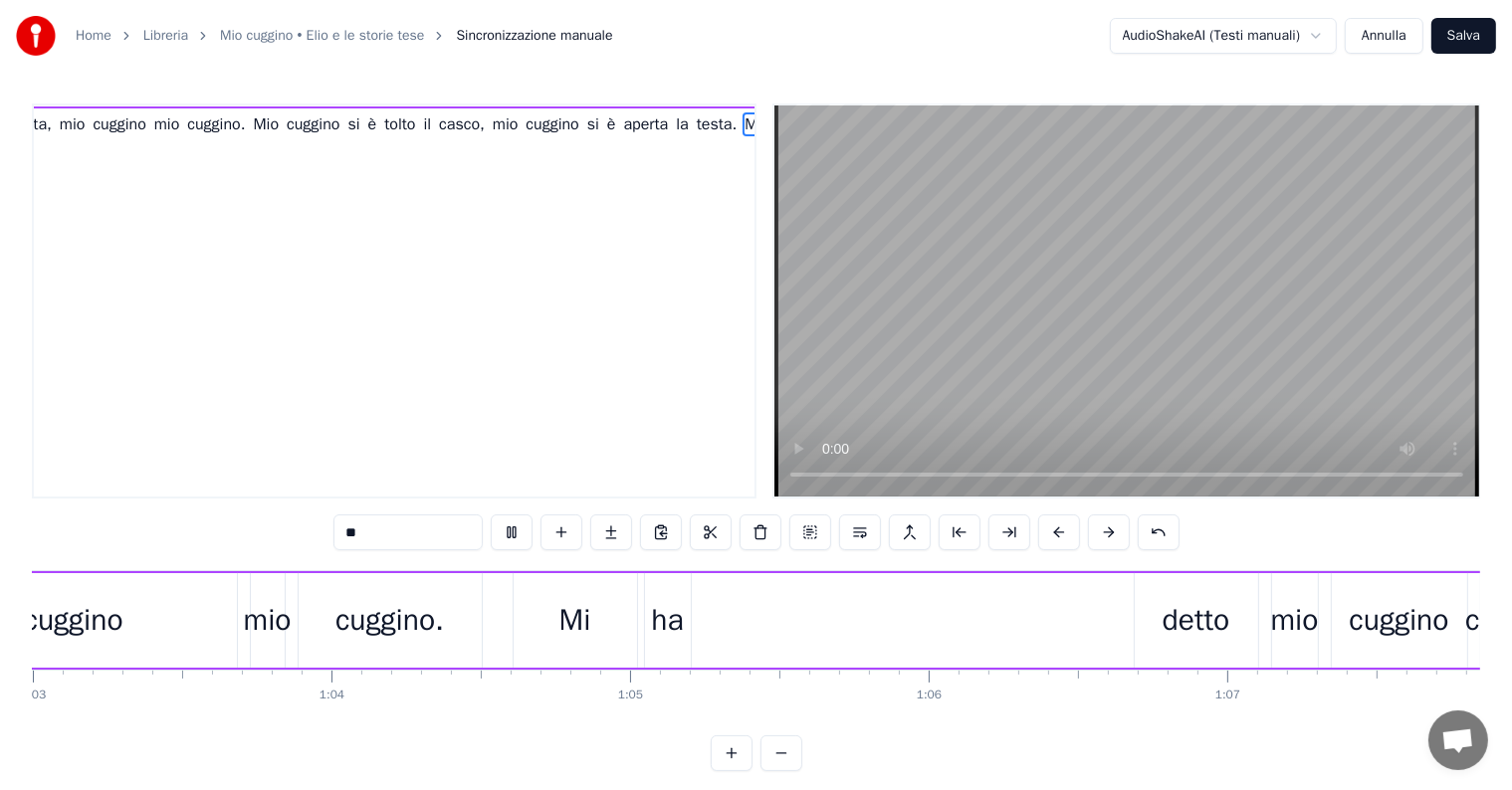 click on "Mi" at bounding box center [575, 620] 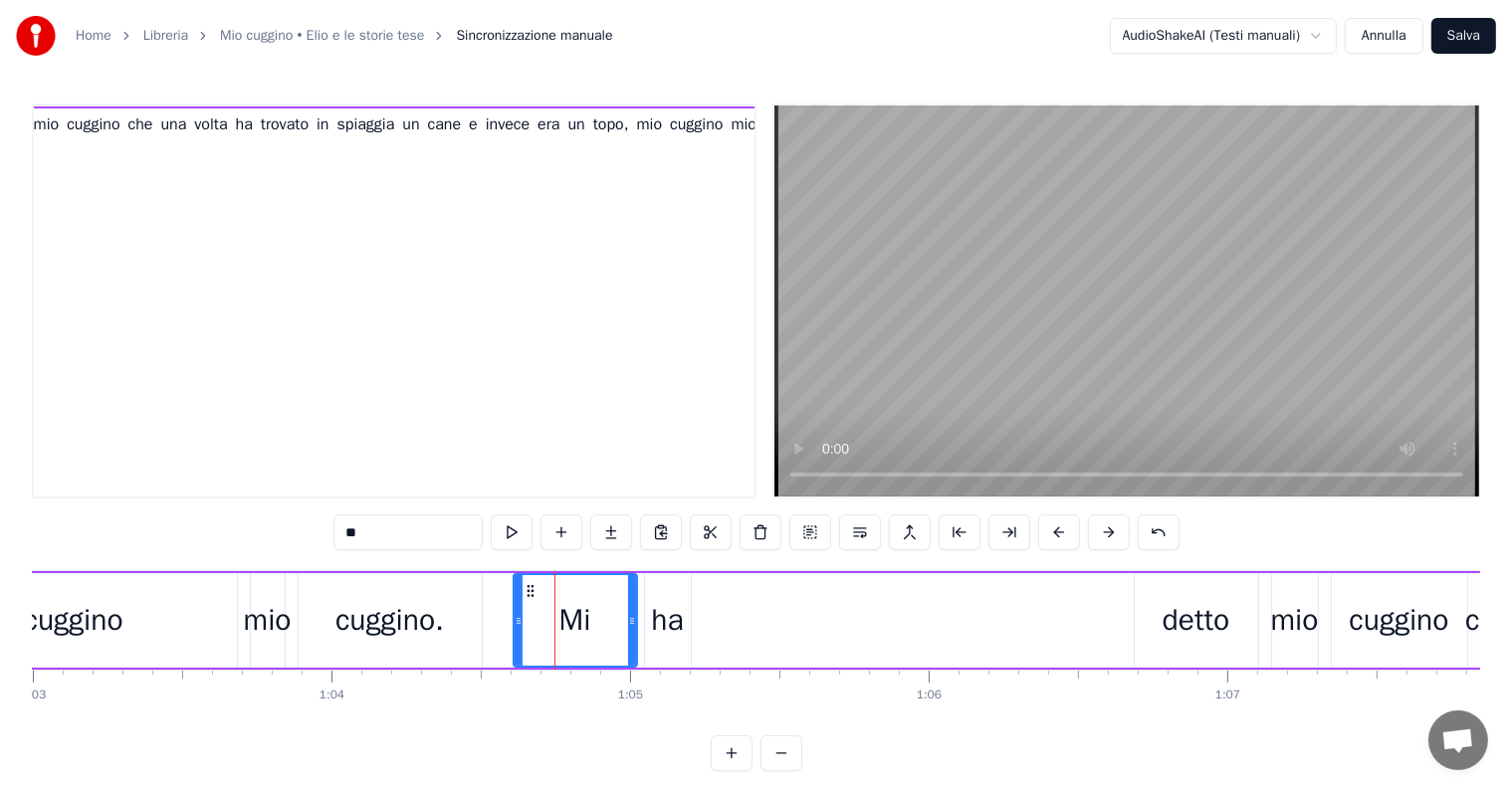 scroll, scrollTop: 0, scrollLeft: 2193, axis: horizontal 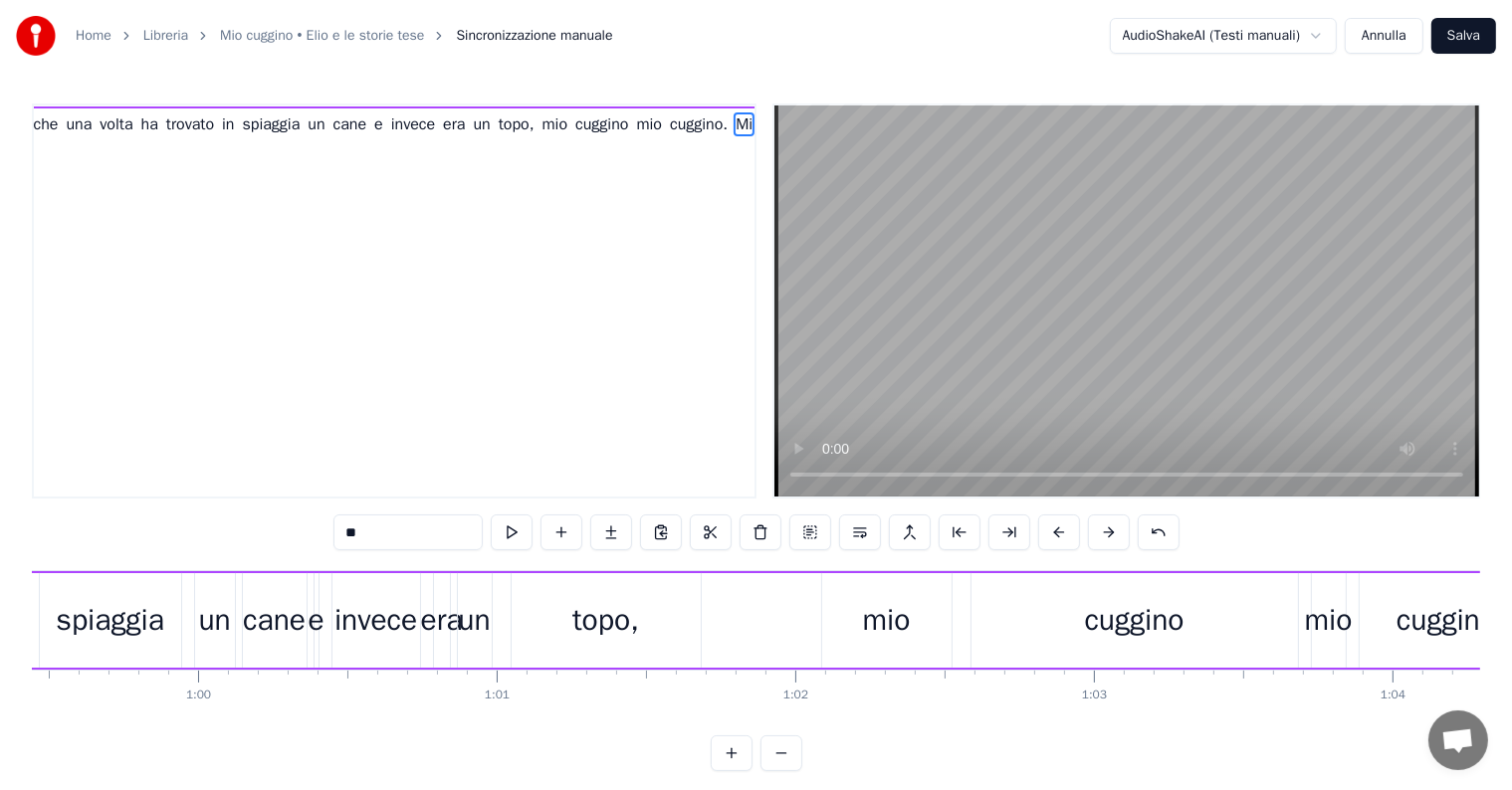 click on "topo," at bounding box center (606, 620) 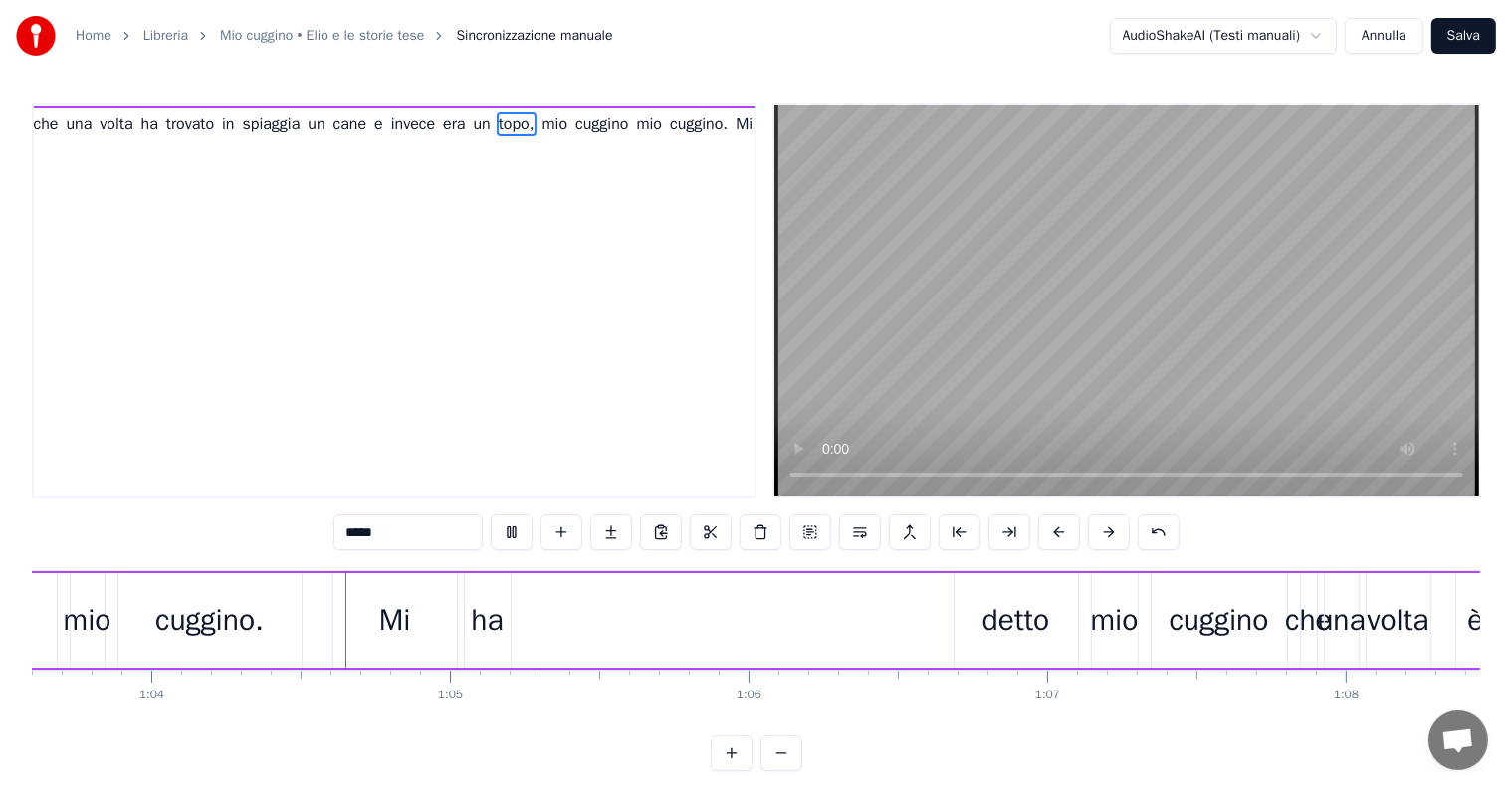 scroll, scrollTop: 0, scrollLeft: 19015, axis: horizontal 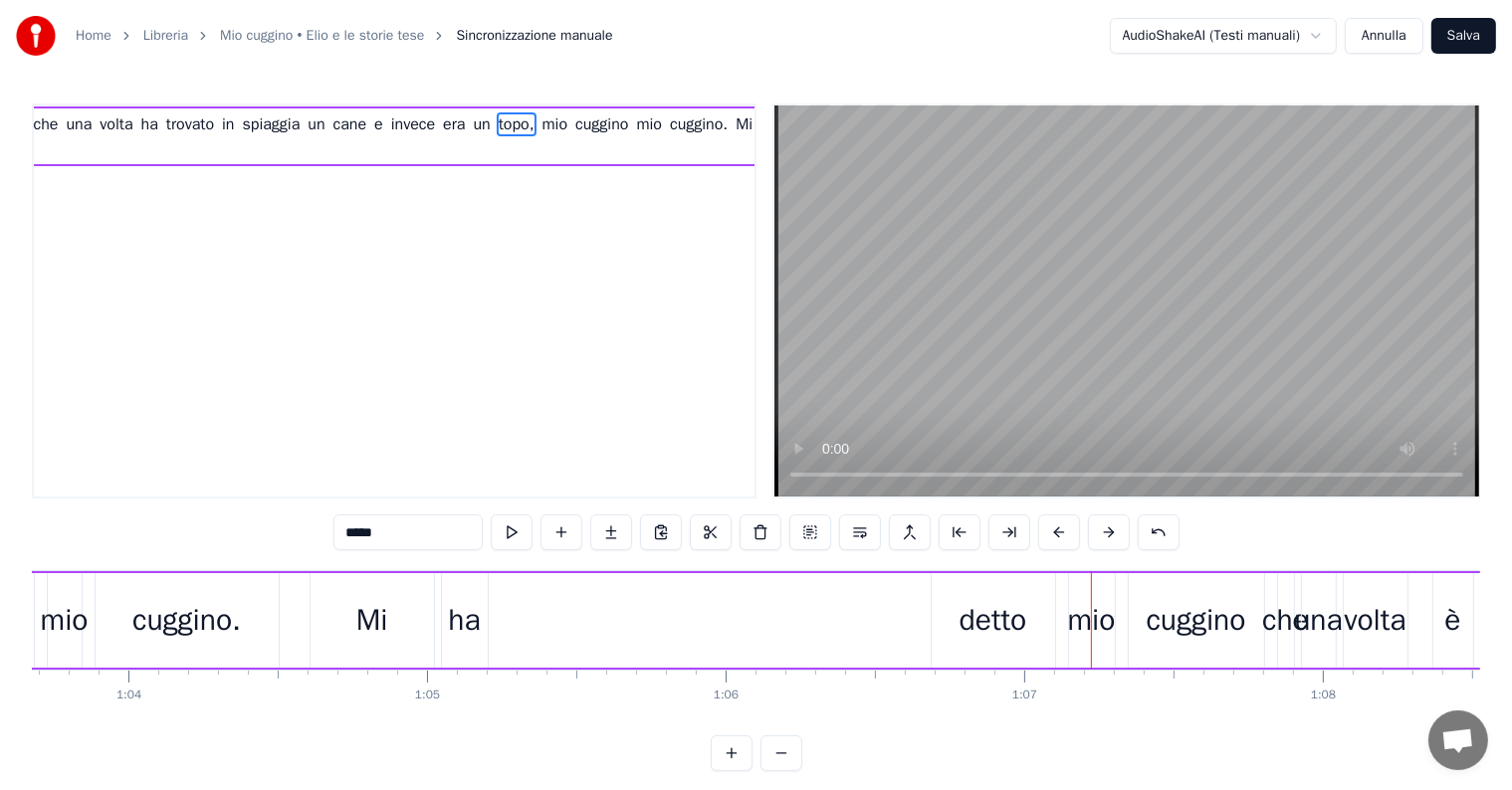click on "ha" at bounding box center (464, 620) 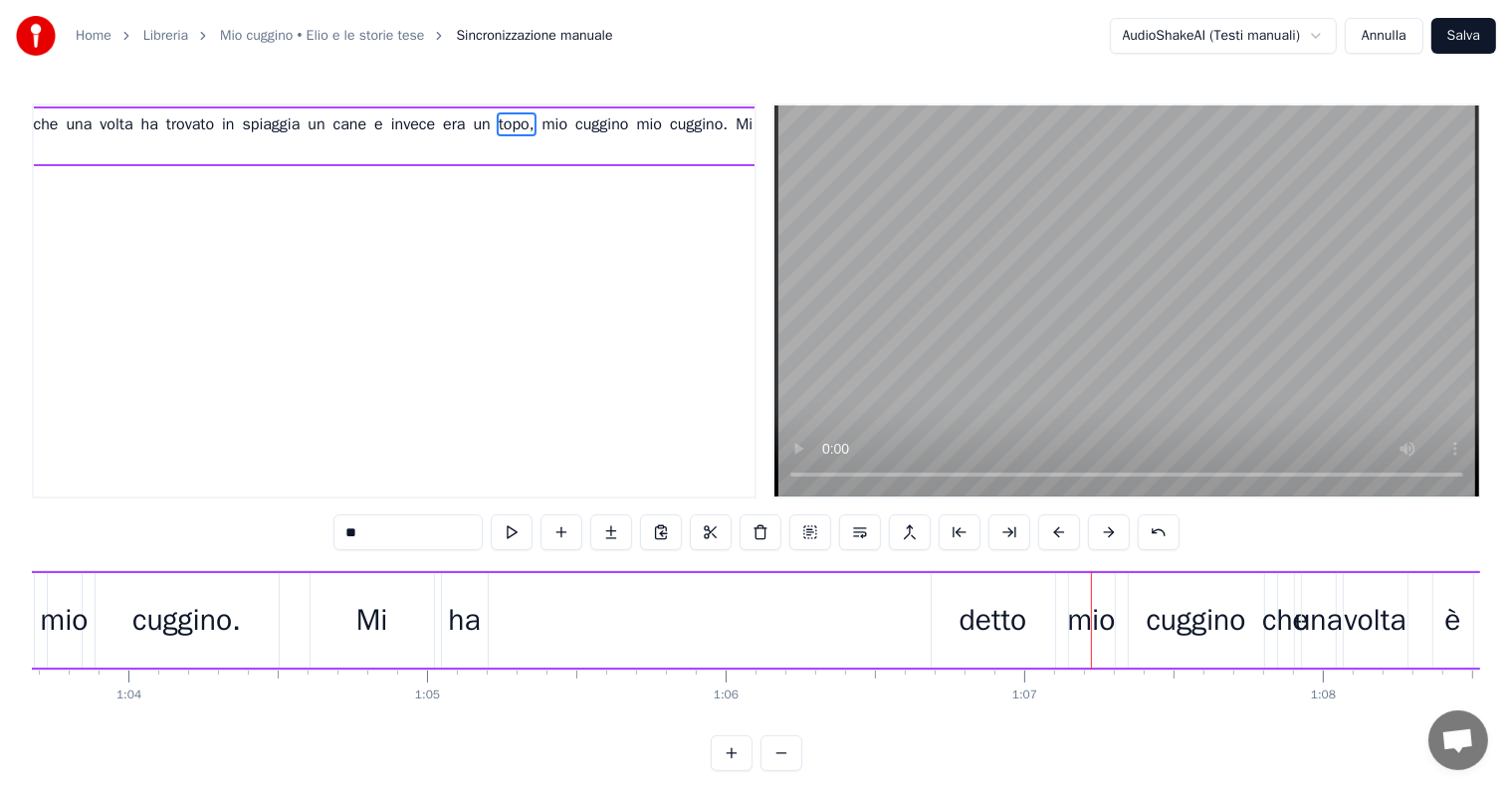scroll, scrollTop: 0, scrollLeft: 2217, axis: horizontal 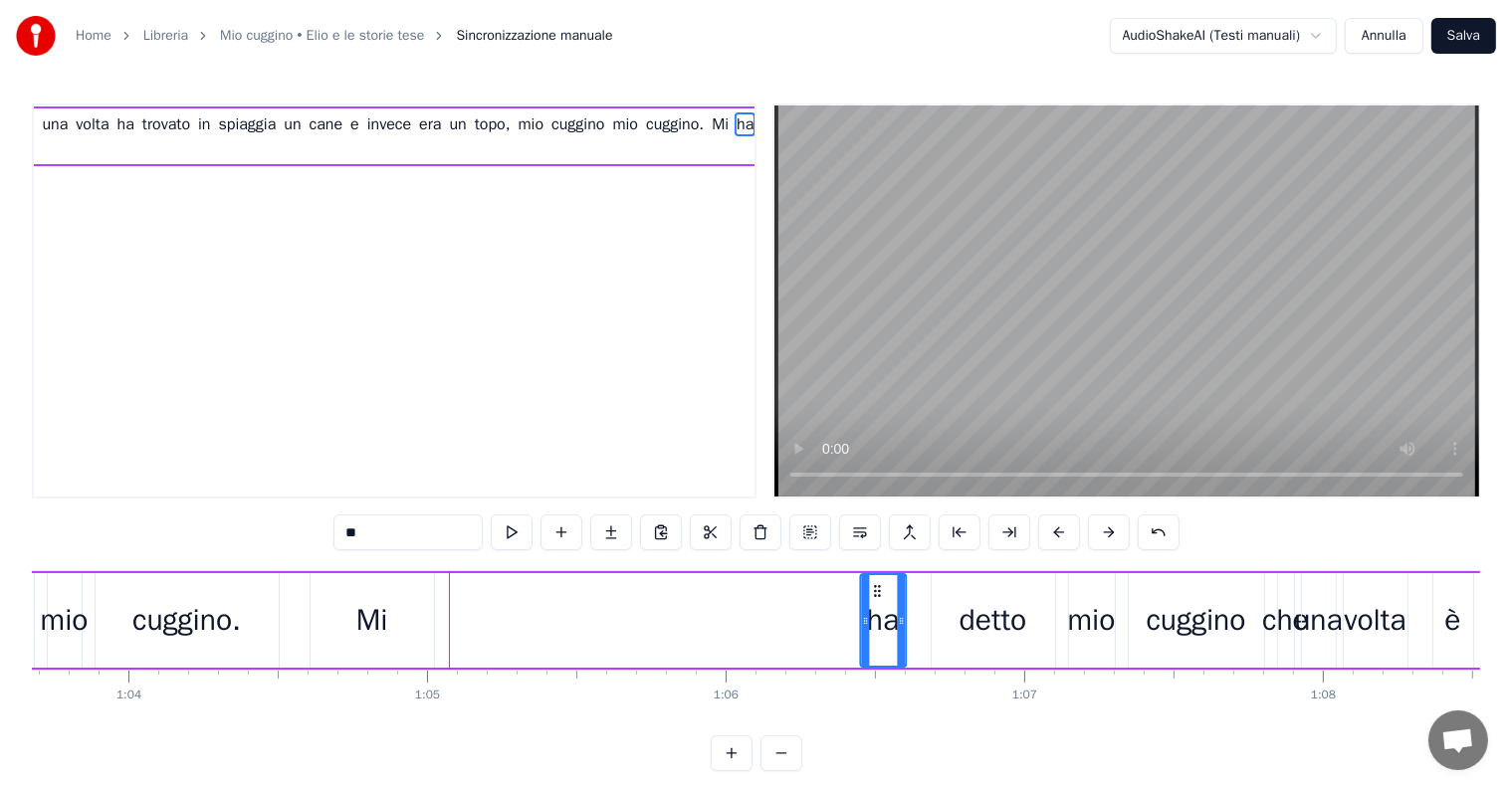 drag, startPoint x: 454, startPoint y: 587, endPoint x: 872, endPoint y: 596, distance: 418.0969 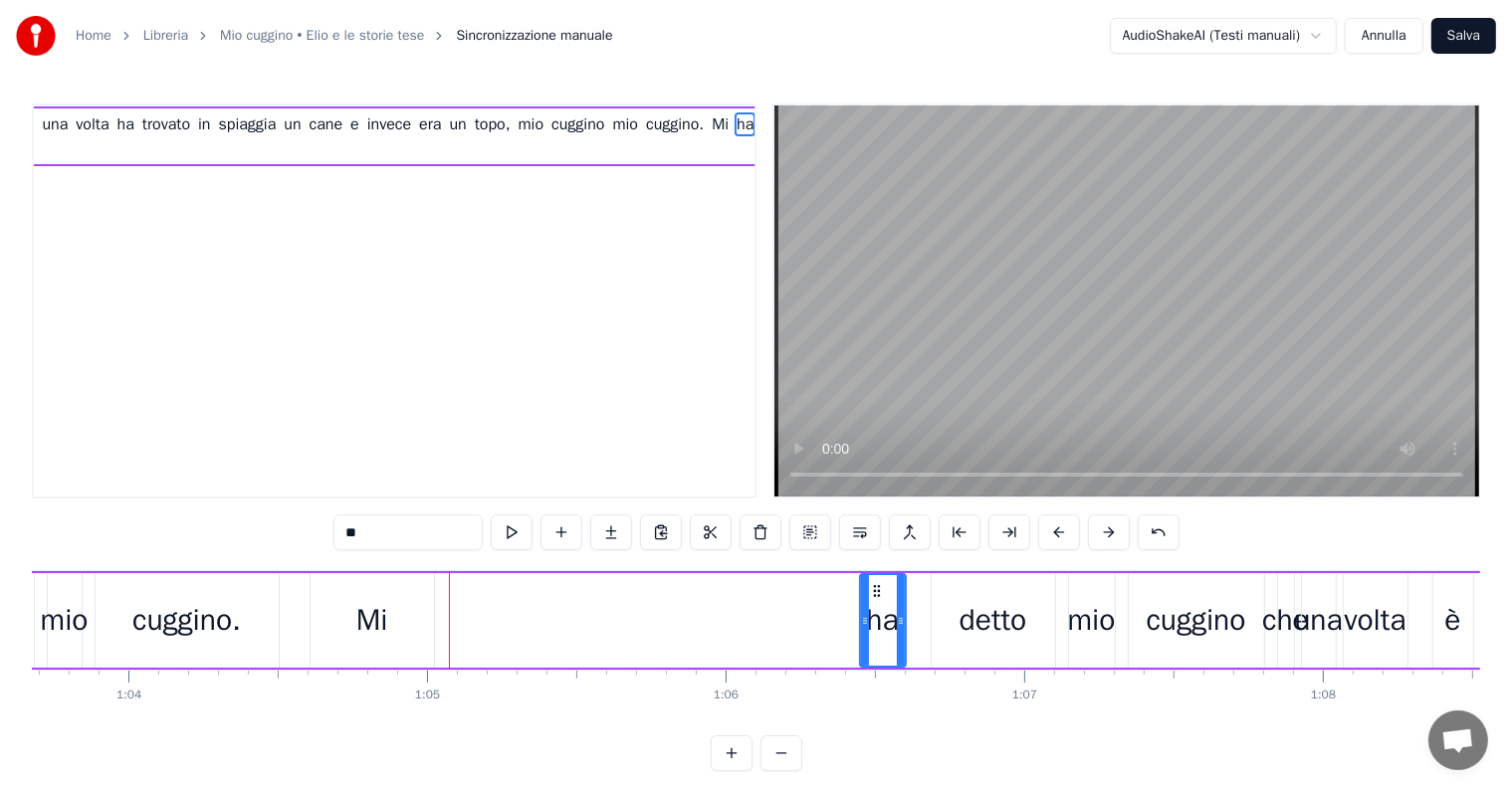 click on "Mi" at bounding box center [372, 620] 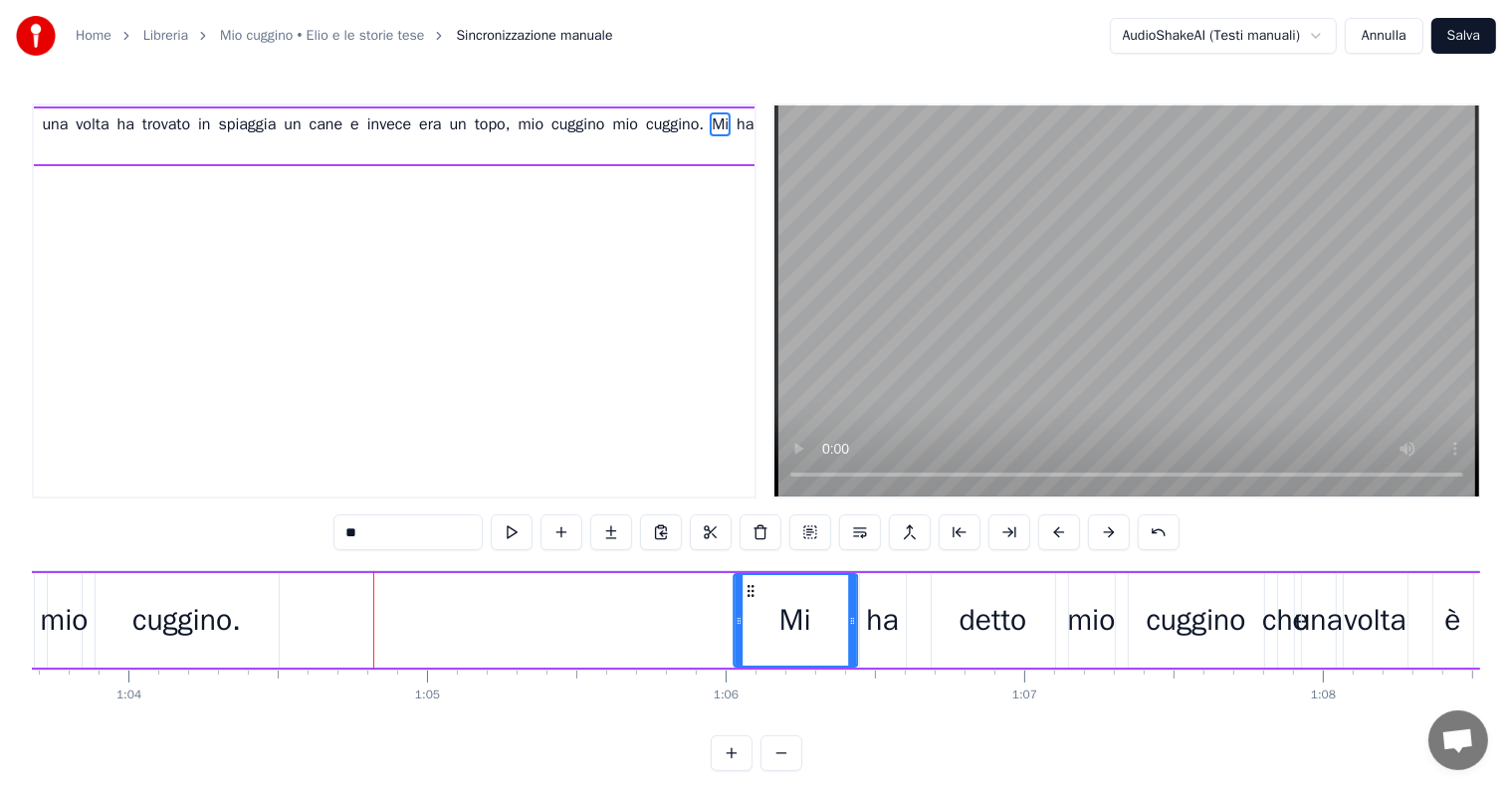 drag, startPoint x: 326, startPoint y: 585, endPoint x: 750, endPoint y: 589, distance: 424.01887 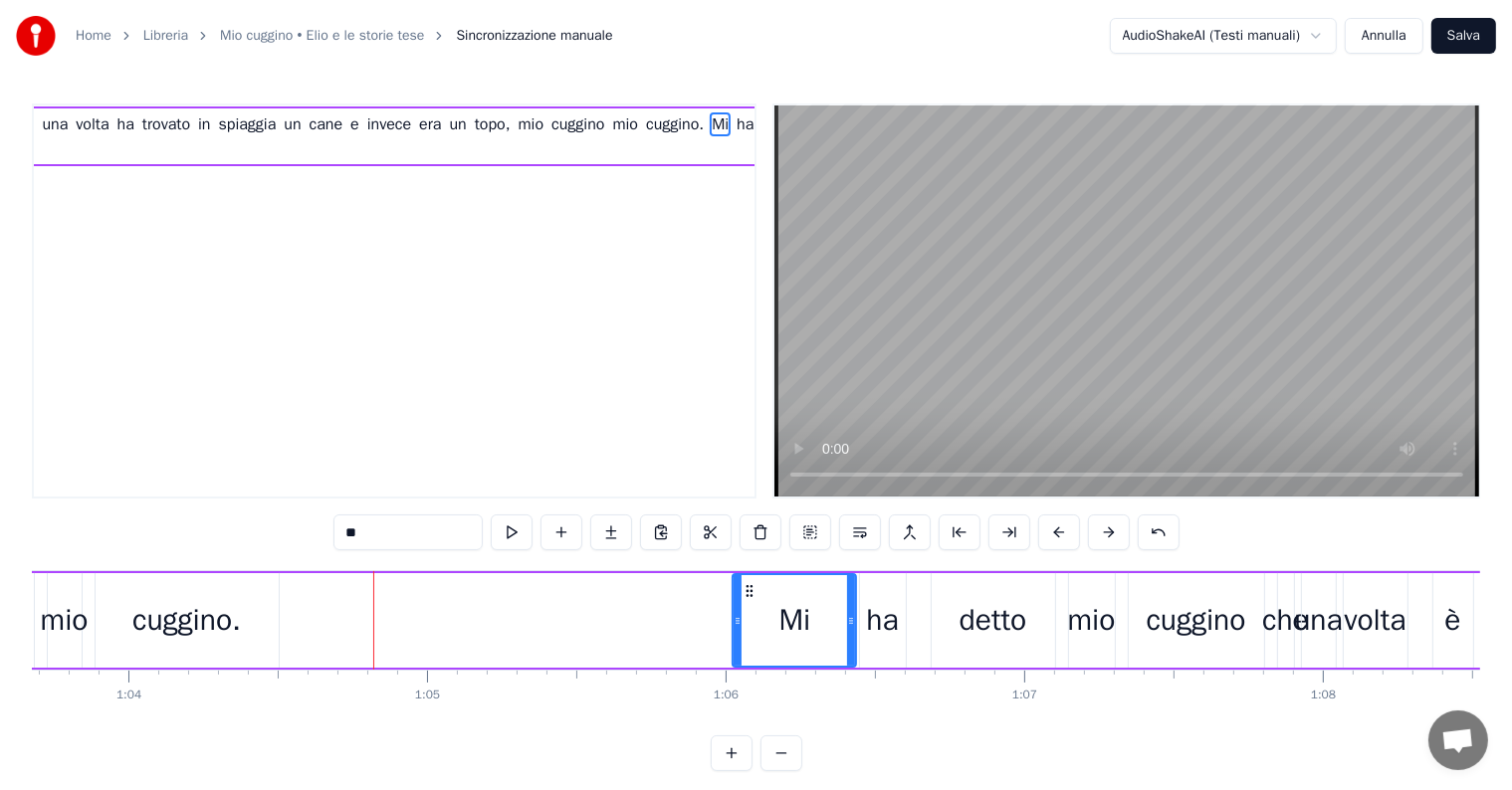 click on "cuggino." at bounding box center [186, 620] 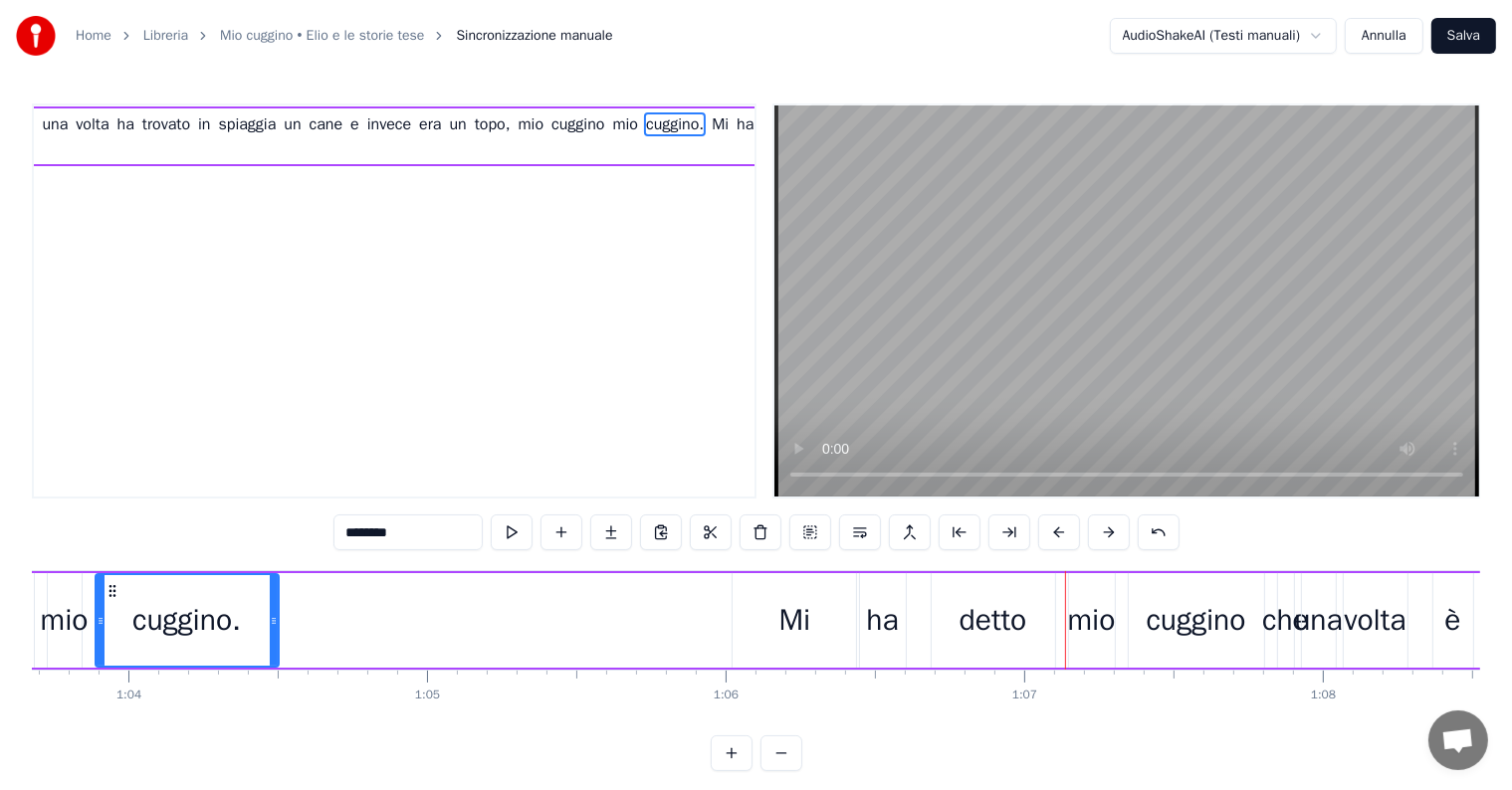 click on "detto" at bounding box center (993, 620) 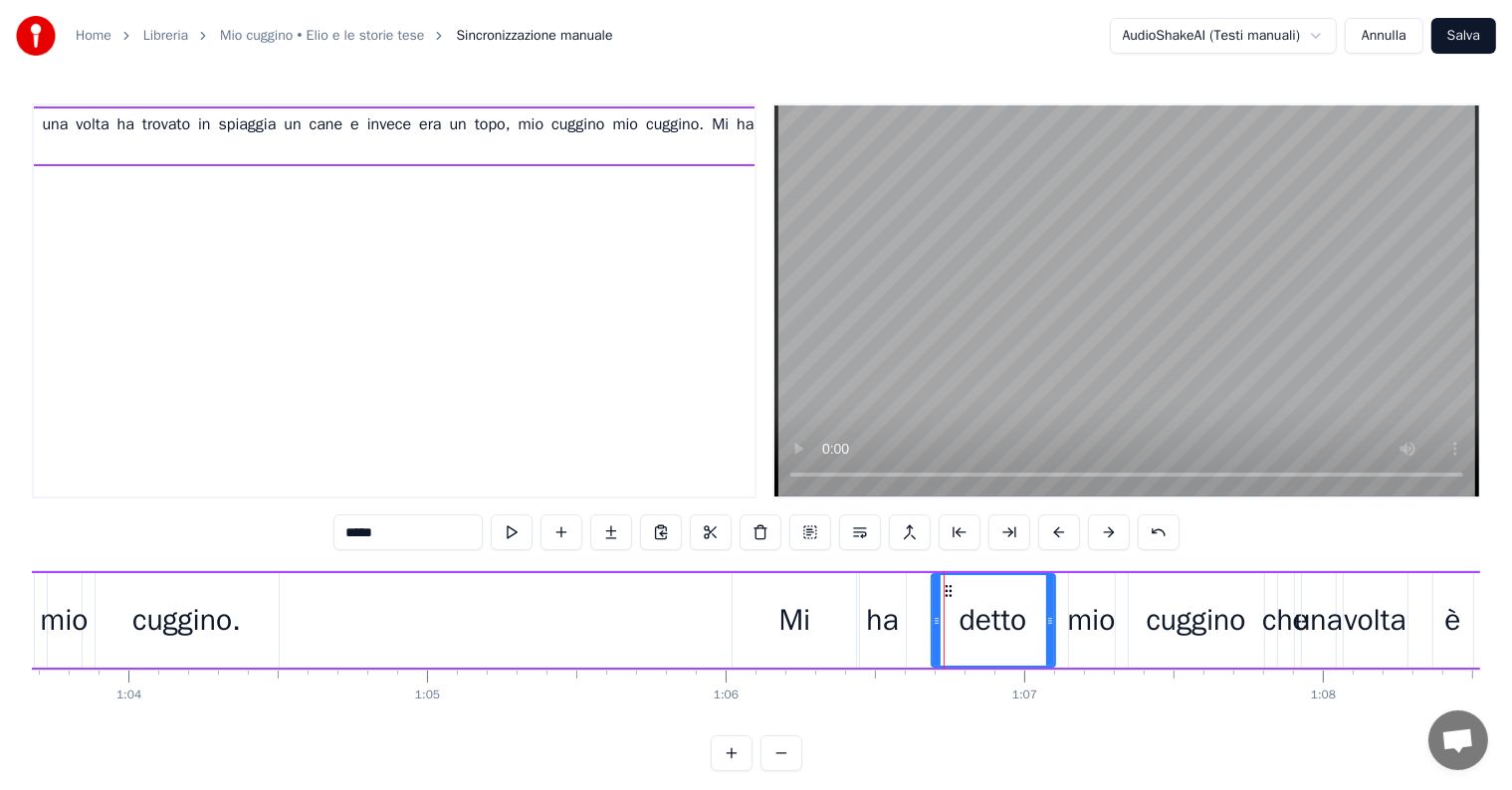 scroll, scrollTop: 0, scrollLeft: 2262, axis: horizontal 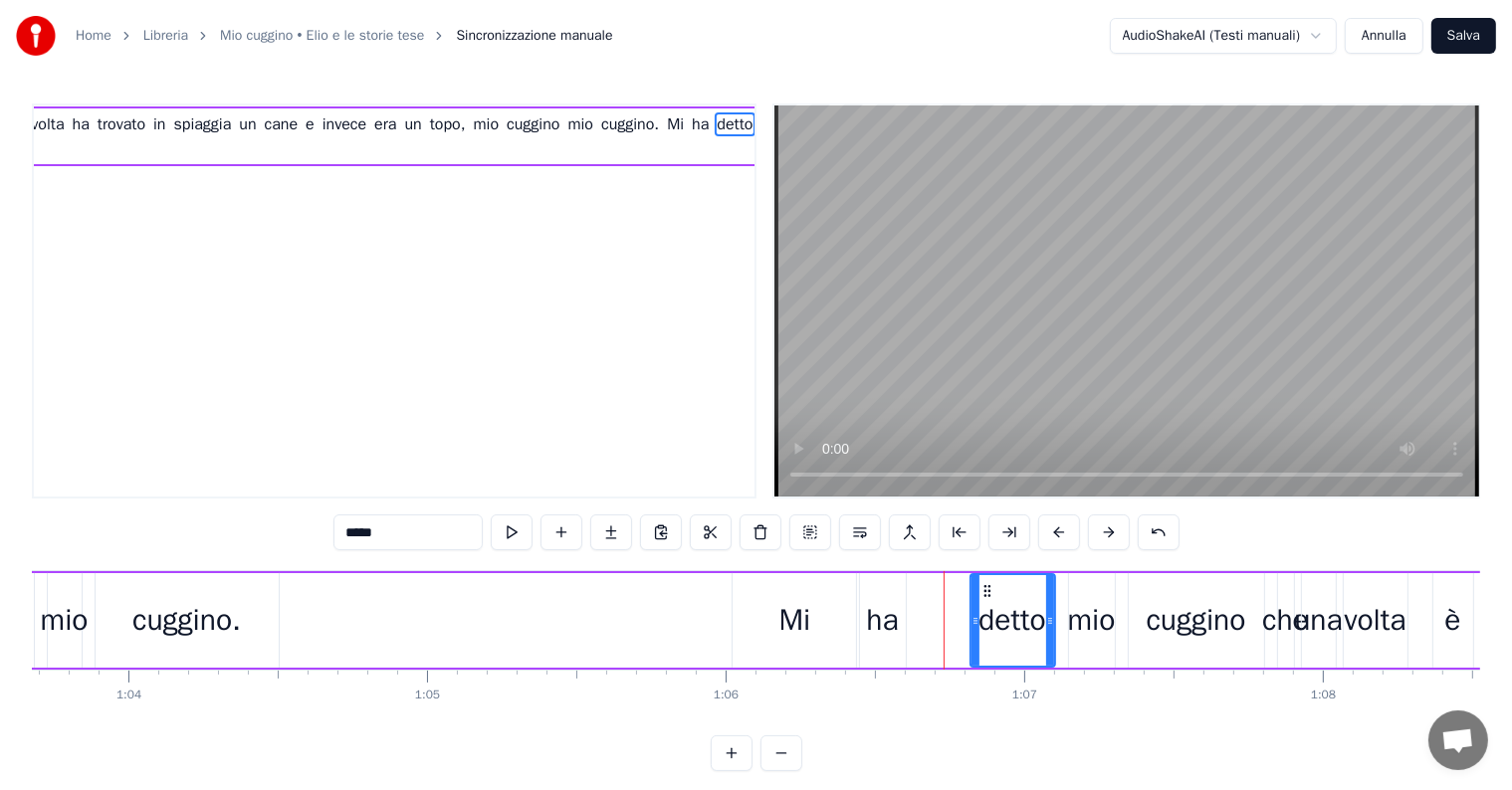 drag, startPoint x: 933, startPoint y: 617, endPoint x: 972, endPoint y: 616, distance: 39.012818 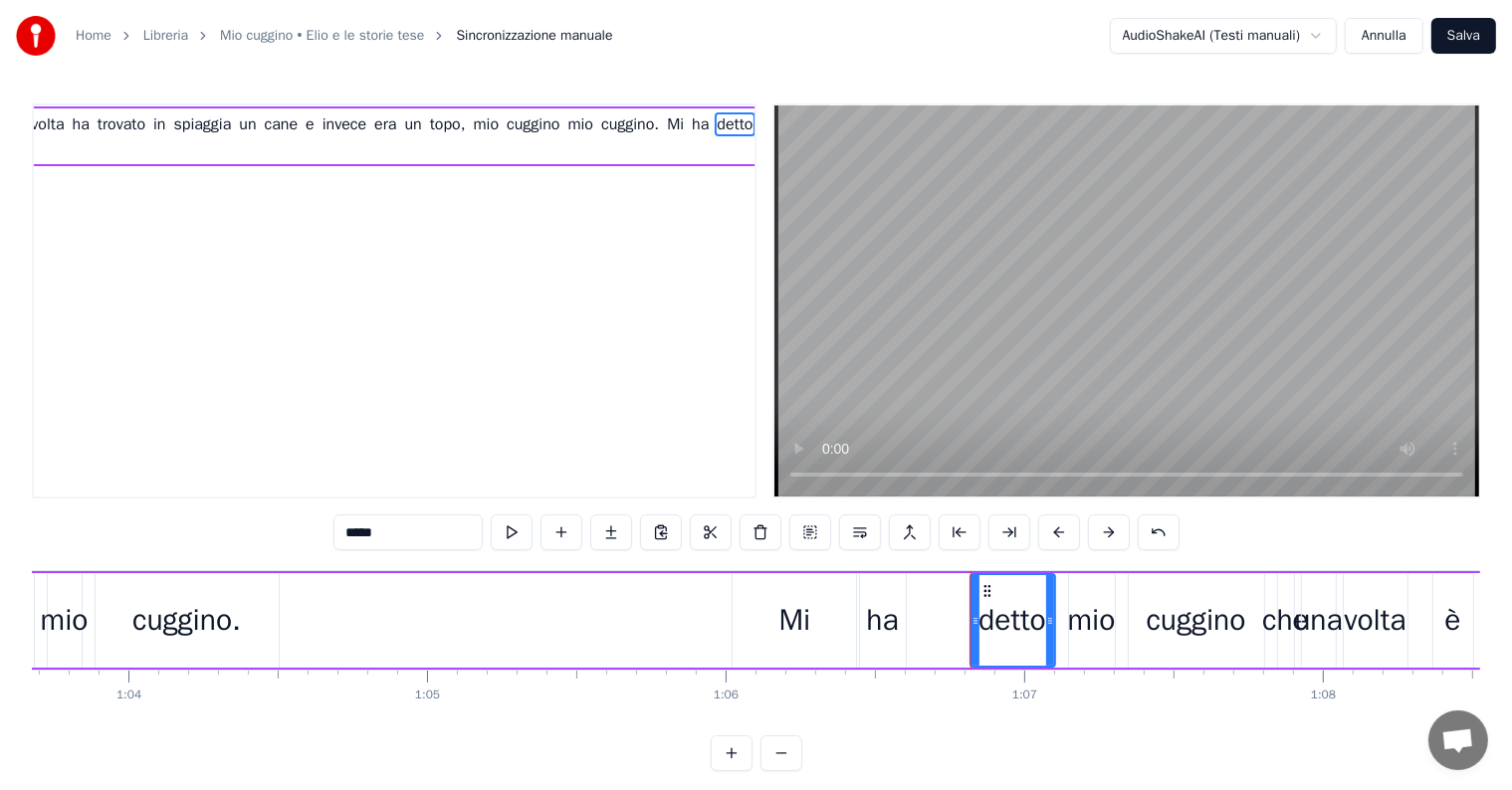 click on "ha" at bounding box center (883, 620) 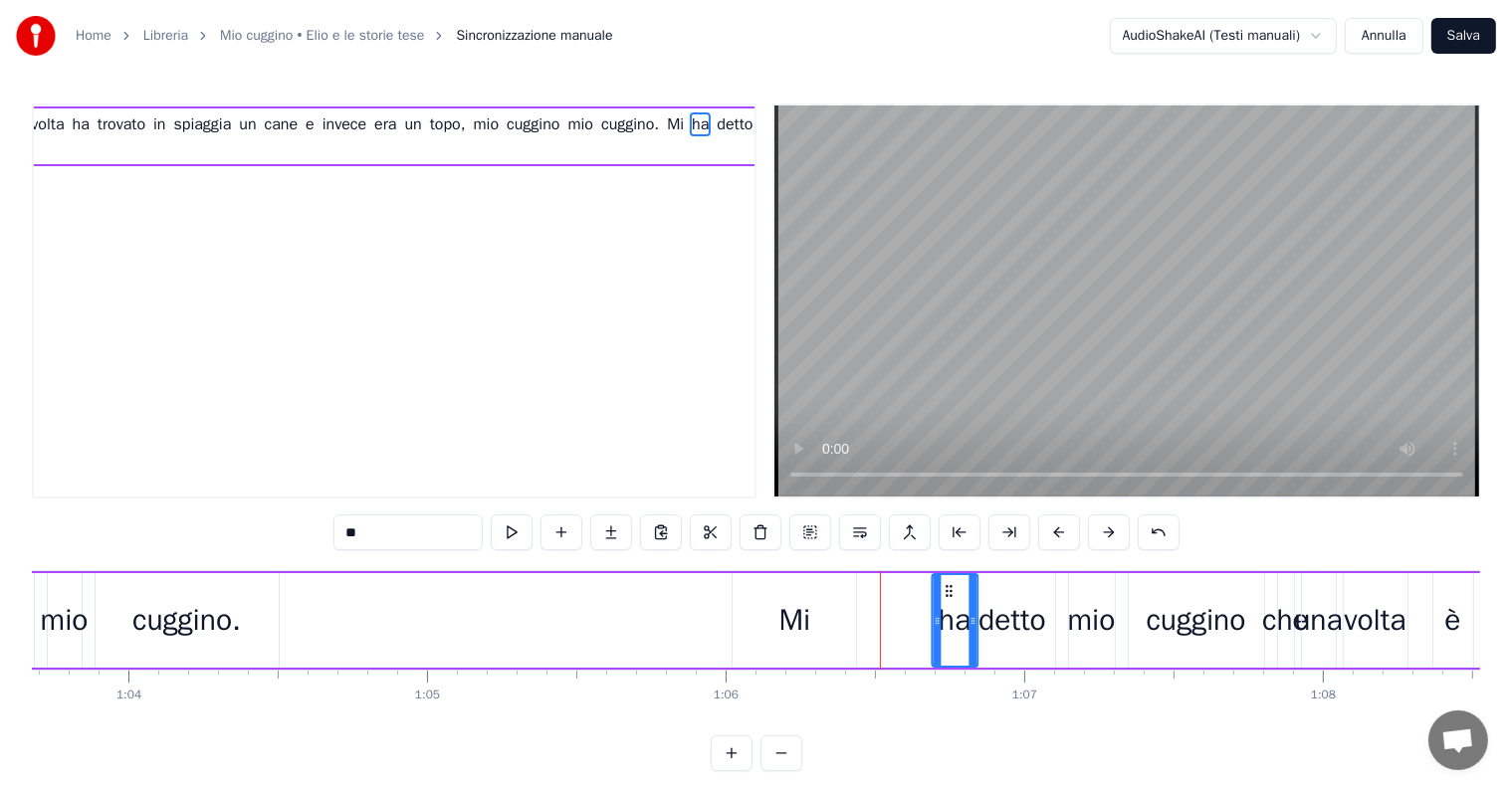 drag, startPoint x: 874, startPoint y: 588, endPoint x: 946, endPoint y: 590, distance: 72.02777 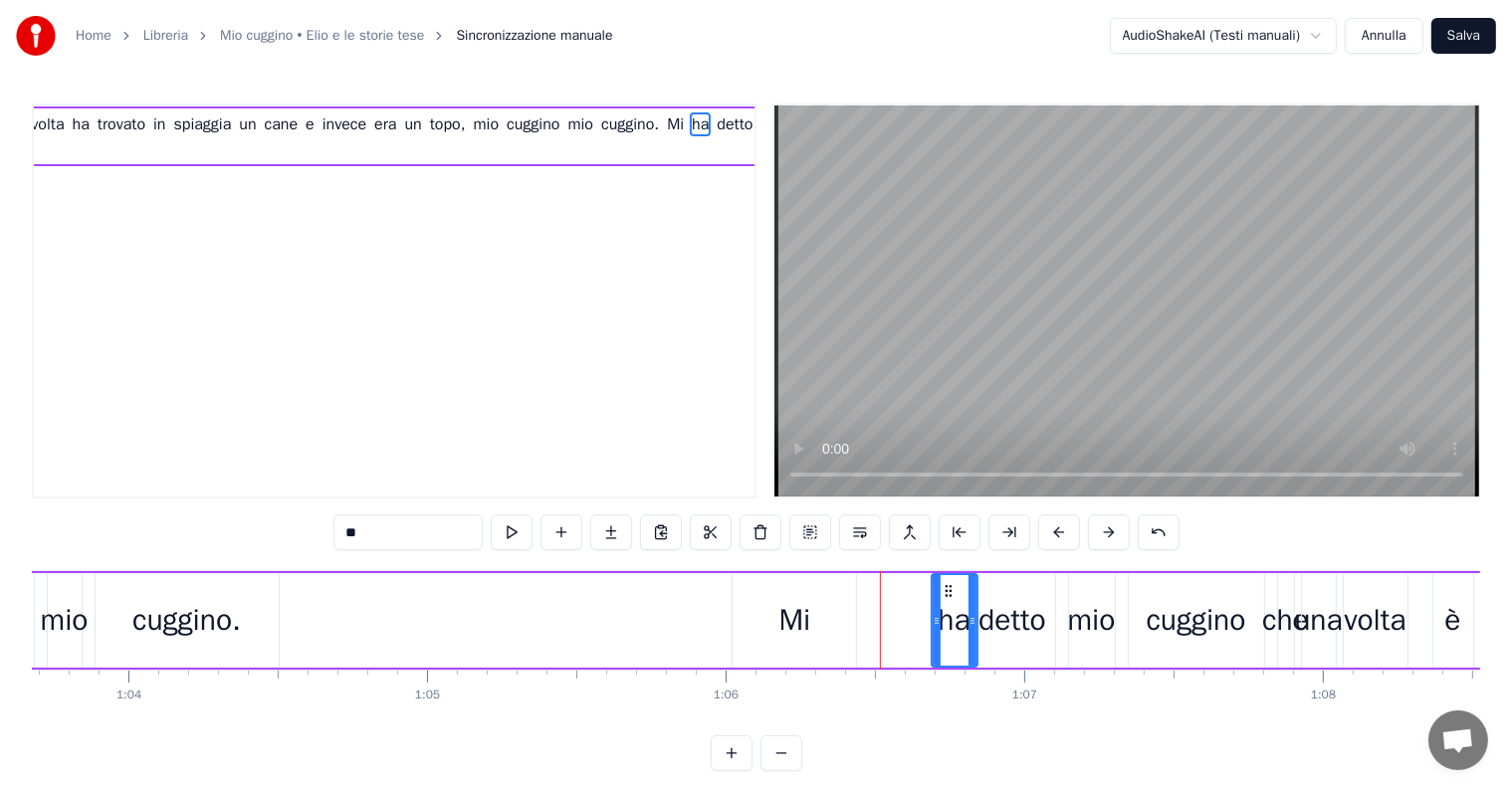 click on "Mi" at bounding box center [794, 620] 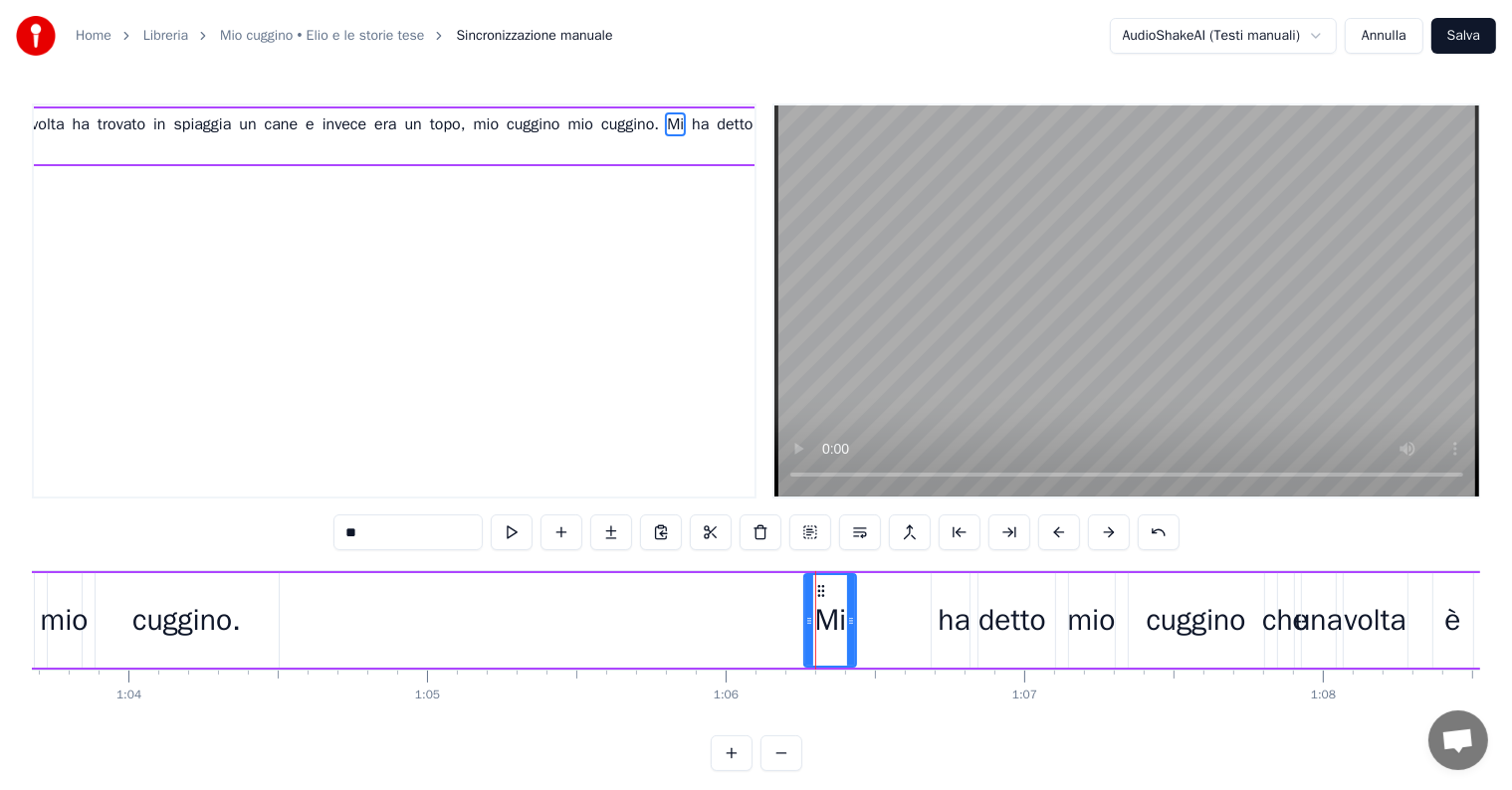 drag, startPoint x: 738, startPoint y: 621, endPoint x: 809, endPoint y: 621, distance: 71 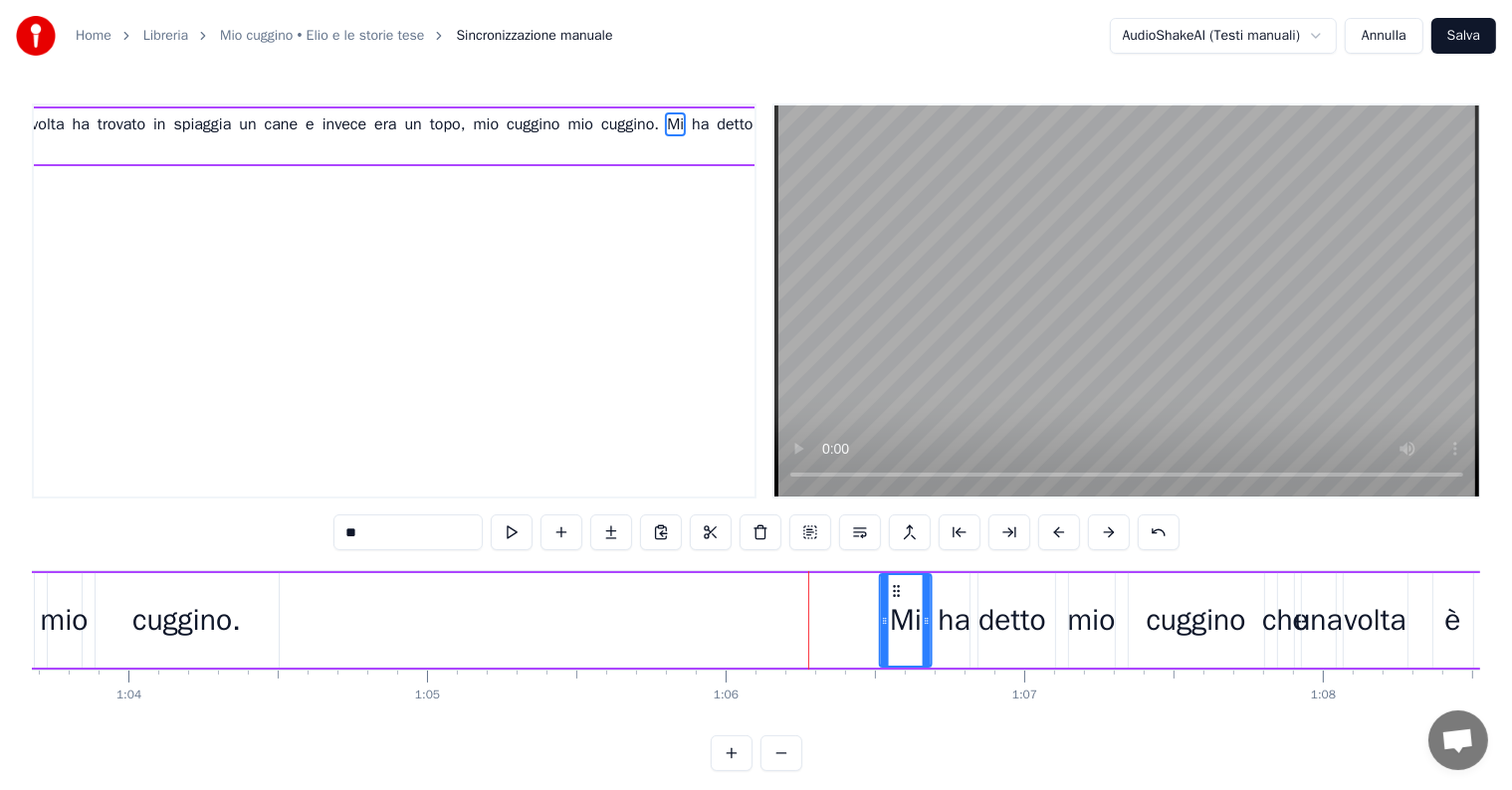 drag, startPoint x: 816, startPoint y: 589, endPoint x: 891, endPoint y: 591, distance: 75.026662 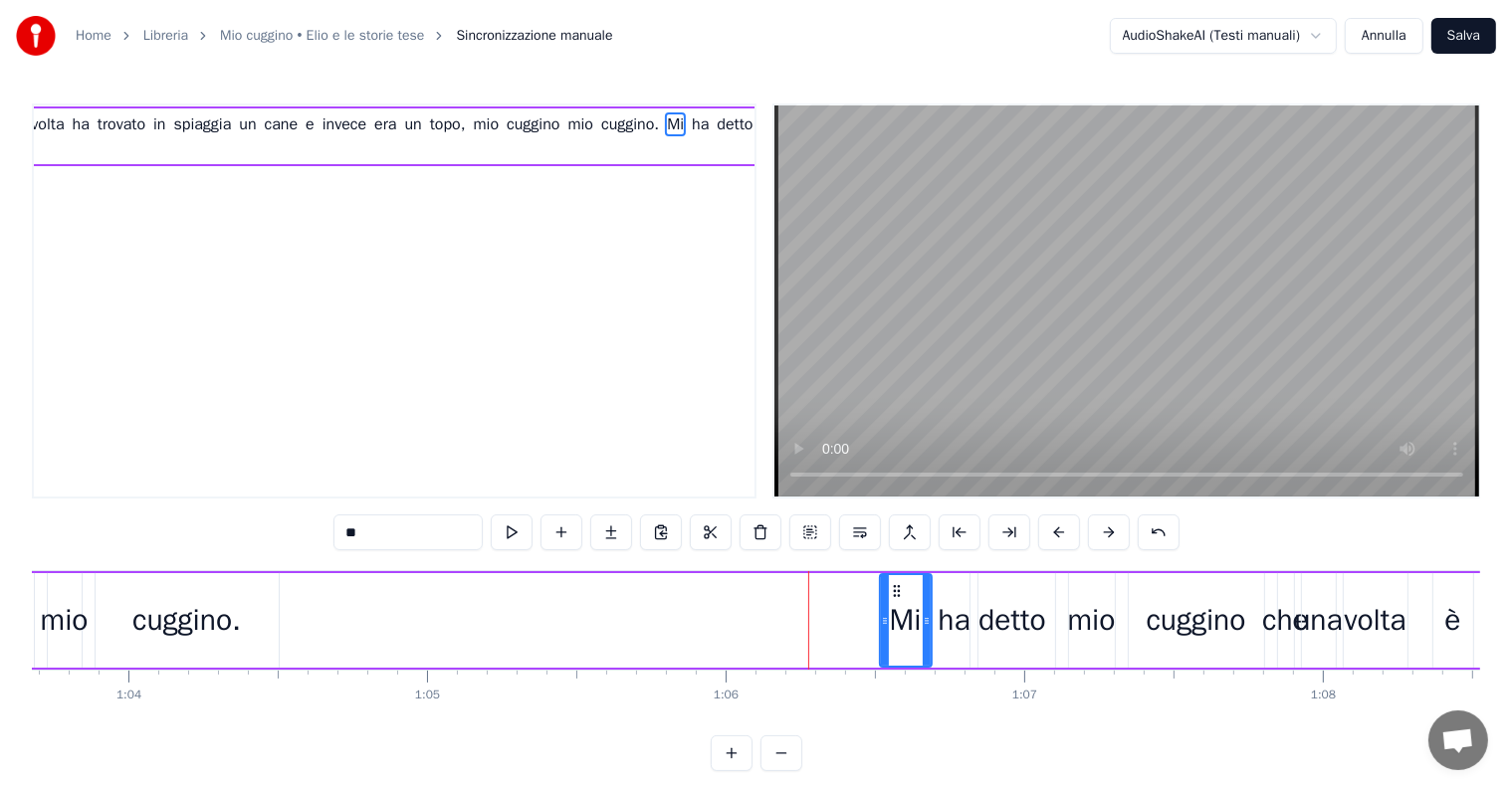 click on "cuggino." at bounding box center (186, 620) 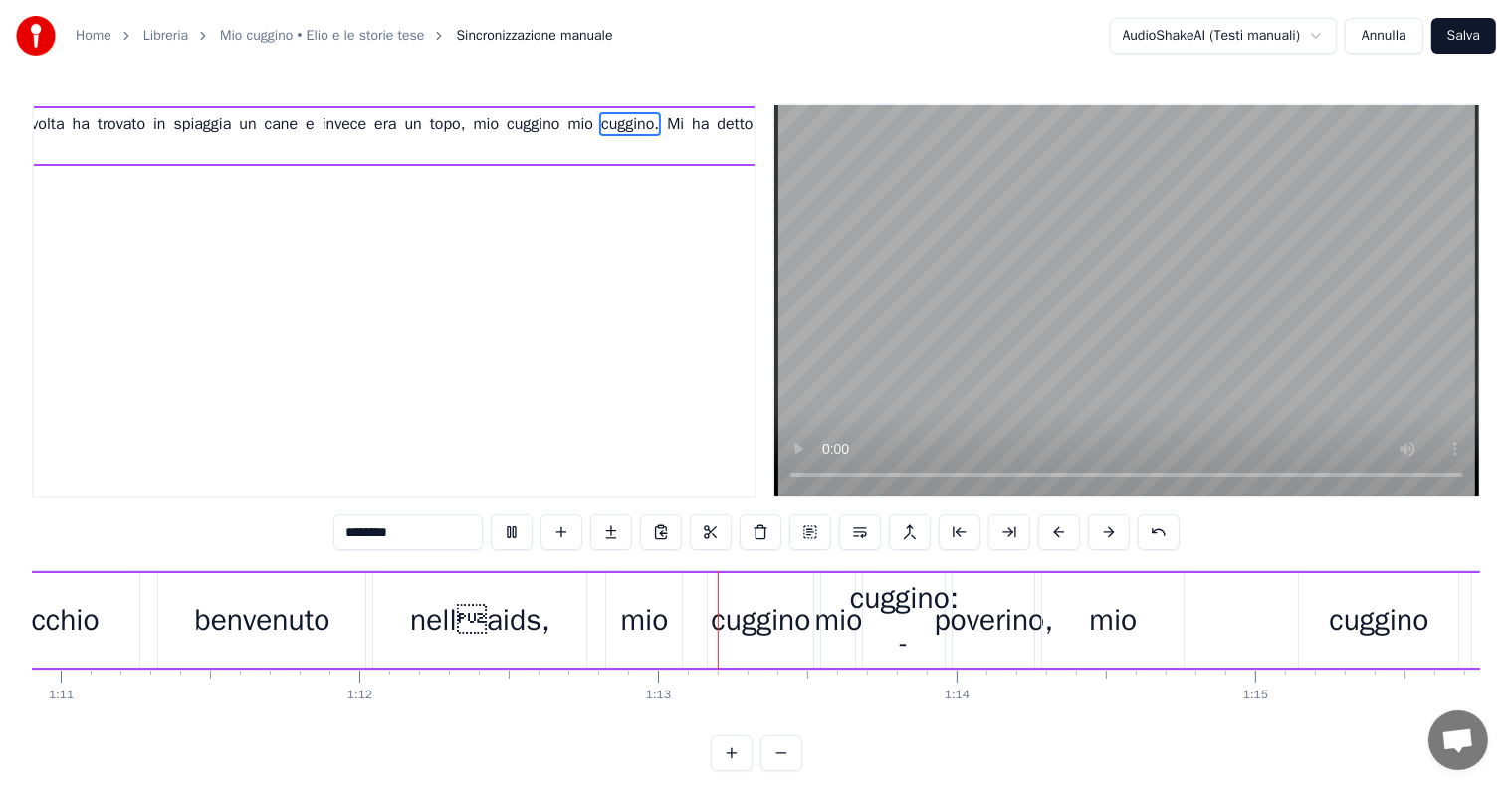 scroll, scrollTop: 0, scrollLeft: 21580, axis: horizontal 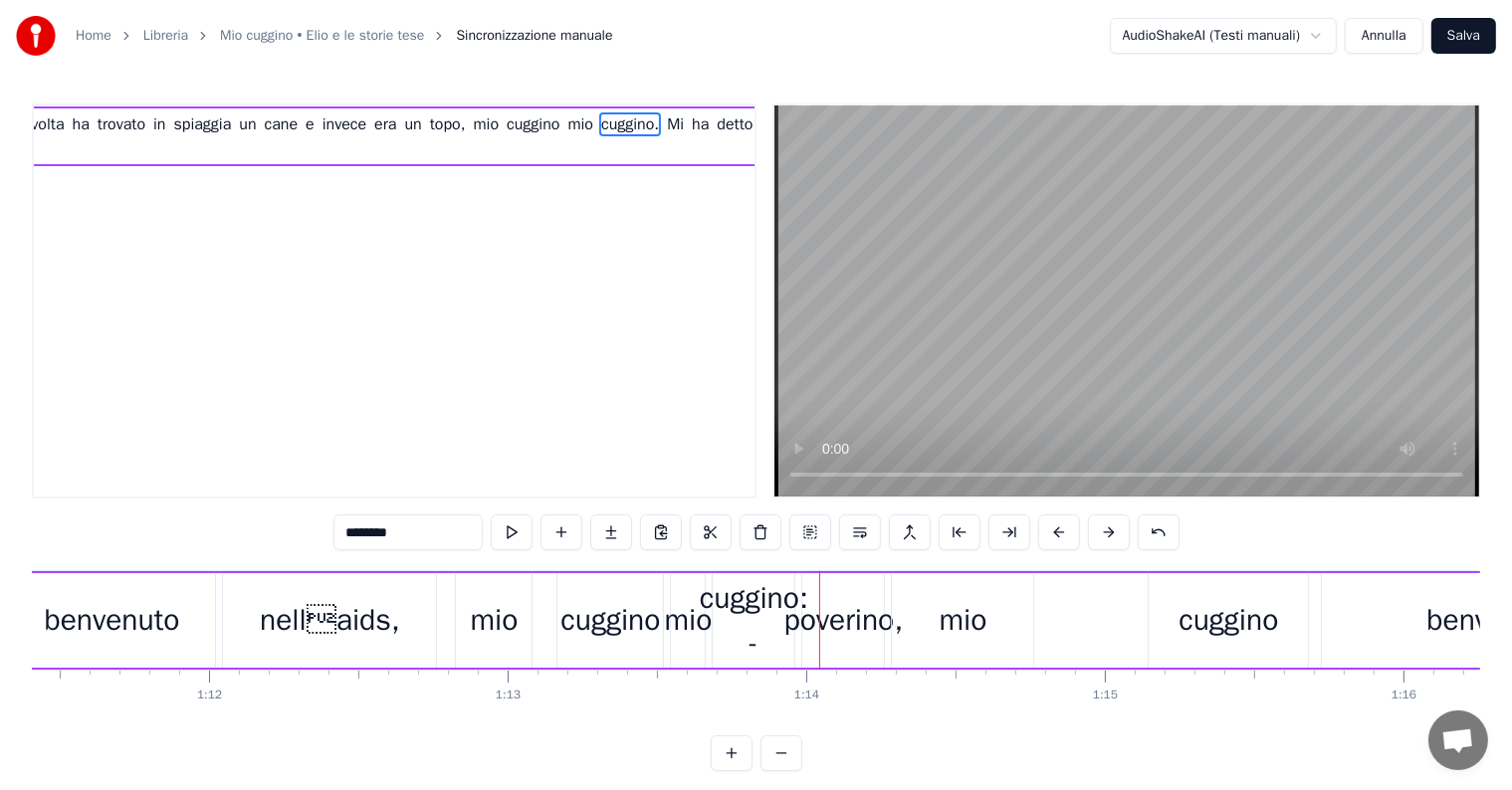 click on "nellaids," at bounding box center [329, 620] 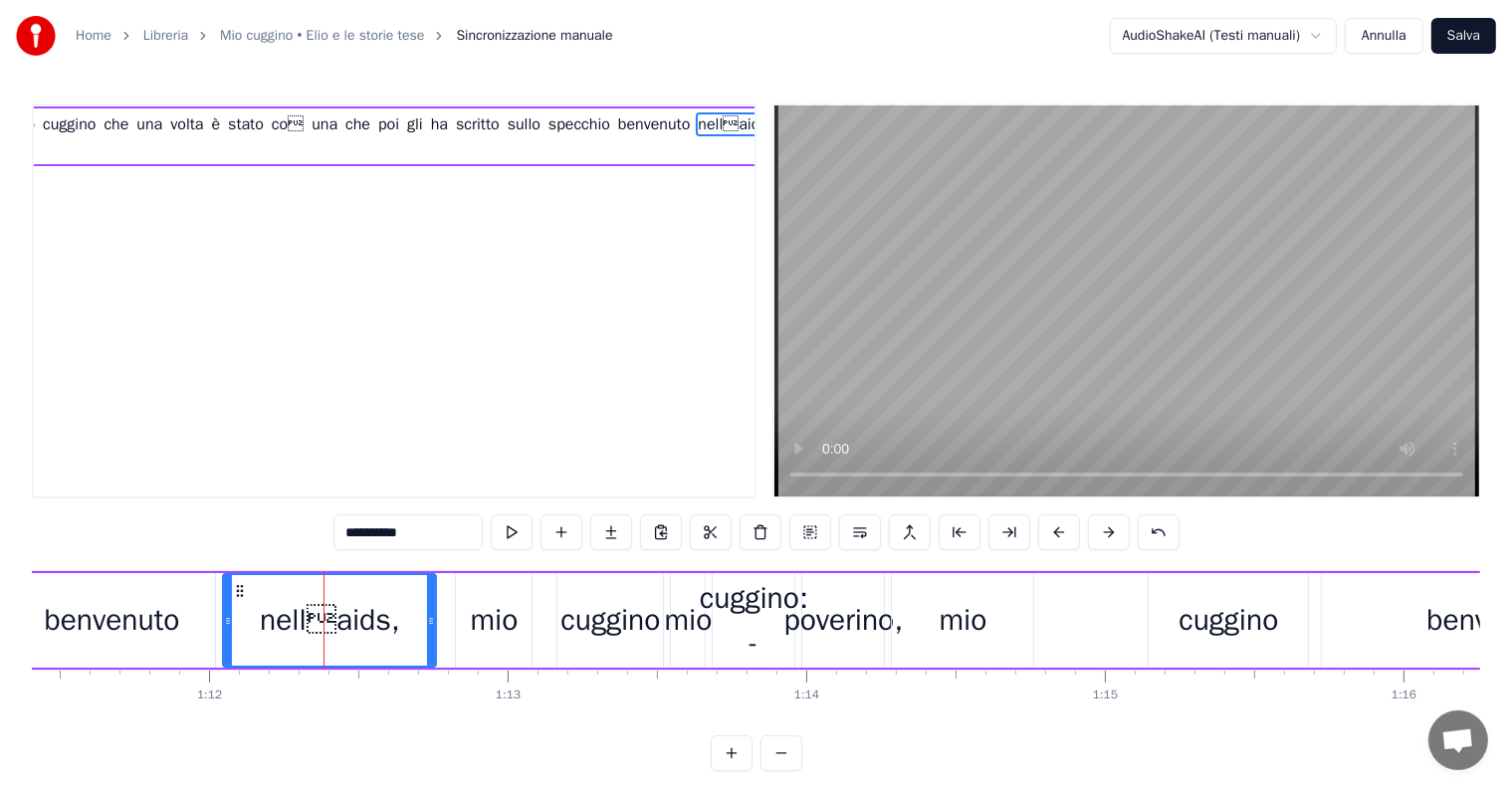 scroll, scrollTop: 0, scrollLeft: 3018, axis: horizontal 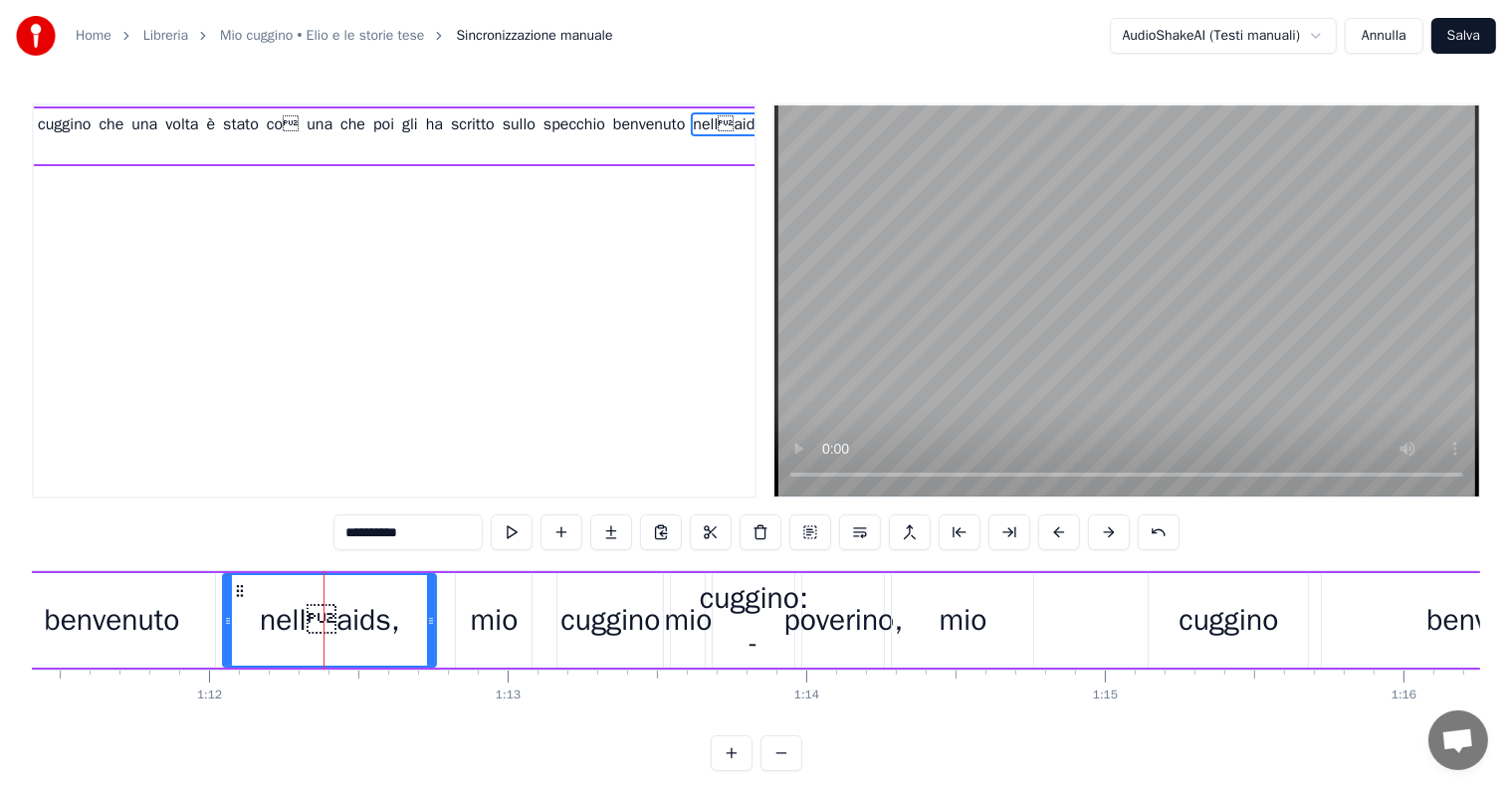 click on "**********" at bounding box center [408, 532] 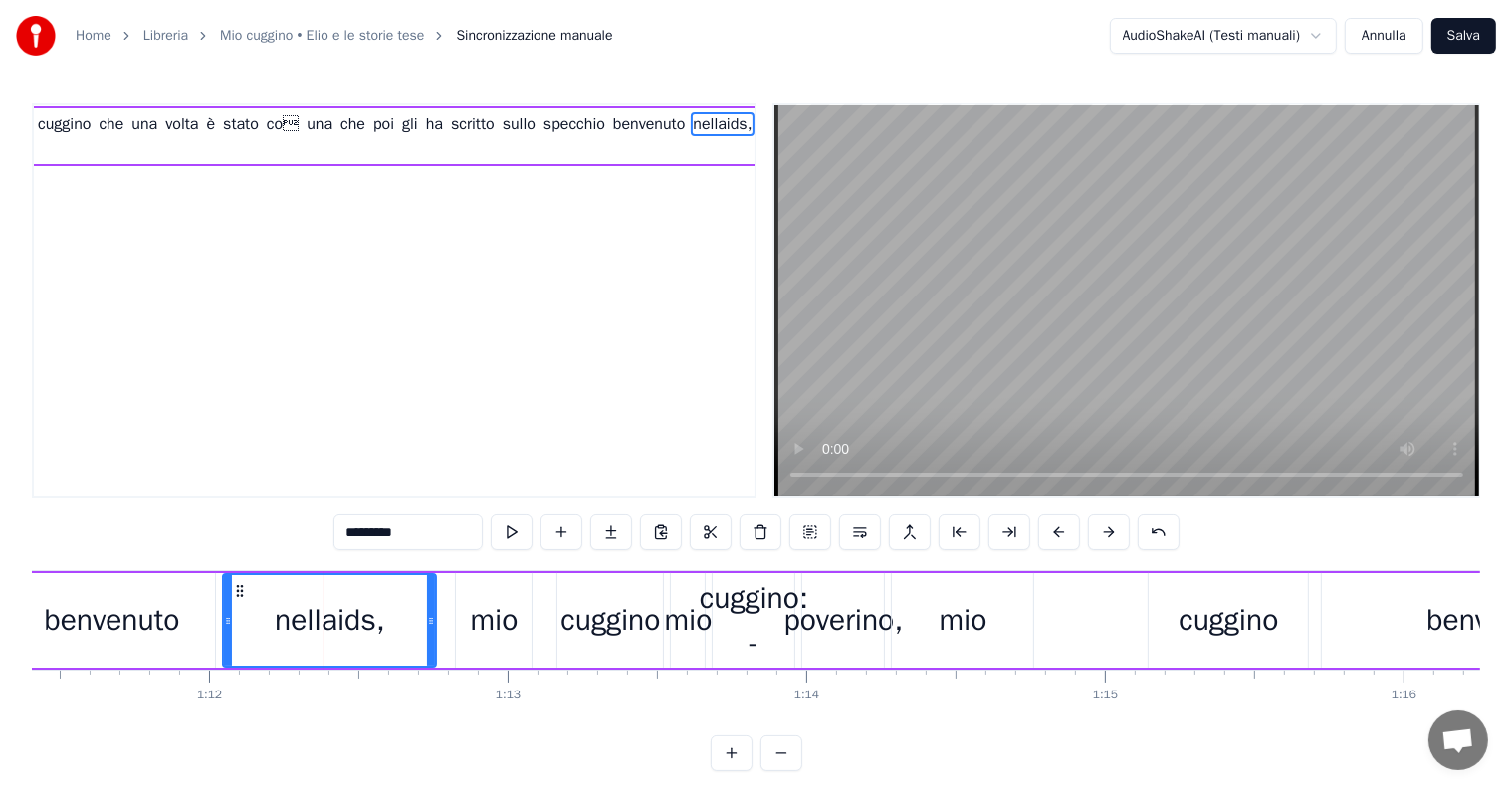 click on "*********" at bounding box center [408, 532] 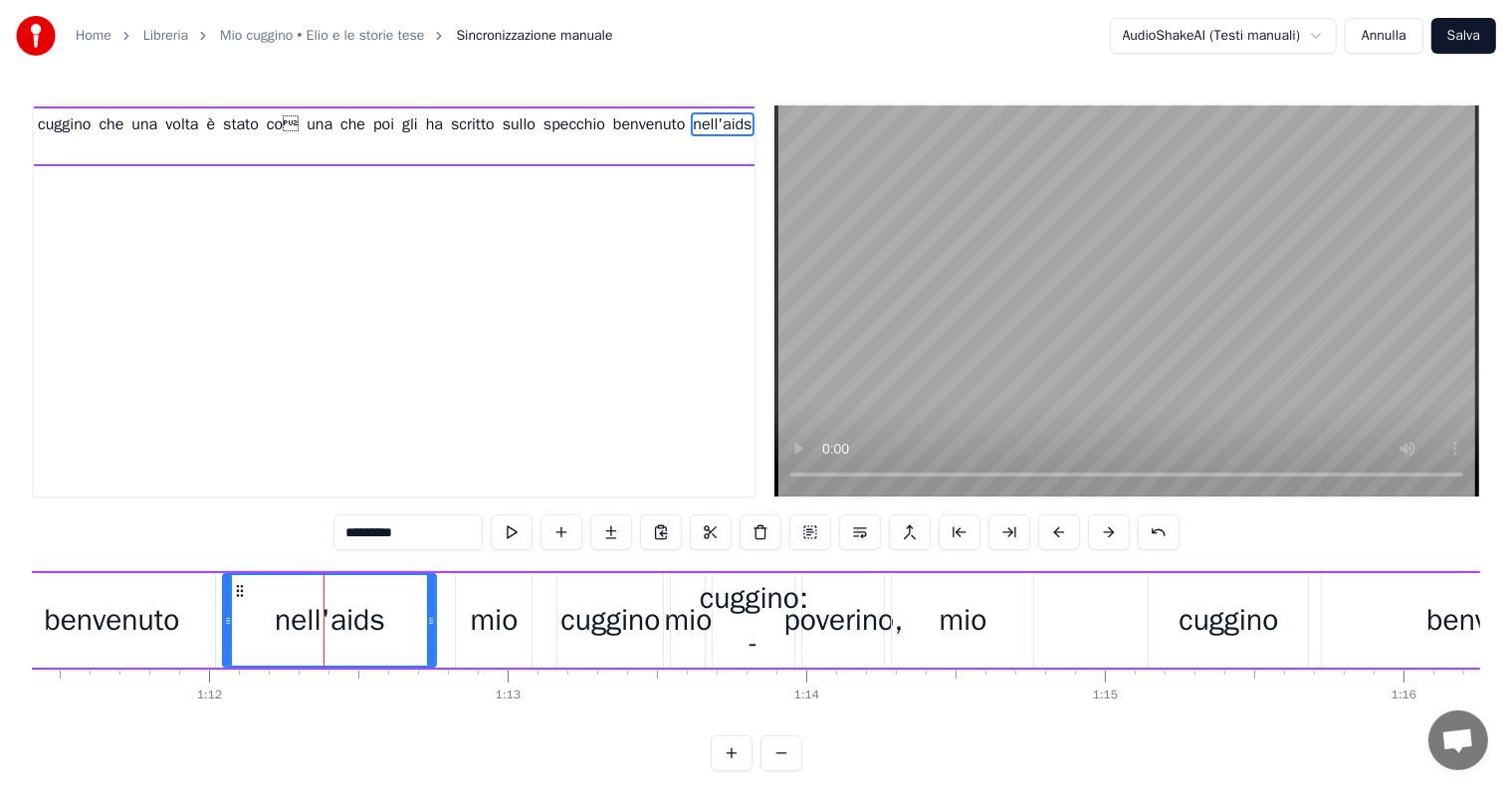 click on "0:31 Mi ha detto mio cuggino che una volta si è schiantato con la moto, mio cuggino mio cuggino. Mi ha detto mio cuggino che poi si è tolto il casco e si è aperta la testa, mio cuggino mio cuggino. Mio cuggino si è tolto il casco, mio cuggino si è aperta la testa. Mi ha detto mio cuggino che una volta ha trovato in spiaggia un cane e invece era un topo, mio cuggino mio cuggino. Mi ha detto mio cuggino che una volta è stato co una che poi gli ha scritto sullo specchio benvenuto nell'aids mio cuggino mio cuggino: - poverino, mio cuggino benvenuto nellaids - mio cuggino topo cane, mio cuggino benvenuto nellaids. Mio cuggino mio cuggino, mio cuggino è rispettato, amico di tutti. Mio cuggino ha fatto questo e quello, mio cuggino mi protegge quando vengono a picchiarmi perché chiamo mio cuggino. Anzi: io chiamo a mio cuggino. Mi ha detto mio cuggino che una volta ha visto una senza reggipetto - stìghidin, stìghidin, stish stidùn; aaah -, mio cuggino mio cuggino. Mi ha detto mio cuggino che una in e" at bounding box center (756, 437) 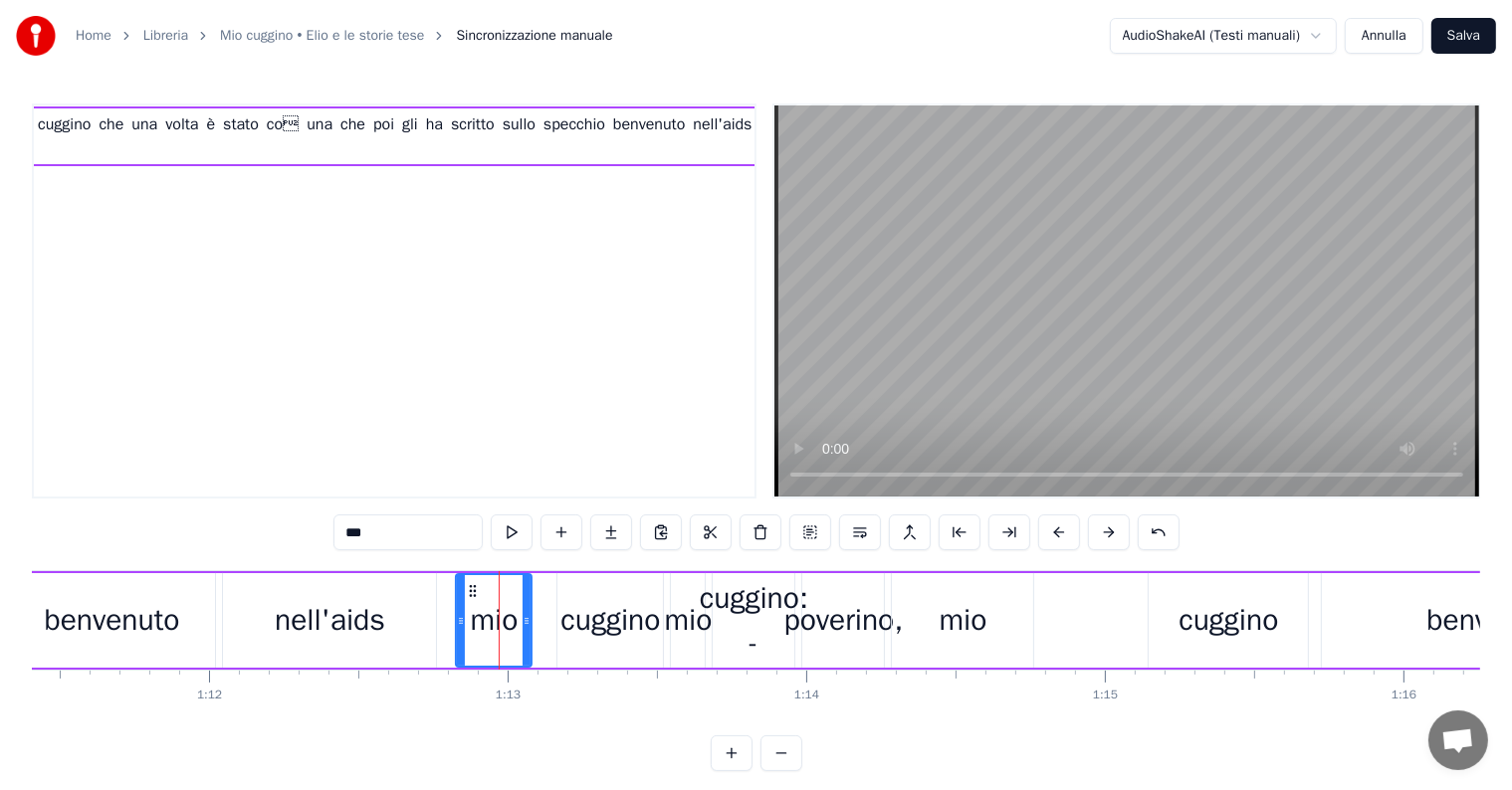 scroll, scrollTop: 0, scrollLeft: 3042, axis: horizontal 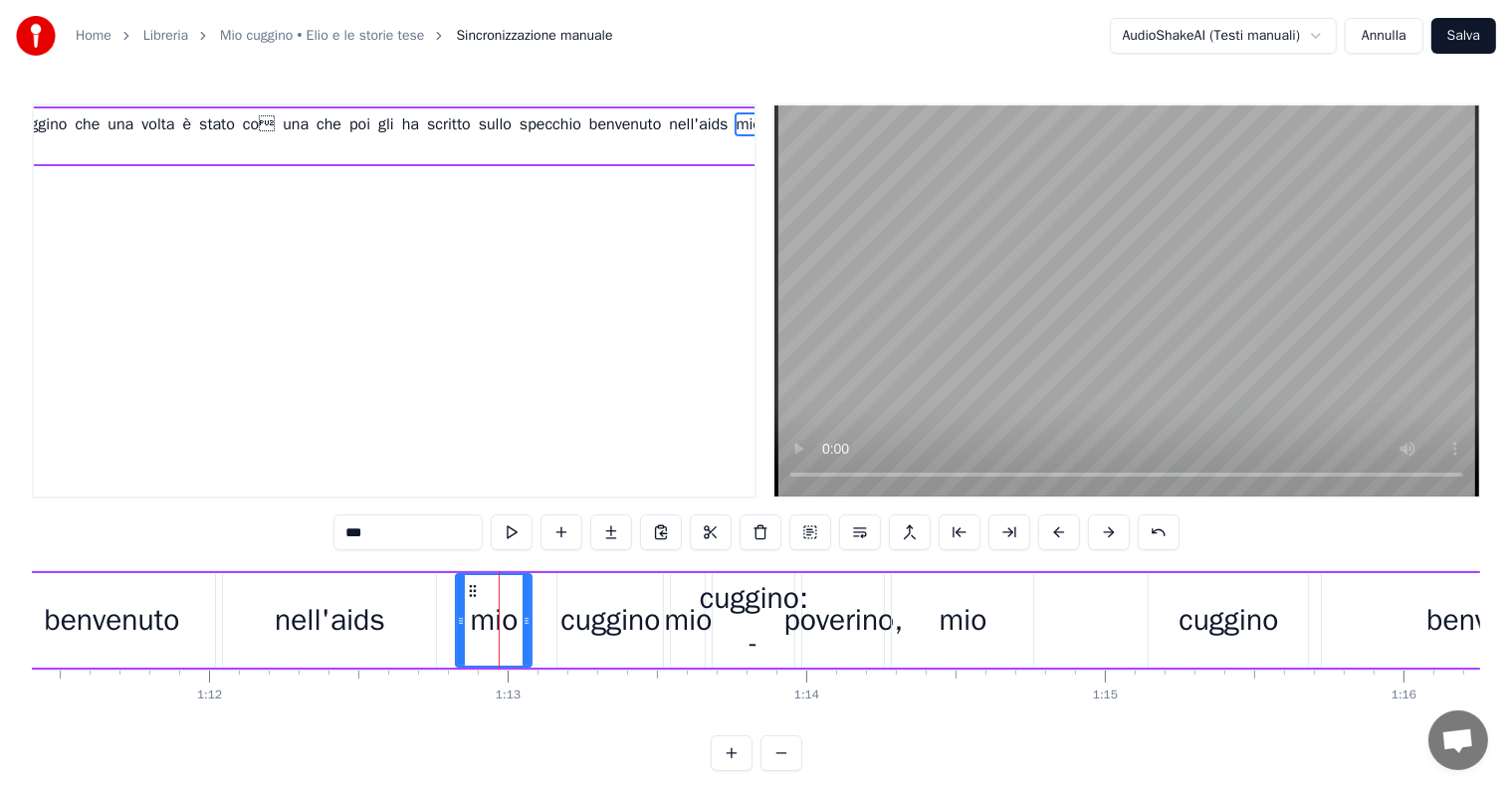 click on "nell'aids" at bounding box center (329, 620) 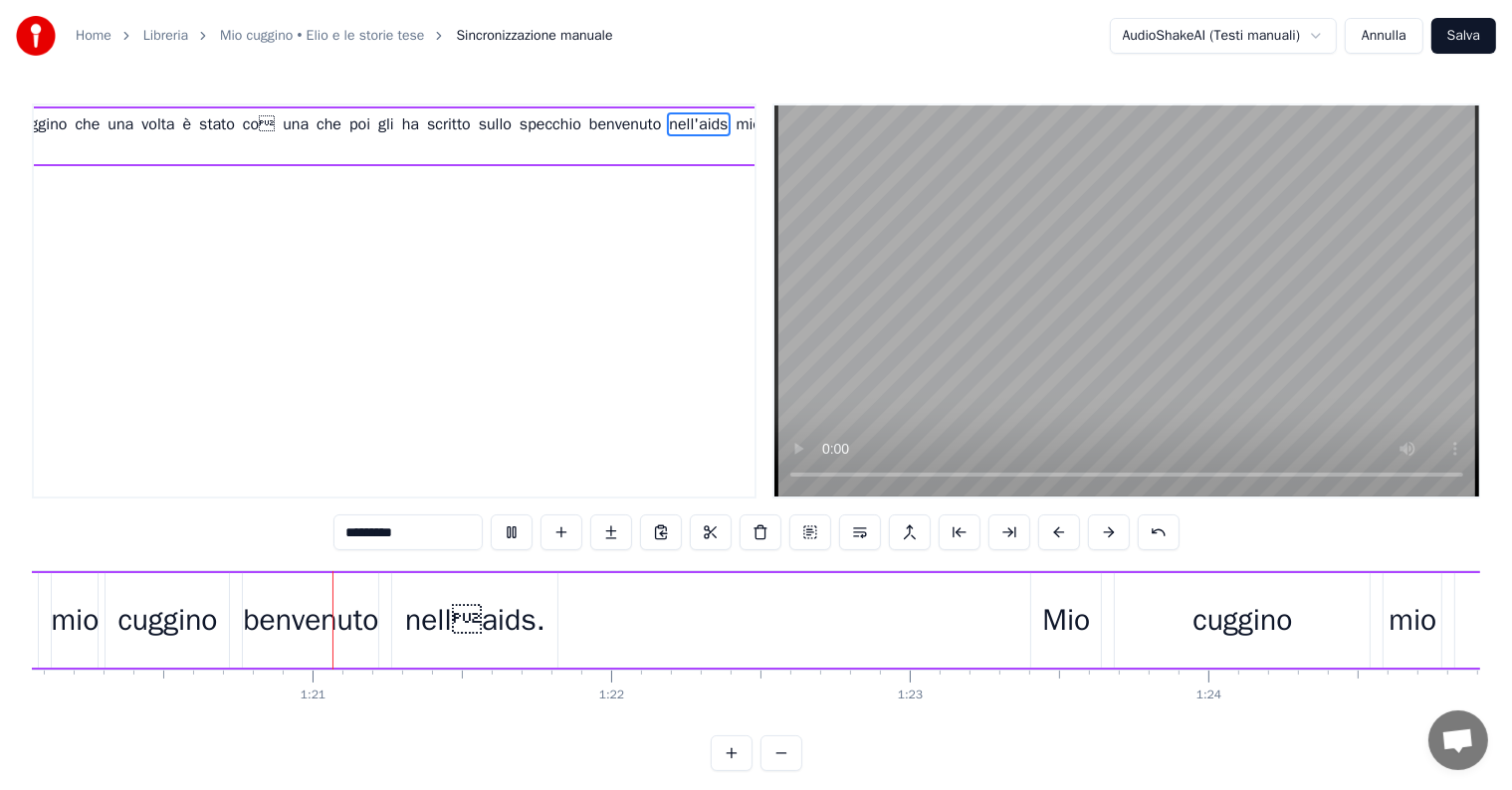 scroll, scrollTop: 0, scrollLeft: 23914, axis: horizontal 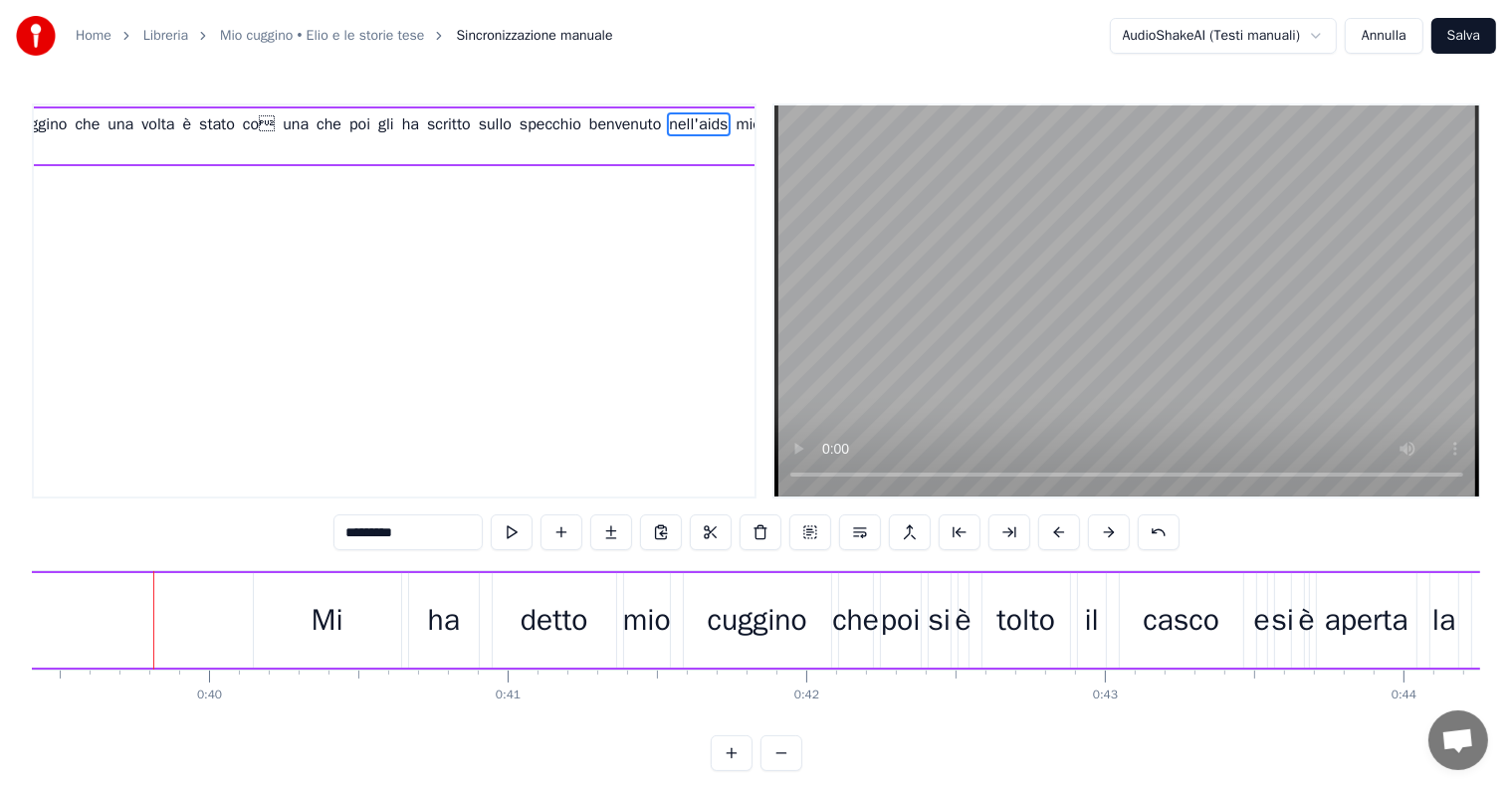 click on "Annulla" at bounding box center [1384, 36] 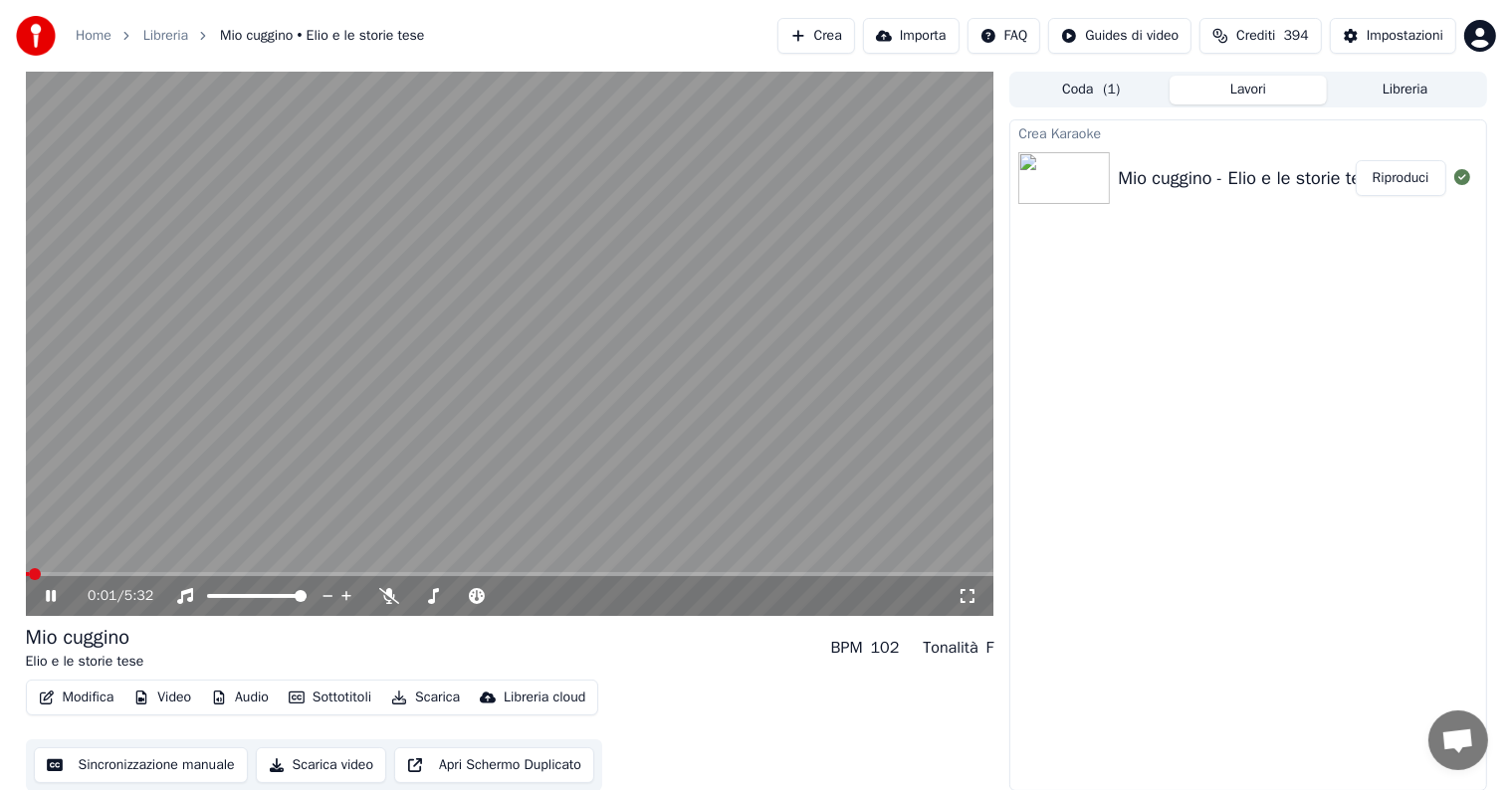 click 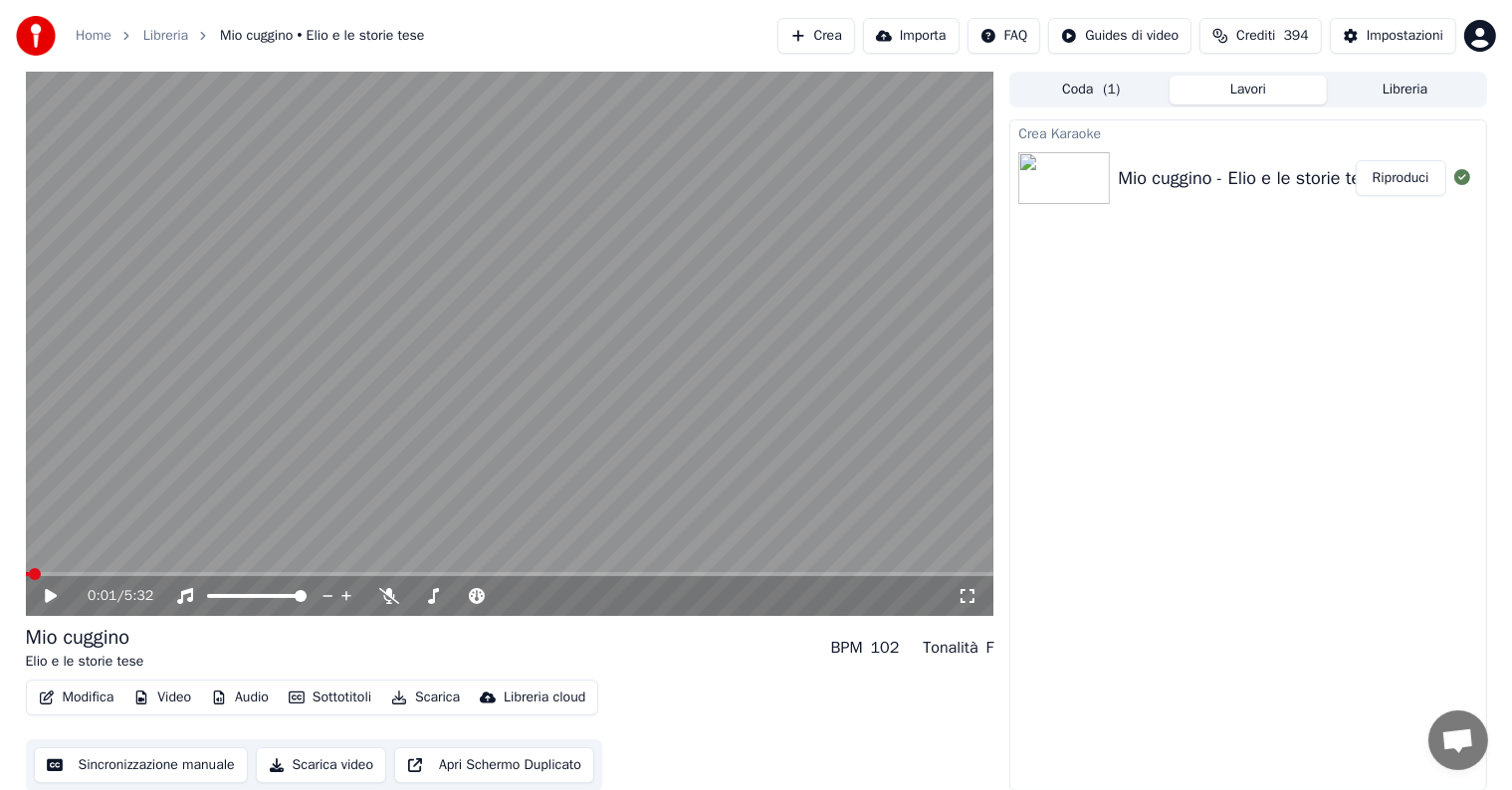 click on "Modifica" at bounding box center [77, 697] 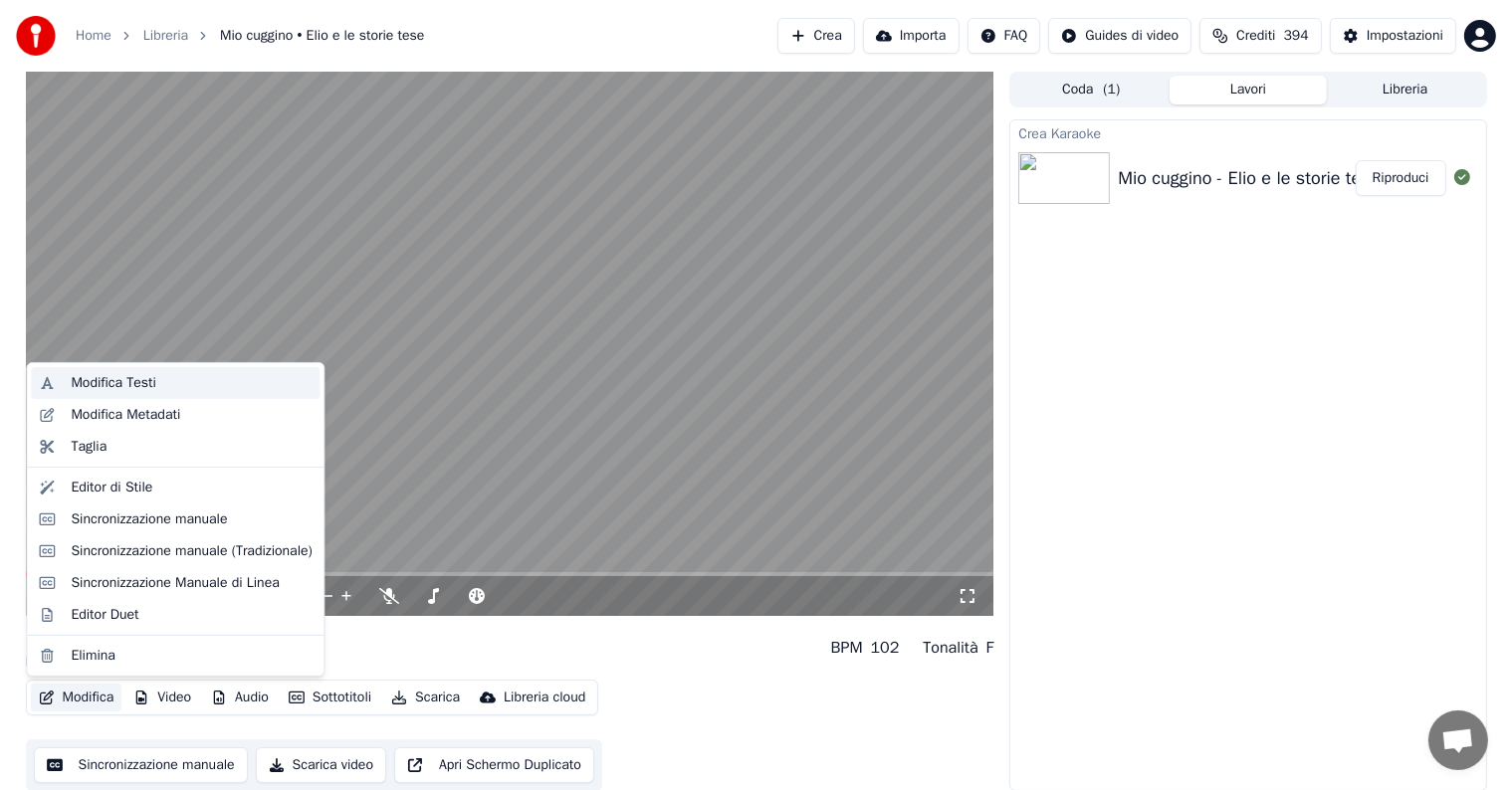 click on "Modifica Testi" at bounding box center (113, 383) 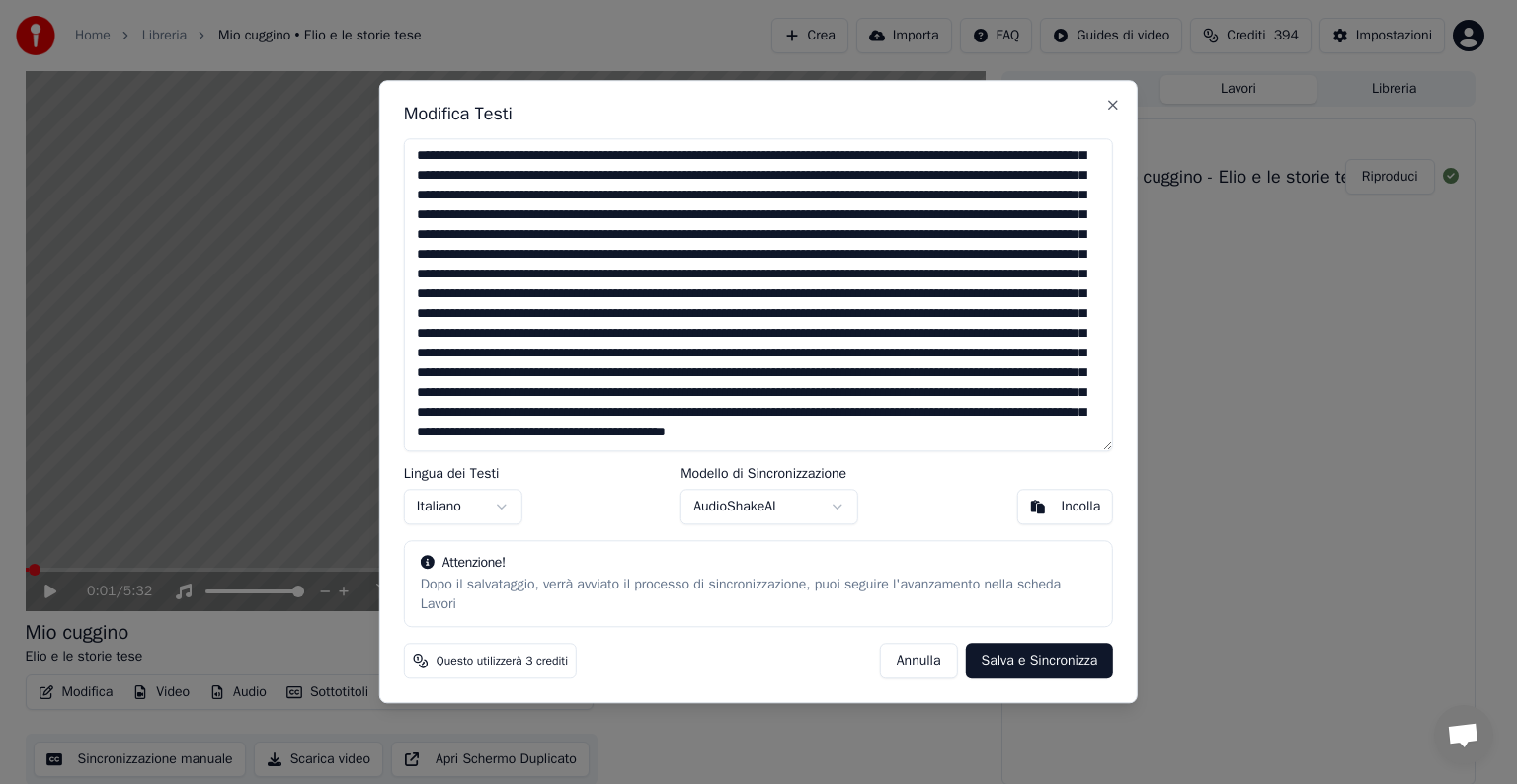 scroll, scrollTop: 99, scrollLeft: 0, axis: vertical 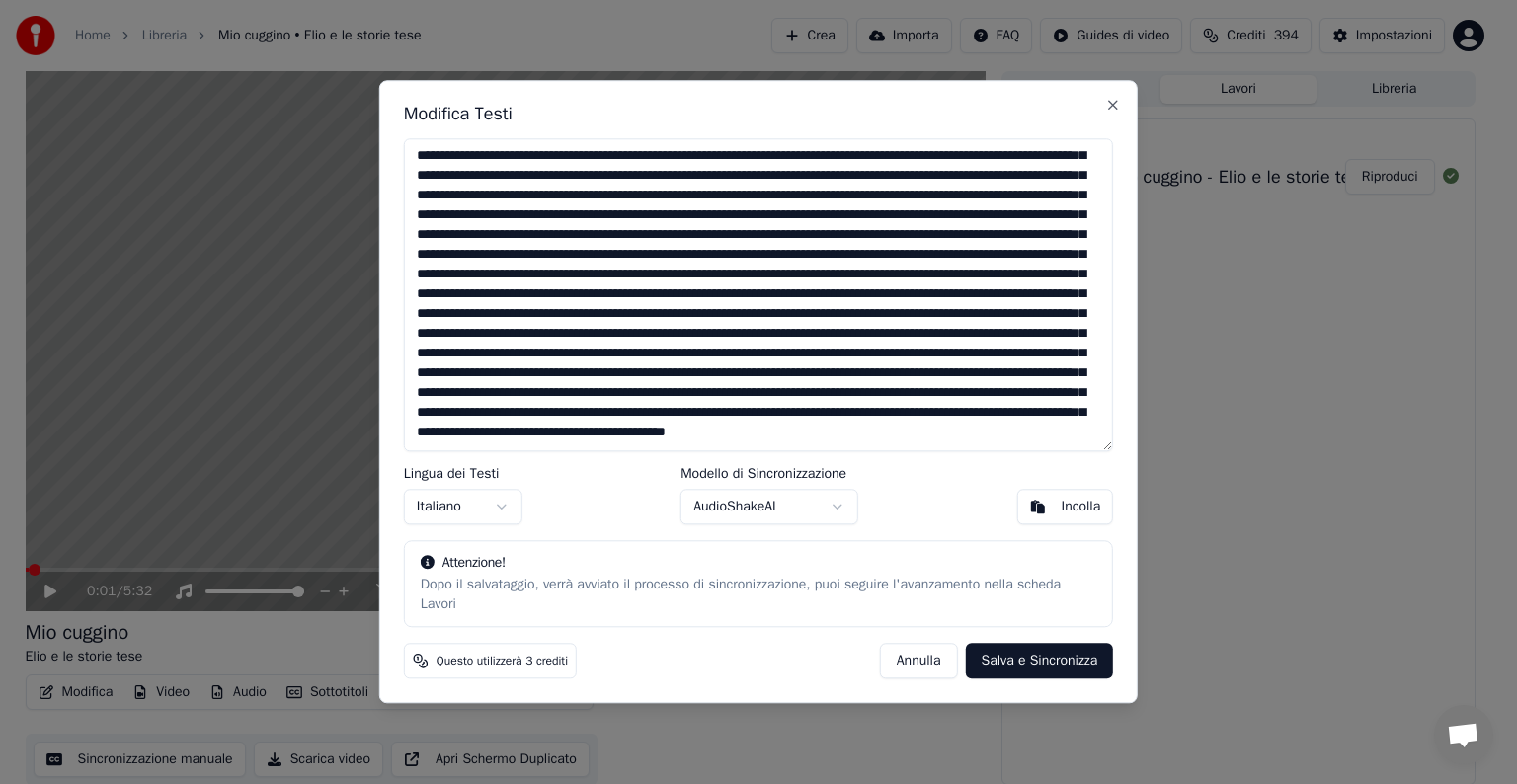 drag, startPoint x: 418, startPoint y: 155, endPoint x: 950, endPoint y: 449, distance: 607.8322 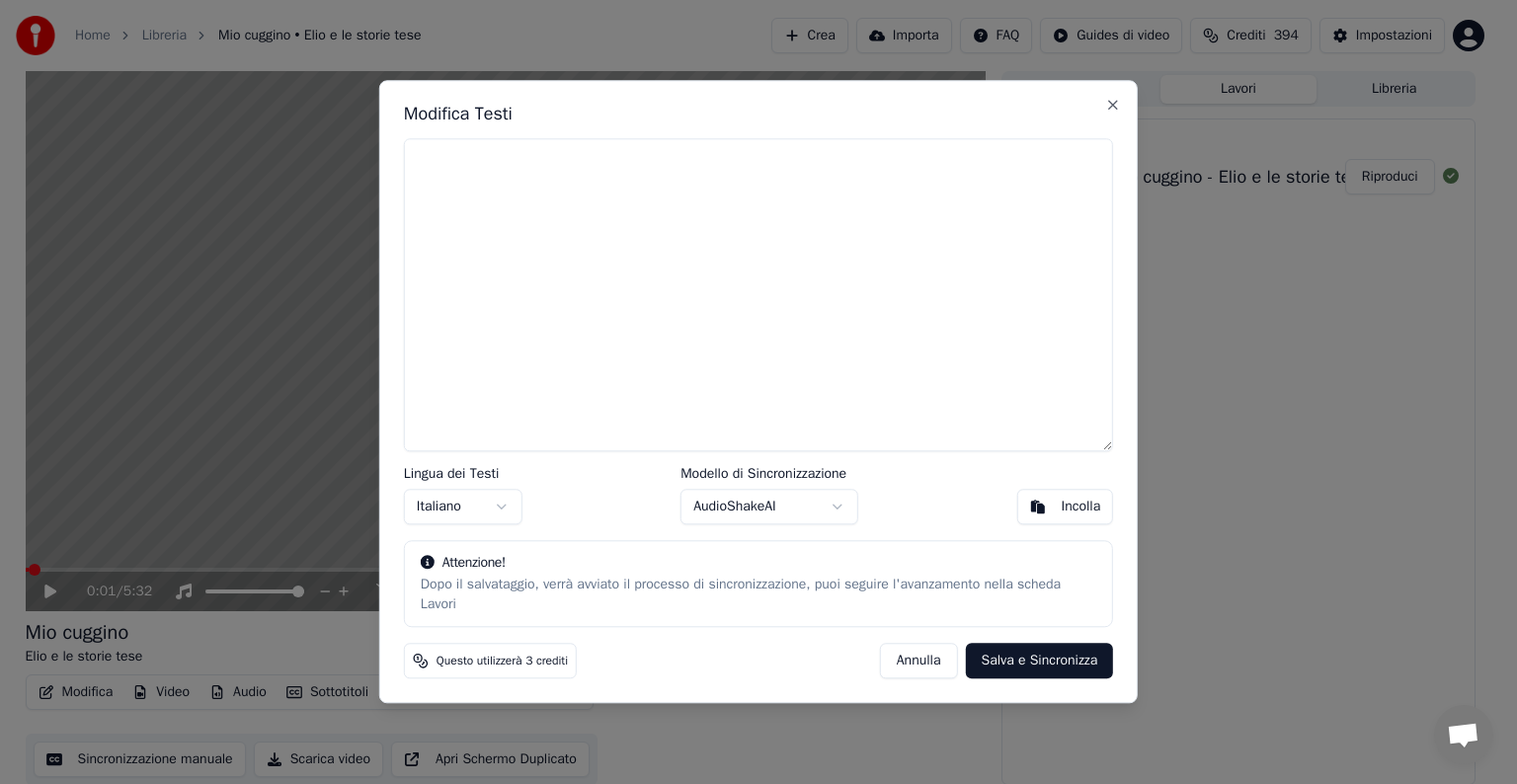 scroll, scrollTop: 0, scrollLeft: 0, axis: both 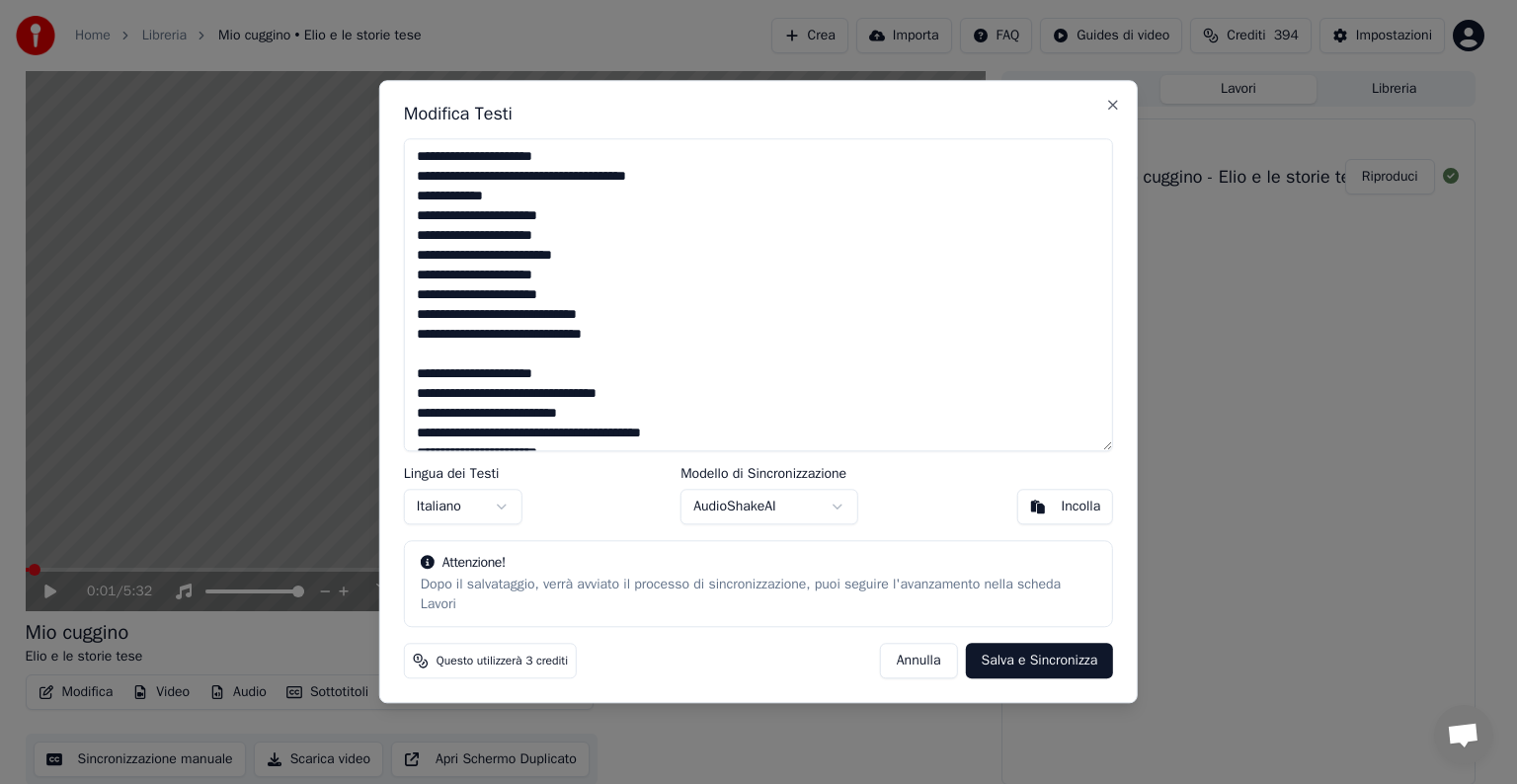 click at bounding box center [758, 294] 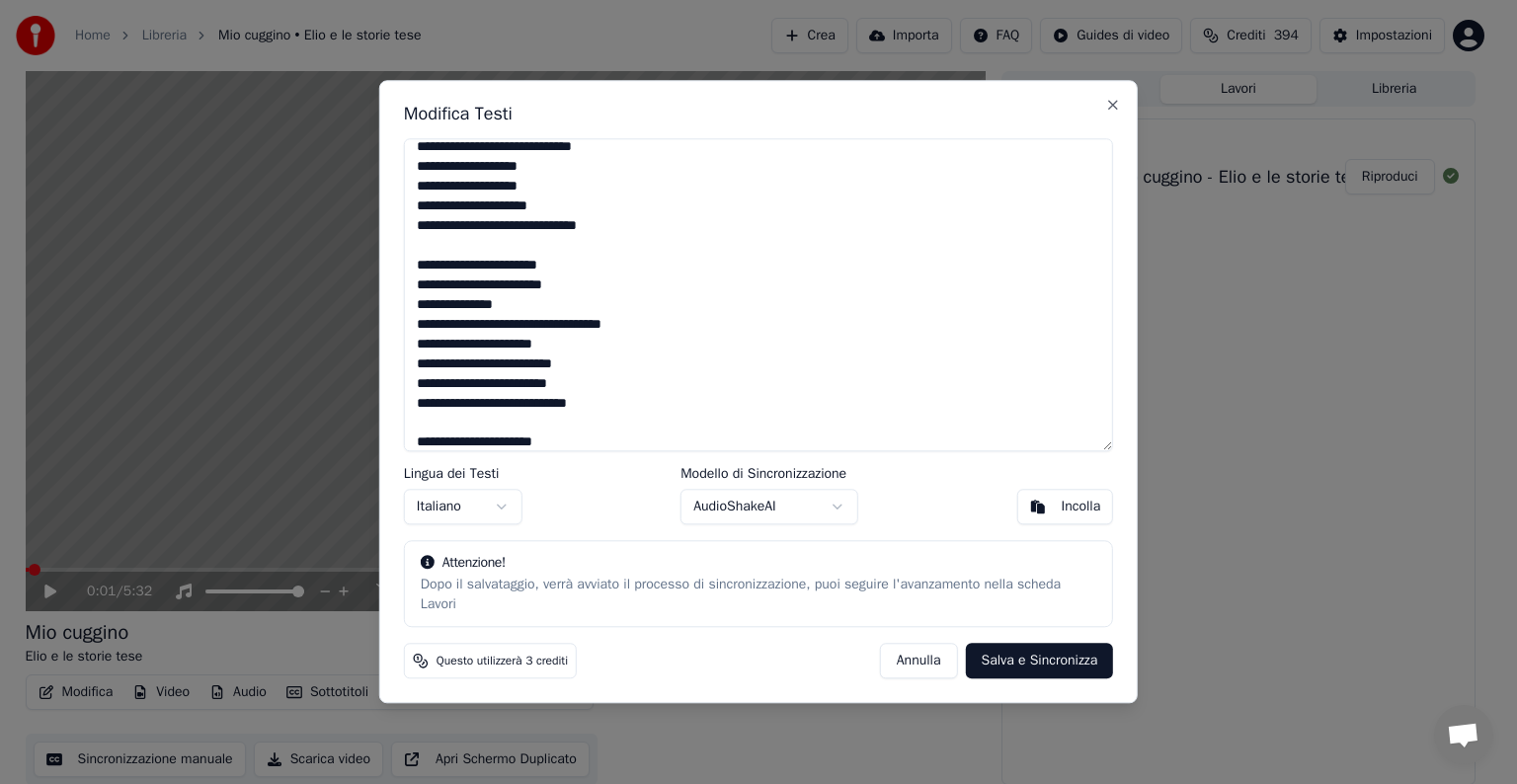 scroll, scrollTop: 395, scrollLeft: 0, axis: vertical 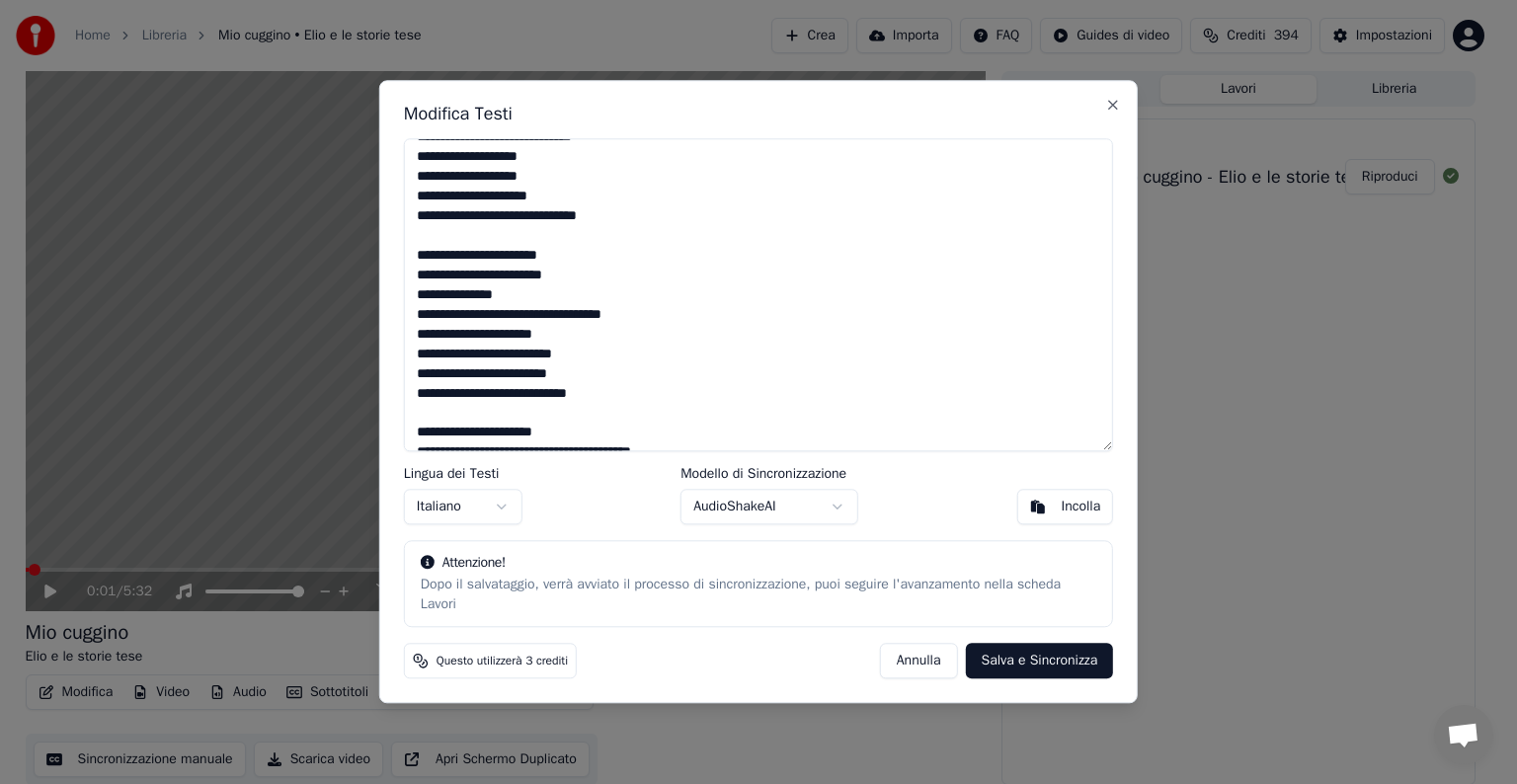 click at bounding box center (758, 294) 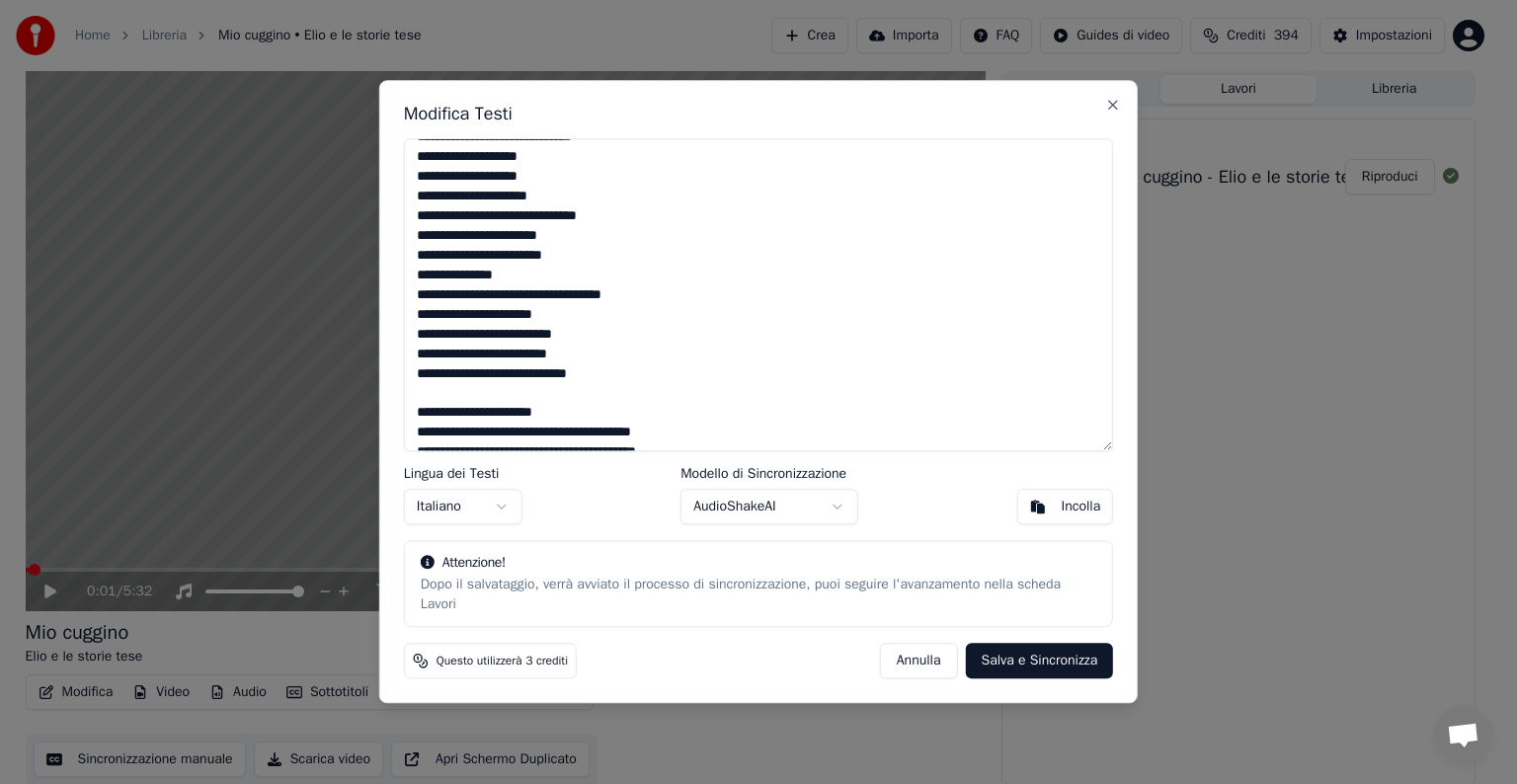 click at bounding box center [758, 294] 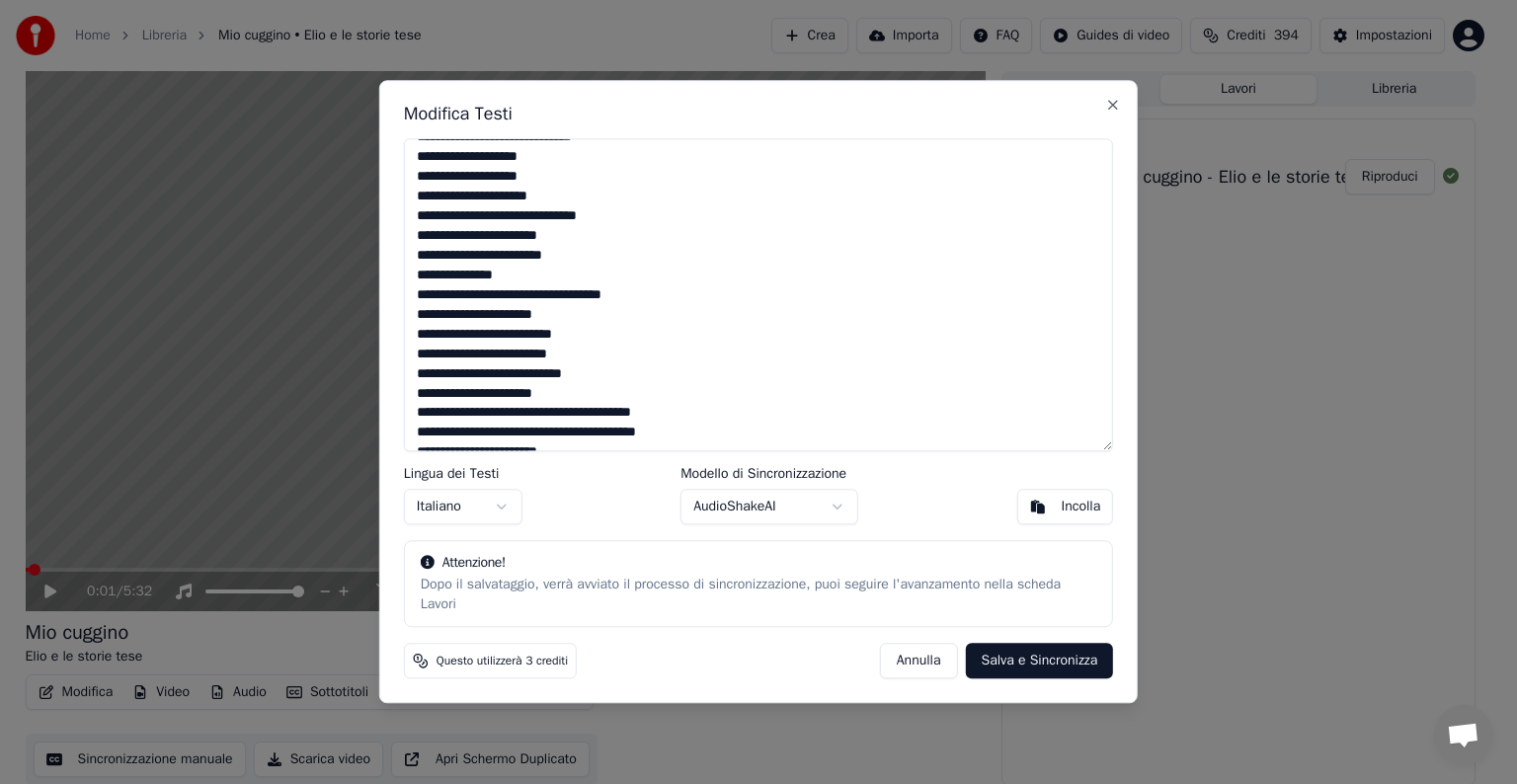 click at bounding box center [758, 294] 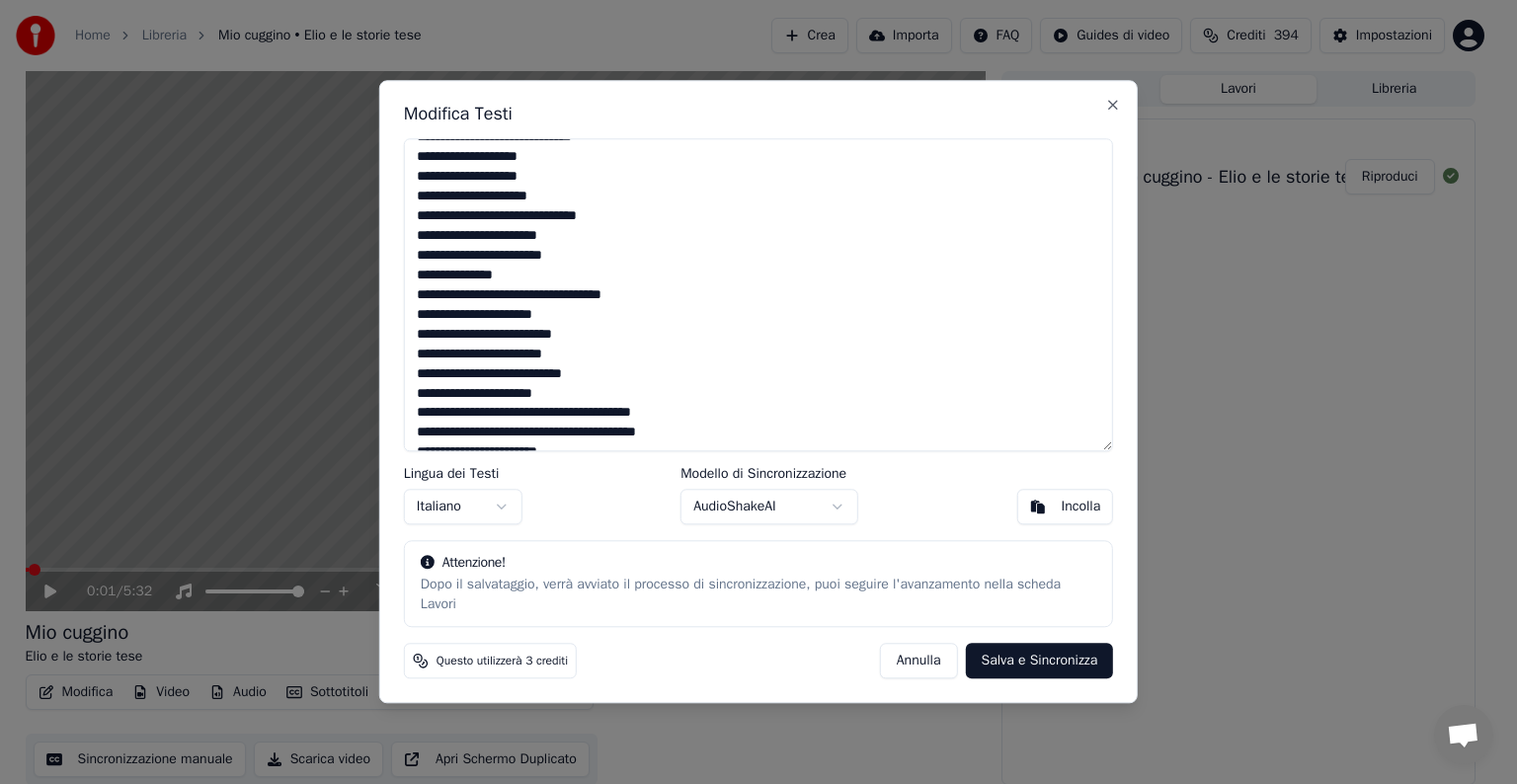 click at bounding box center (758, 294) 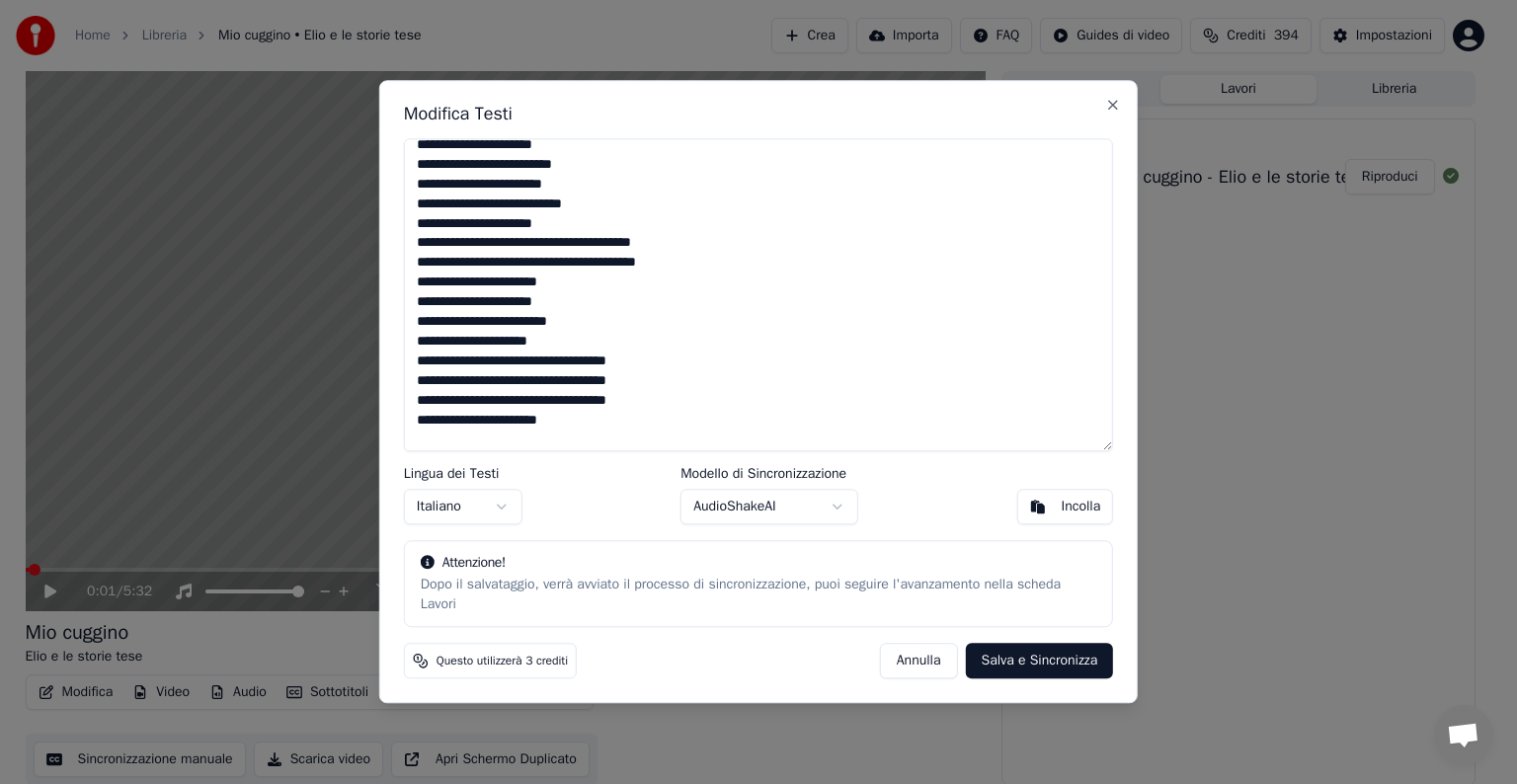 scroll, scrollTop: 592, scrollLeft: 0, axis: vertical 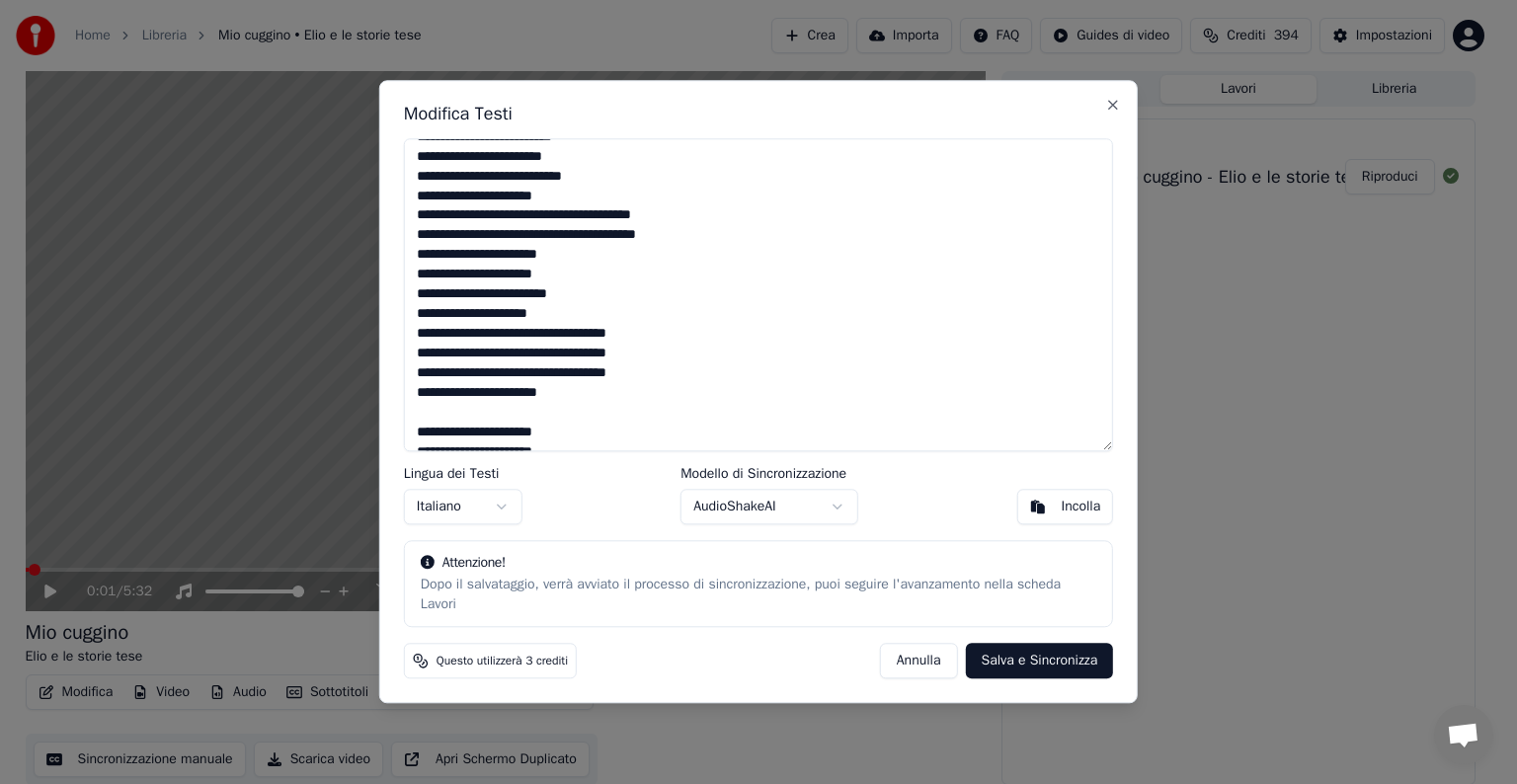 click at bounding box center (758, 294) 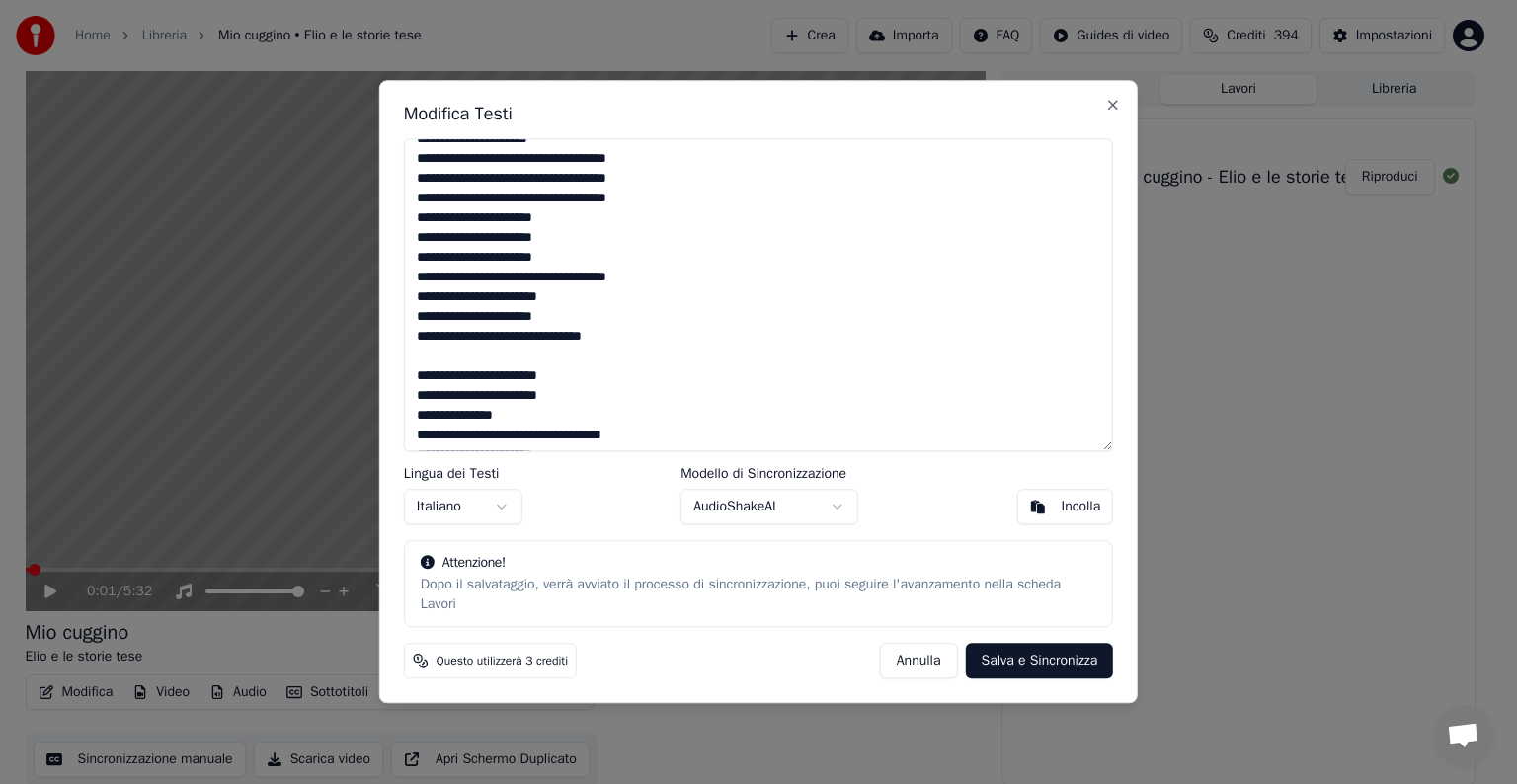 scroll, scrollTop: 790, scrollLeft: 0, axis: vertical 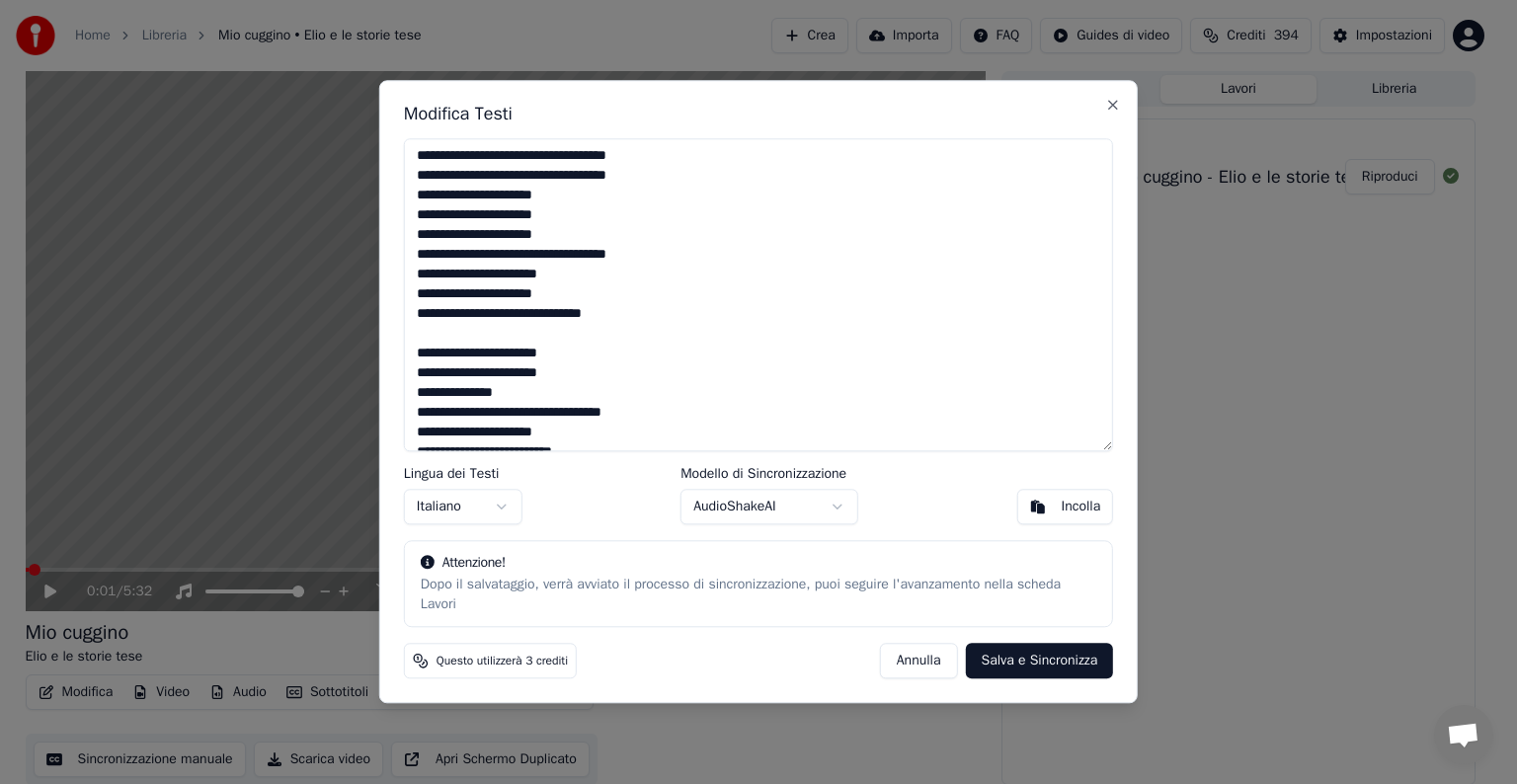 click at bounding box center [758, 294] 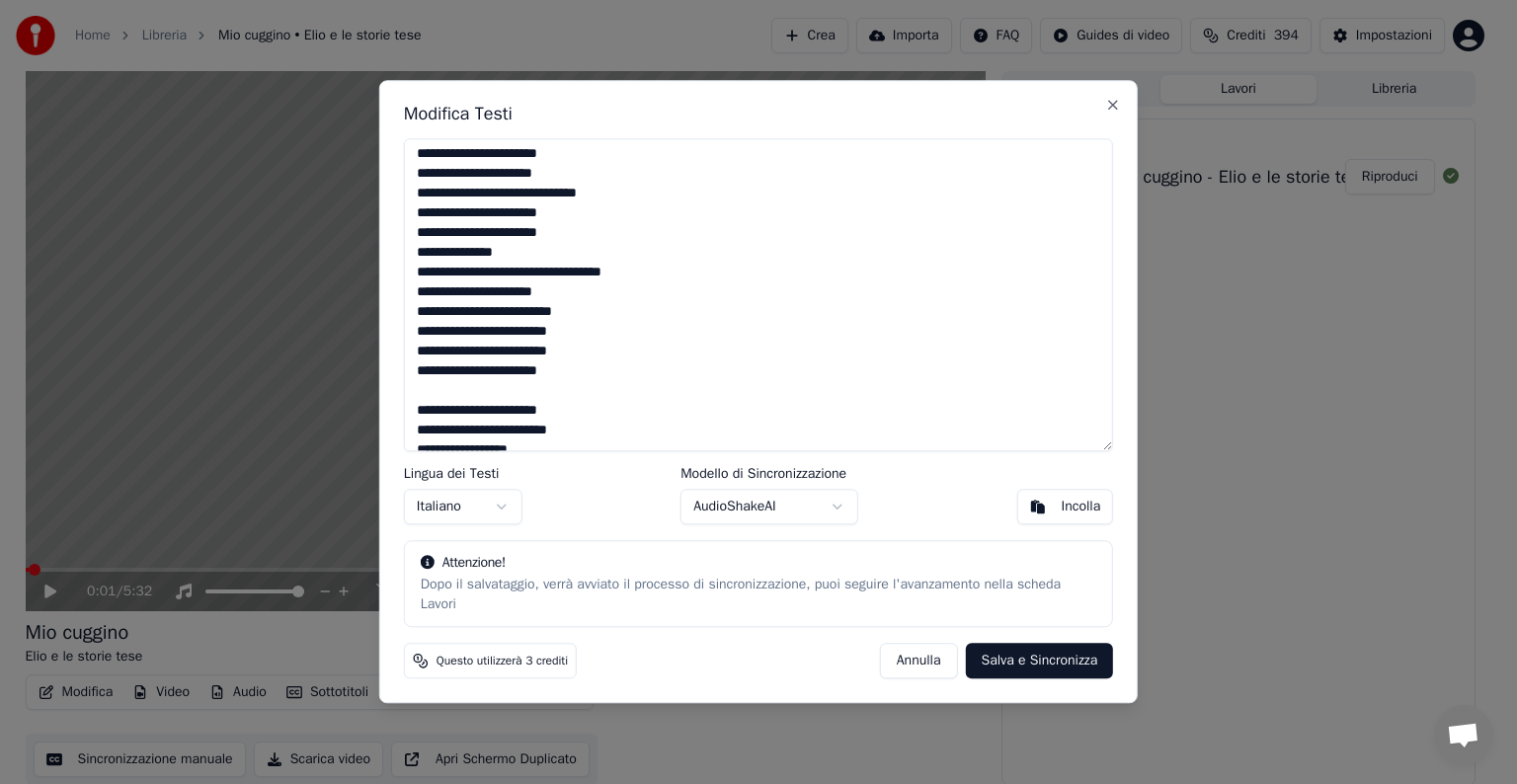 scroll, scrollTop: 987, scrollLeft: 0, axis: vertical 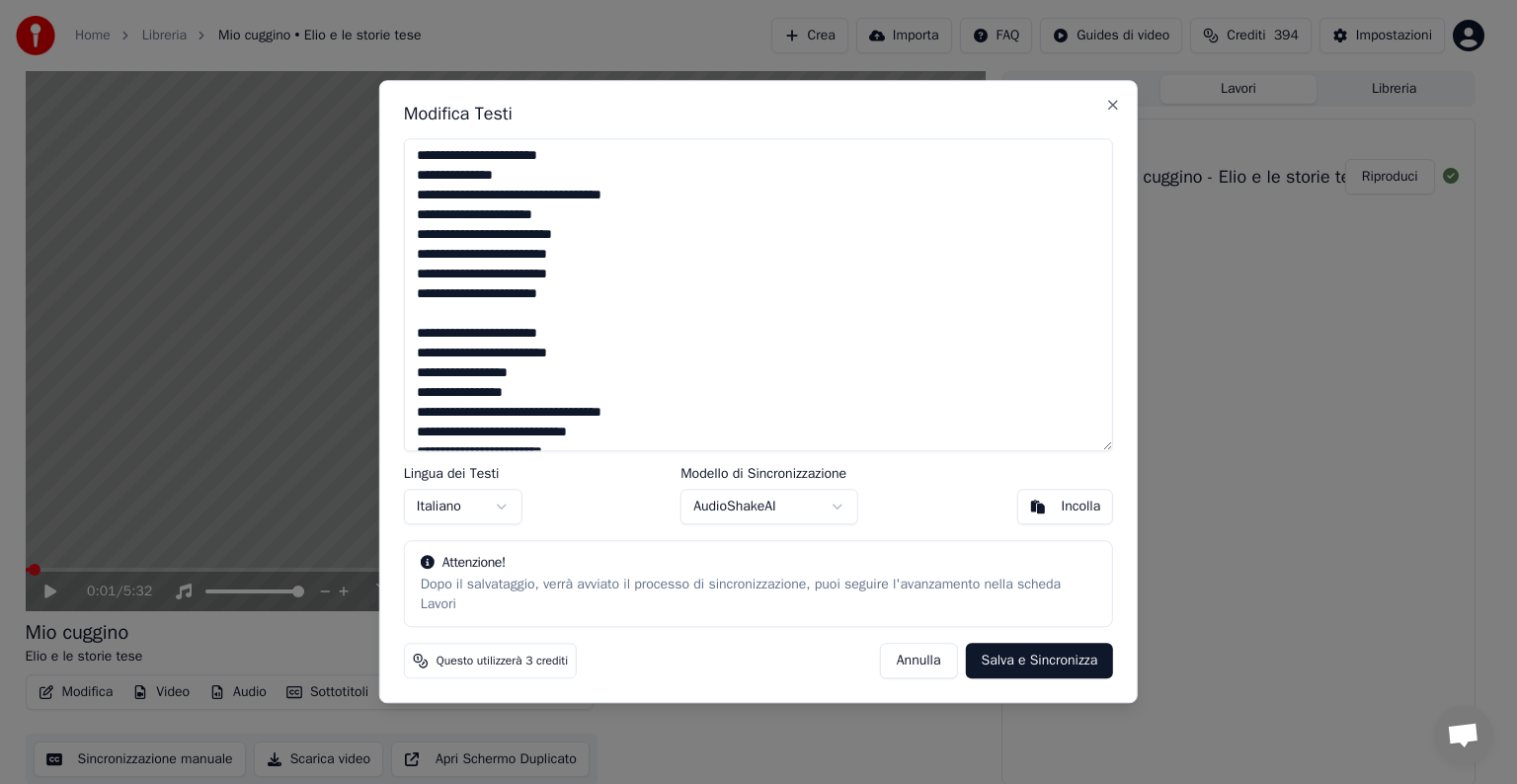 click at bounding box center [758, 294] 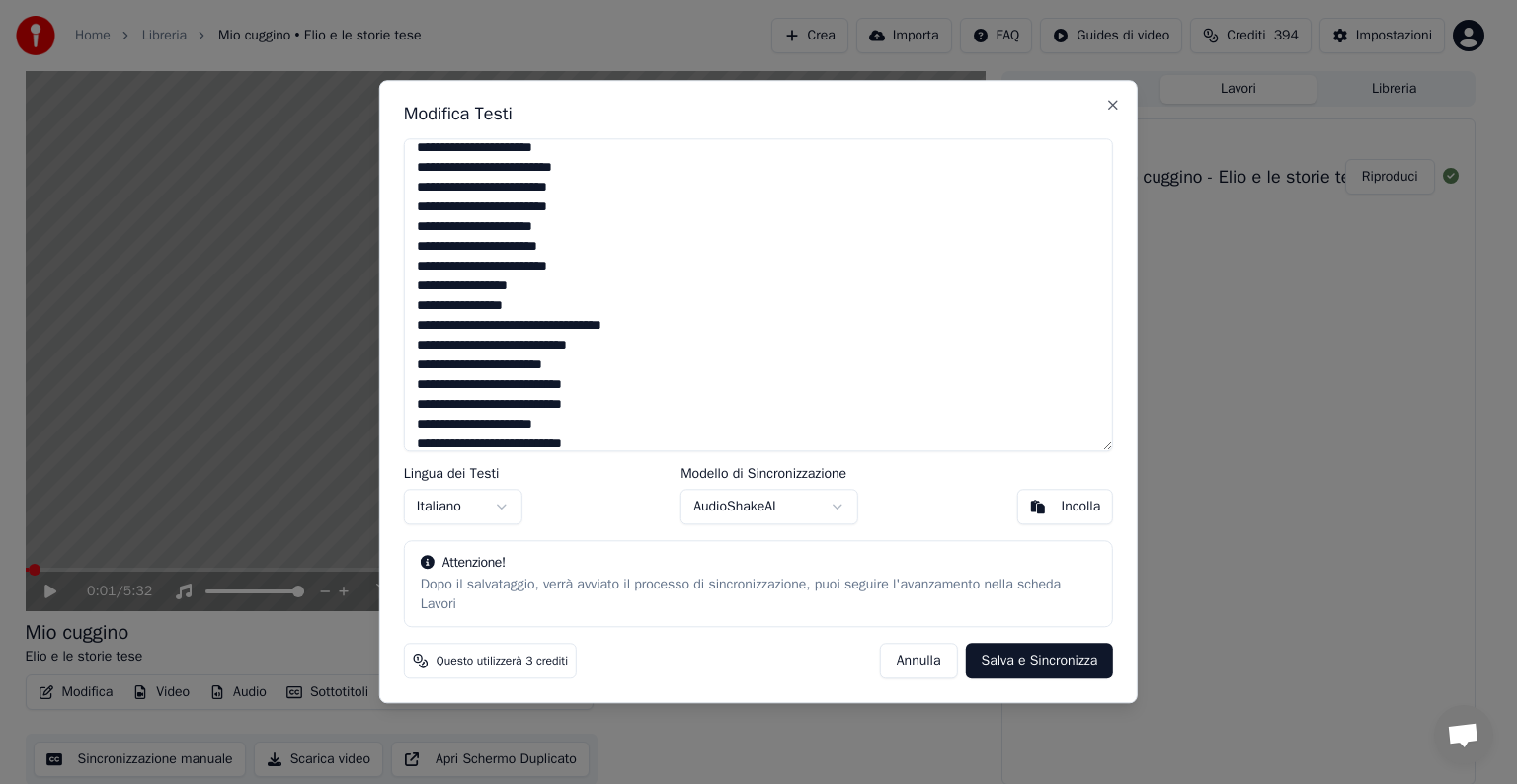scroll, scrollTop: 1086, scrollLeft: 0, axis: vertical 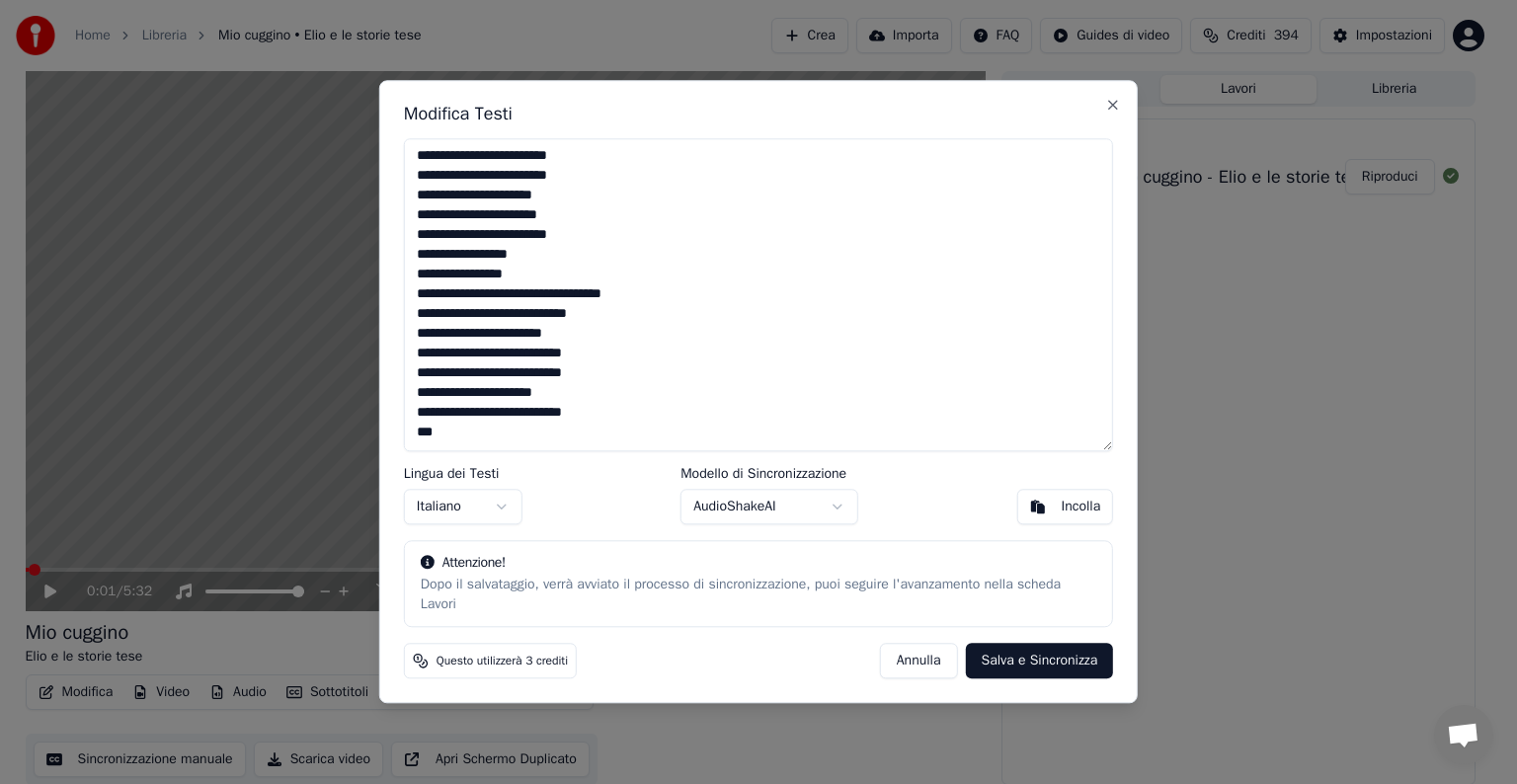 click at bounding box center (758, 294) 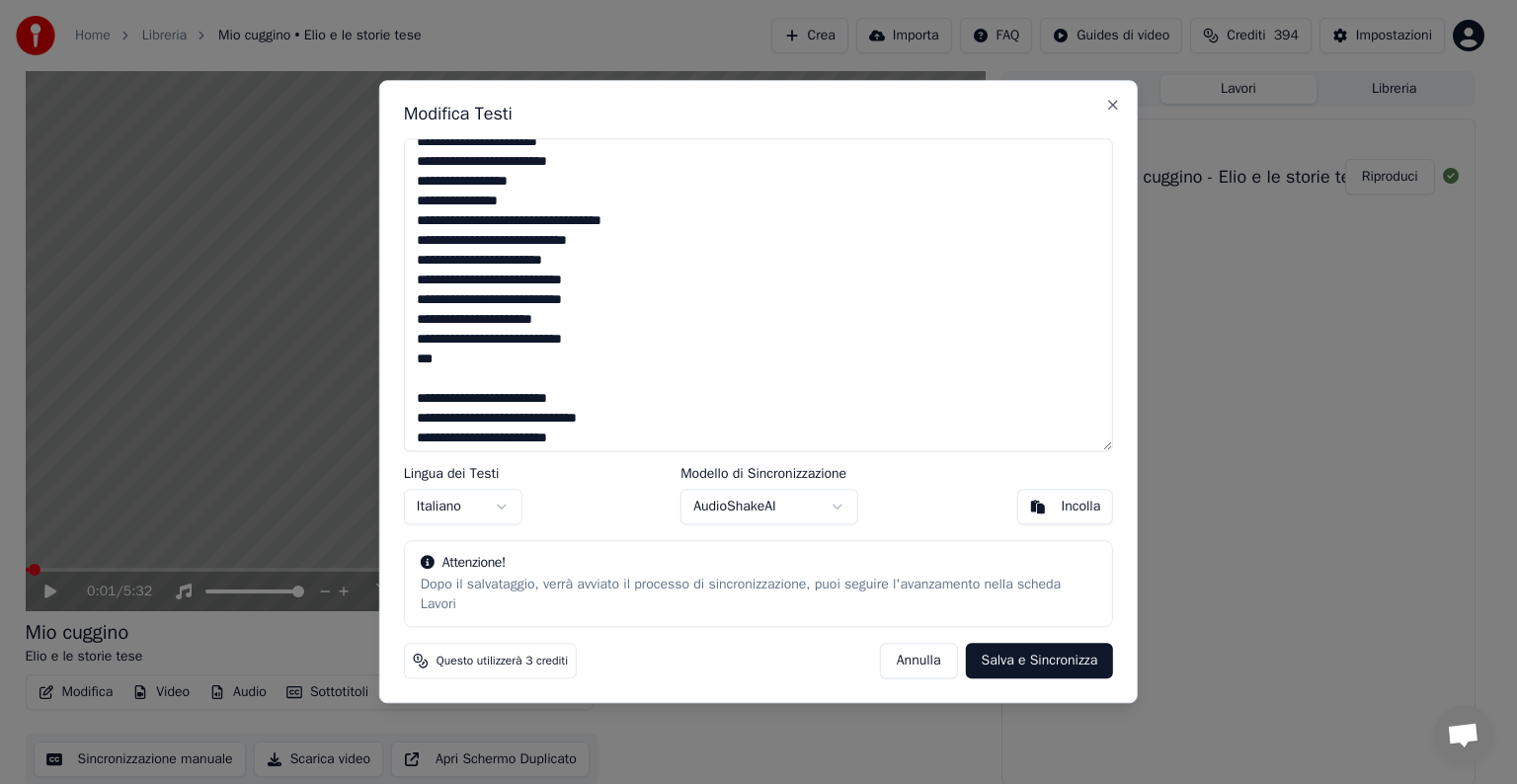 scroll, scrollTop: 1185, scrollLeft: 0, axis: vertical 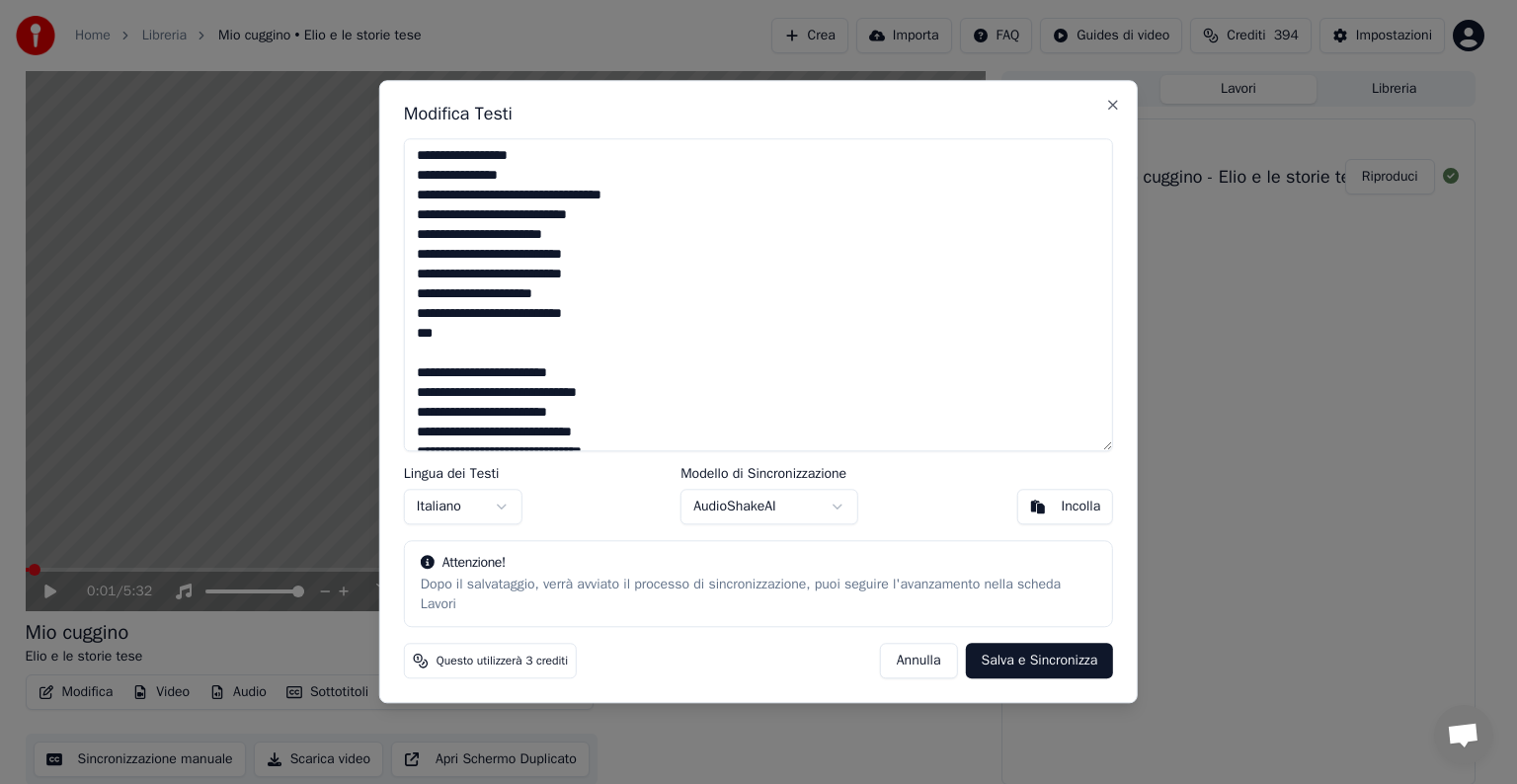 click at bounding box center (758, 294) 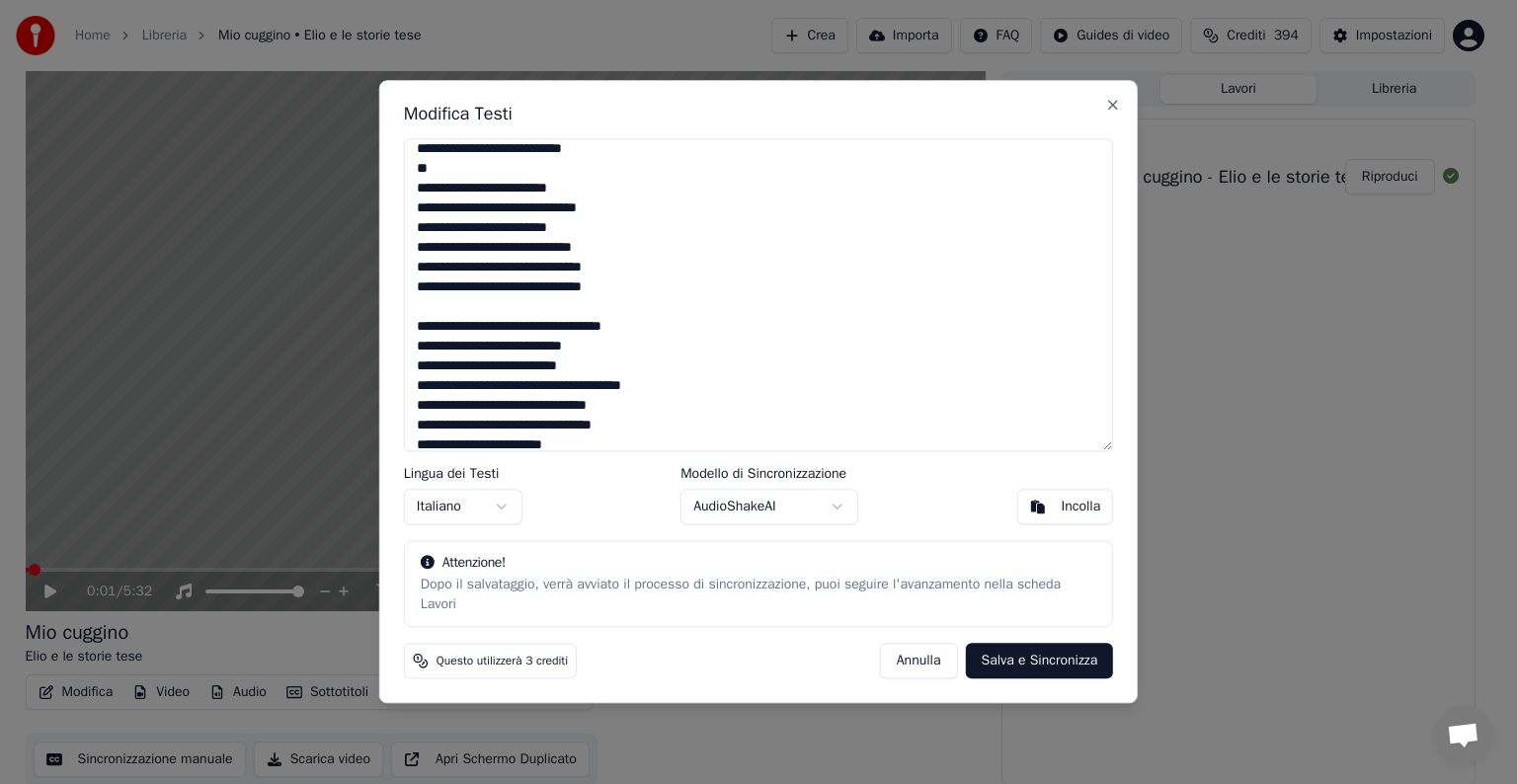 scroll, scrollTop: 1382, scrollLeft: 0, axis: vertical 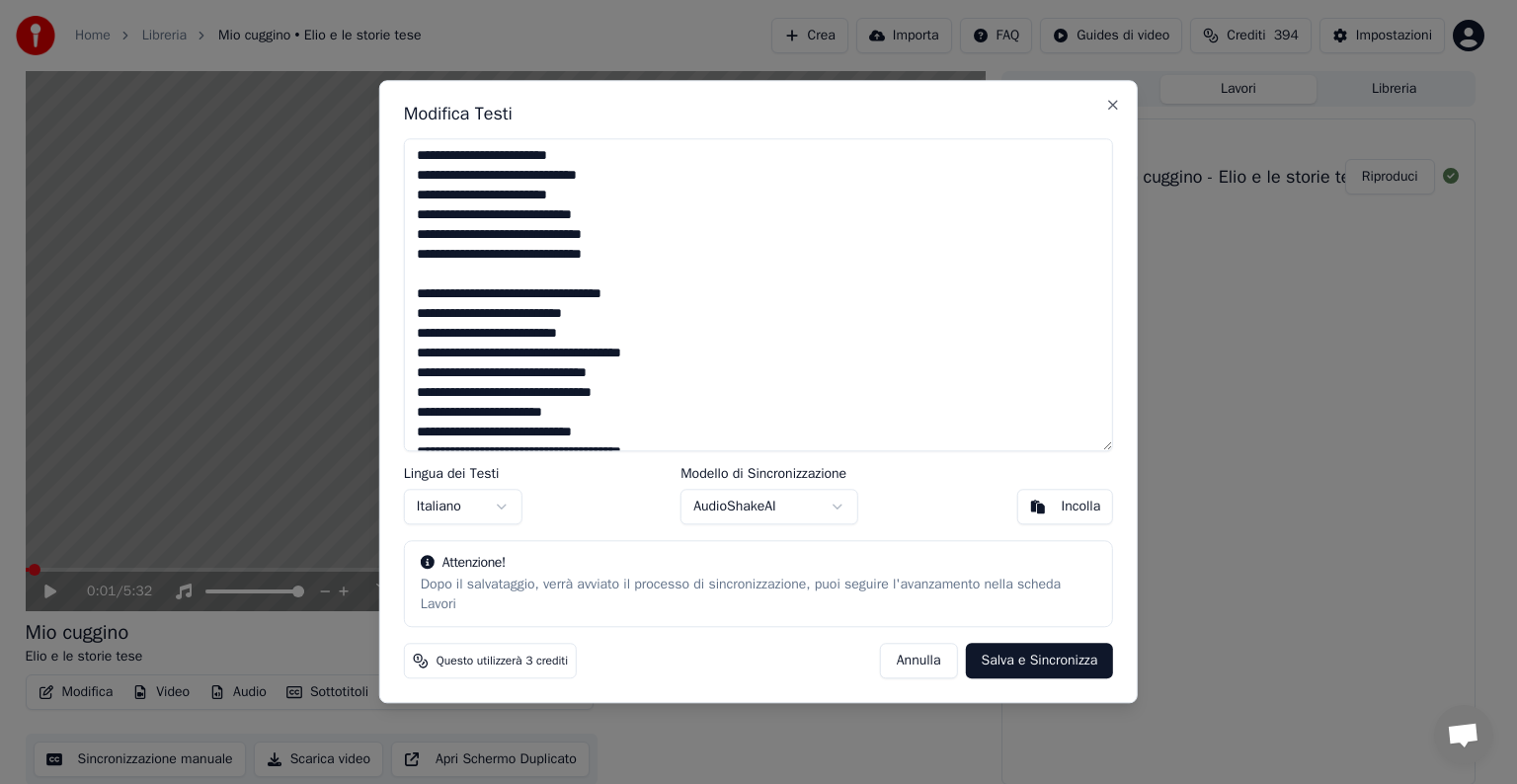 click at bounding box center (758, 294) 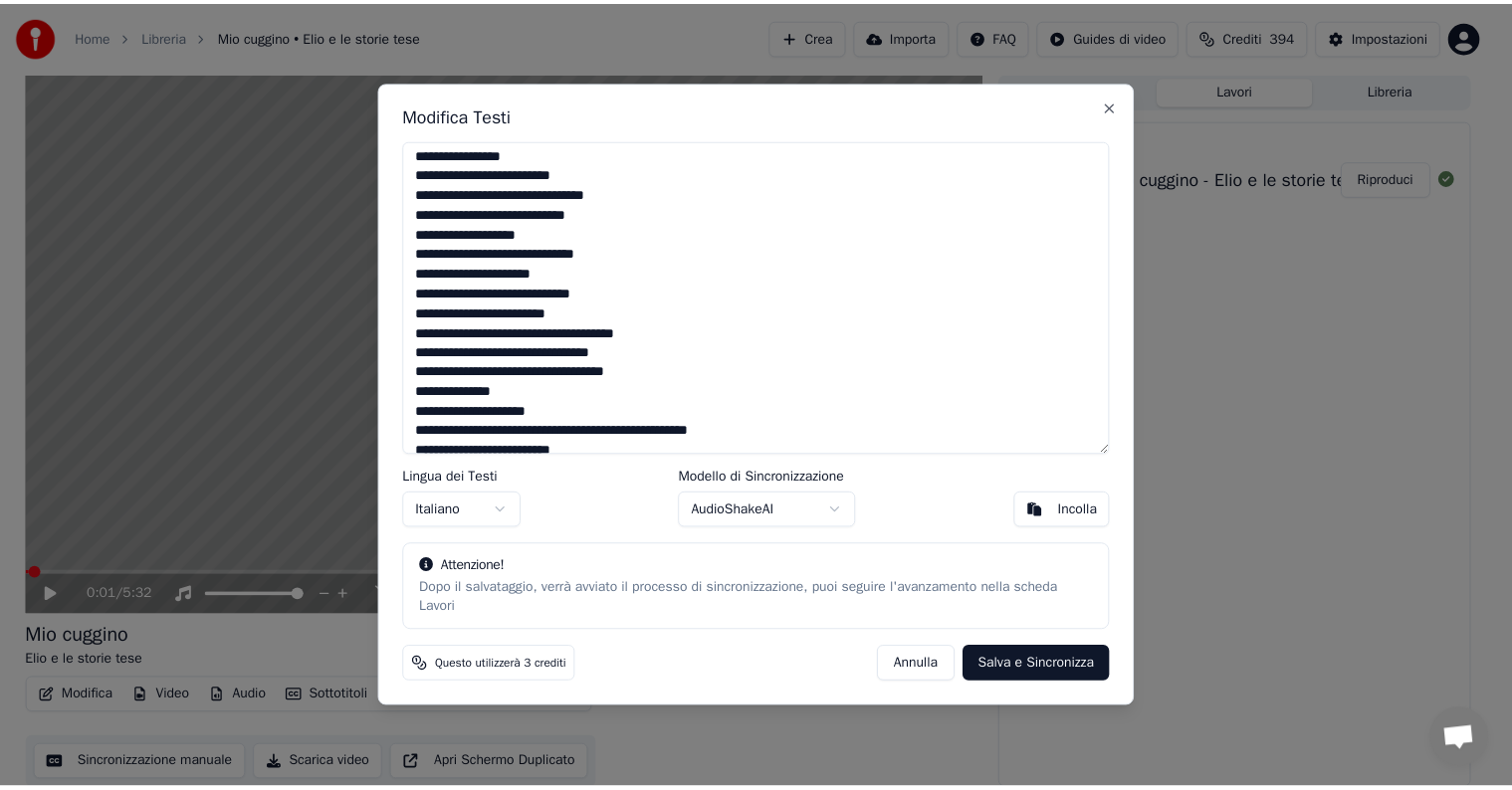 scroll, scrollTop: 1729, scrollLeft: 0, axis: vertical 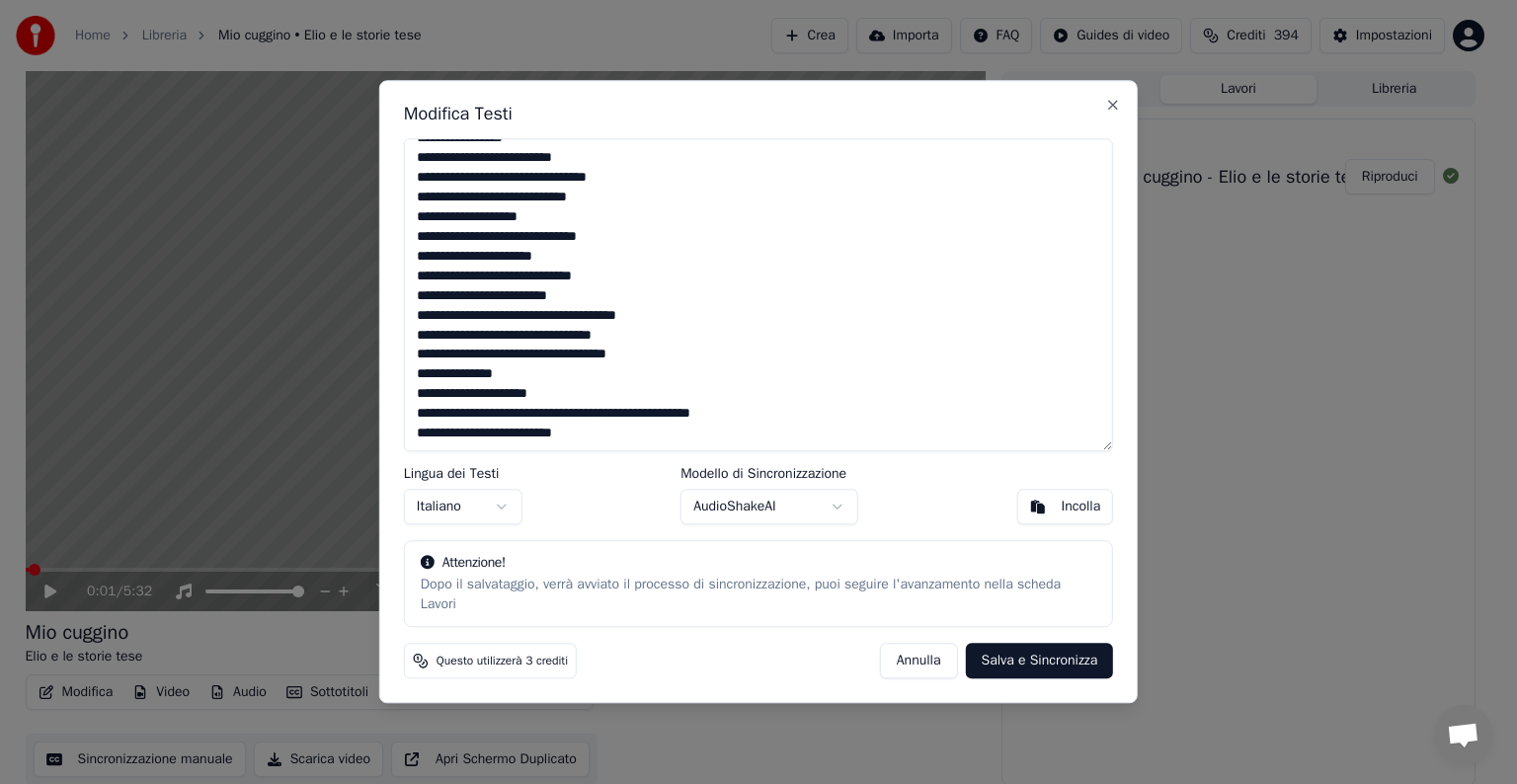 type on "**********" 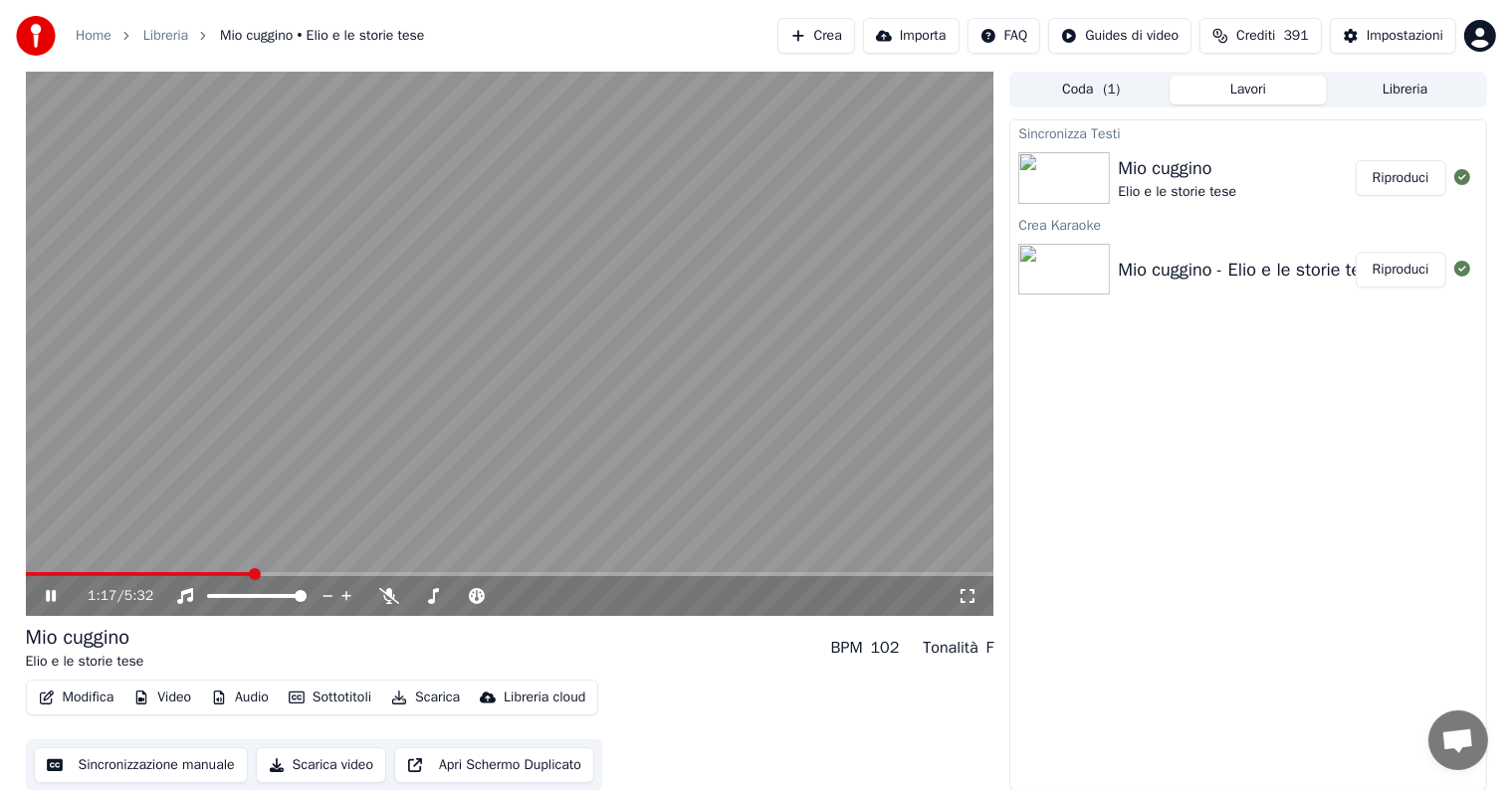 click 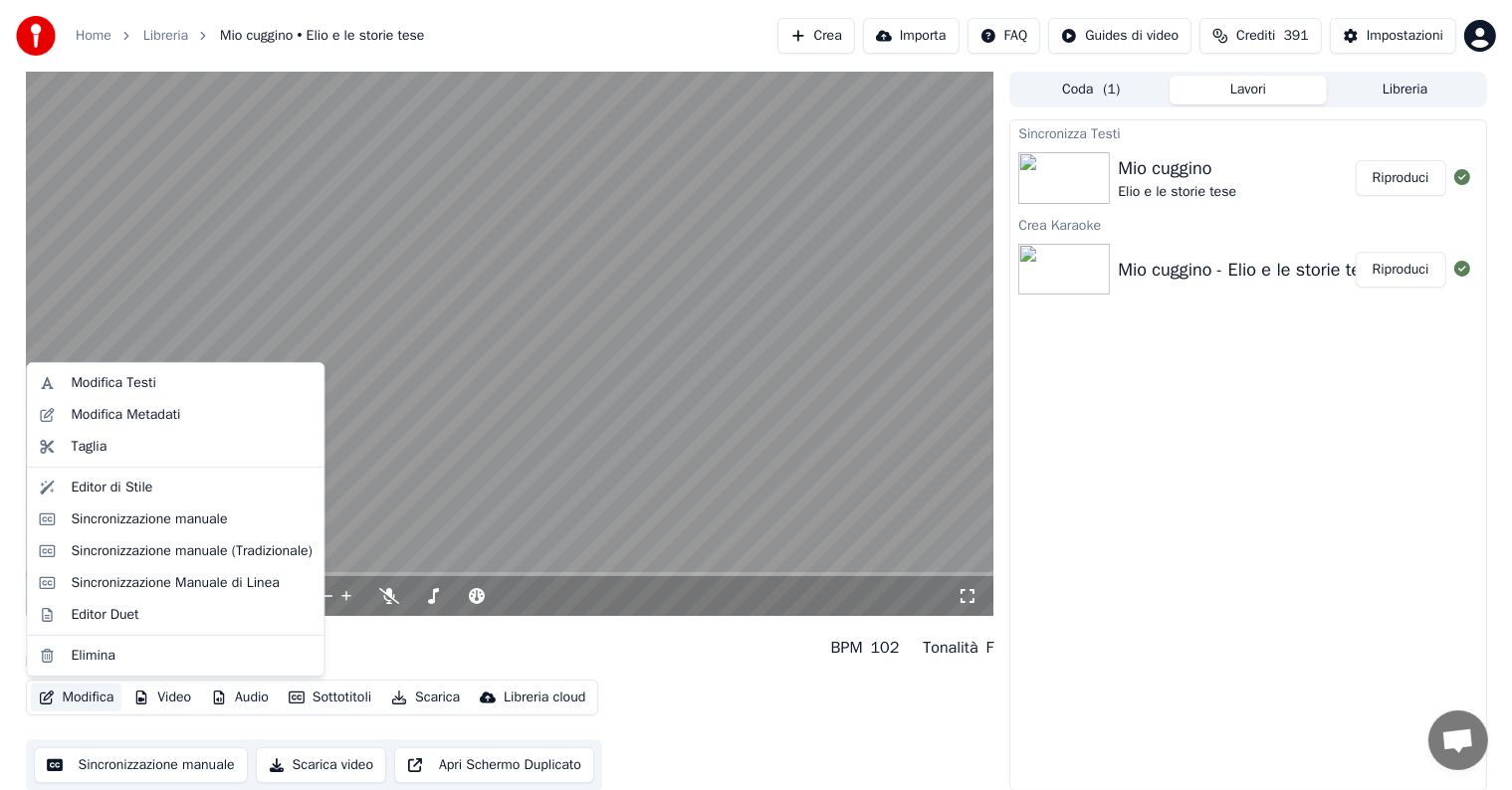 click on "Modifica" at bounding box center (77, 697) 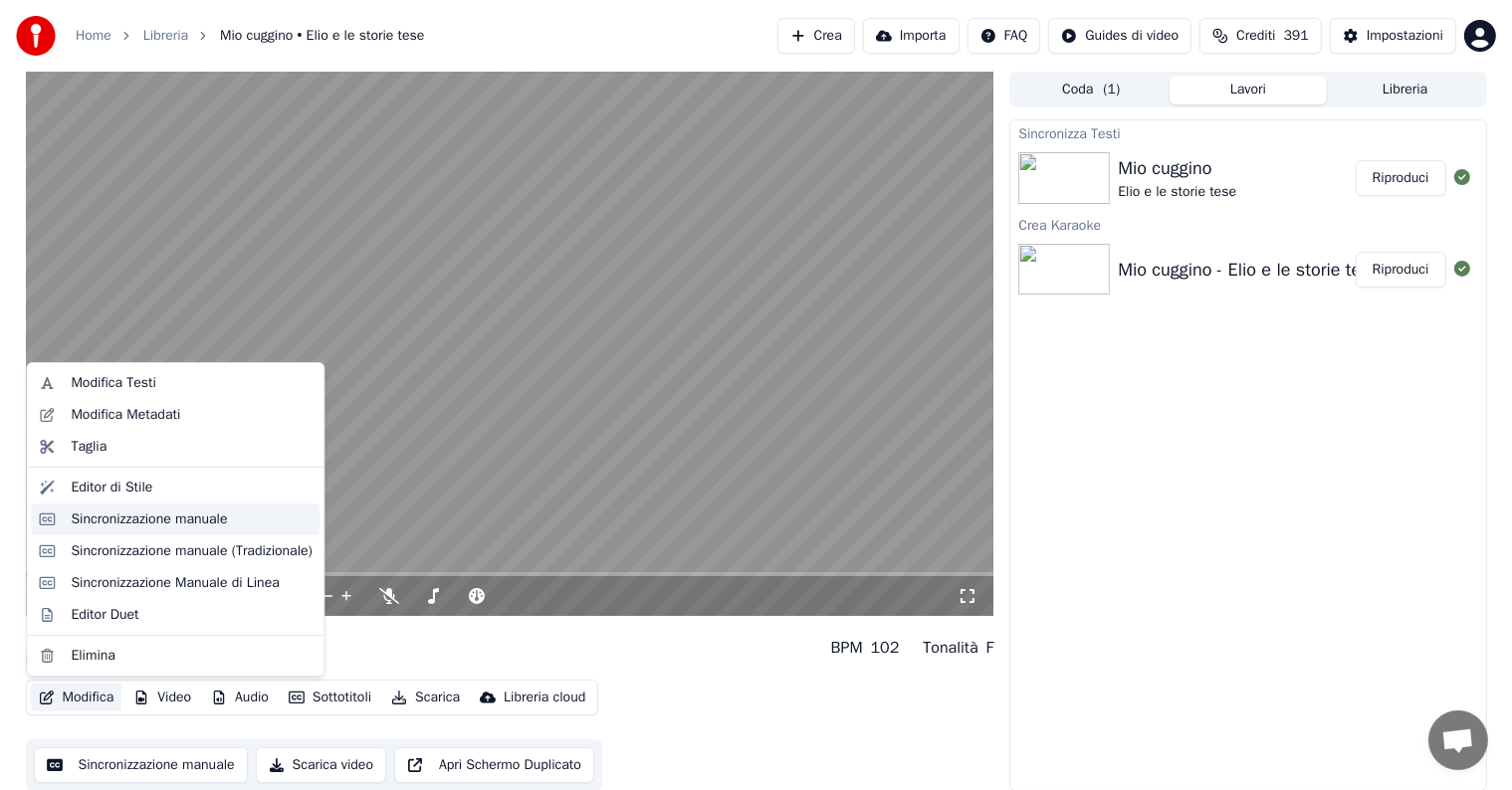 click on "Sincronizzazione manuale" at bounding box center [148, 519] 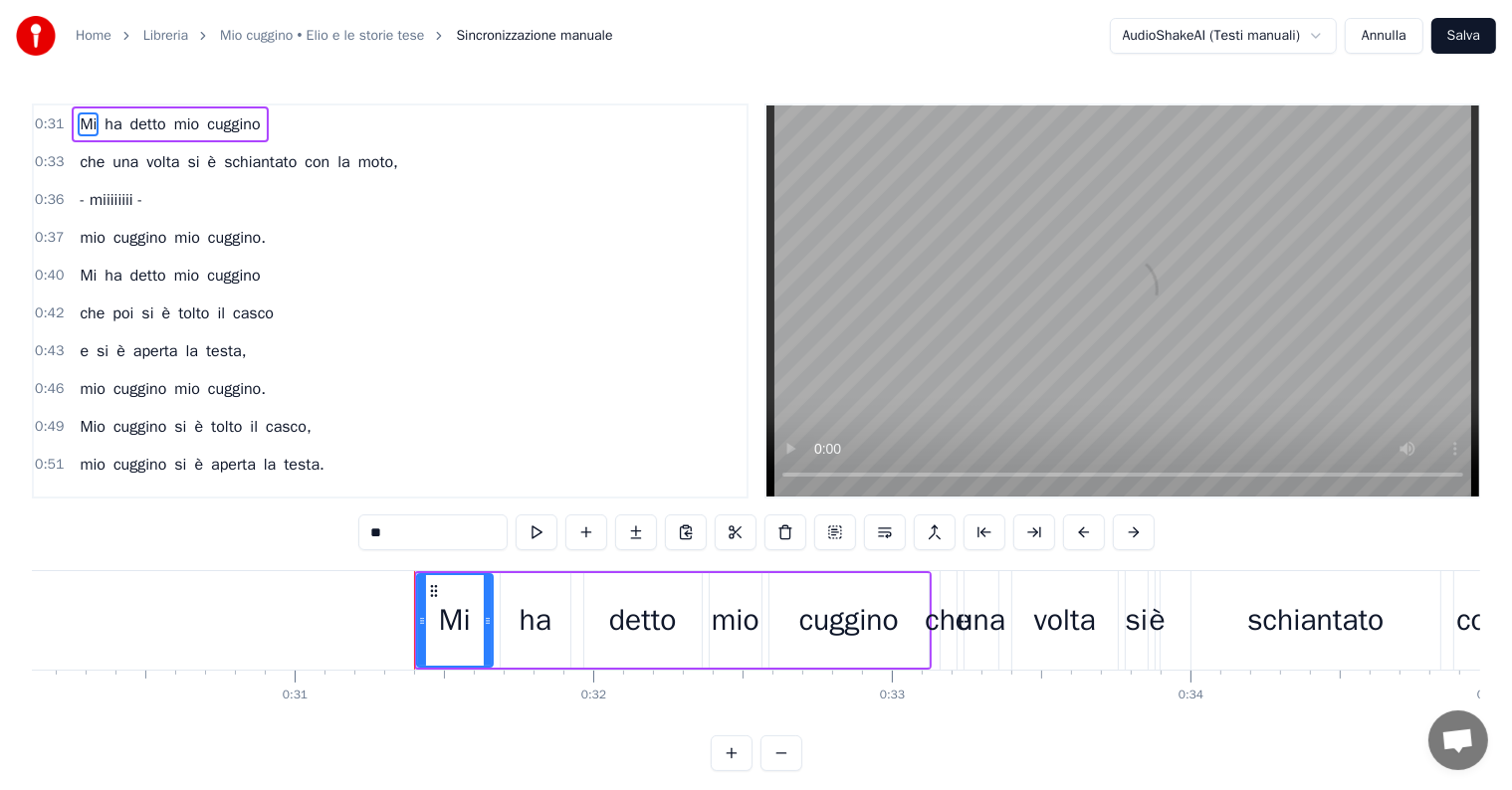 scroll, scrollTop: 0, scrollLeft: 9276, axis: horizontal 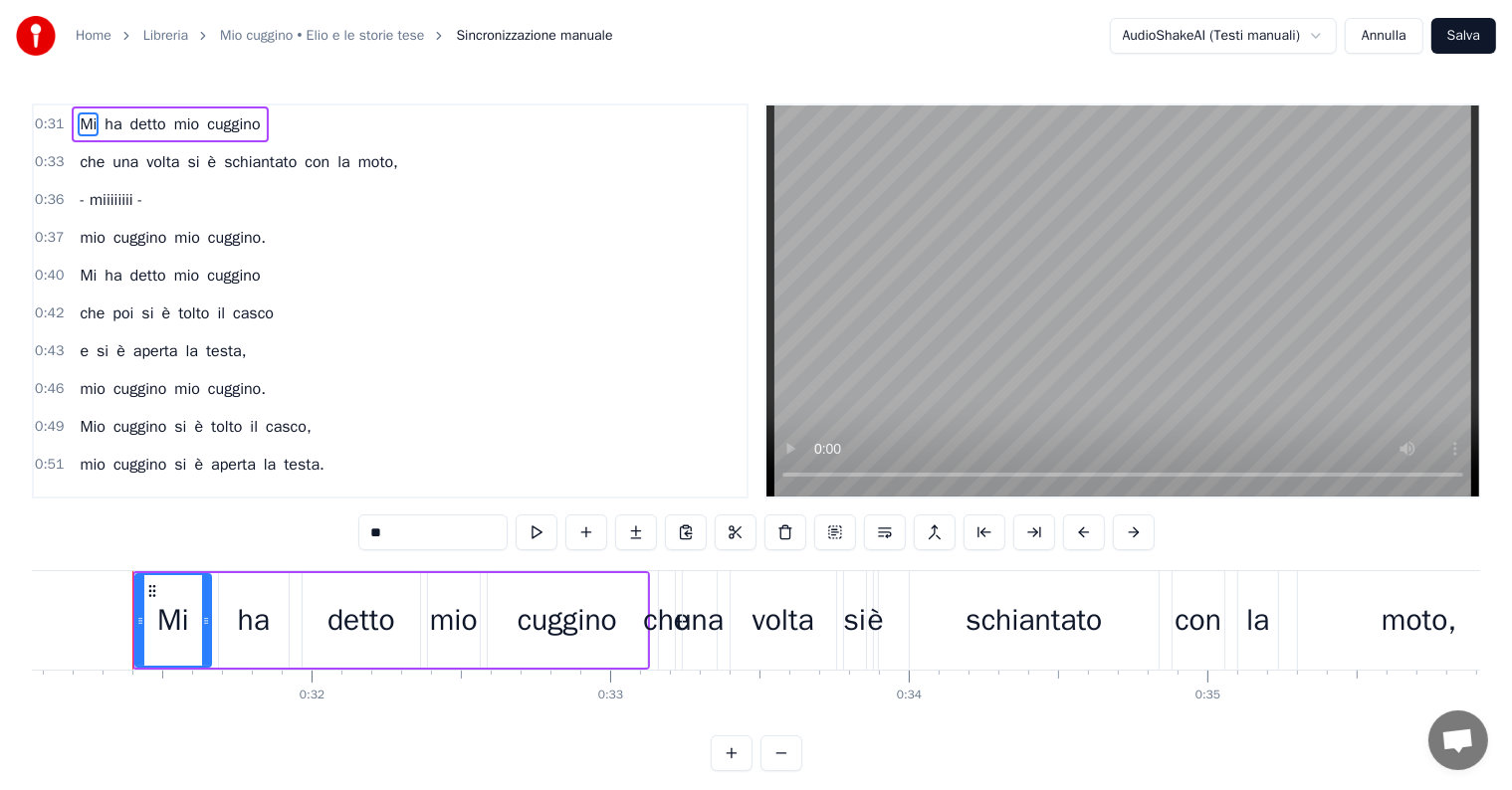 type 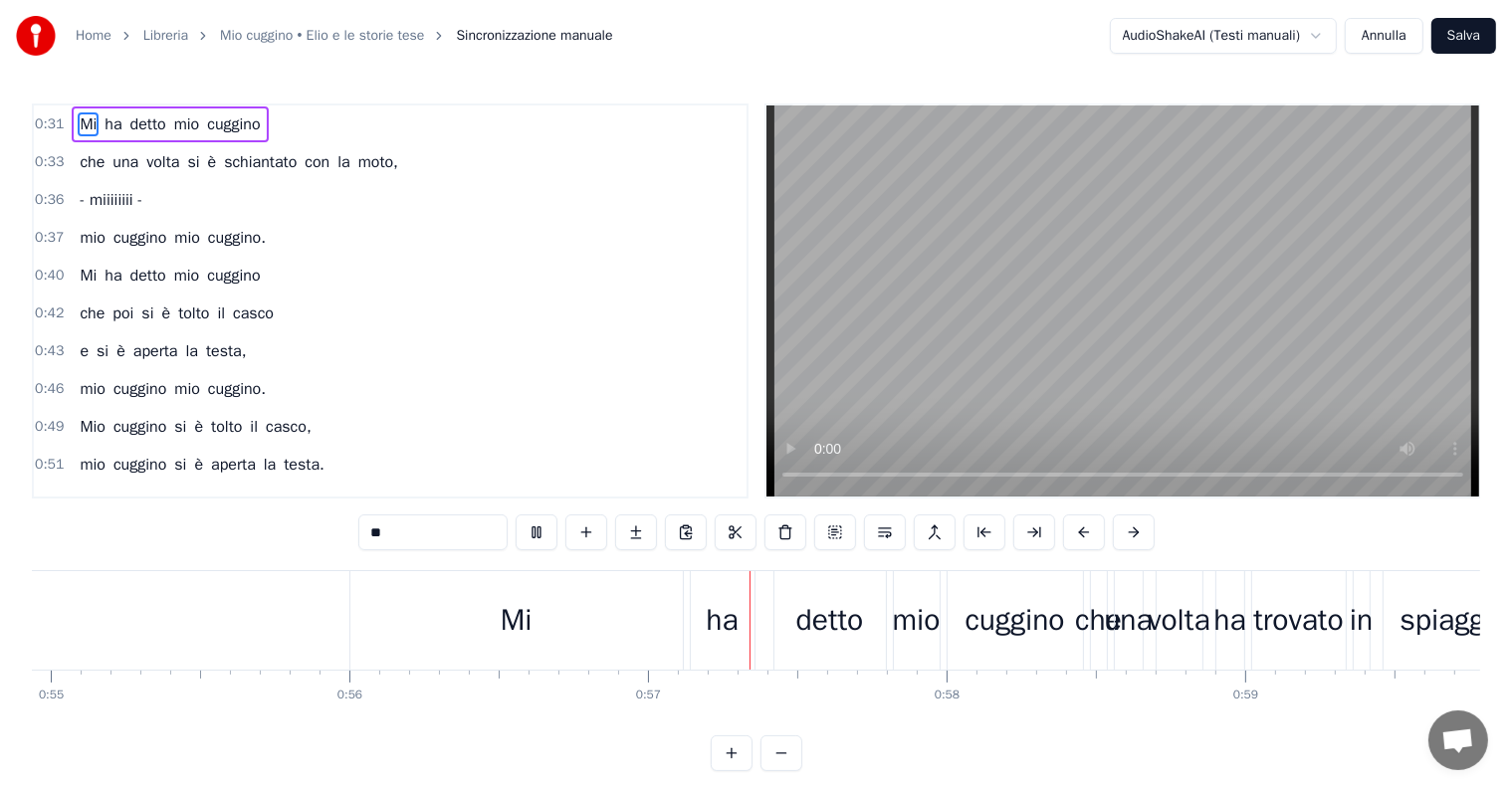 scroll, scrollTop: 0, scrollLeft: 16845, axis: horizontal 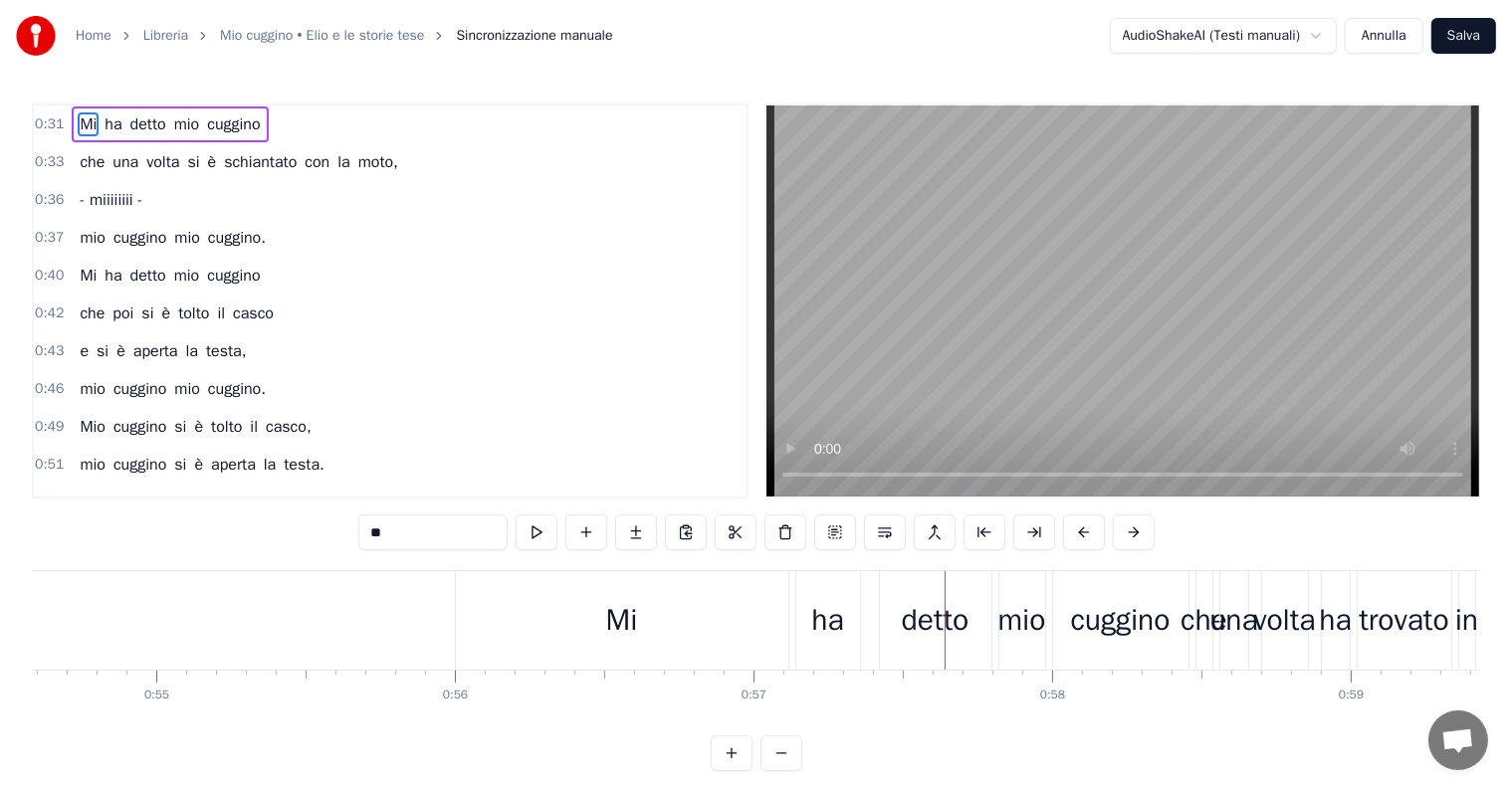 click on "Mi" at bounding box center [622, 620] 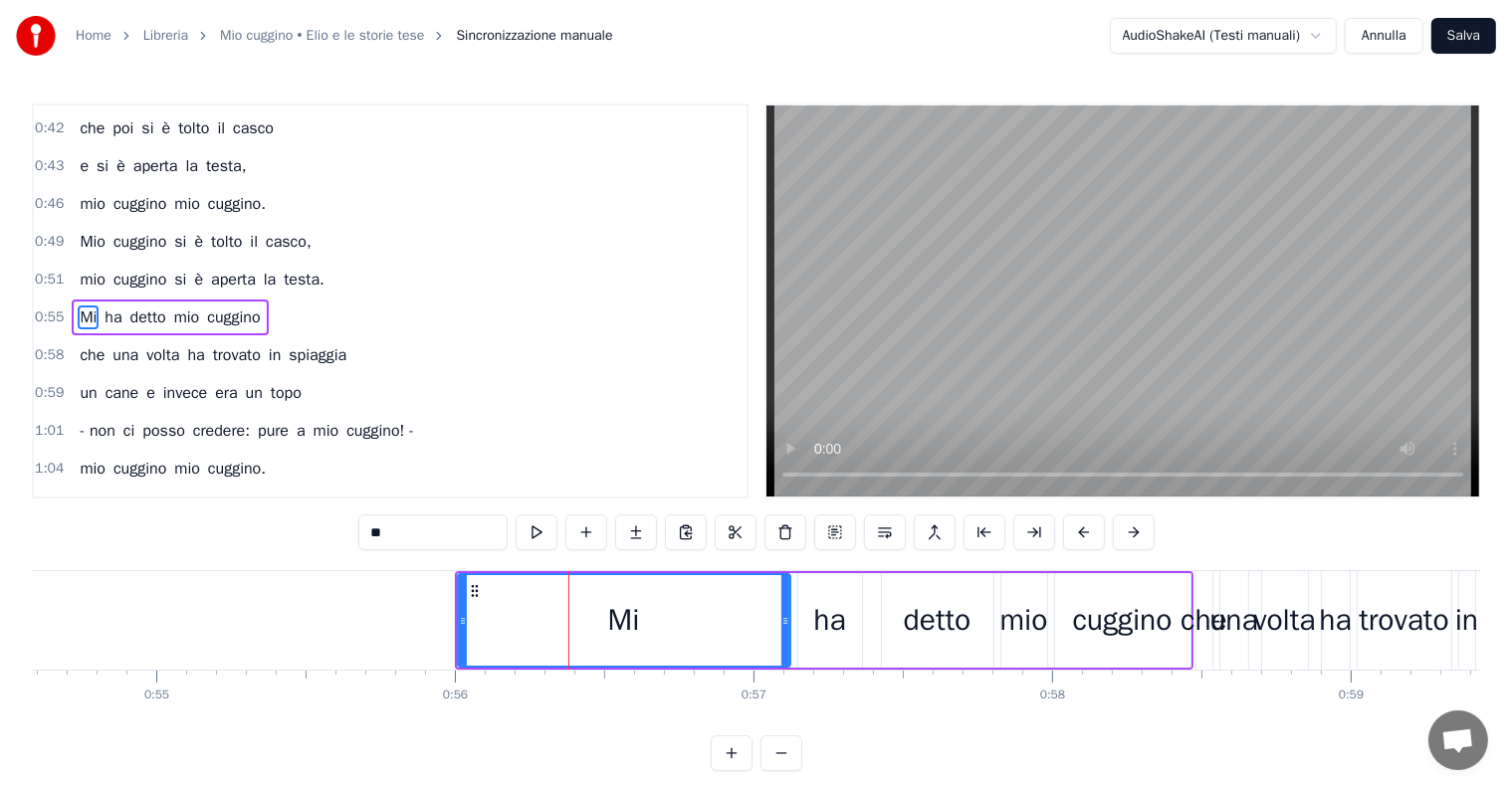 scroll, scrollTop: 188, scrollLeft: 0, axis: vertical 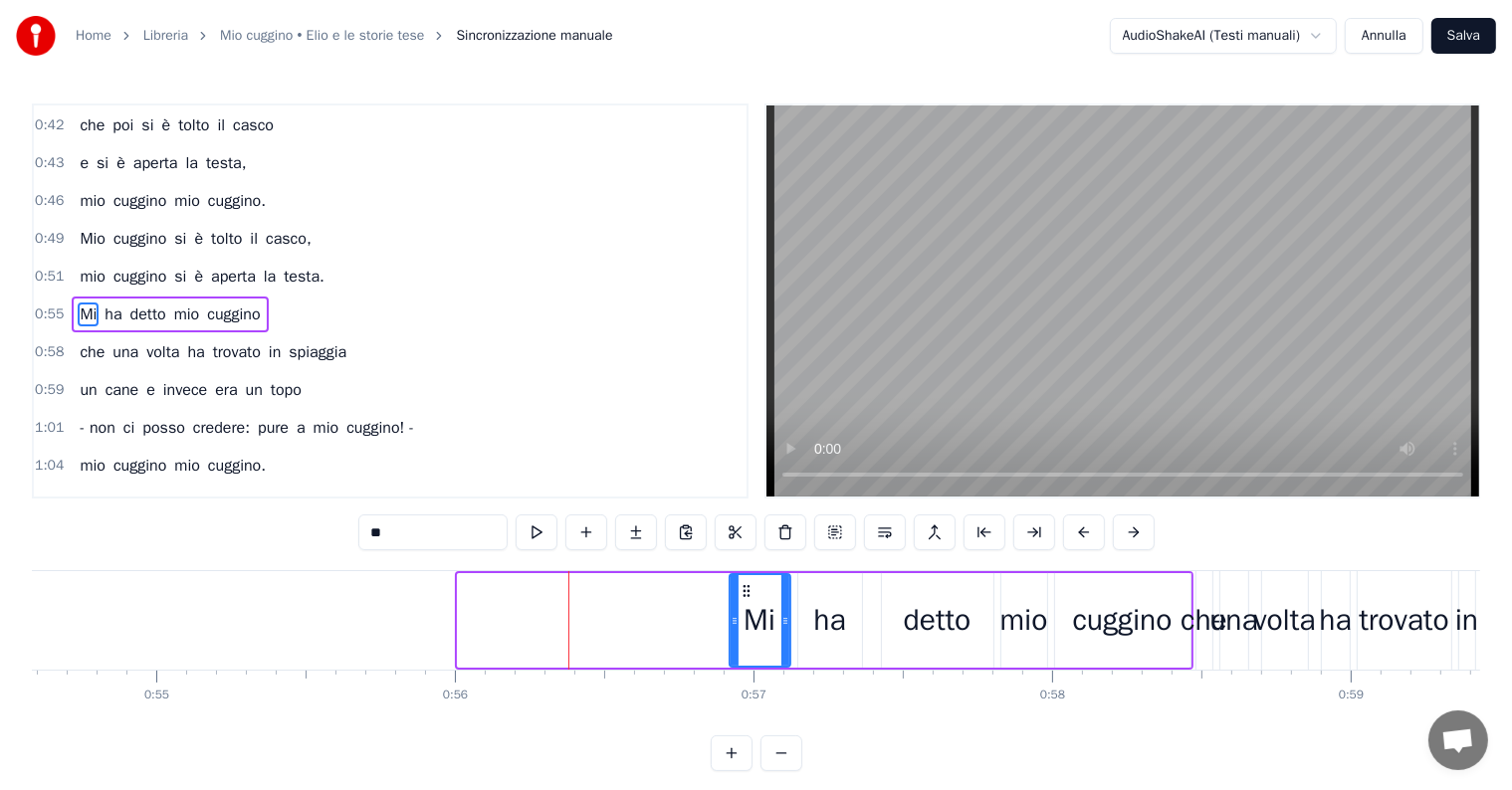 drag, startPoint x: 458, startPoint y: 619, endPoint x: 730, endPoint y: 630, distance: 272.22234 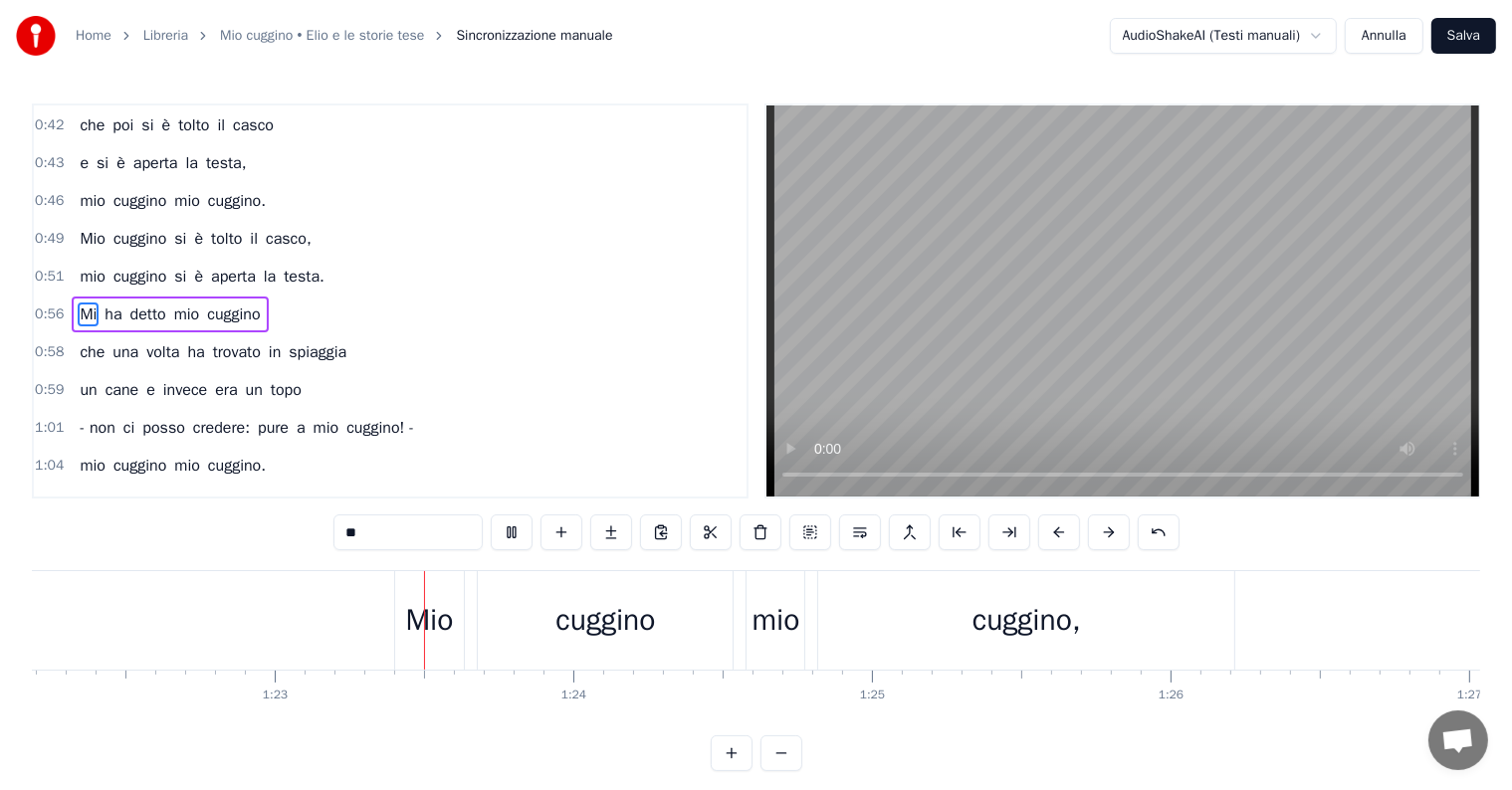 scroll, scrollTop: 0, scrollLeft: 24614, axis: horizontal 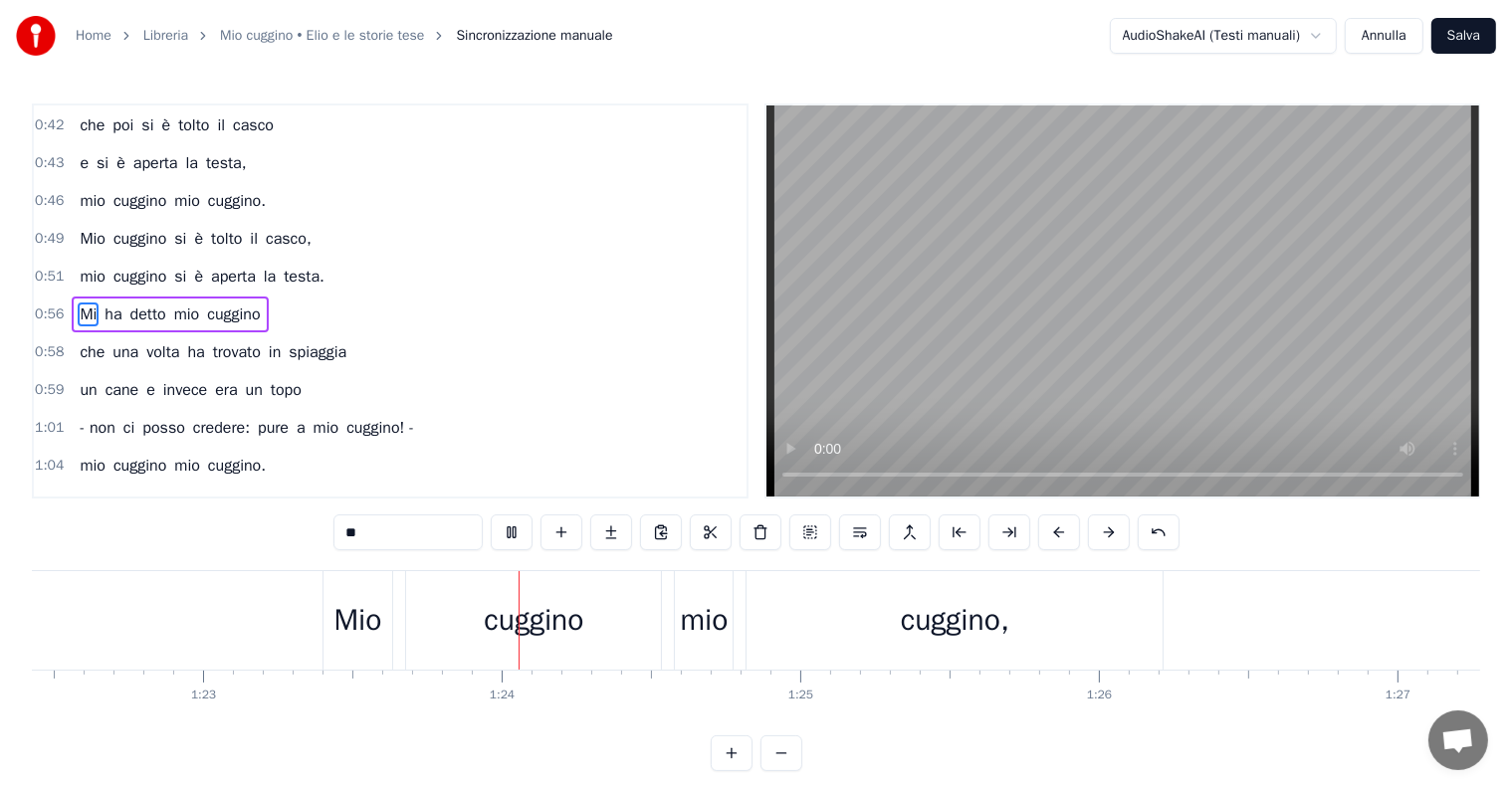 click on "Mio" at bounding box center [358, 620] 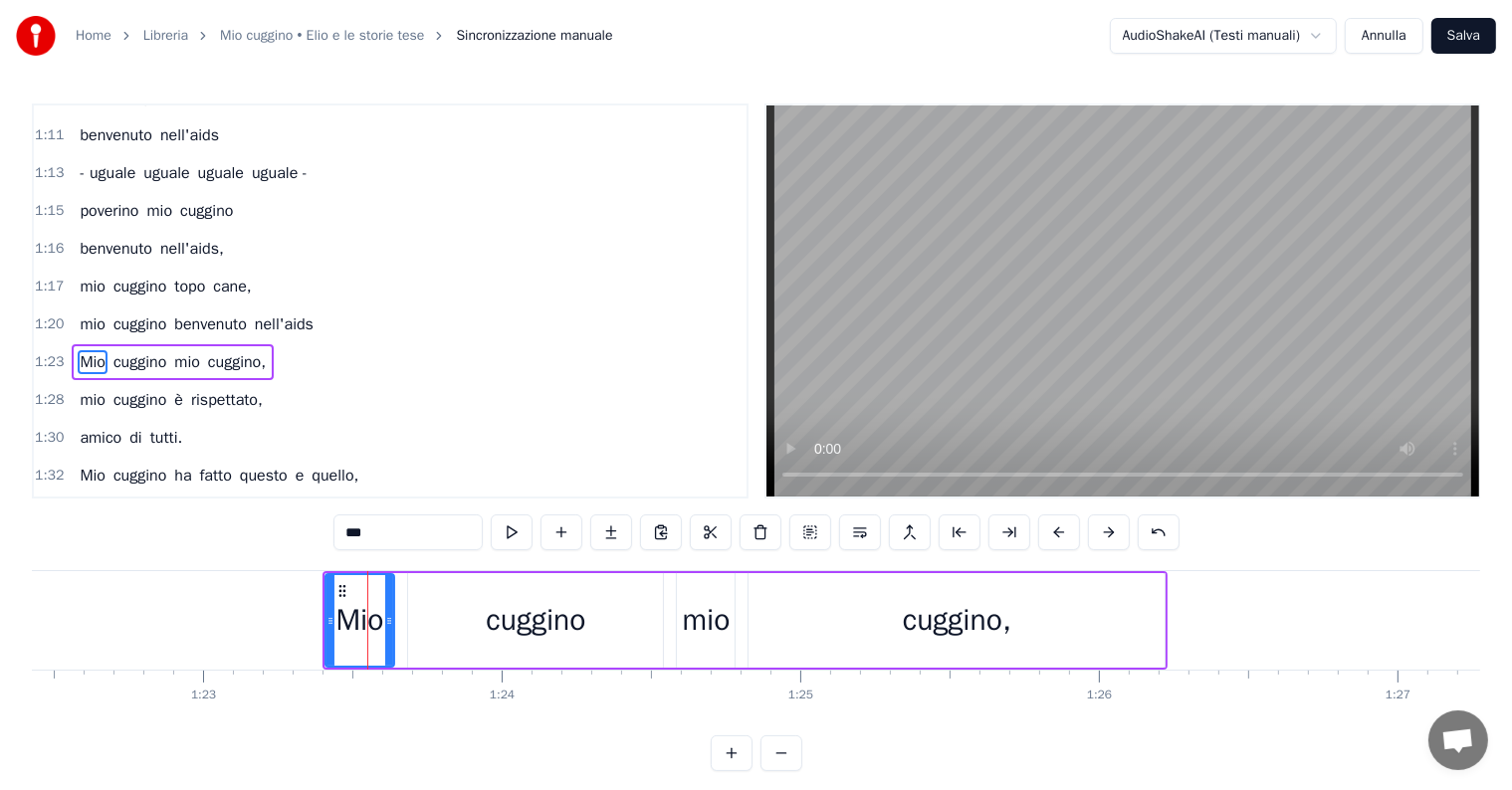 scroll, scrollTop: 700, scrollLeft: 0, axis: vertical 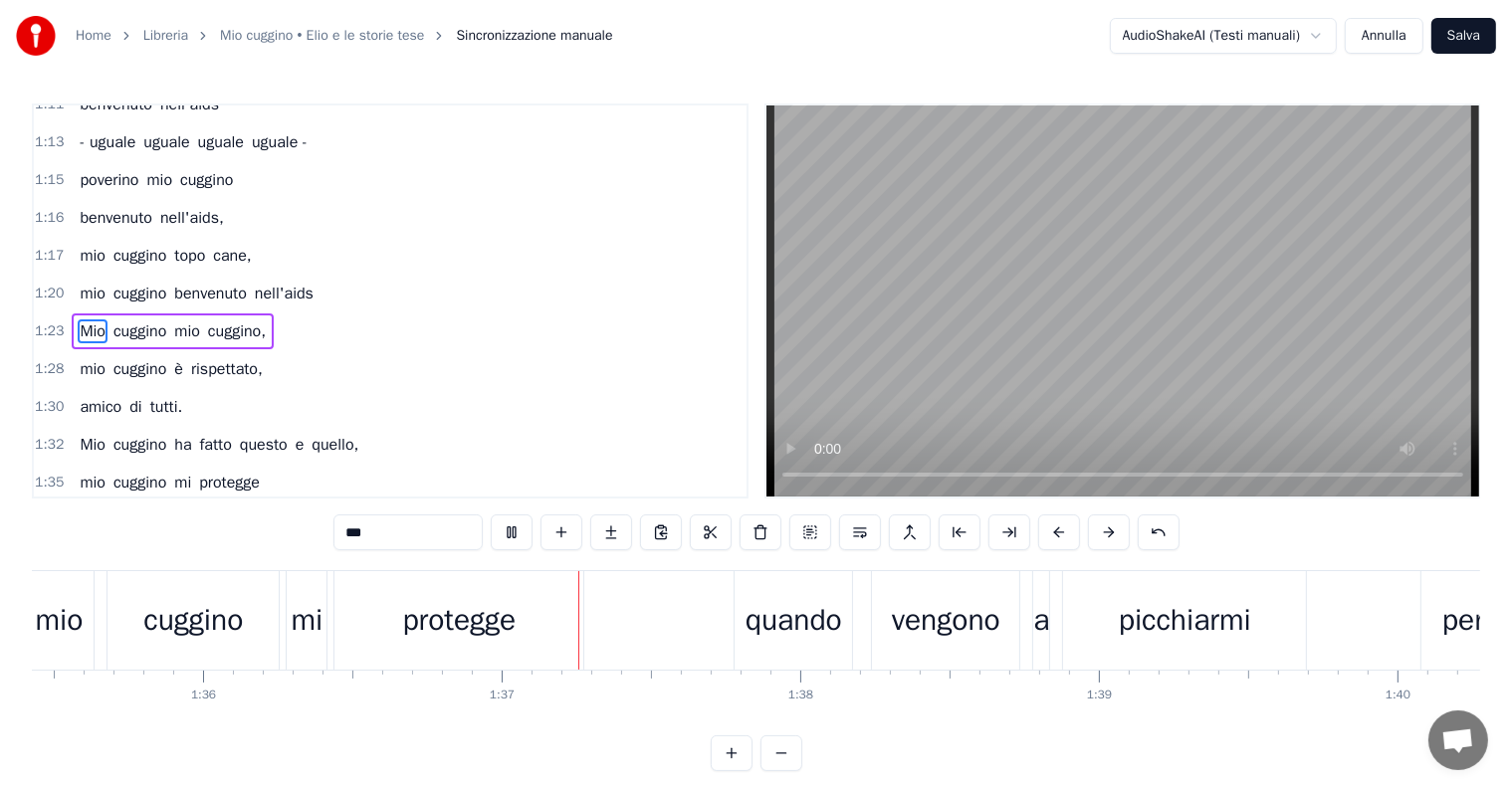 click on "protegge" at bounding box center (459, 620) 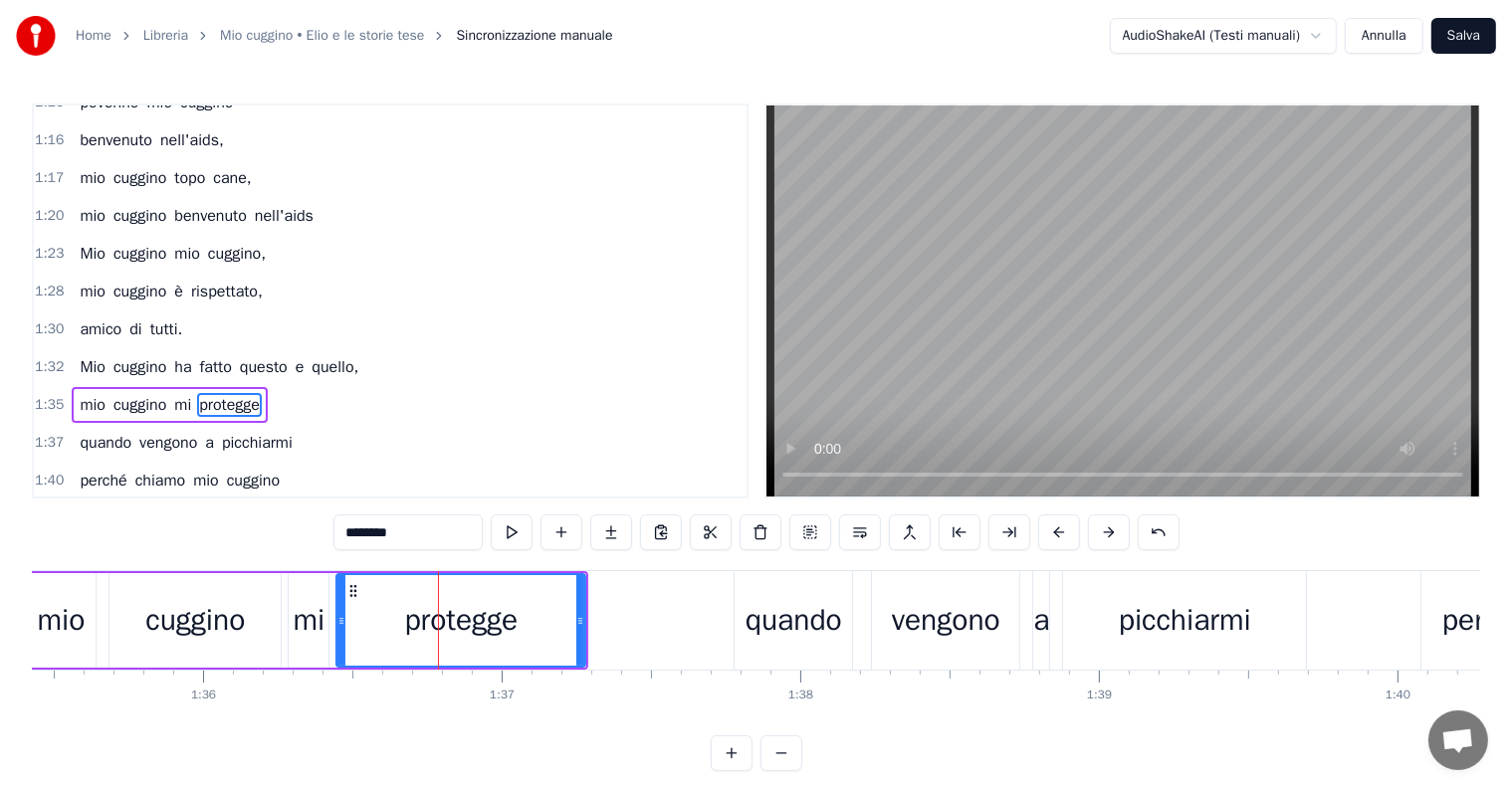 scroll, scrollTop: 848, scrollLeft: 0, axis: vertical 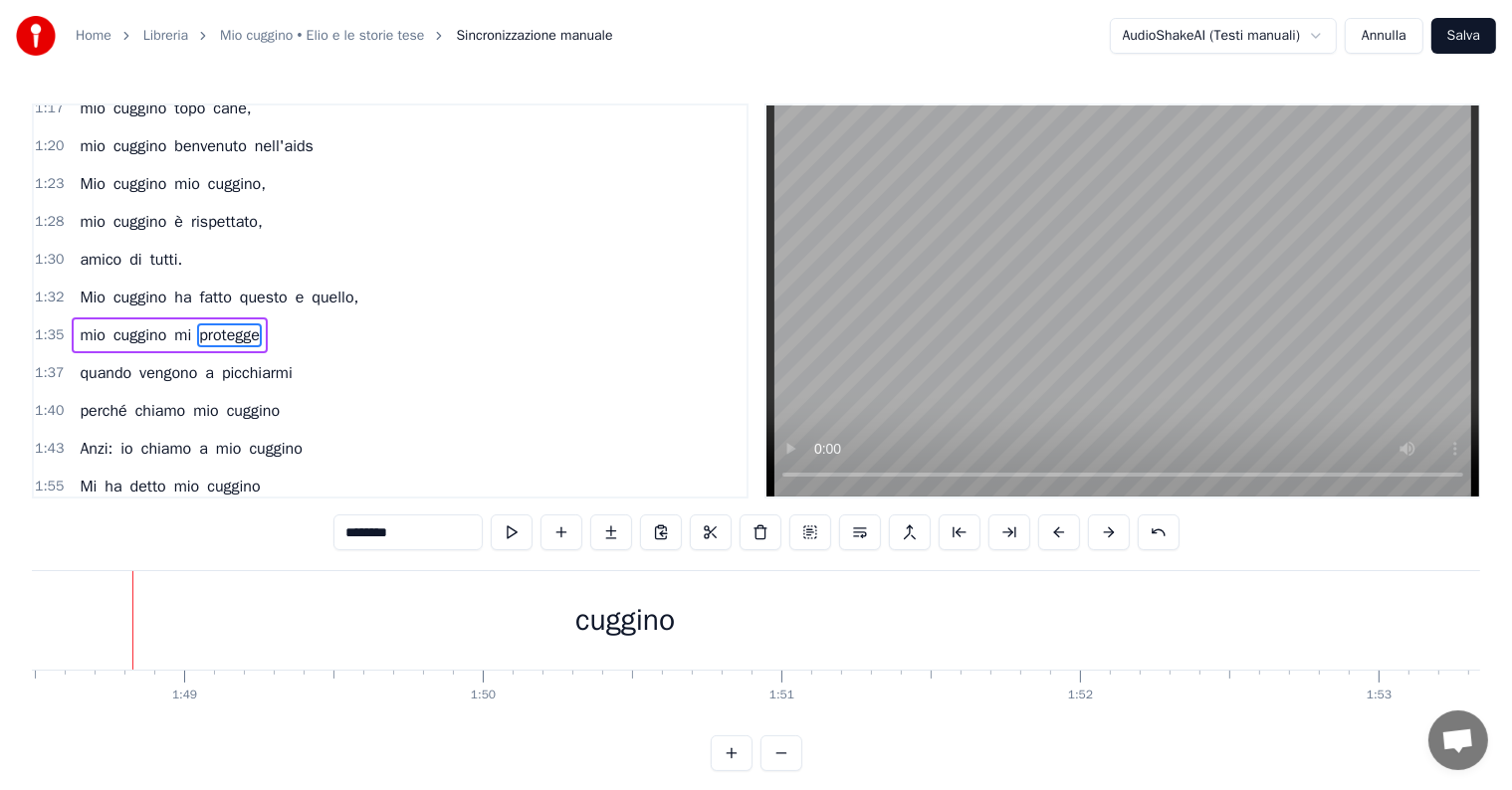 click on "cuggino" at bounding box center (625, 620) 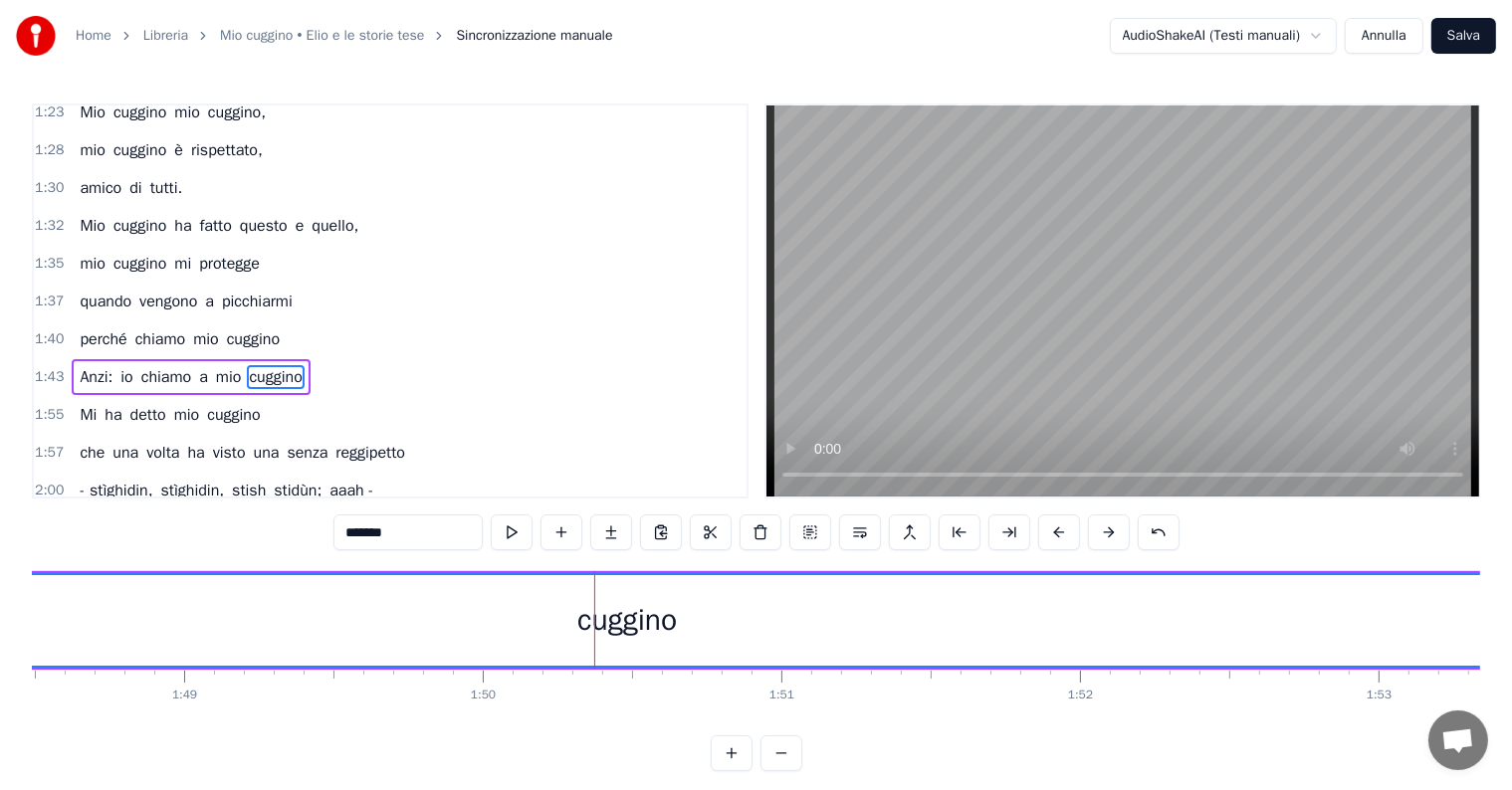 scroll, scrollTop: 957, scrollLeft: 0, axis: vertical 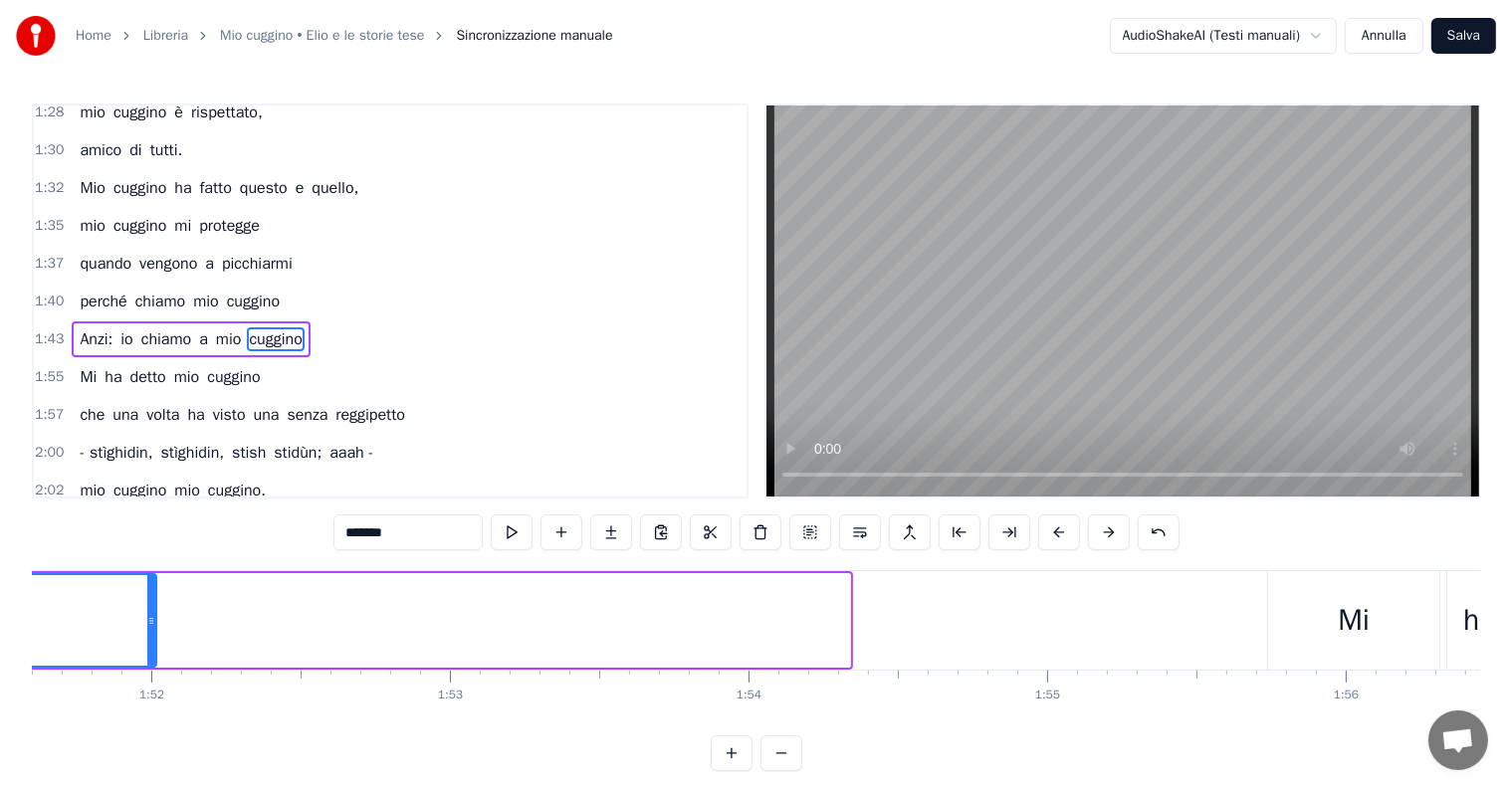 drag, startPoint x: 847, startPoint y: 622, endPoint x: 152, endPoint y: 630, distance: 695.04604 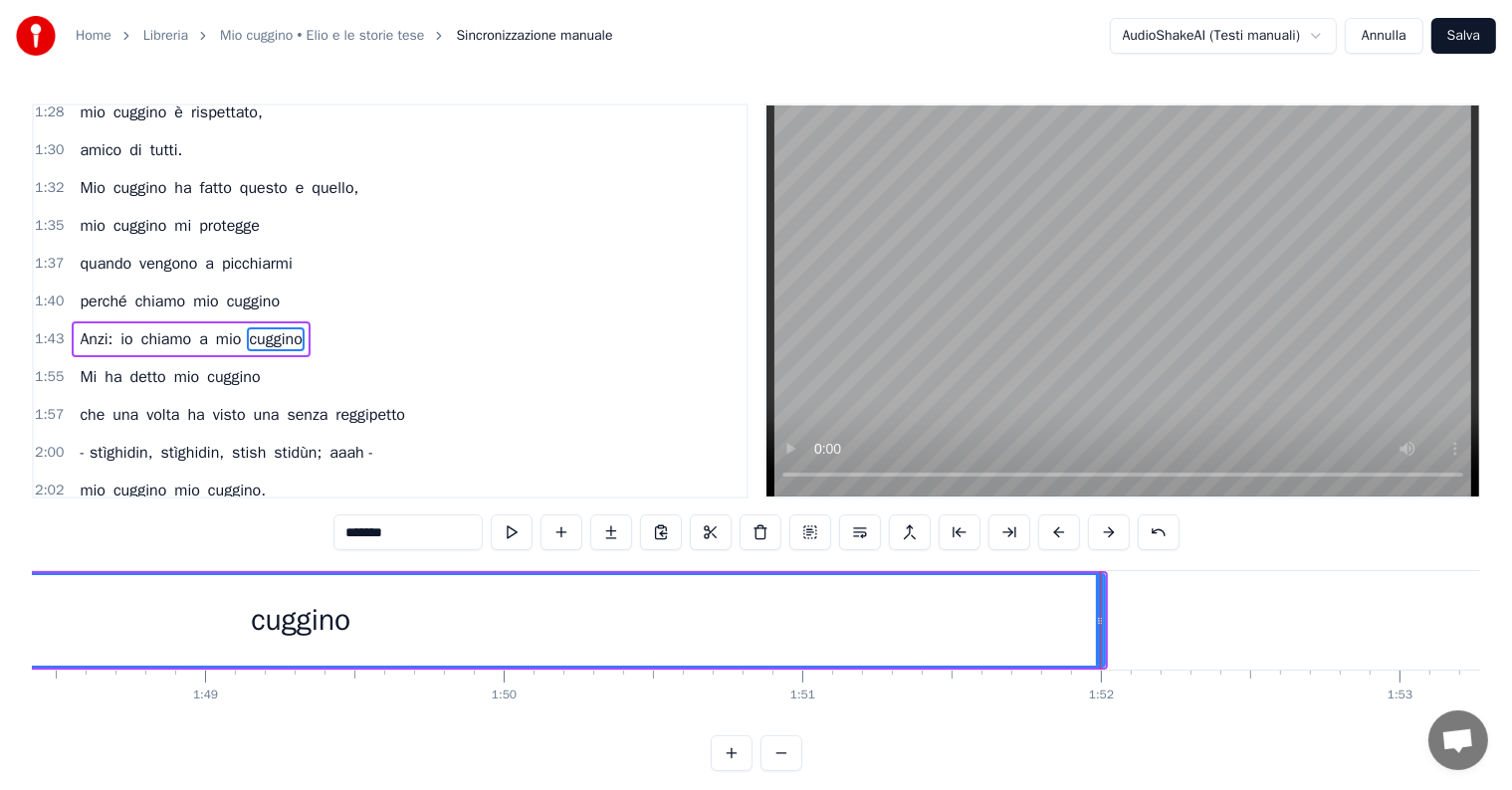 scroll, scrollTop: 0, scrollLeft: 32097, axis: horizontal 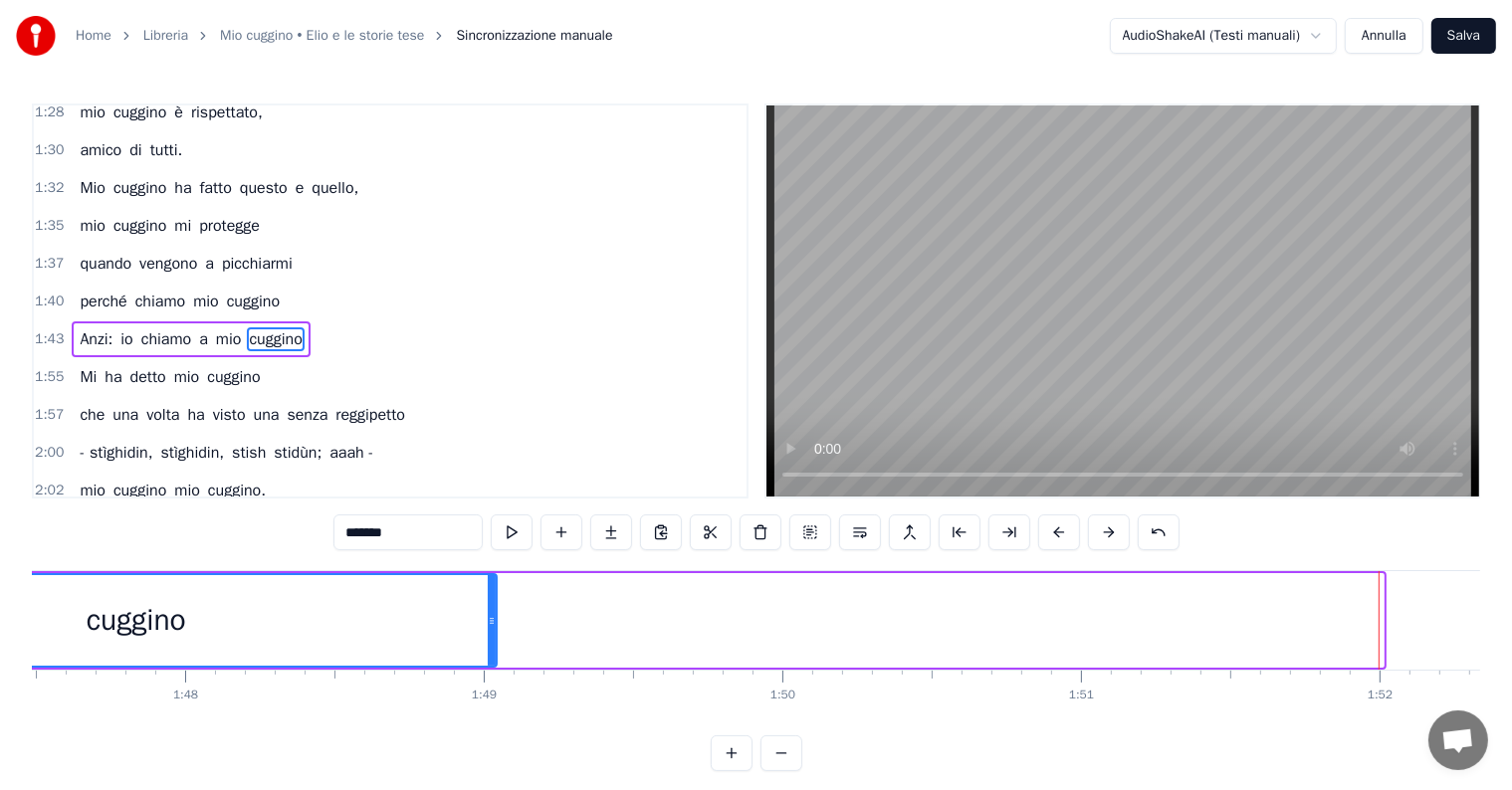 drag, startPoint x: 1377, startPoint y: 620, endPoint x: 490, endPoint y: 619, distance: 887.00056 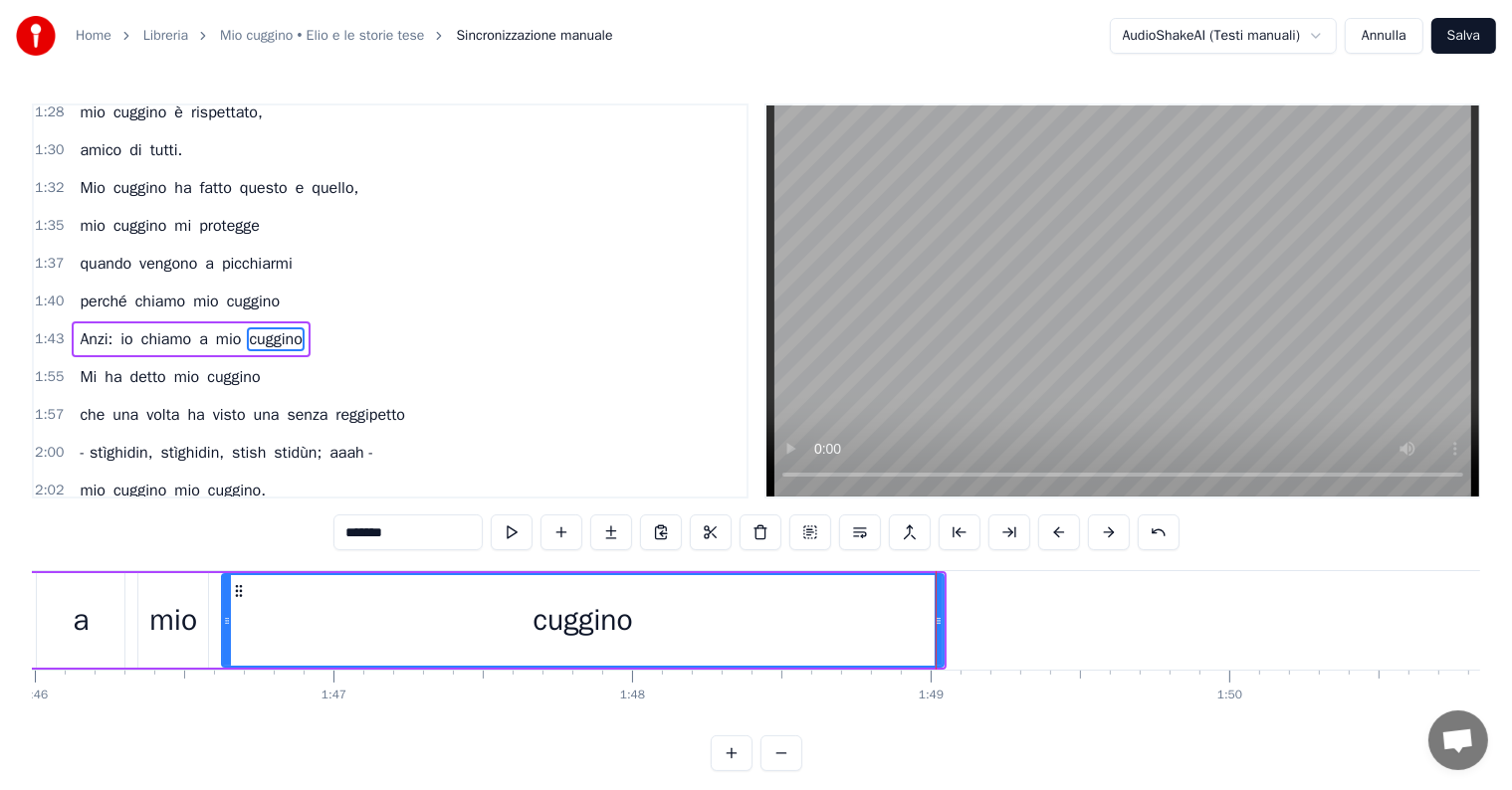 scroll, scrollTop: 0, scrollLeft: 31482, axis: horizontal 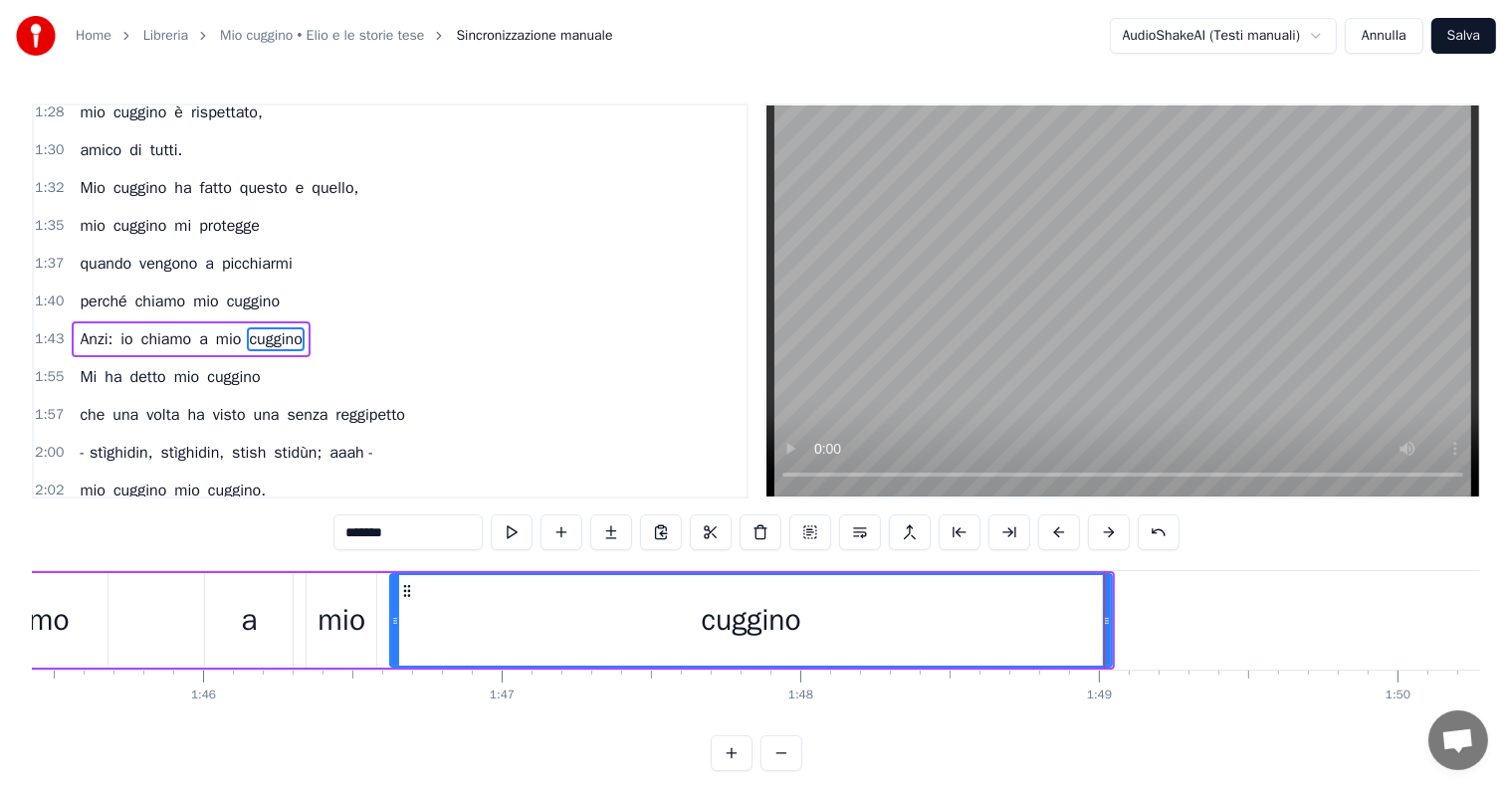 click on "mio" at bounding box center (341, 620) 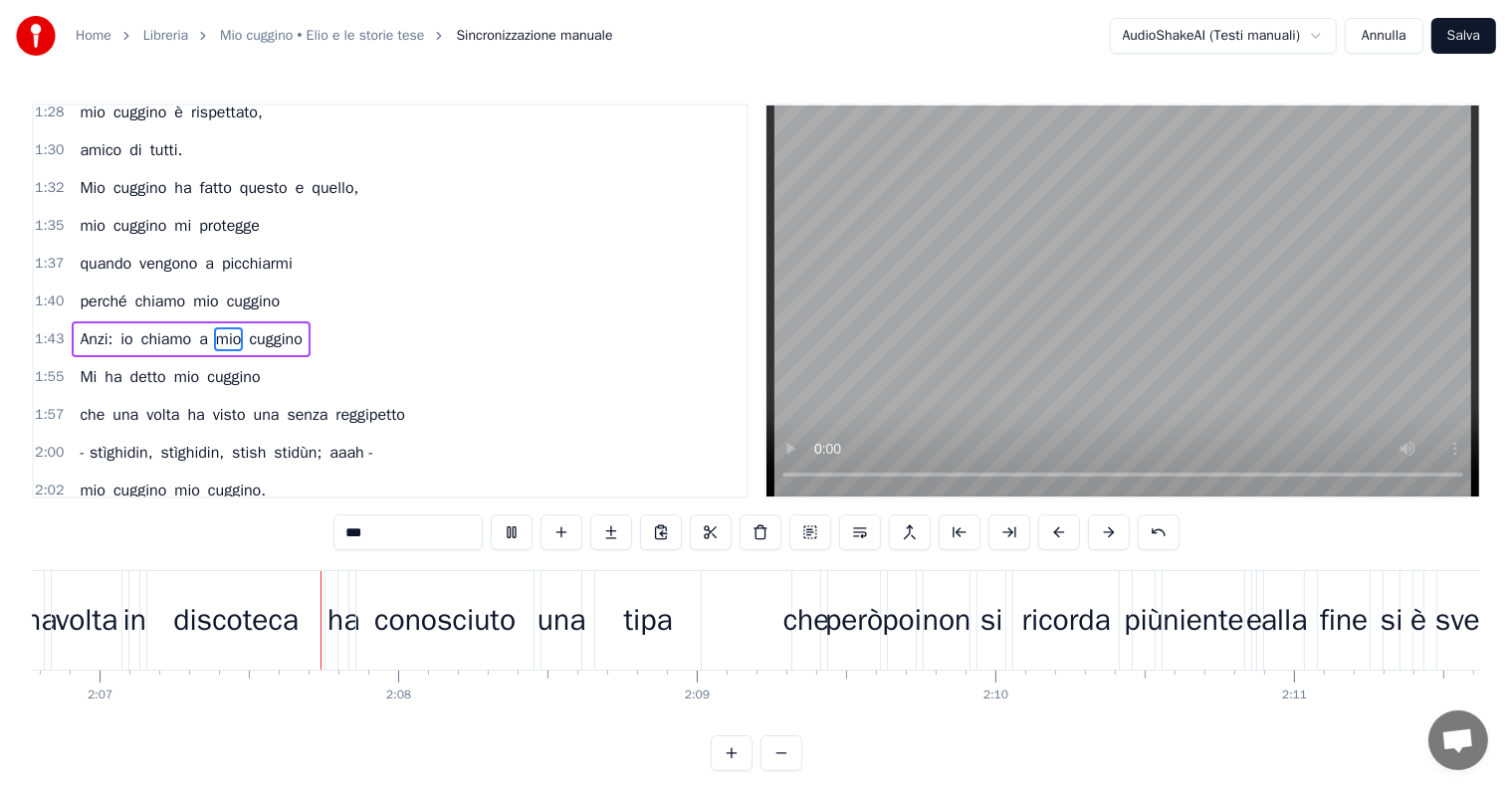 scroll, scrollTop: 0, scrollLeft: 37864, axis: horizontal 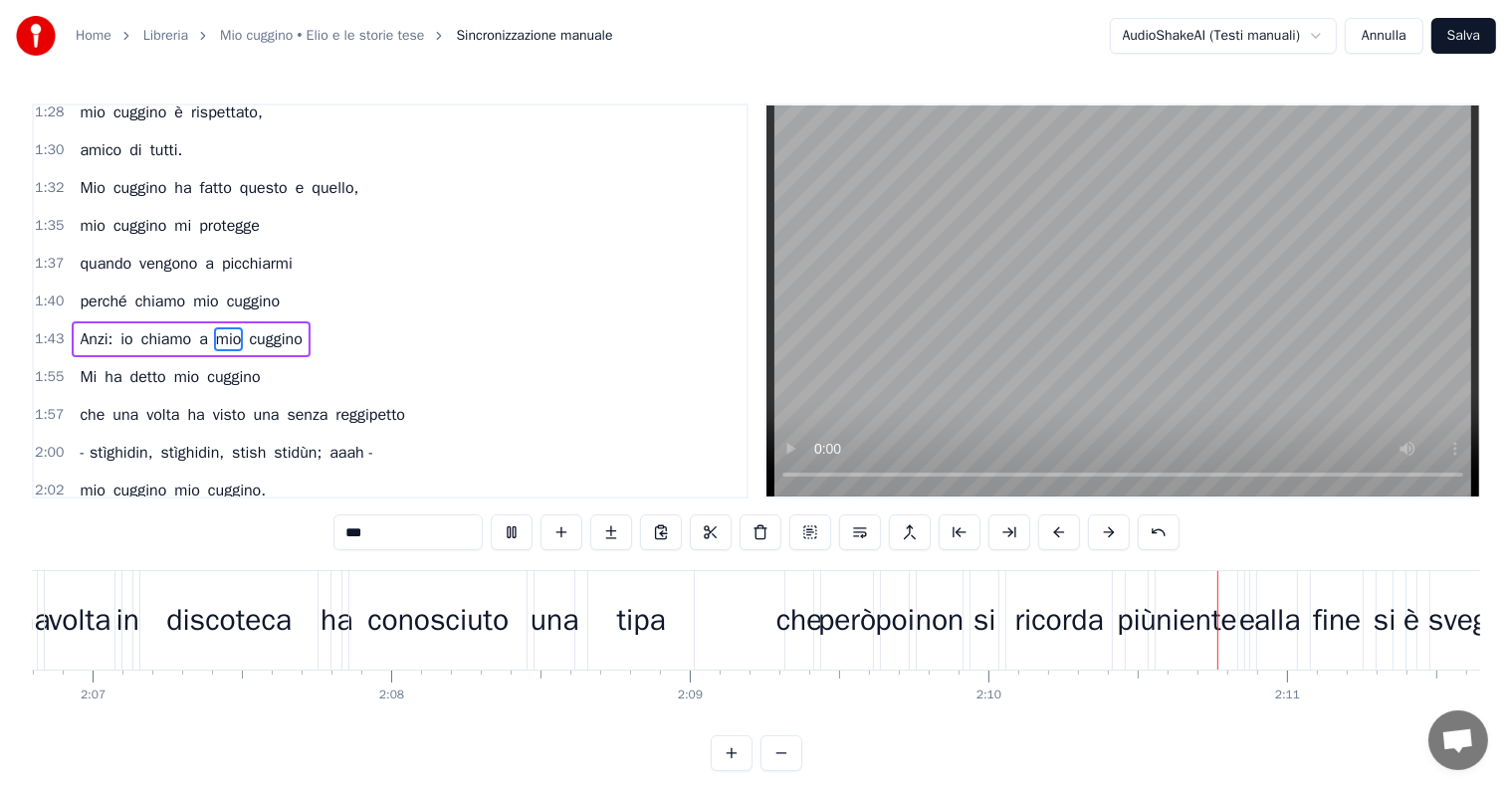 click on "più" at bounding box center (1137, 620) 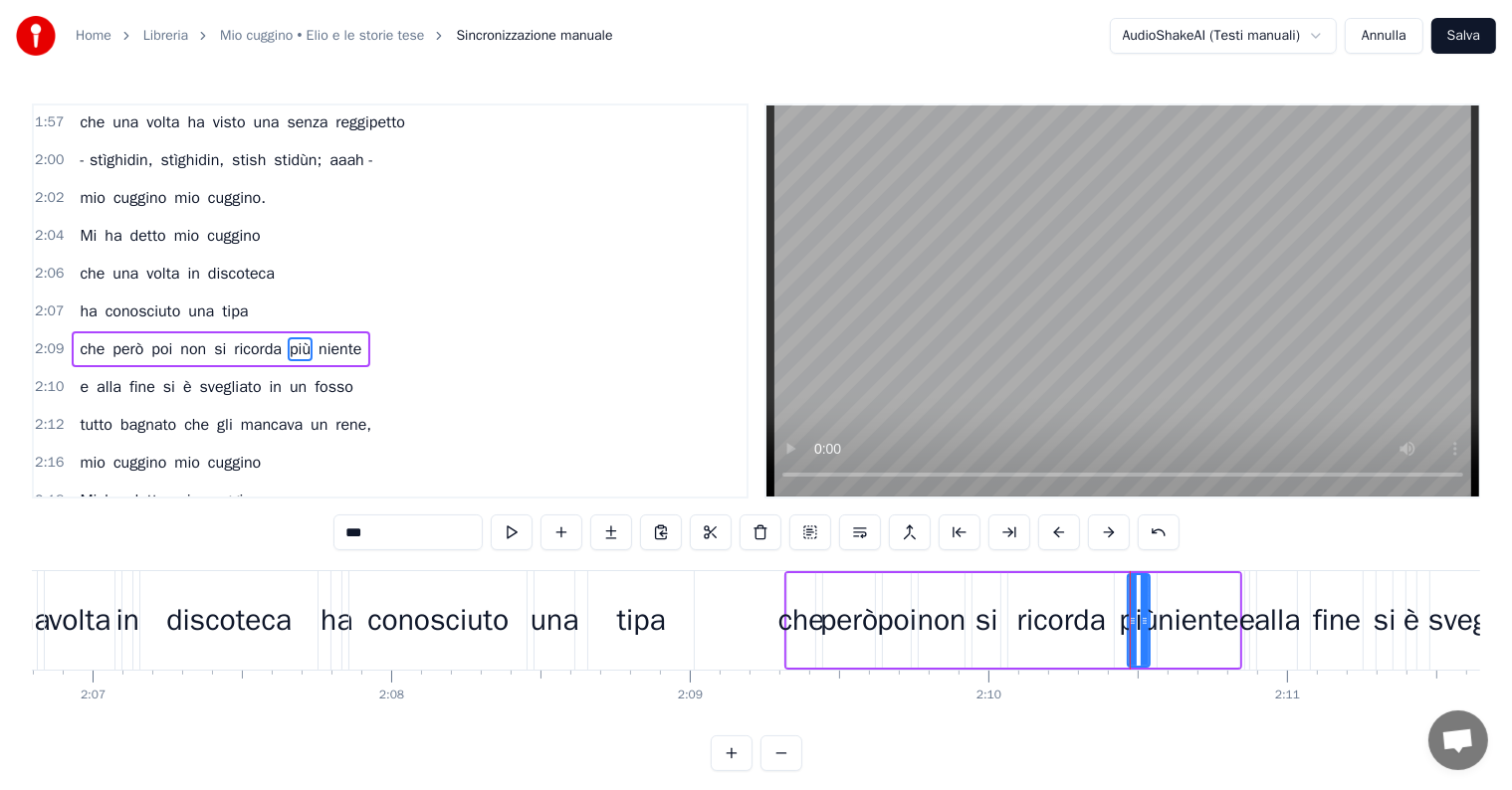 scroll, scrollTop: 1250, scrollLeft: 0, axis: vertical 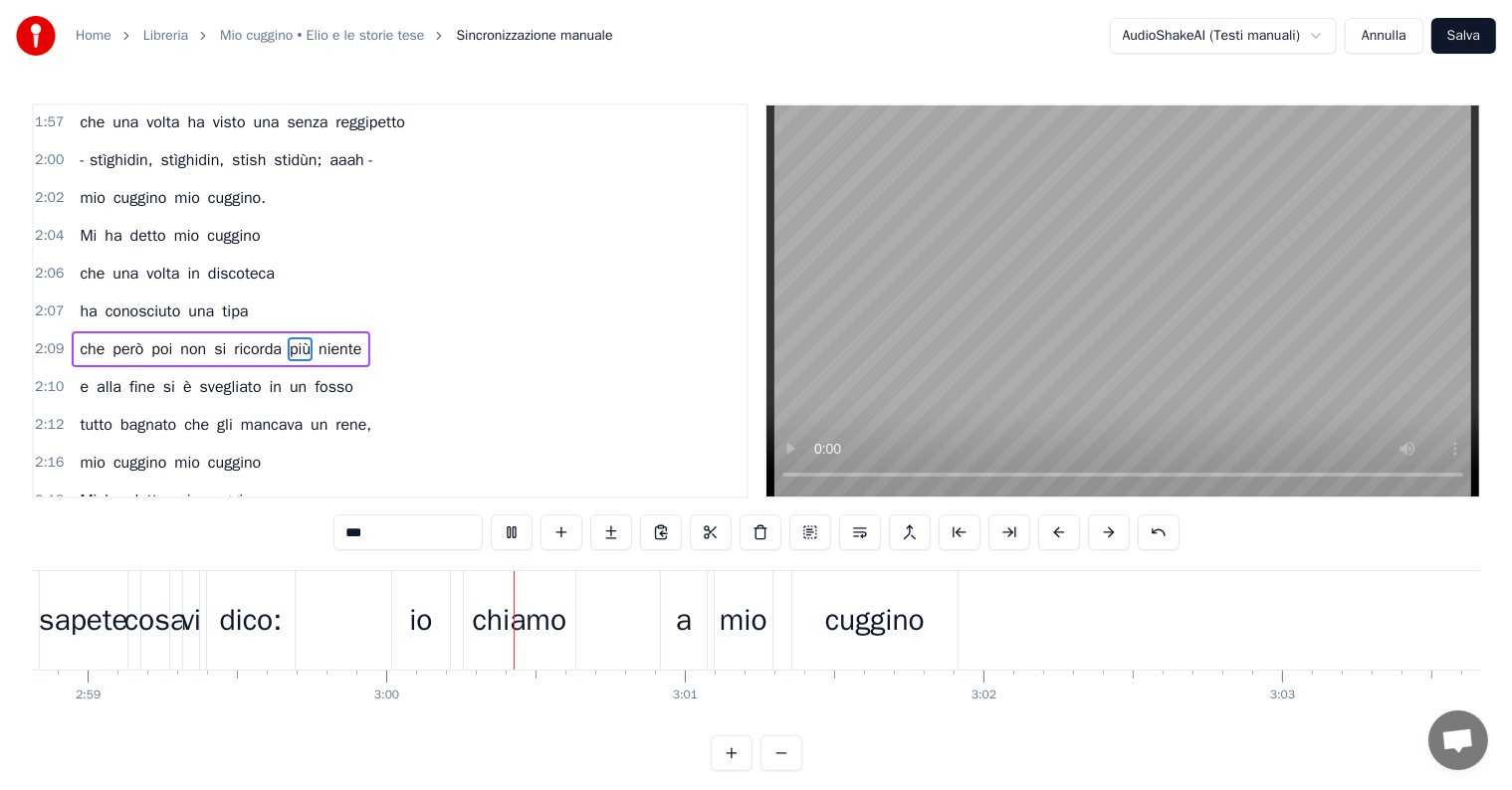 click on "io" at bounding box center (420, 620) 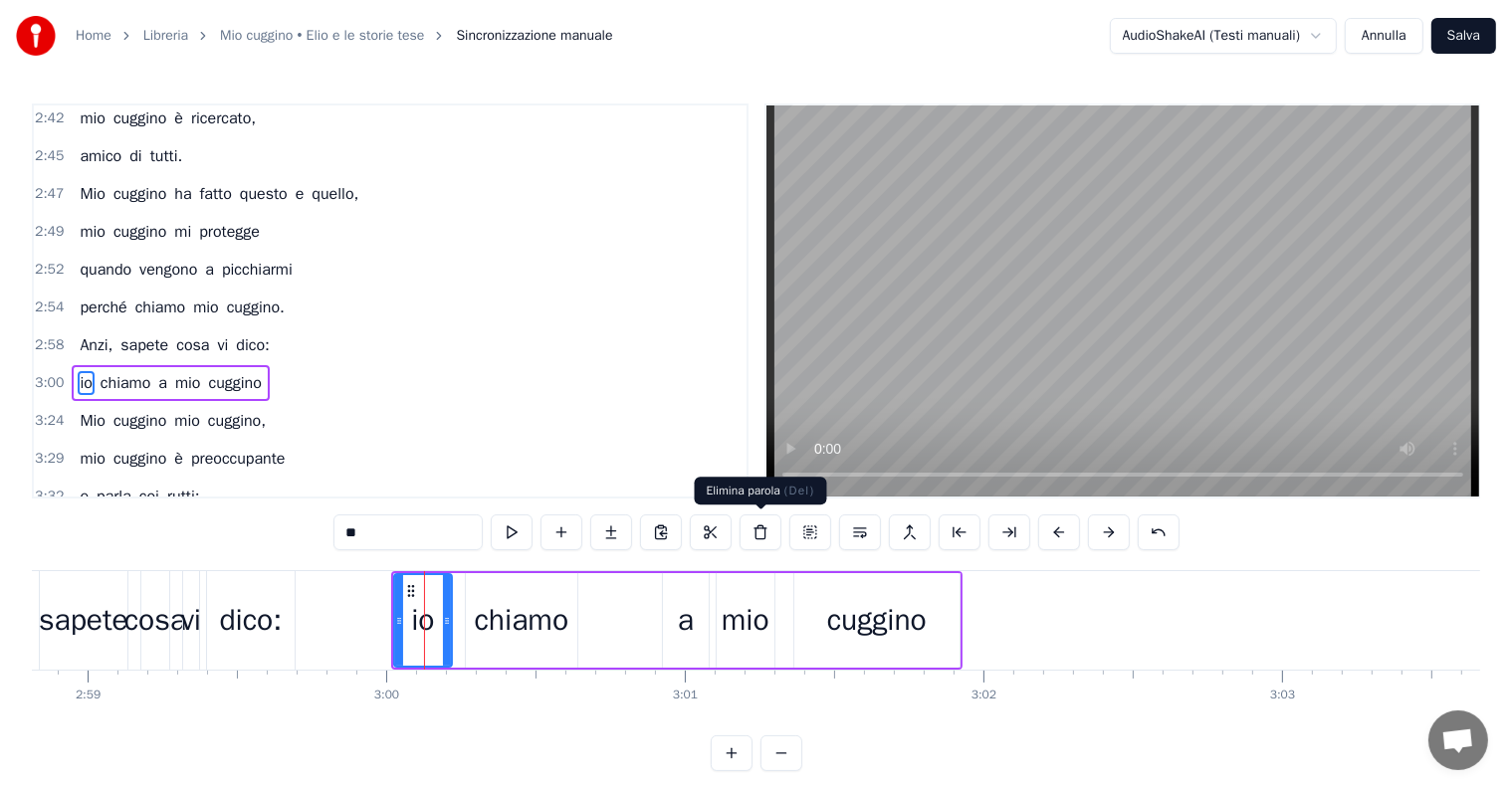 scroll, scrollTop: 1909, scrollLeft: 0, axis: vertical 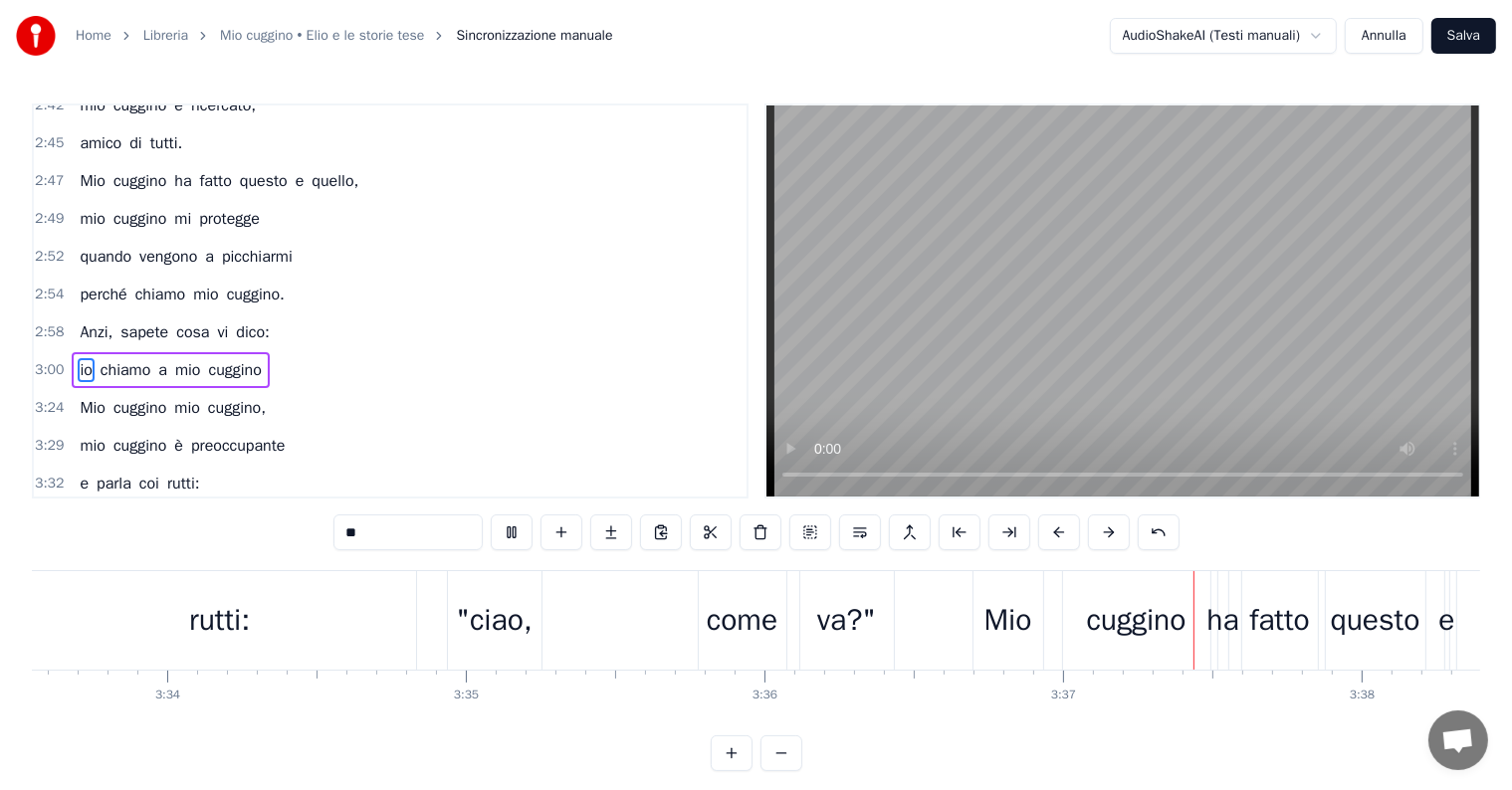 click on "Mio" at bounding box center (1008, 620) 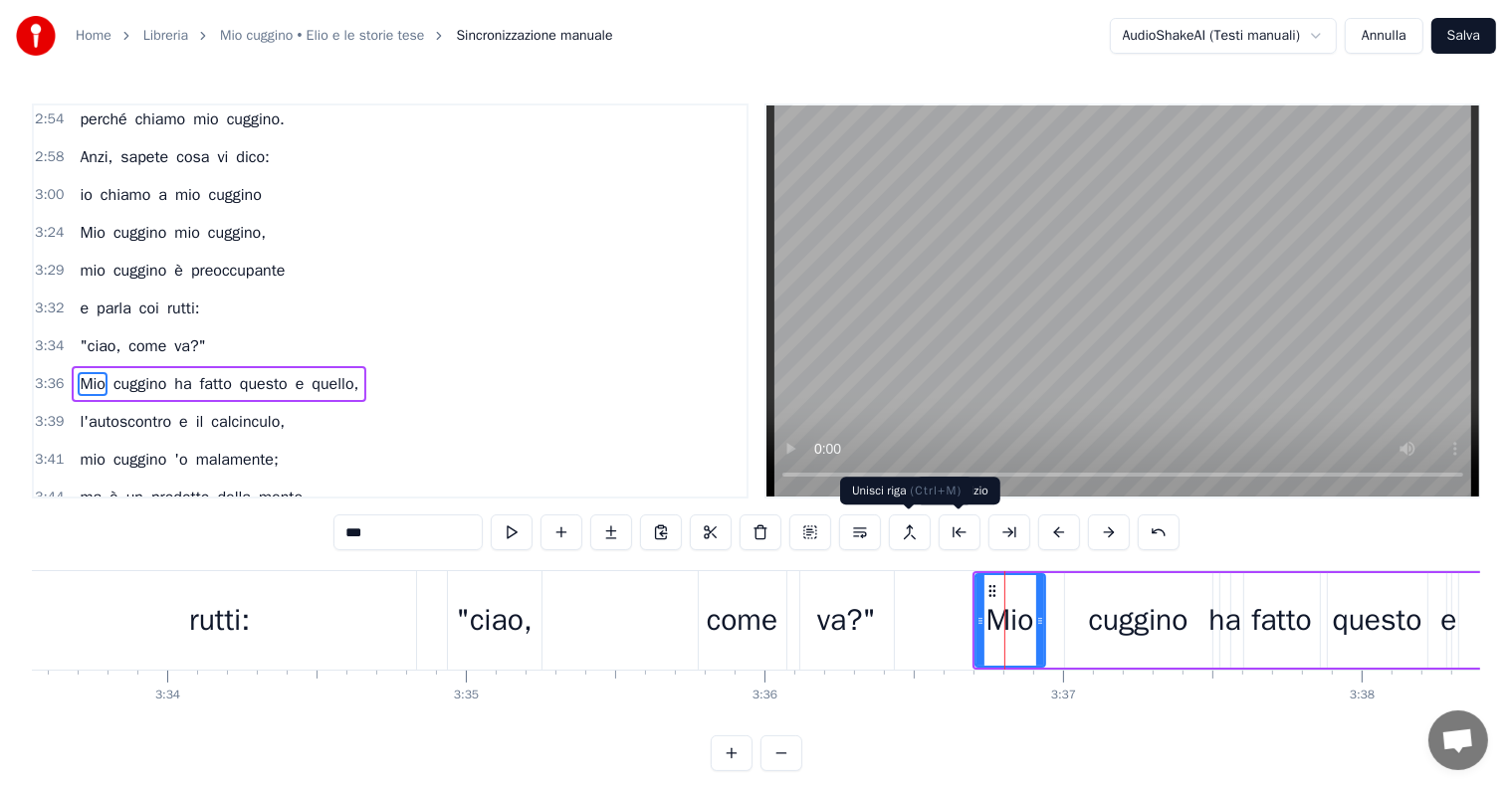 scroll, scrollTop: 2092, scrollLeft: 0, axis: vertical 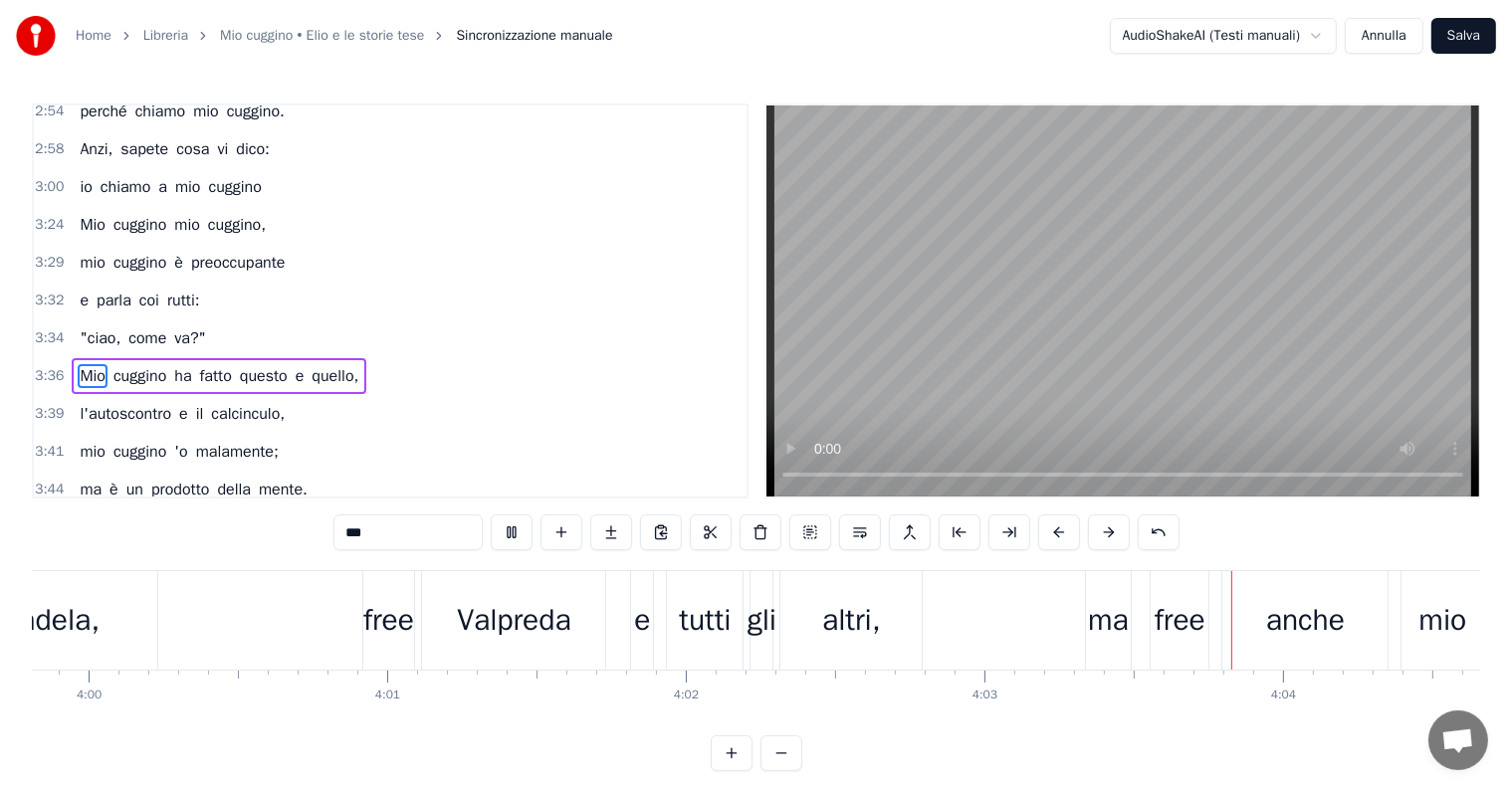 click on "ma" at bounding box center [1108, 620] 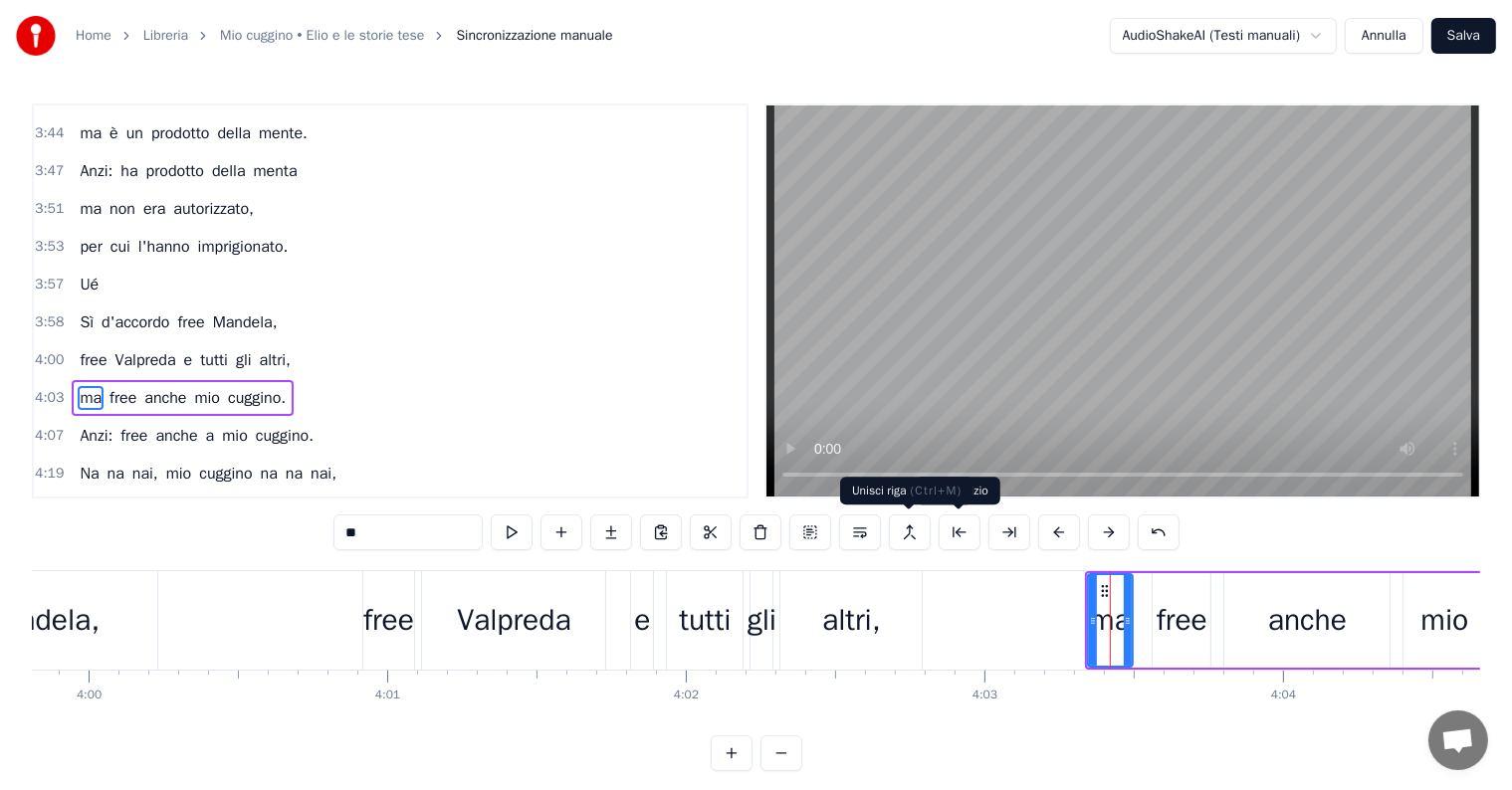 scroll, scrollTop: 2459, scrollLeft: 0, axis: vertical 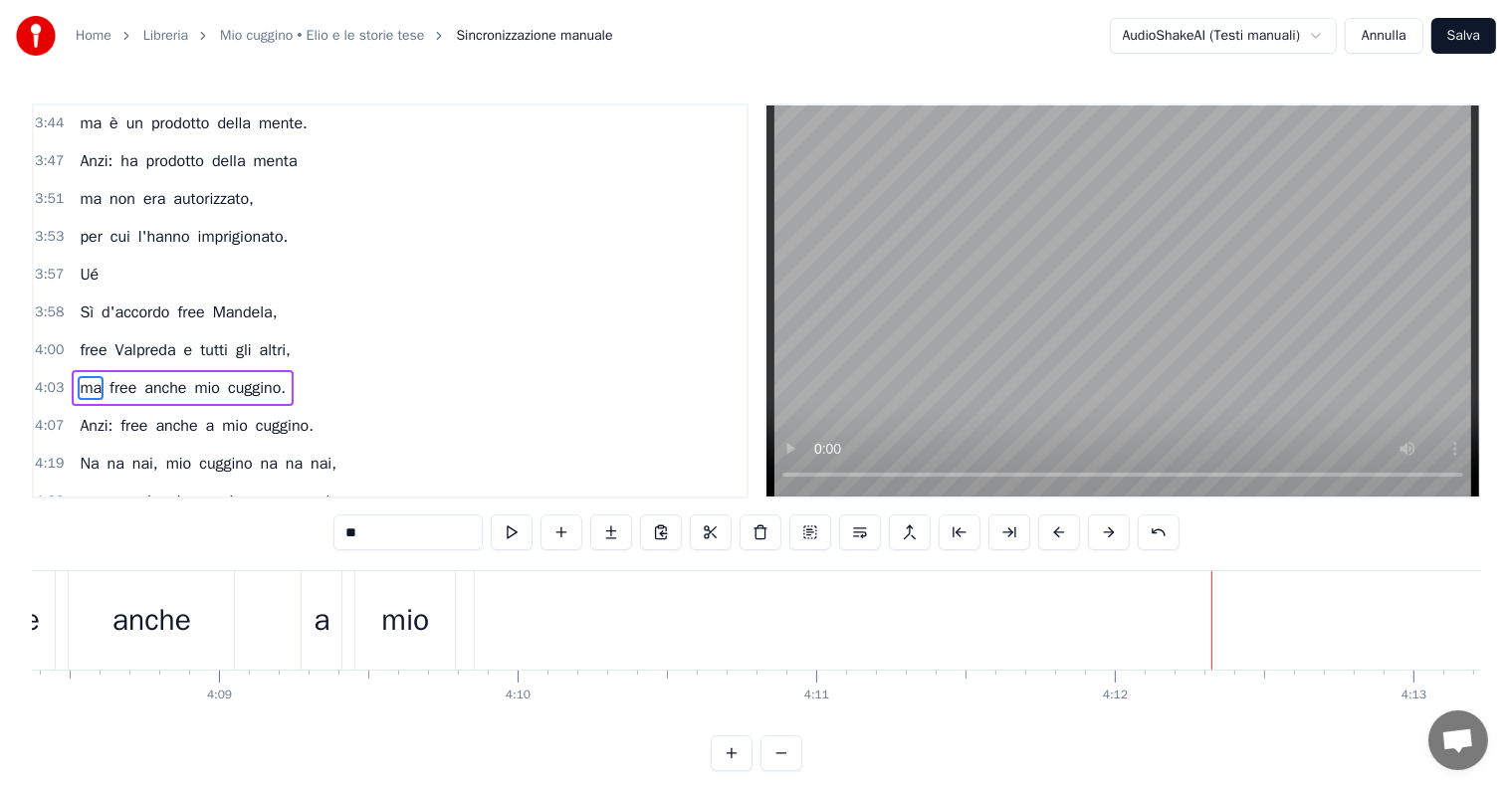 click on "cuggino." at bounding box center [1925, 620] 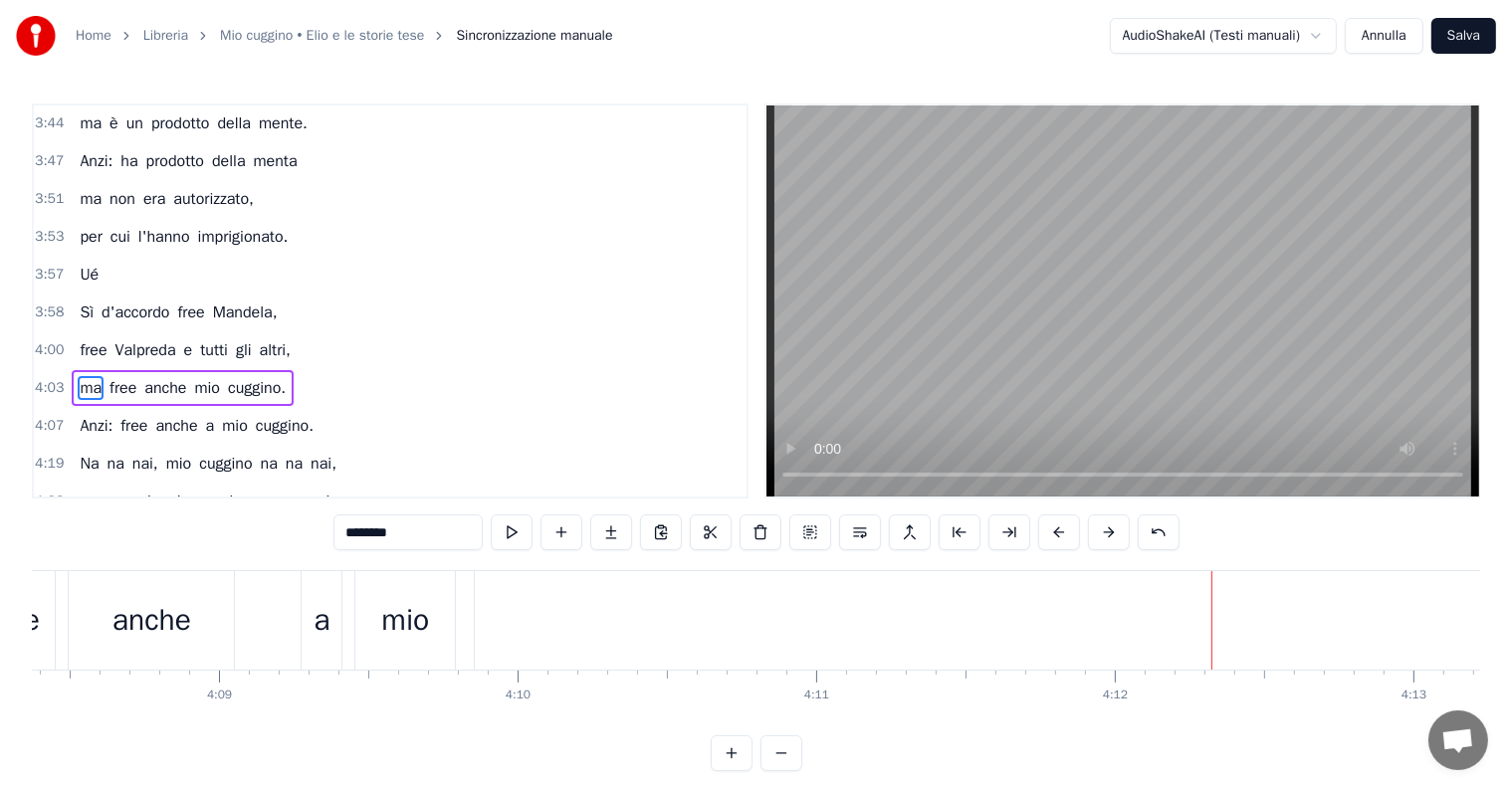 scroll, scrollTop: 2495, scrollLeft: 0, axis: vertical 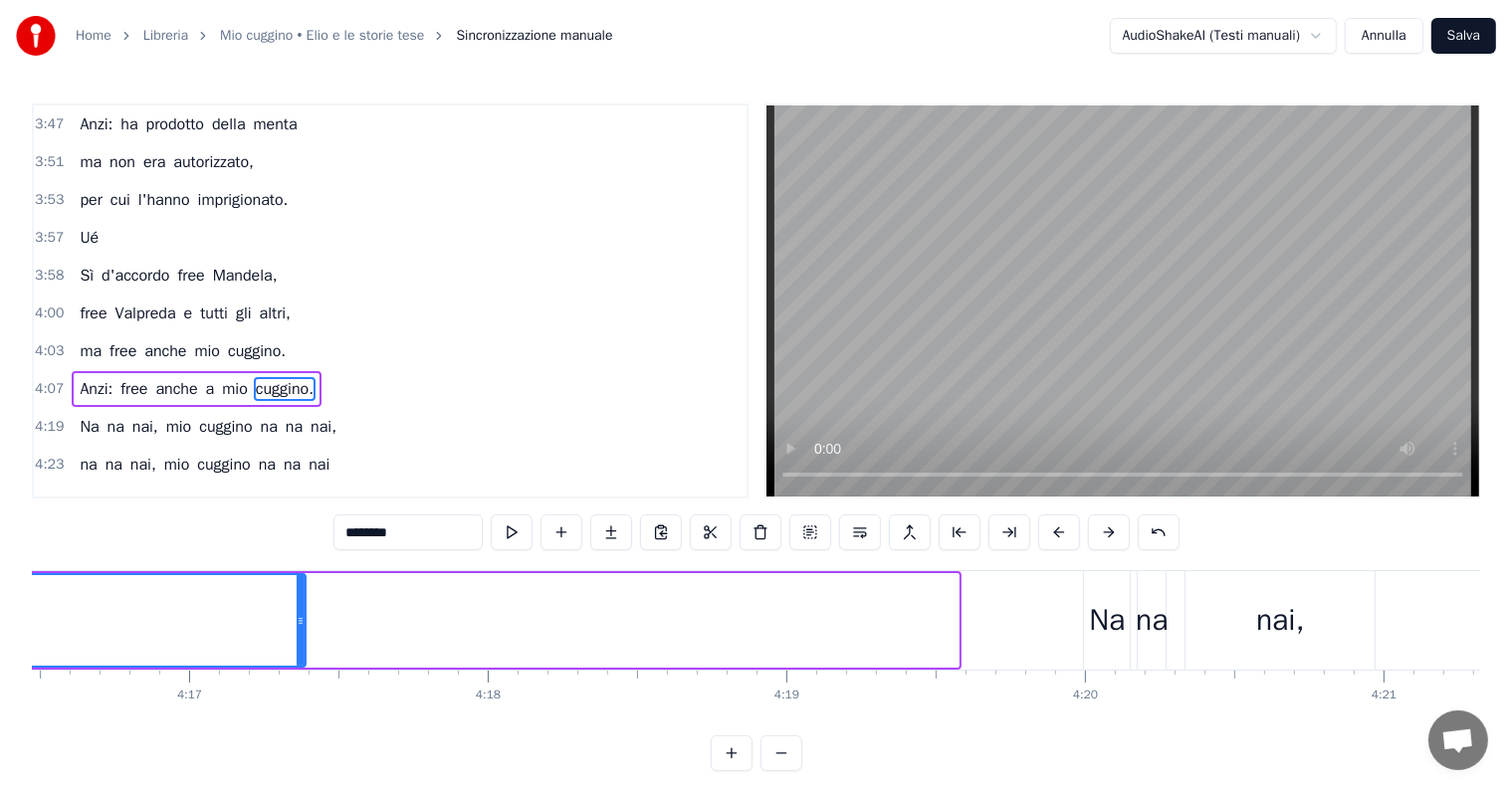 drag, startPoint x: 953, startPoint y: 617, endPoint x: 254, endPoint y: 624, distance: 699.035 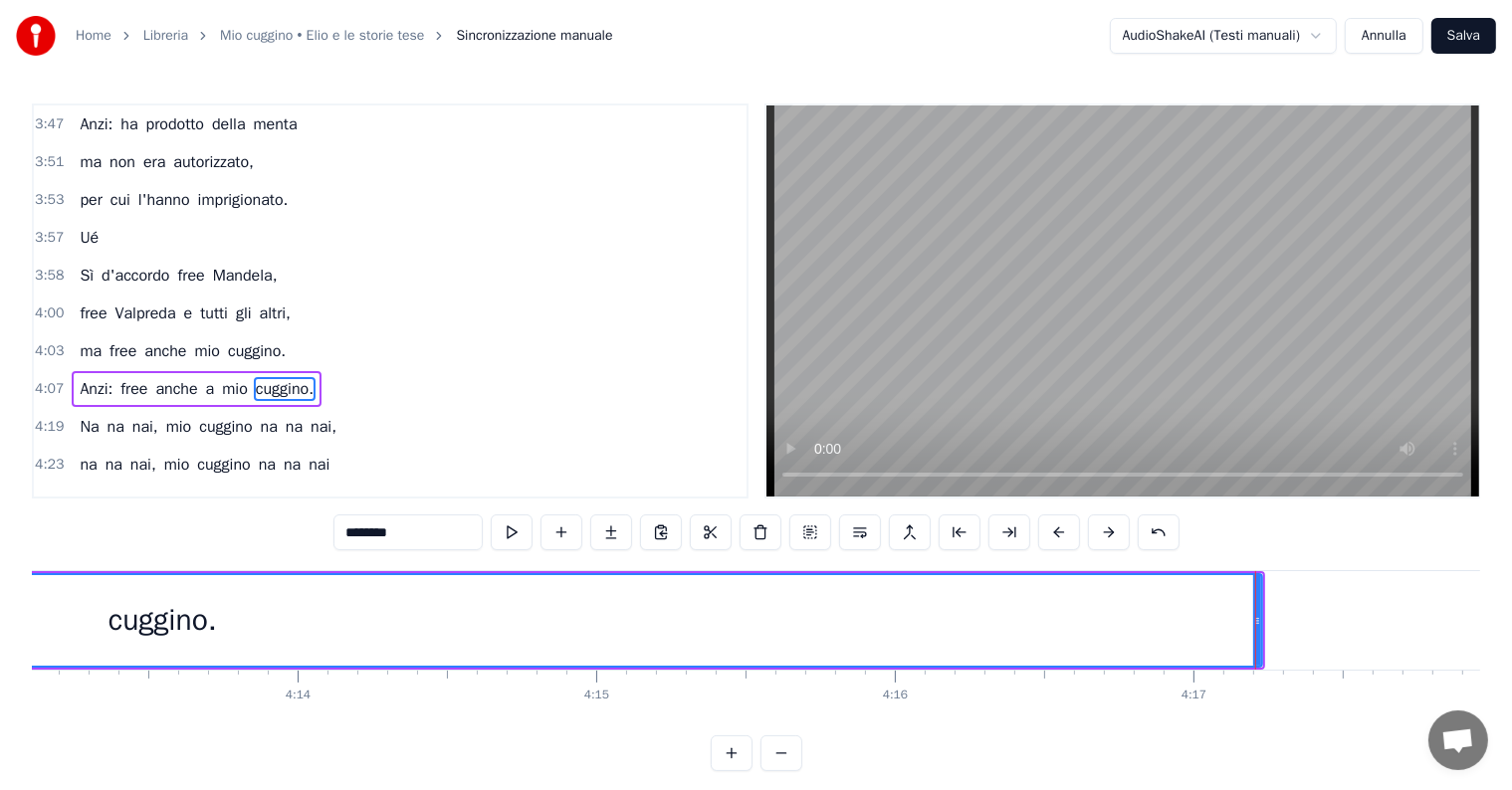 scroll, scrollTop: 0, scrollLeft: 75415, axis: horizontal 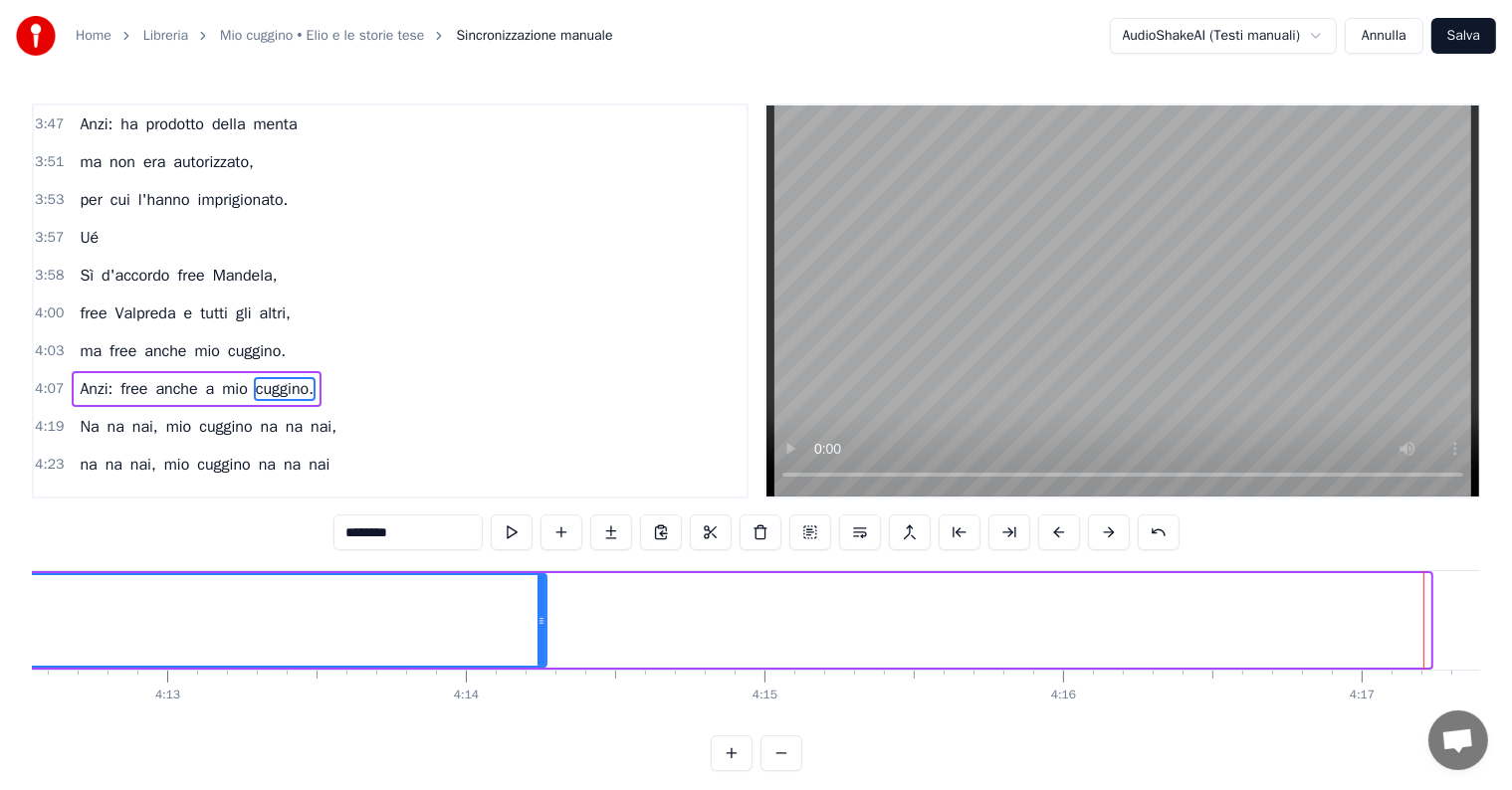 drag, startPoint x: 1427, startPoint y: 623, endPoint x: 541, endPoint y: 623, distance: 886 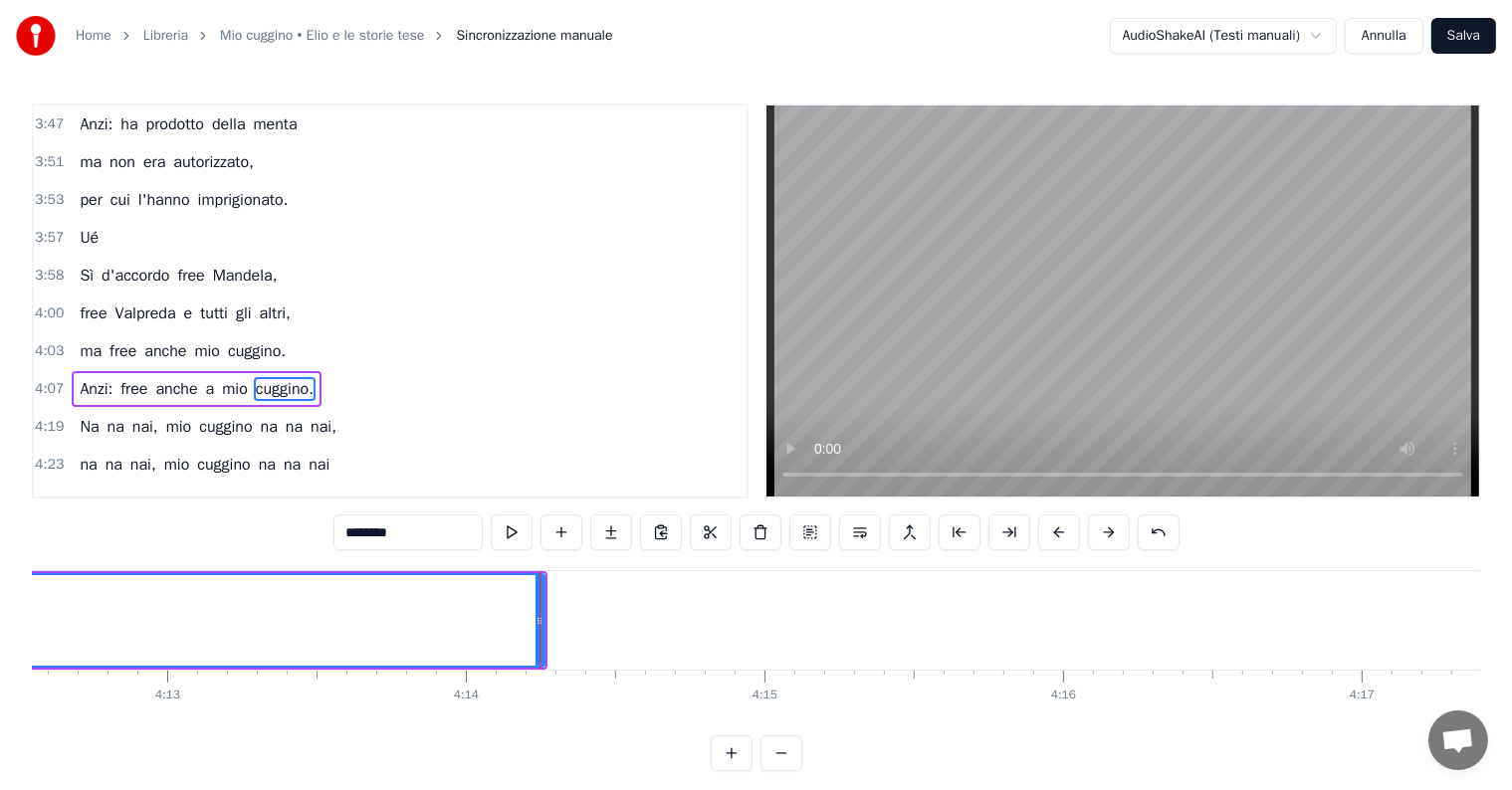 scroll, scrollTop: 0, scrollLeft: 74578, axis: horizontal 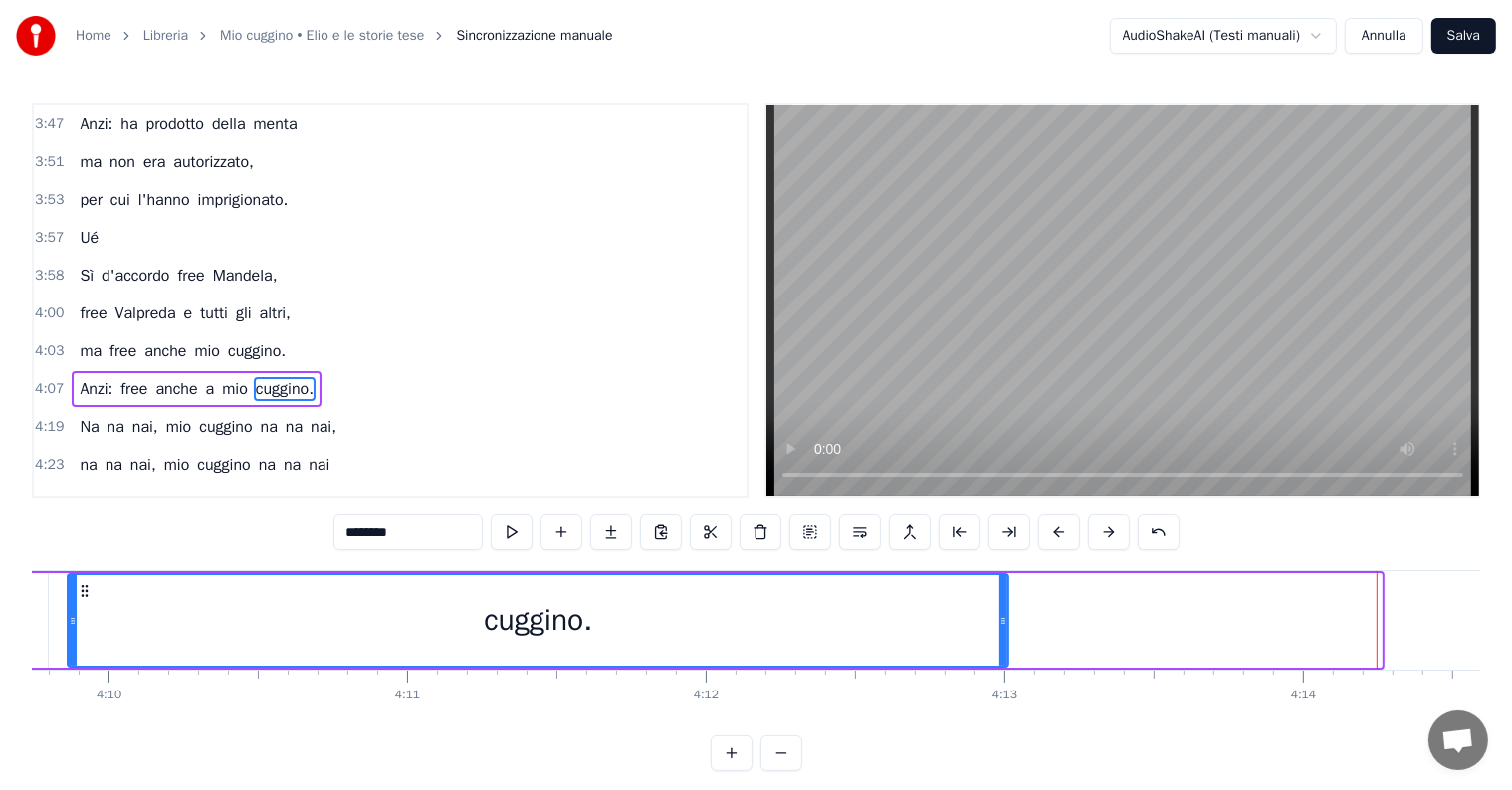 drag, startPoint x: 1373, startPoint y: 620, endPoint x: 955, endPoint y: 616, distance: 418.01914 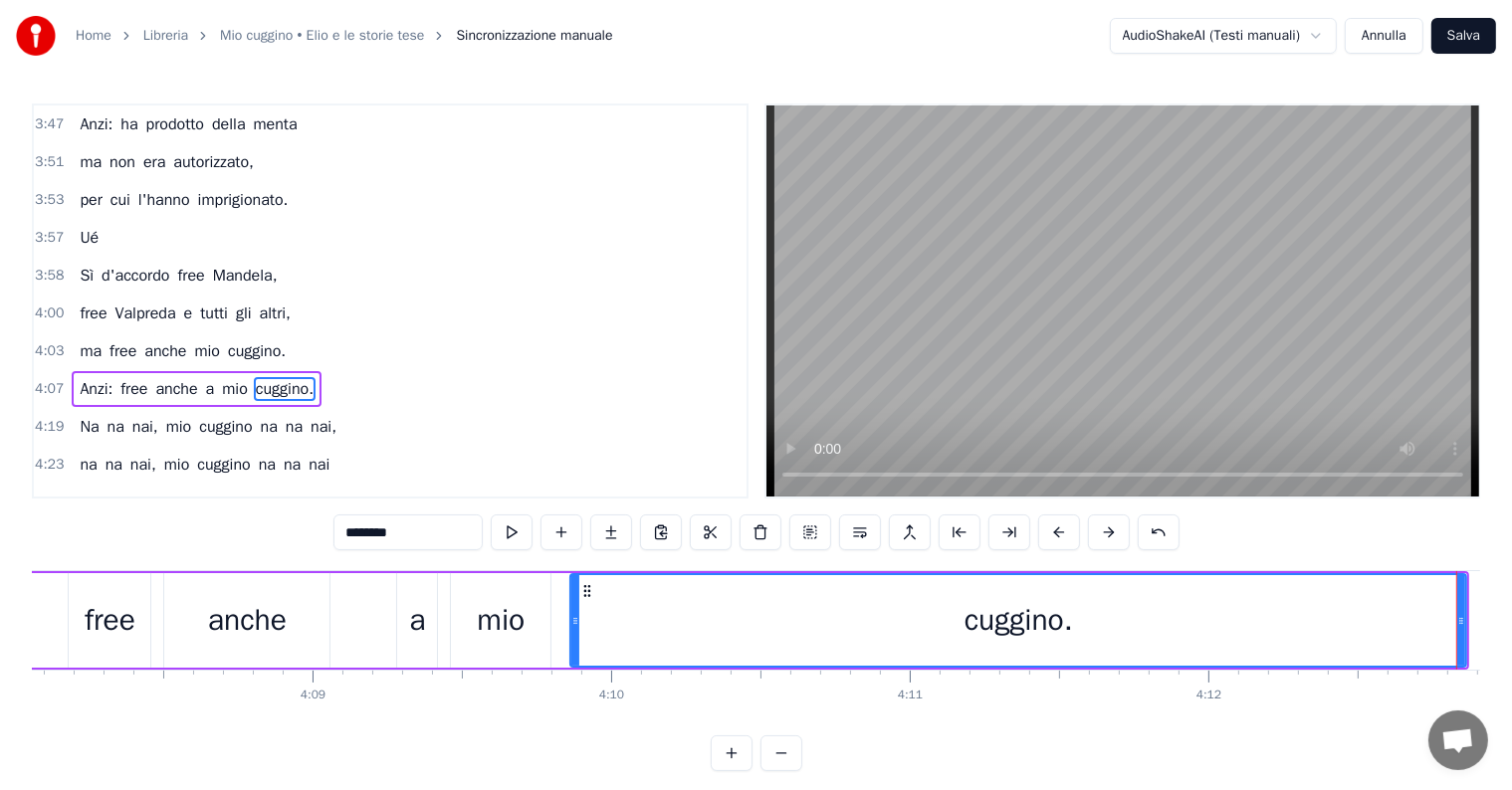 scroll, scrollTop: 0, scrollLeft: 73852, axis: horizontal 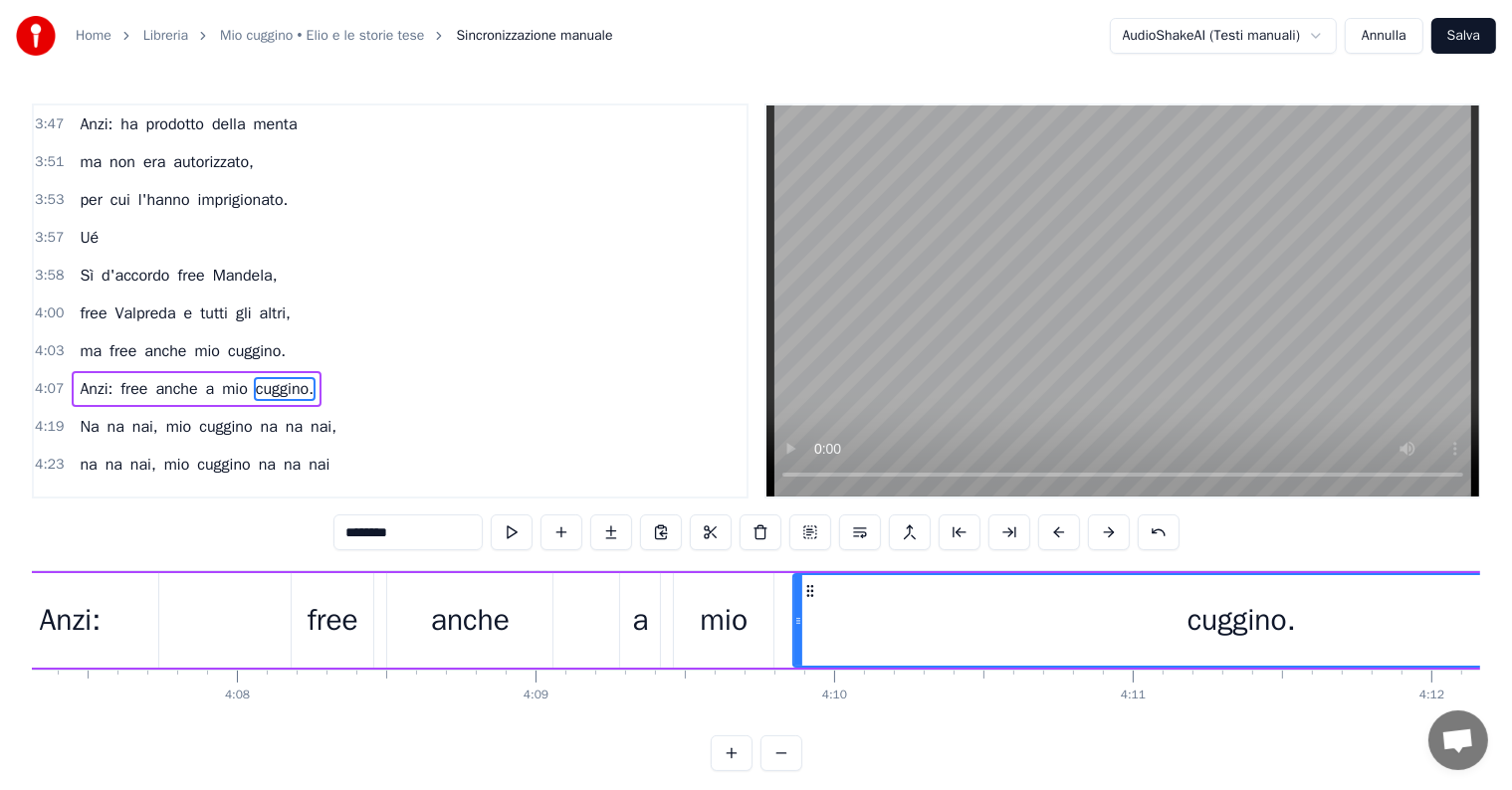 click on "anche" at bounding box center [470, 620] 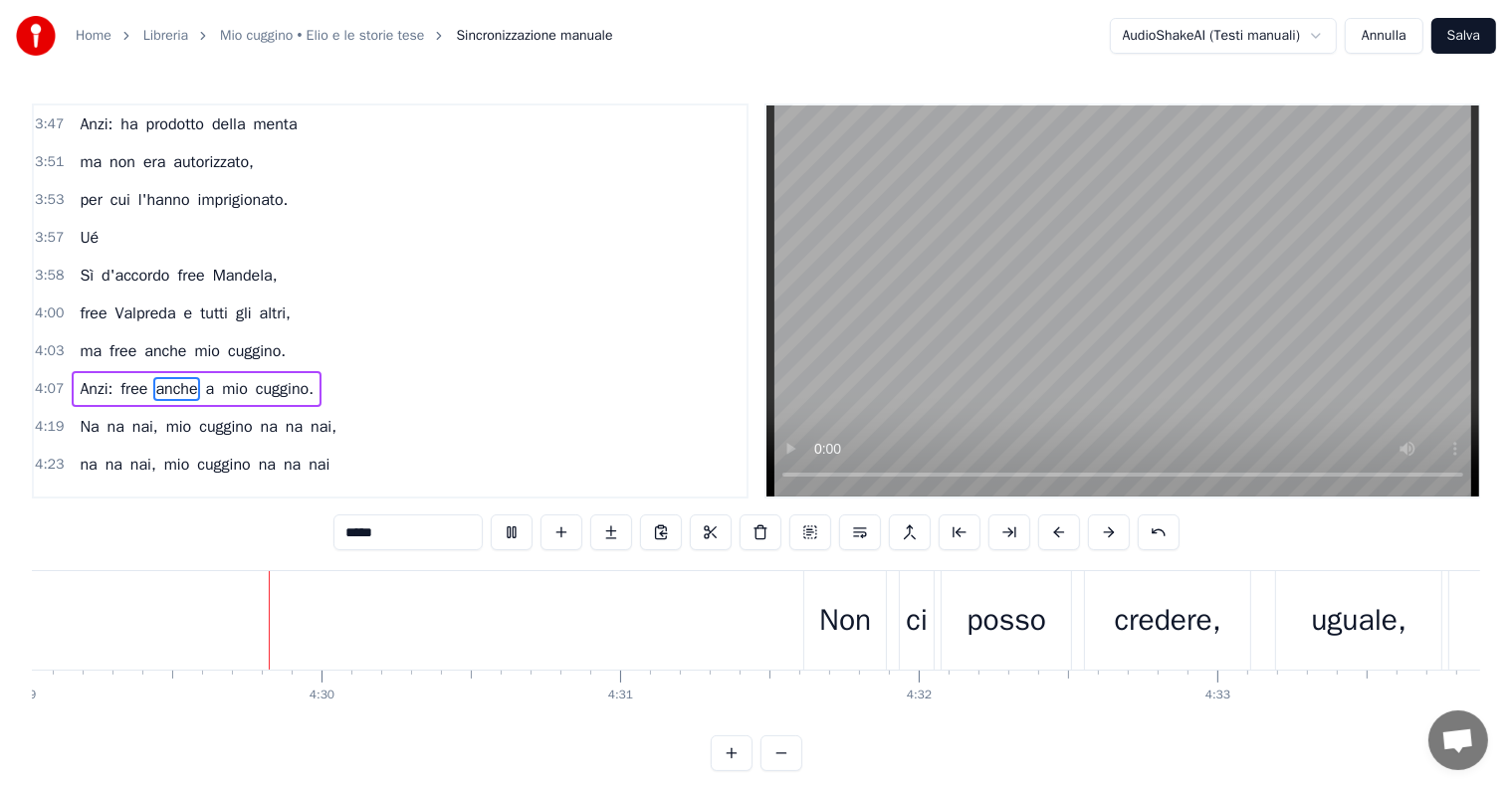 scroll, scrollTop: 0, scrollLeft: 80474, axis: horizontal 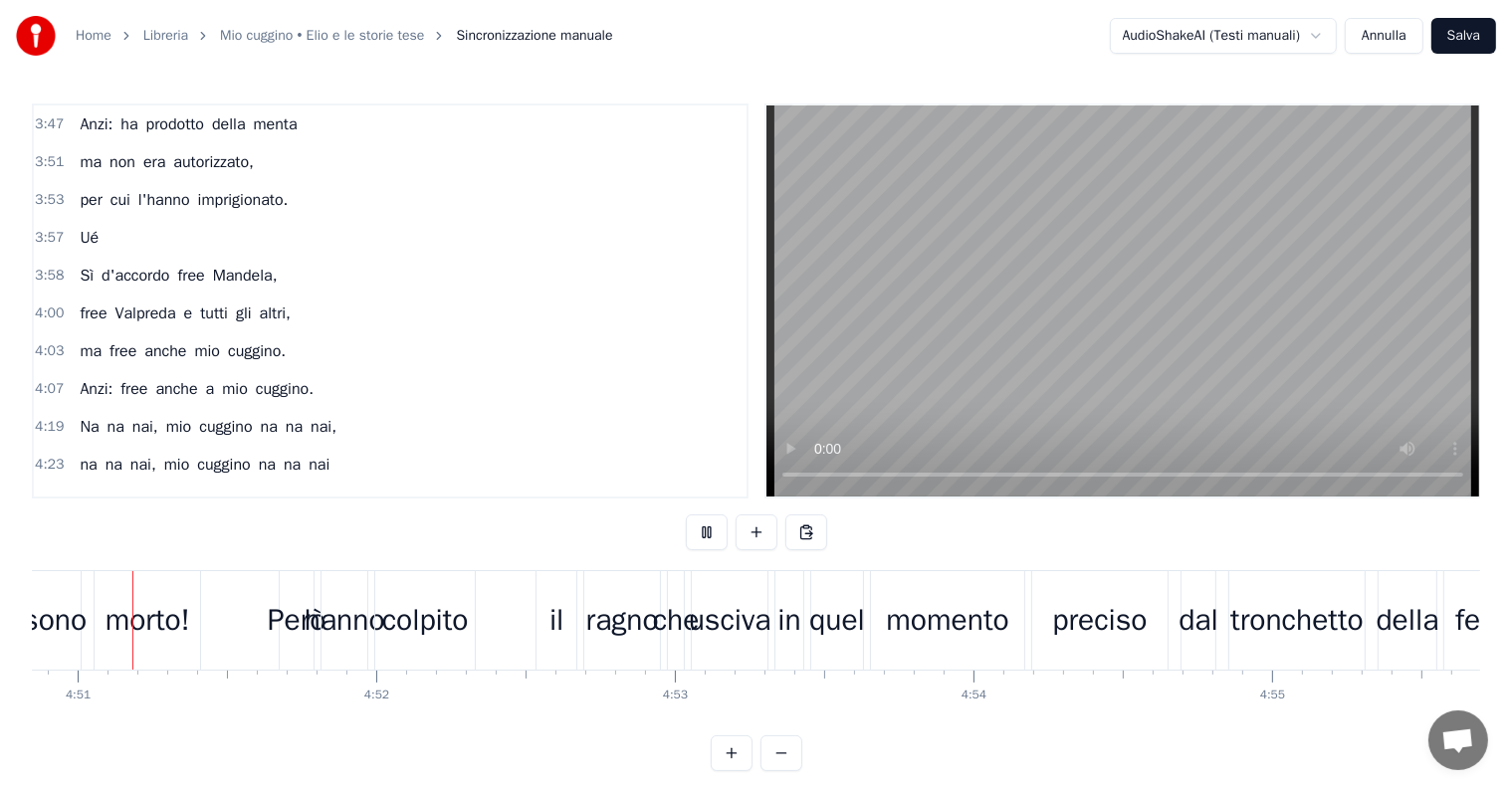 click on "sono" at bounding box center (55, 620) 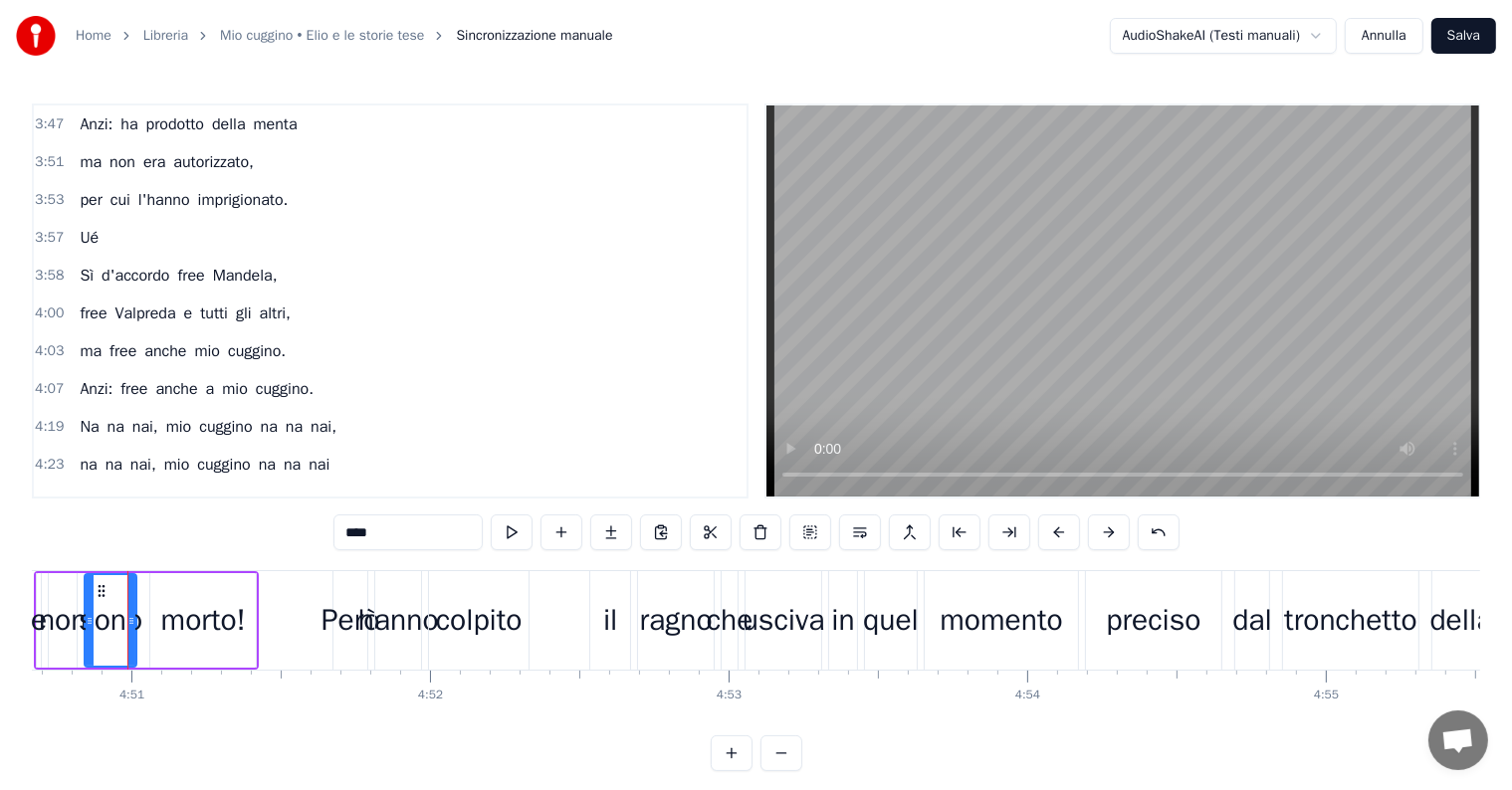scroll, scrollTop: 0, scrollLeft: 86794, axis: horizontal 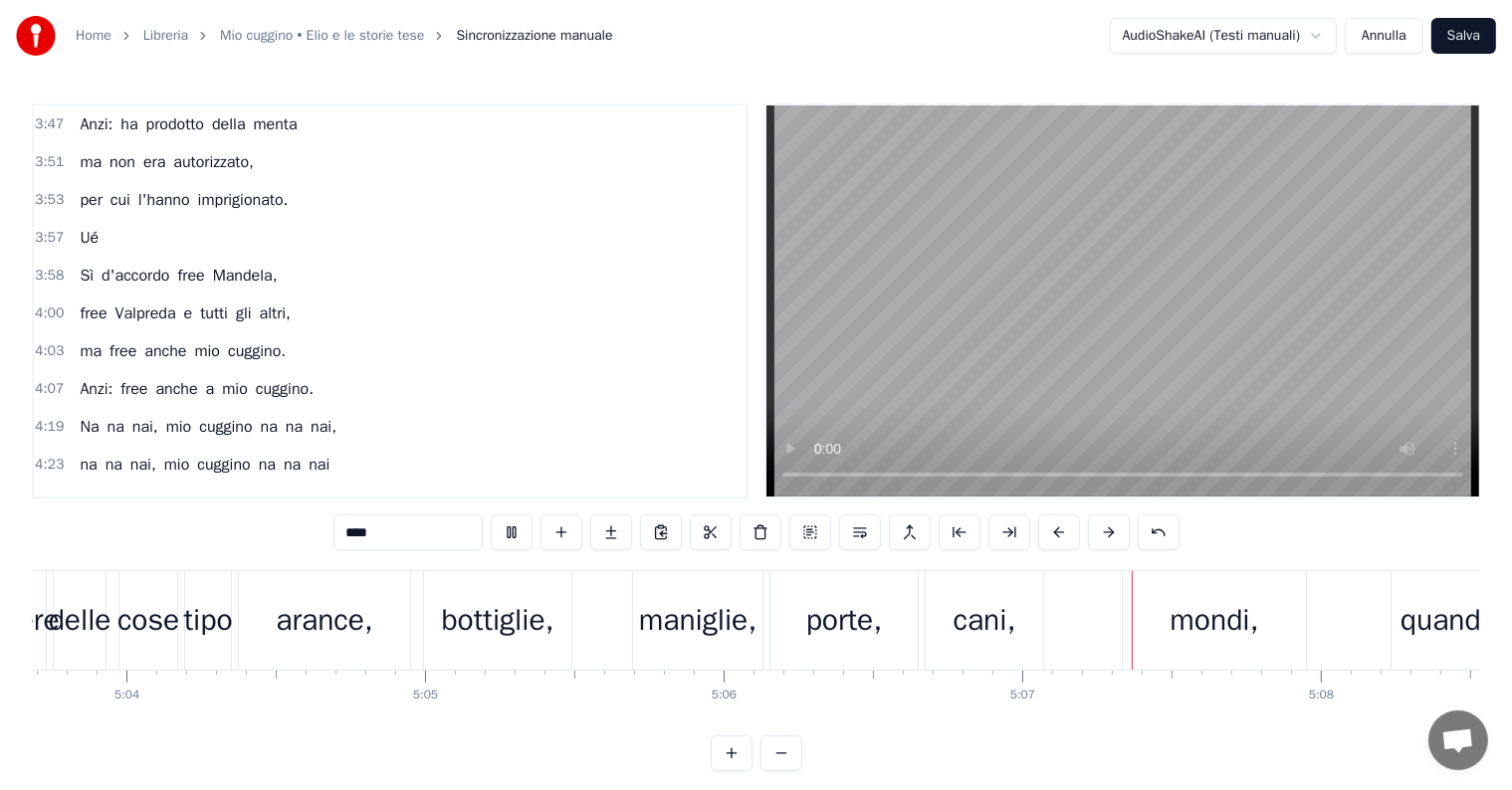 click on "maniglie," at bounding box center [698, 620] 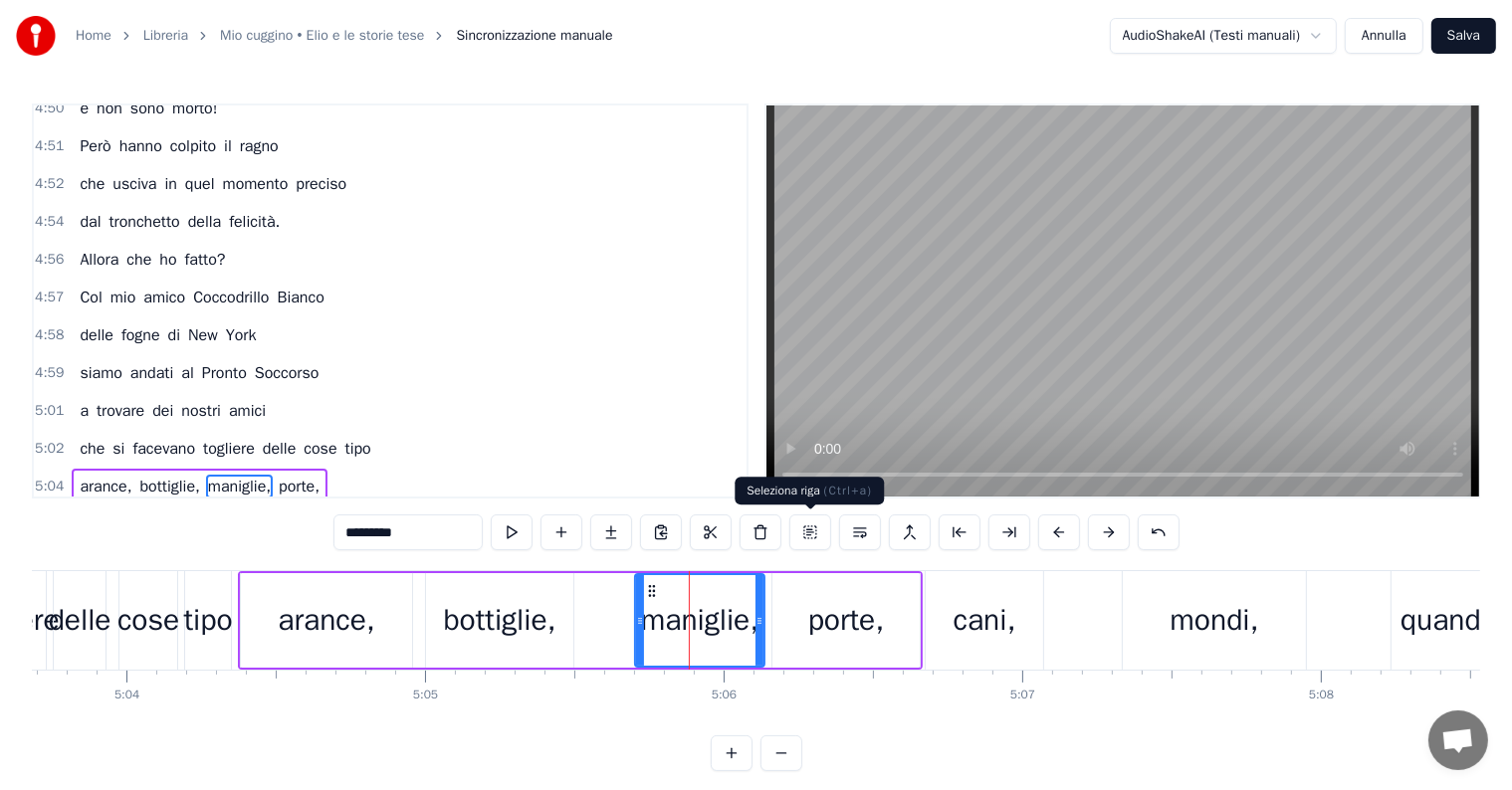 scroll, scrollTop: 3337, scrollLeft: 0, axis: vertical 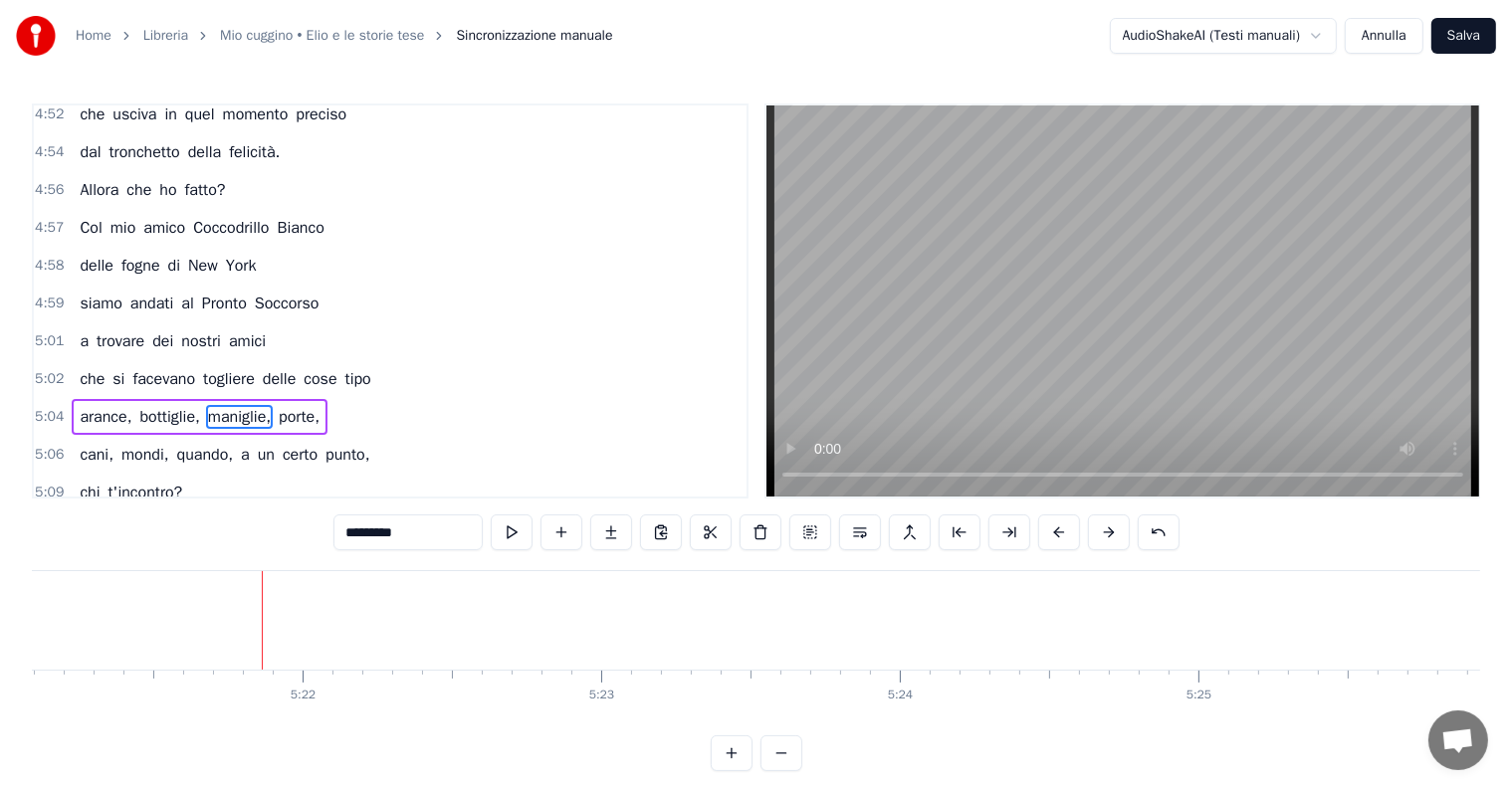 click on "Salva" at bounding box center (1463, 36) 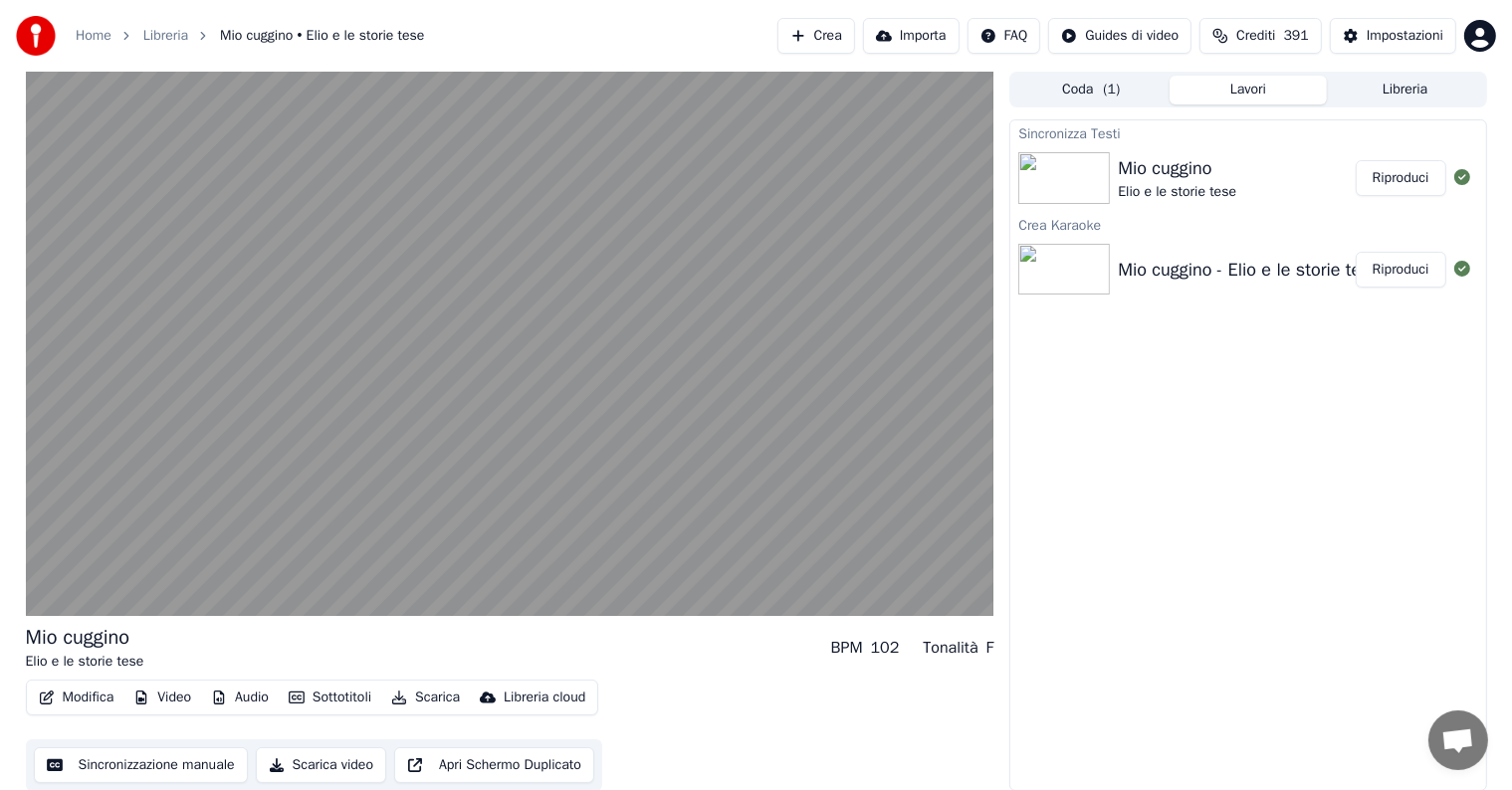 click on "Riproduci" at bounding box center [1401, 178] 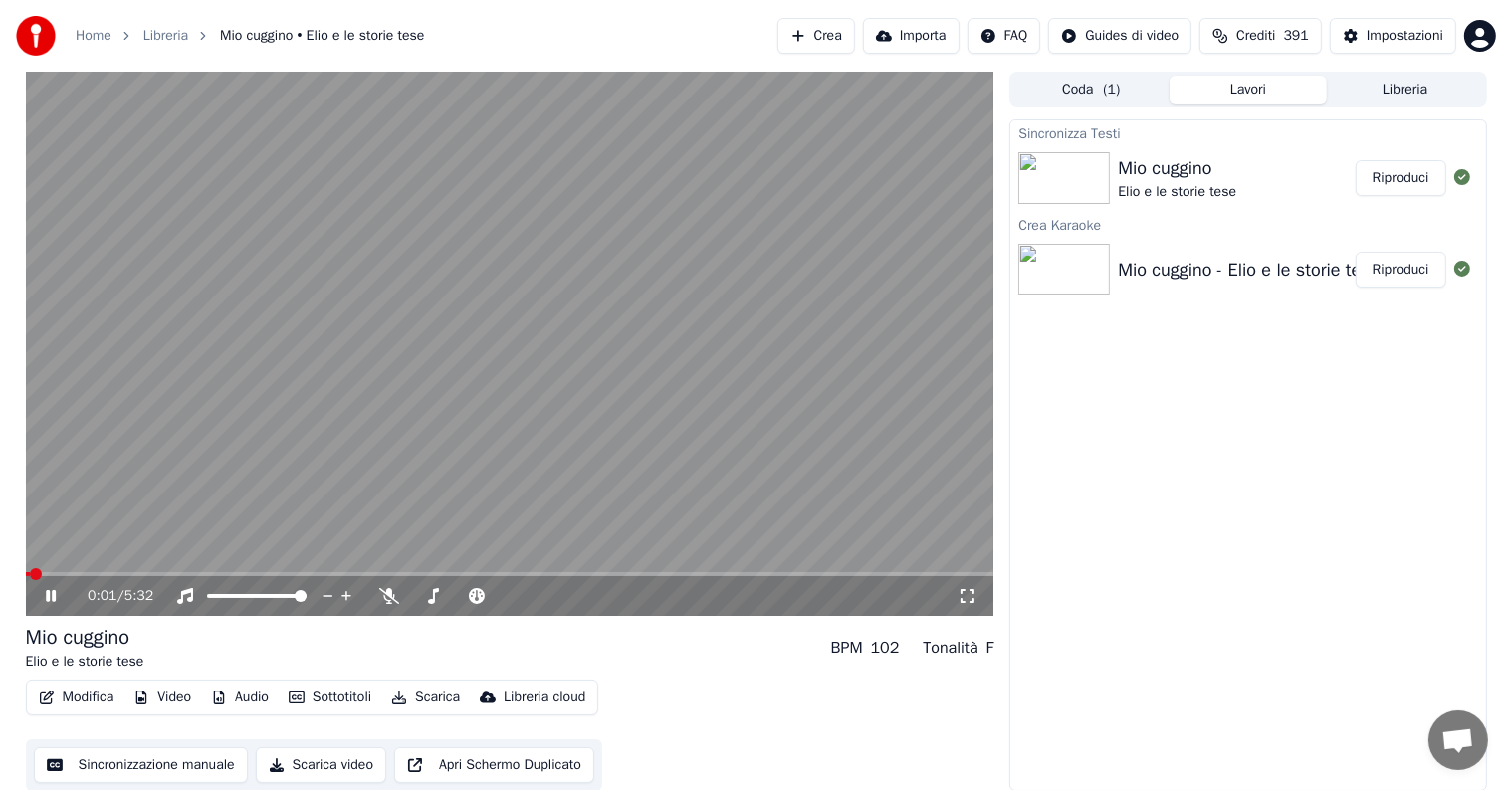 click 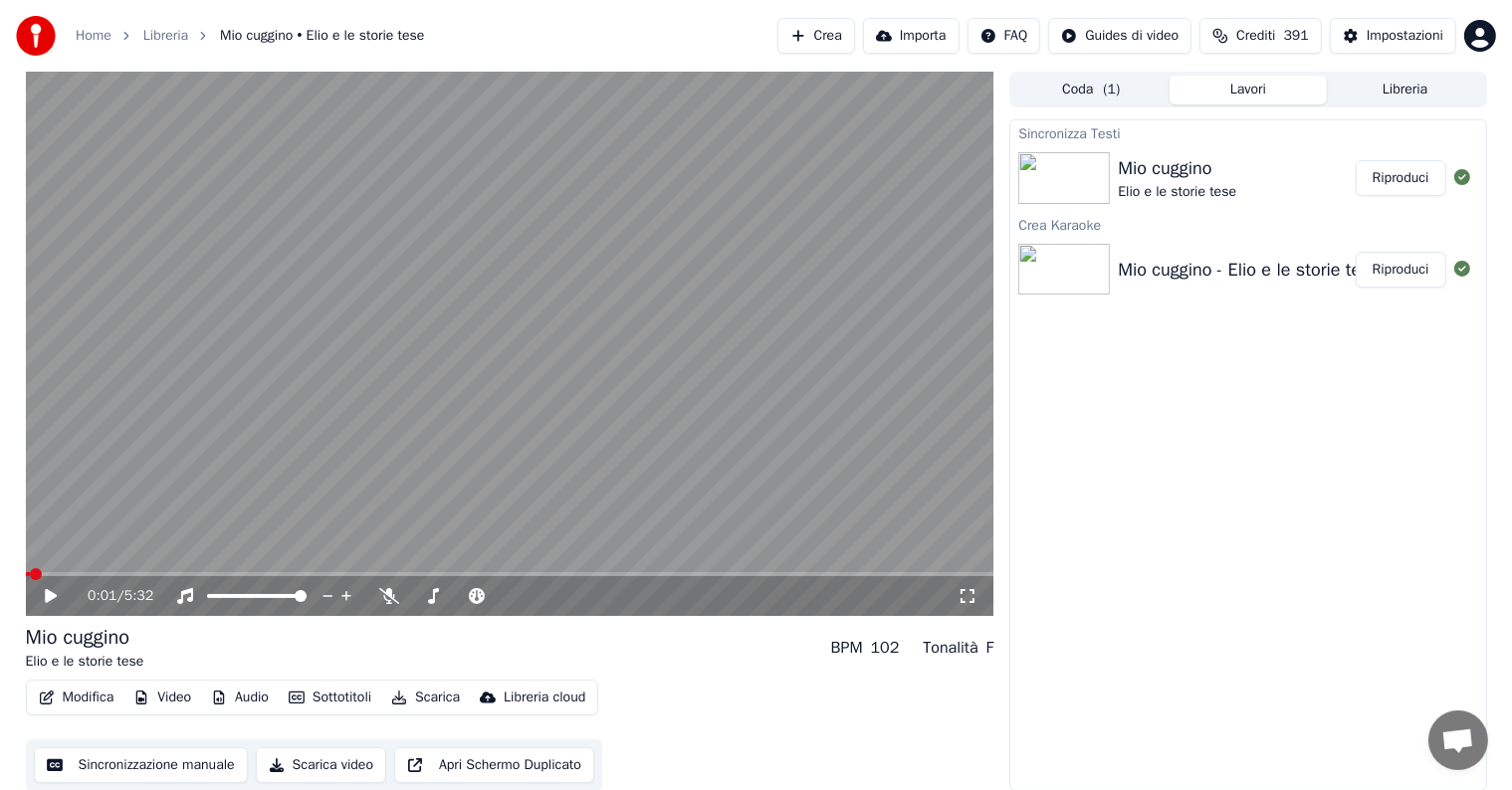 click on "Audio" at bounding box center [240, 697] 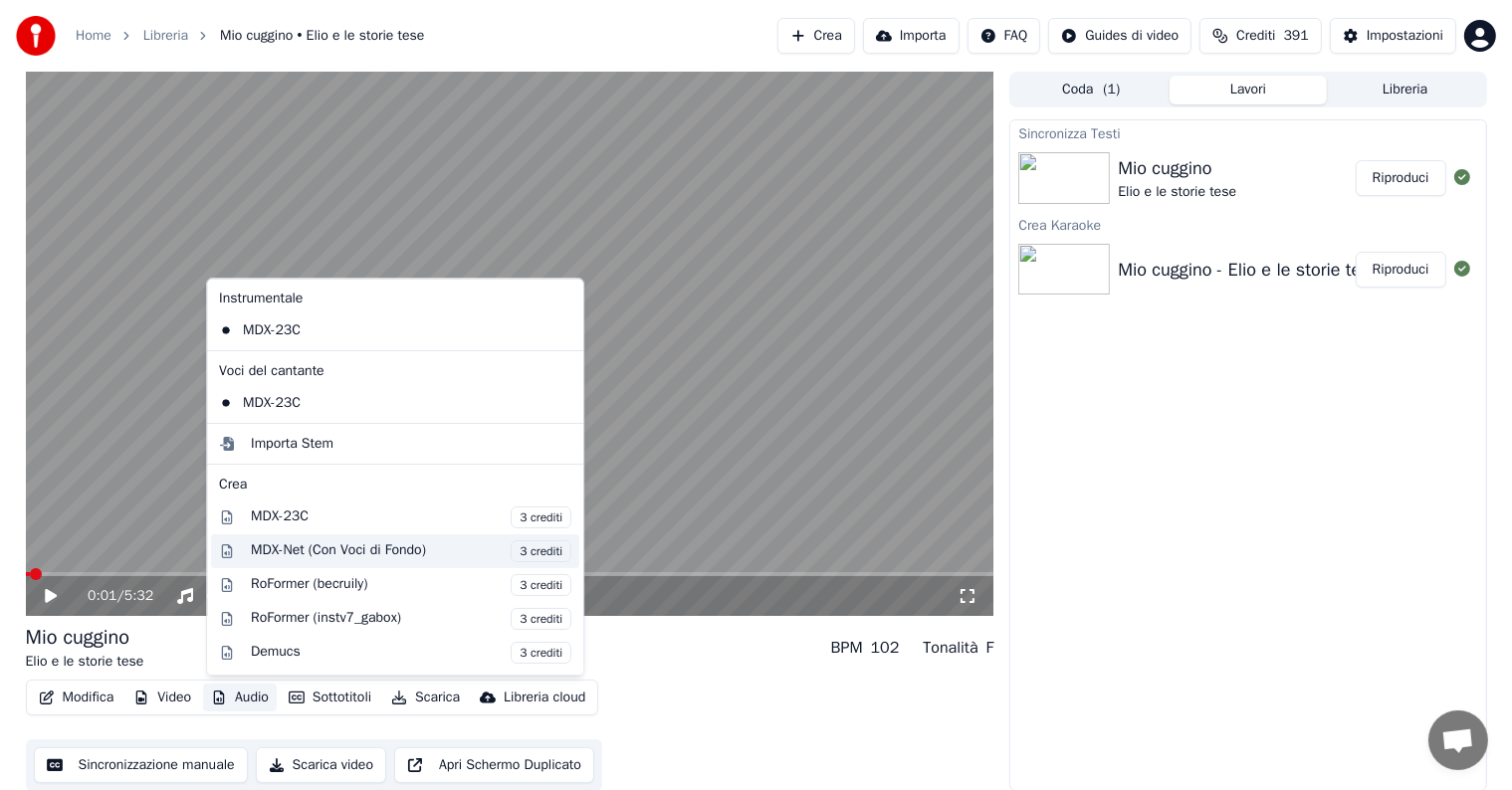 click on "MDX-Net (Con Voci di Fondo) 3 crediti" at bounding box center (411, 551) 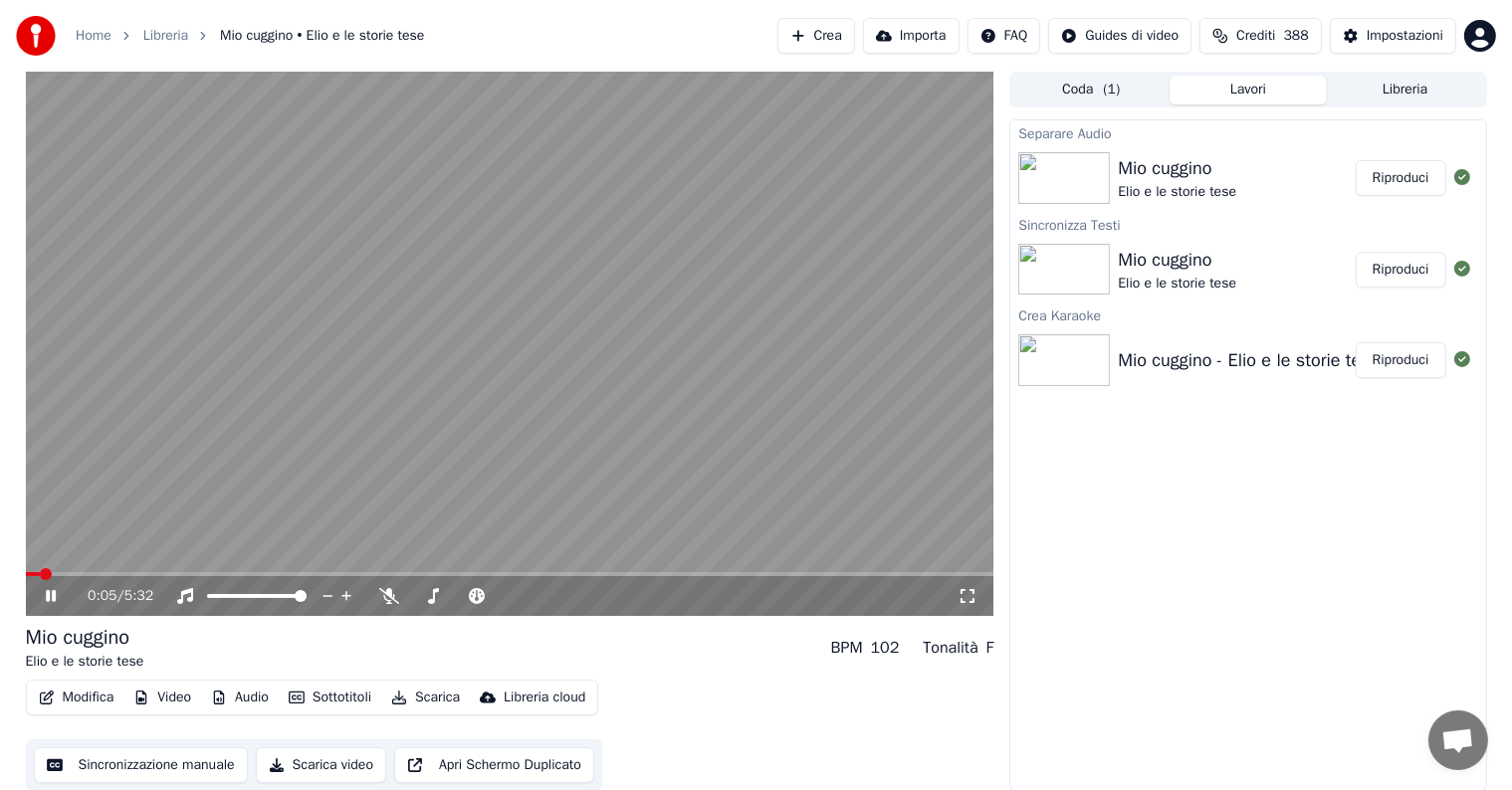 click 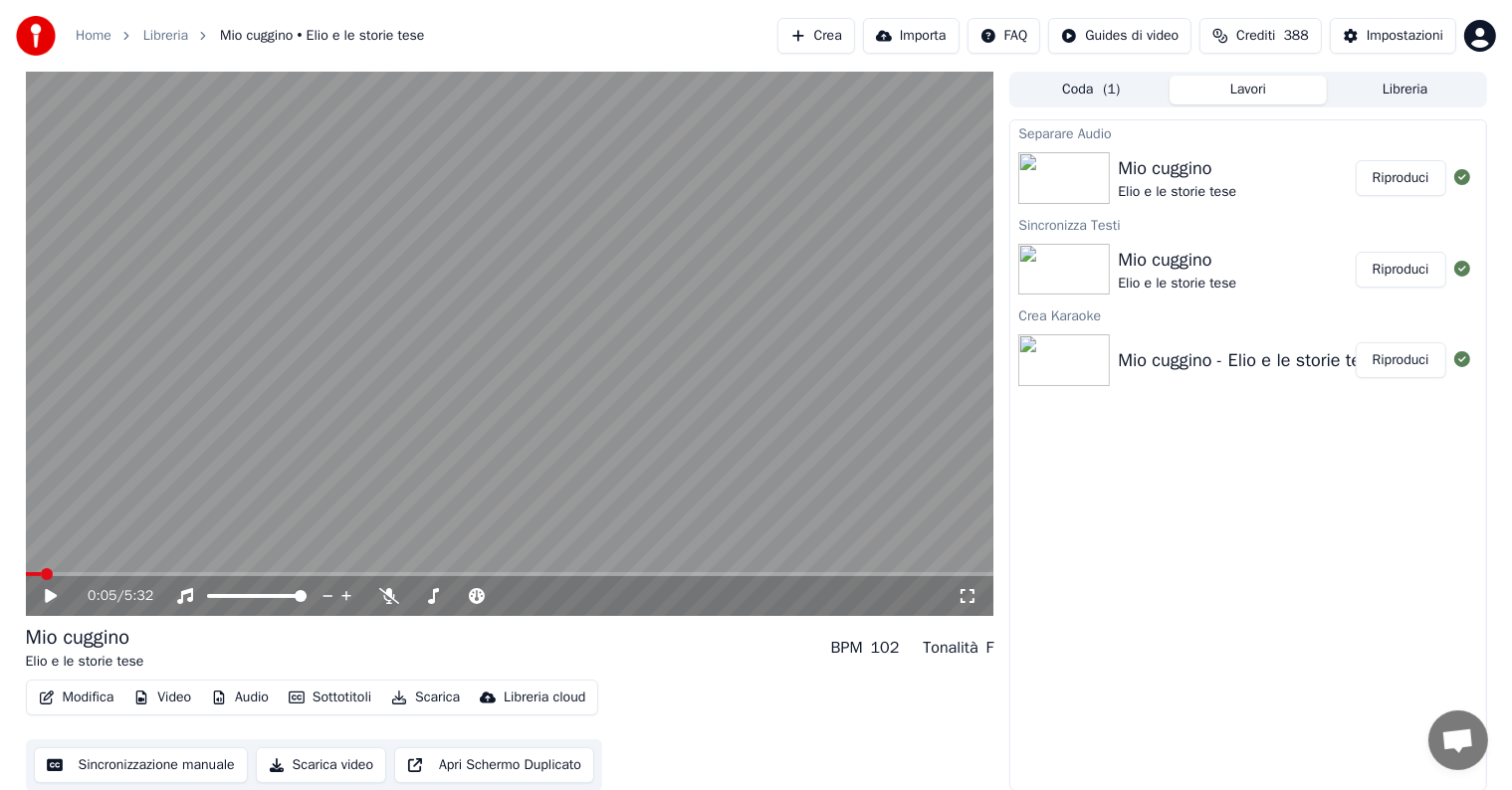 click on "Audio" at bounding box center (240, 697) 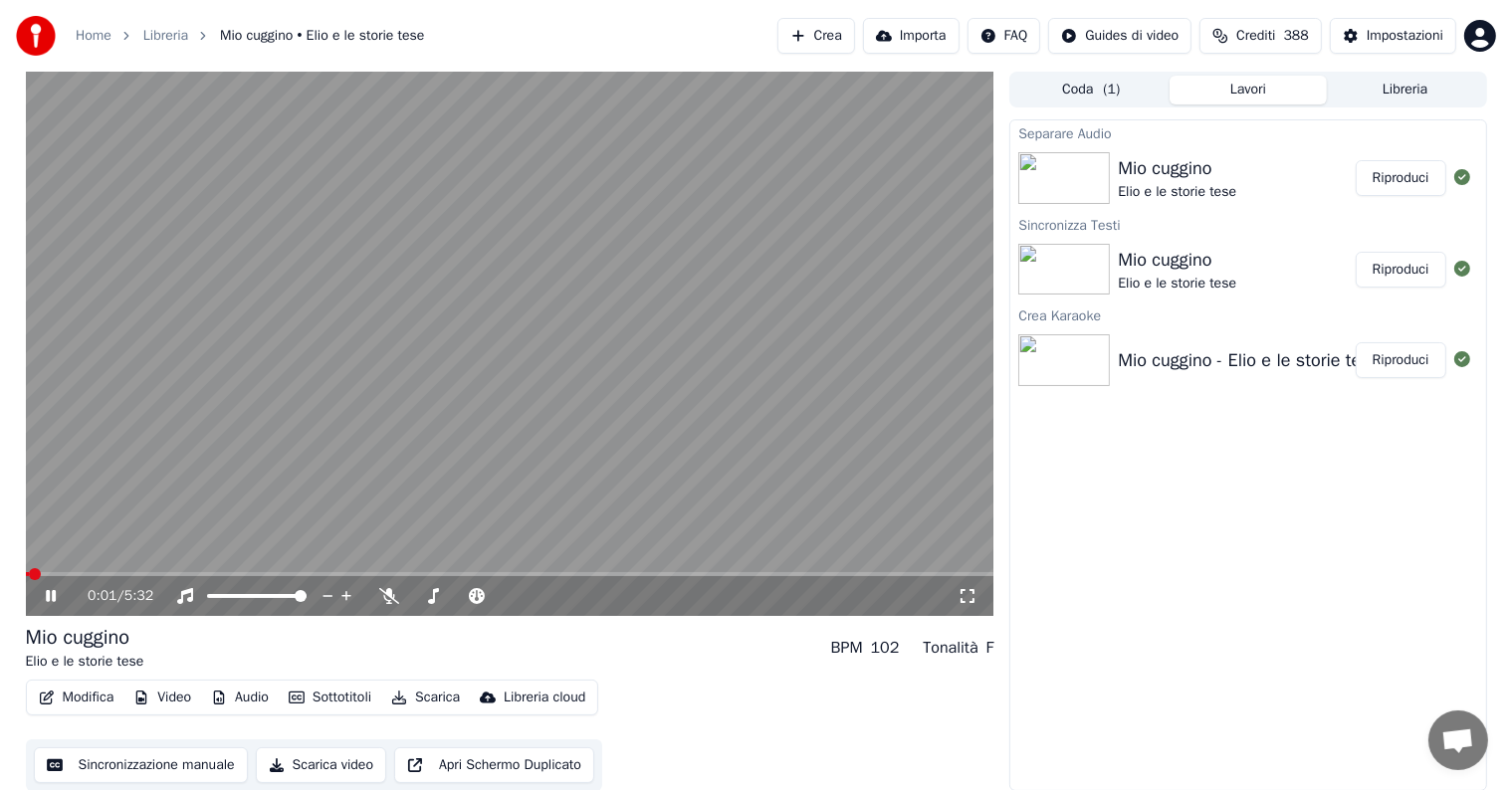 click 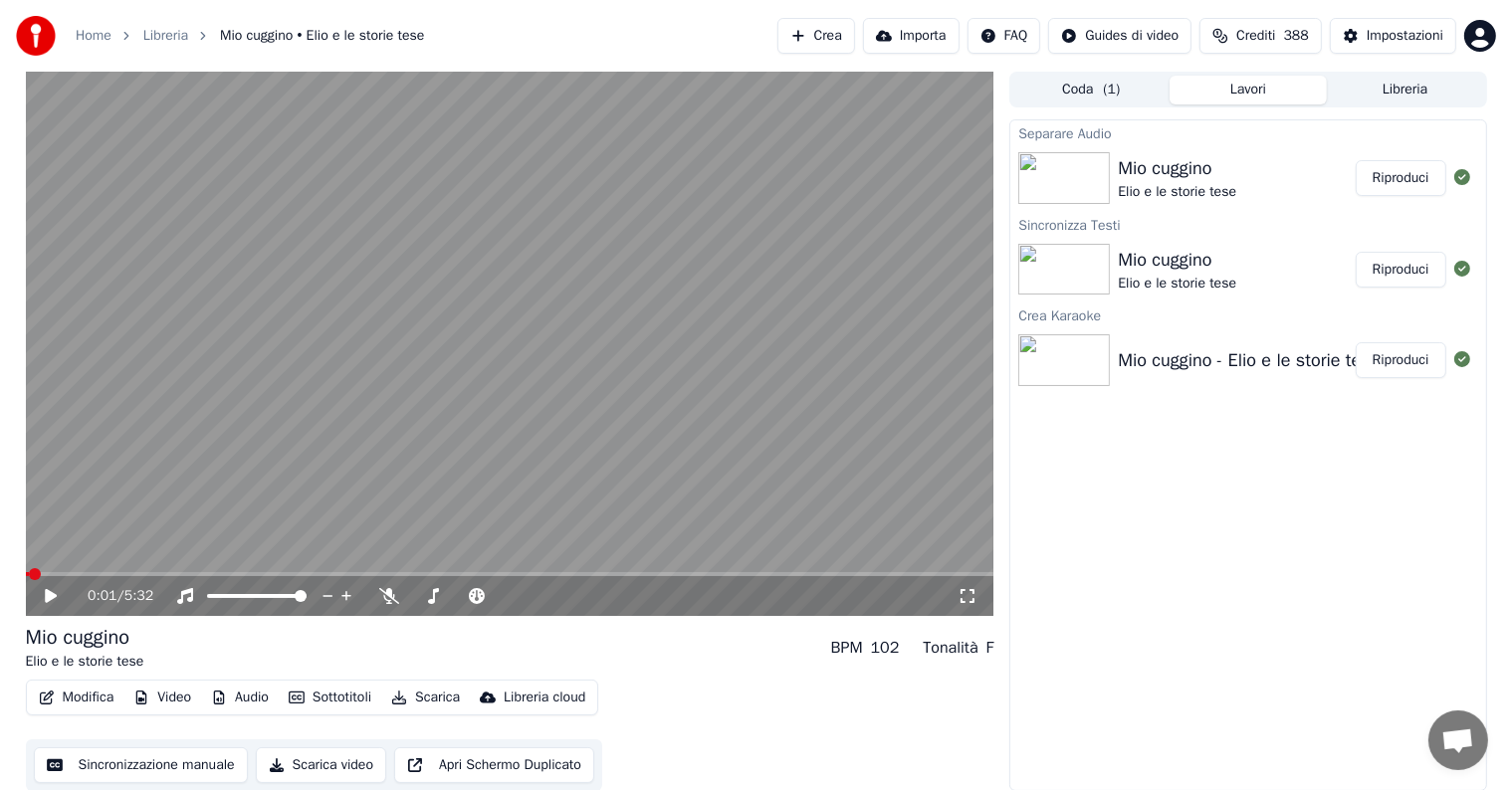 click on "Audio" at bounding box center [240, 697] 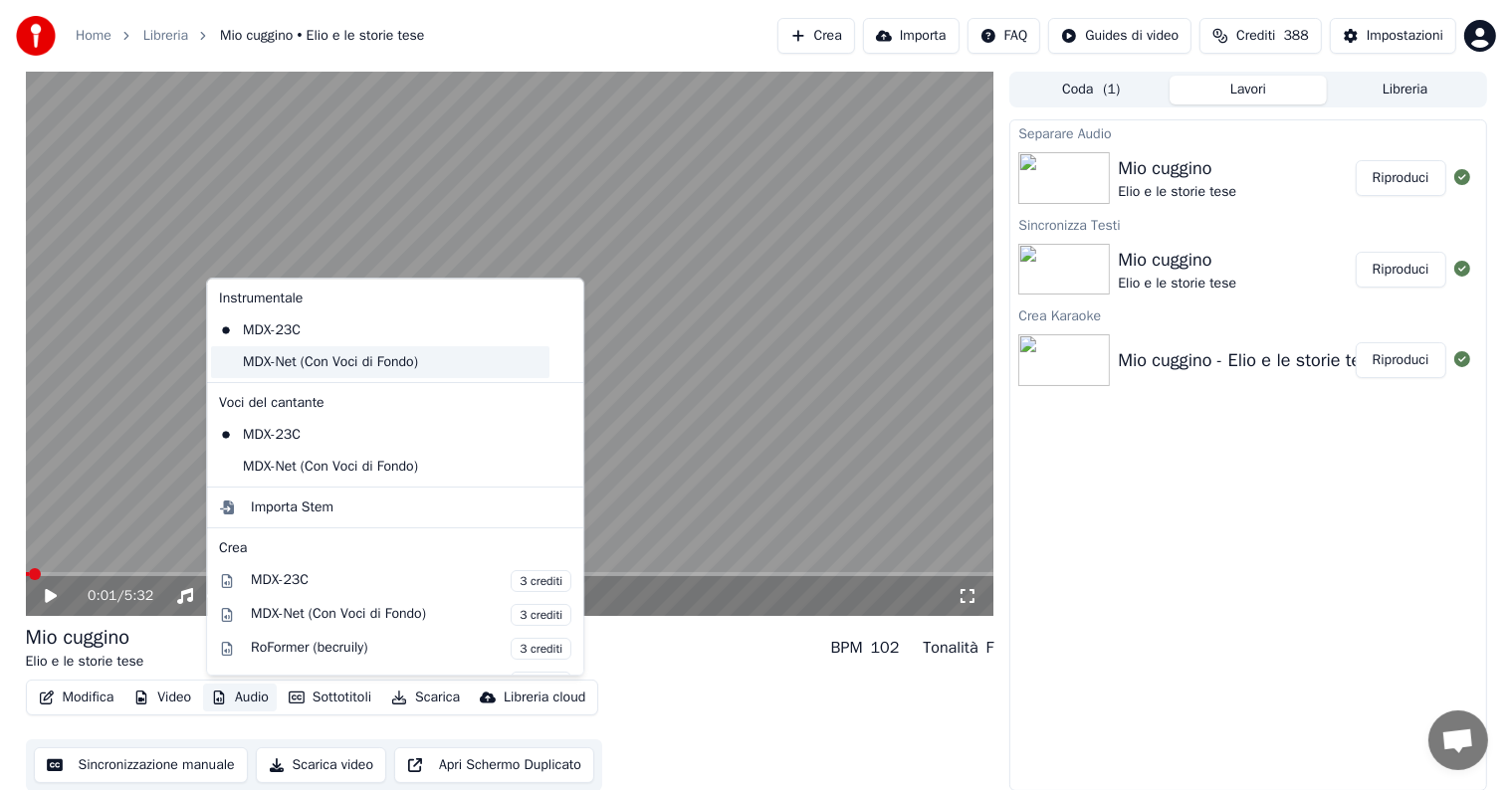 click on "MDX-Net (Con Voci di Fondo)" at bounding box center (380, 362) 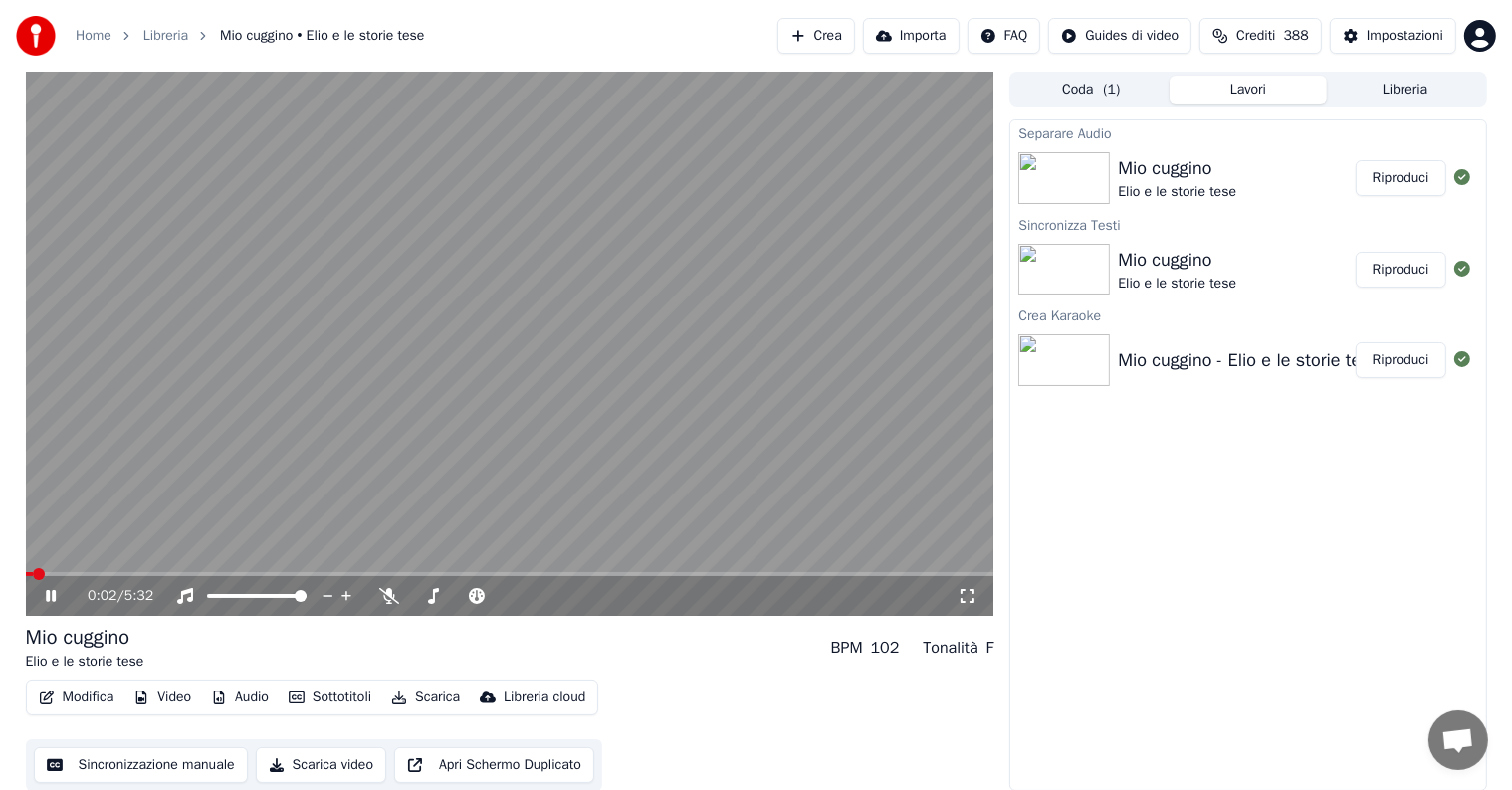 click 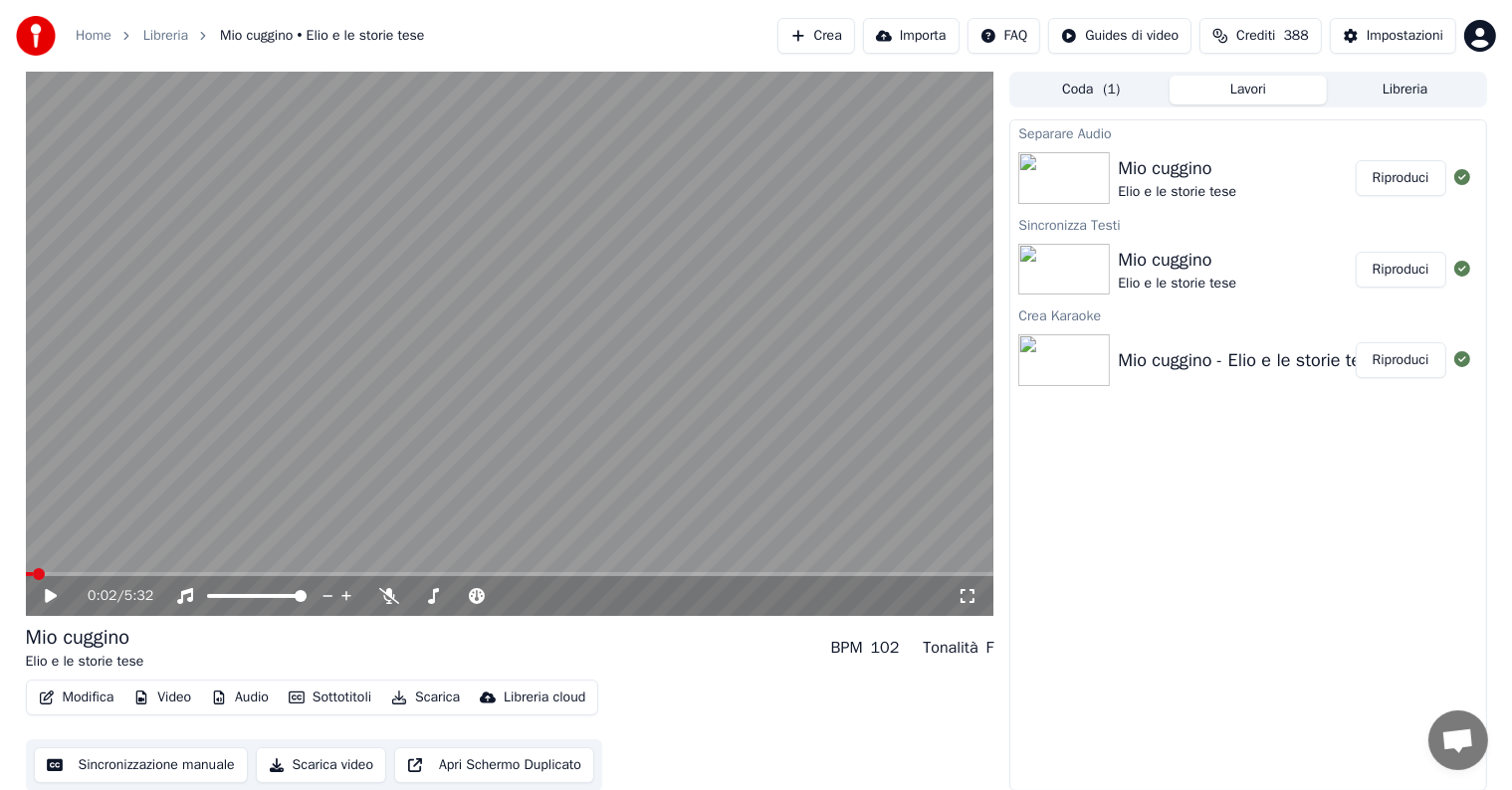 click on "Audio" at bounding box center (240, 697) 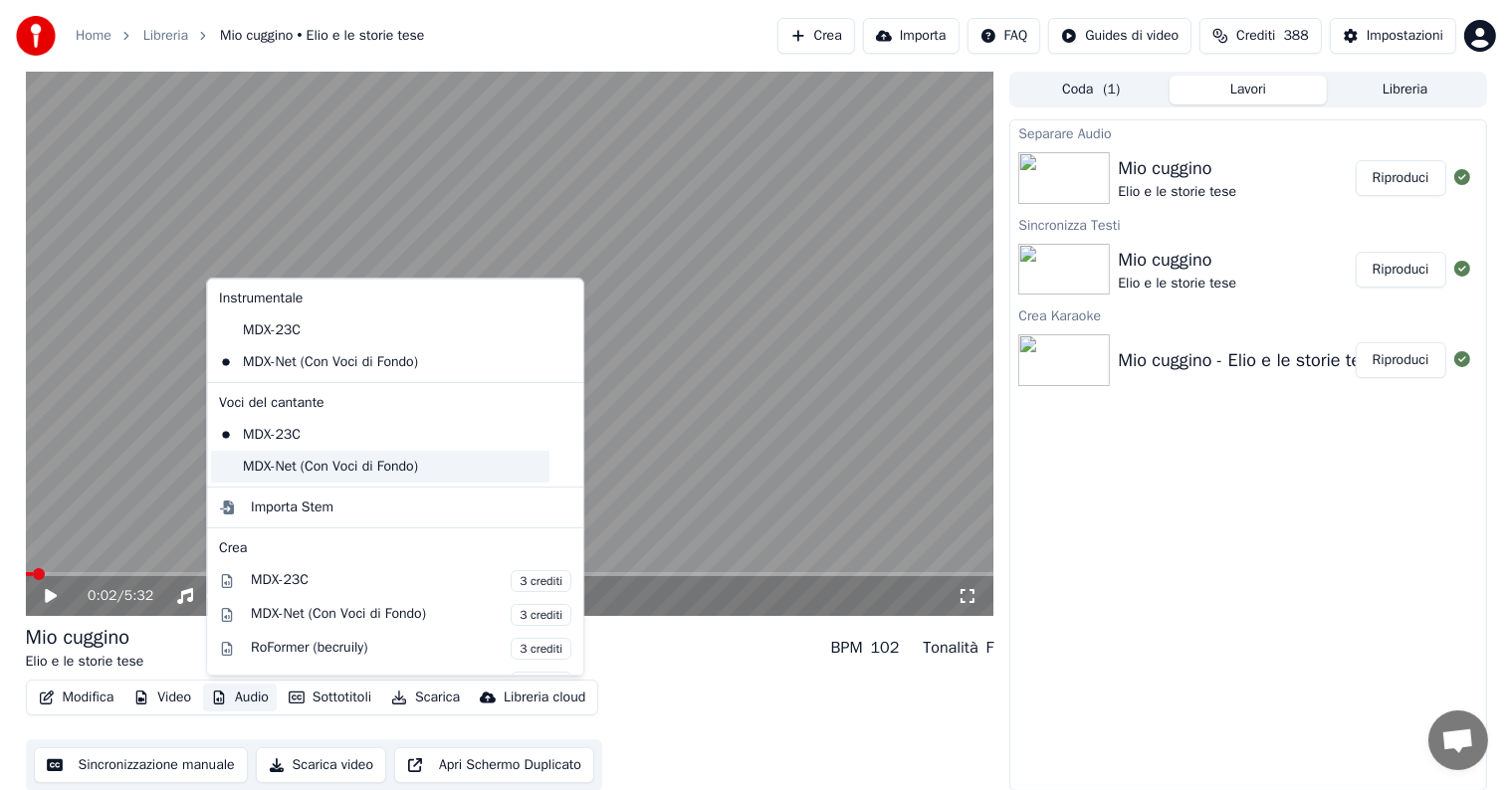 click on "MDX-Net (Con Voci di Fondo)" at bounding box center (380, 467) 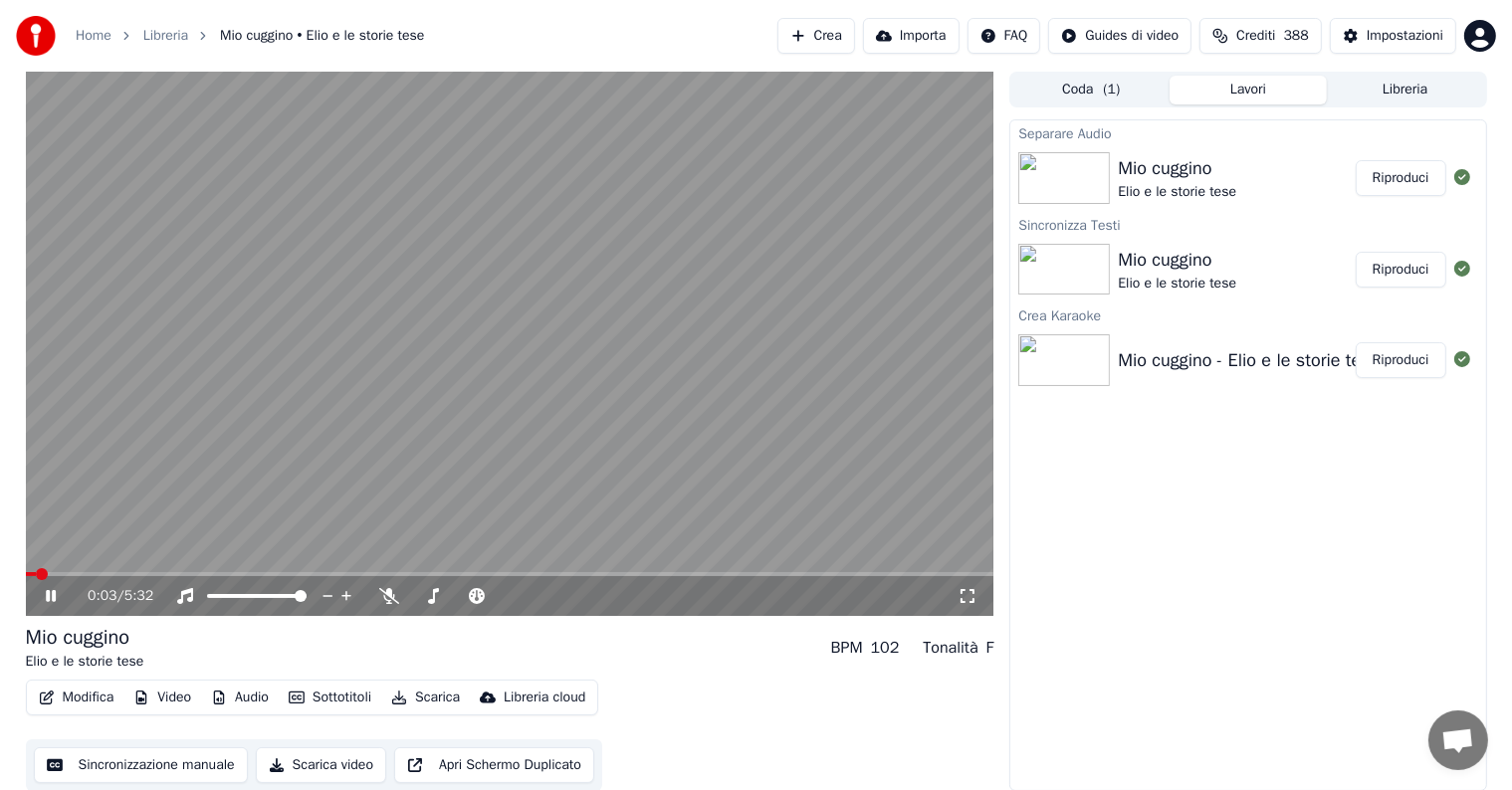 click 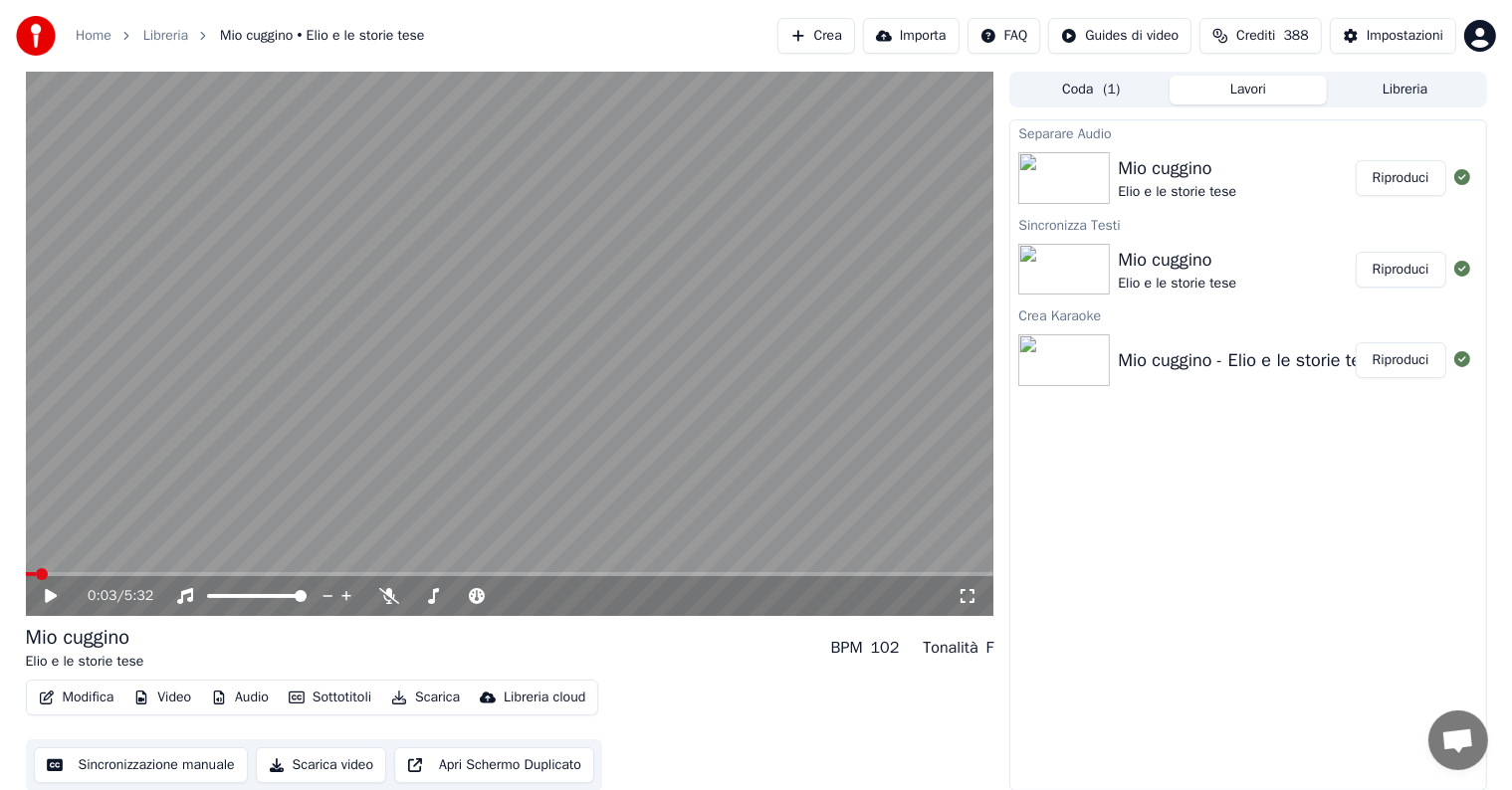 click 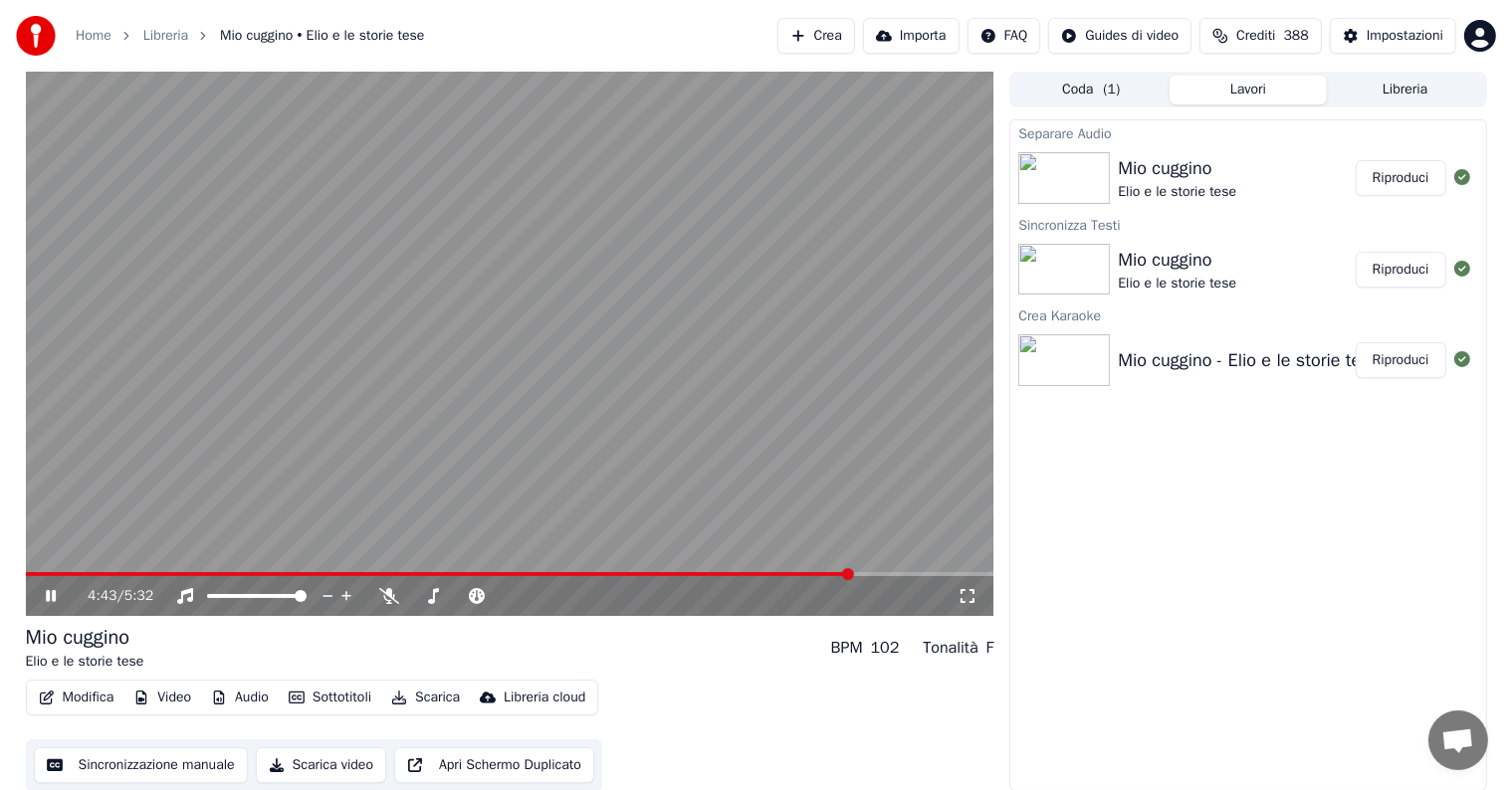 click 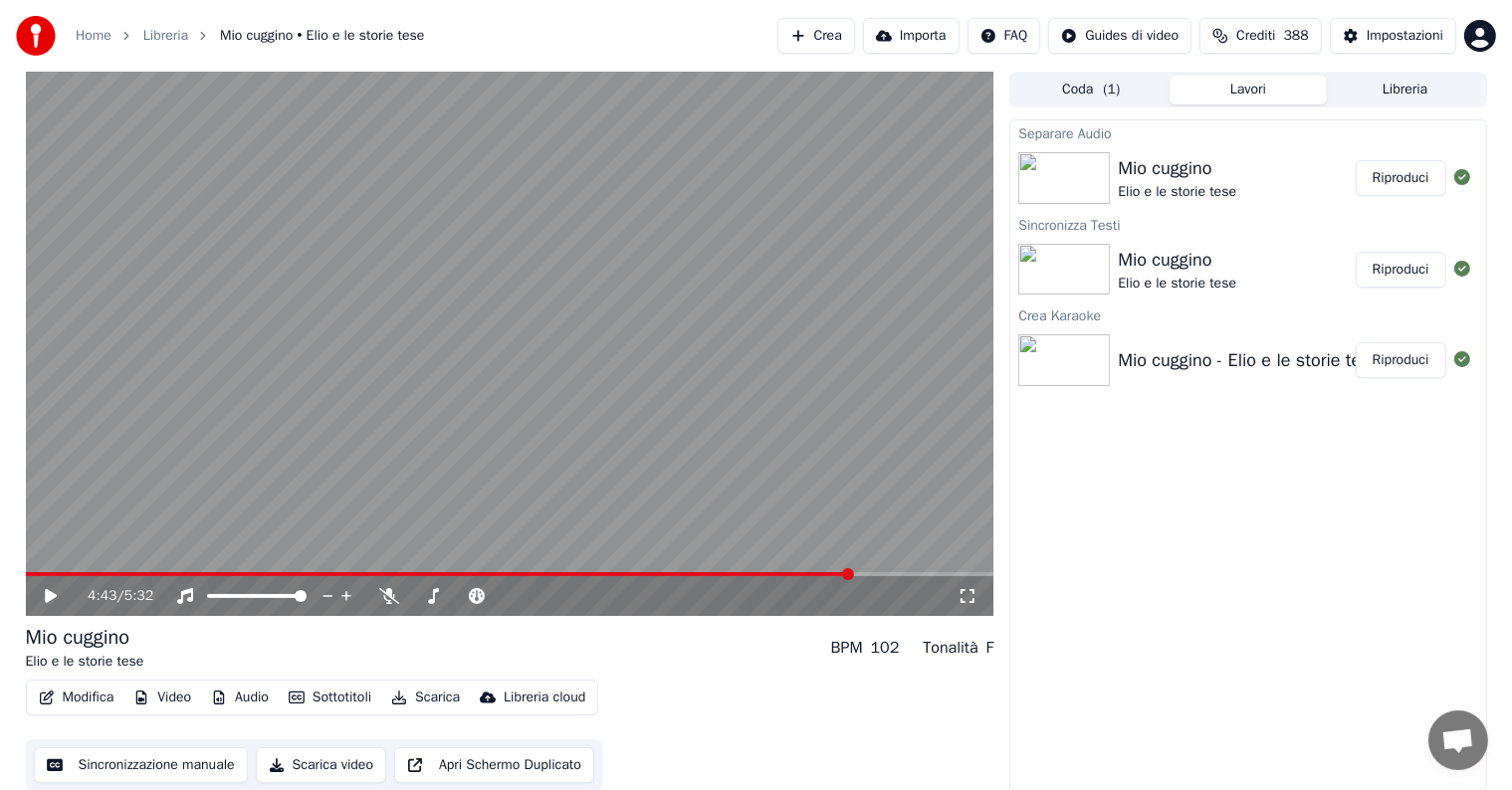 click on "Scarica" at bounding box center (425, 697) 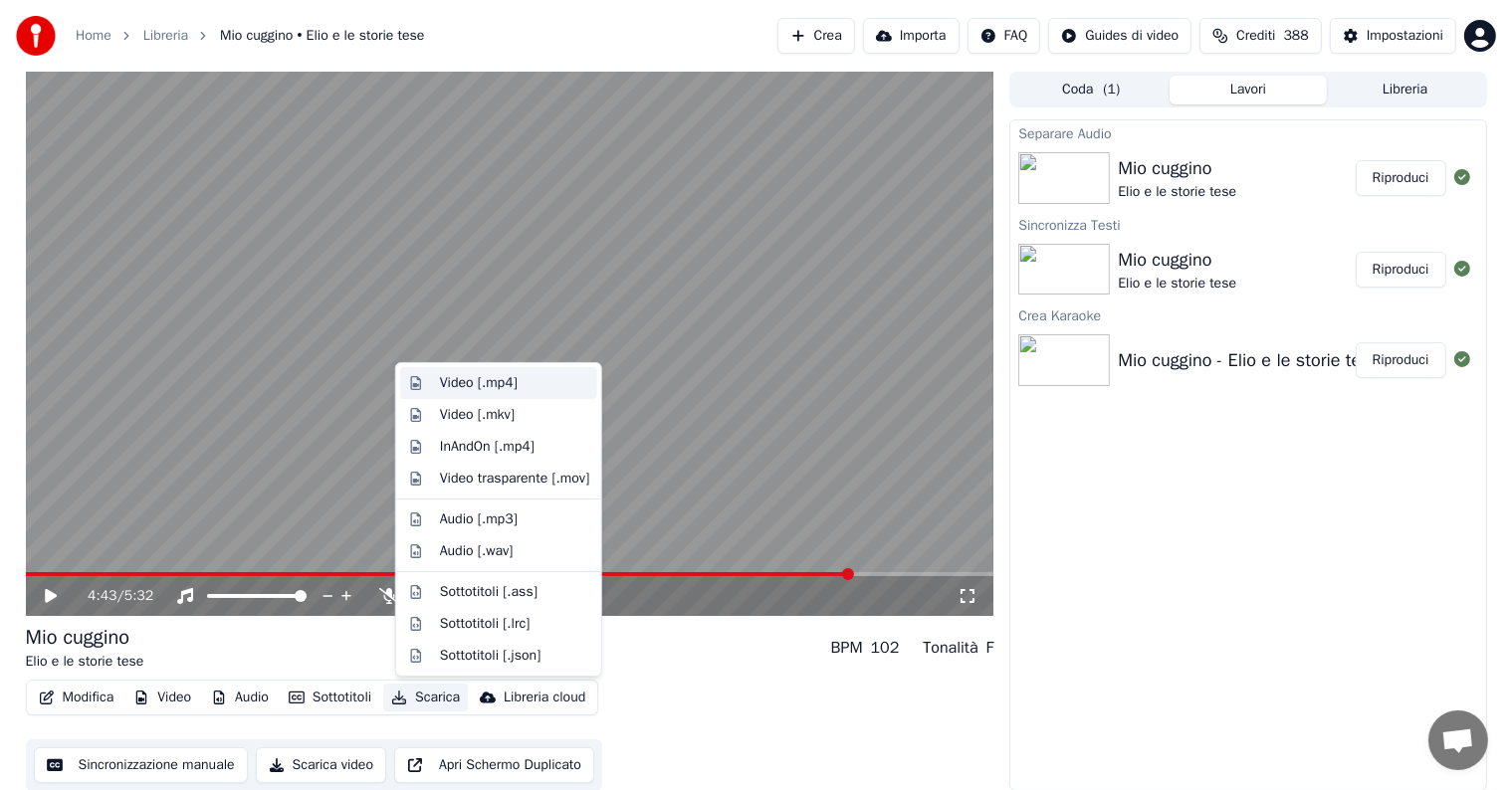 click on "Video [.mp4]" at bounding box center [479, 383] 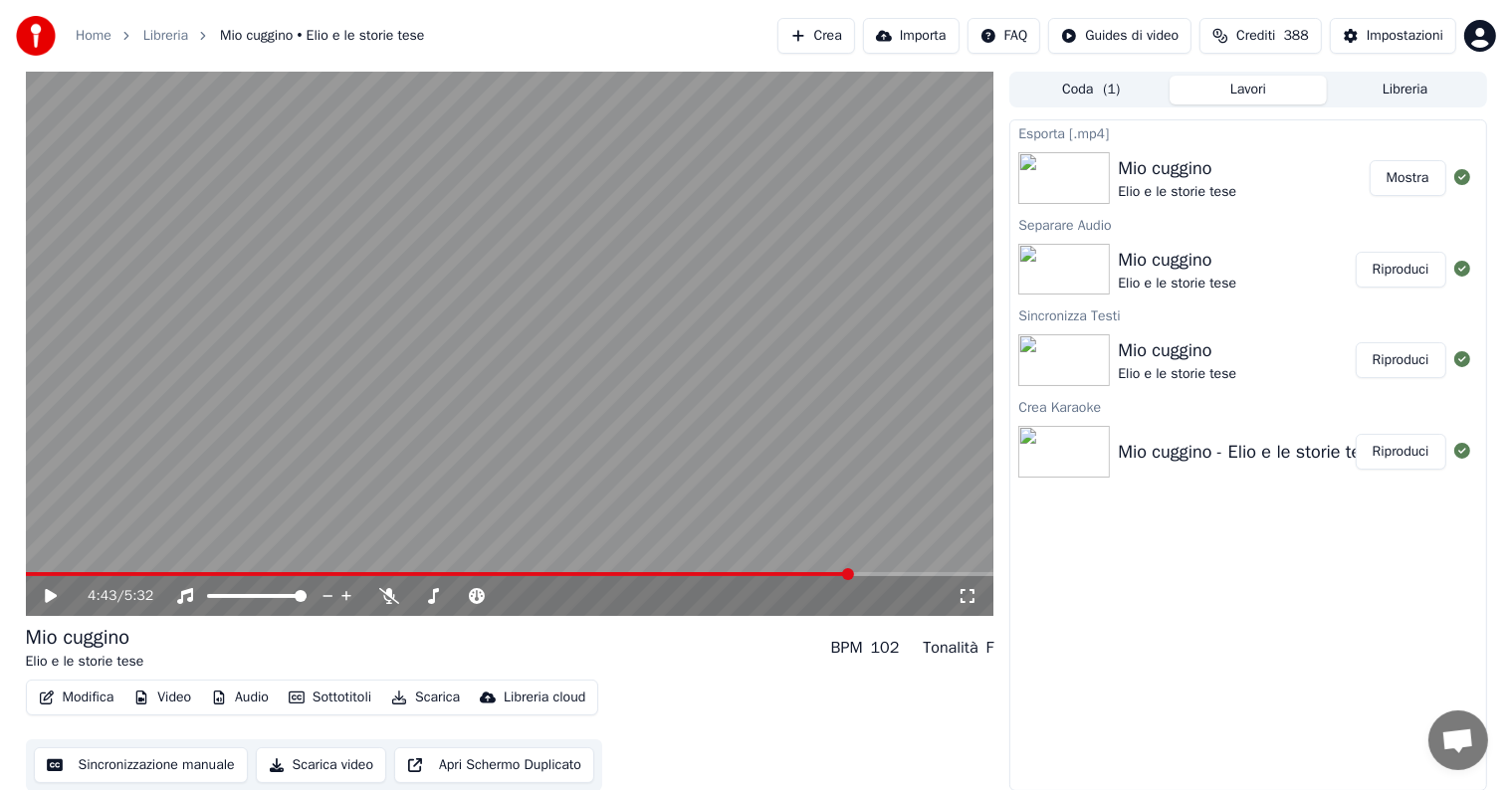 click on "Mostra" at bounding box center [1407, 178] 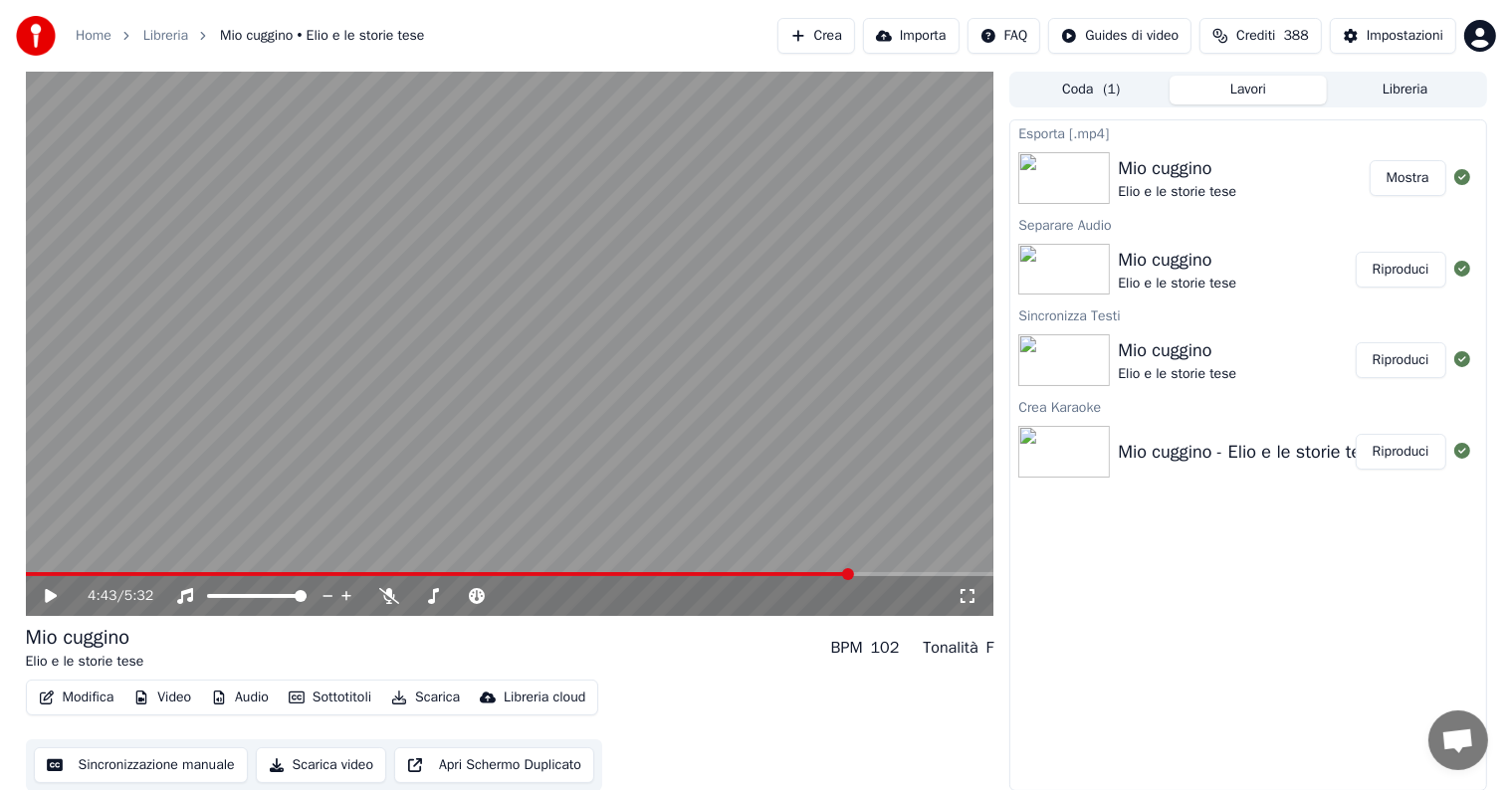 click on "Crea" at bounding box center [816, 36] 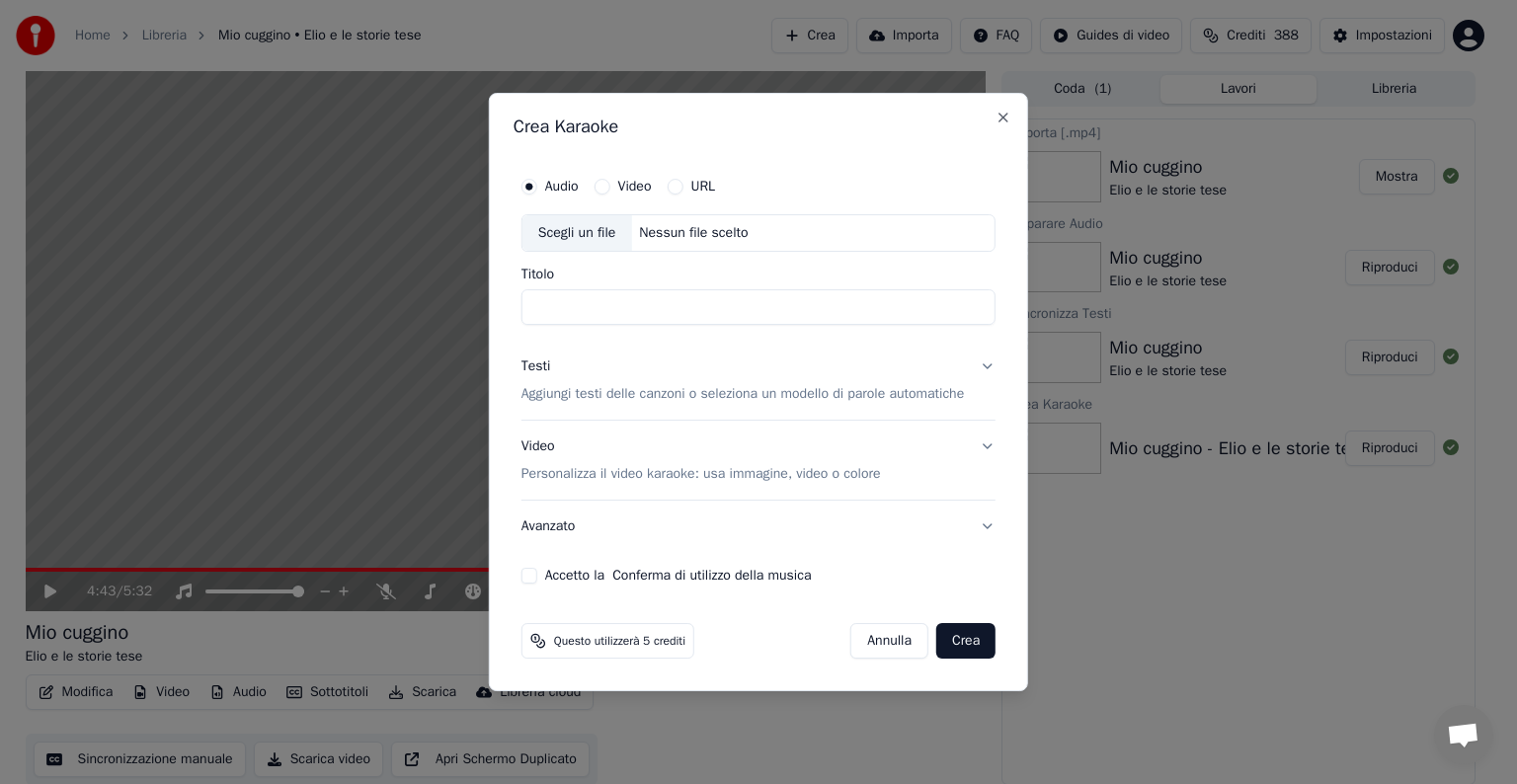 click on "Nessun file scelto" at bounding box center [693, 233] 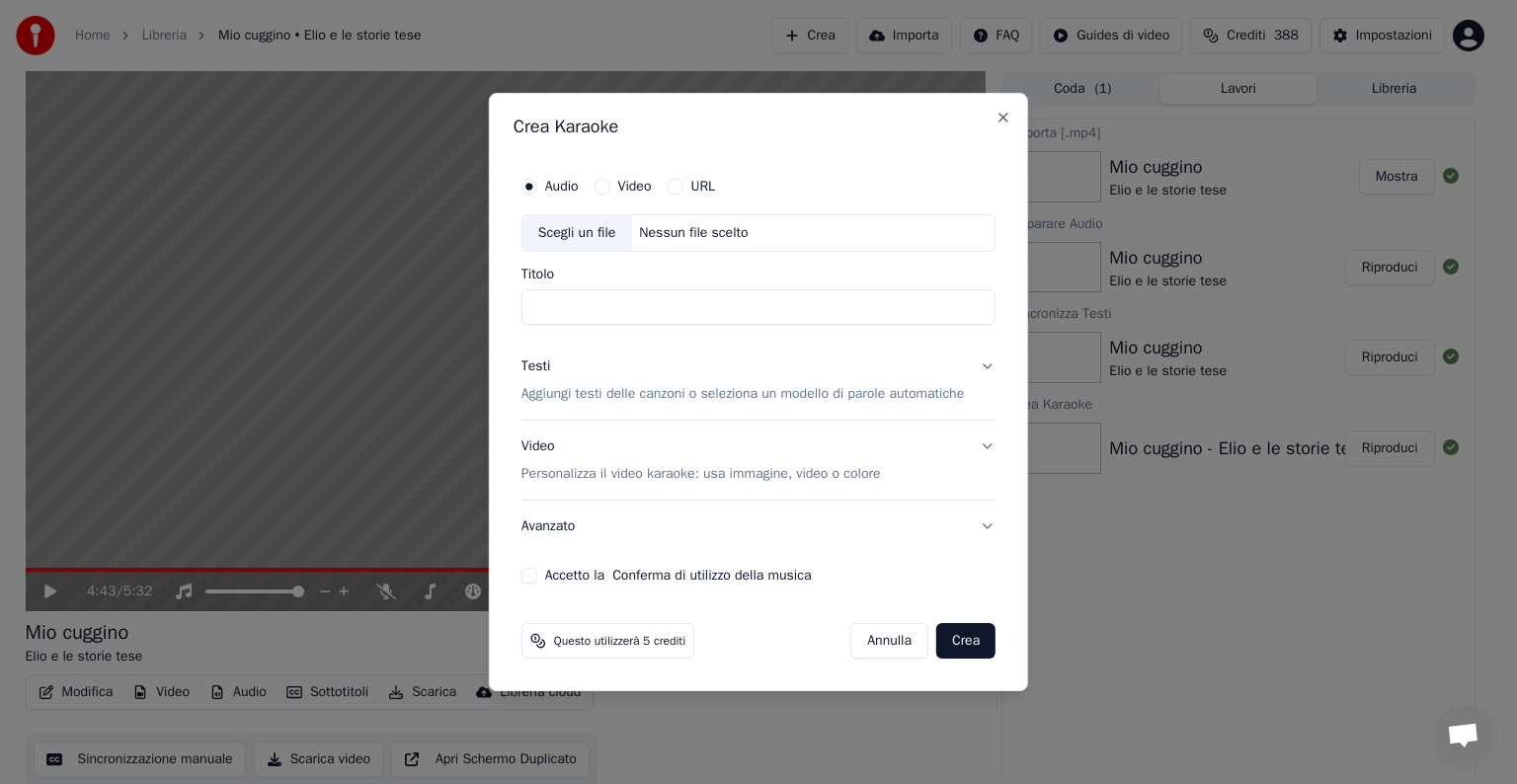 type on "**********" 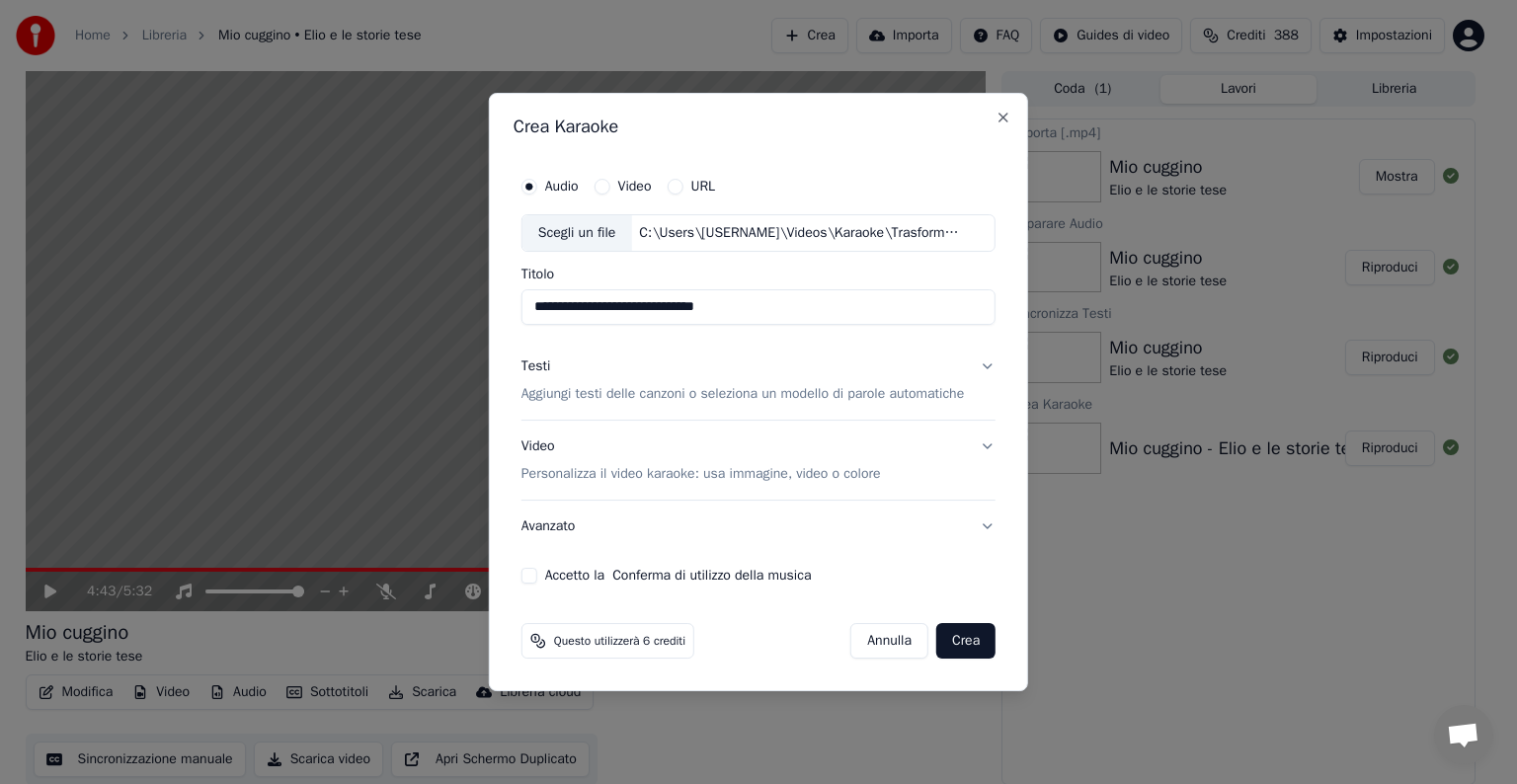 click on "Testi Aggiungi testi delle canzoni o seleziona un modello di parole automatiche" at bounding box center (758, 380) 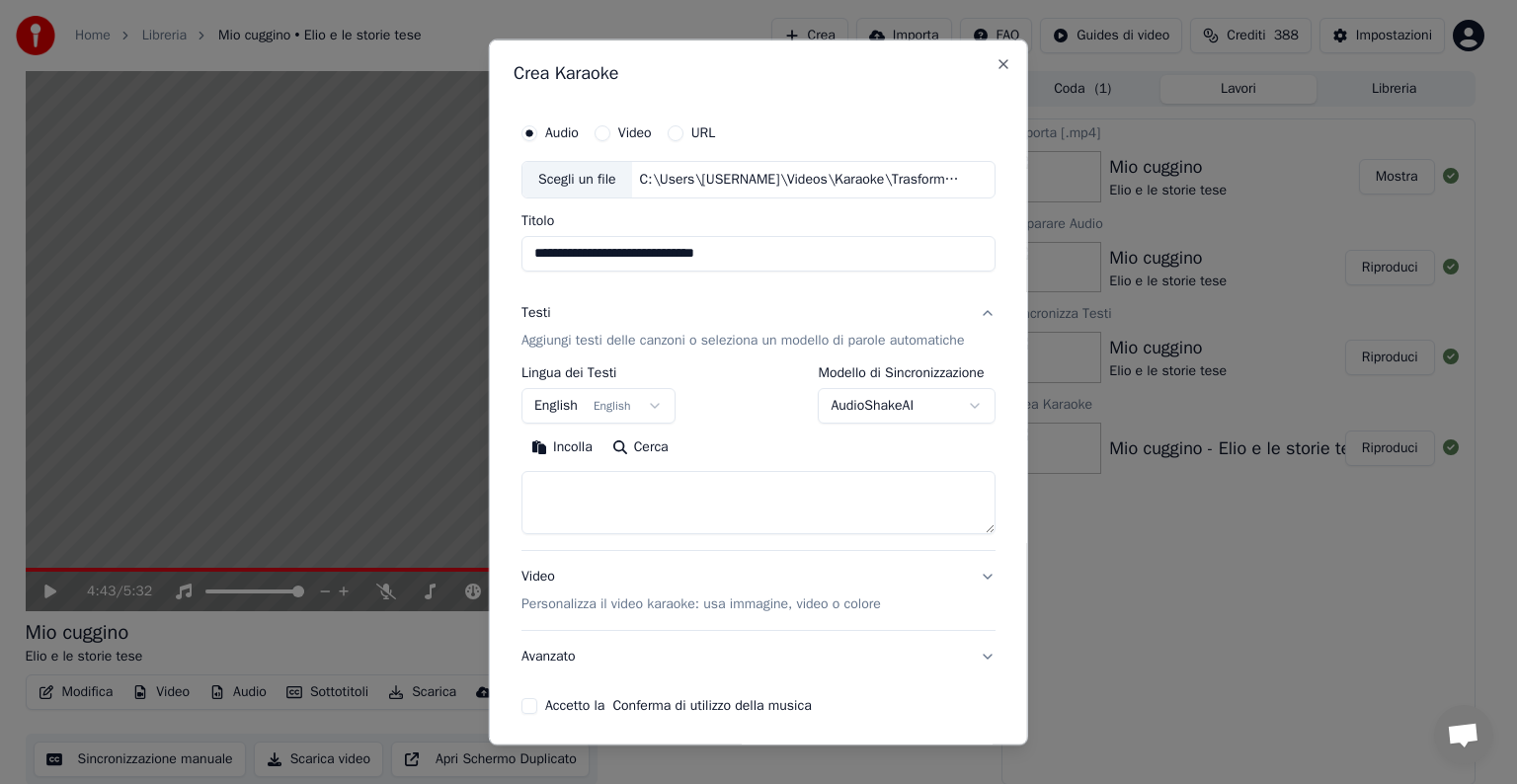 click on "**********" at bounding box center (750, 392) 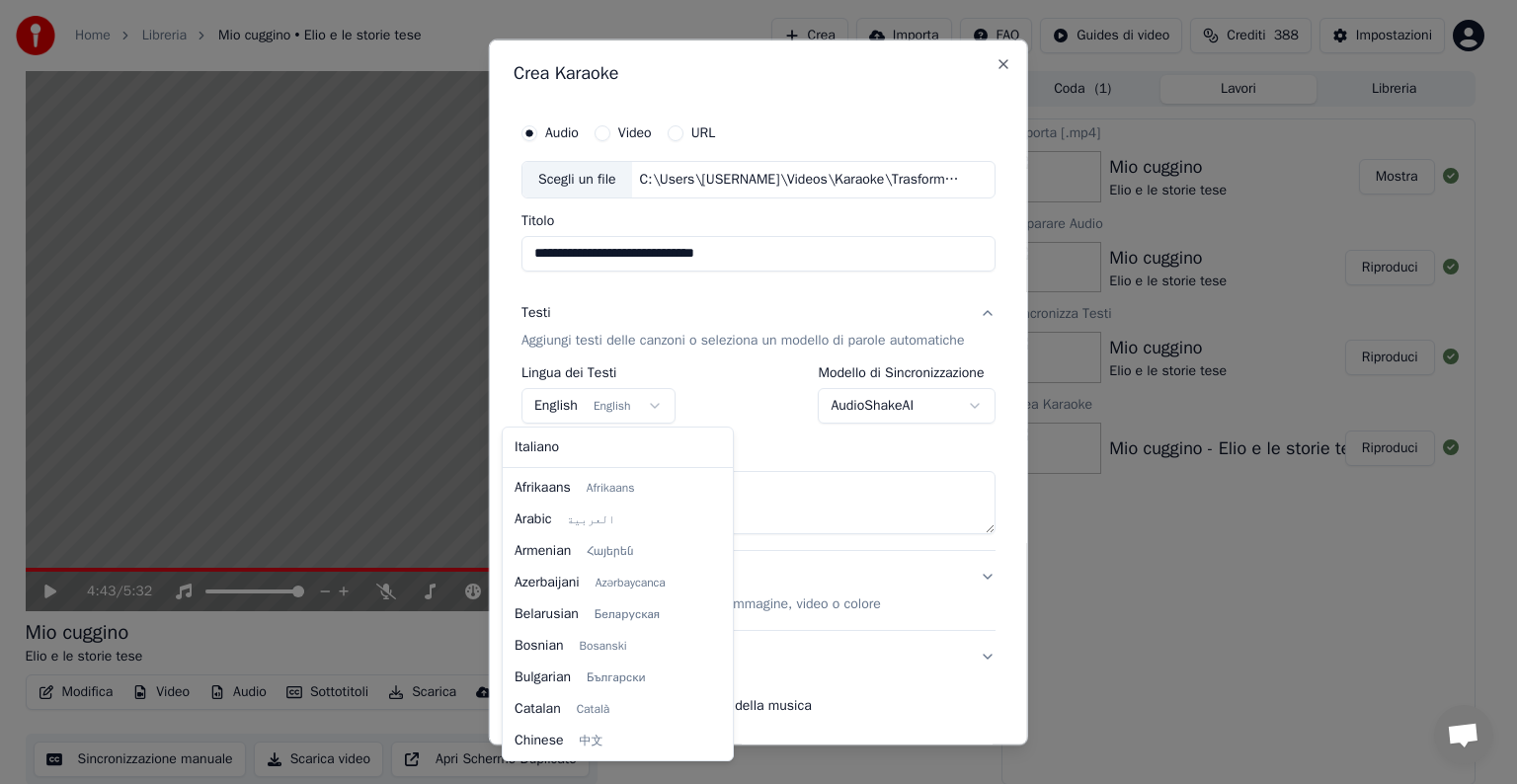 scroll, scrollTop: 158, scrollLeft: 0, axis: vertical 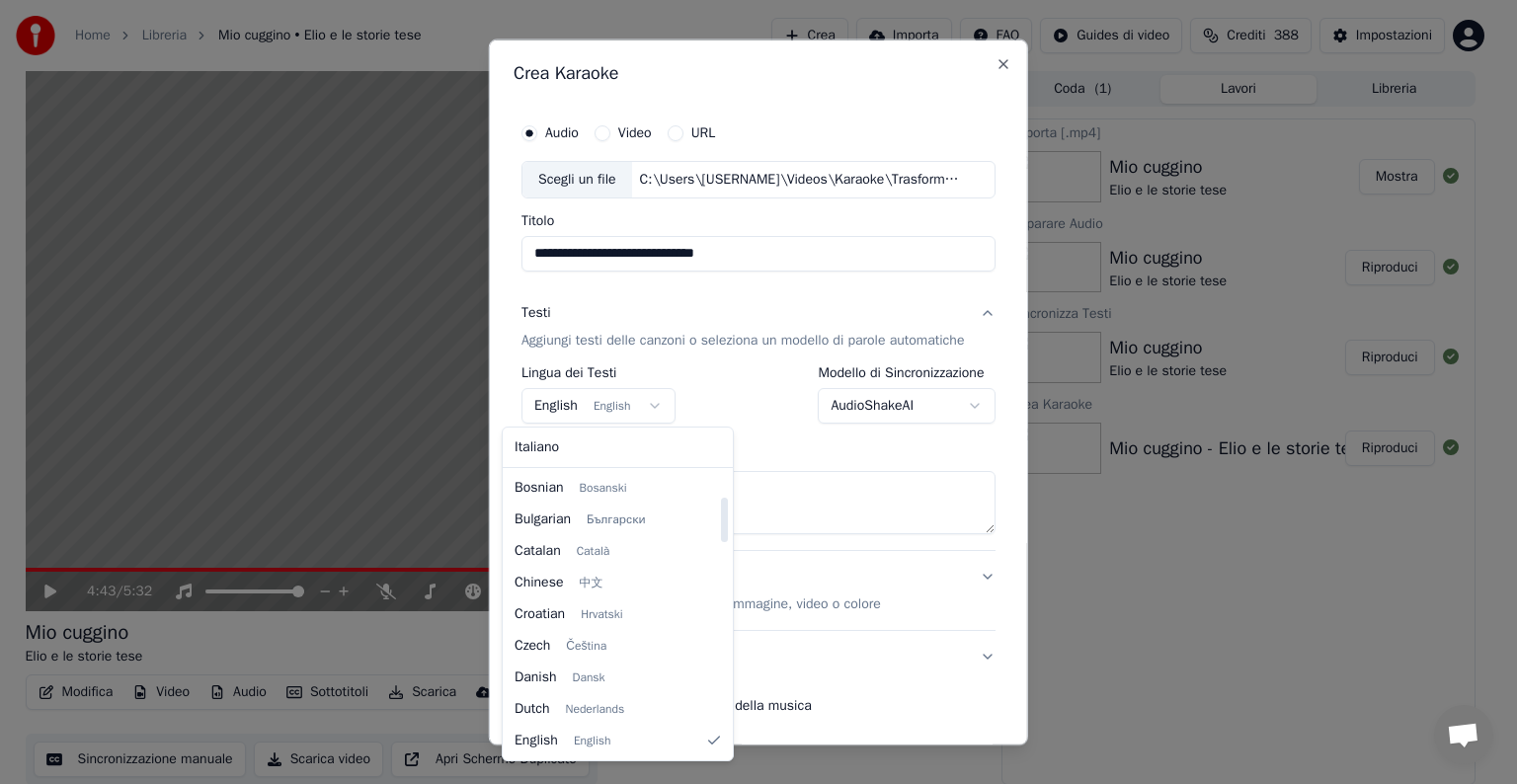 select on "**" 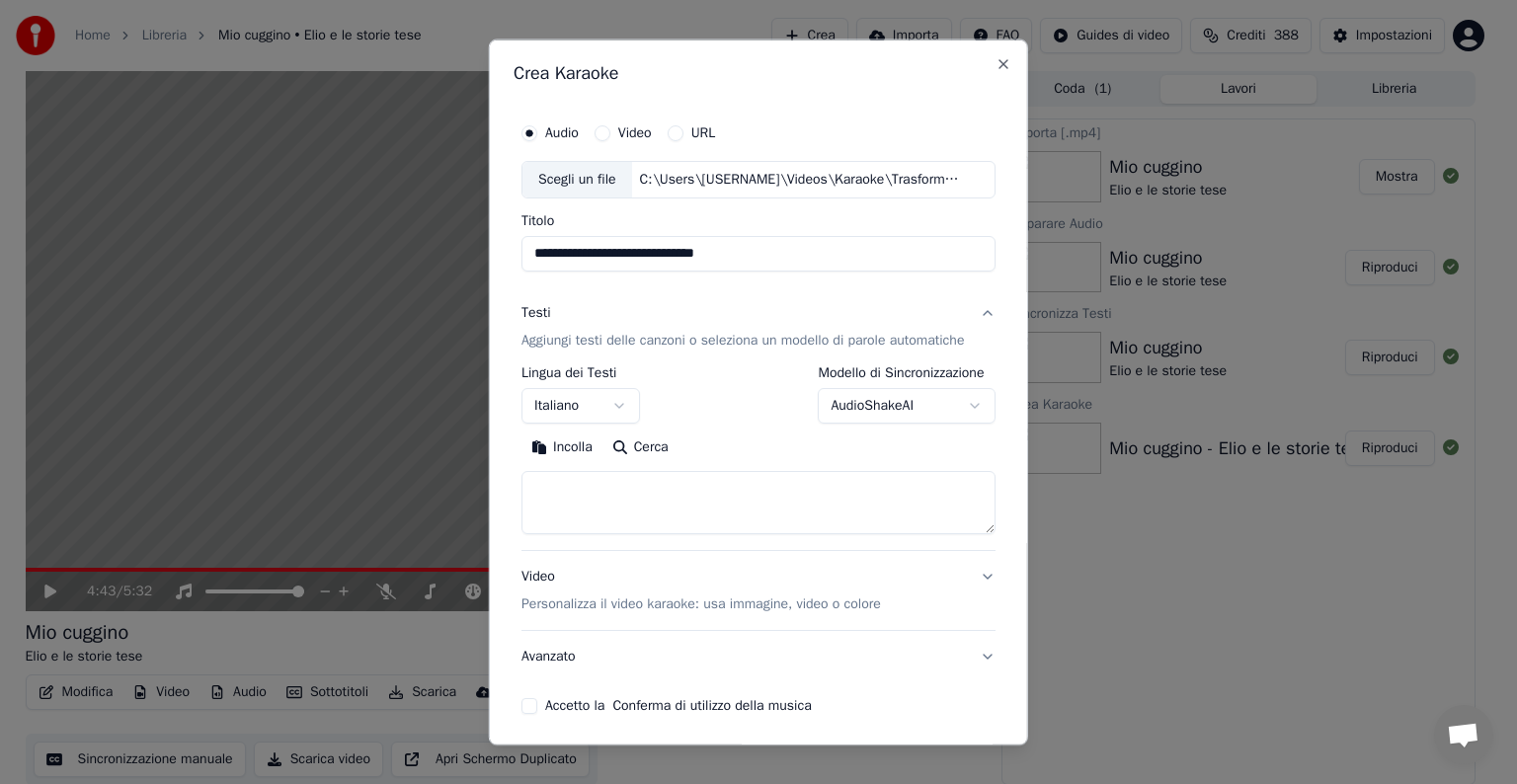 click at bounding box center [758, 503] 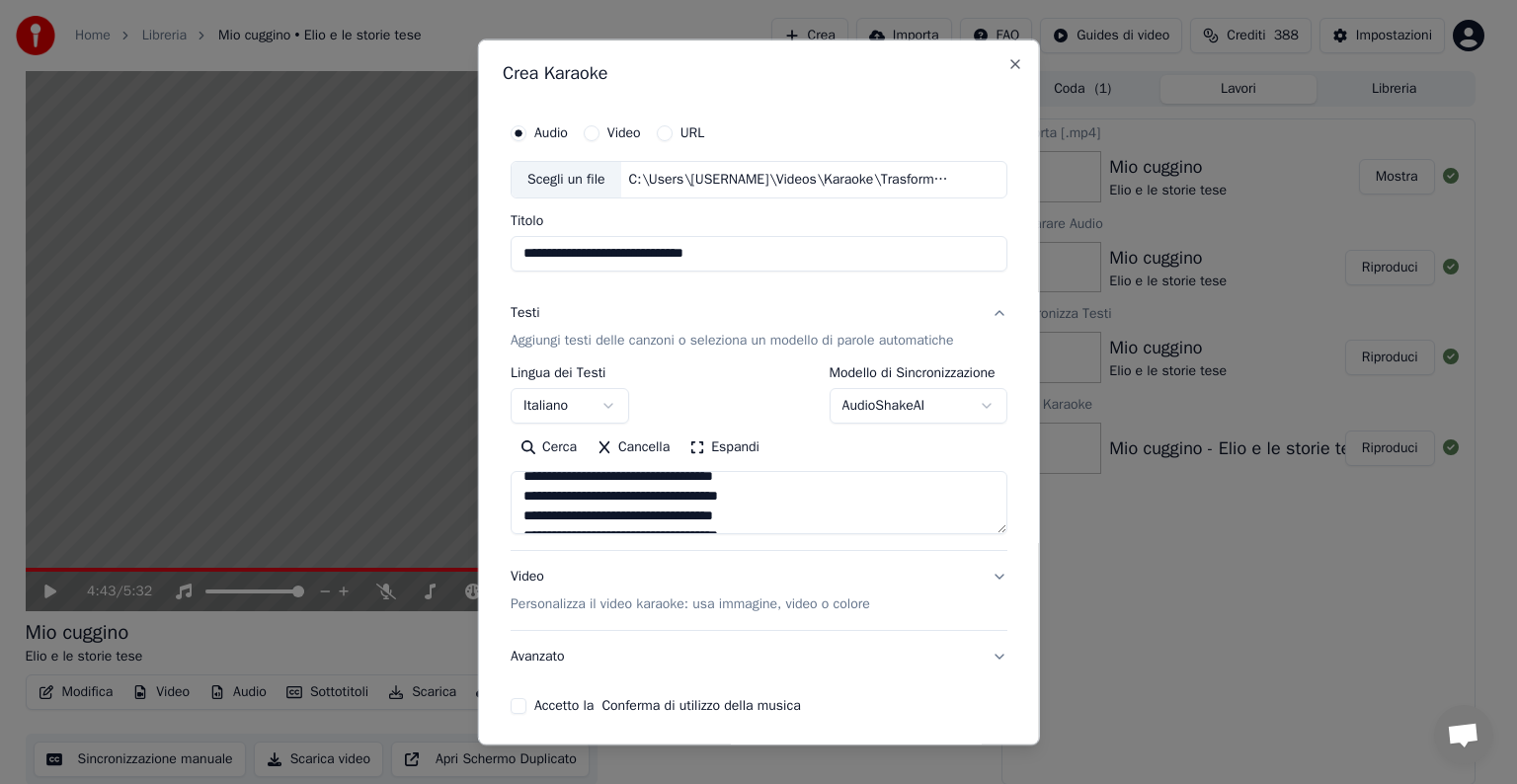 scroll, scrollTop: 487, scrollLeft: 0, axis: vertical 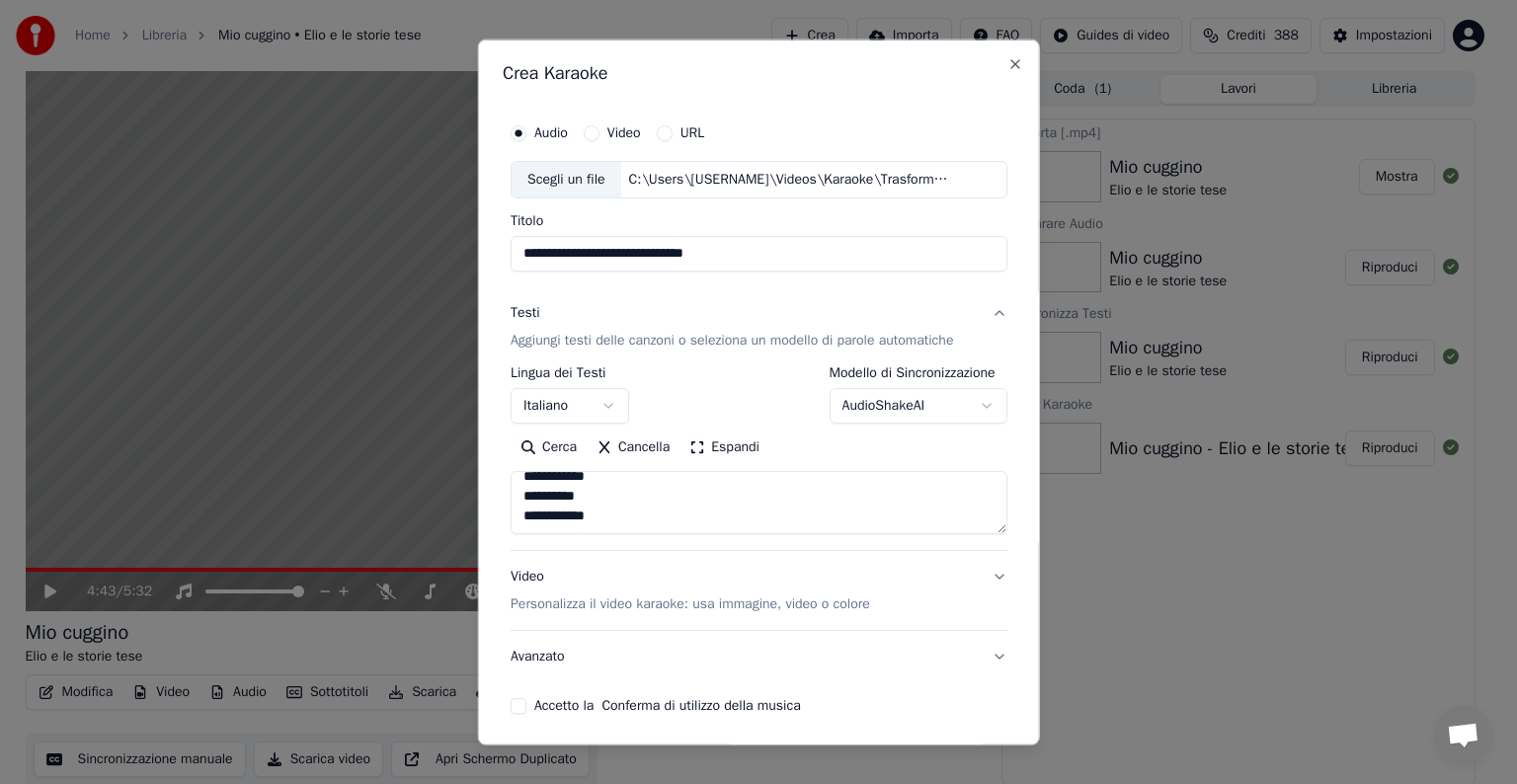 click on "Video Personalizza il video karaoke: usa immagine, video o colore" at bounding box center [758, 590] 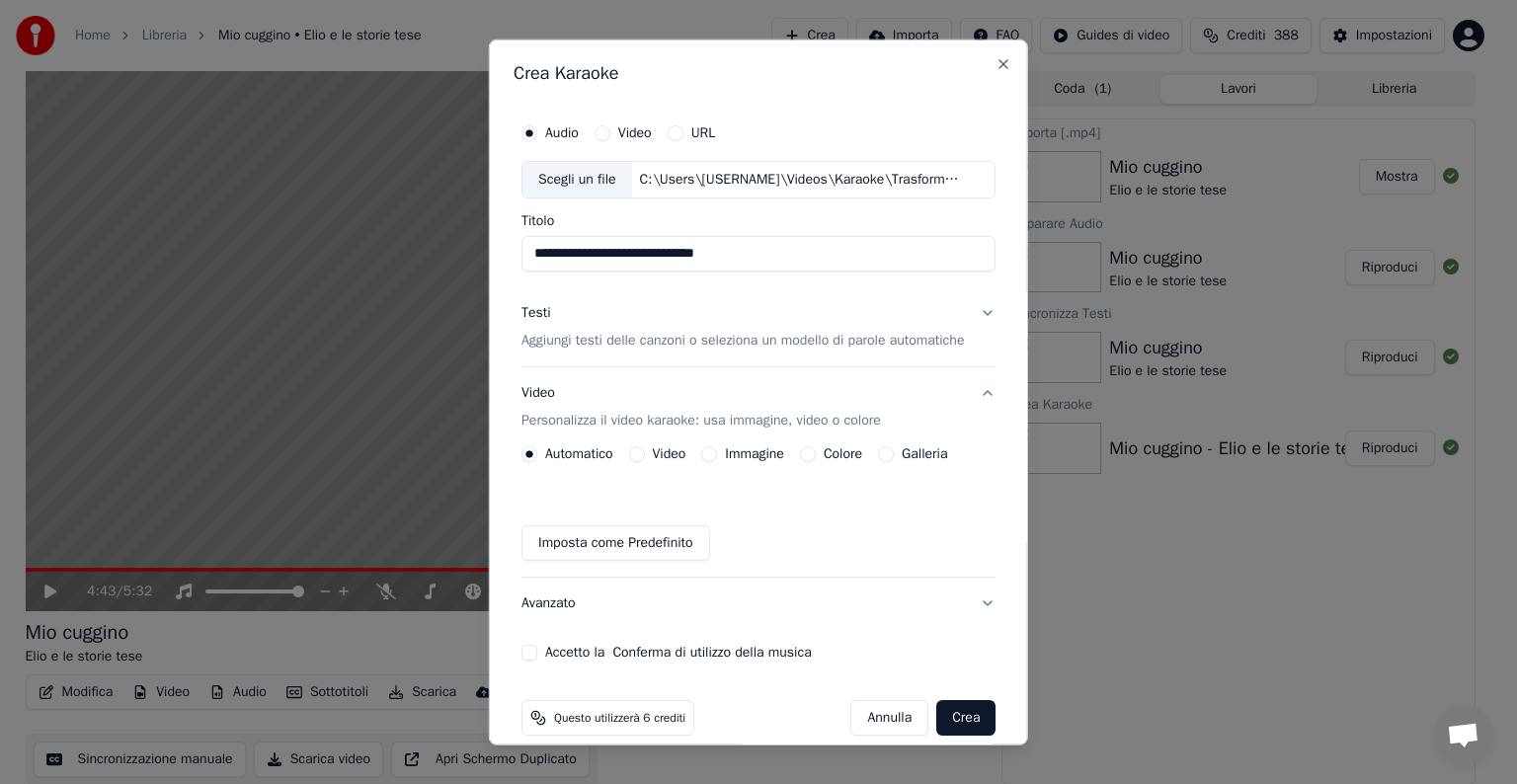 click on "Immagine" at bounding box center [709, 454] 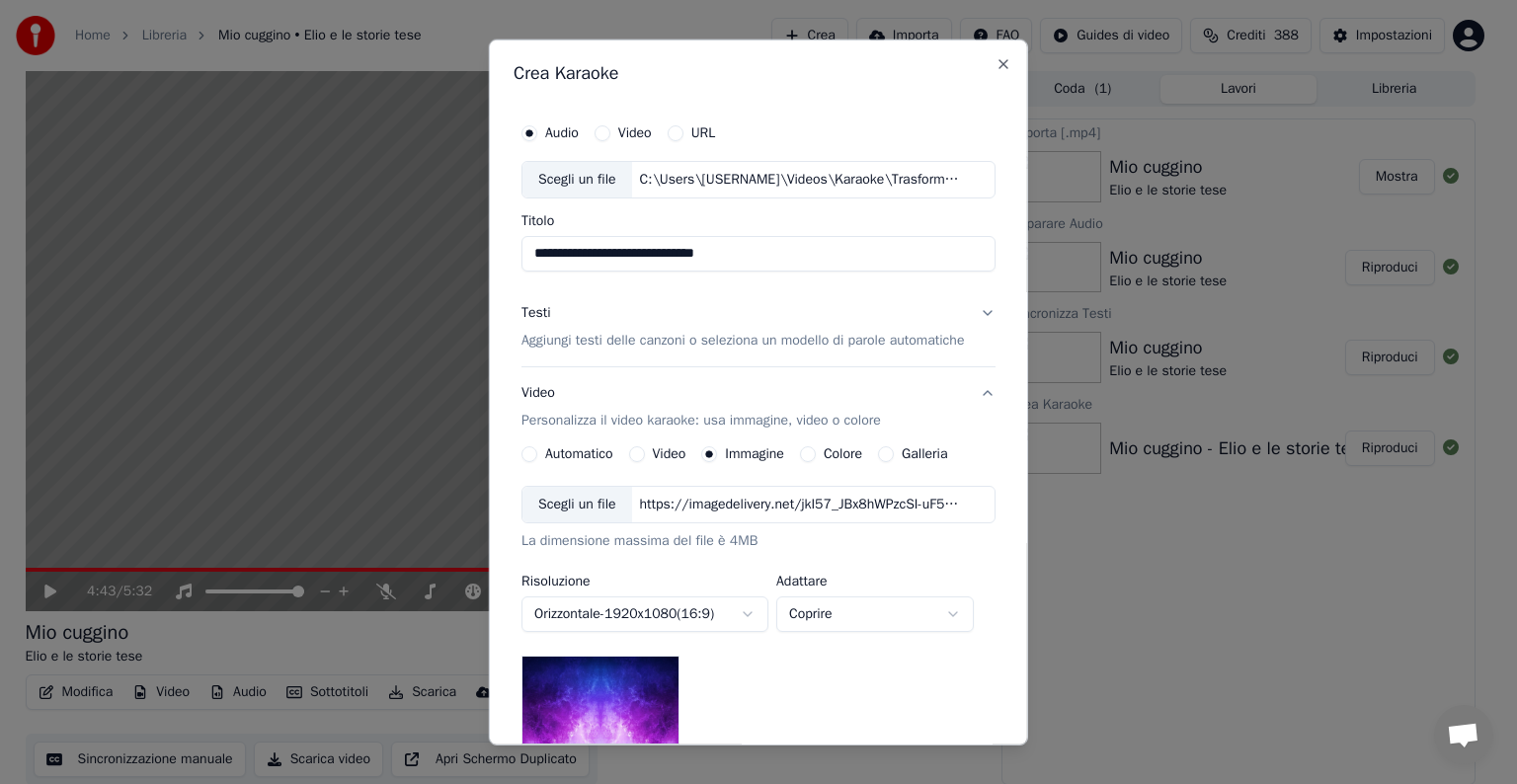 click on "https://imagedelivery.net/jkI57_JBx8hWPzcSI-uF5w/c7639807-3f76-4ea5-9112-66e75e03d200/16x9" at bounding box center [799, 505] 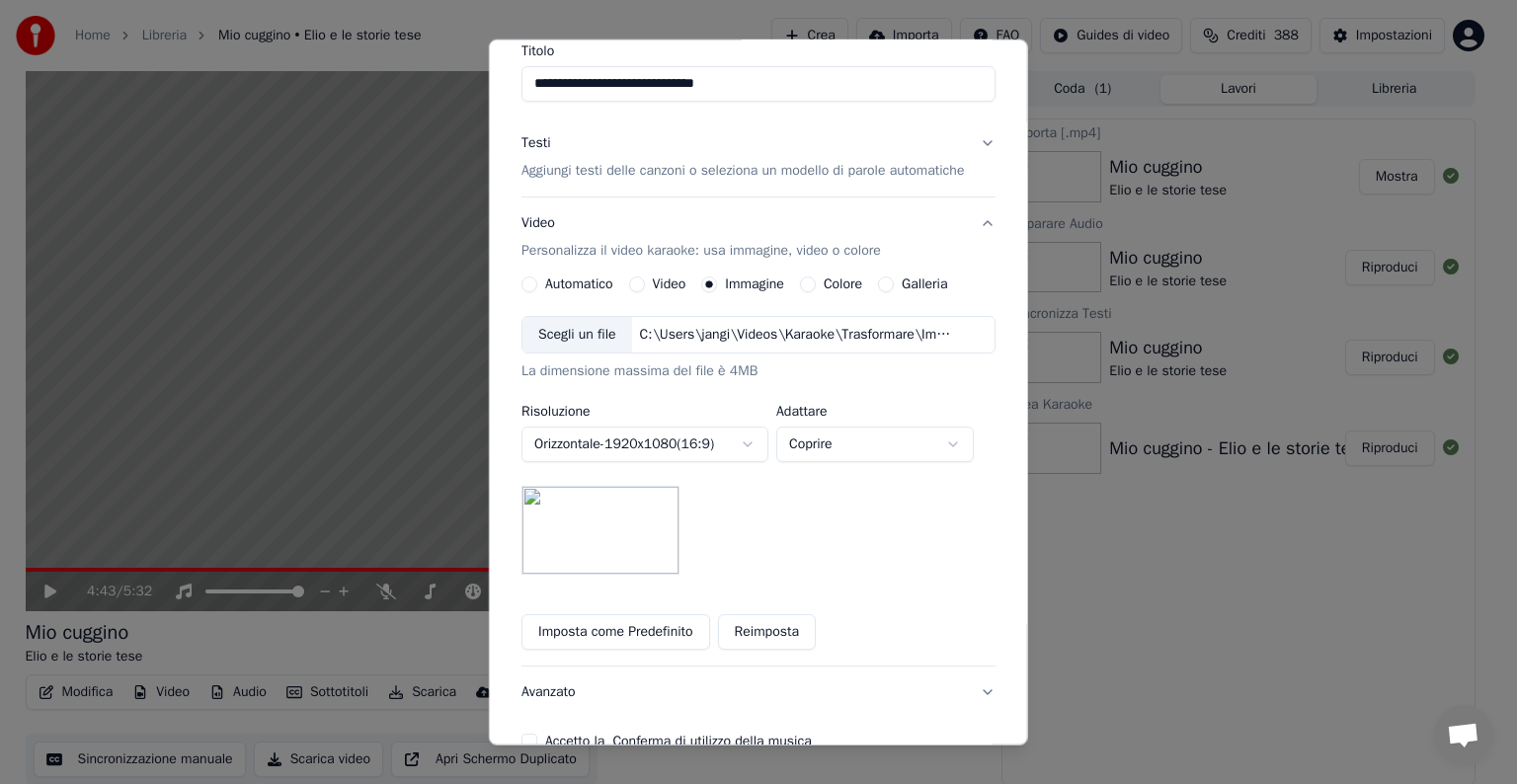 scroll, scrollTop: 197, scrollLeft: 0, axis: vertical 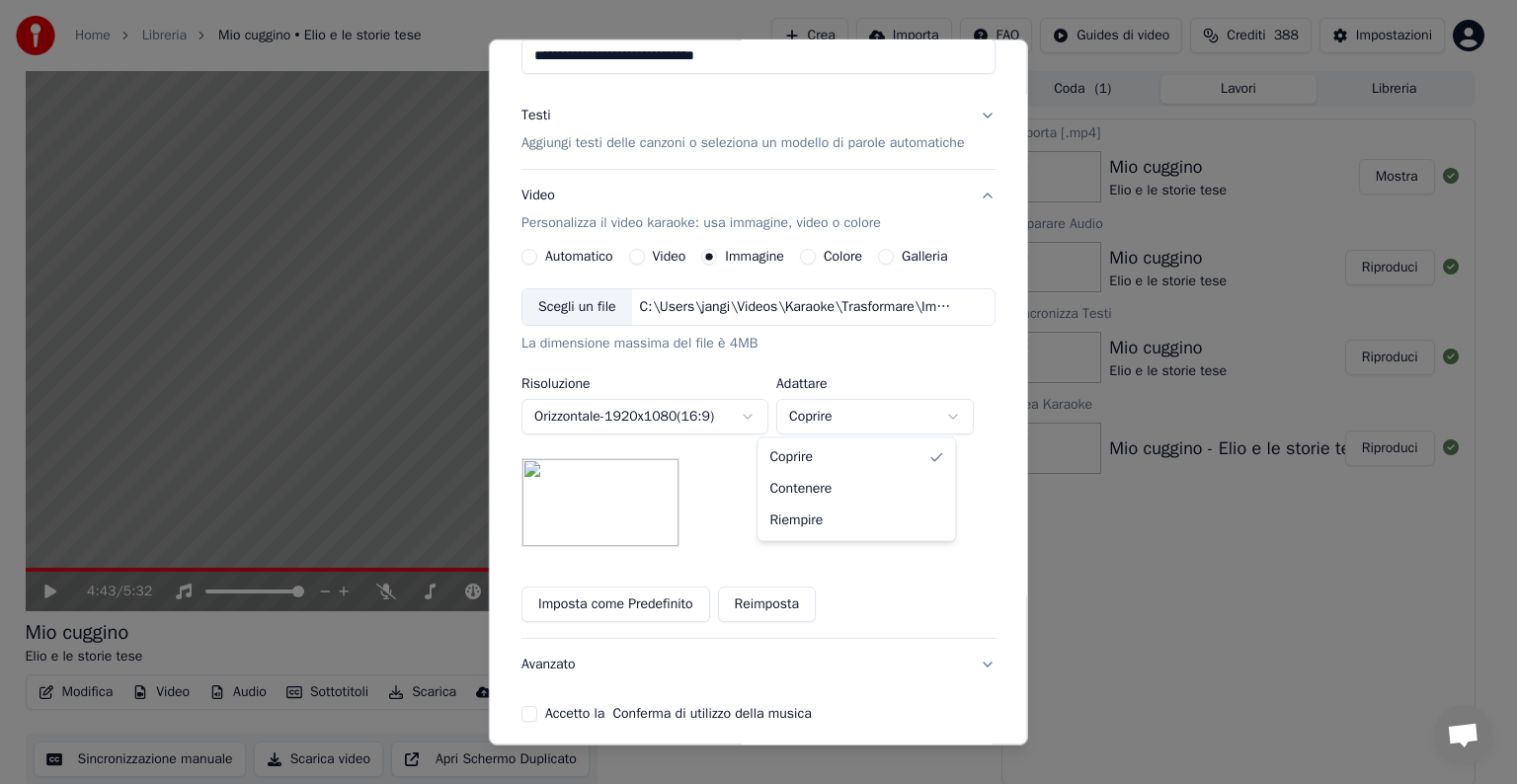click on "**********" at bounding box center [750, 392] 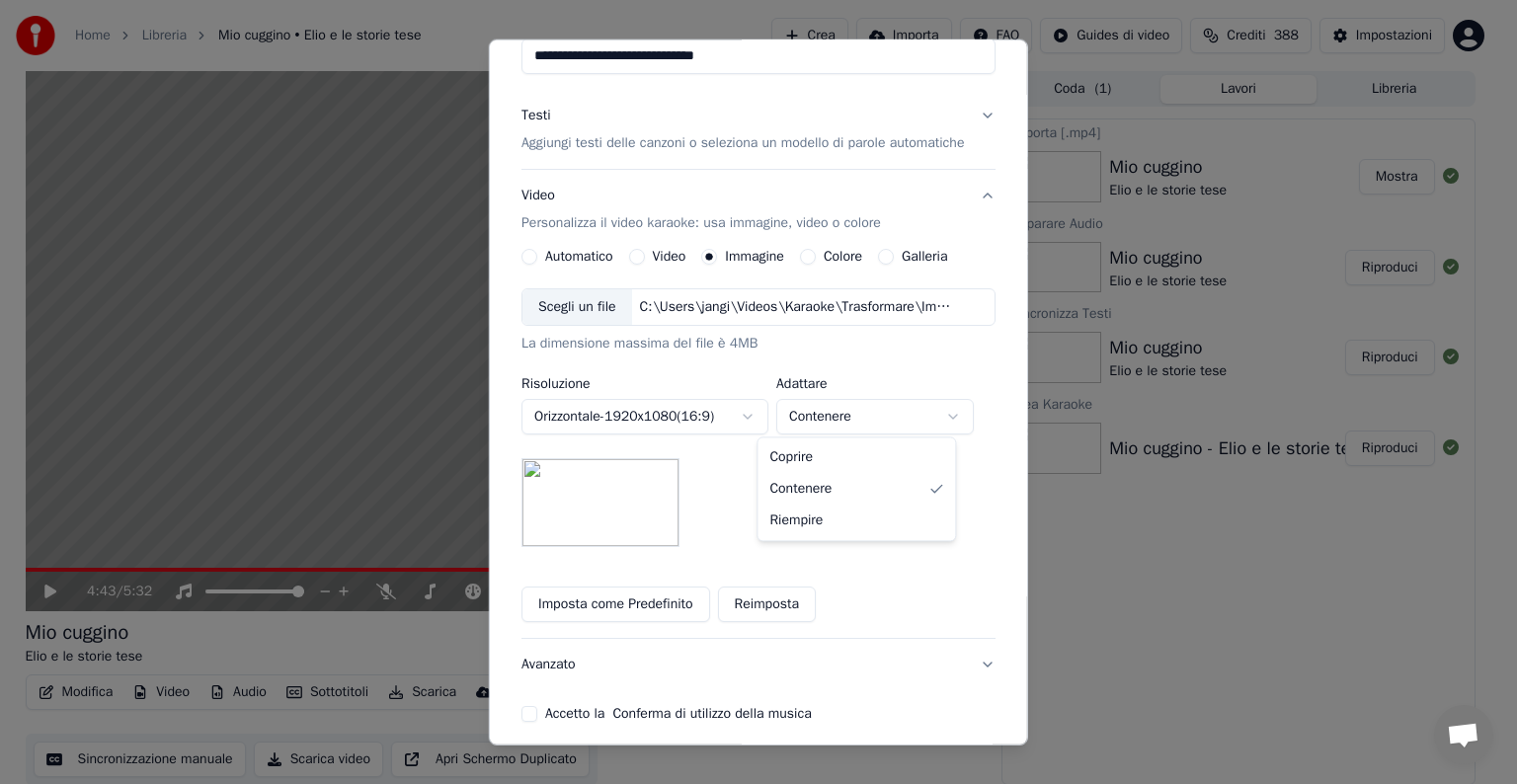 click on "**********" at bounding box center [750, 392] 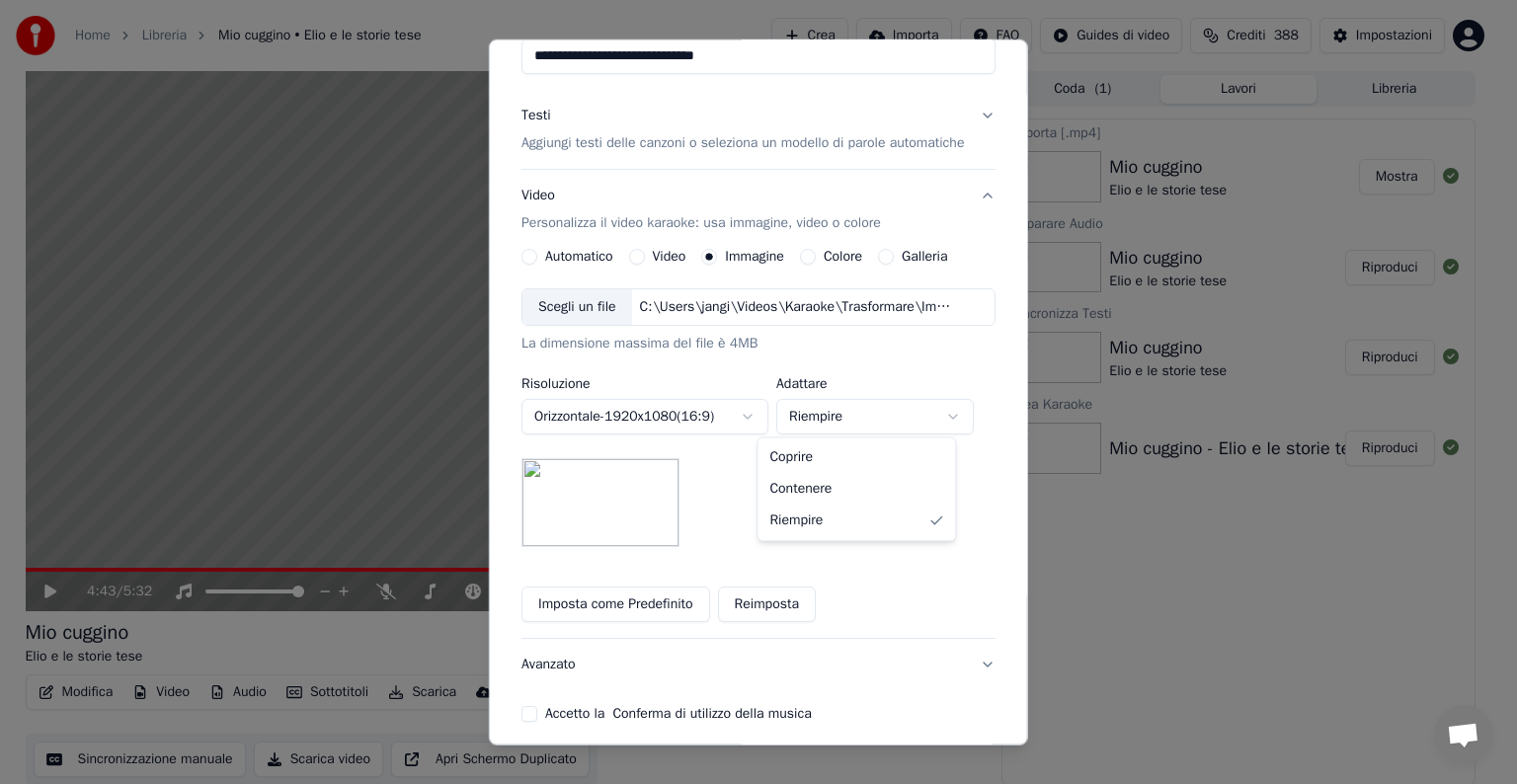 click on "**********" at bounding box center [750, 392] 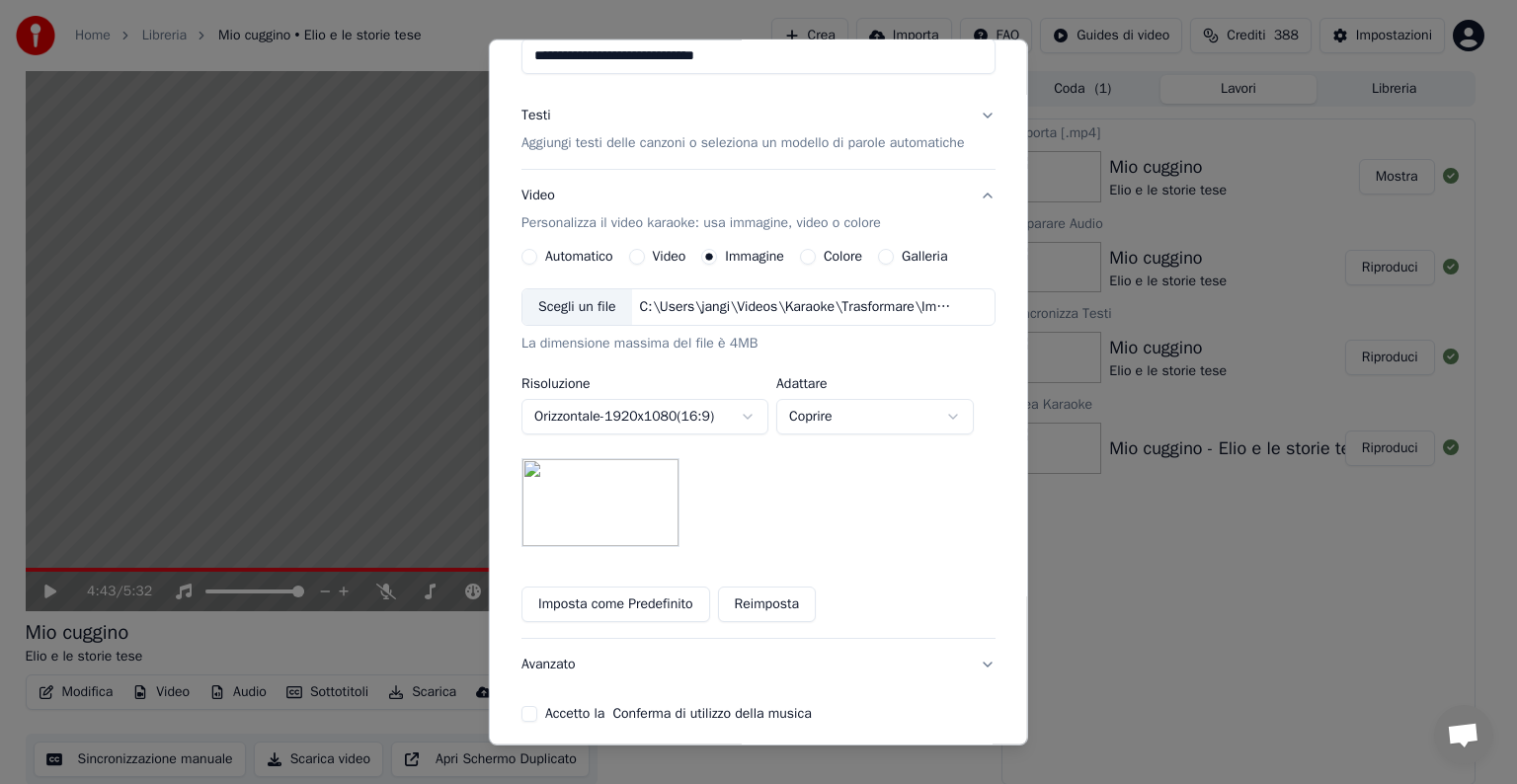 click on "**********" at bounding box center (750, 392) 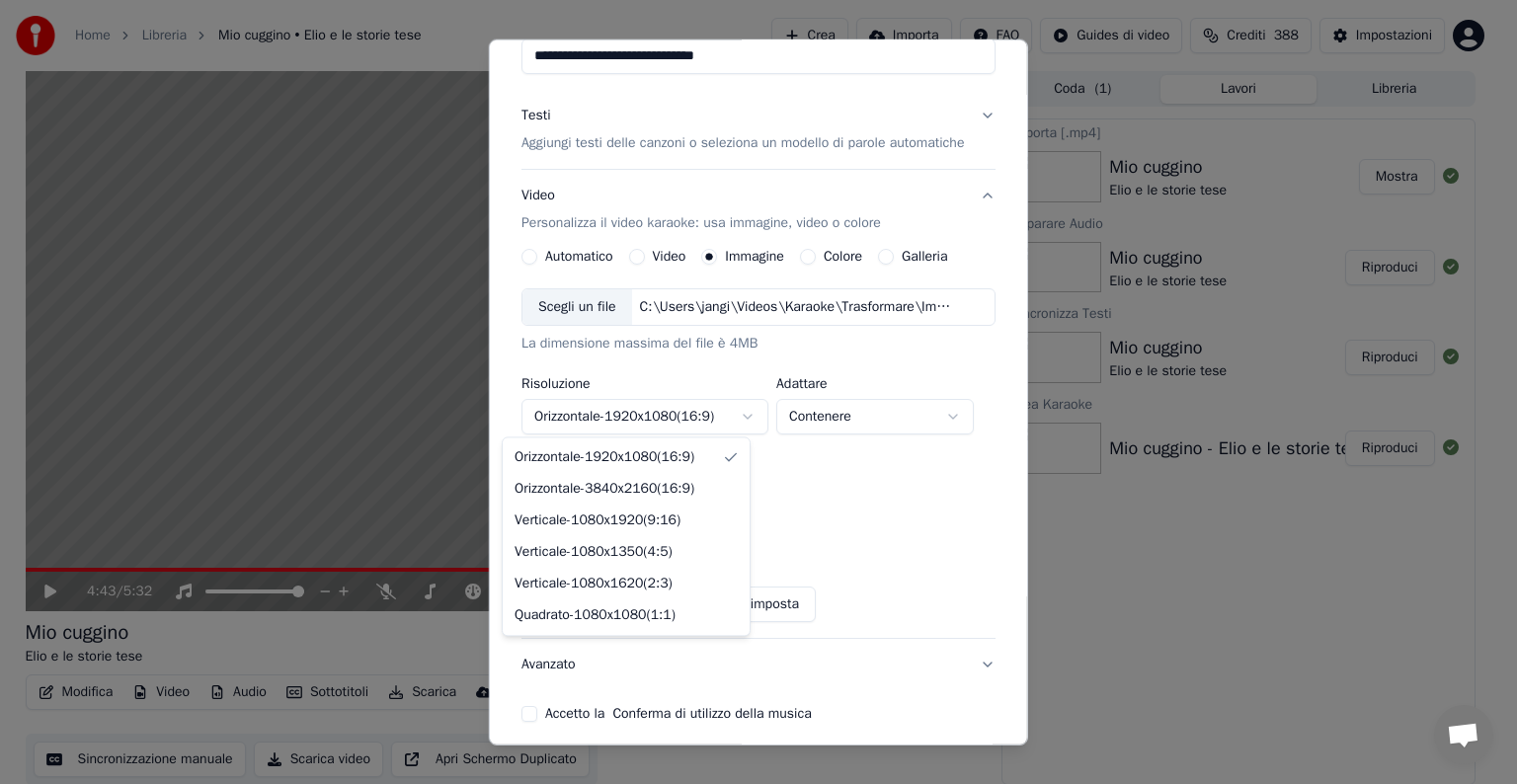 click on "**********" at bounding box center [750, 392] 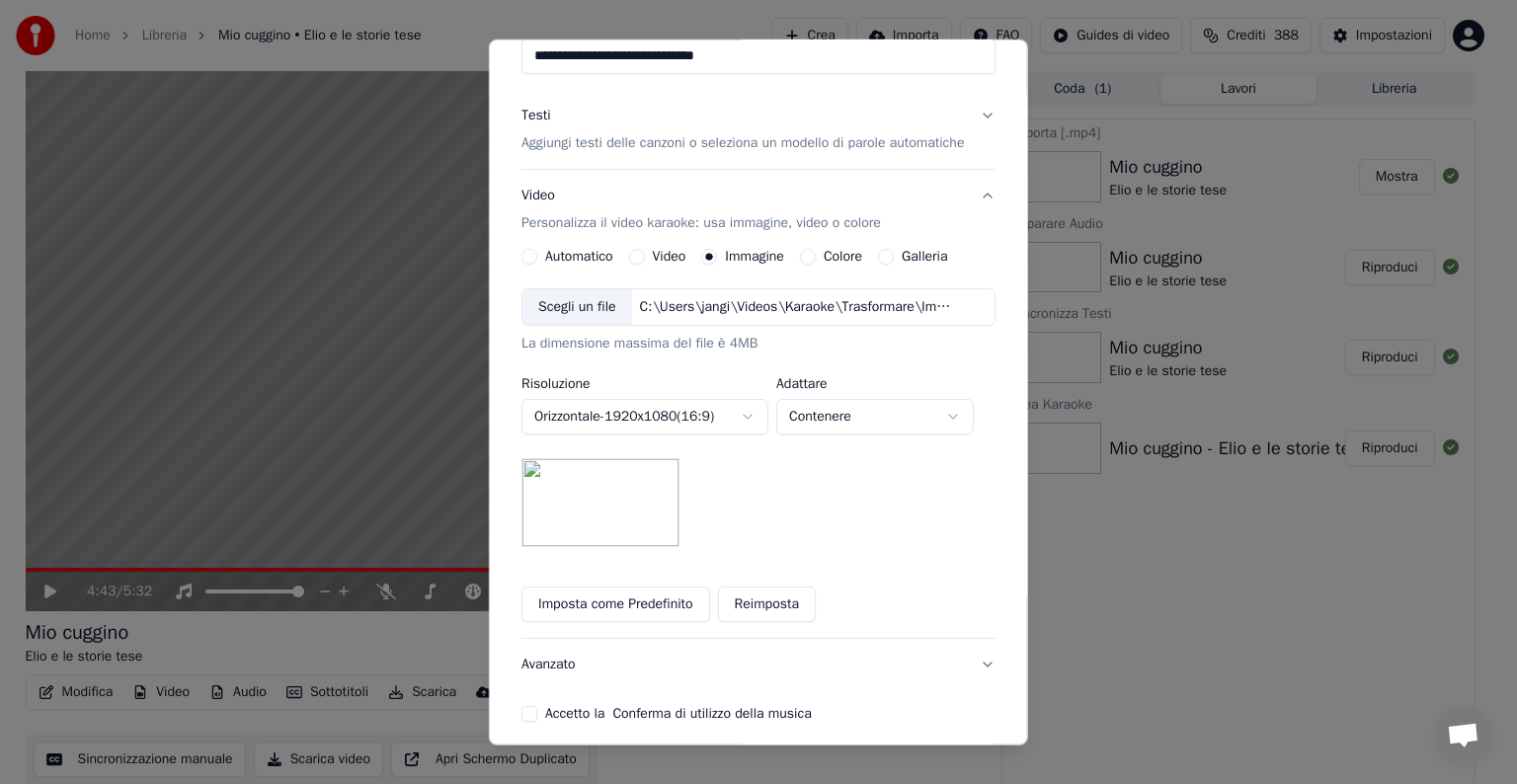 click on "**********" at bounding box center (750, 392) 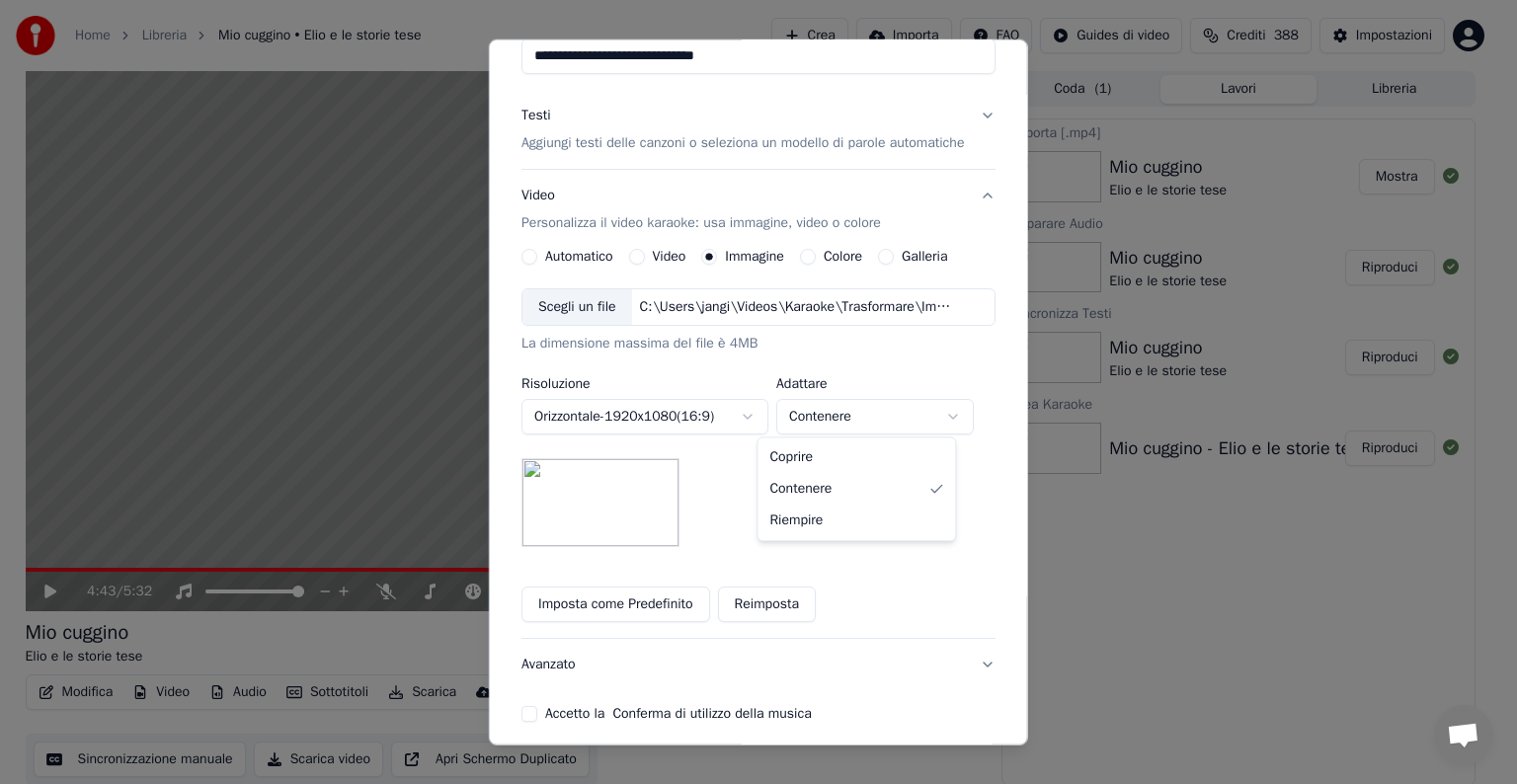 select on "*****" 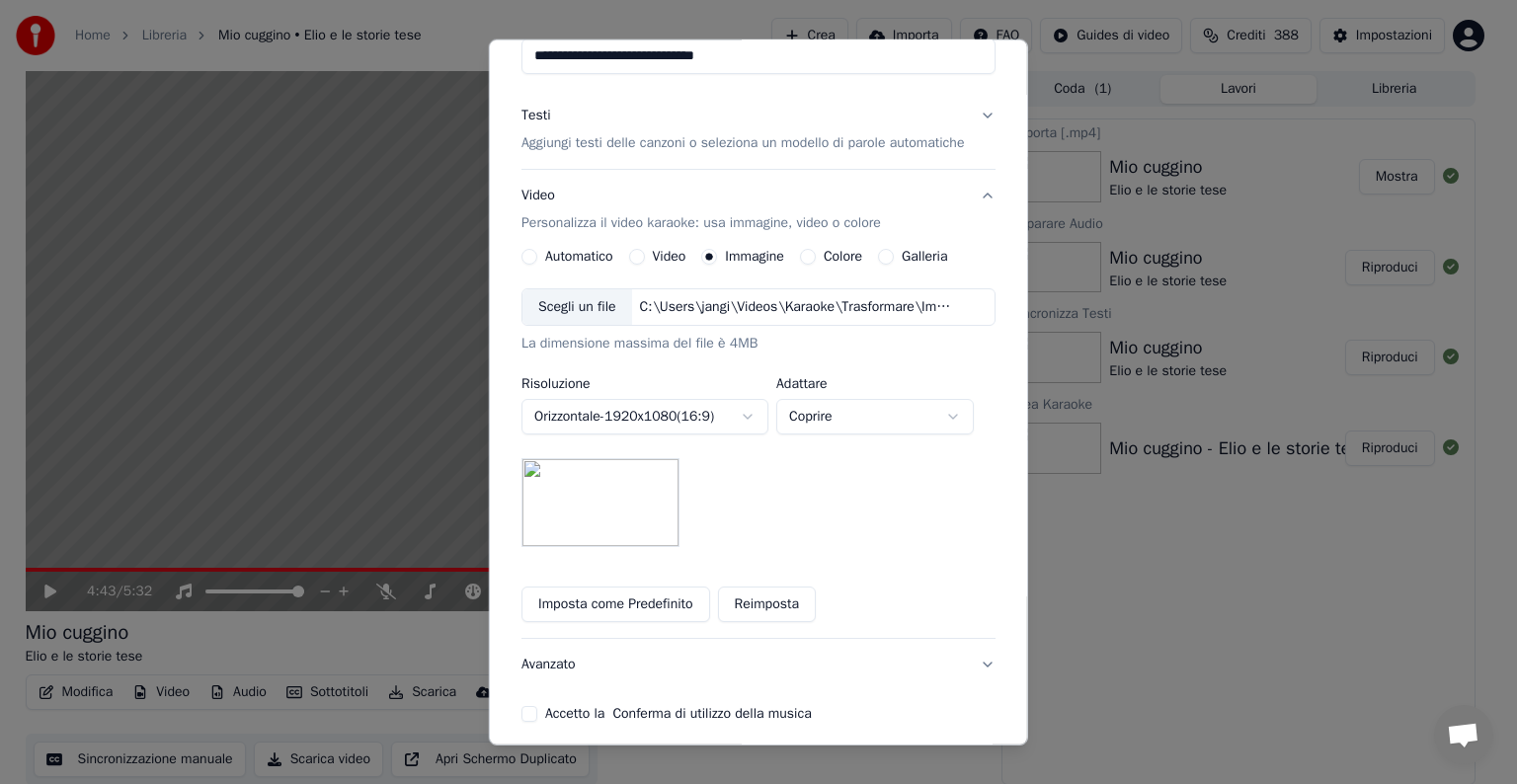 drag, startPoint x: 510, startPoint y: 710, endPoint x: 626, endPoint y: 657, distance: 127.53431 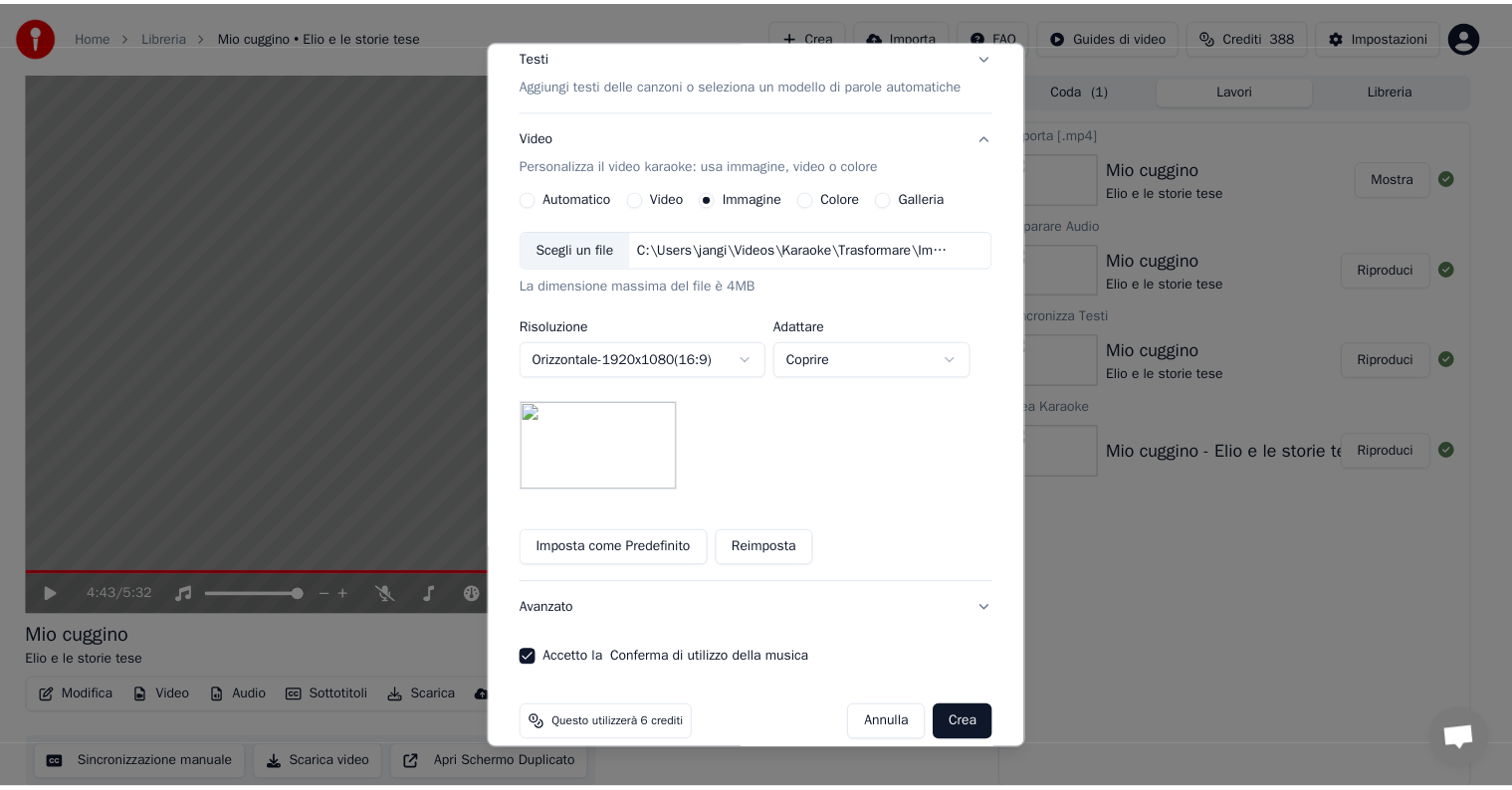 scroll, scrollTop: 283, scrollLeft: 0, axis: vertical 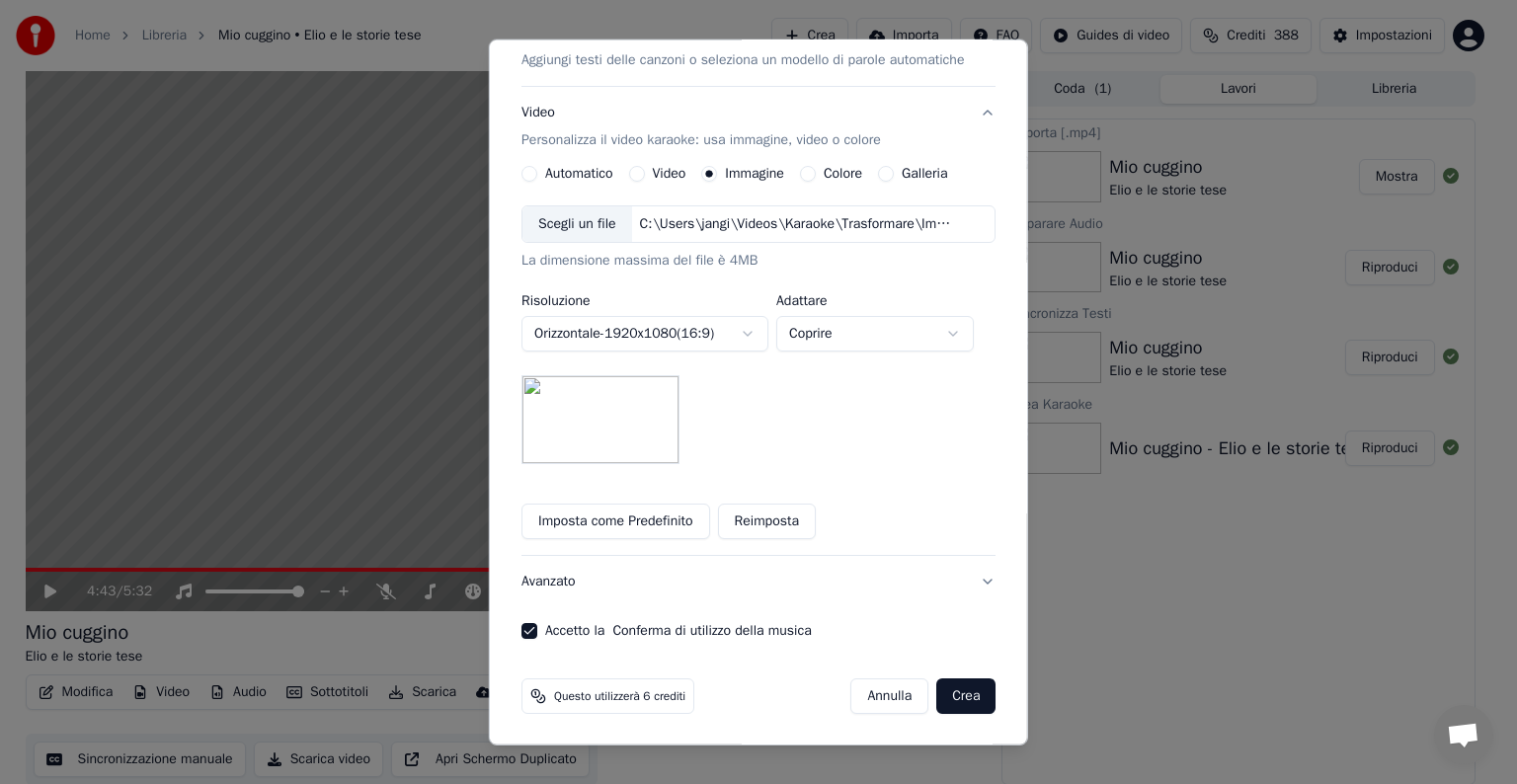 click on "Crea" at bounding box center (966, 696) 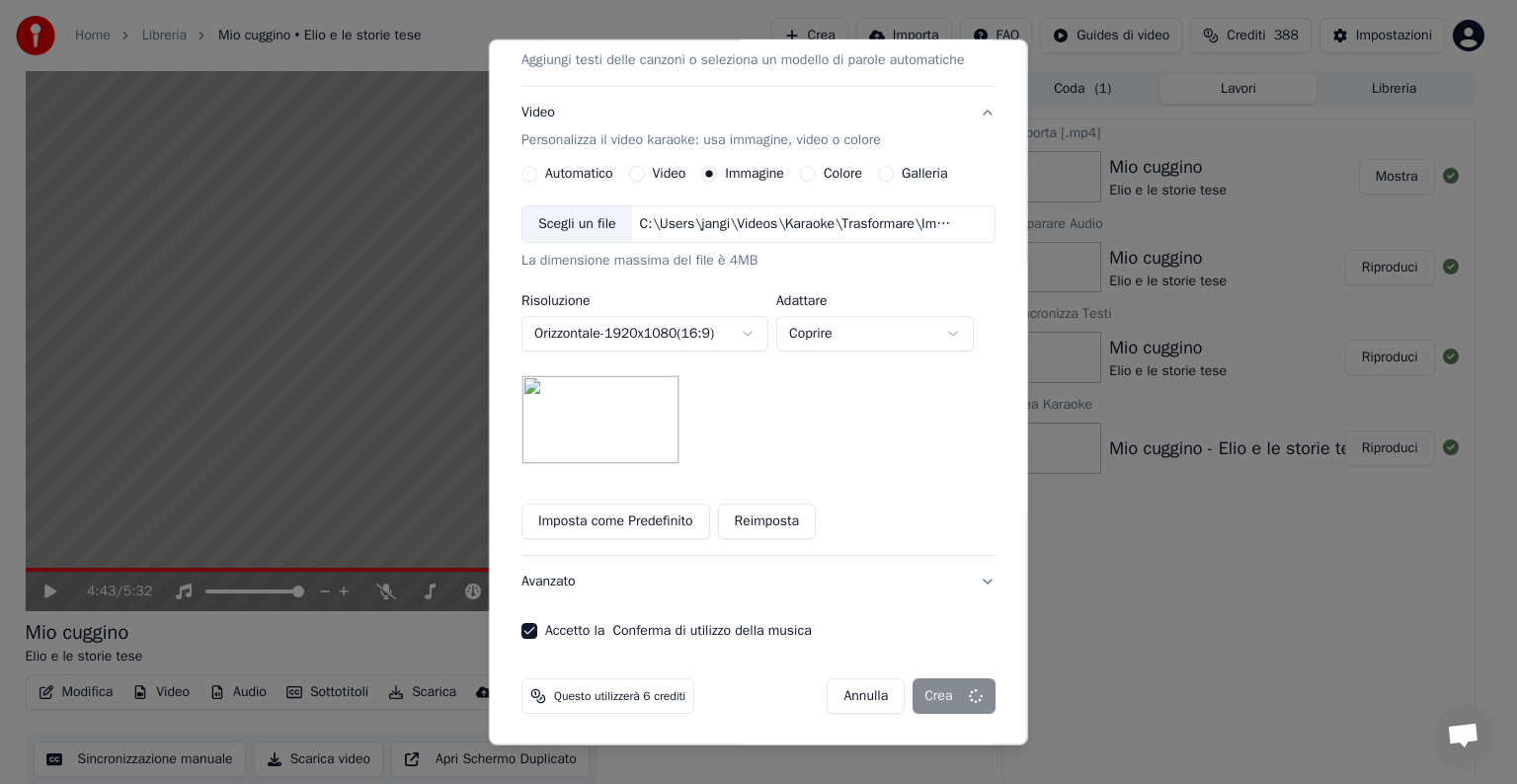 type 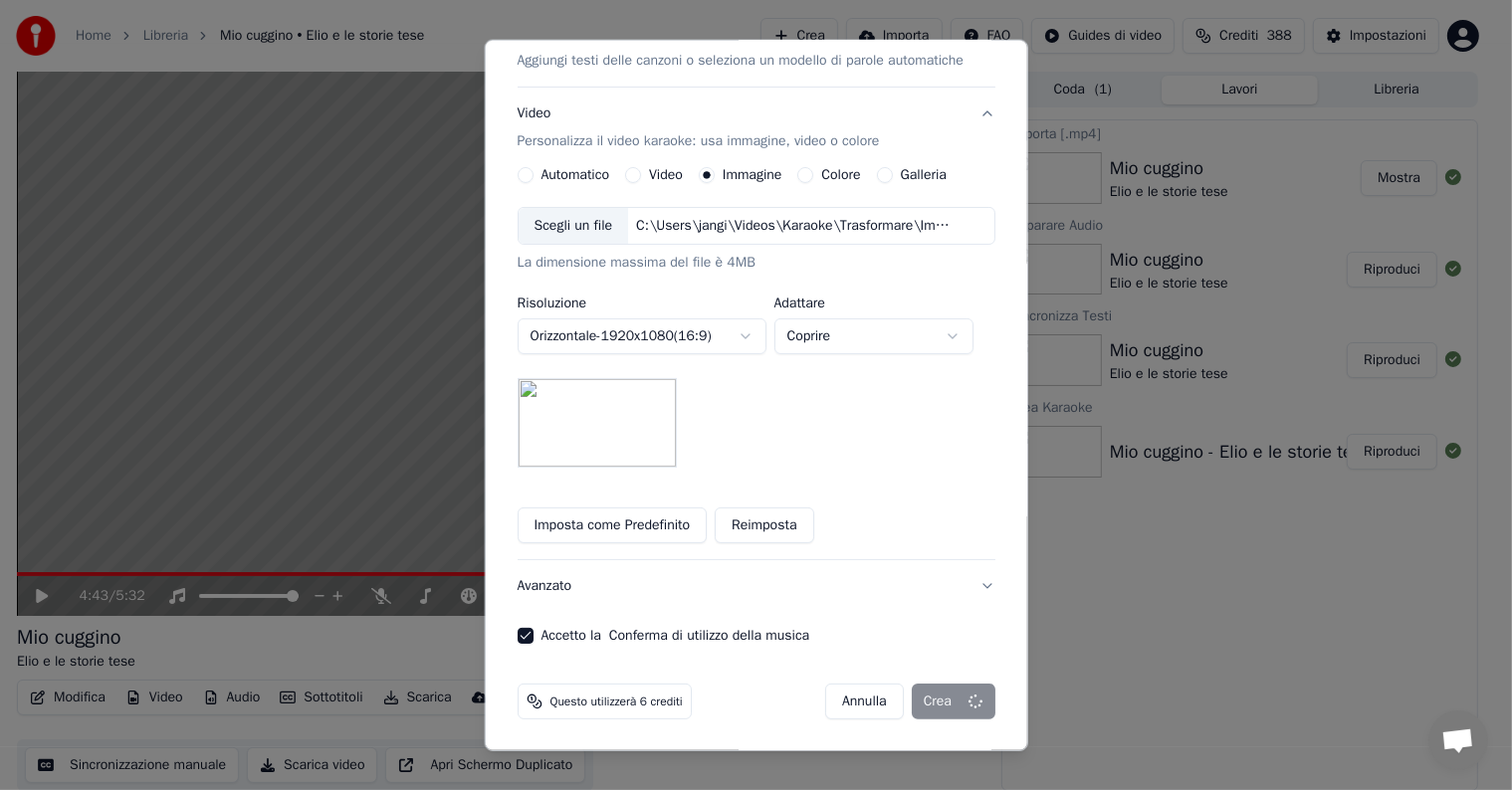 scroll, scrollTop: 22, scrollLeft: 0, axis: vertical 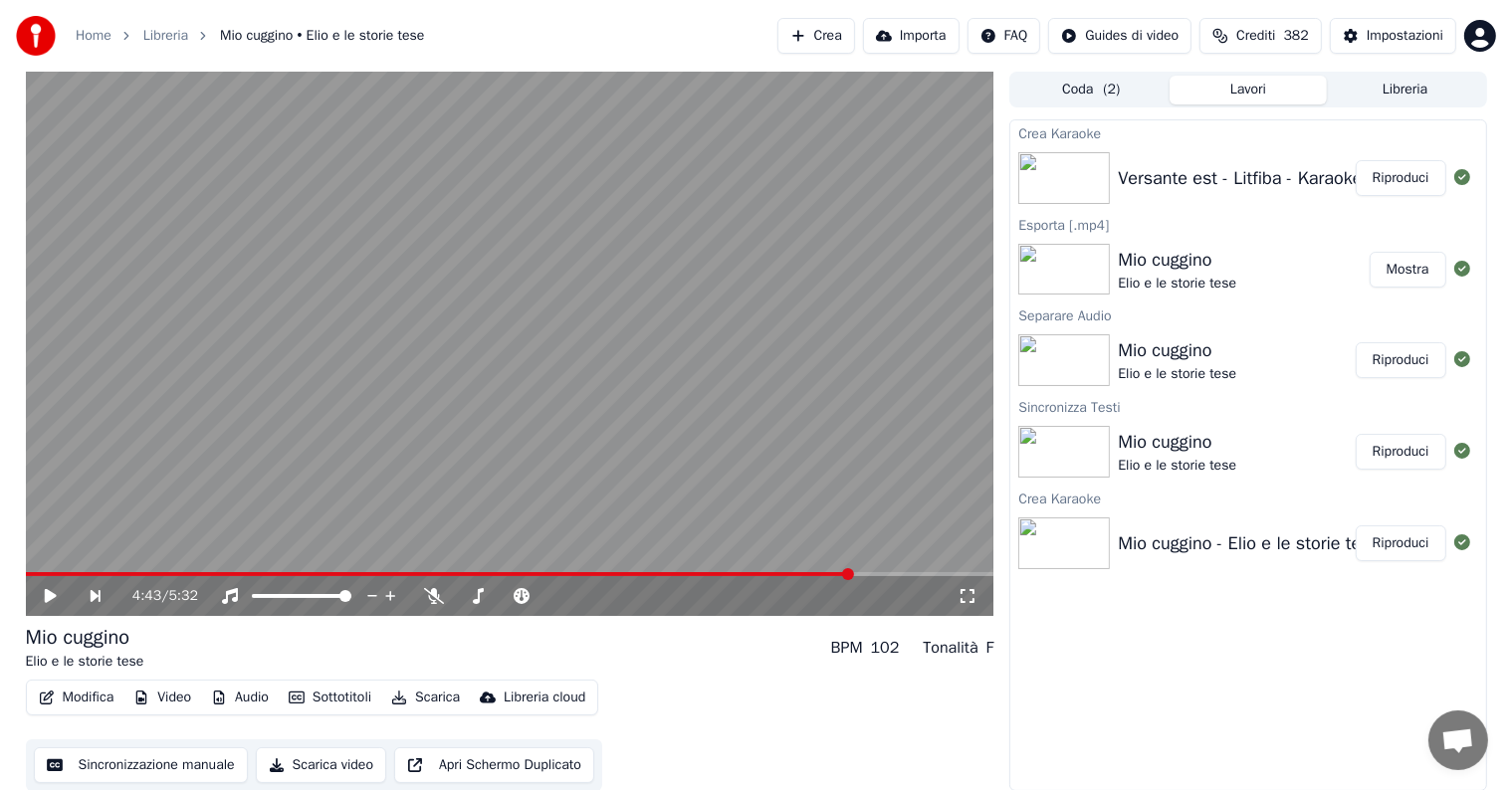 click on "Riproduci" at bounding box center (1401, 178) 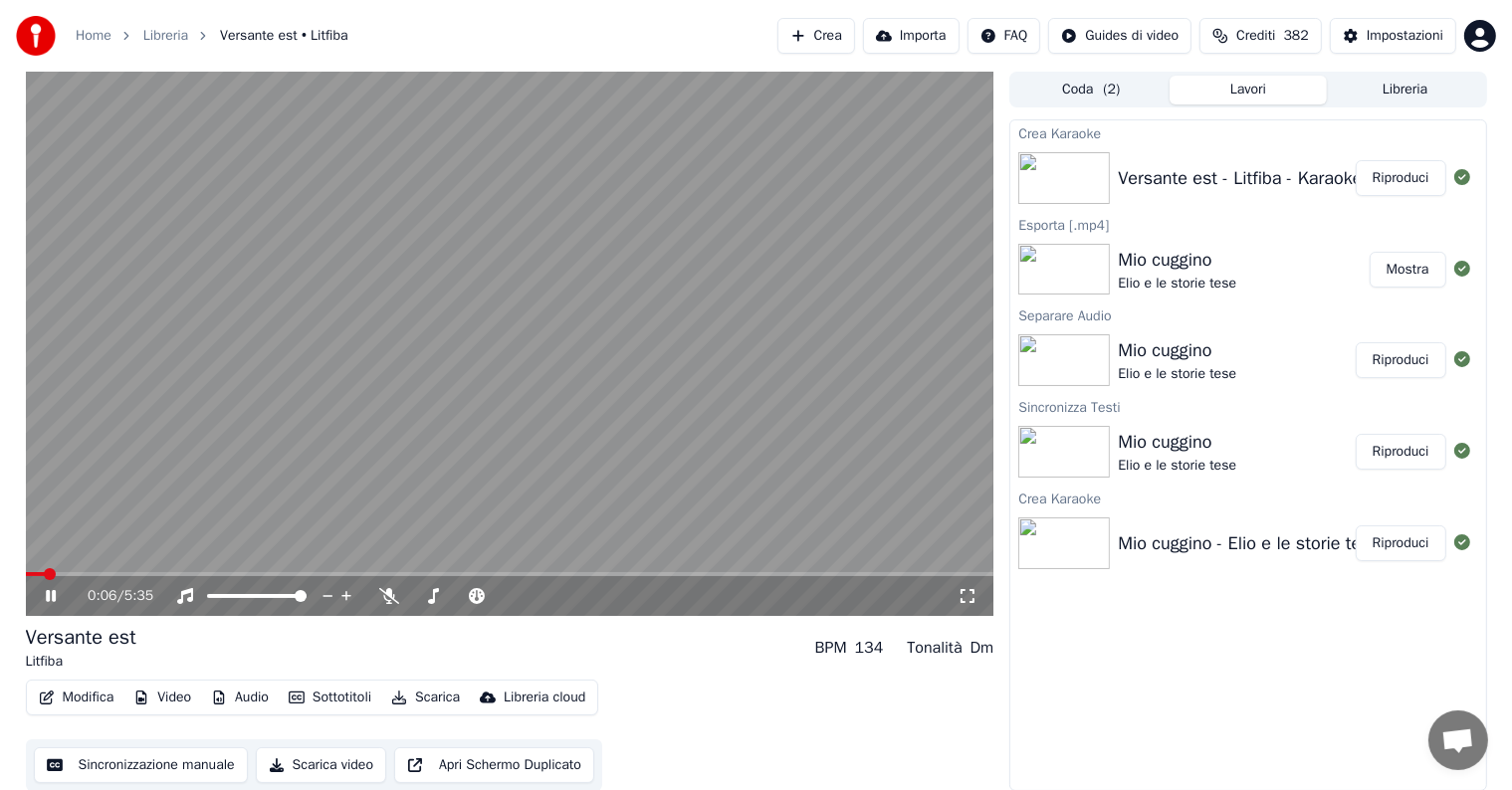 click 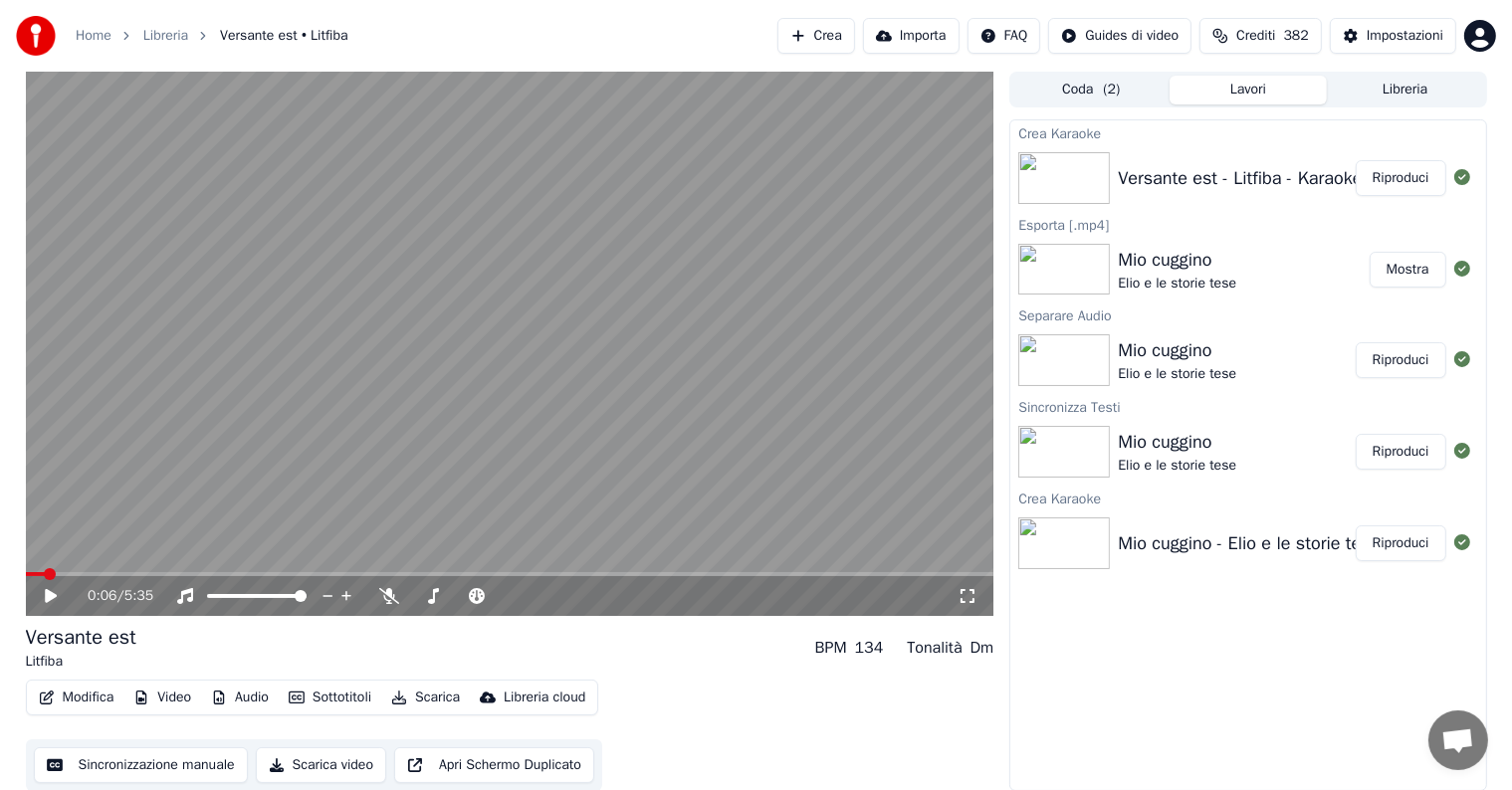 click on "Modifica" at bounding box center (77, 697) 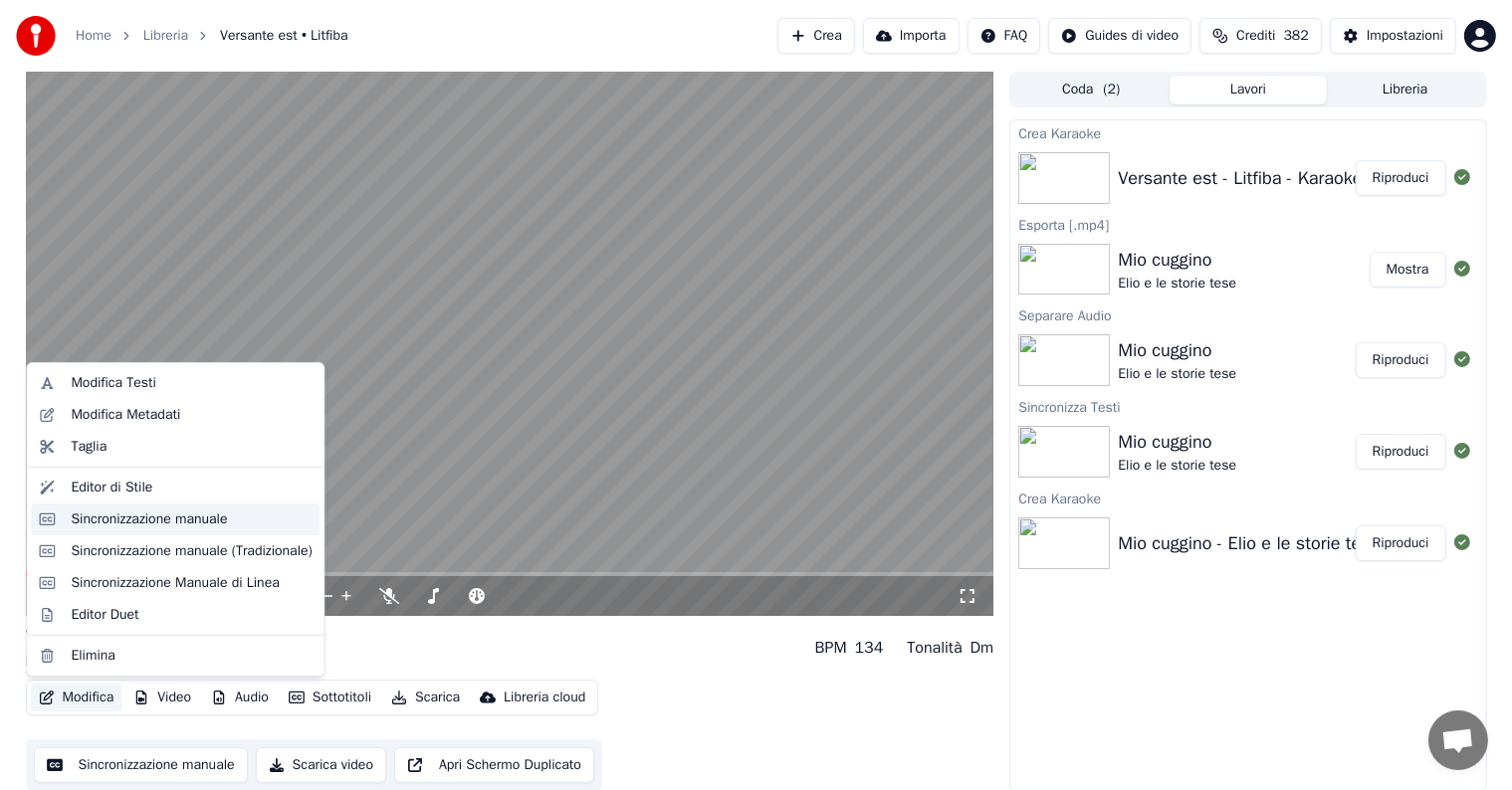 click on "Sincronizzazione manuale" at bounding box center (148, 519) 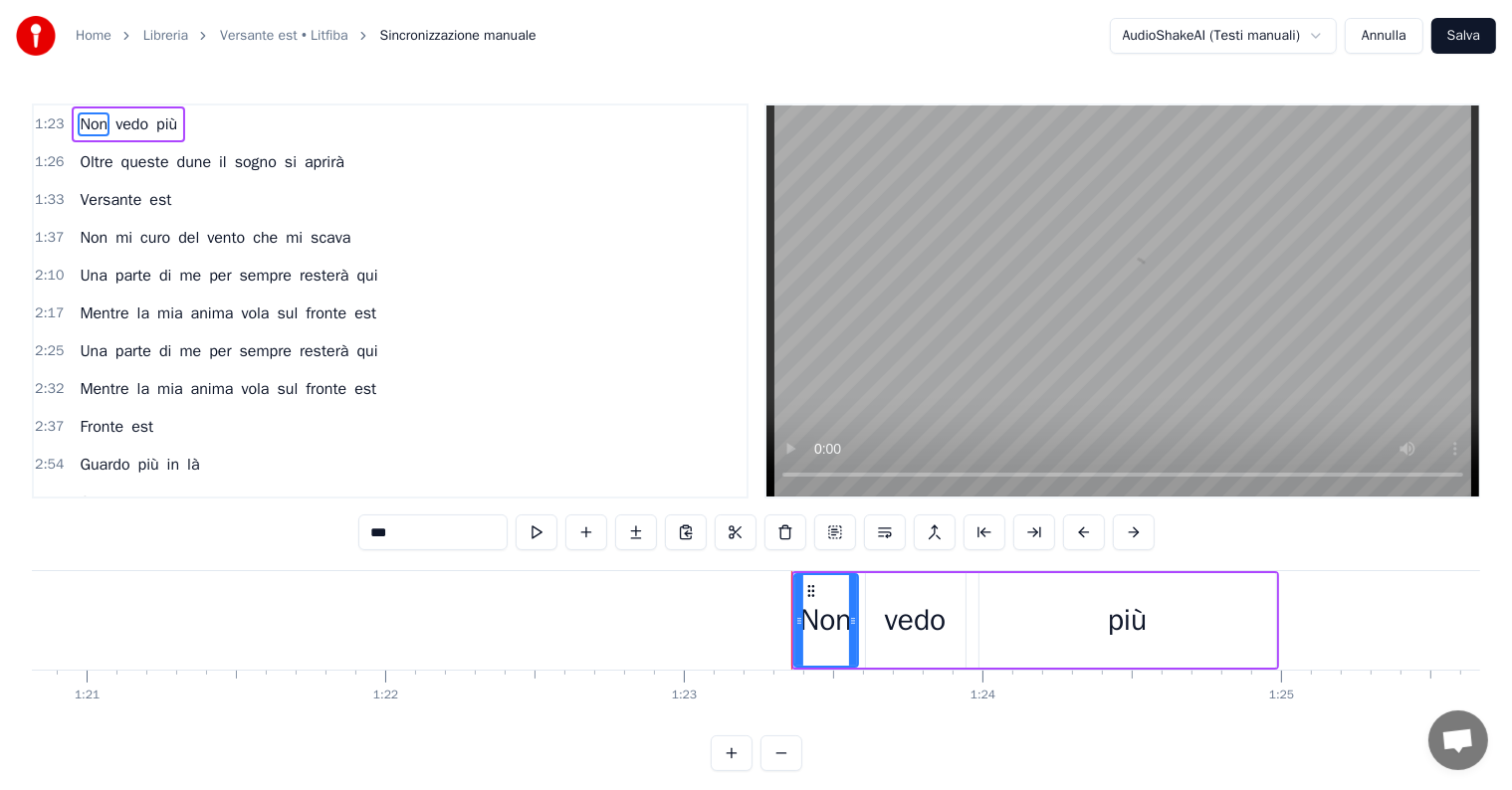 scroll, scrollTop: 0, scrollLeft: 24792, axis: horizontal 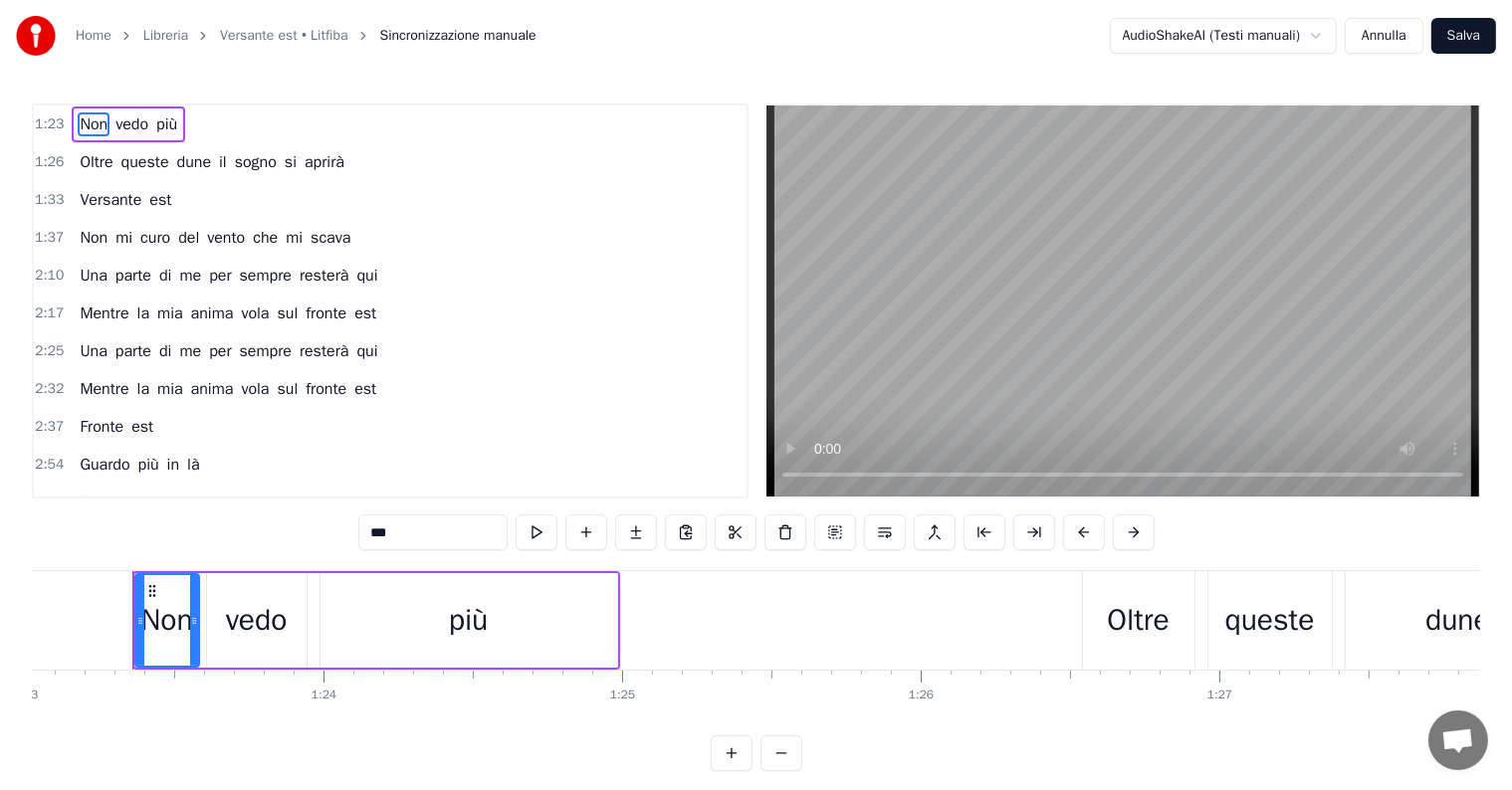 type 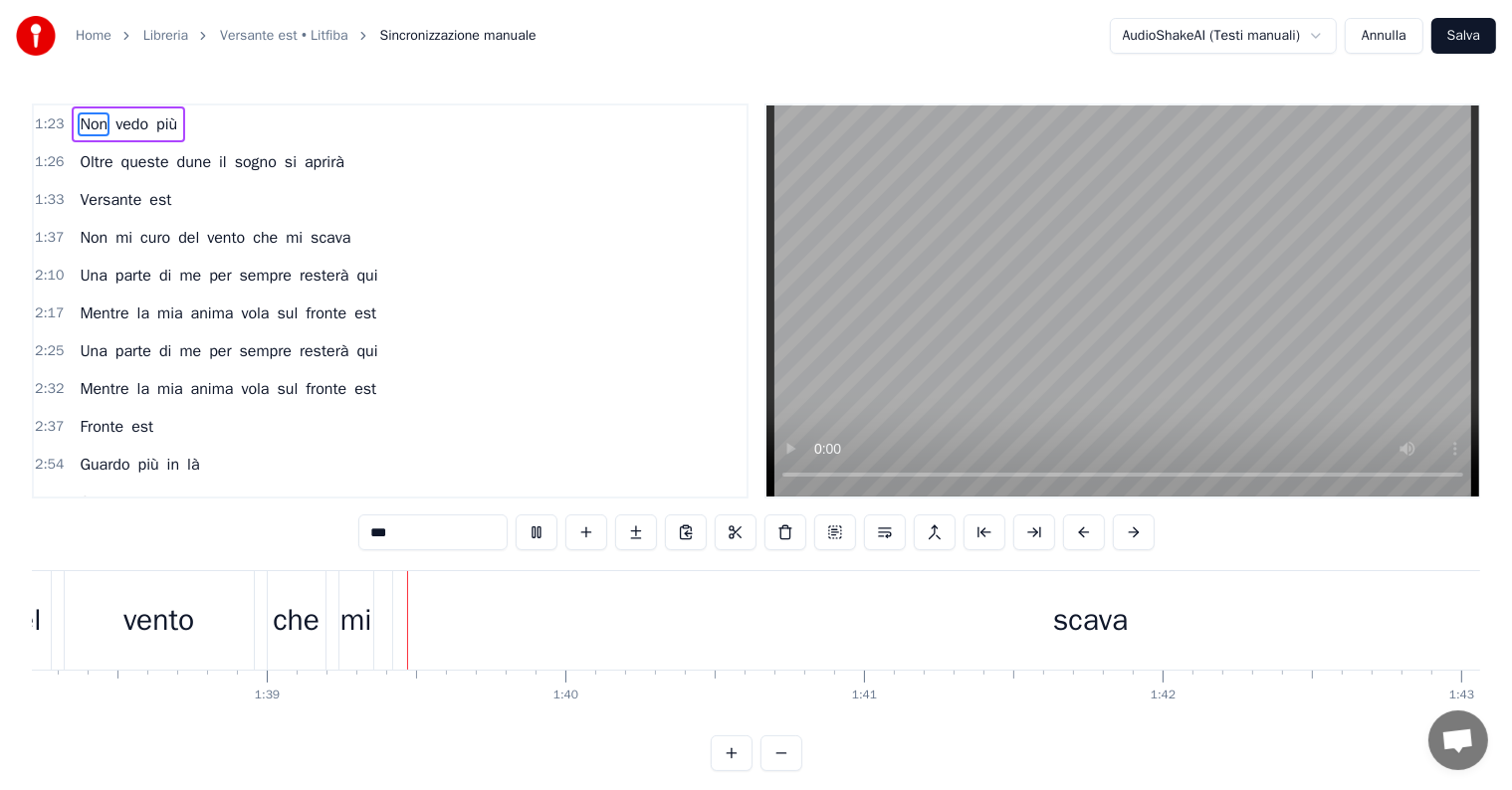 scroll, scrollTop: 0, scrollLeft: 29362, axis: horizontal 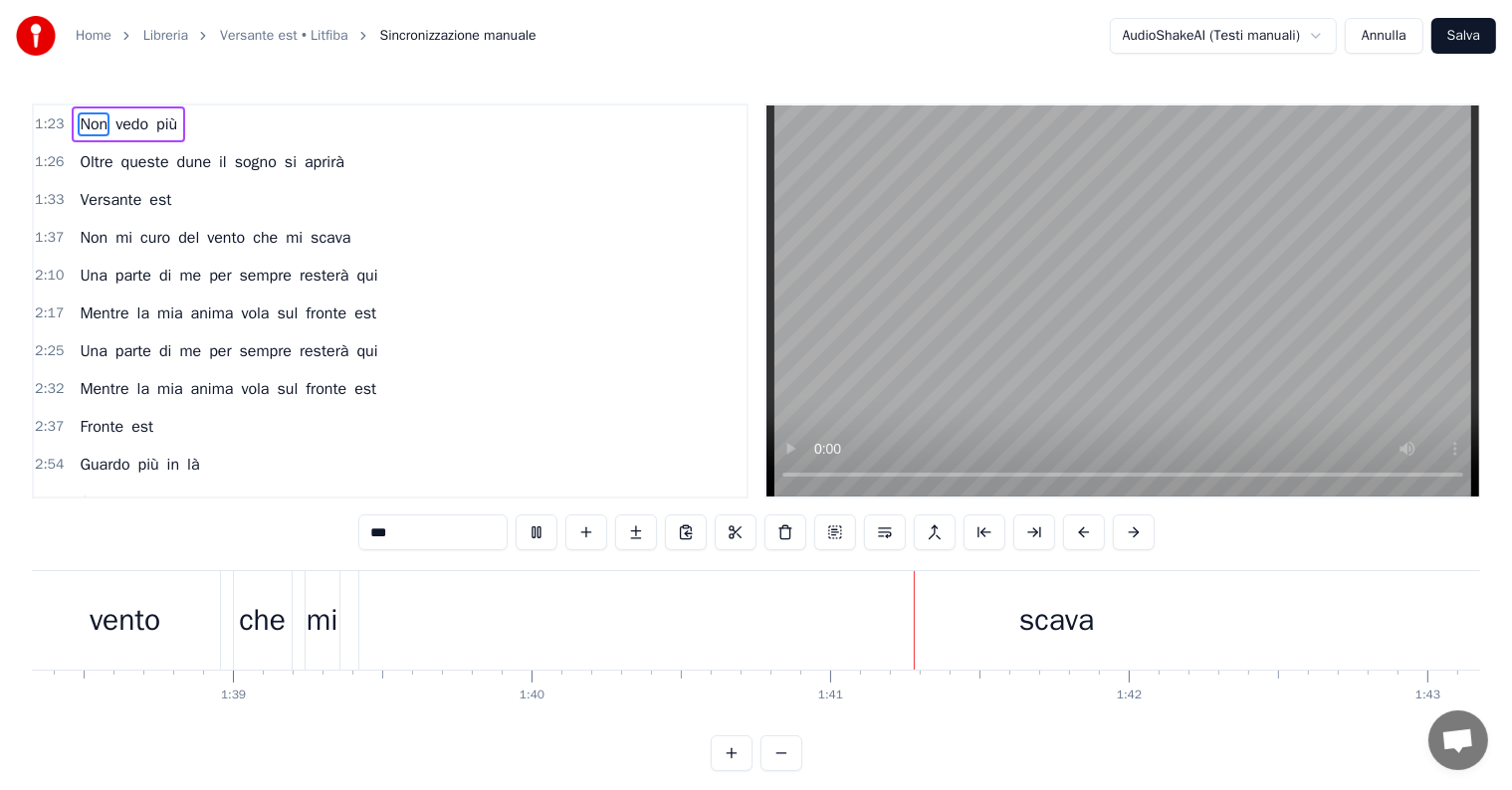 click on "mi" at bounding box center [323, 620] 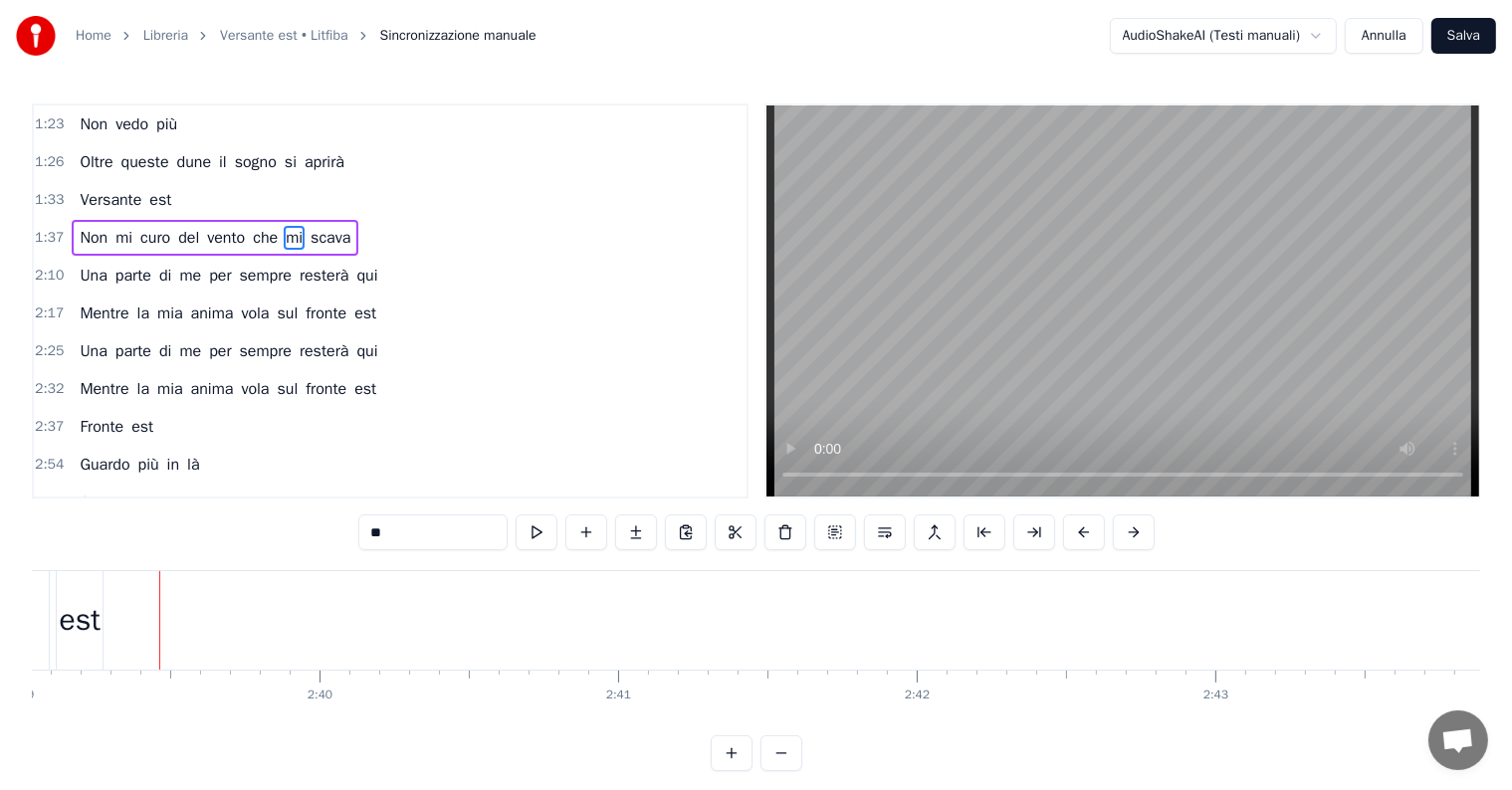 scroll, scrollTop: 0, scrollLeft: 47518, axis: horizontal 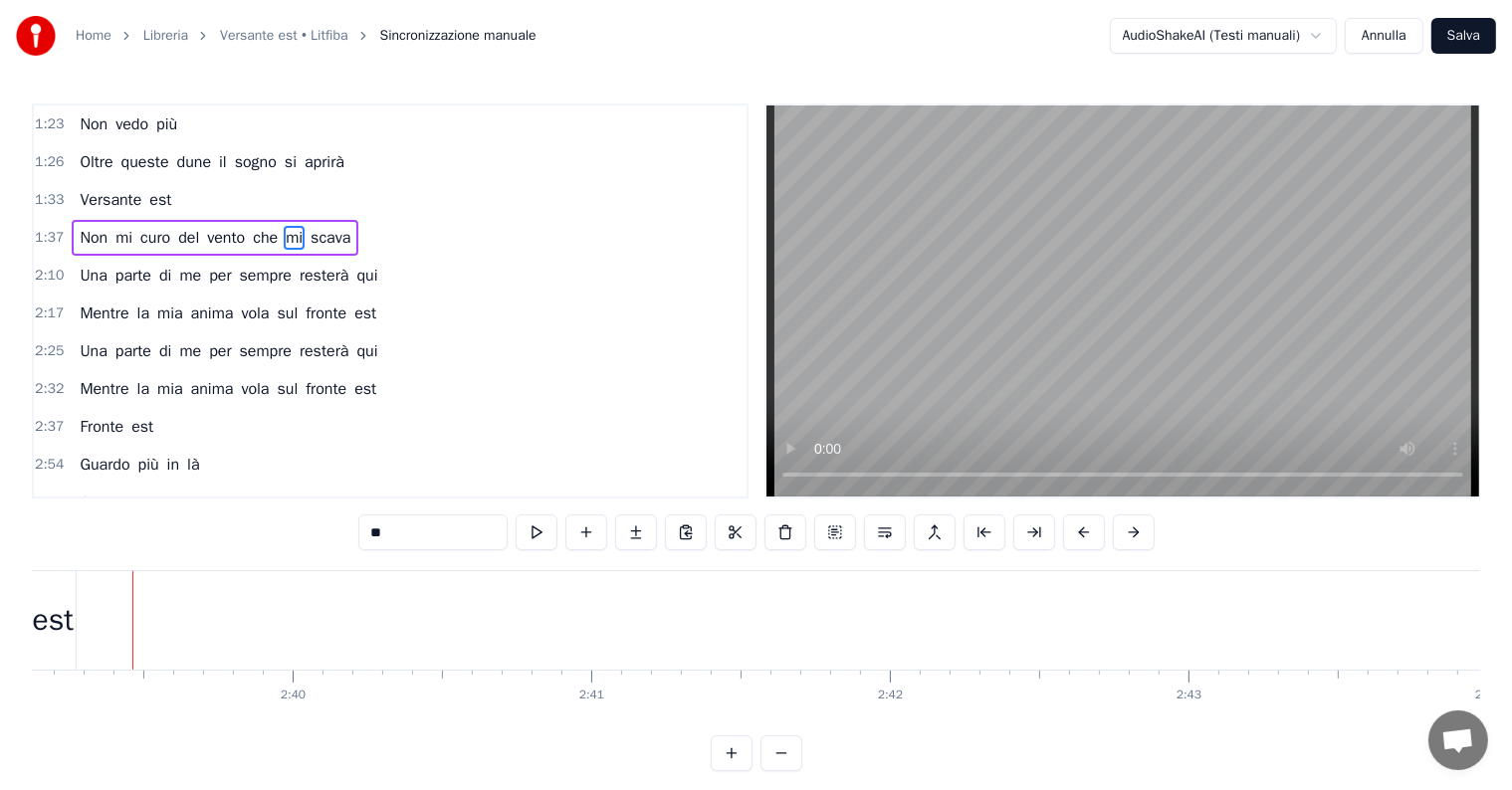 click on "est" at bounding box center (53, 620) 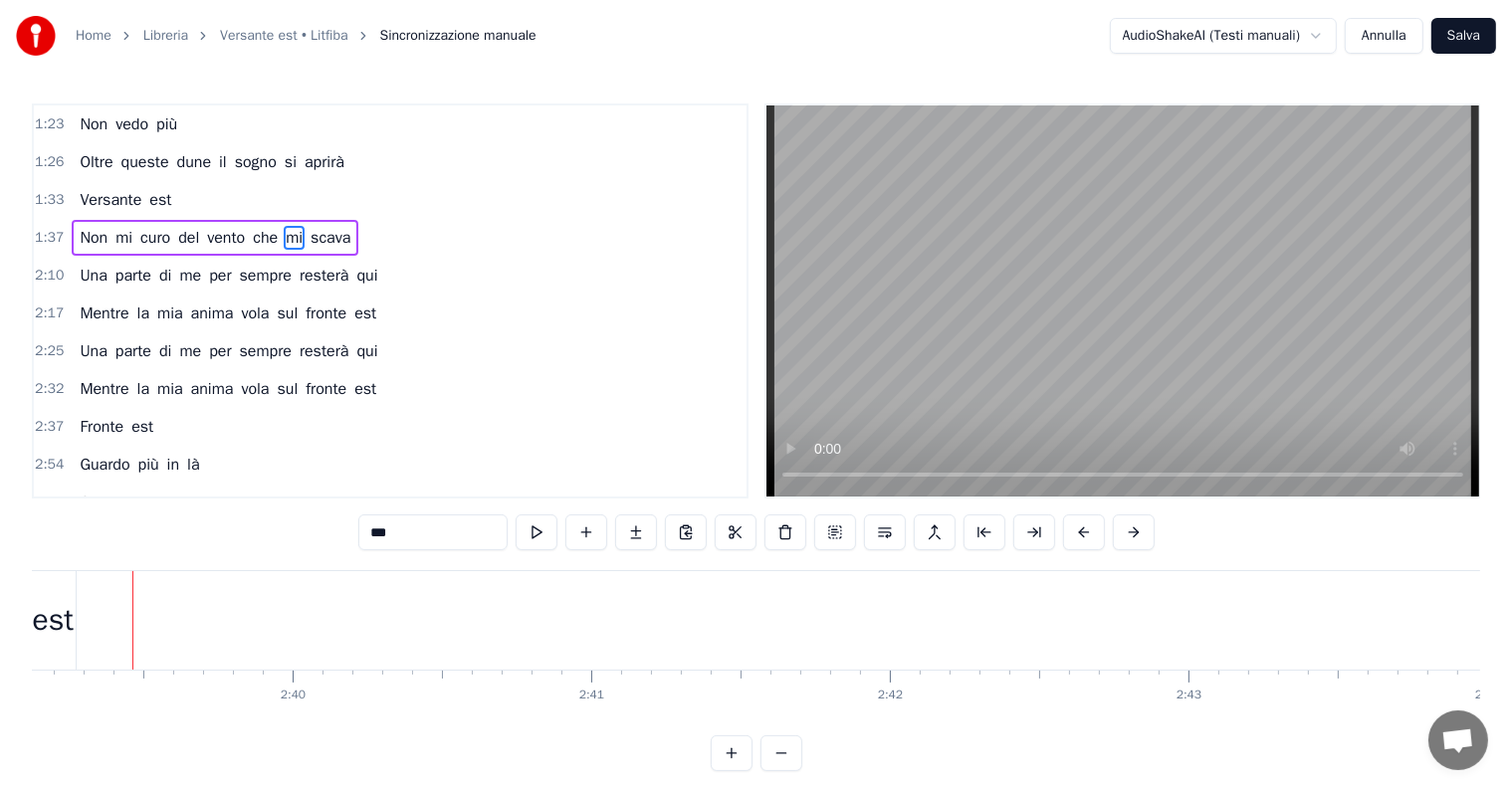 scroll, scrollTop: 14, scrollLeft: 0, axis: vertical 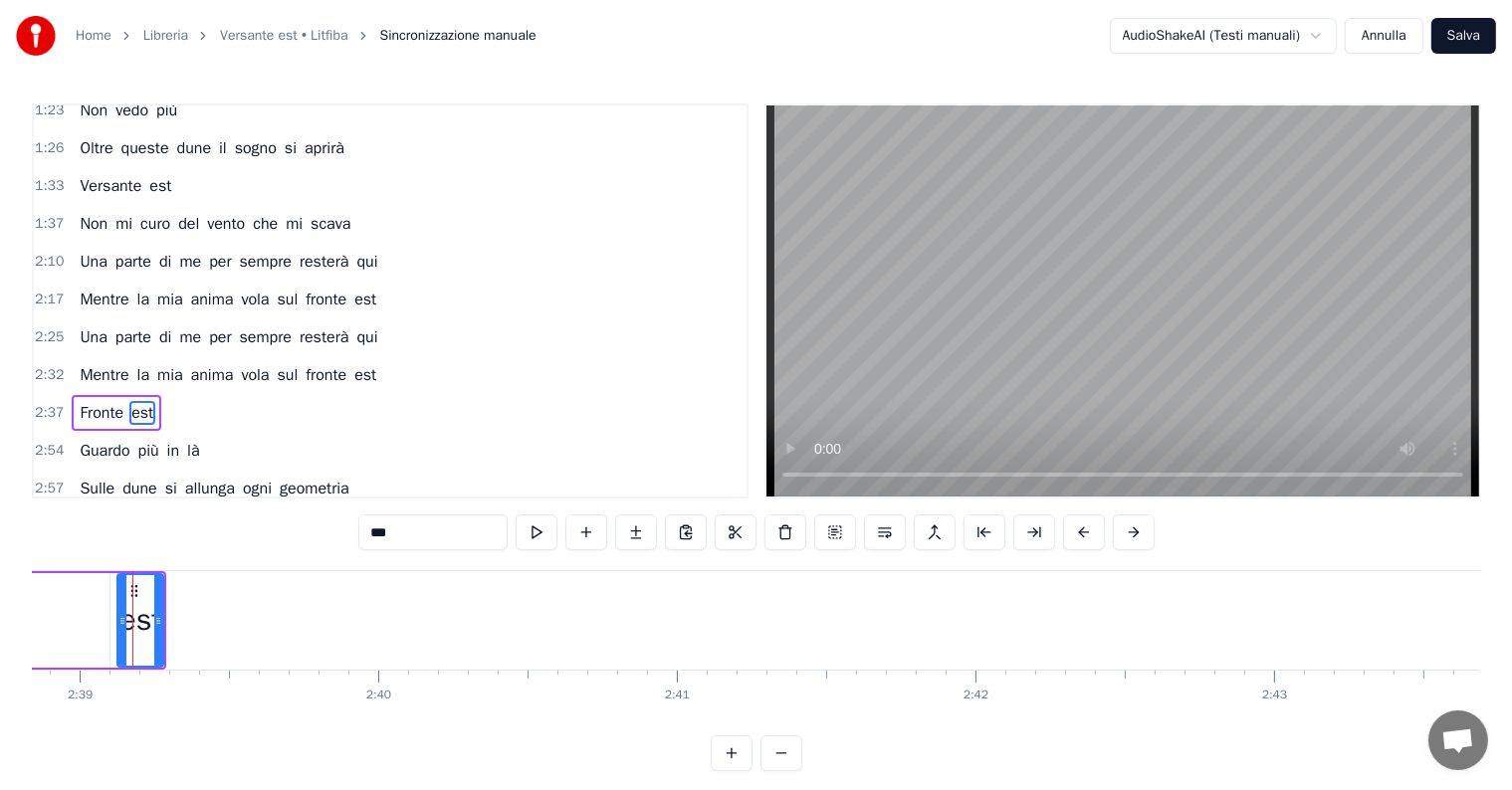 click on "Mentre la mia anima vola sul fronte est" at bounding box center (228, 375) 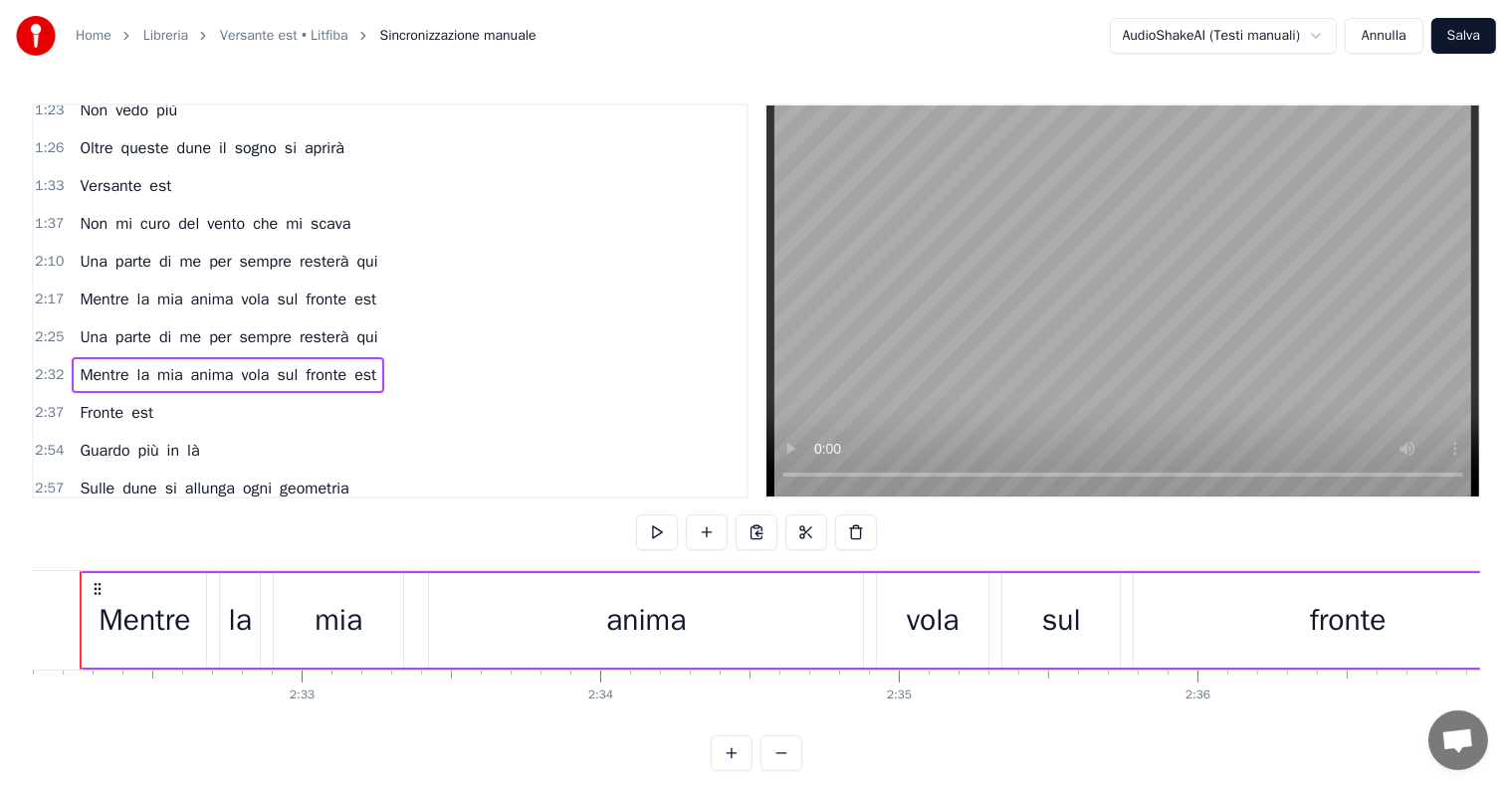 scroll, scrollTop: 0, scrollLeft: 45366, axis: horizontal 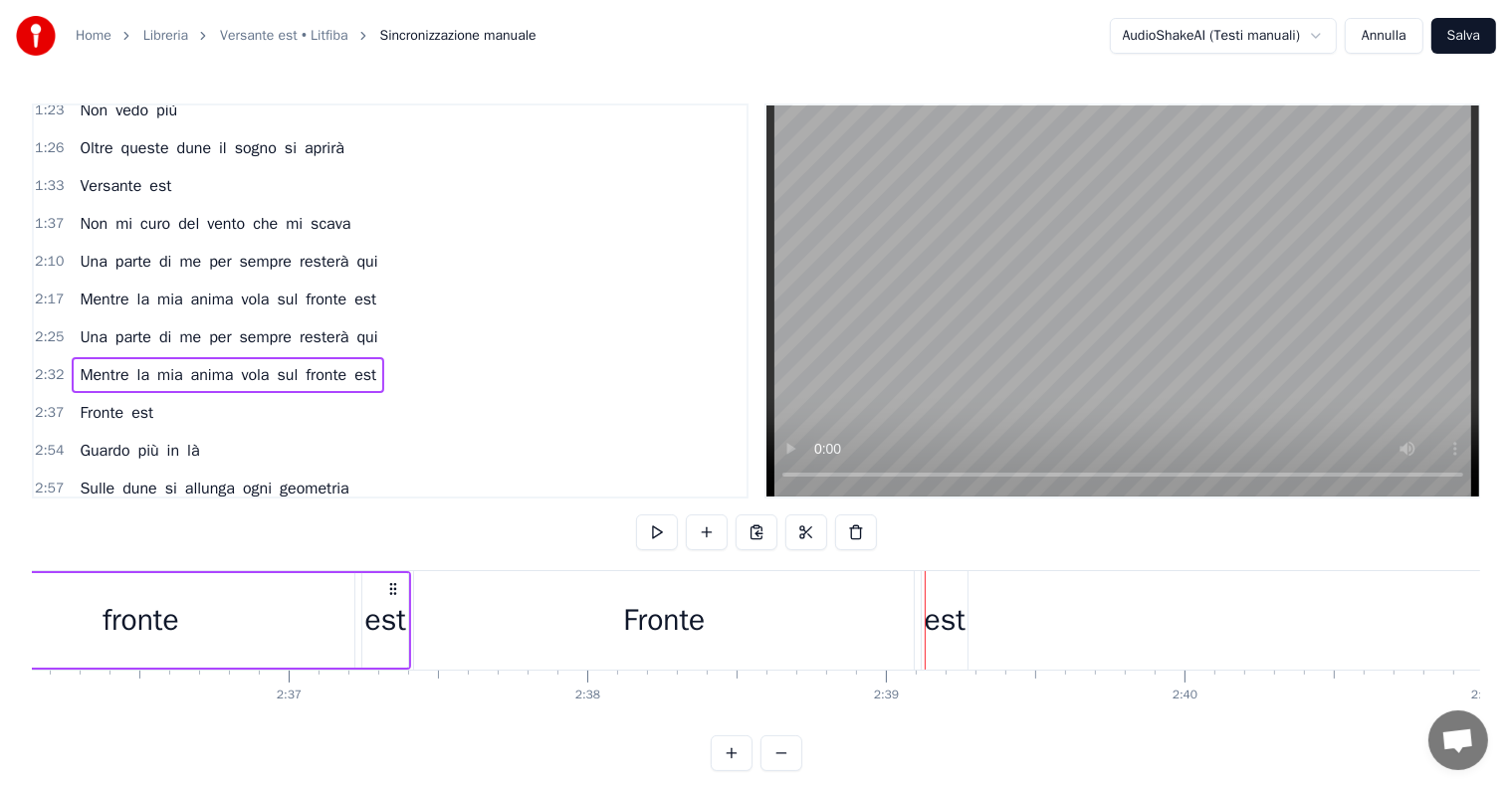 click on "Fronte" at bounding box center (664, 620) 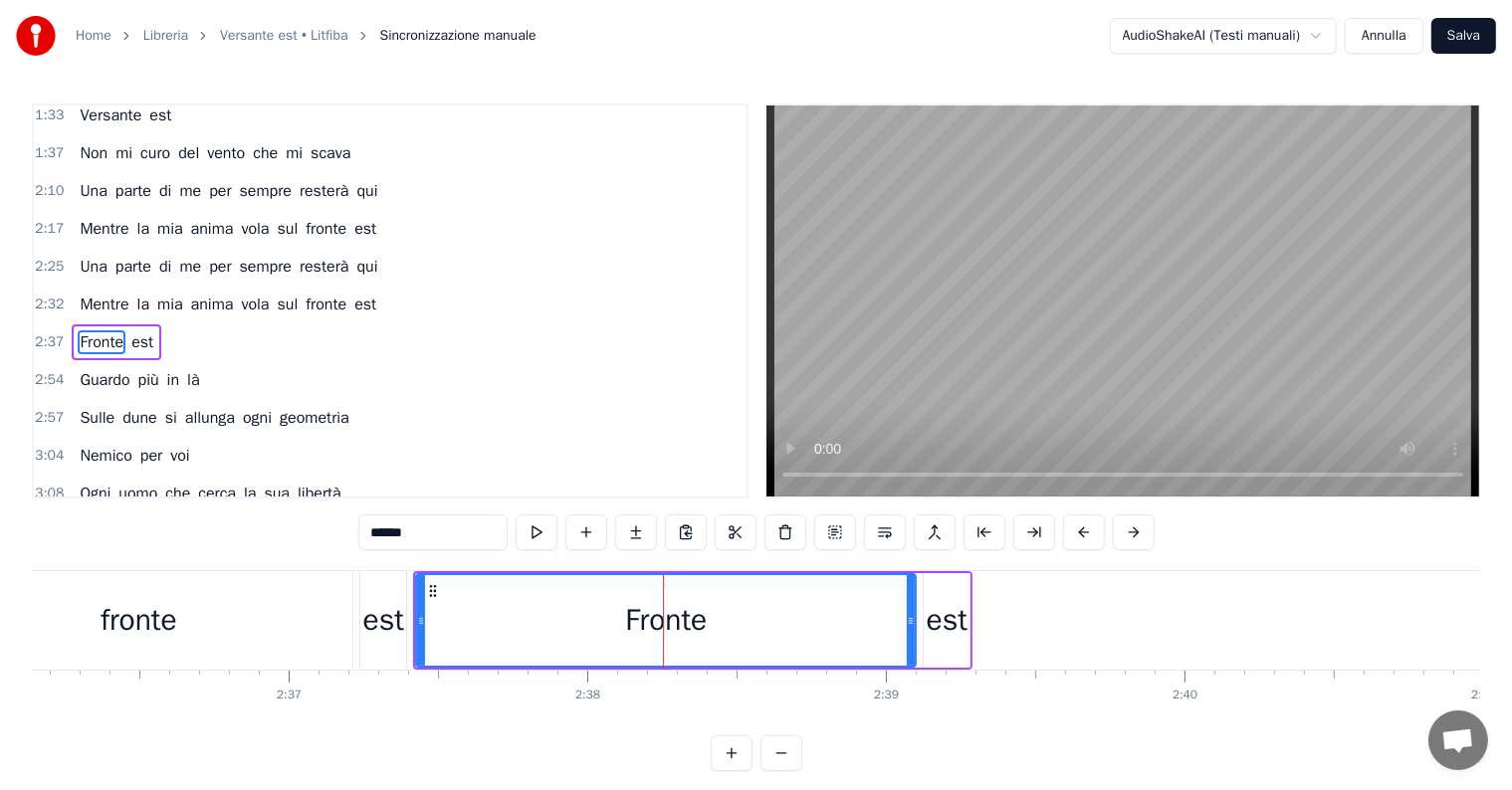 scroll, scrollTop: 115, scrollLeft: 0, axis: vertical 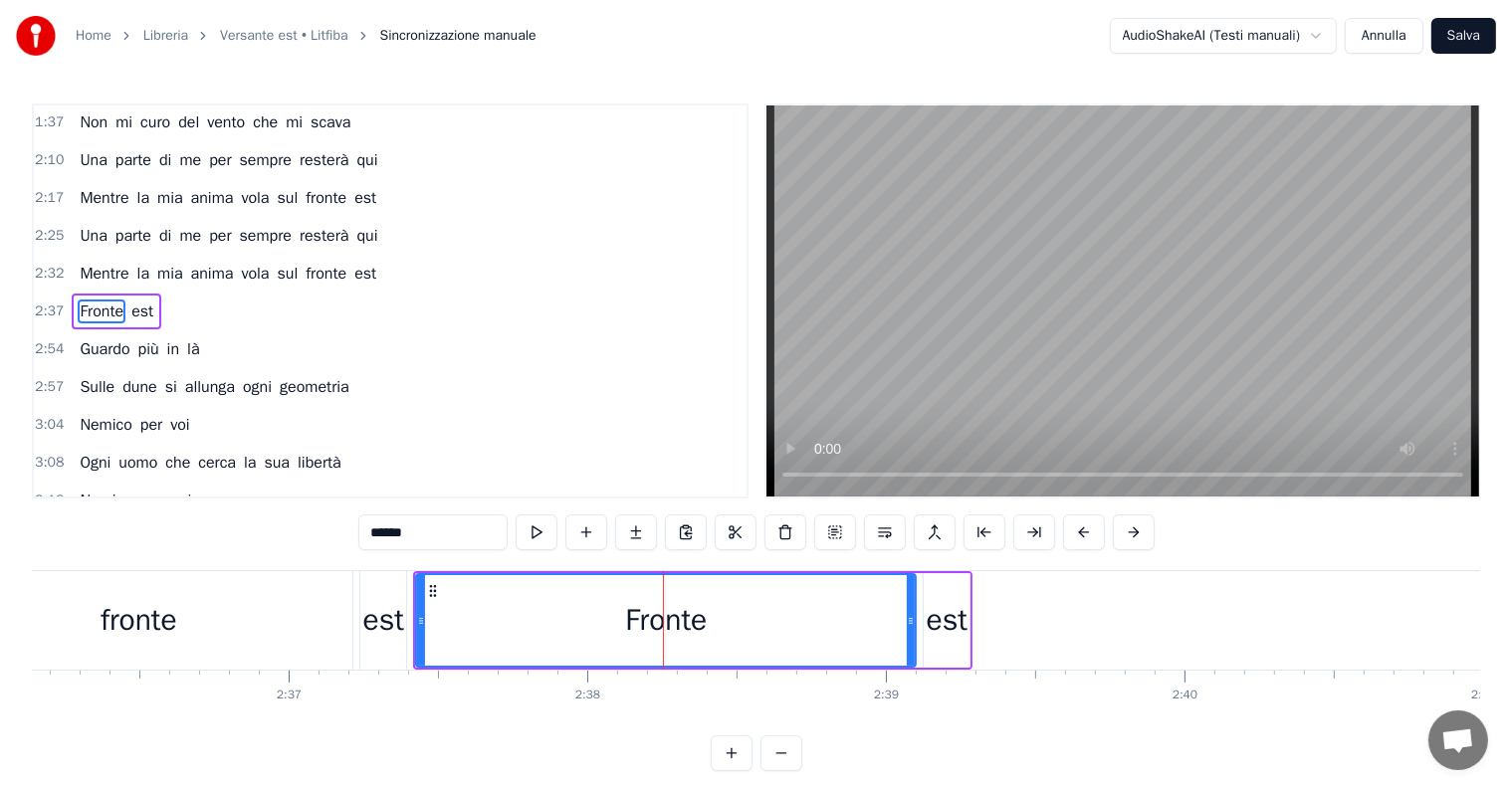 click on "Fronte est" at bounding box center [116, 311] 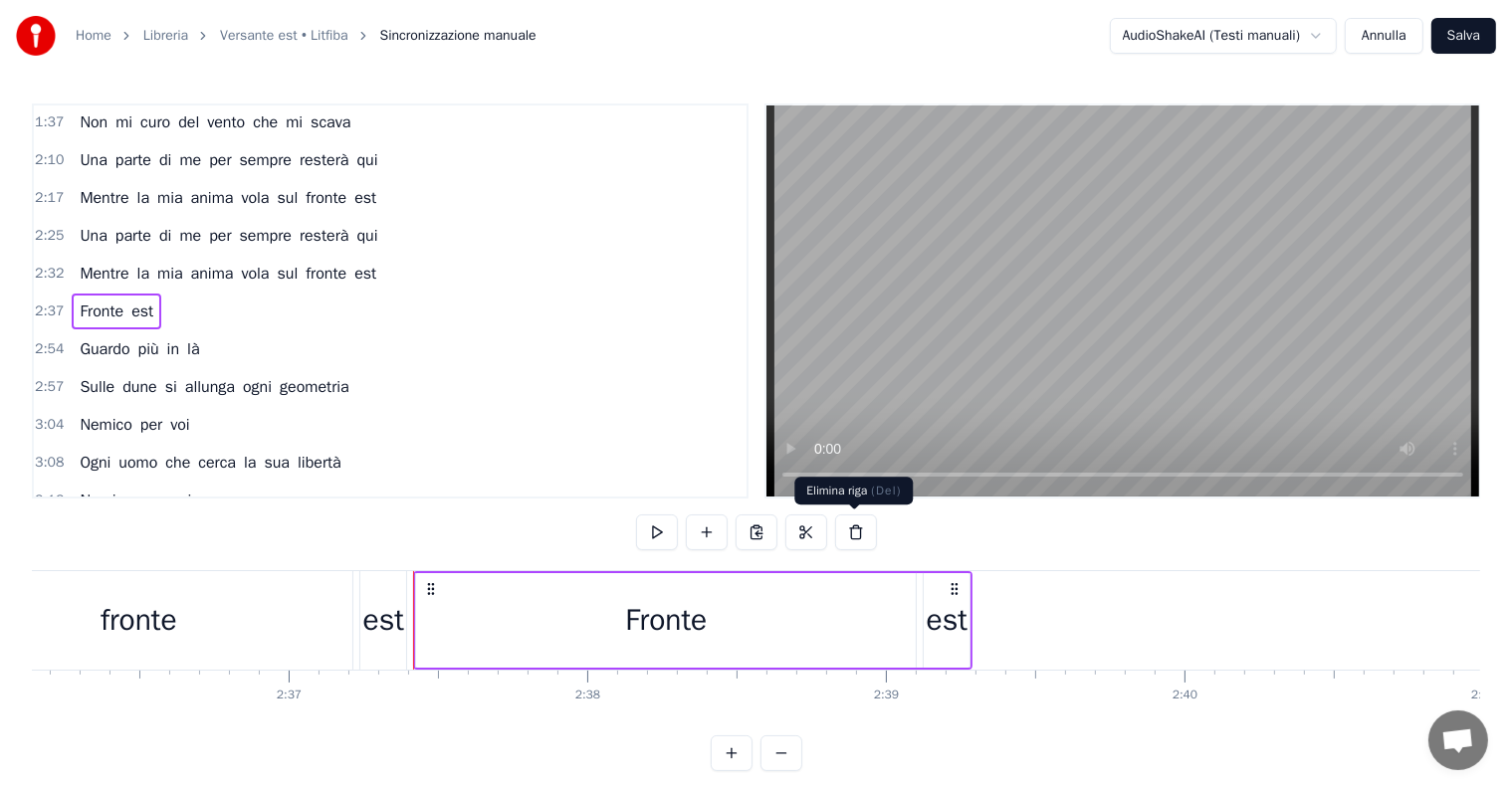 click at bounding box center [856, 532] 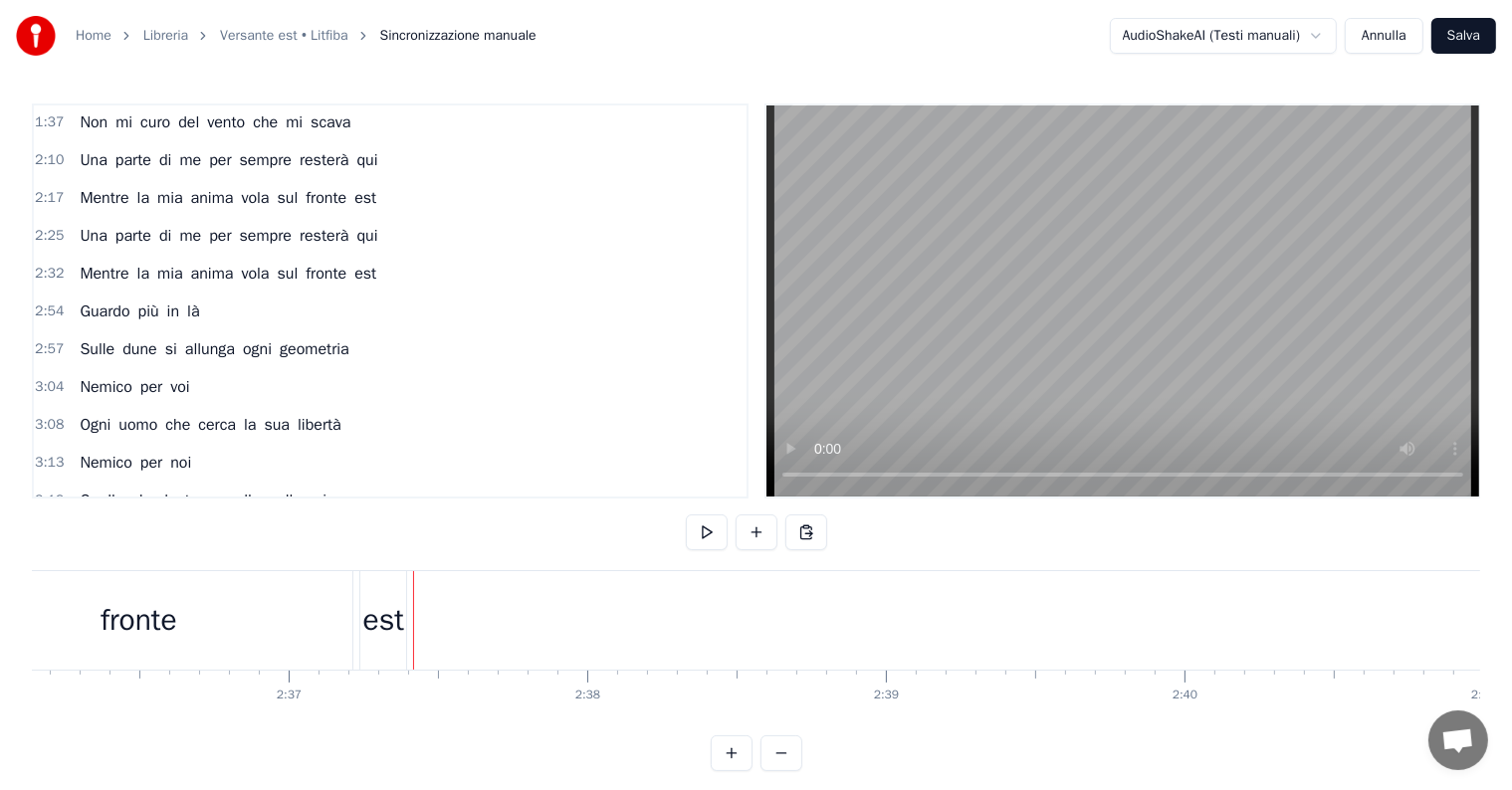 click on "est" at bounding box center [383, 620] 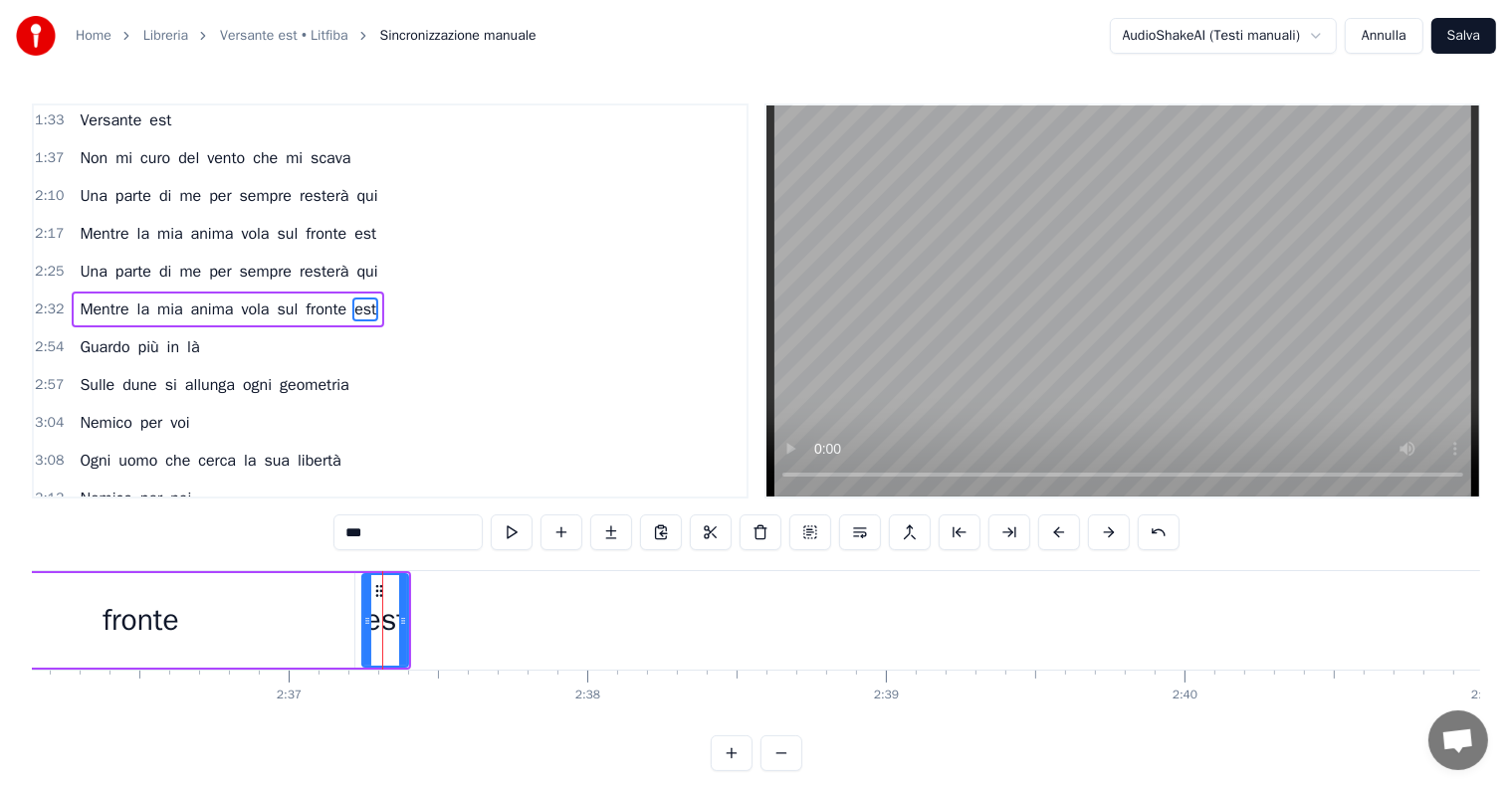 scroll, scrollTop: 79, scrollLeft: 0, axis: vertical 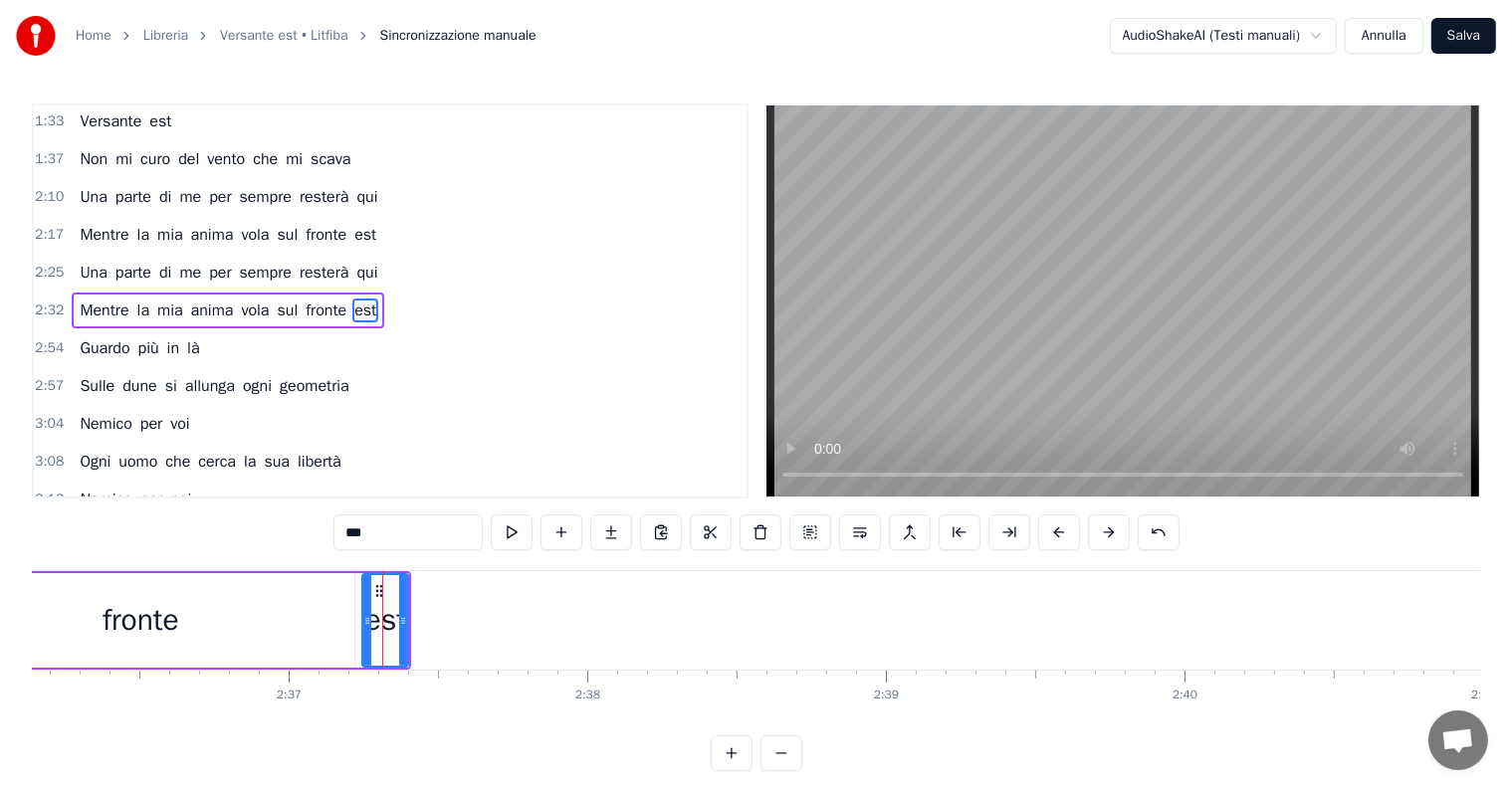 click on "Mentre la mia anima vola sul fronte est" at bounding box center (228, 310) 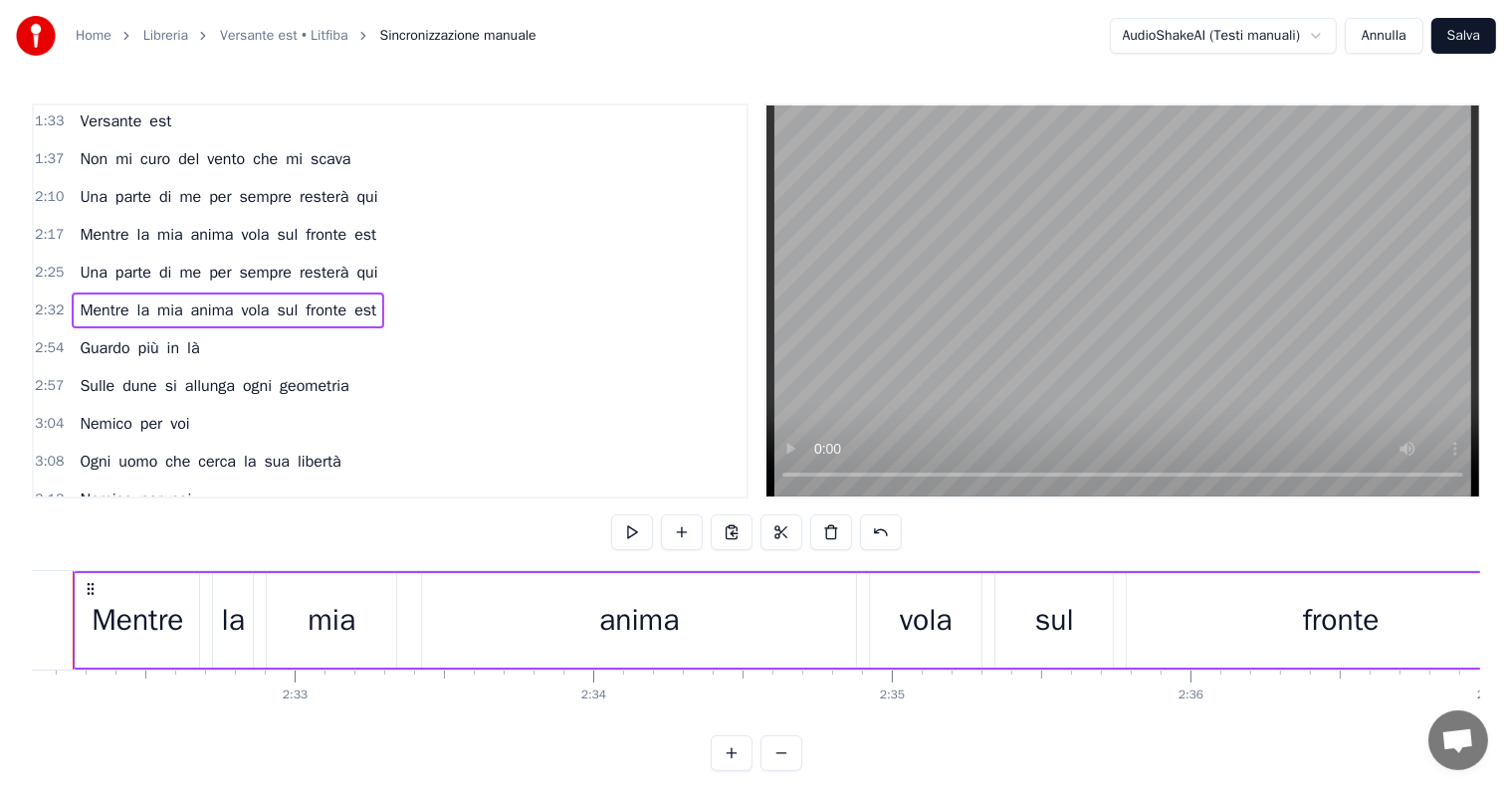 scroll, scrollTop: 0, scrollLeft: 45366, axis: horizontal 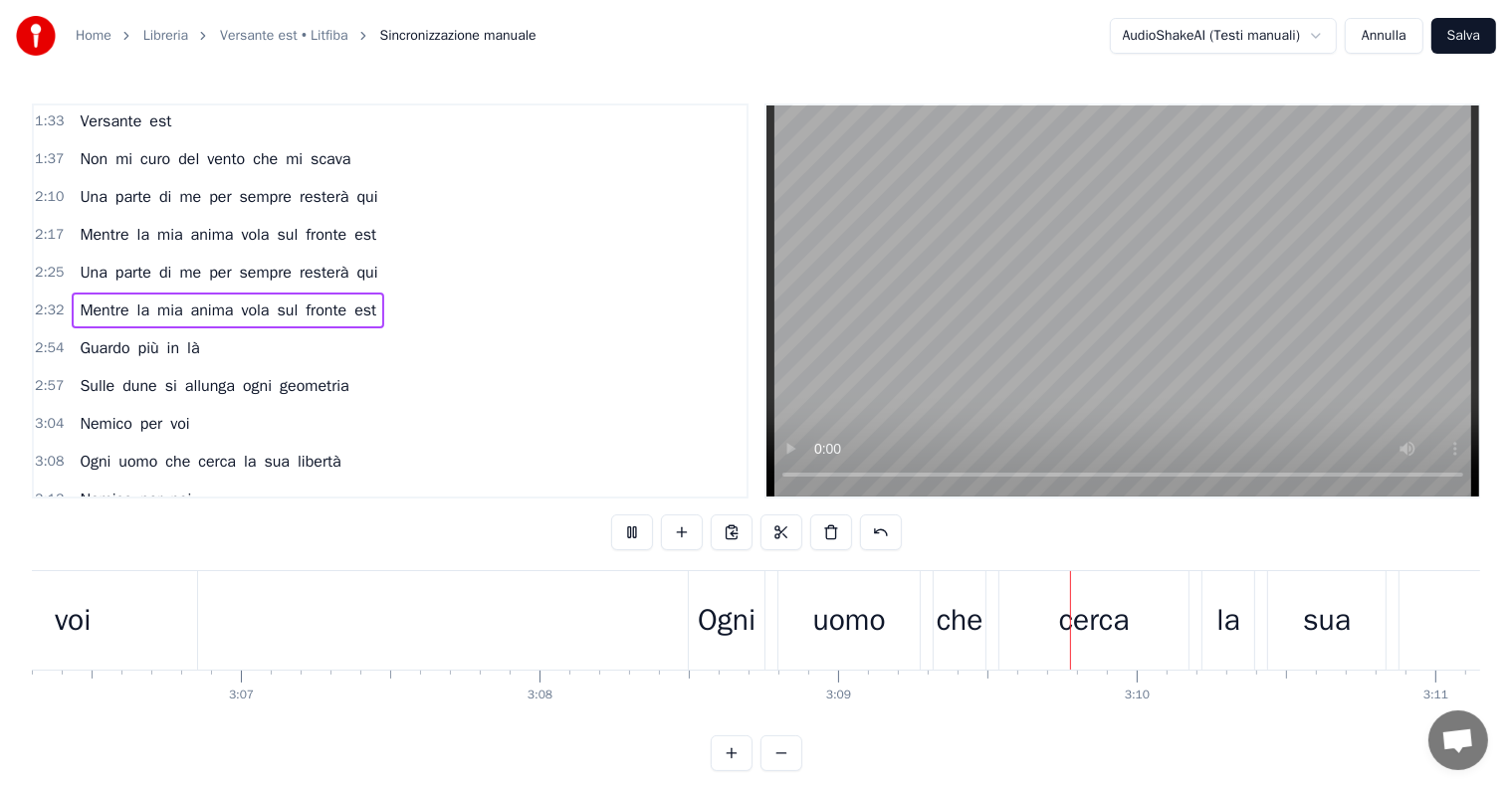 click on "che" at bounding box center (960, 620) 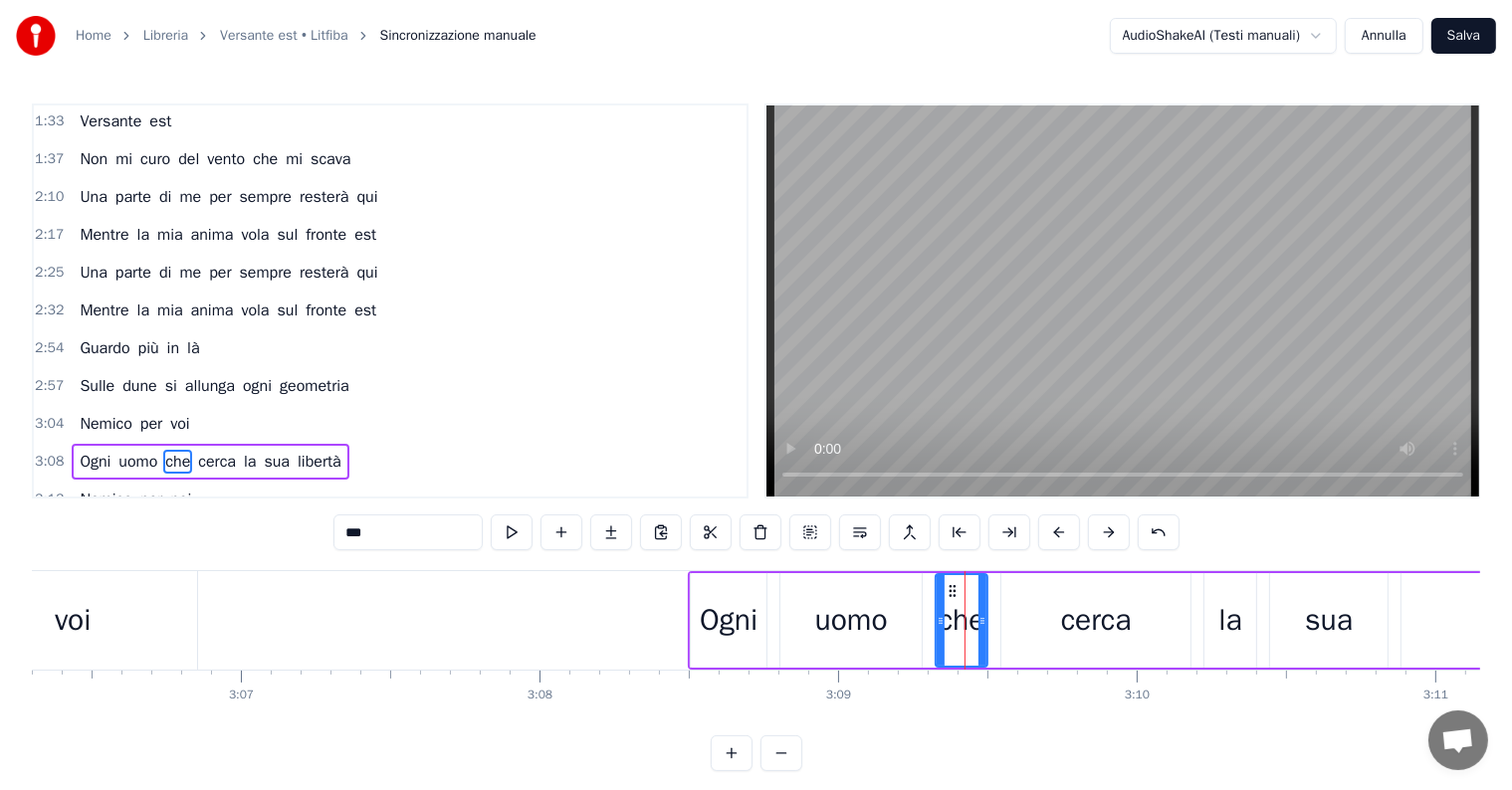 scroll, scrollTop: 225, scrollLeft: 0, axis: vertical 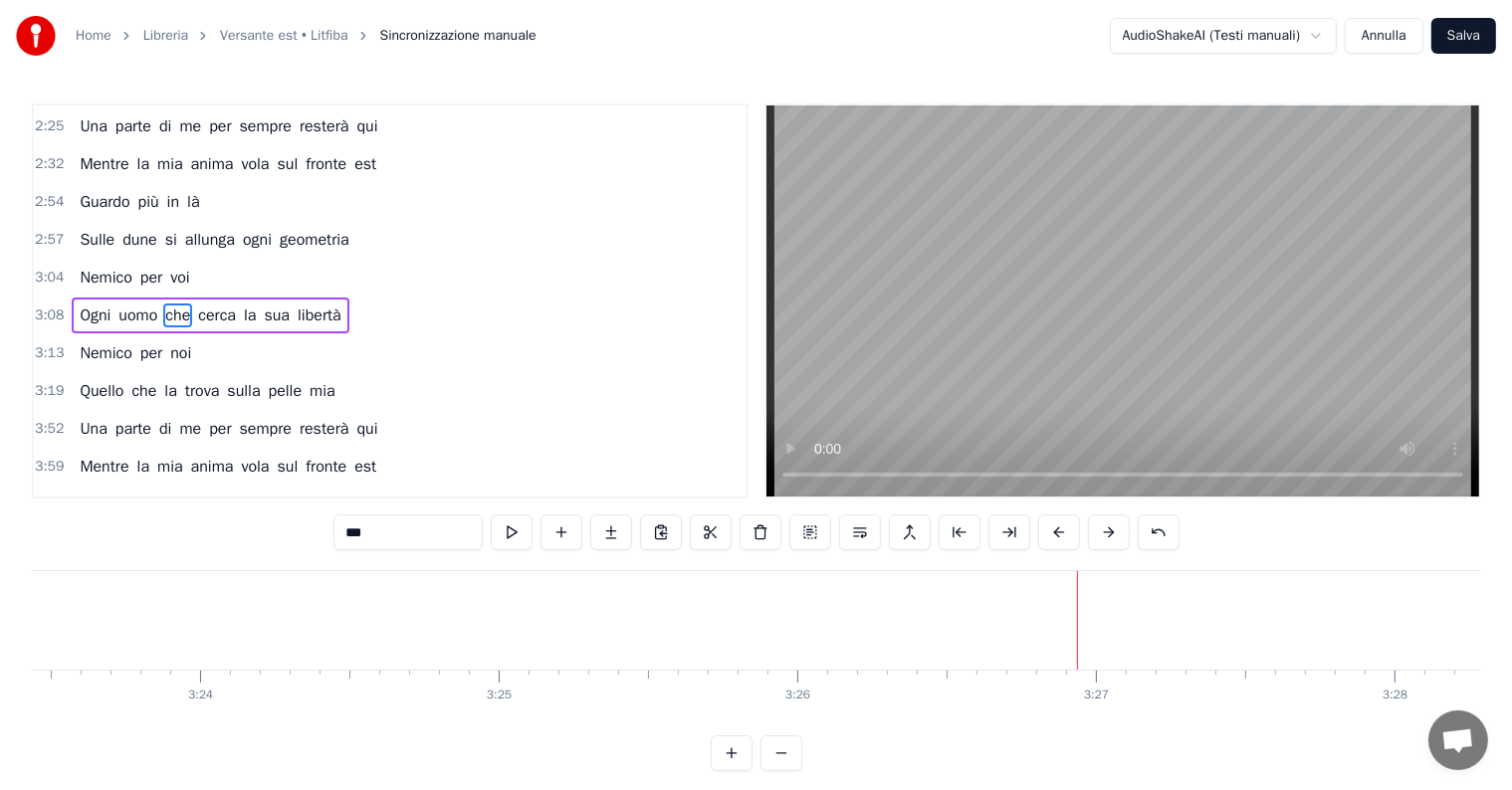 click on "mia" at bounding box center [2657, 620] 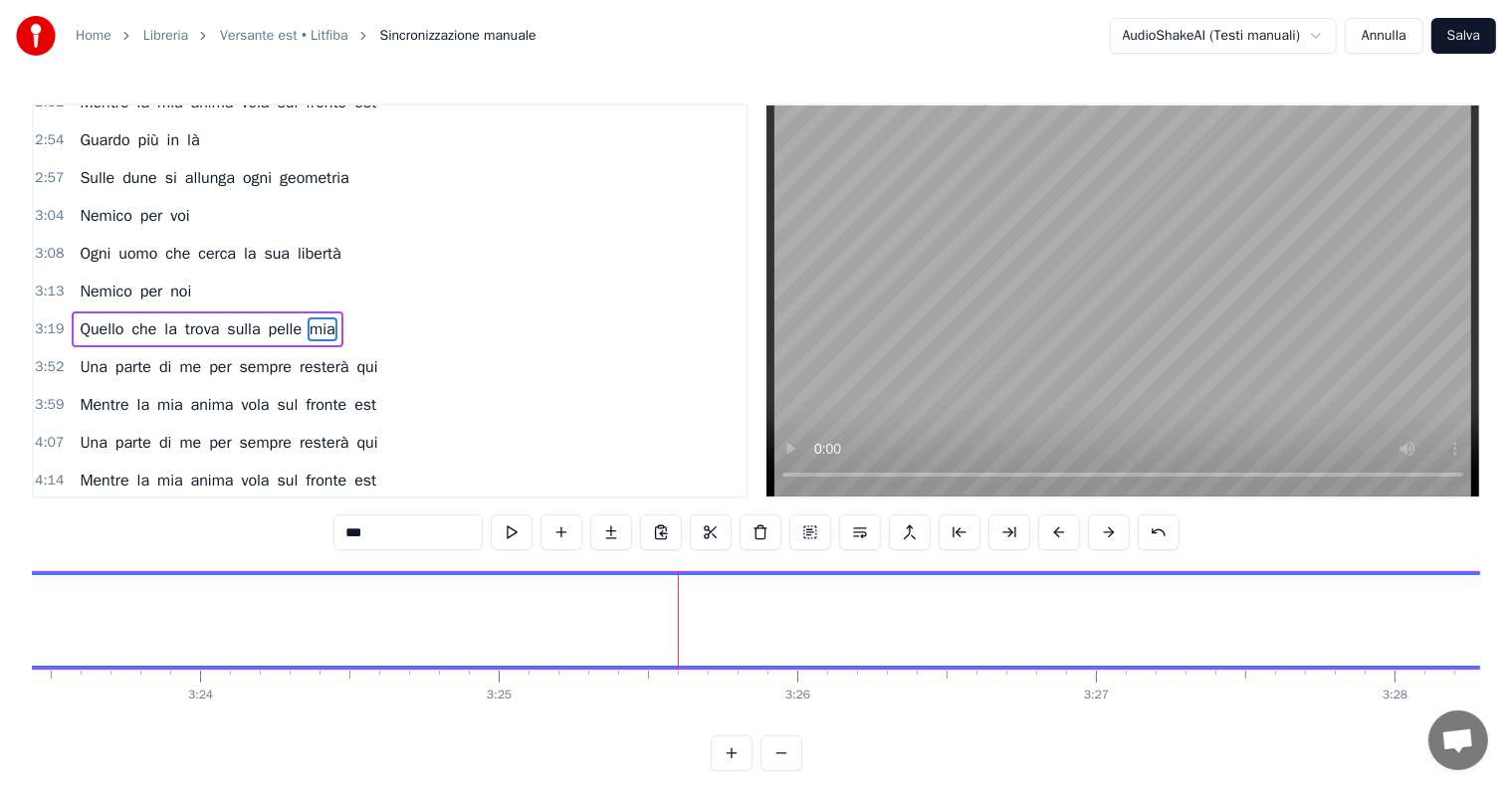 scroll, scrollTop: 298, scrollLeft: 0, axis: vertical 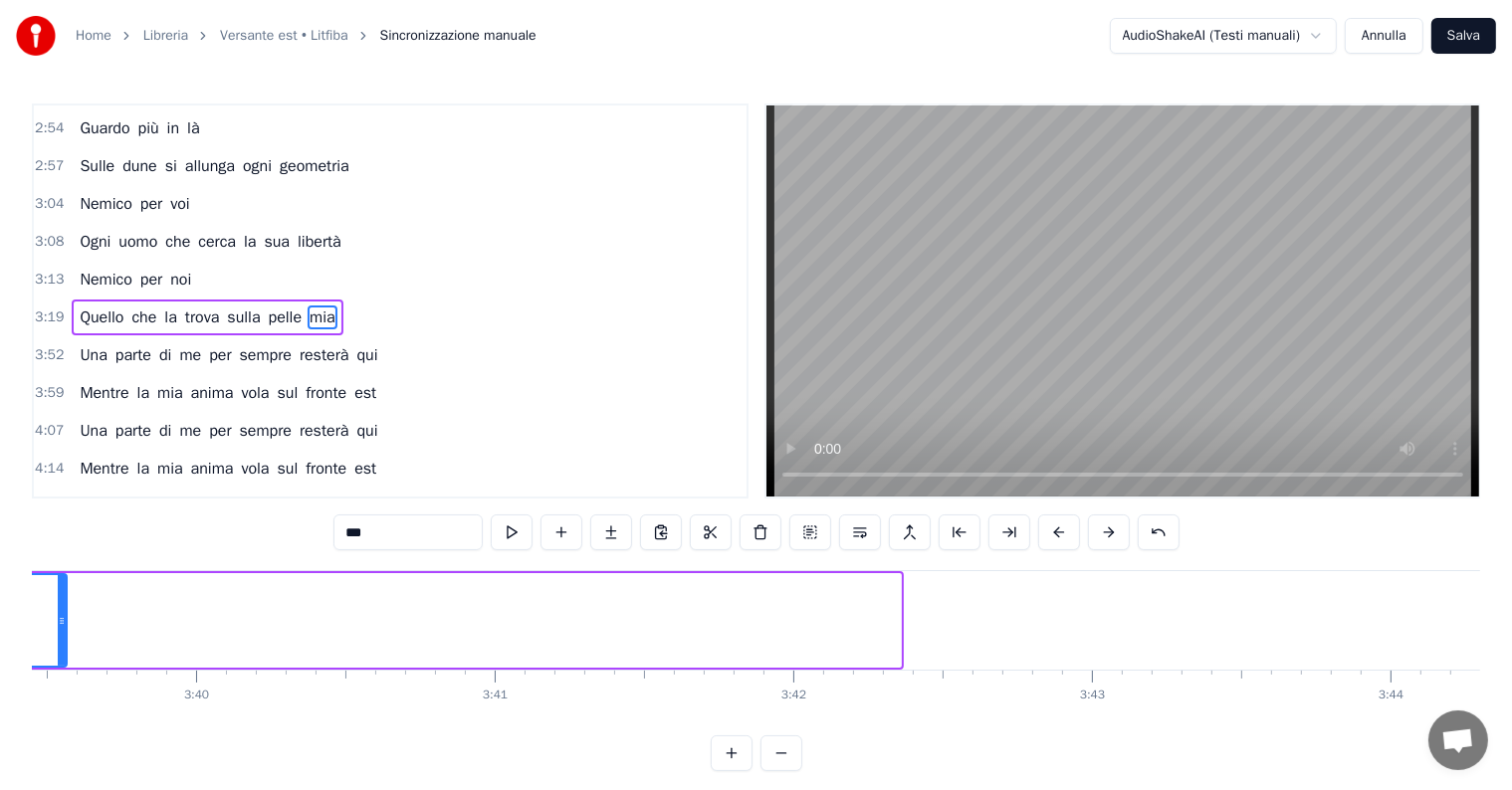 drag, startPoint x: 895, startPoint y: 619, endPoint x: 60, endPoint y: 589, distance: 835.5387 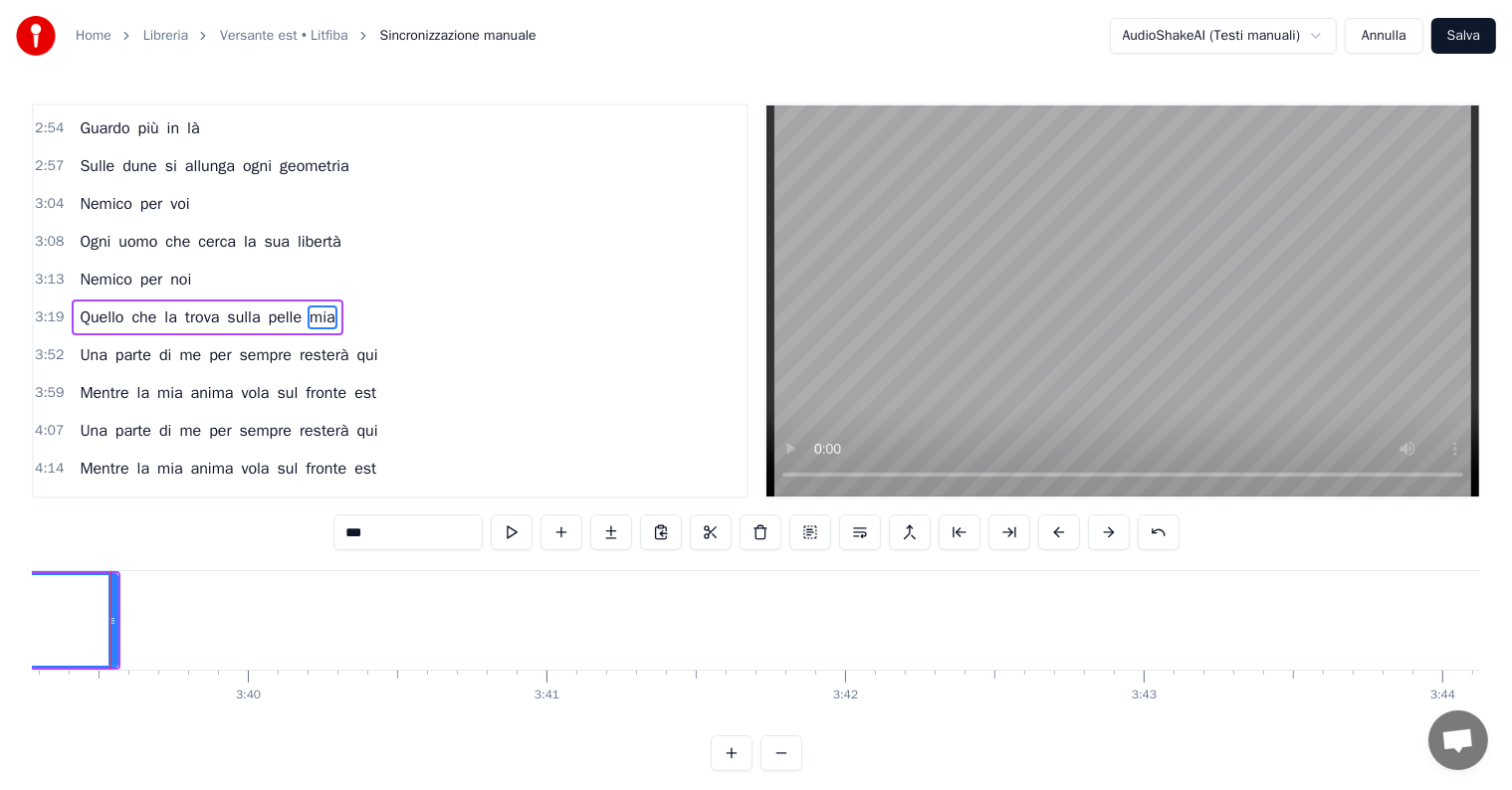 scroll, scrollTop: 0, scrollLeft: 65458, axis: horizontal 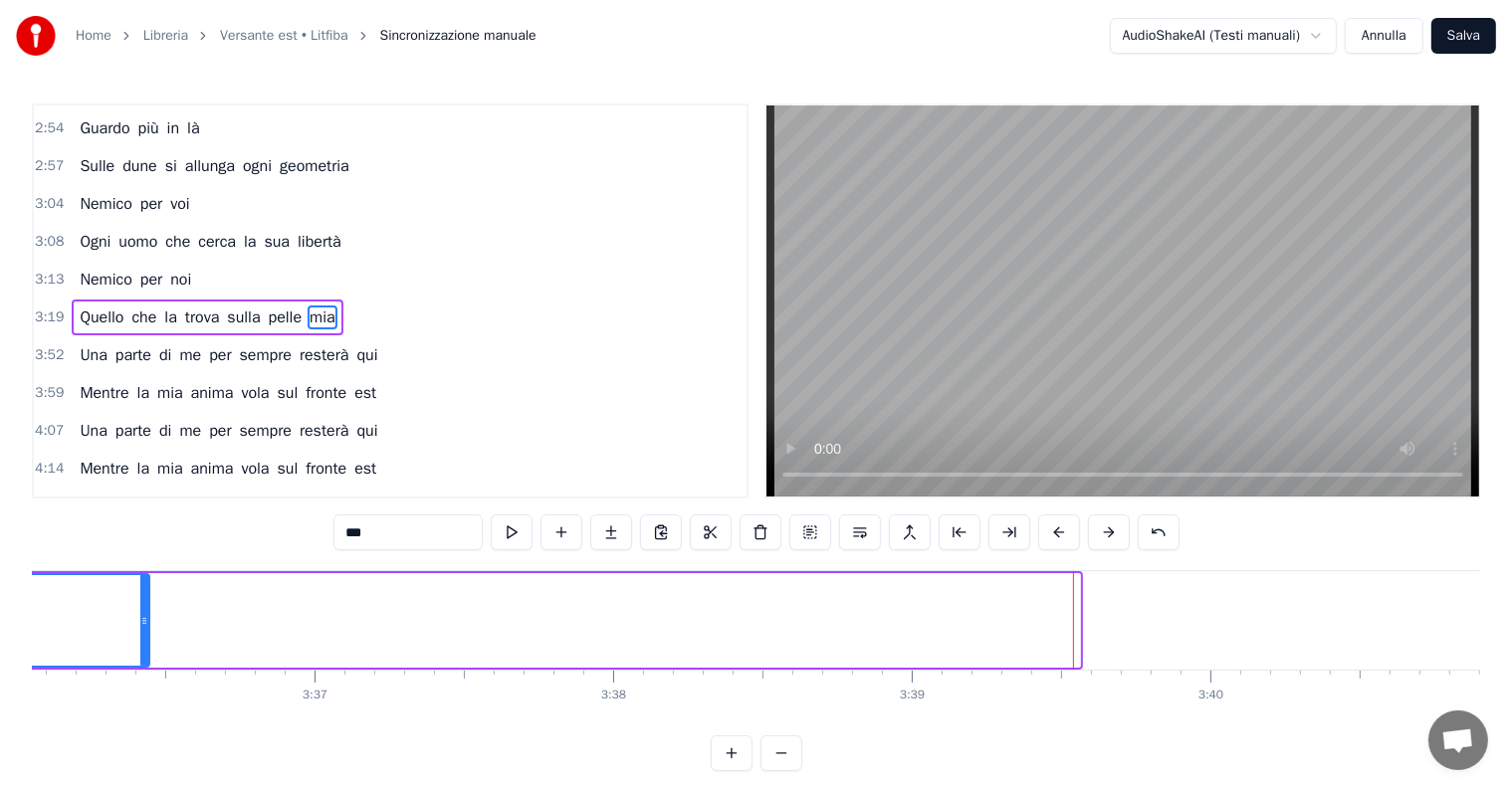 drag, startPoint x: 1075, startPoint y: 616, endPoint x: 139, endPoint y: 594, distance: 936.2585 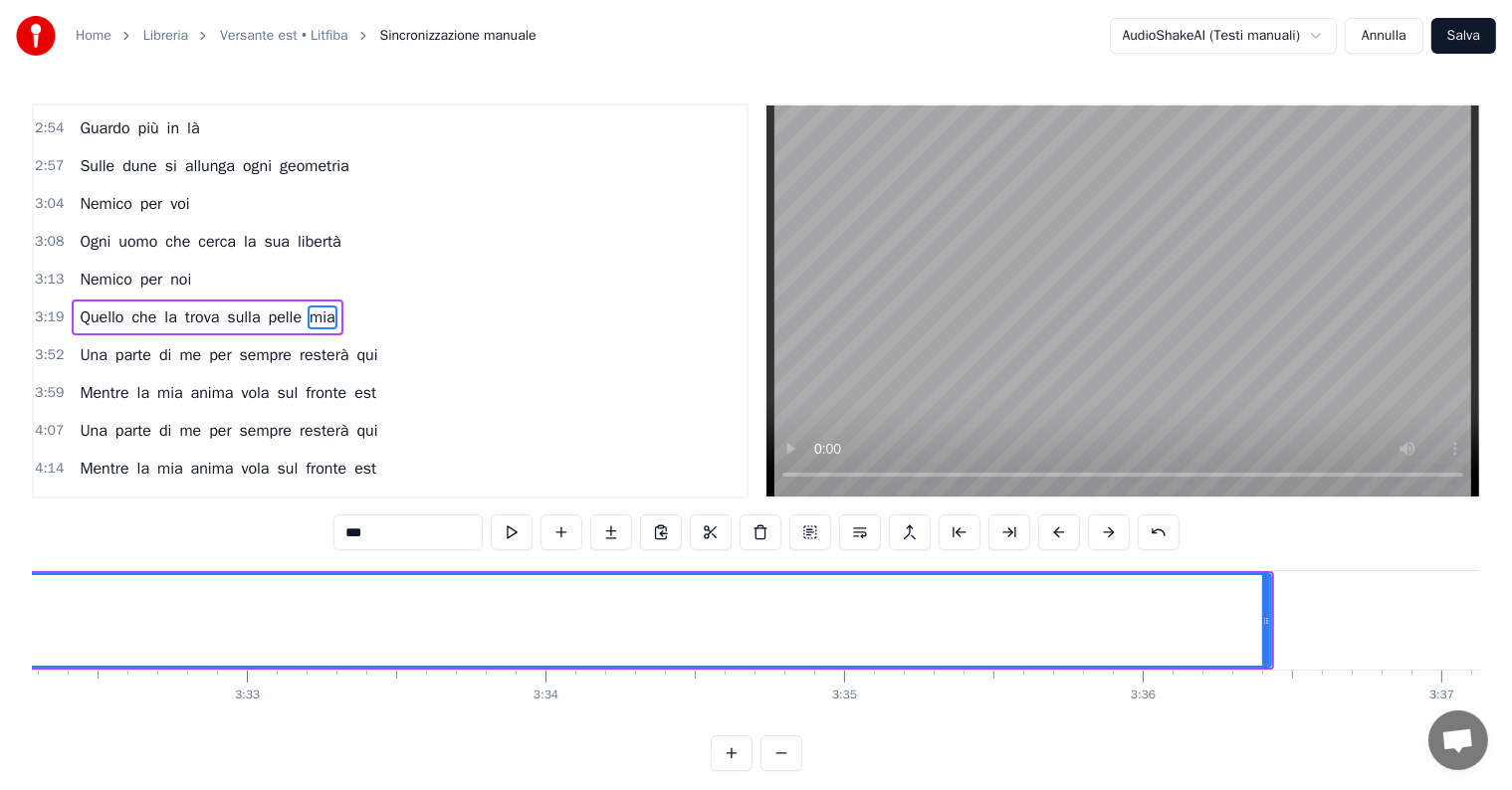 scroll, scrollTop: 0, scrollLeft: 63221, axis: horizontal 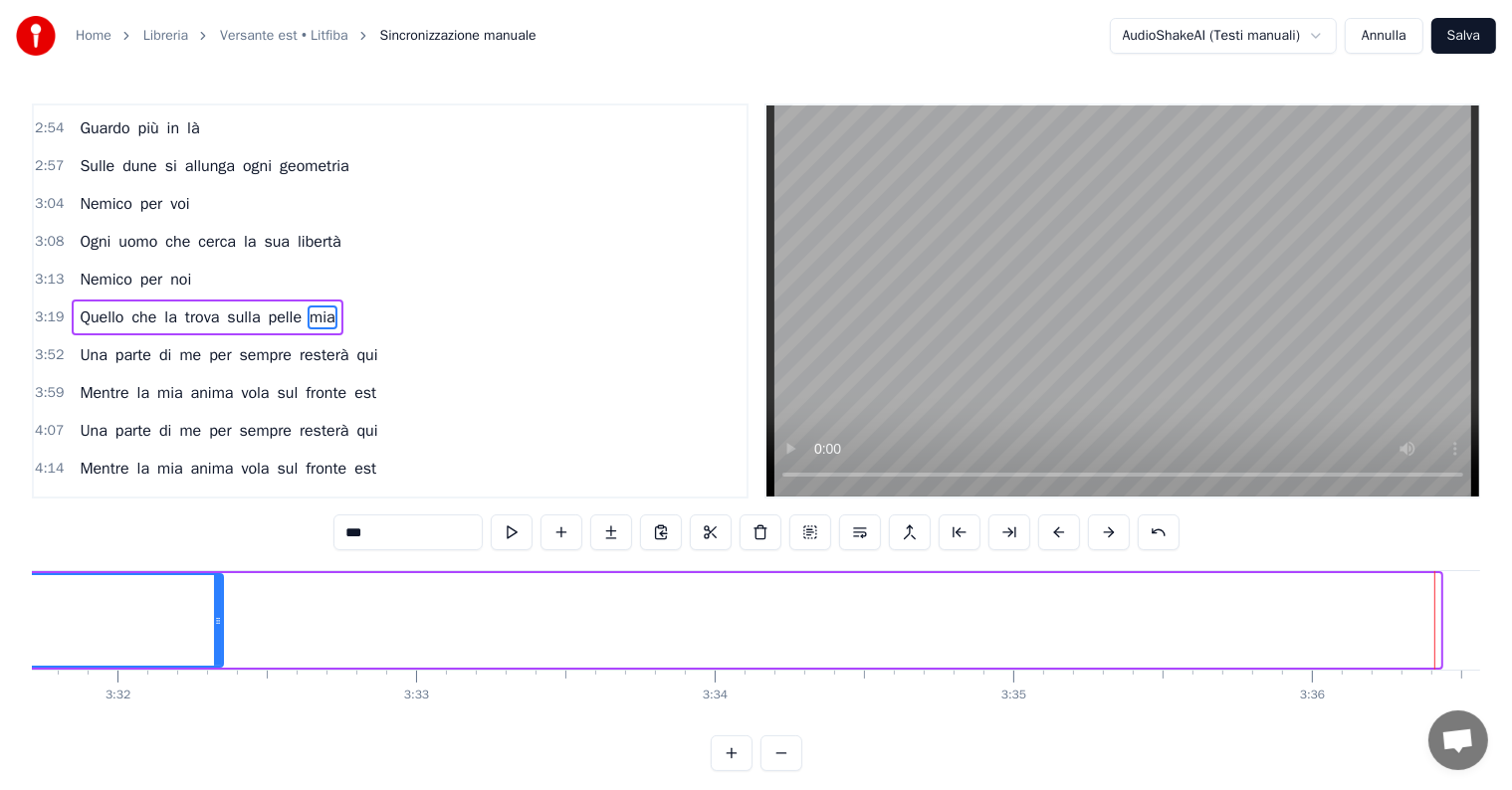 drag, startPoint x: 1436, startPoint y: 615, endPoint x: 219, endPoint y: 612, distance: 1217.0037 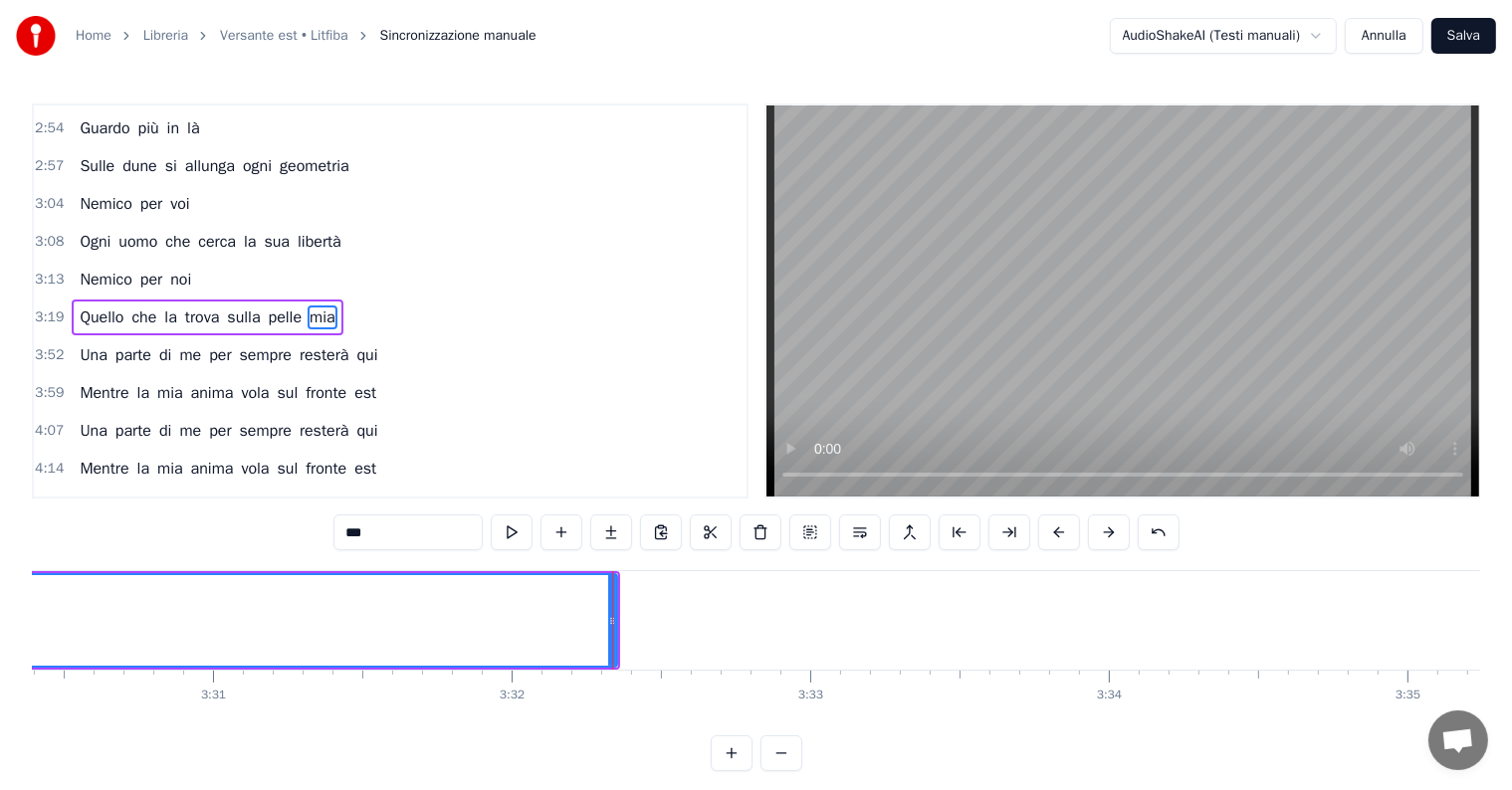 scroll, scrollTop: 0, scrollLeft: 62489, axis: horizontal 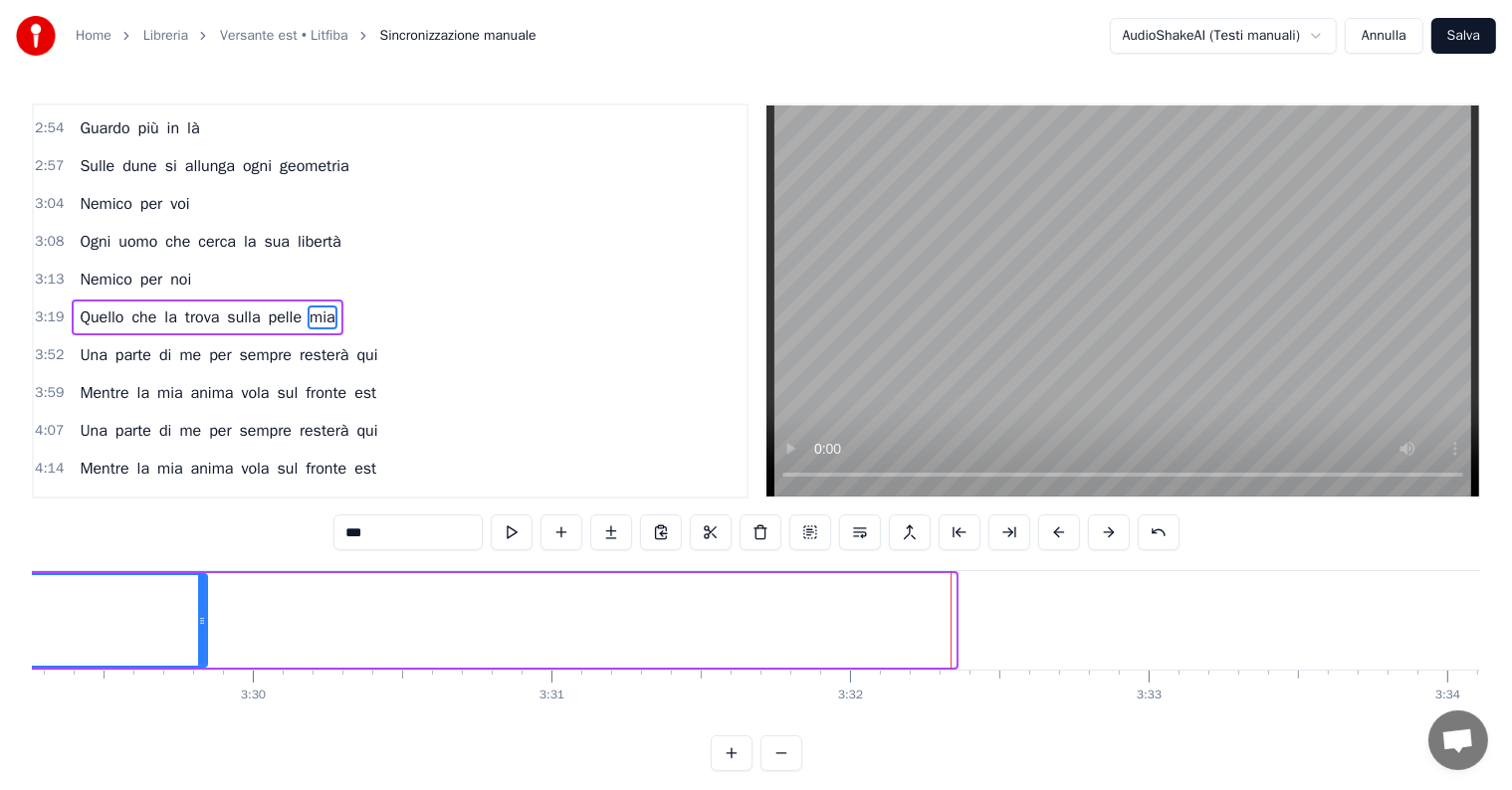 drag, startPoint x: 952, startPoint y: 625, endPoint x: 183, endPoint y: 634, distance: 769.0527 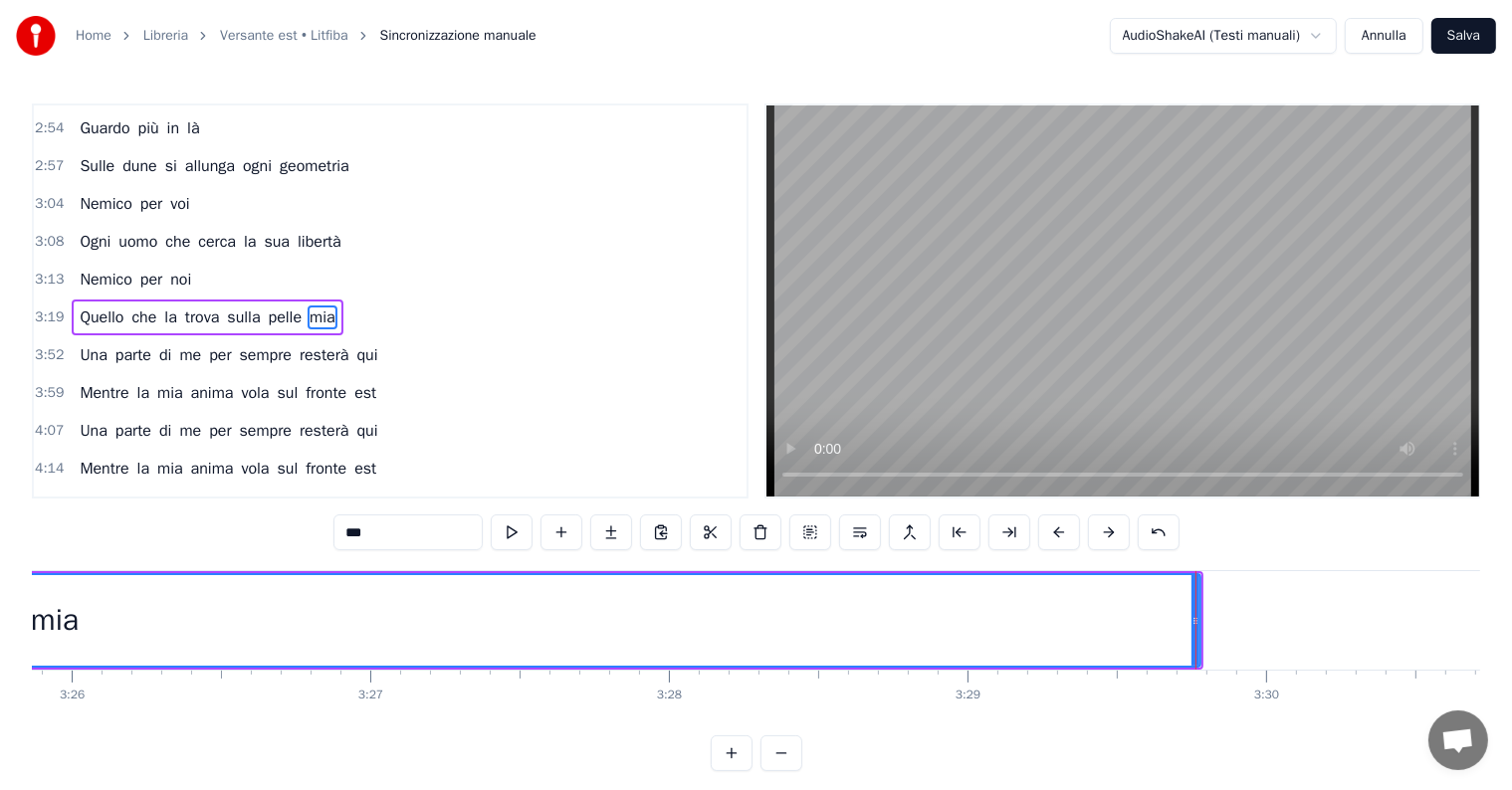 scroll, scrollTop: 0, scrollLeft: 61419, axis: horizontal 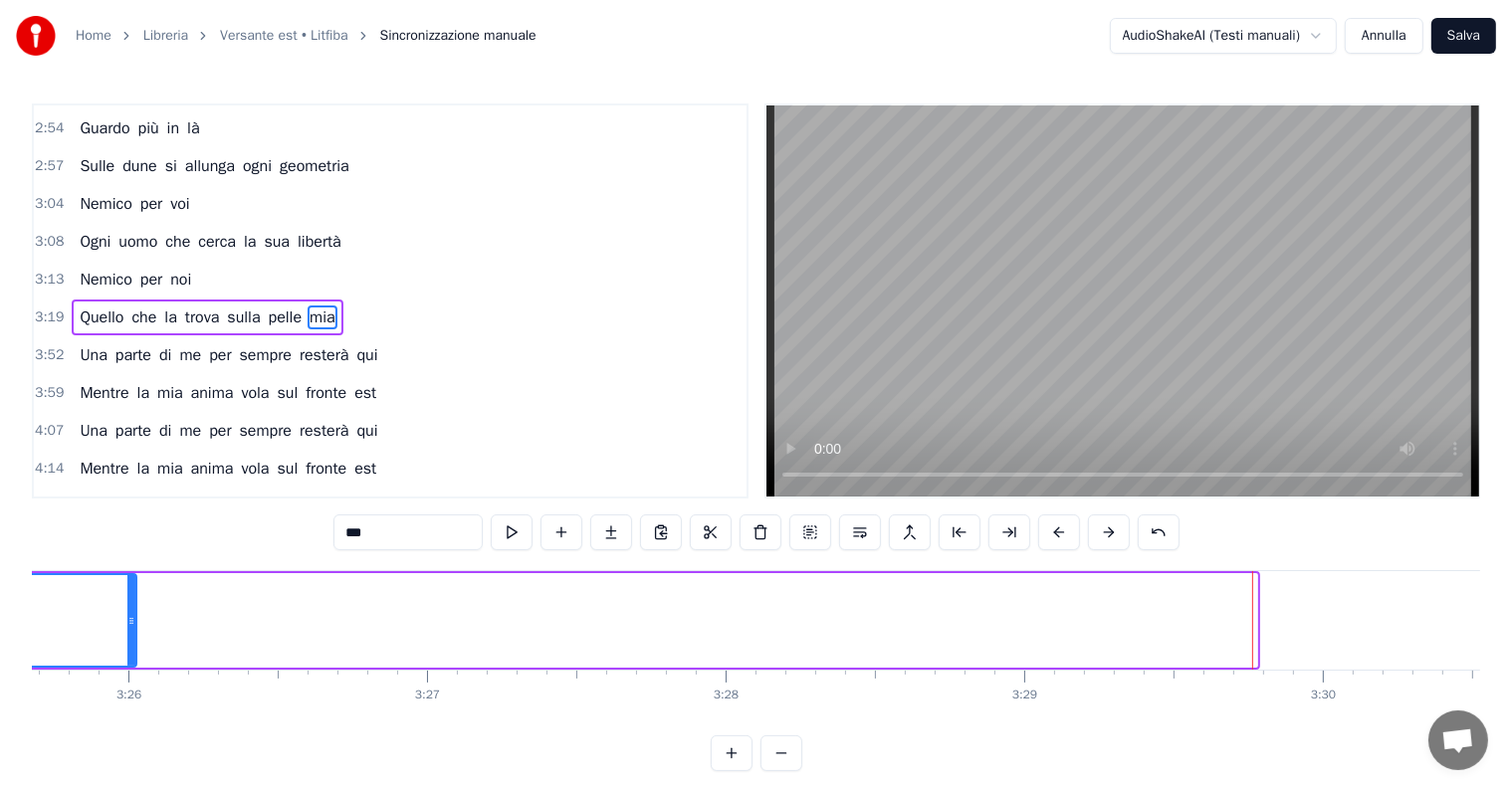 drag, startPoint x: 1253, startPoint y: 618, endPoint x: 132, endPoint y: 644, distance: 1121.3015 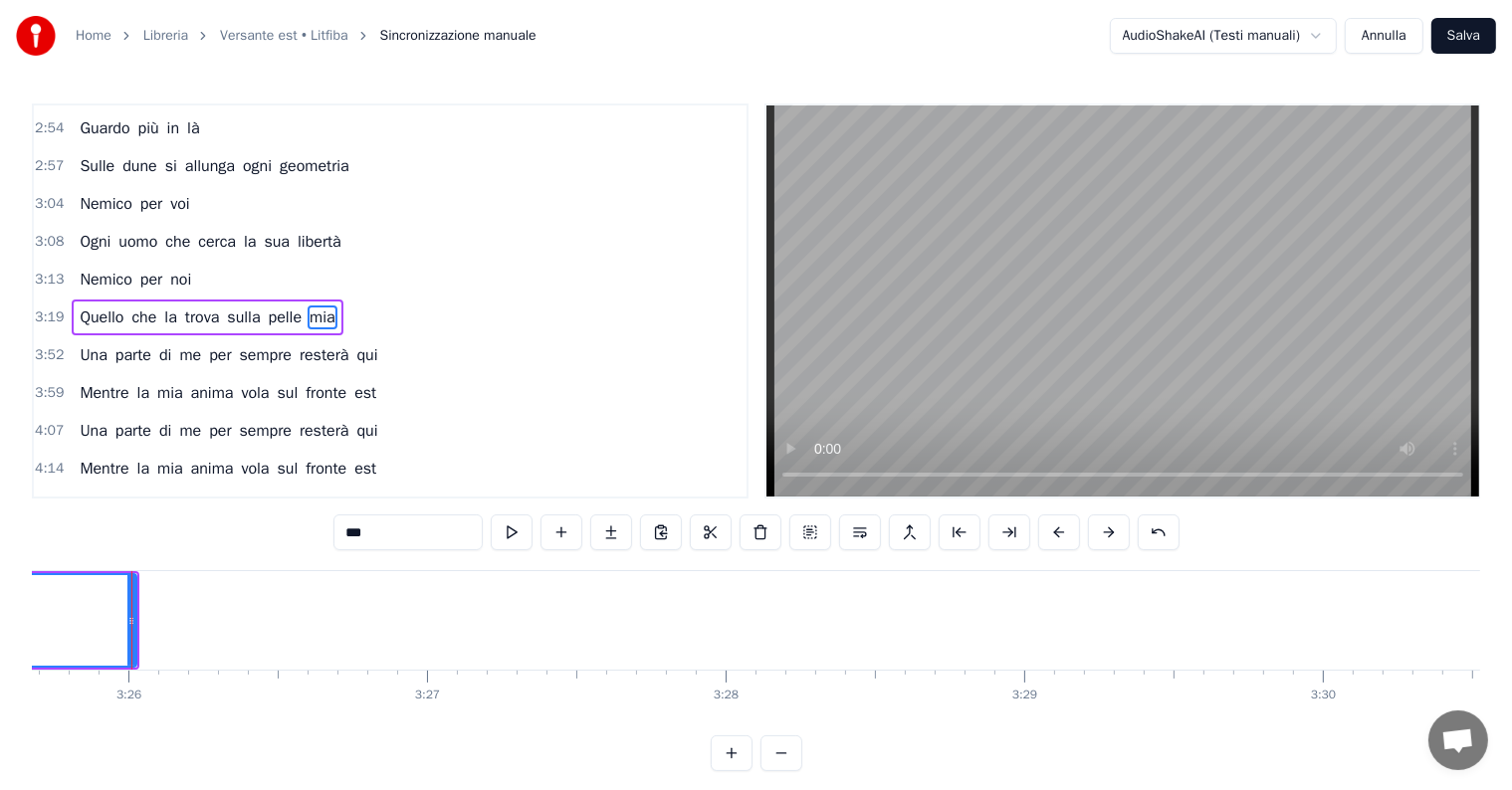 scroll, scrollTop: 0, scrollLeft: 61418, axis: horizontal 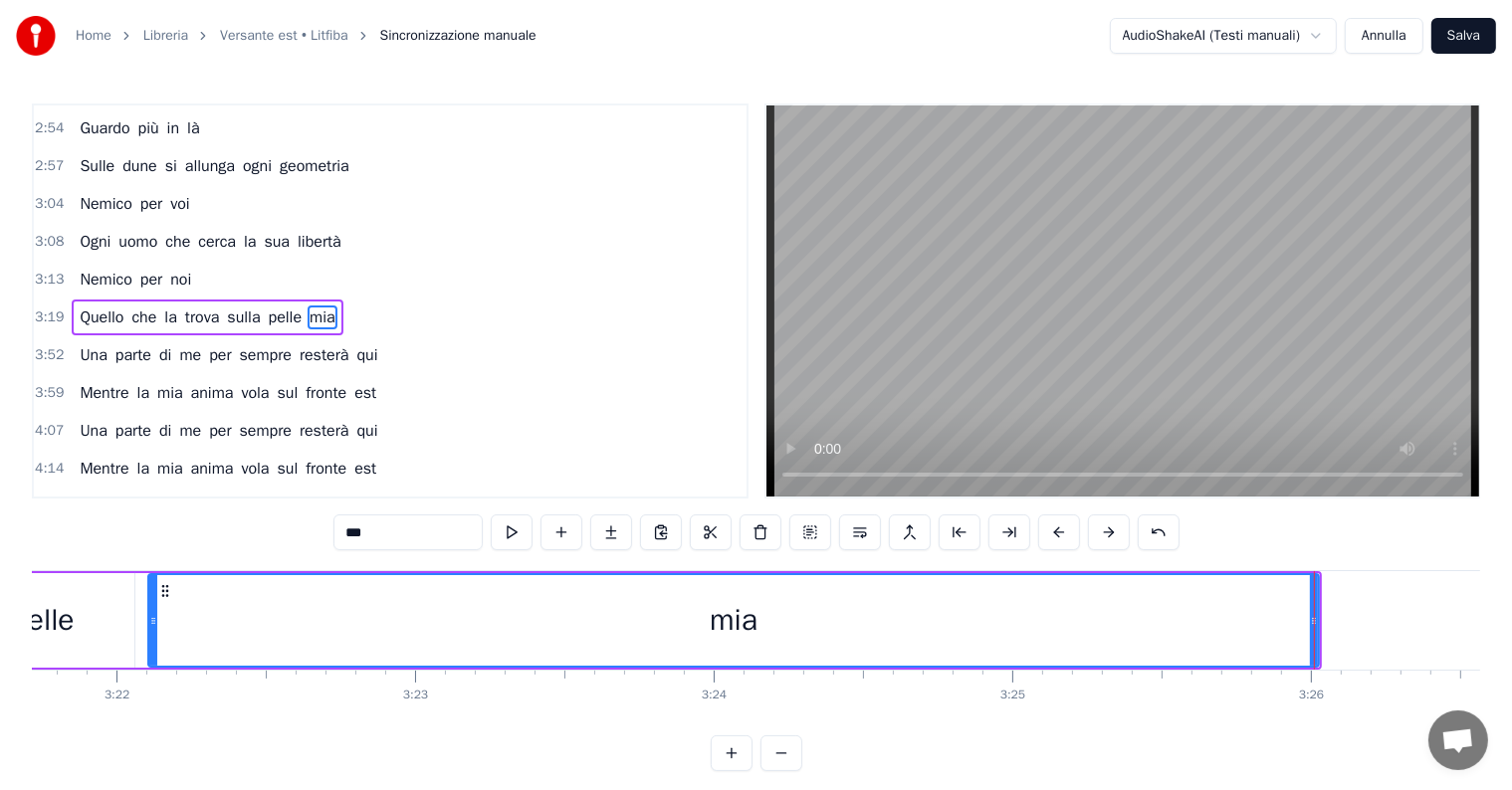 click on "pelle" at bounding box center (43, 620) 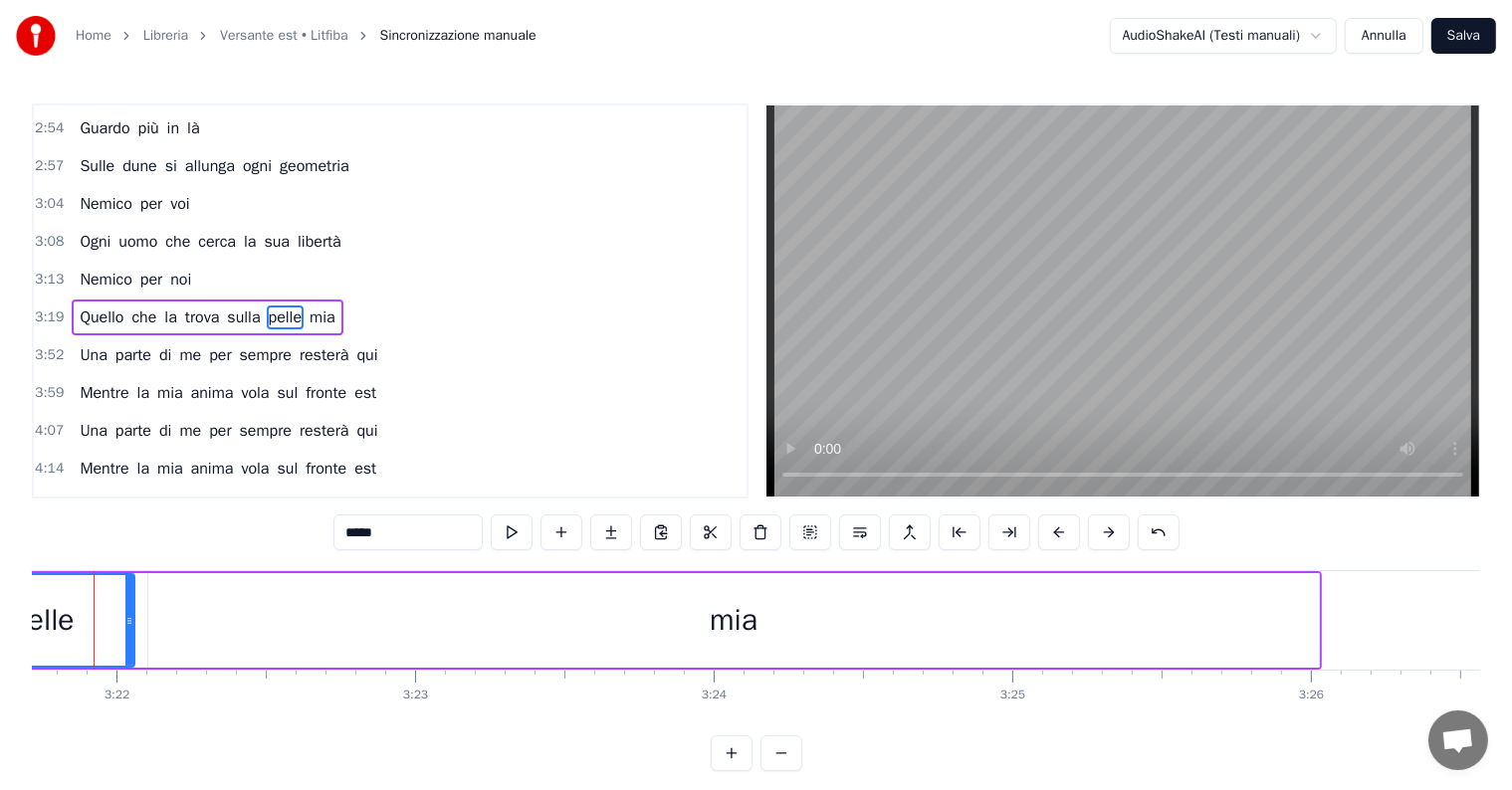 scroll, scrollTop: 0, scrollLeft: 60197, axis: horizontal 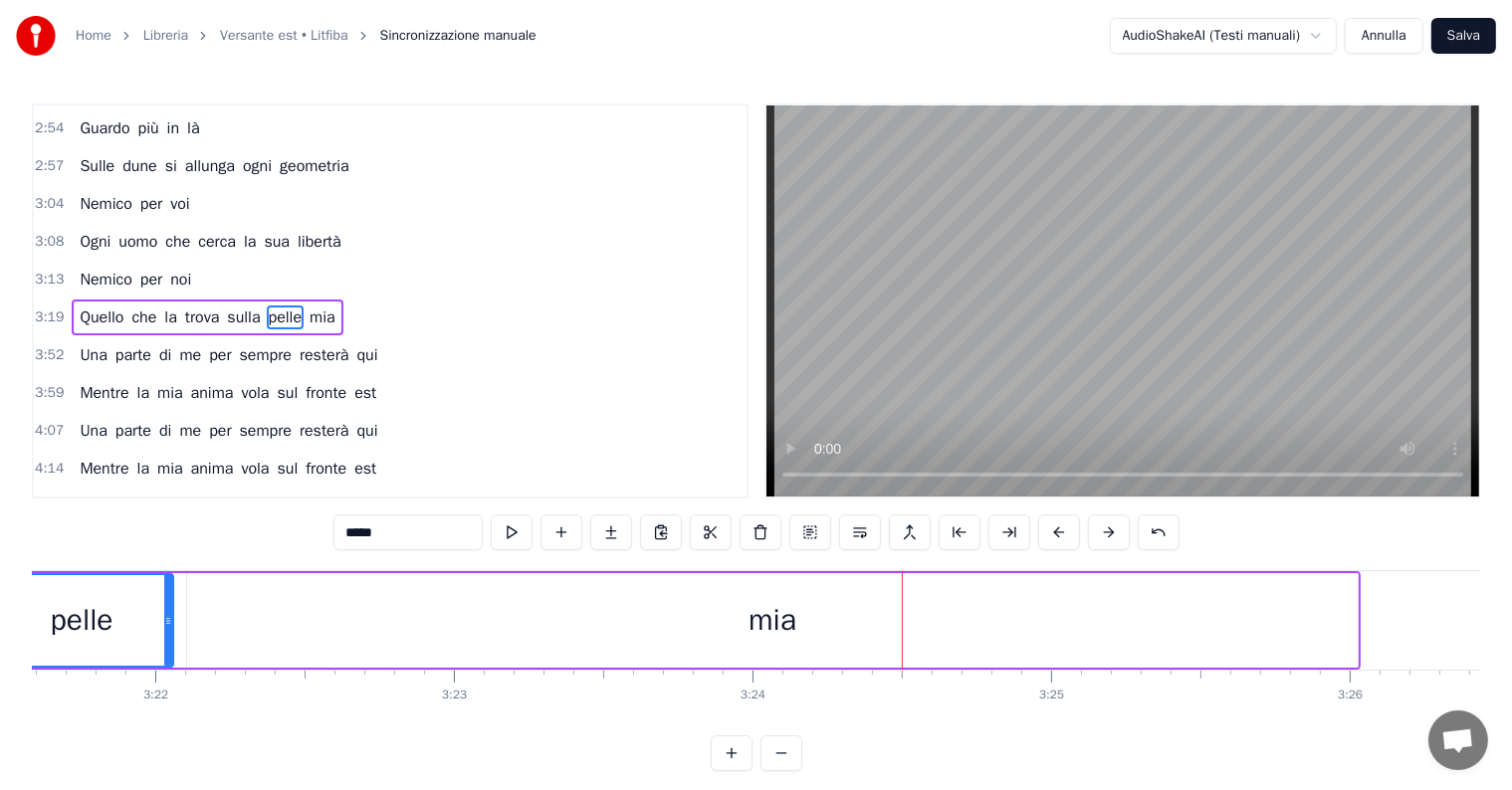 click on "mia" at bounding box center [772, 620] 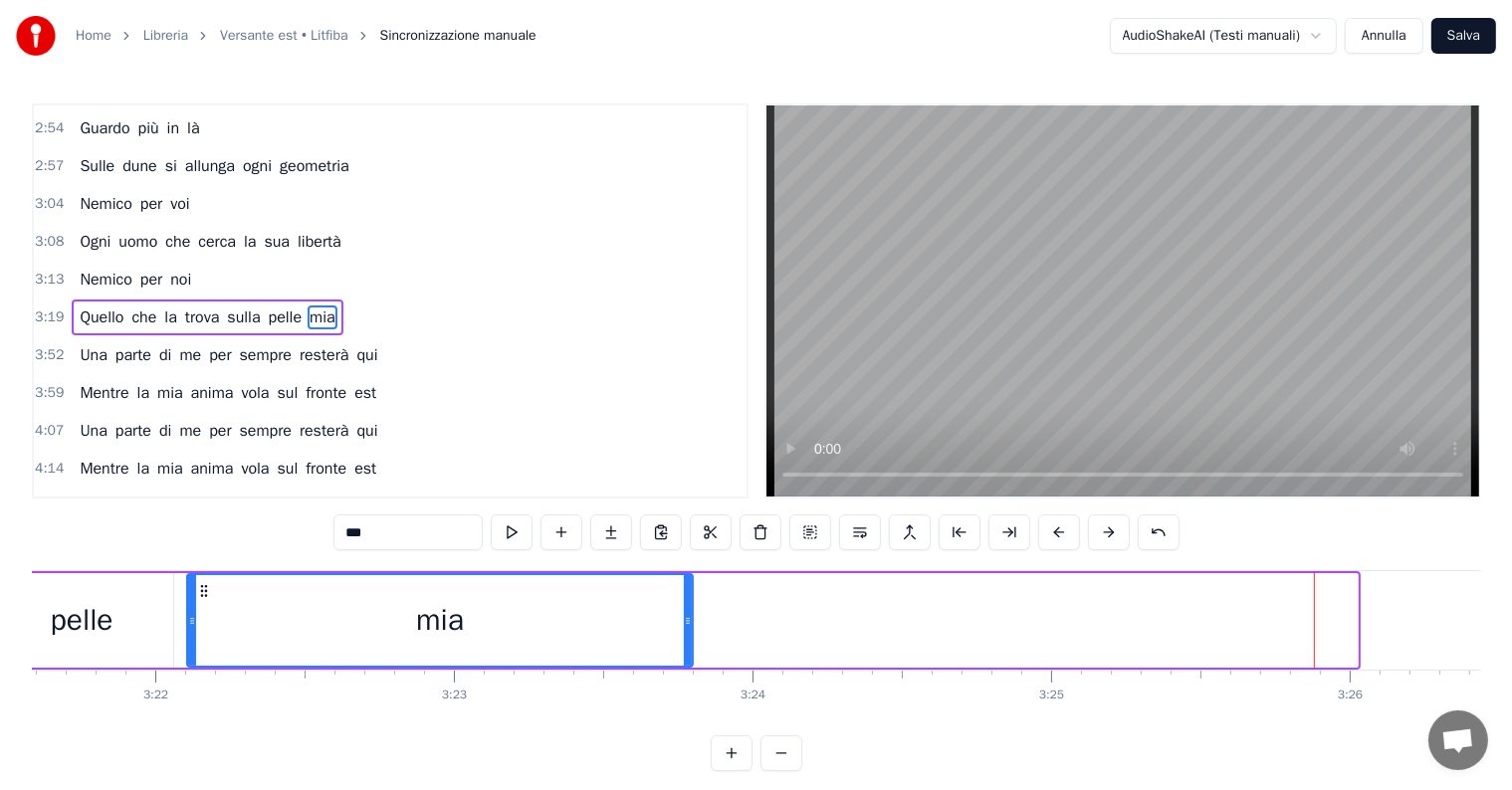 drag, startPoint x: 1354, startPoint y: 617, endPoint x: 689, endPoint y: 621, distance: 665.01203 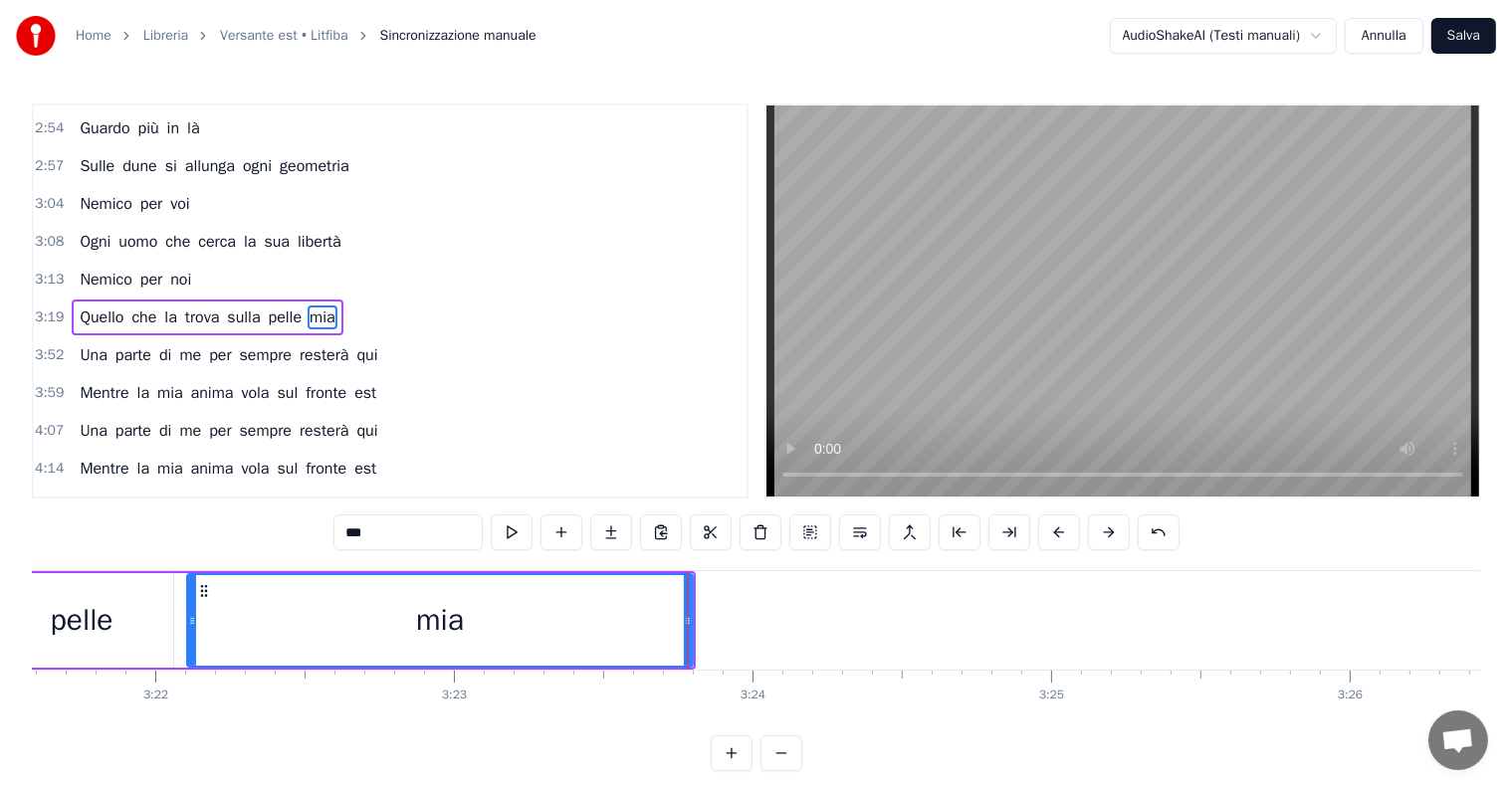 click on "mia" at bounding box center (440, 620) 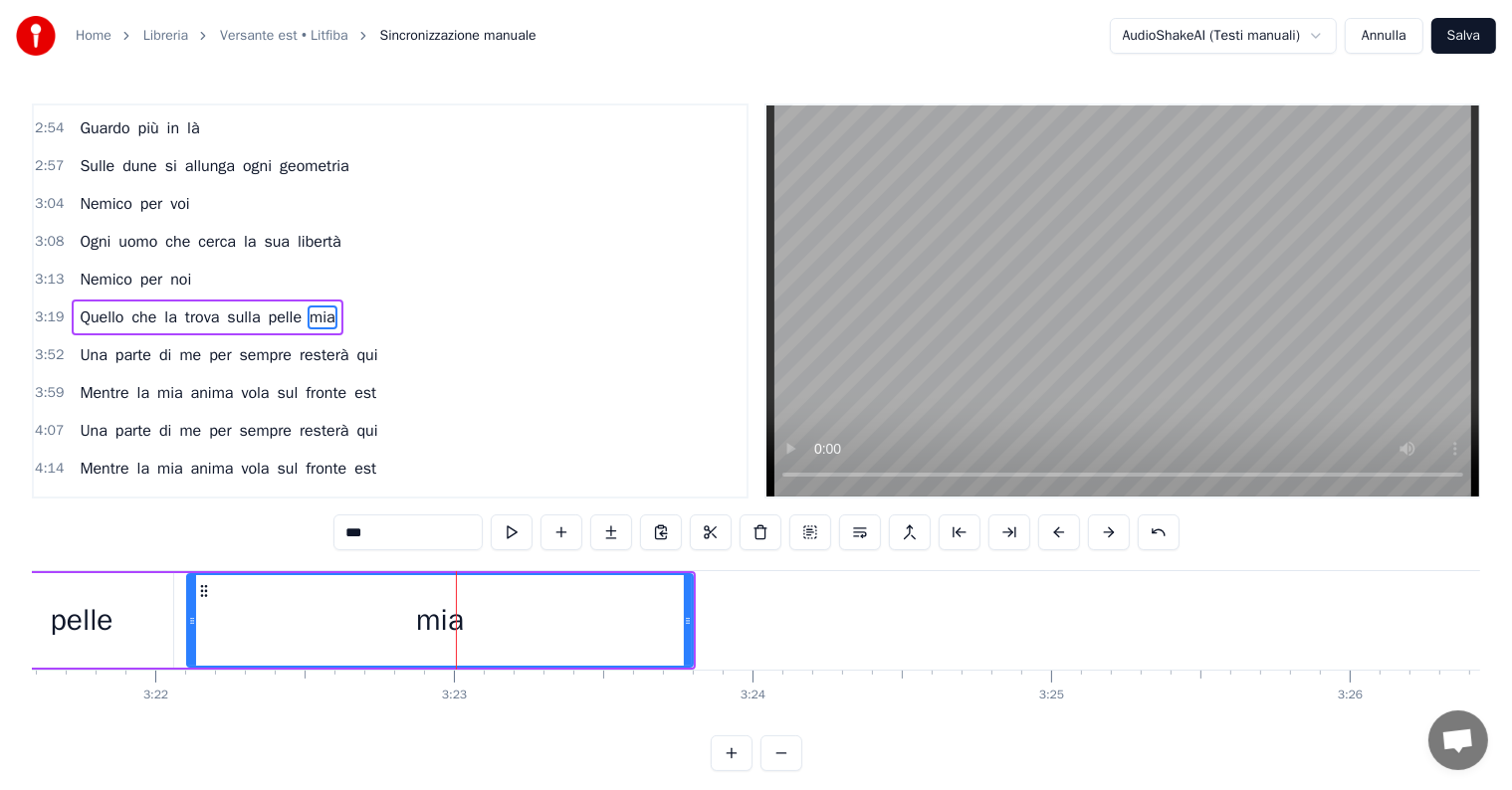 click on "pelle" at bounding box center (82, 620) 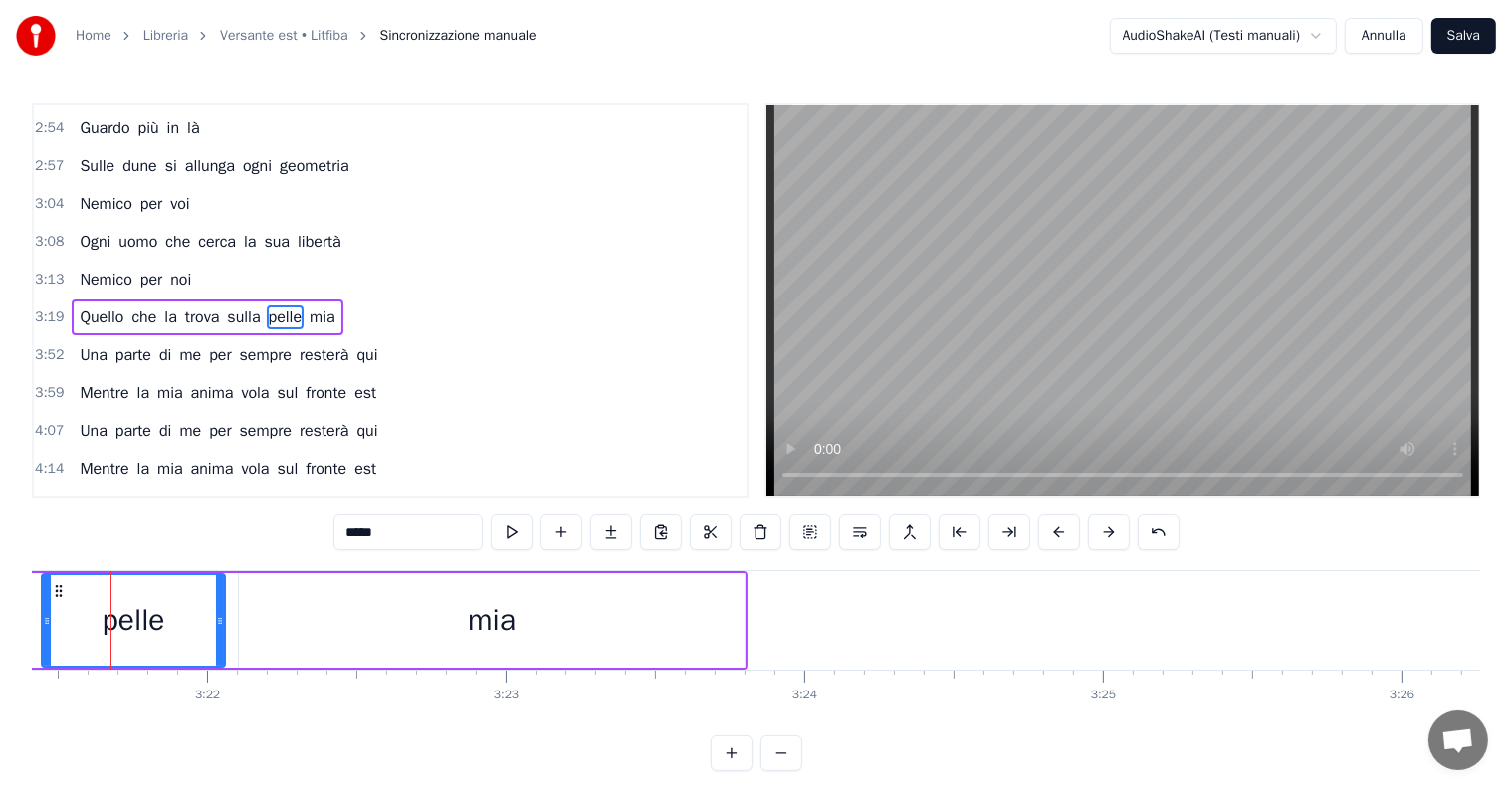 scroll, scrollTop: 0, scrollLeft: 60125, axis: horizontal 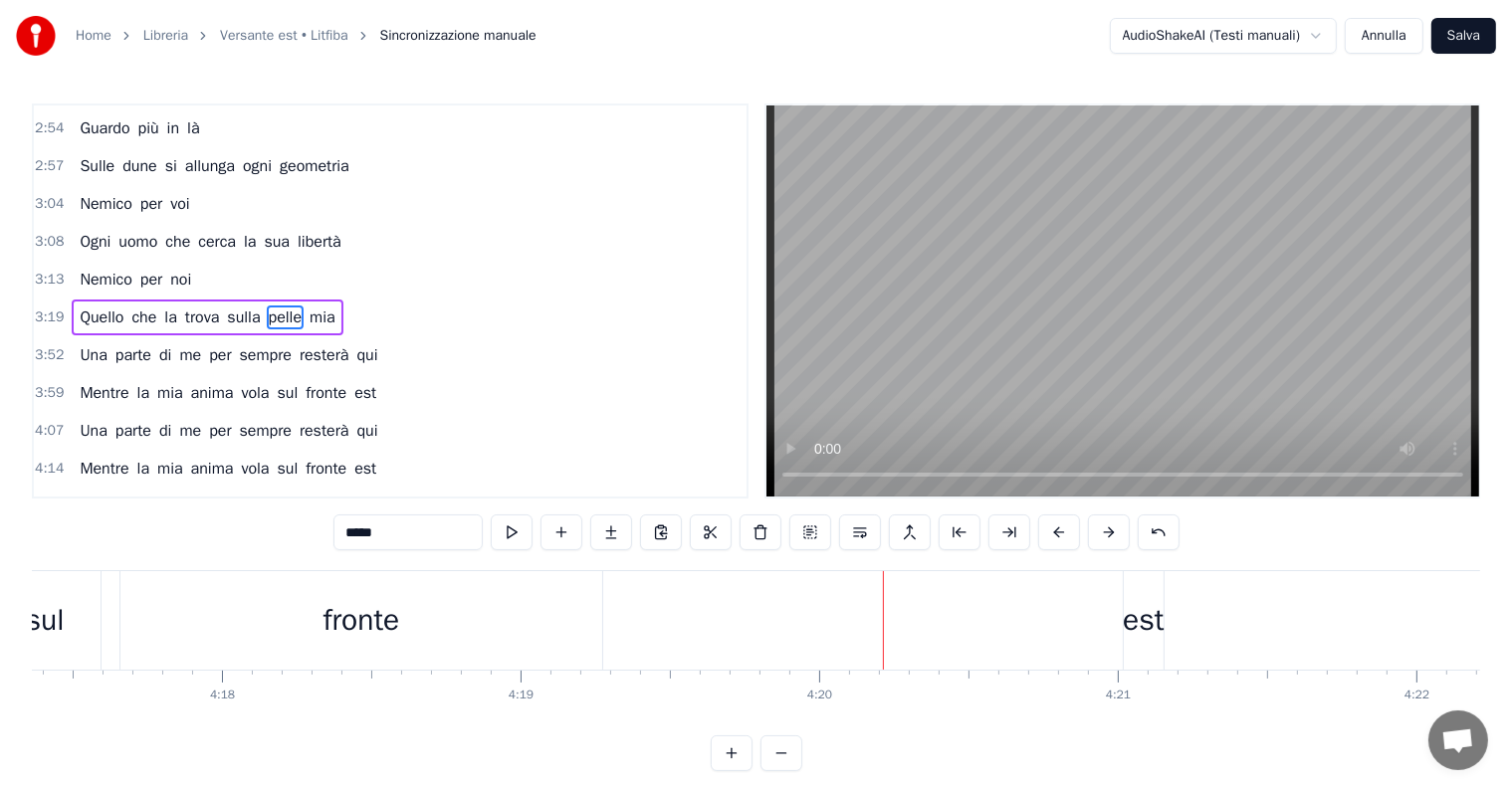 click on "est" at bounding box center (1143, 620) 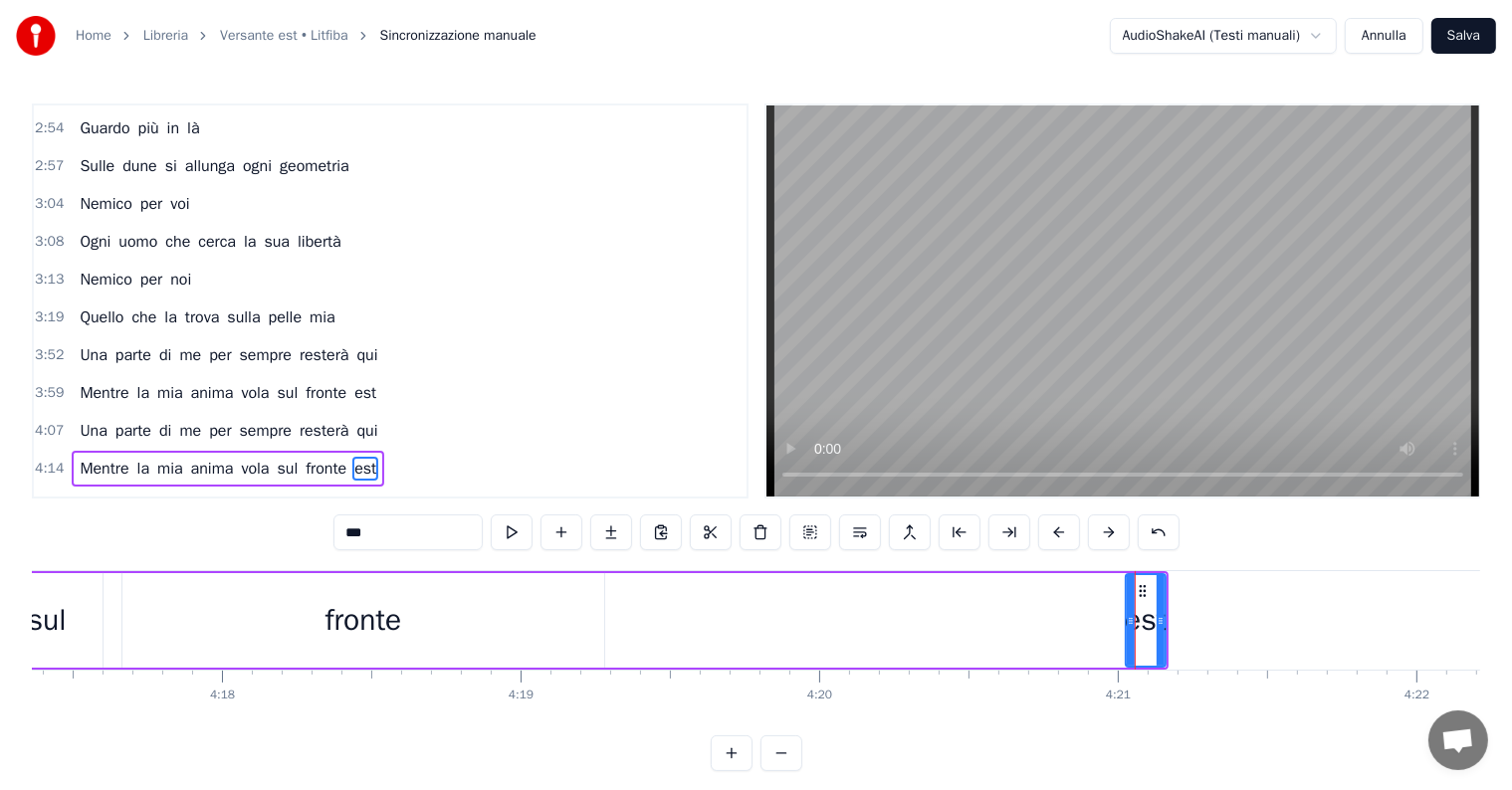 scroll, scrollTop: 445, scrollLeft: 0, axis: vertical 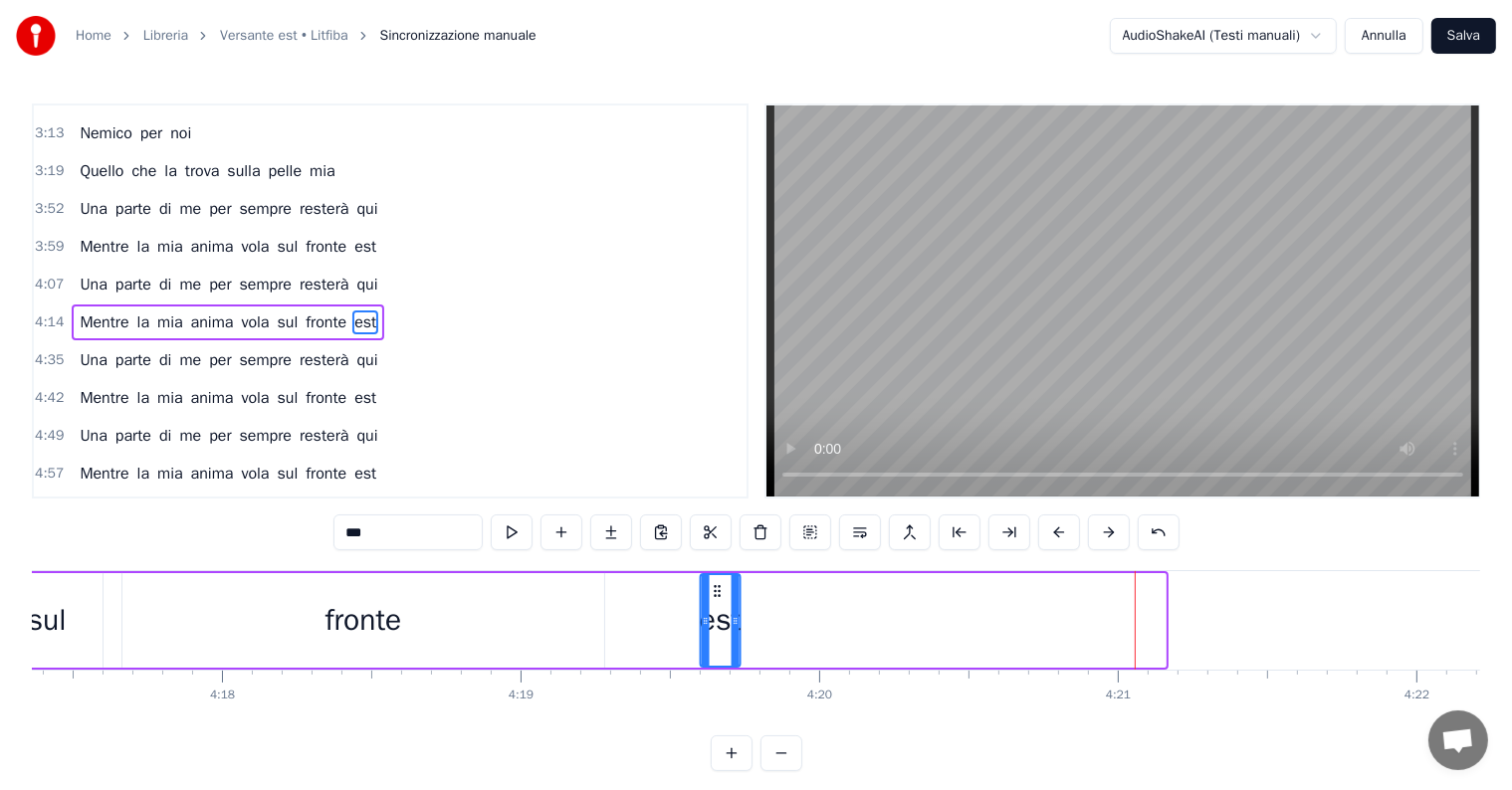 drag, startPoint x: 1139, startPoint y: 587, endPoint x: 713, endPoint y: 589, distance: 426.00469 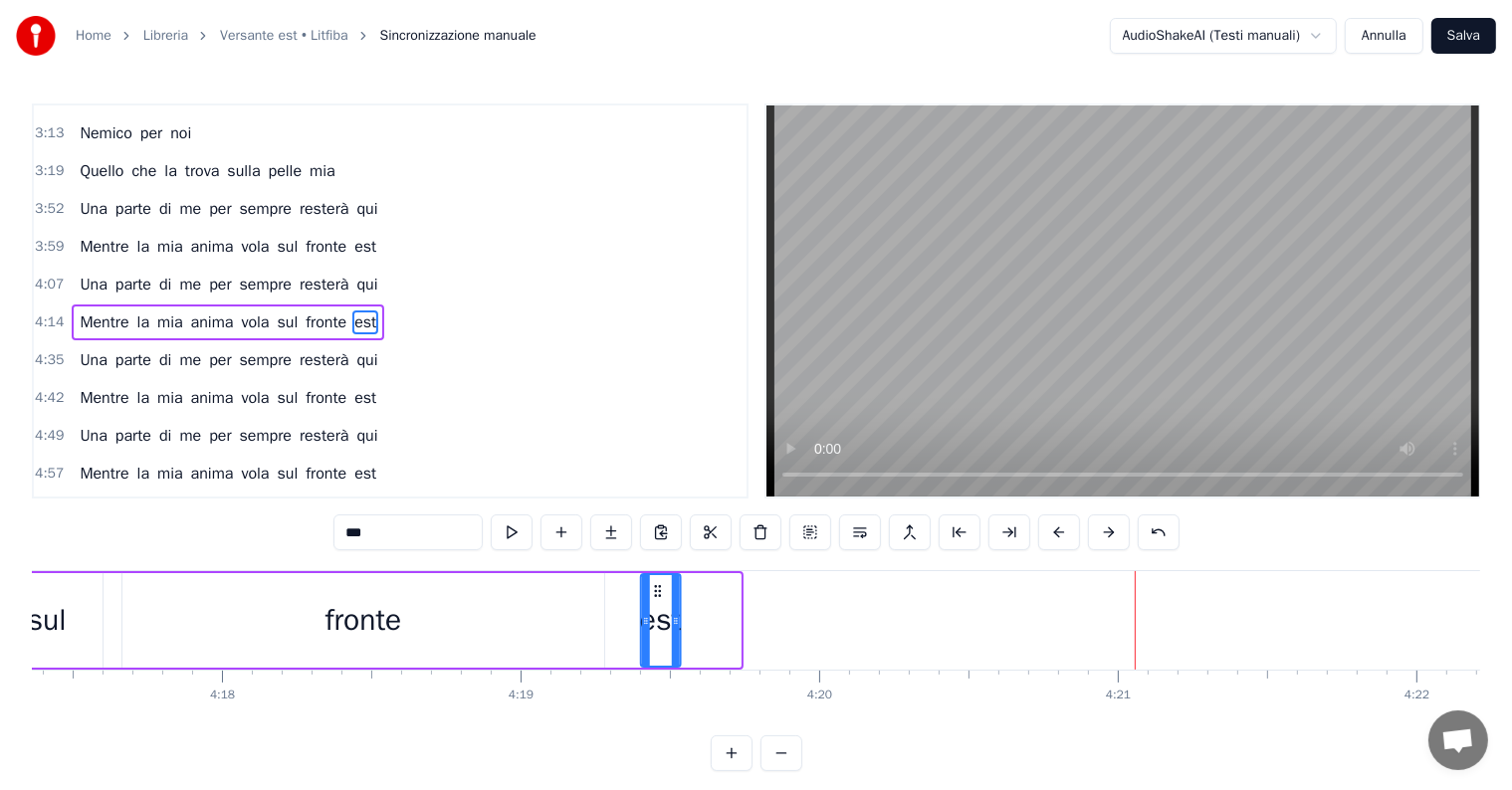 drag, startPoint x: 715, startPoint y: 589, endPoint x: 655, endPoint y: 582, distance: 60.40695 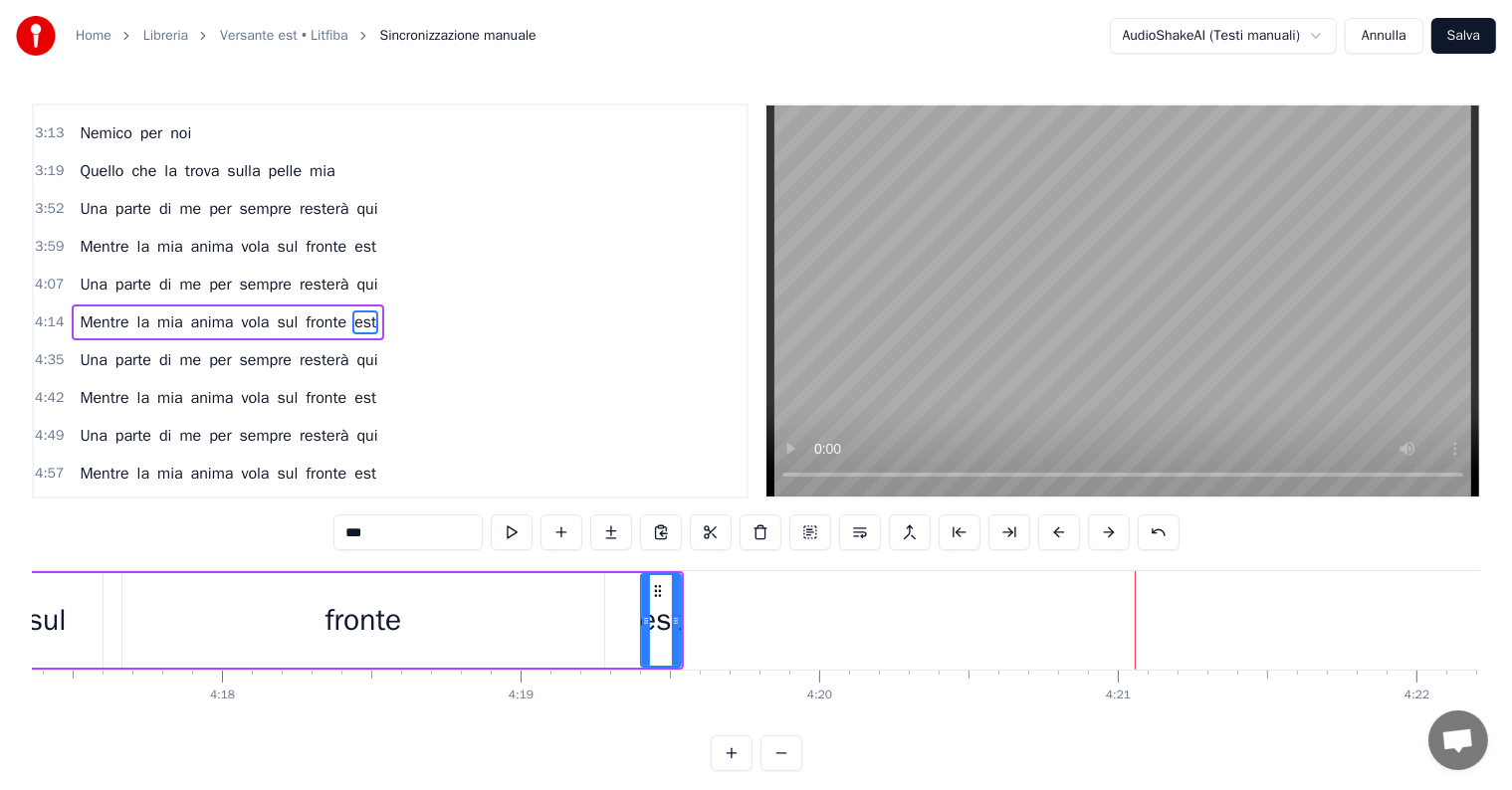 click on "fronte" at bounding box center (363, 620) 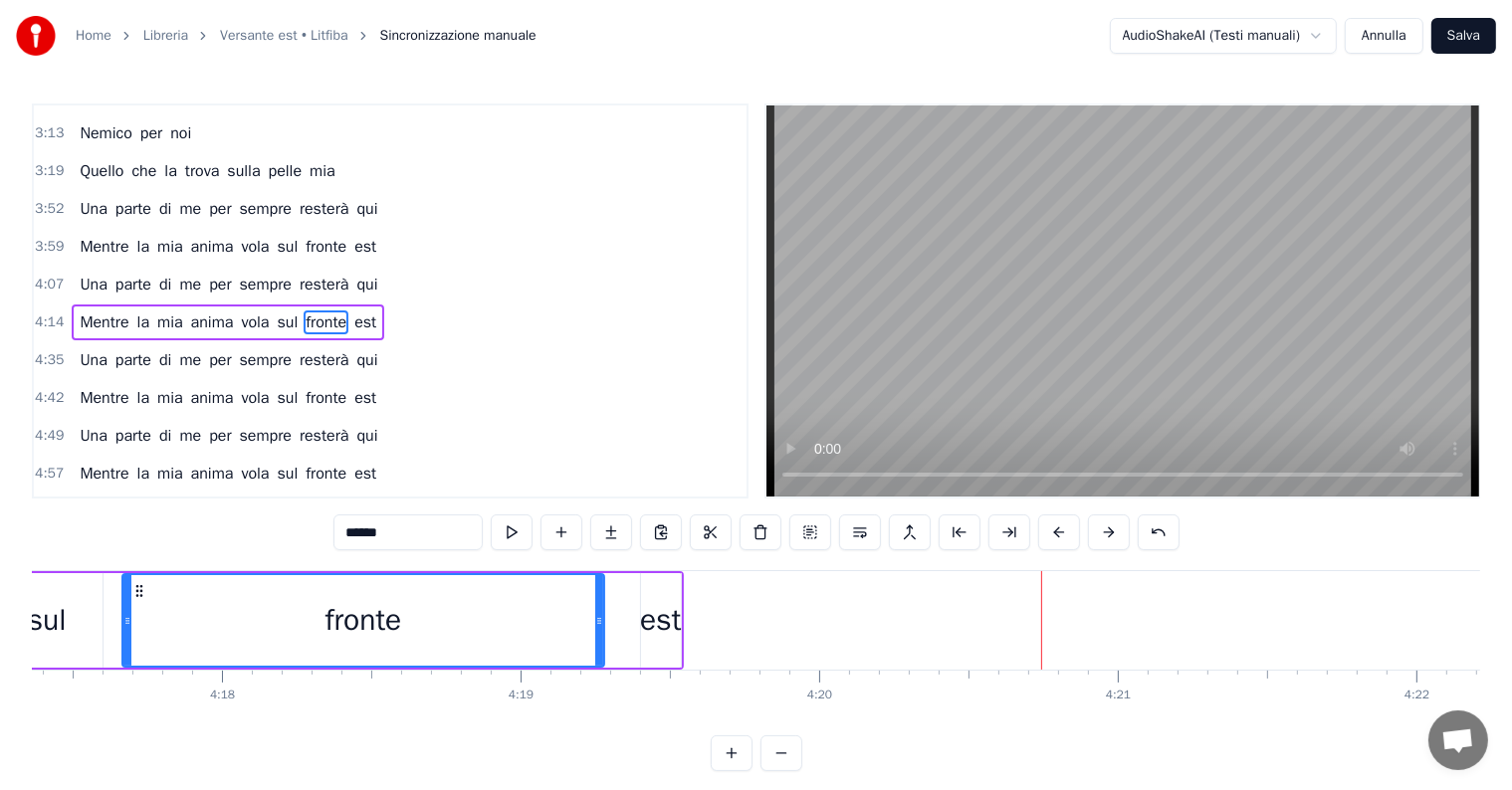 click on "est" at bounding box center (660, 620) 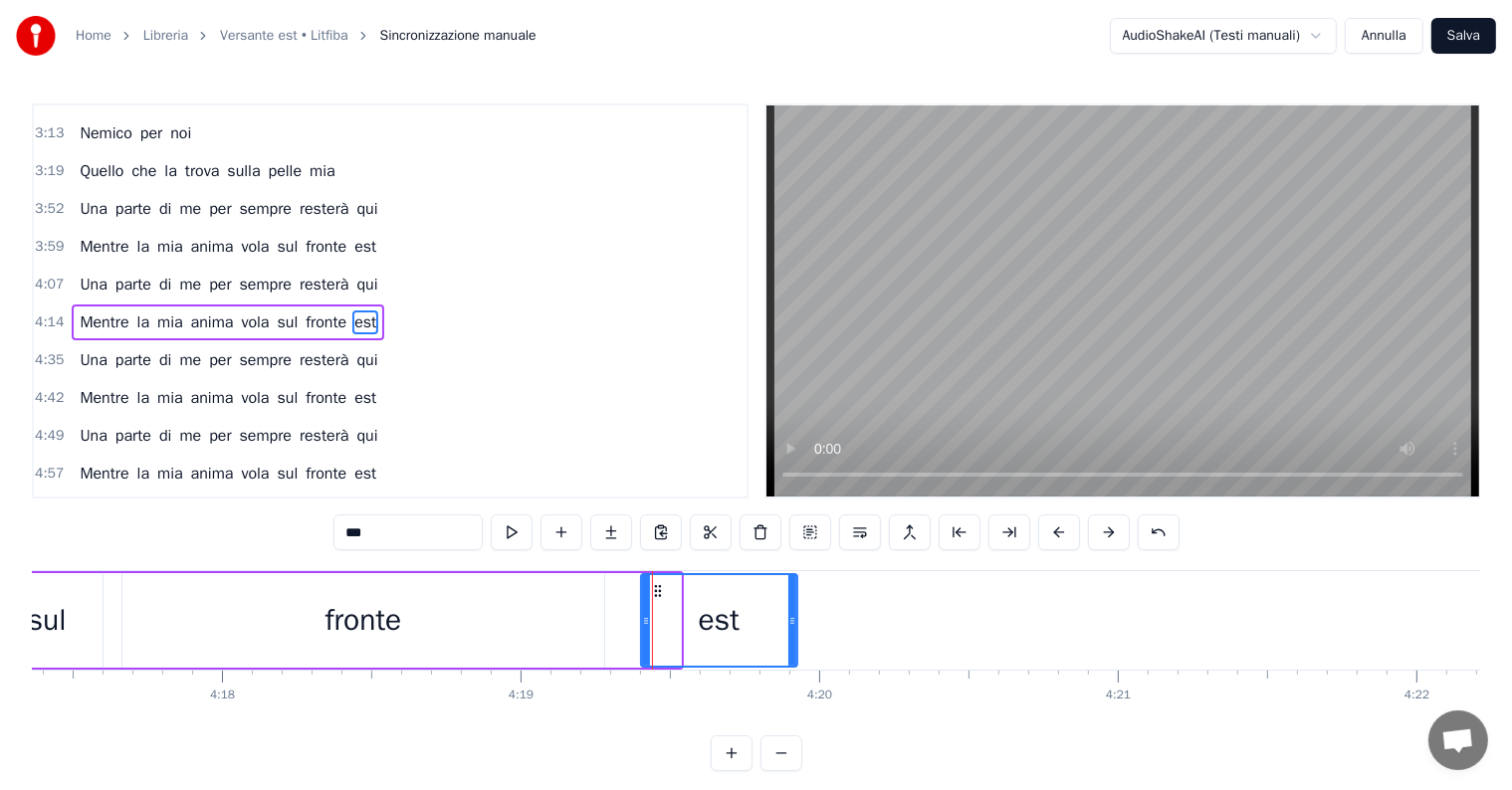 drag, startPoint x: 676, startPoint y: 617, endPoint x: 792, endPoint y: 617, distance: 116 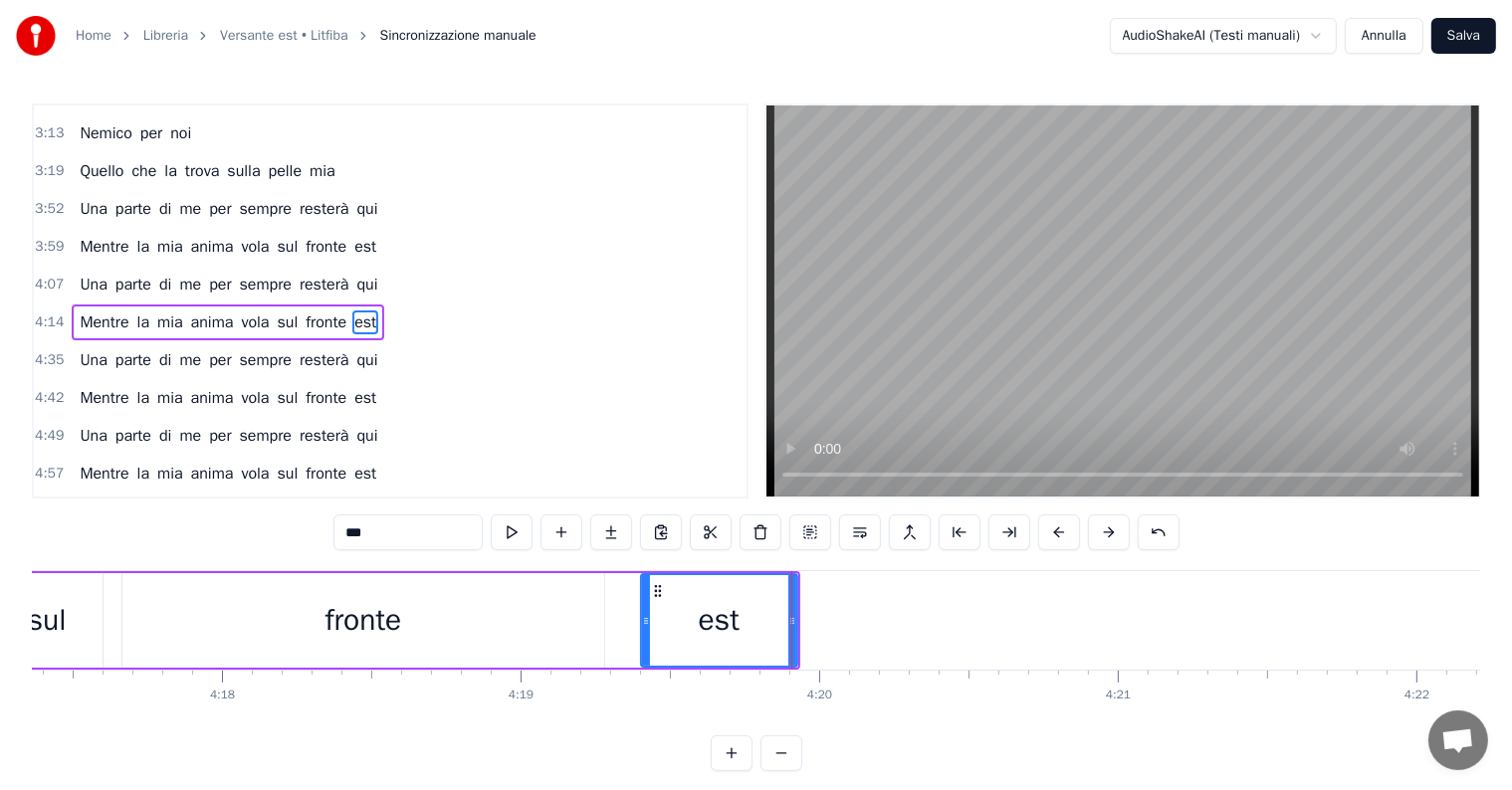 click on "sul" at bounding box center (46, 620) 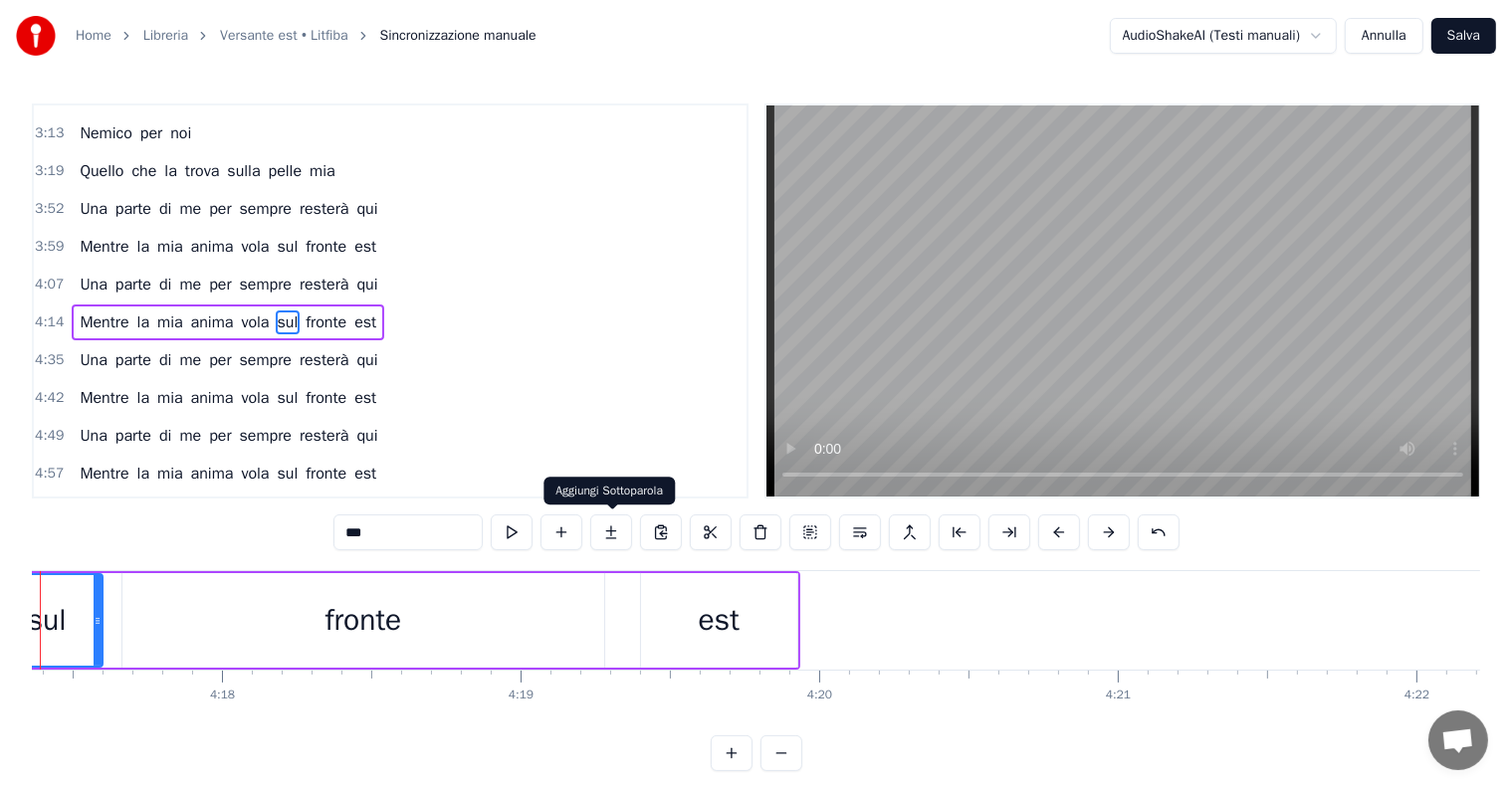 scroll, scrollTop: 0, scrollLeft: 76761, axis: horizontal 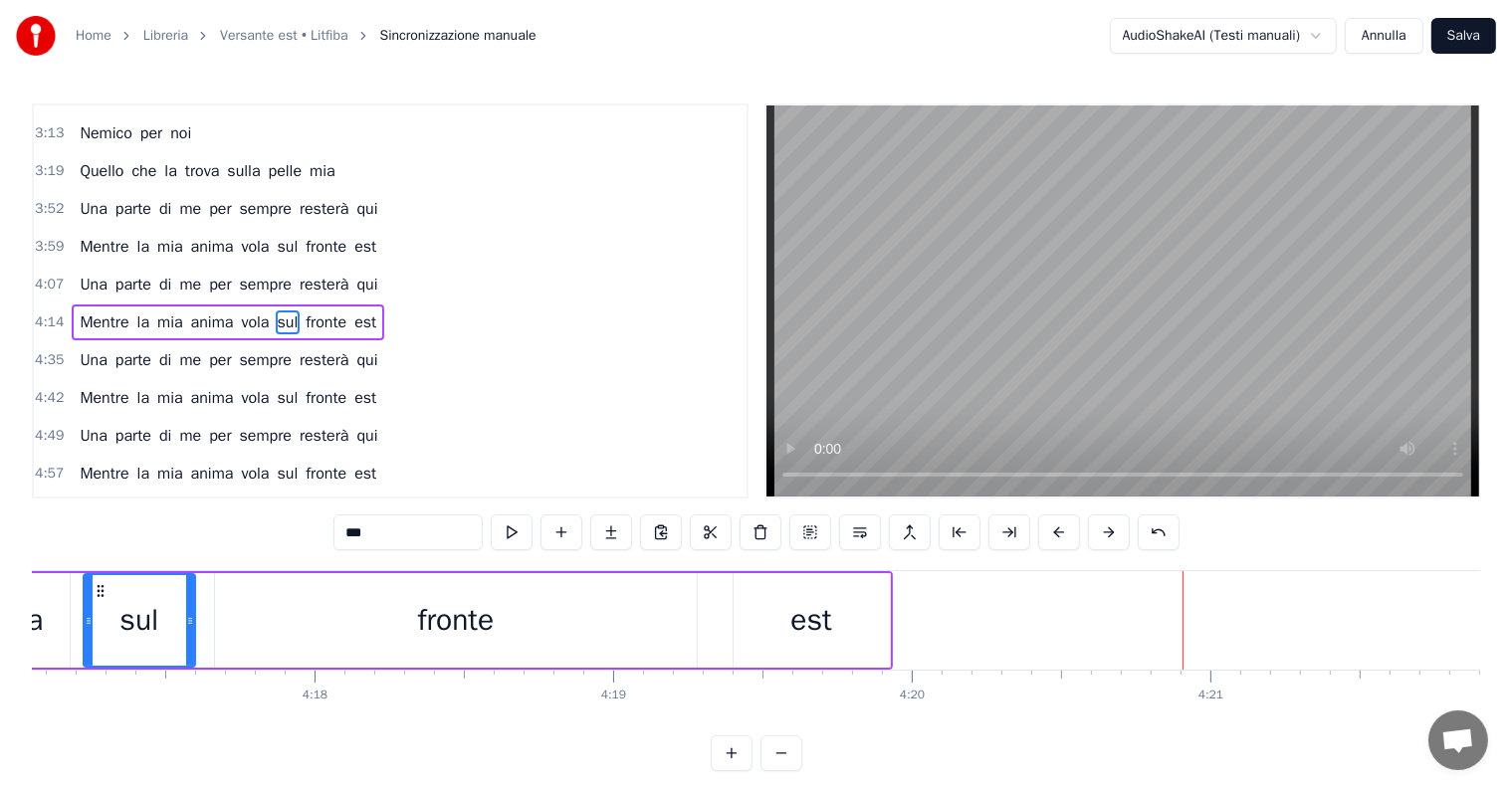 click on "est" at bounding box center (810, 620) 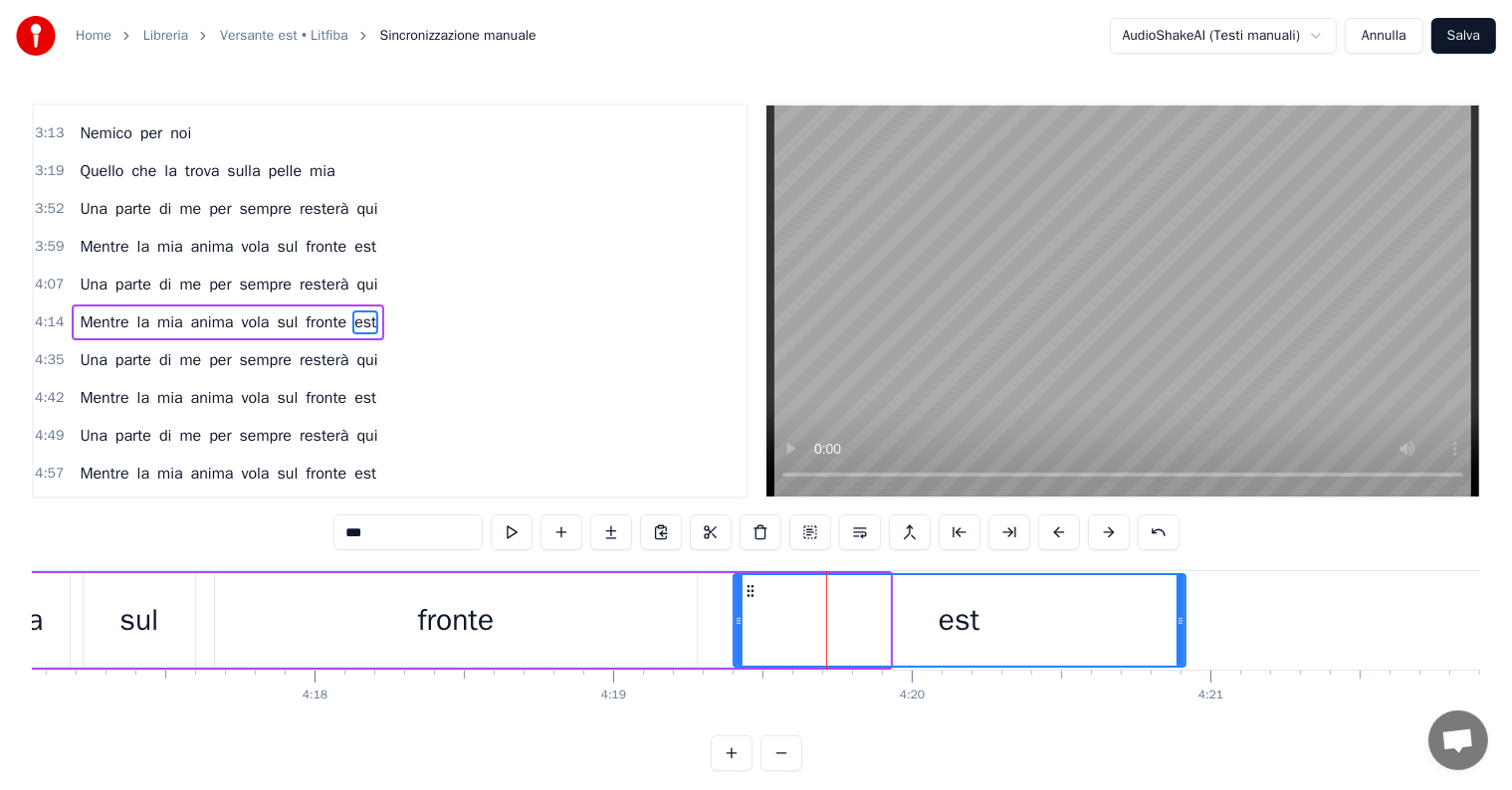 drag, startPoint x: 883, startPoint y: 618, endPoint x: 1179, endPoint y: 612, distance: 296.0608 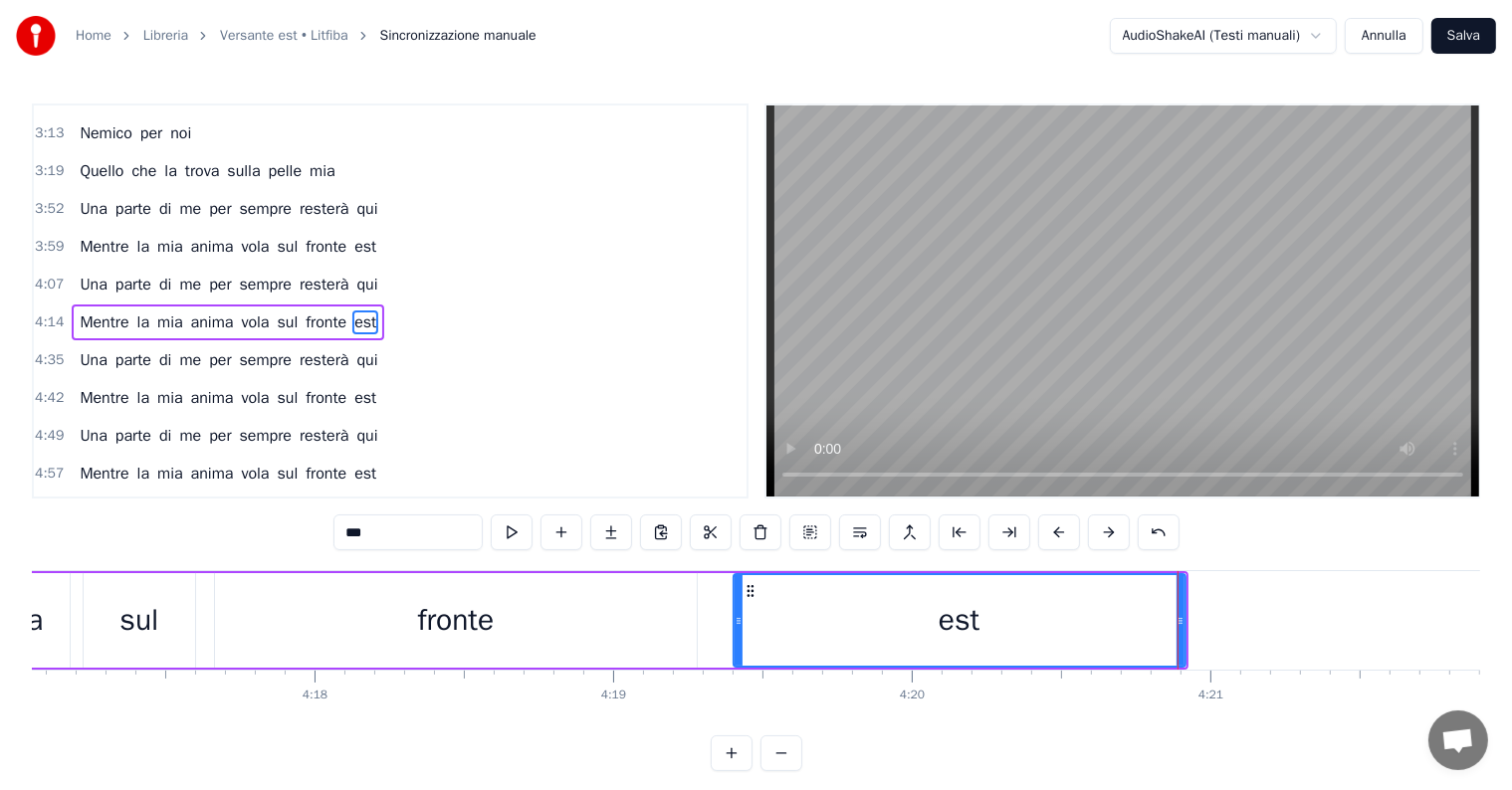 click on "sul" at bounding box center [138, 620] 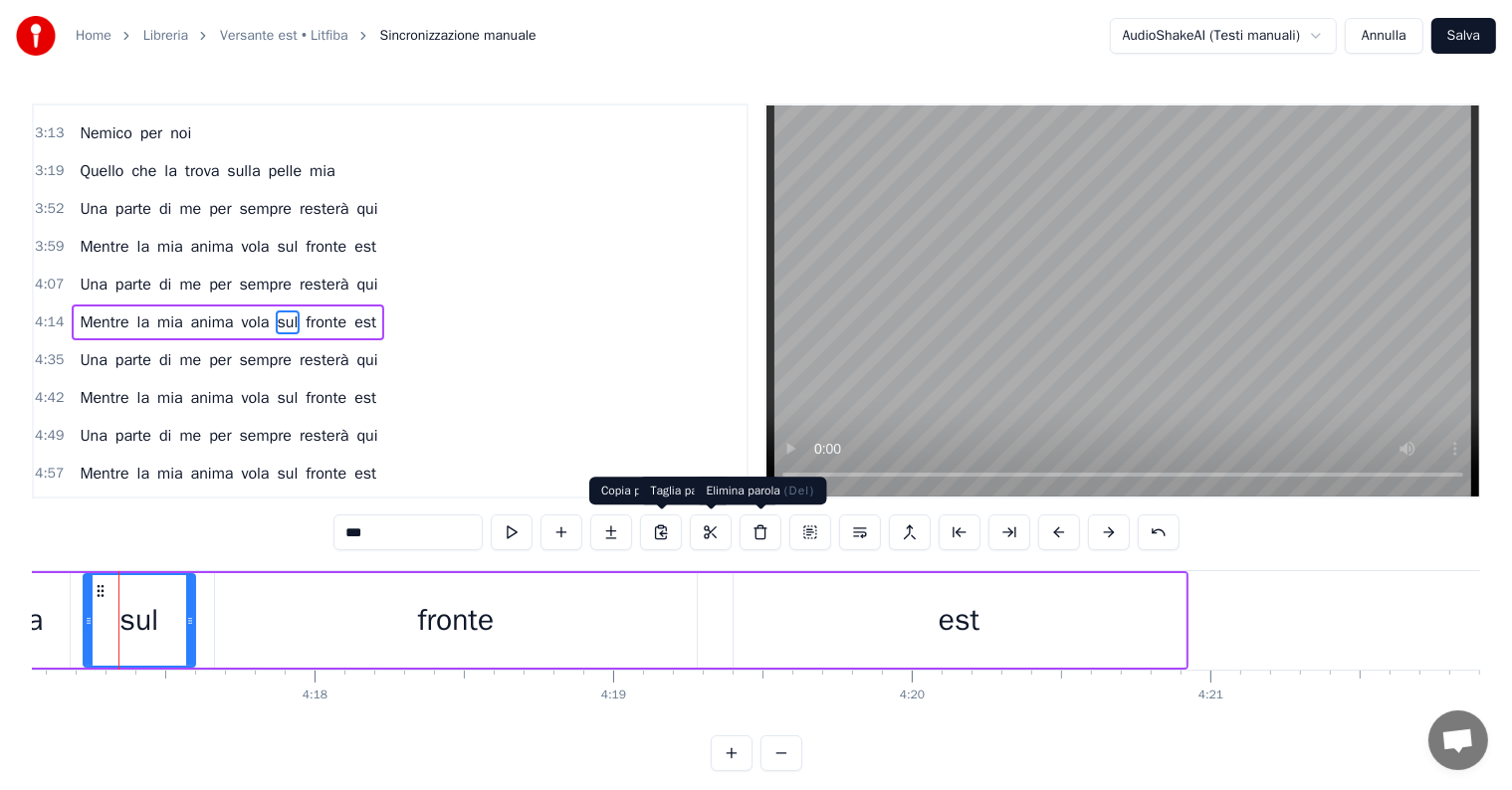 scroll, scrollTop: 0, scrollLeft: 76748, axis: horizontal 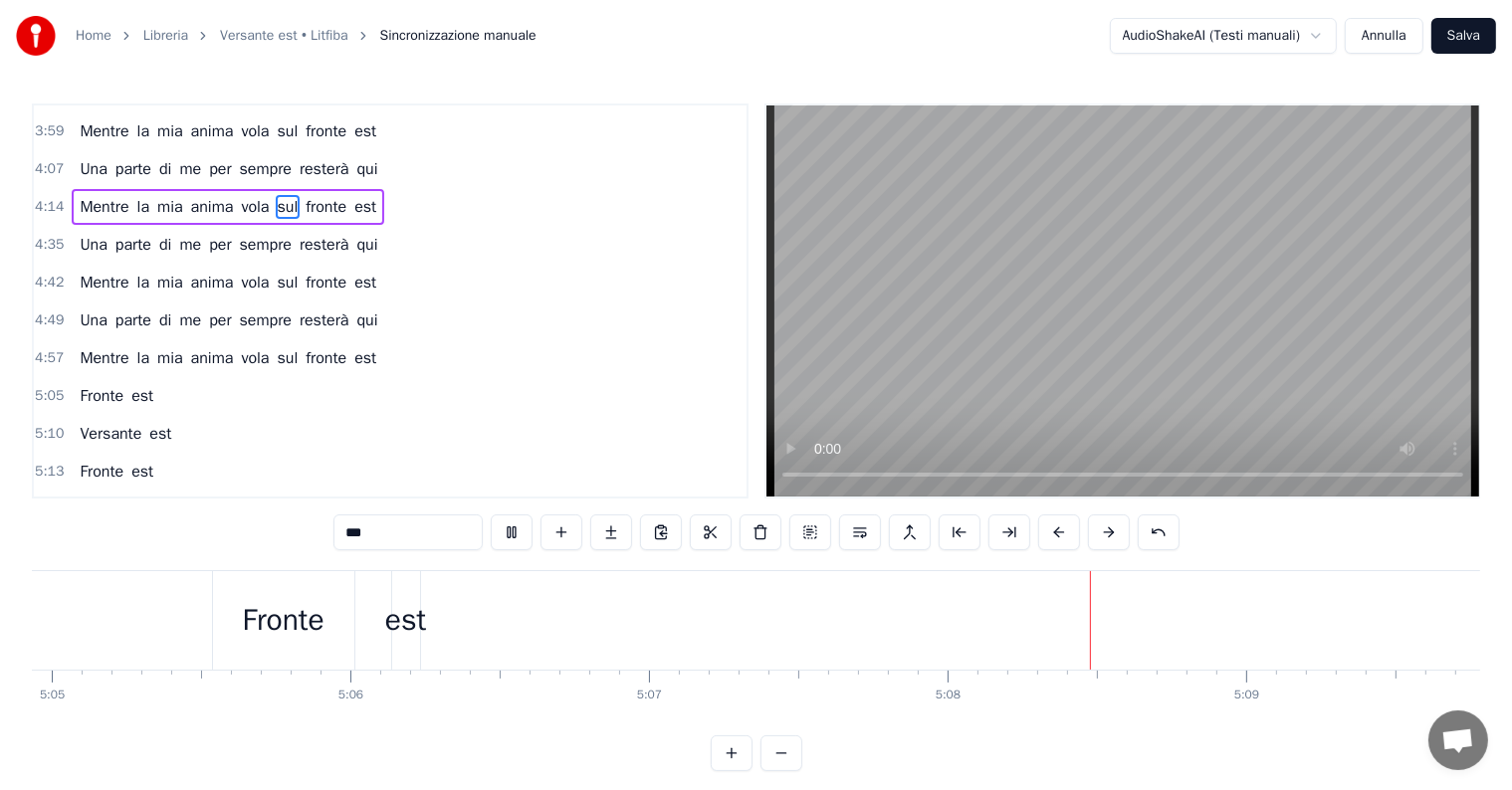 click on "est" at bounding box center [405, 620] 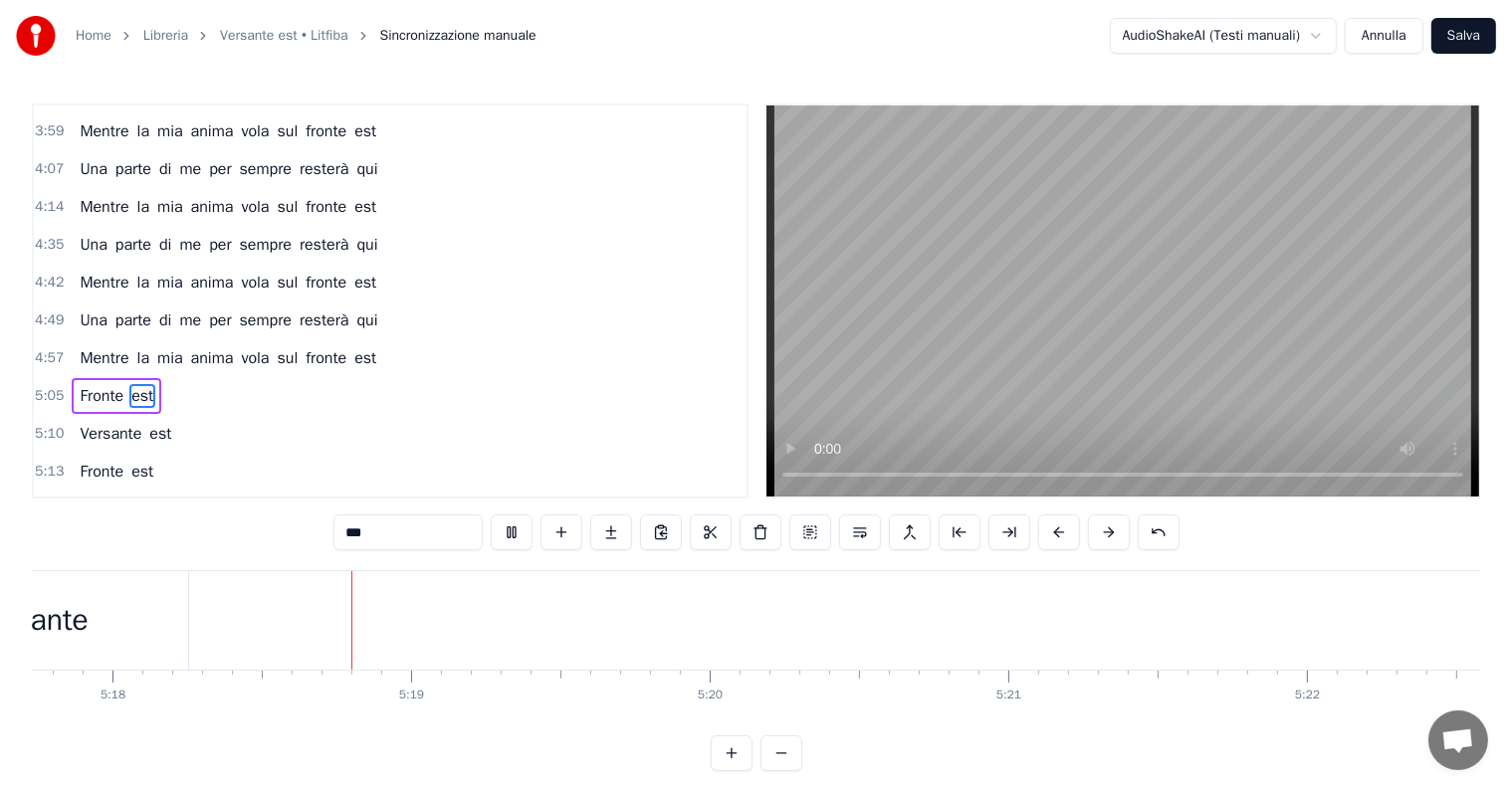 scroll, scrollTop: 0, scrollLeft: 94896, axis: horizontal 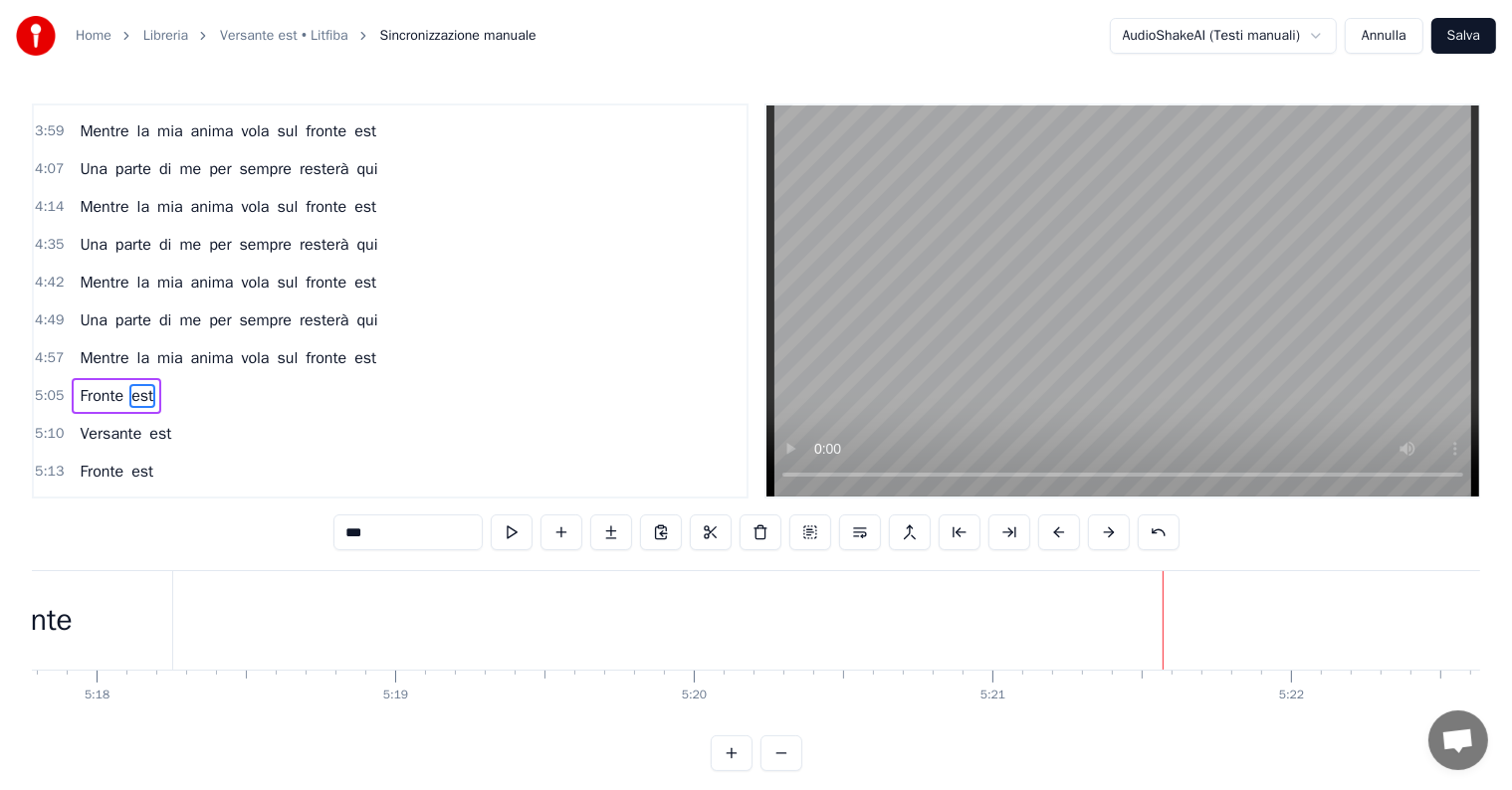 click on "Versante est" at bounding box center [1241, 620] 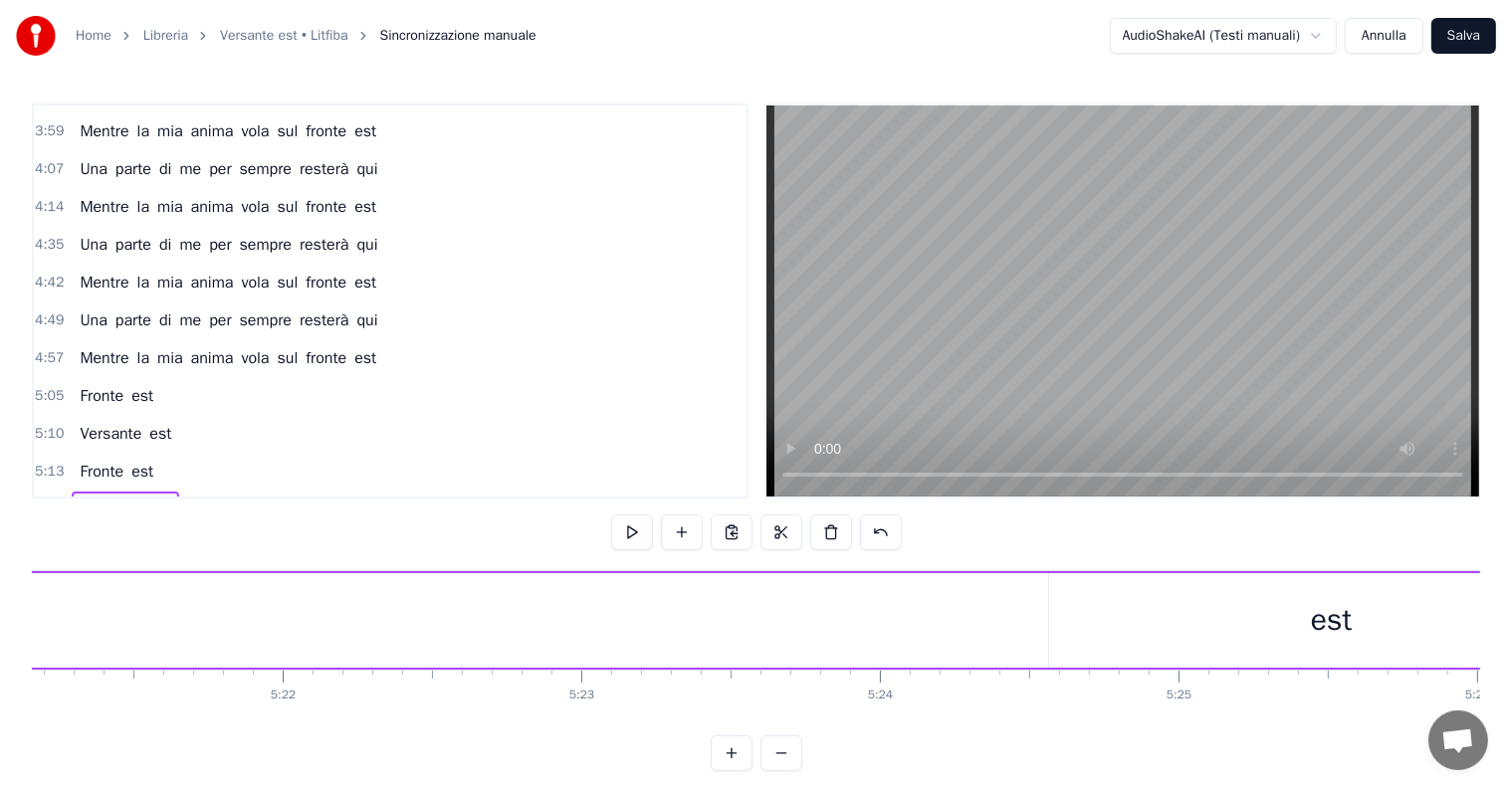 scroll, scrollTop: 0, scrollLeft: 96186, axis: horizontal 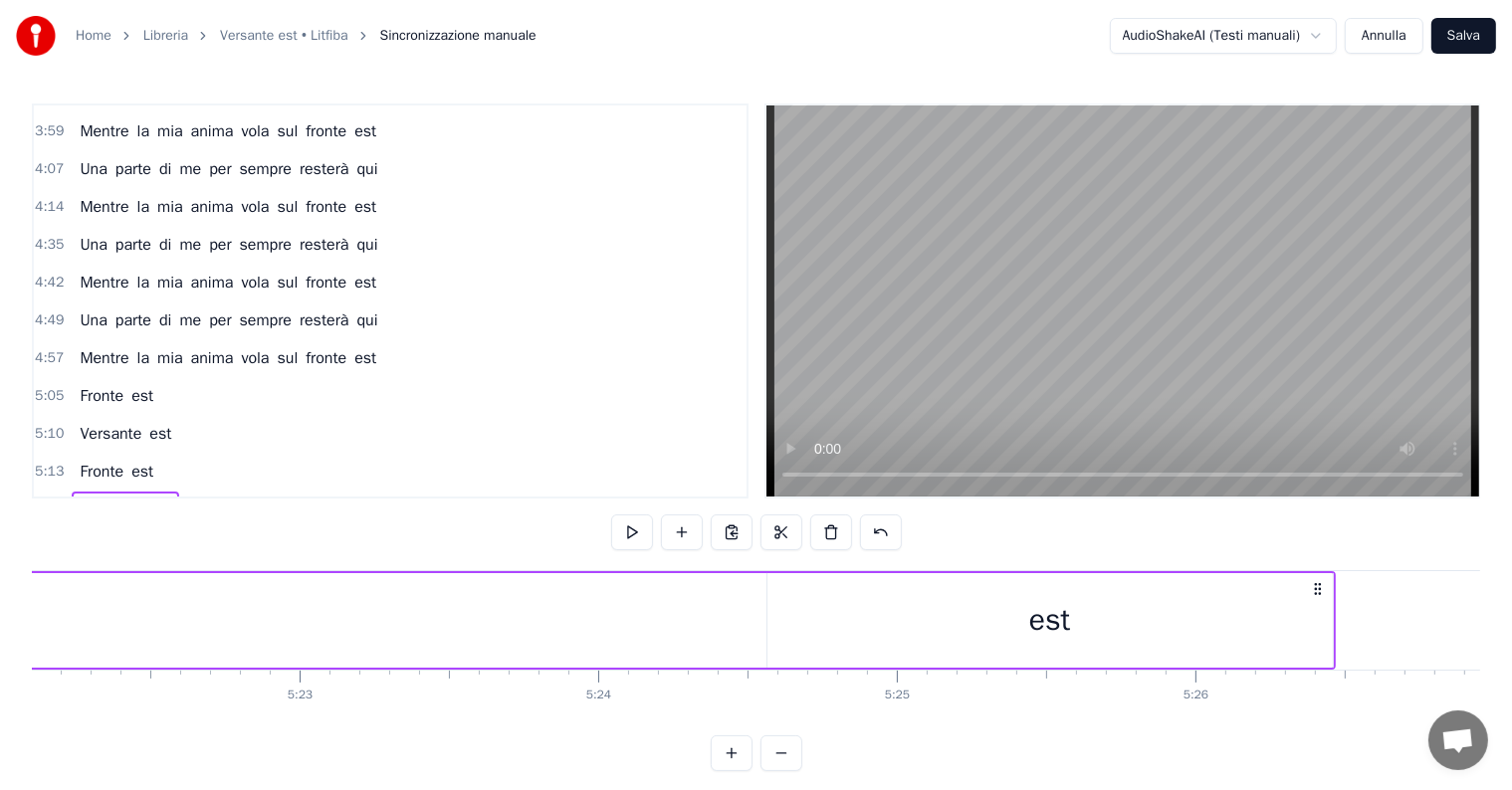 click on "est" at bounding box center (1050, 620) 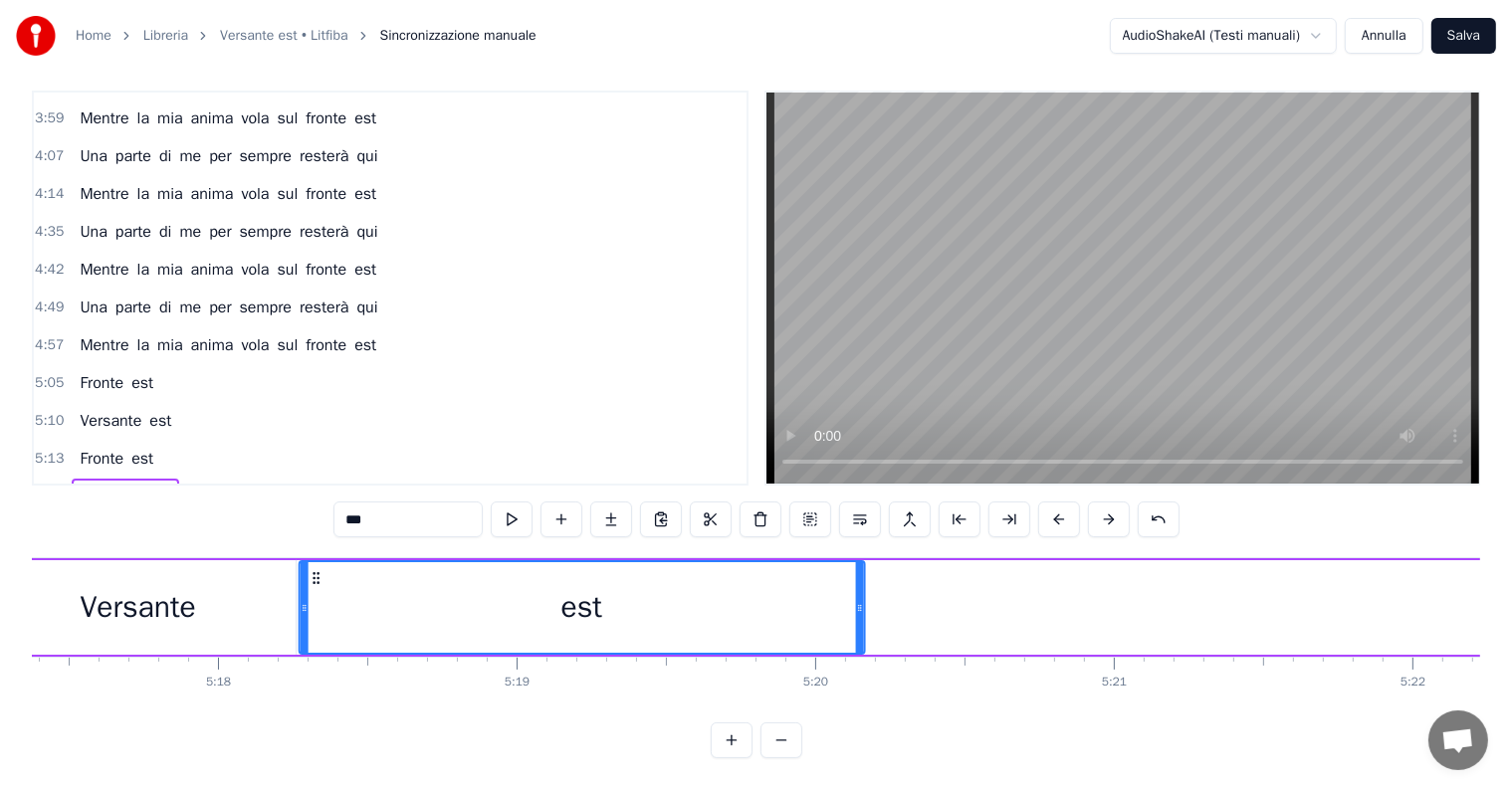 drag, startPoint x: 783, startPoint y: 559, endPoint x: 292, endPoint y: 581, distance: 491.49262 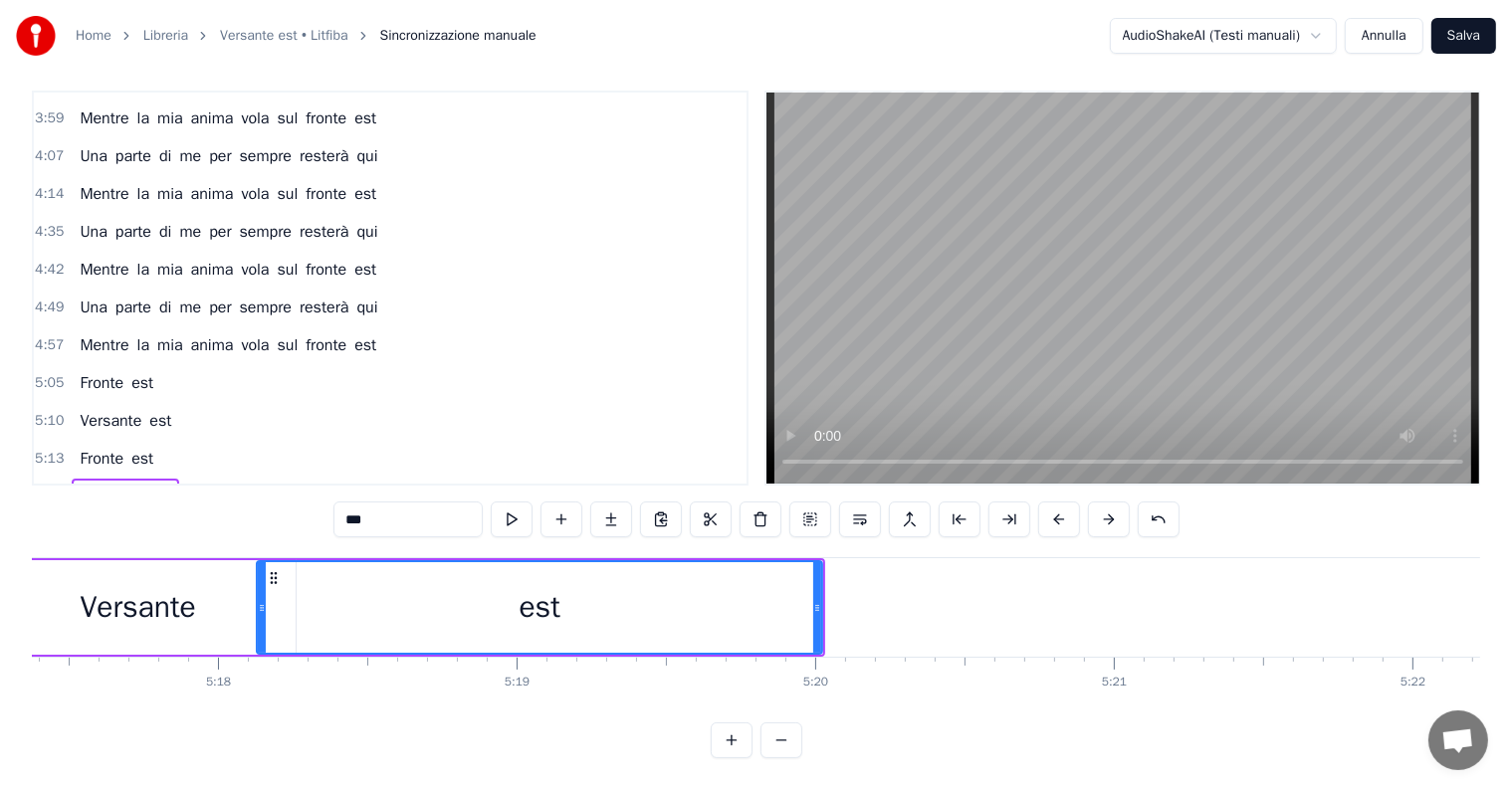 scroll, scrollTop: 0, scrollLeft: 94760, axis: horizontal 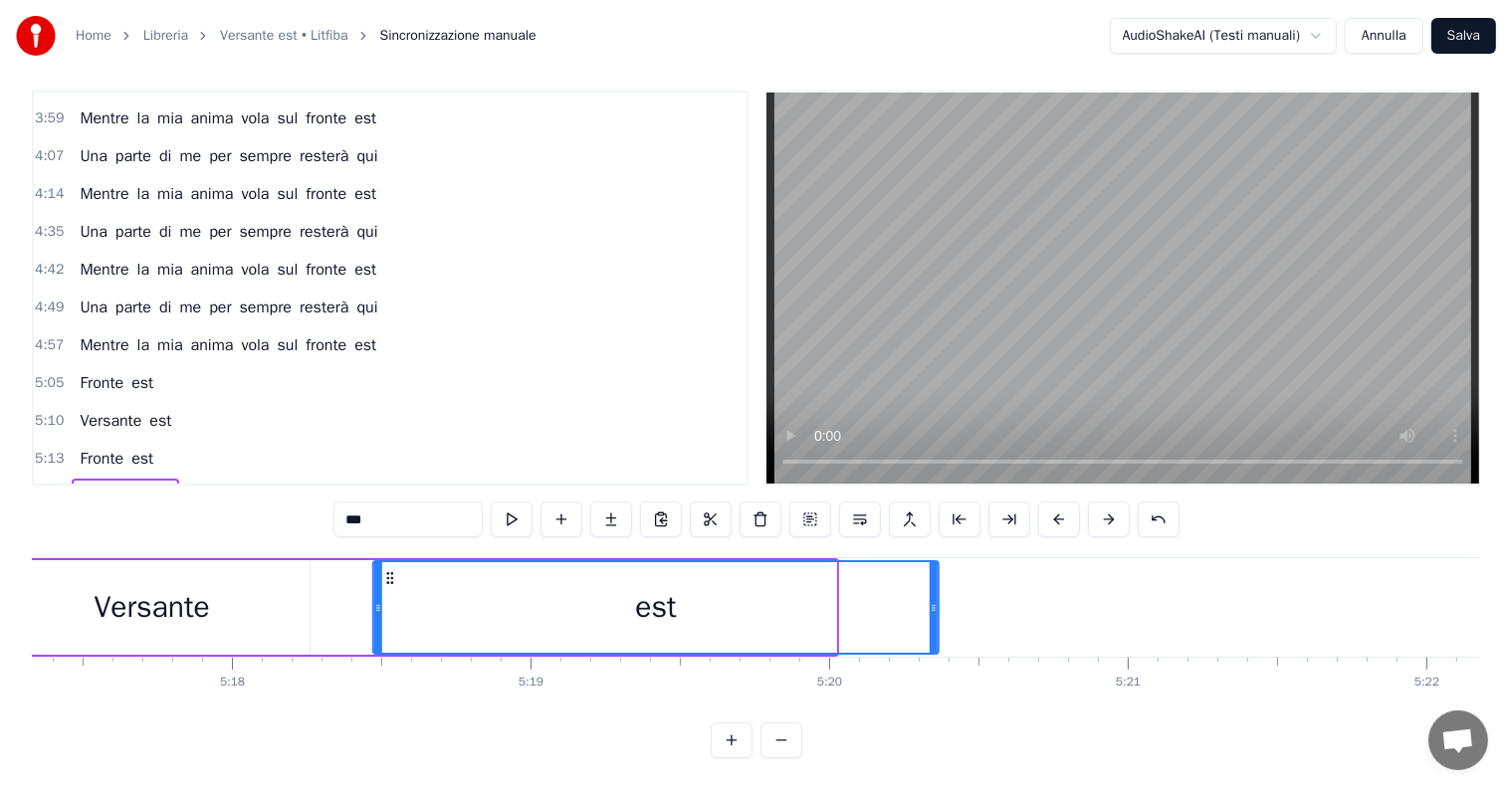 drag, startPoint x: 287, startPoint y: 560, endPoint x: 389, endPoint y: 557, distance: 102.04411 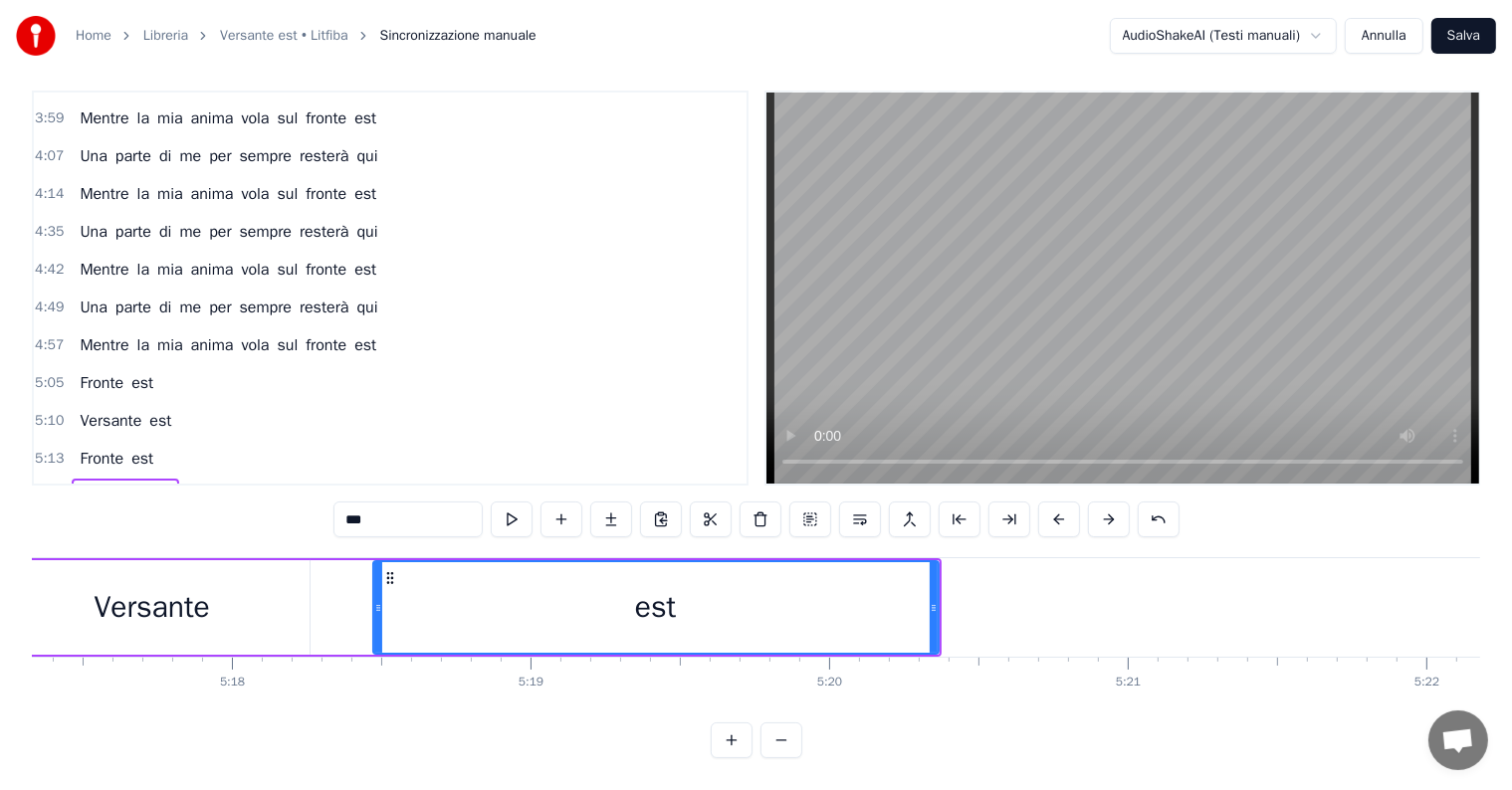 click on "Versante" at bounding box center (152, 607) 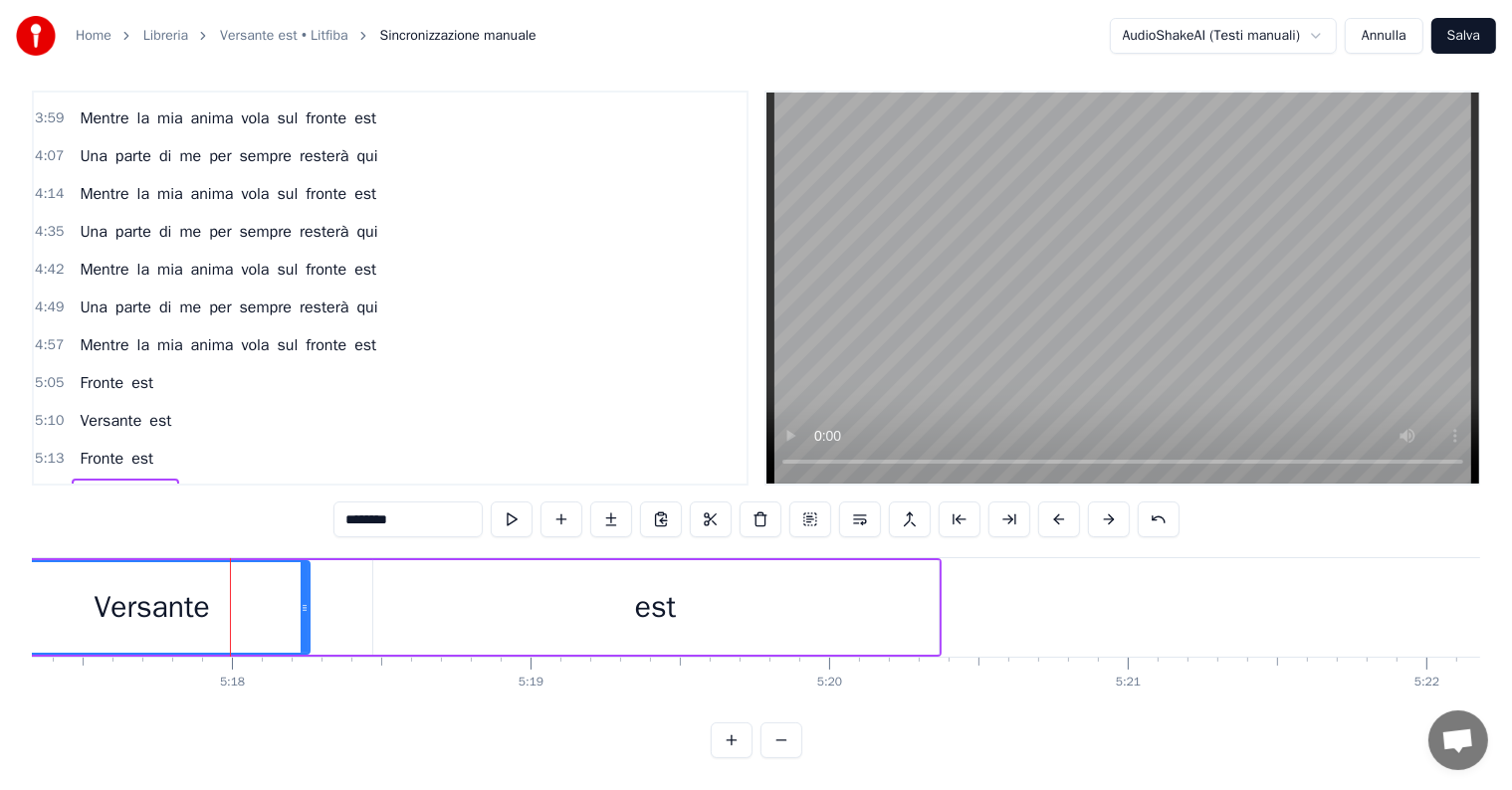 click on "est" at bounding box center [656, 607] 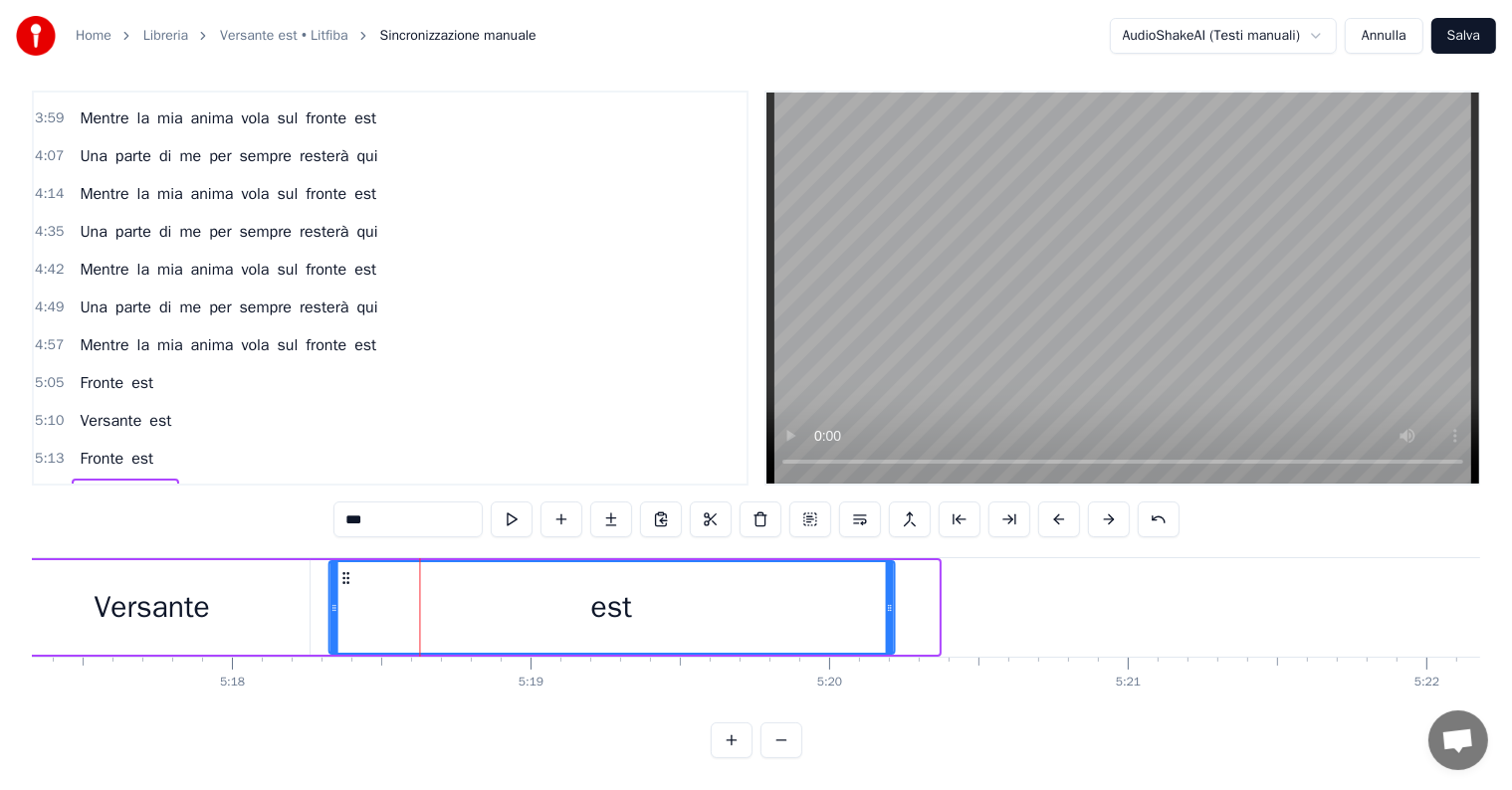 drag, startPoint x: 386, startPoint y: 557, endPoint x: 339, endPoint y: 555, distance: 47.042534 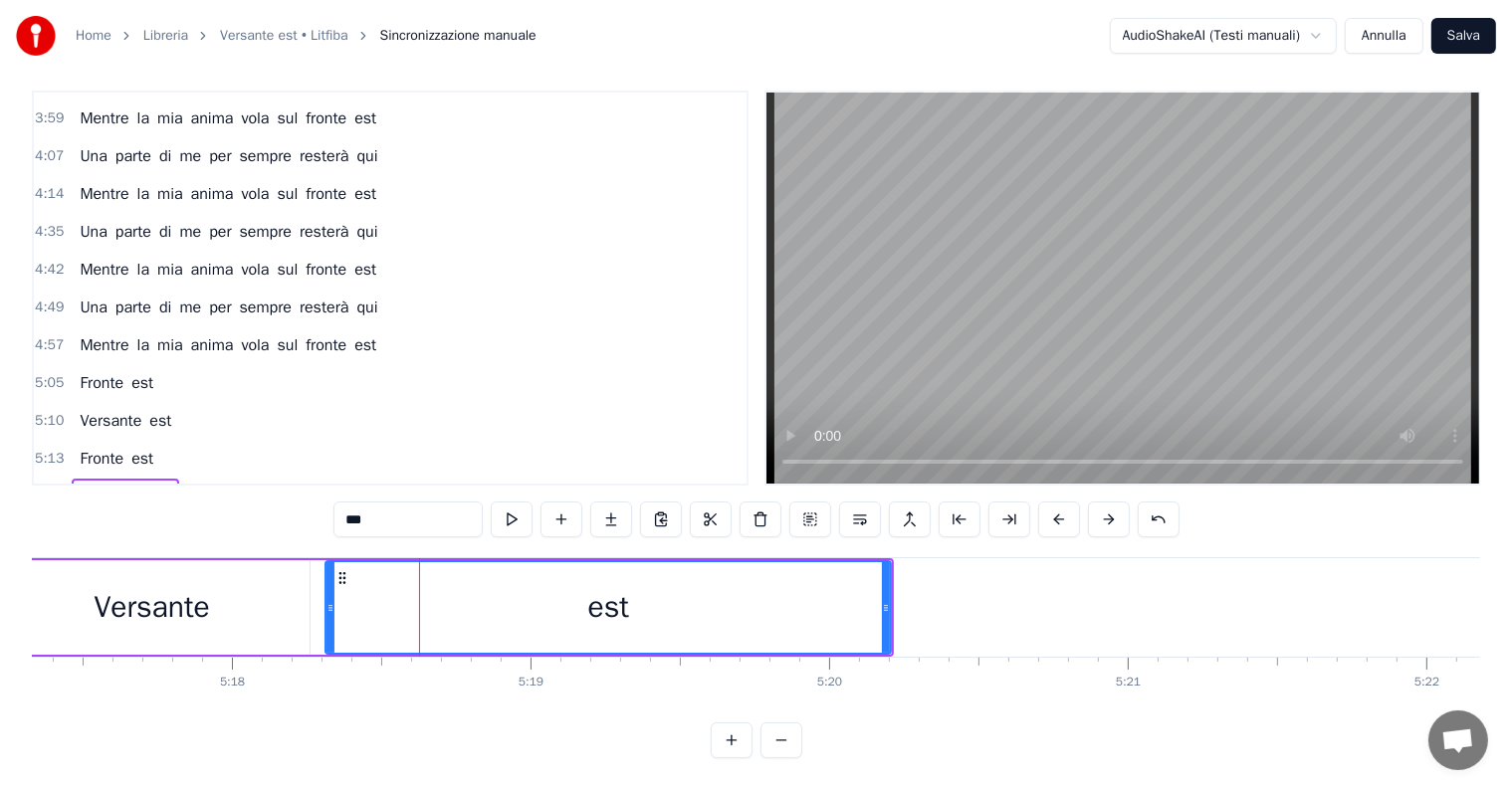 click on "Versante" at bounding box center [151, 607] 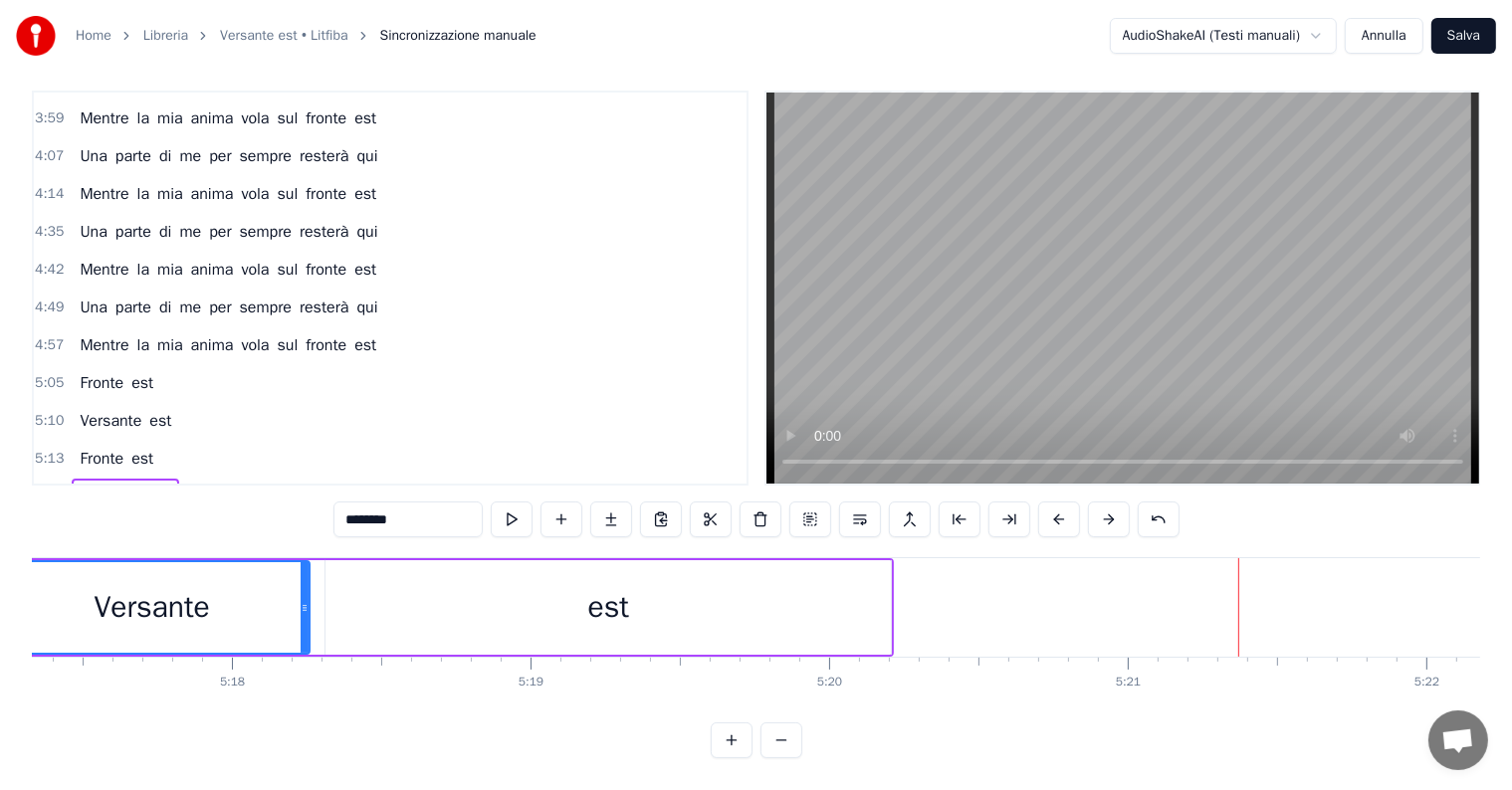 click on "est" at bounding box center [608, 607] 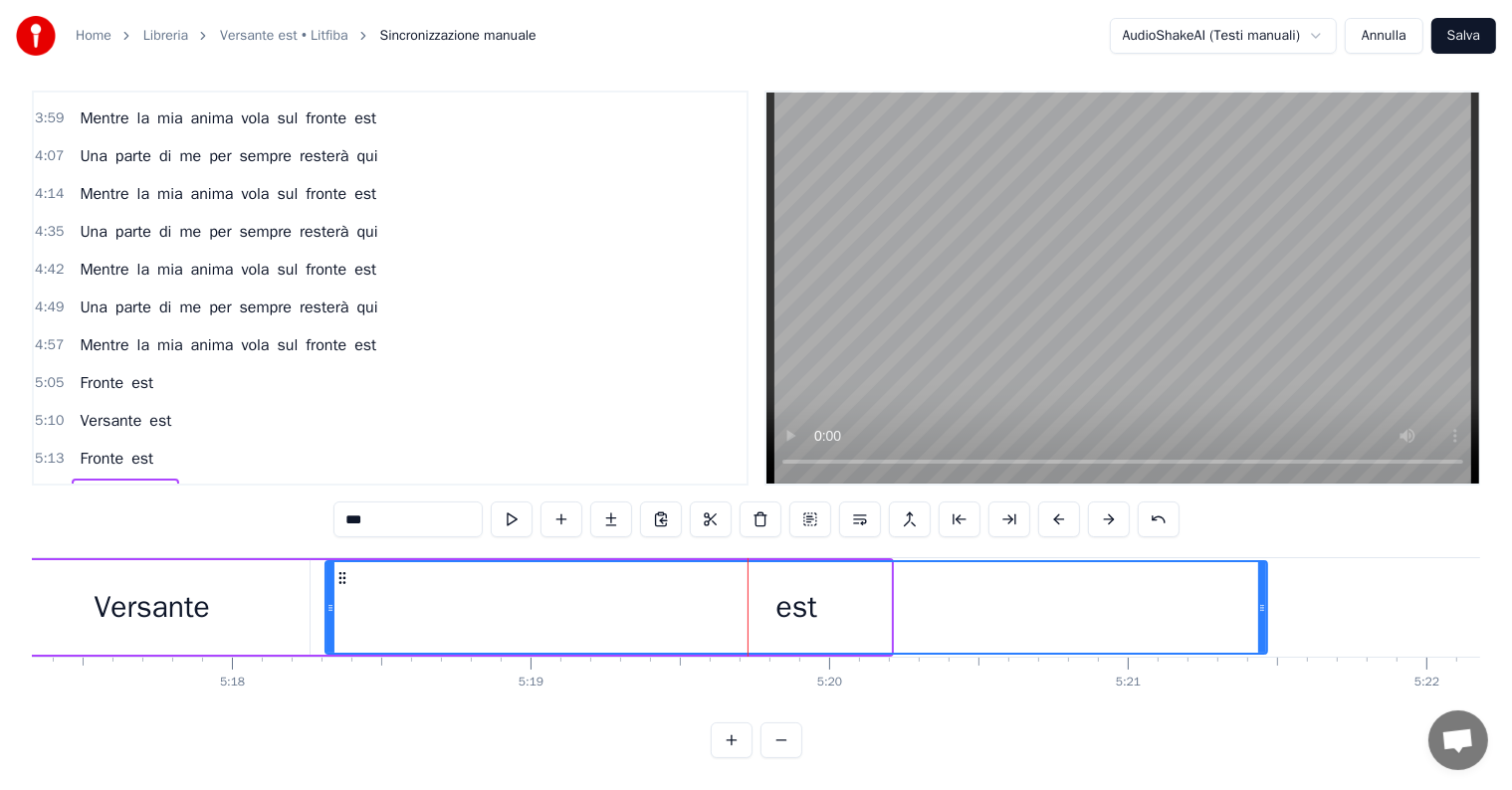 drag, startPoint x: 886, startPoint y: 587, endPoint x: 1318, endPoint y: 575, distance: 432.16663 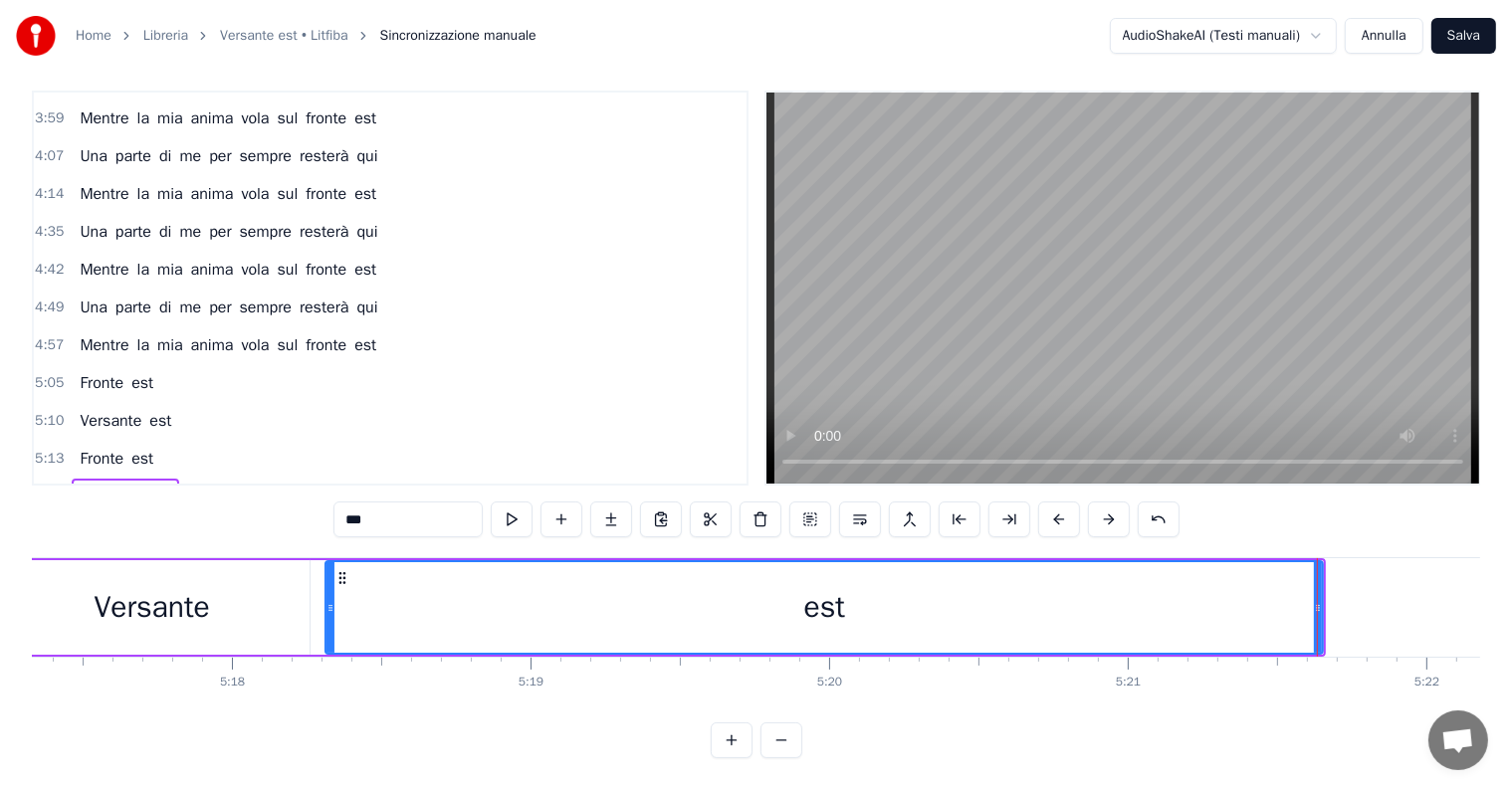 click on "Versante" at bounding box center [151, 607] 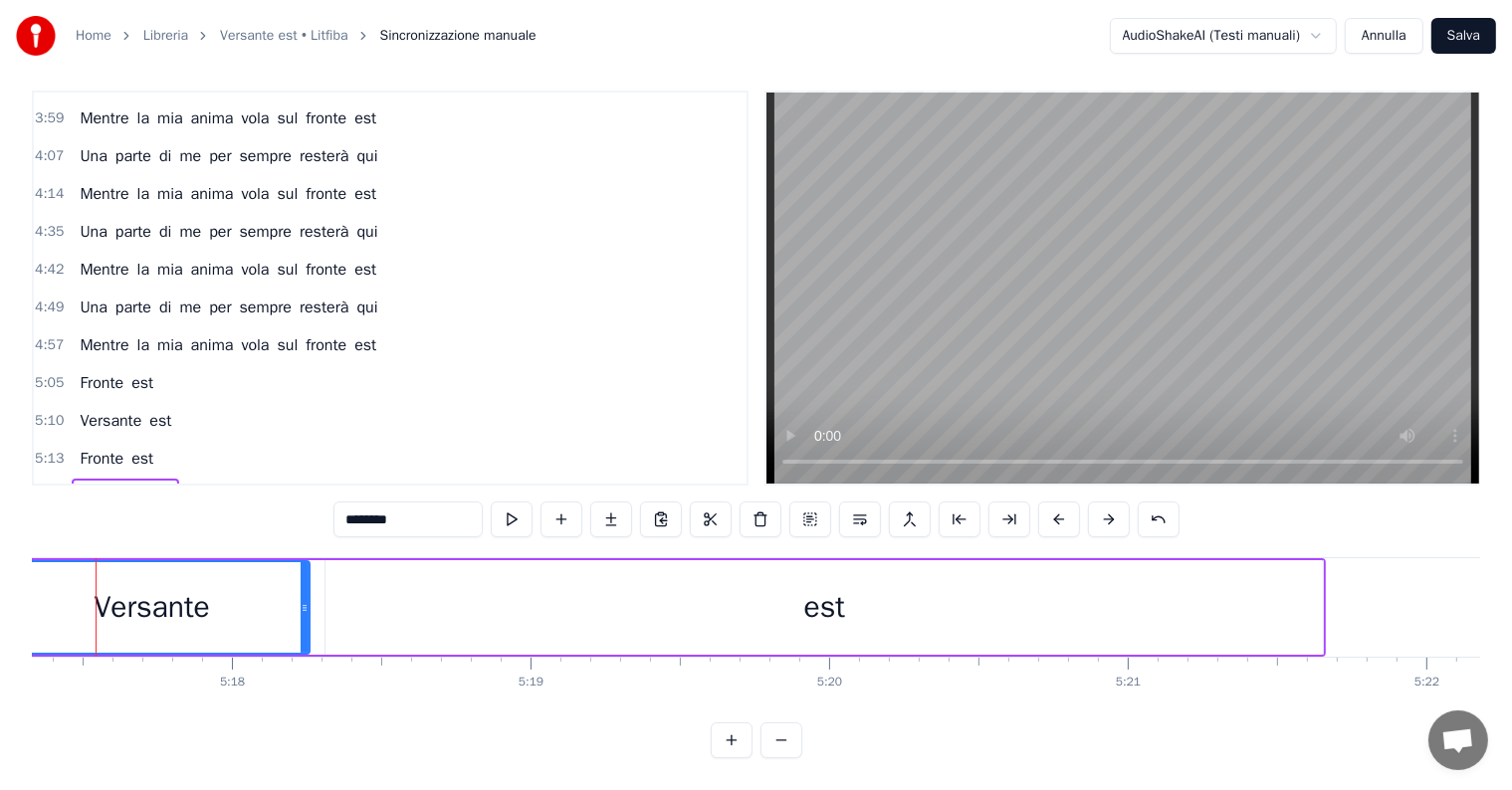scroll, scrollTop: 0, scrollLeft: 94723, axis: horizontal 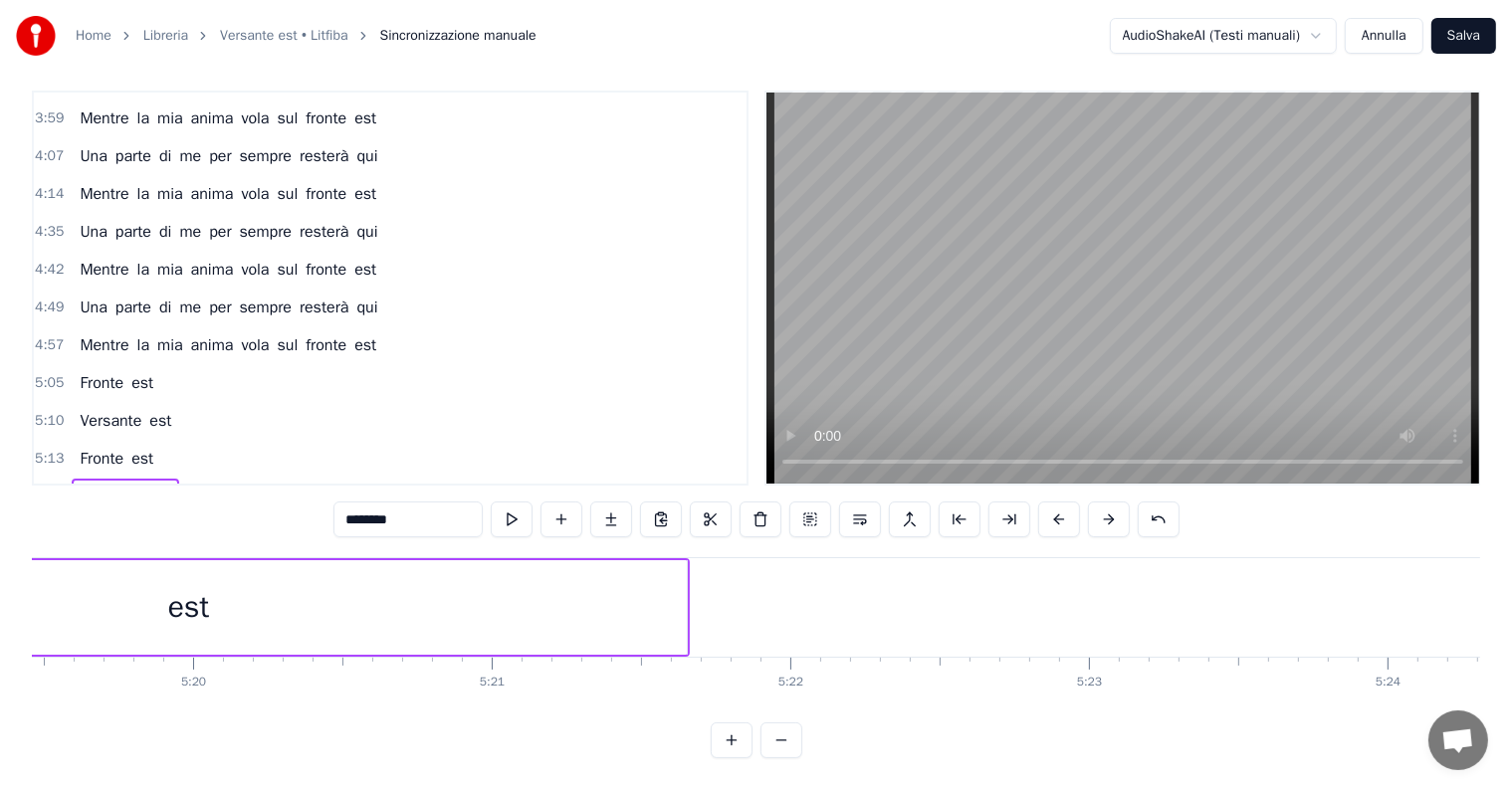 click on "est" at bounding box center (188, 607) 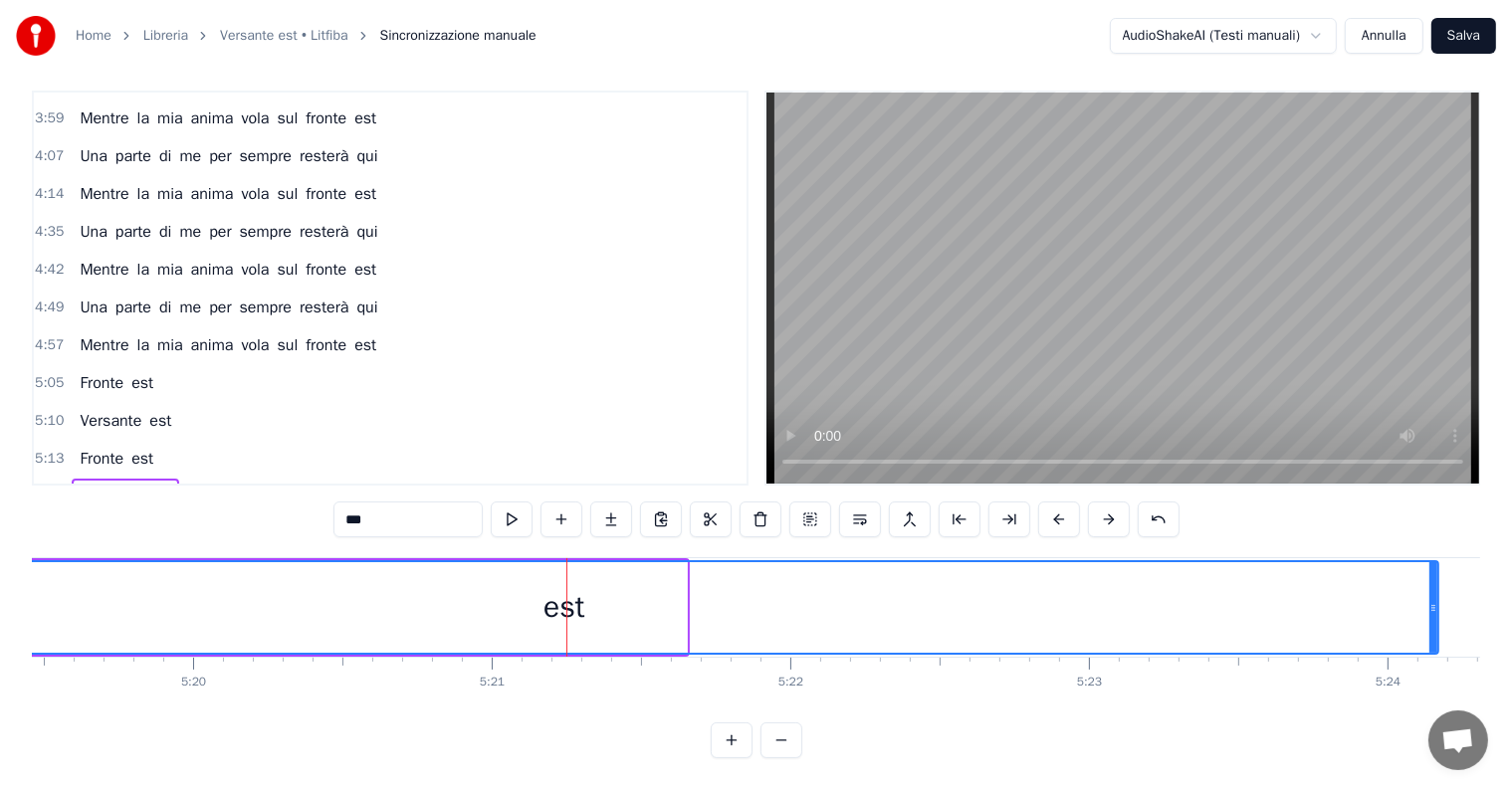 drag, startPoint x: 681, startPoint y: 588, endPoint x: 1432, endPoint y: 585, distance: 751.006 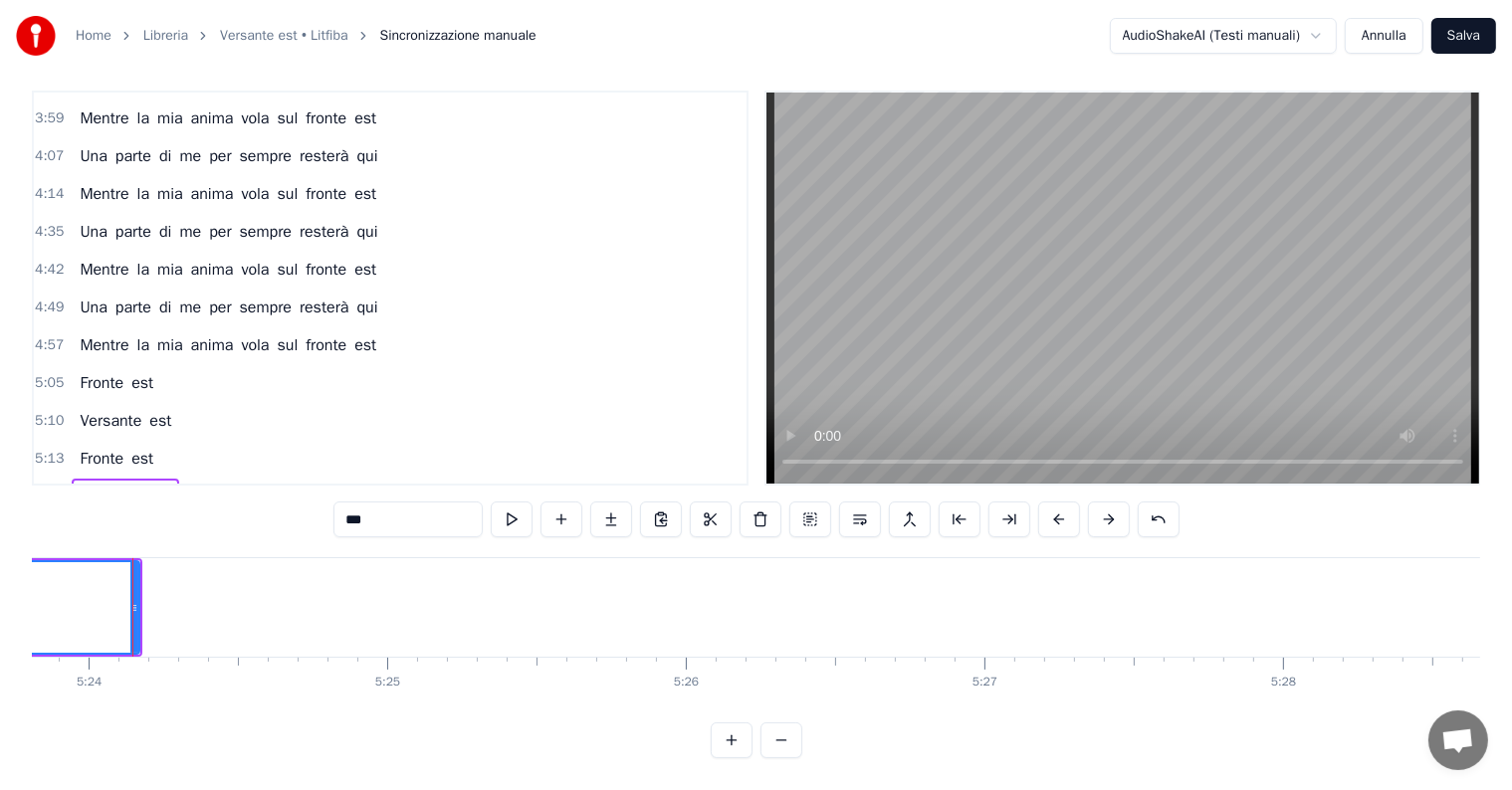 click on "Versante" at bounding box center [110, 496] 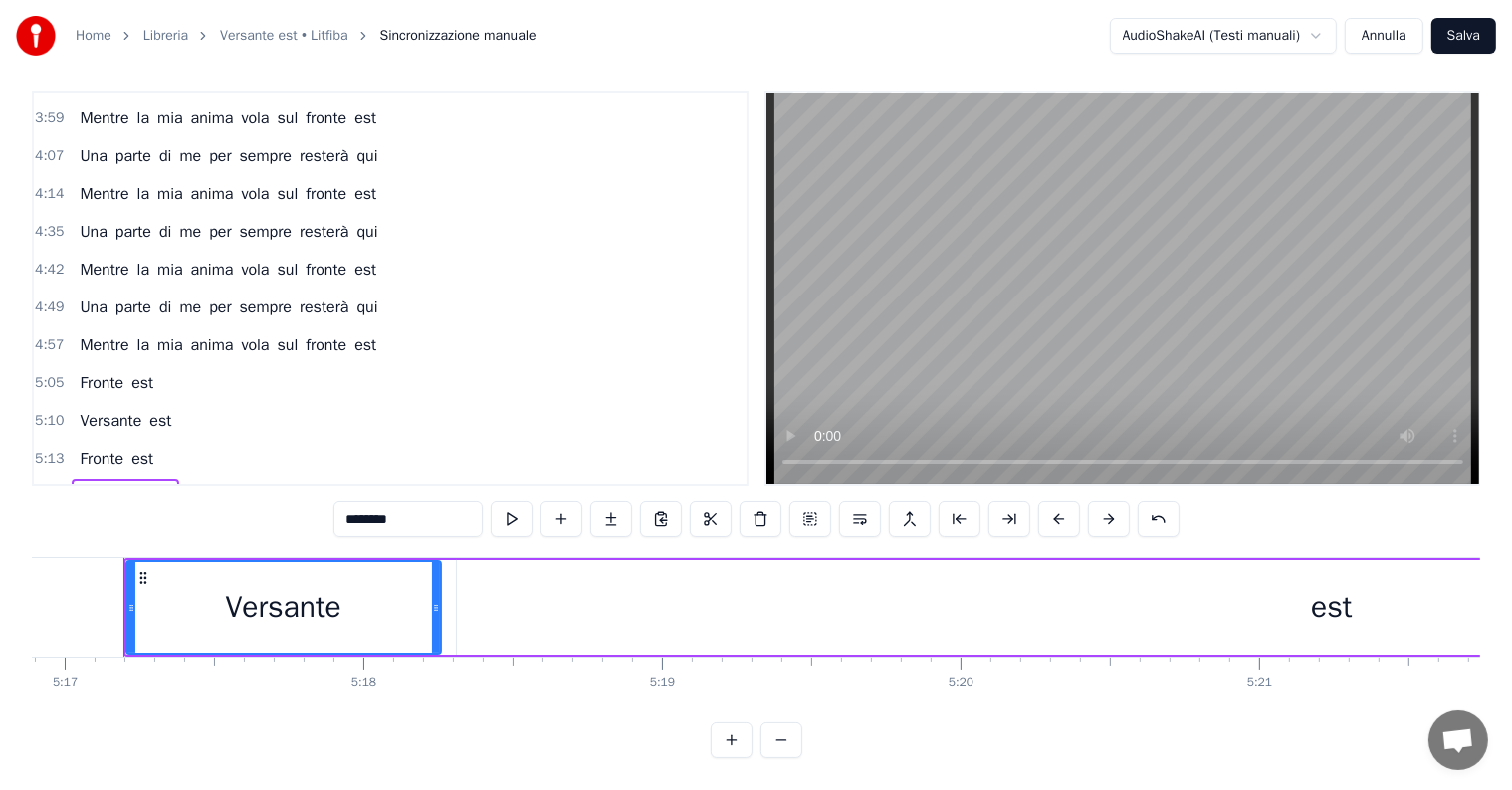 scroll, scrollTop: 0, scrollLeft: 94620, axis: horizontal 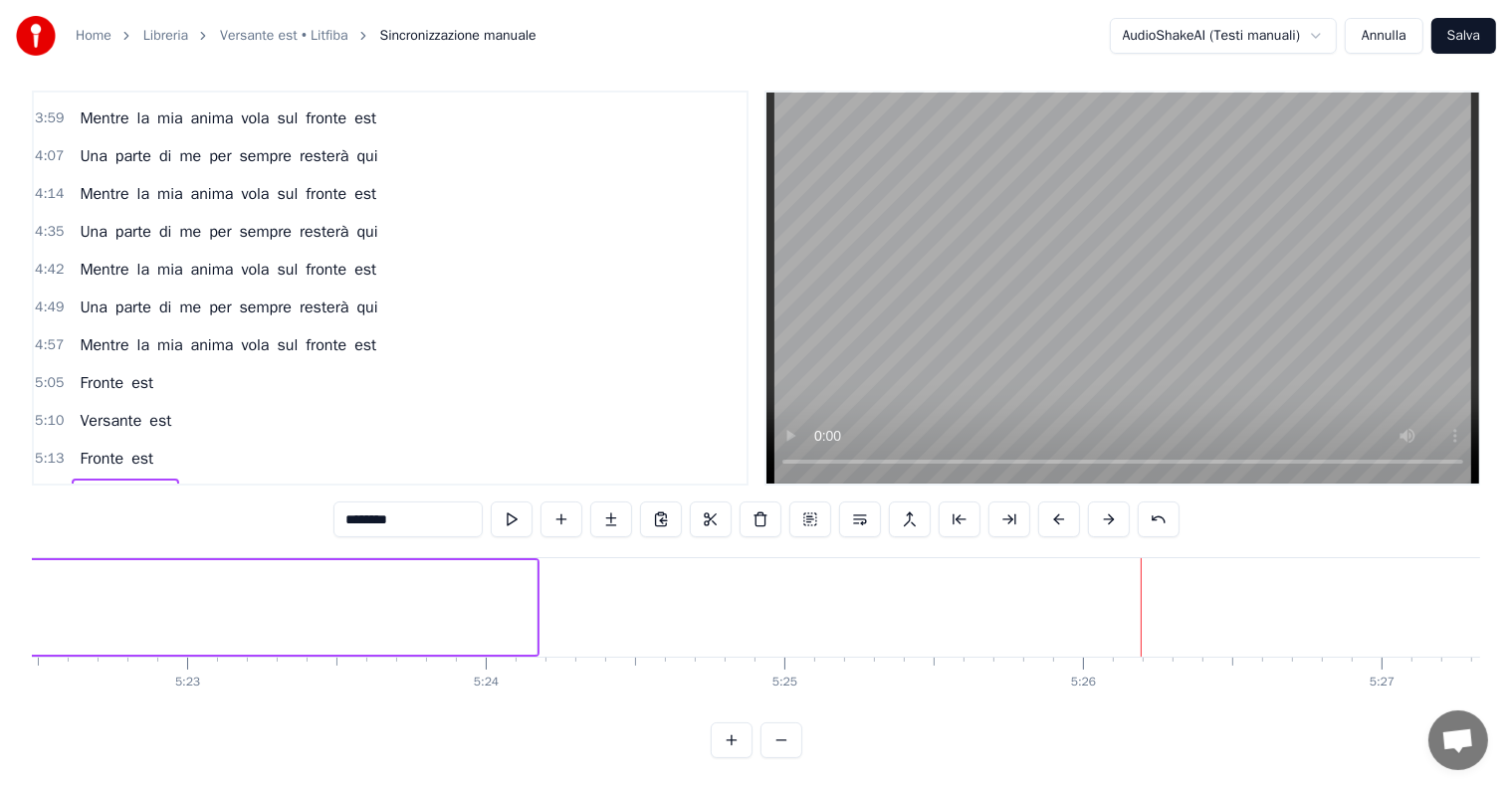 click on "est" at bounding box center (-338, 607) 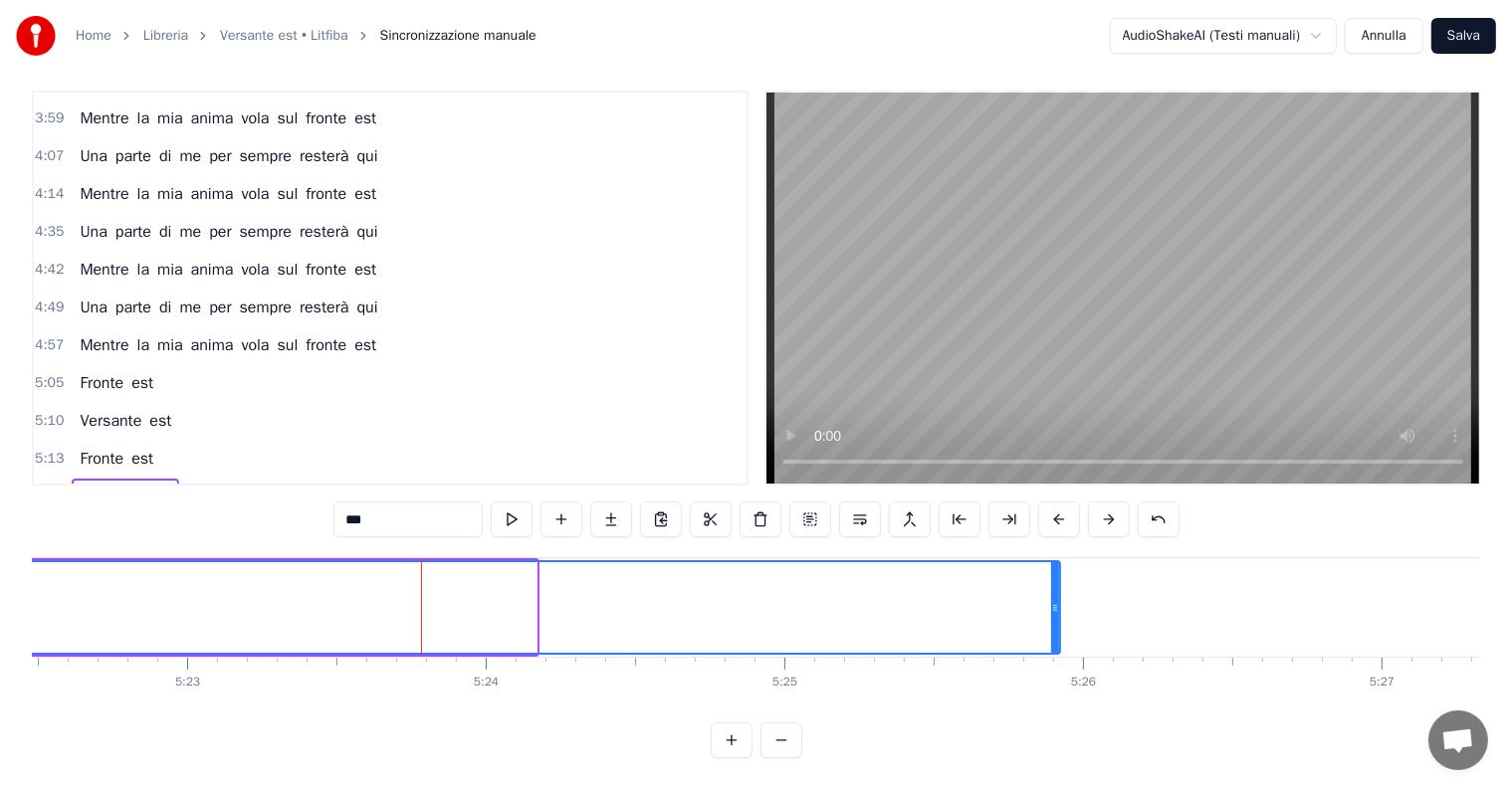 drag, startPoint x: 532, startPoint y: 592, endPoint x: 1055, endPoint y: 594, distance: 523.0038 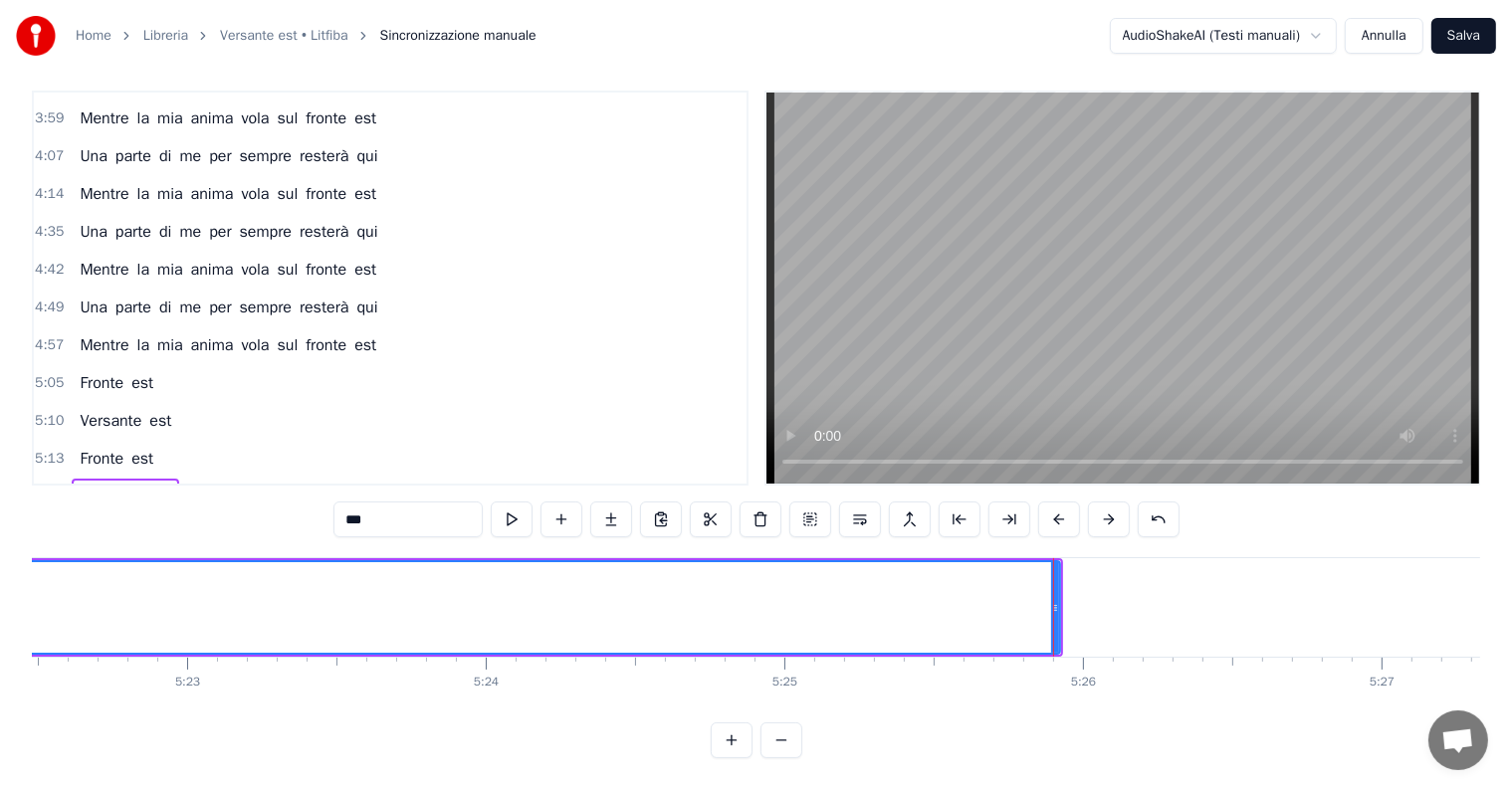 click on "Versante" at bounding box center [110, 496] 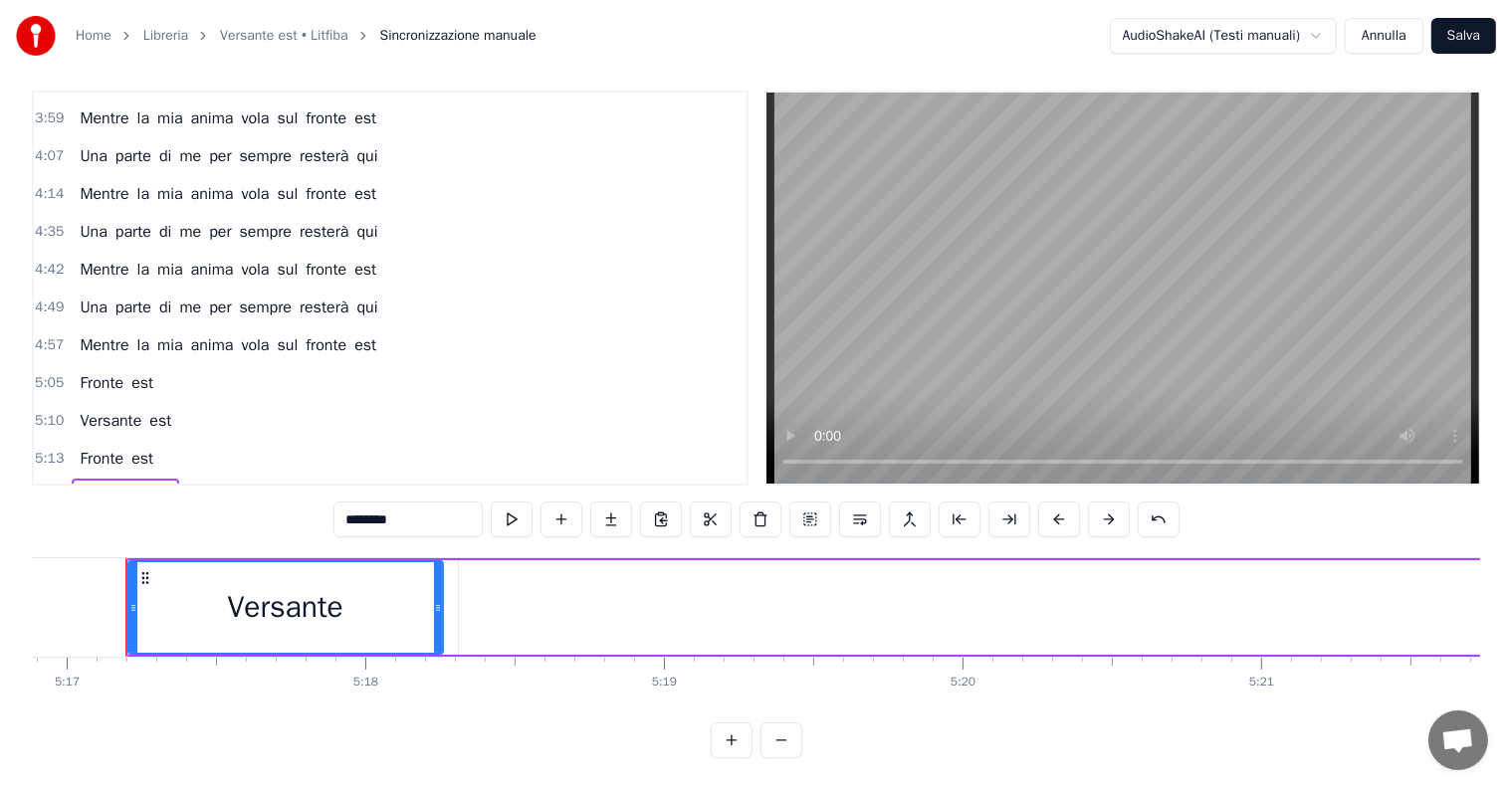 scroll, scrollTop: 0, scrollLeft: 94620, axis: horizontal 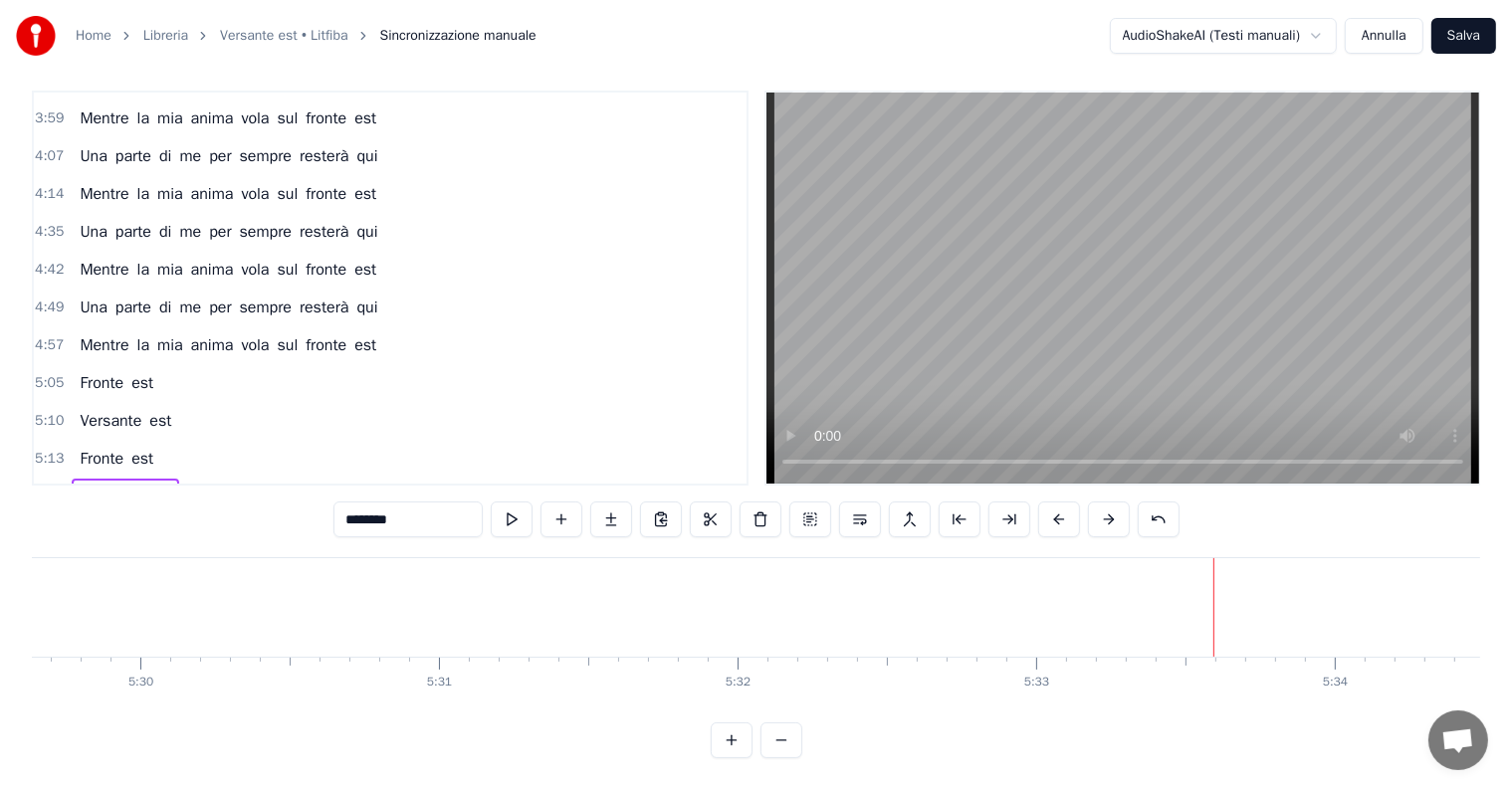 click on "Mentre la mia anima vola sul fronte est" at bounding box center (228, 345) 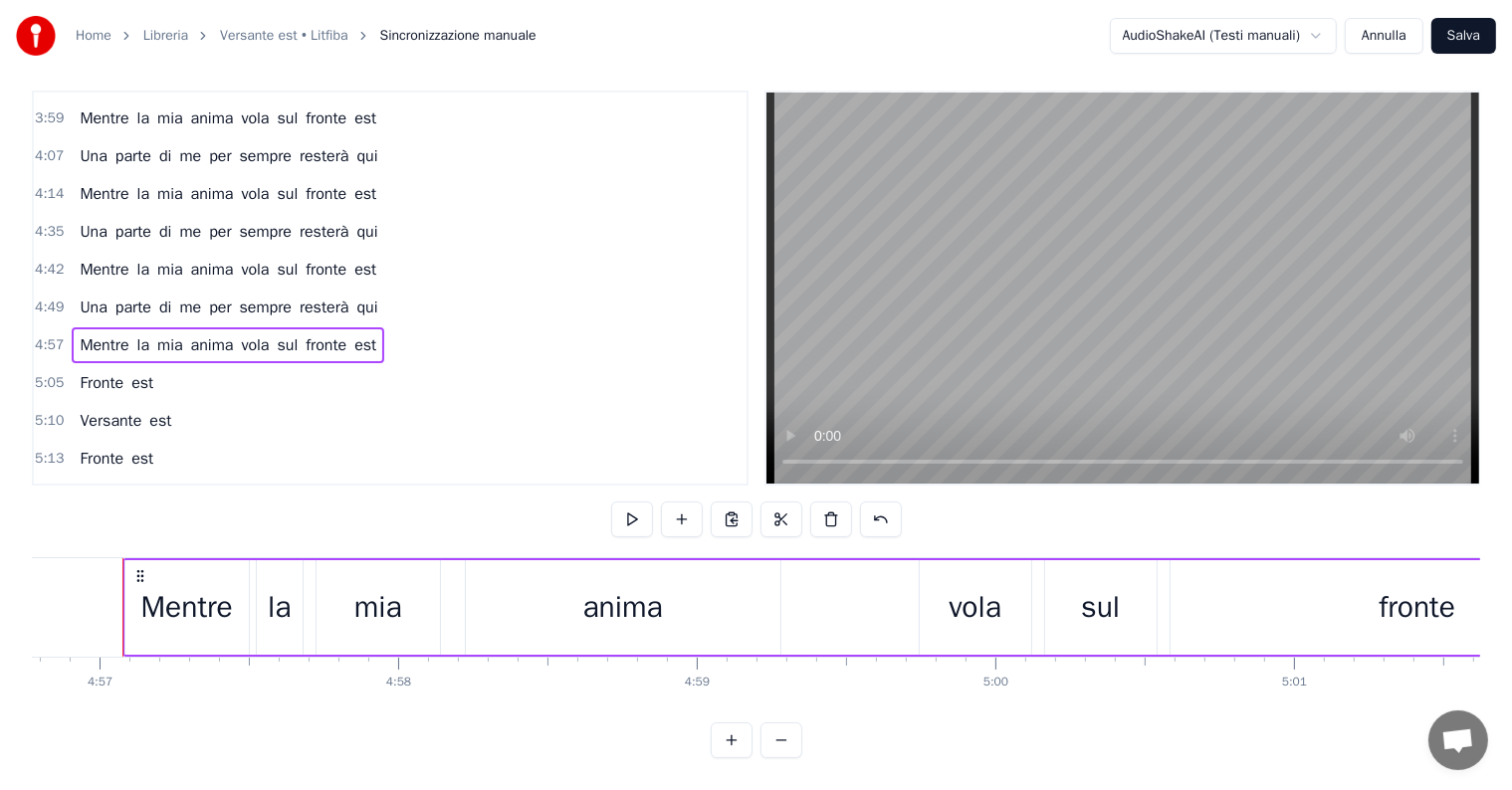 scroll, scrollTop: 0, scrollLeft: 88612, axis: horizontal 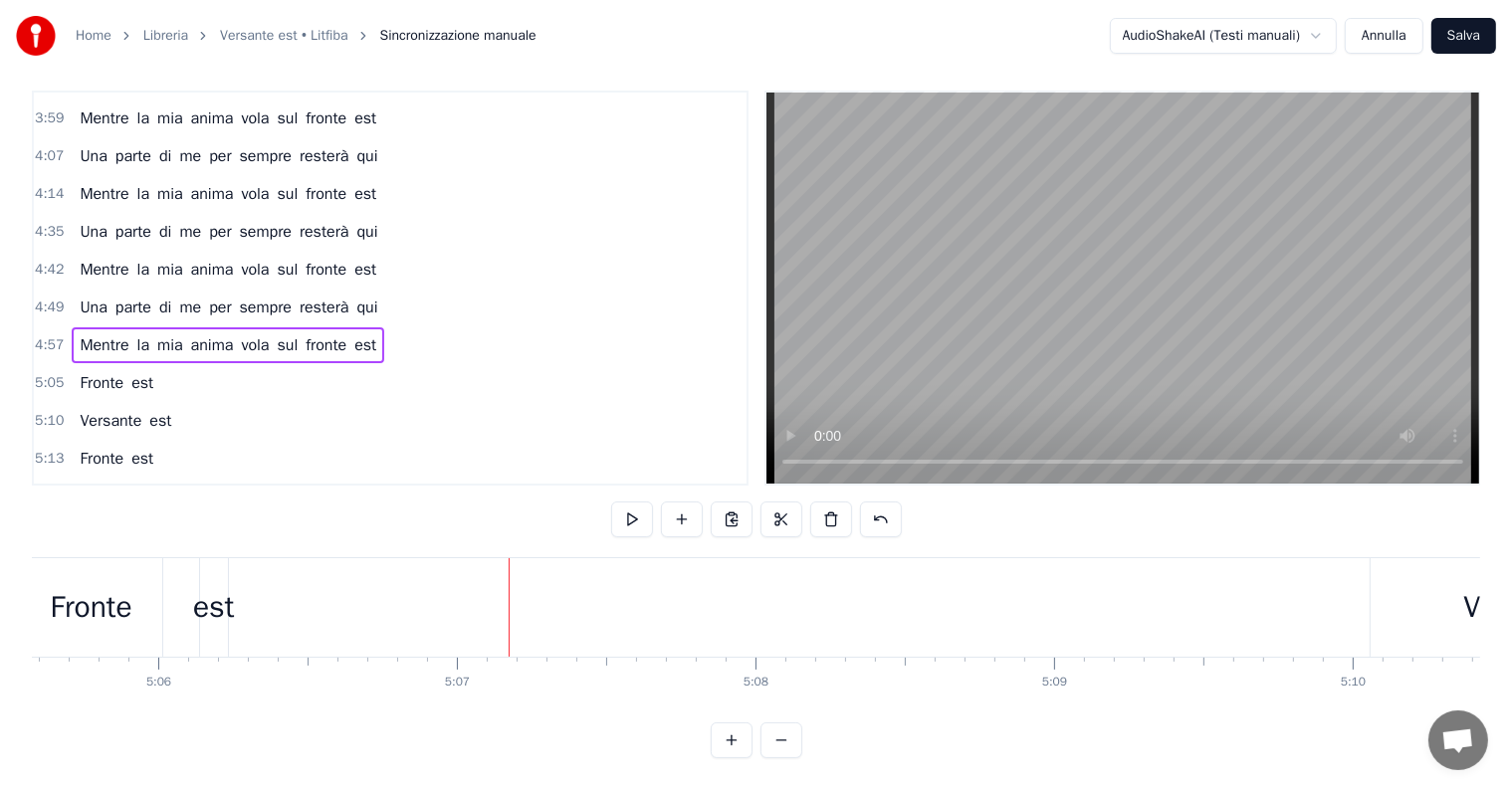 click on "Salva" at bounding box center (1463, 36) 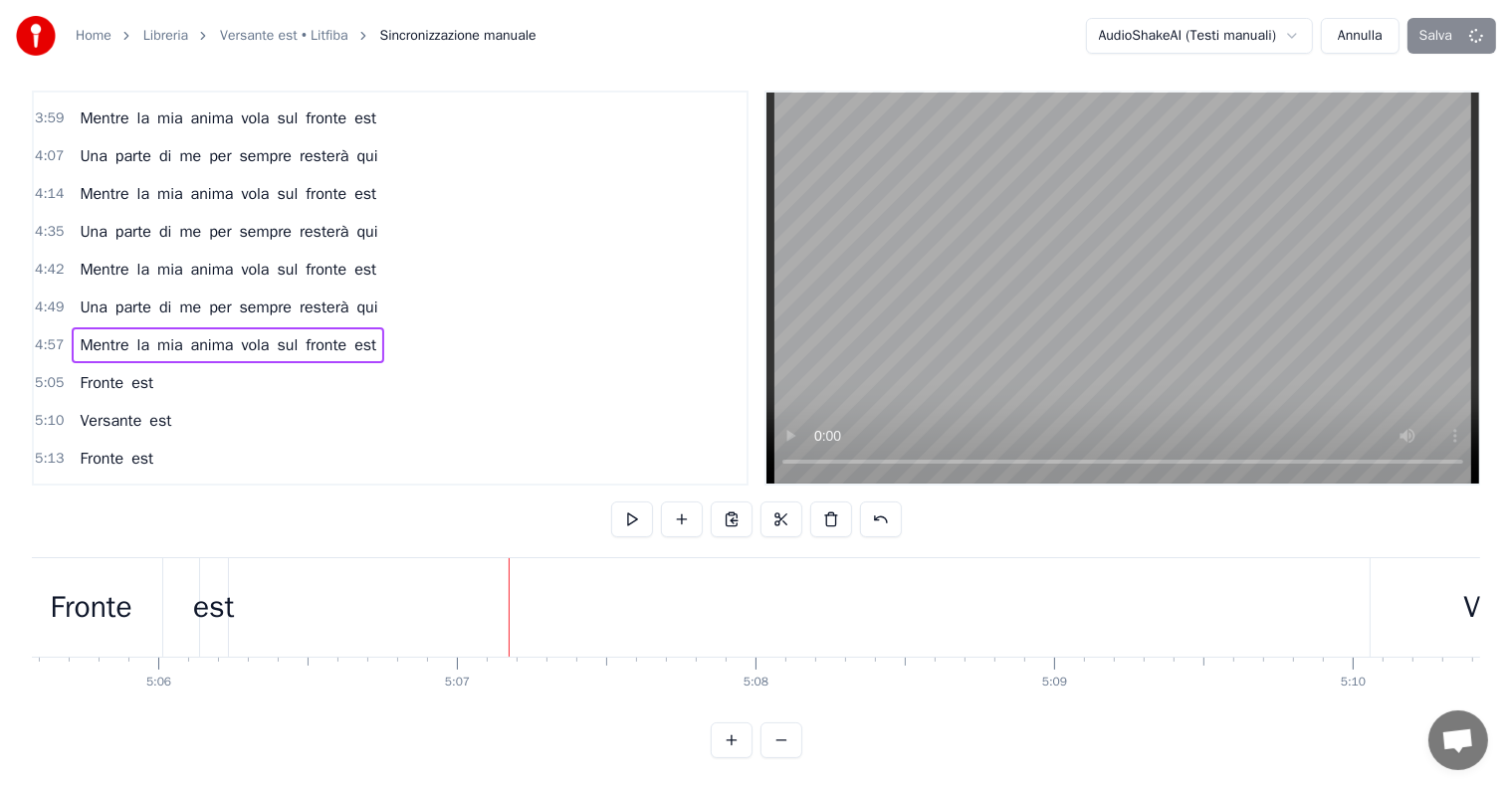 scroll, scrollTop: 1, scrollLeft: 0, axis: vertical 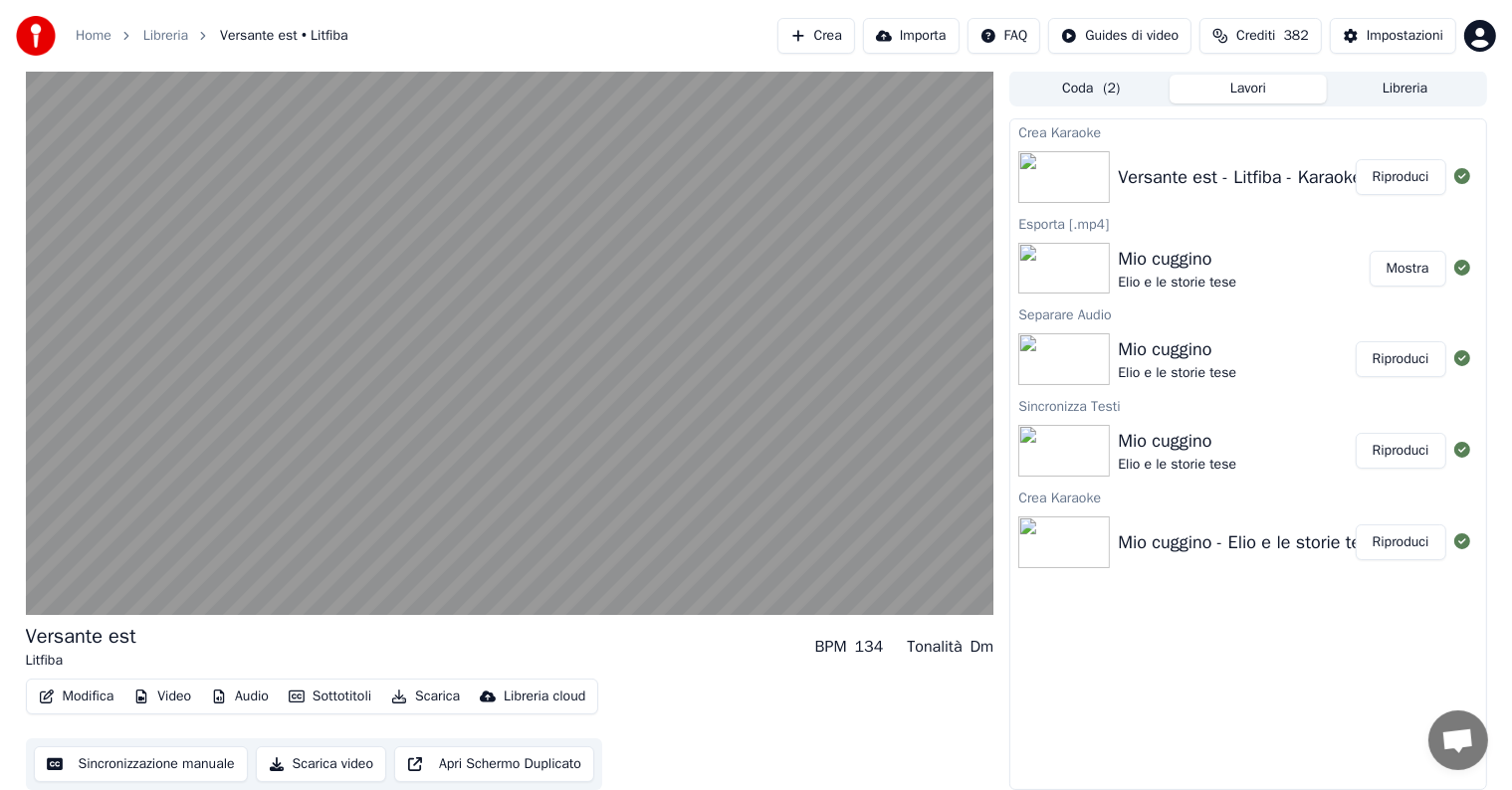 click on "Riproduci" at bounding box center [1401, 177] 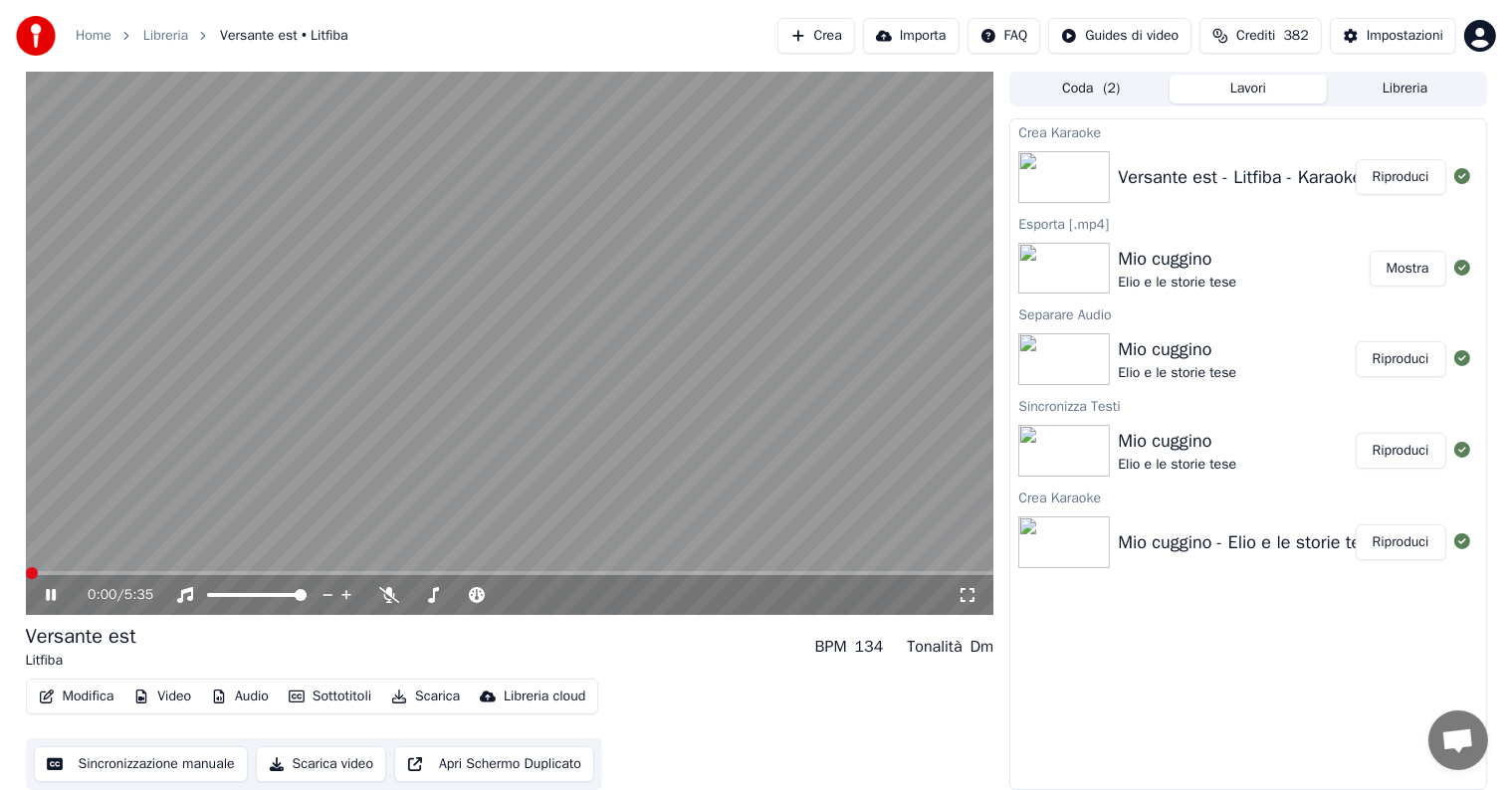 click 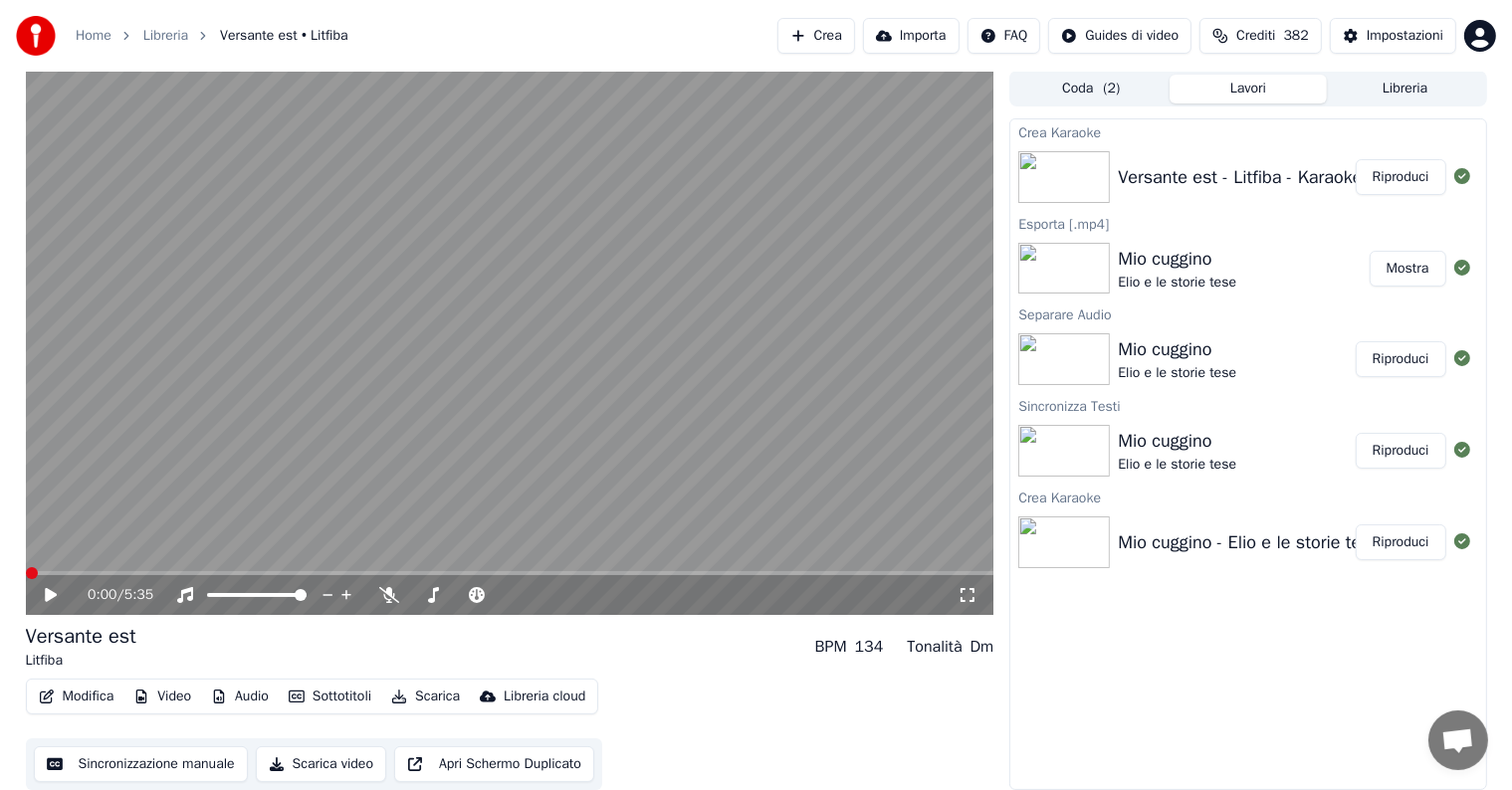click on "Audio" at bounding box center [240, 696] 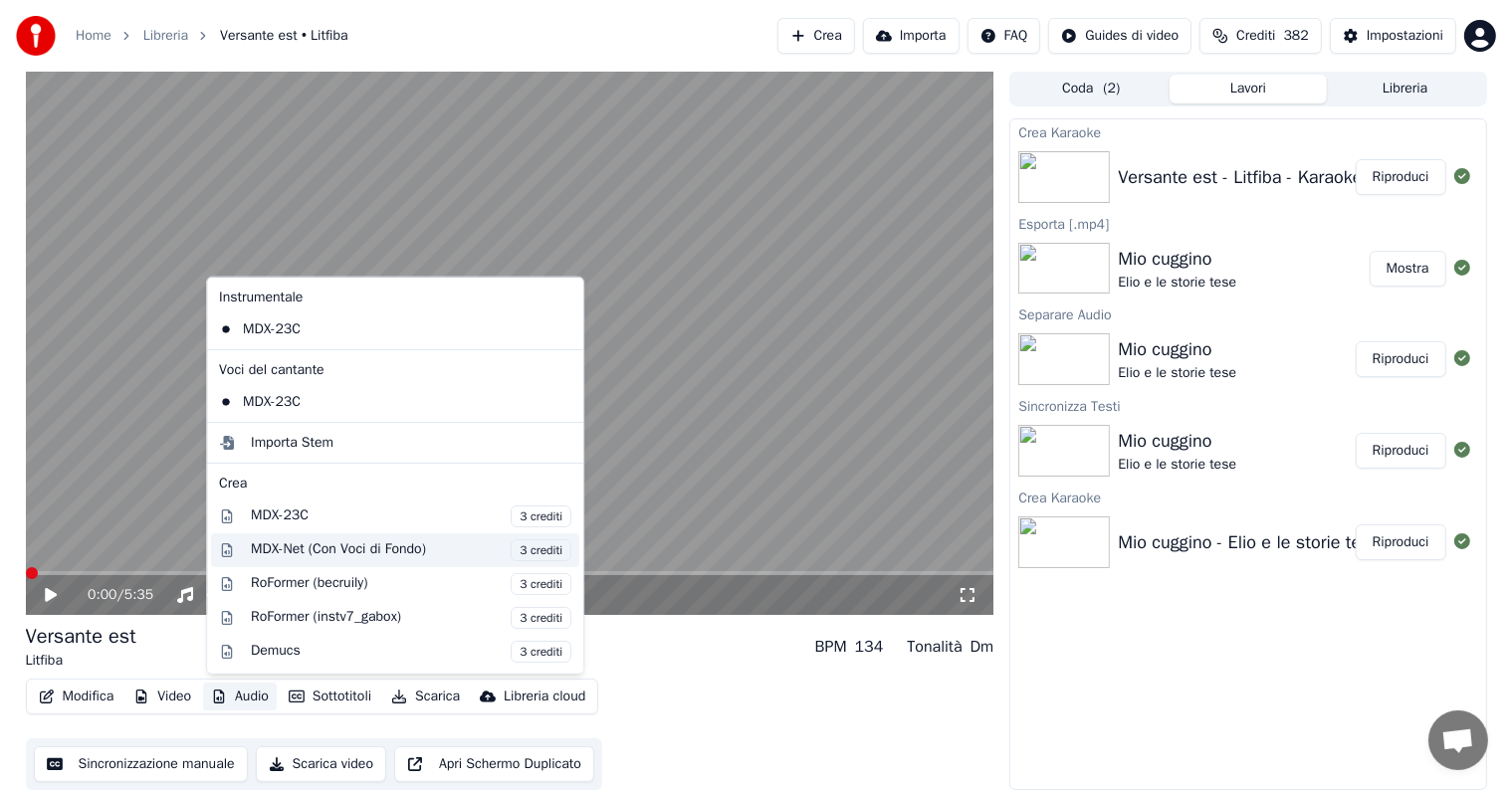 click on "MDX-Net (Con Voci di Fondo) 3 crediti" at bounding box center [411, 549] 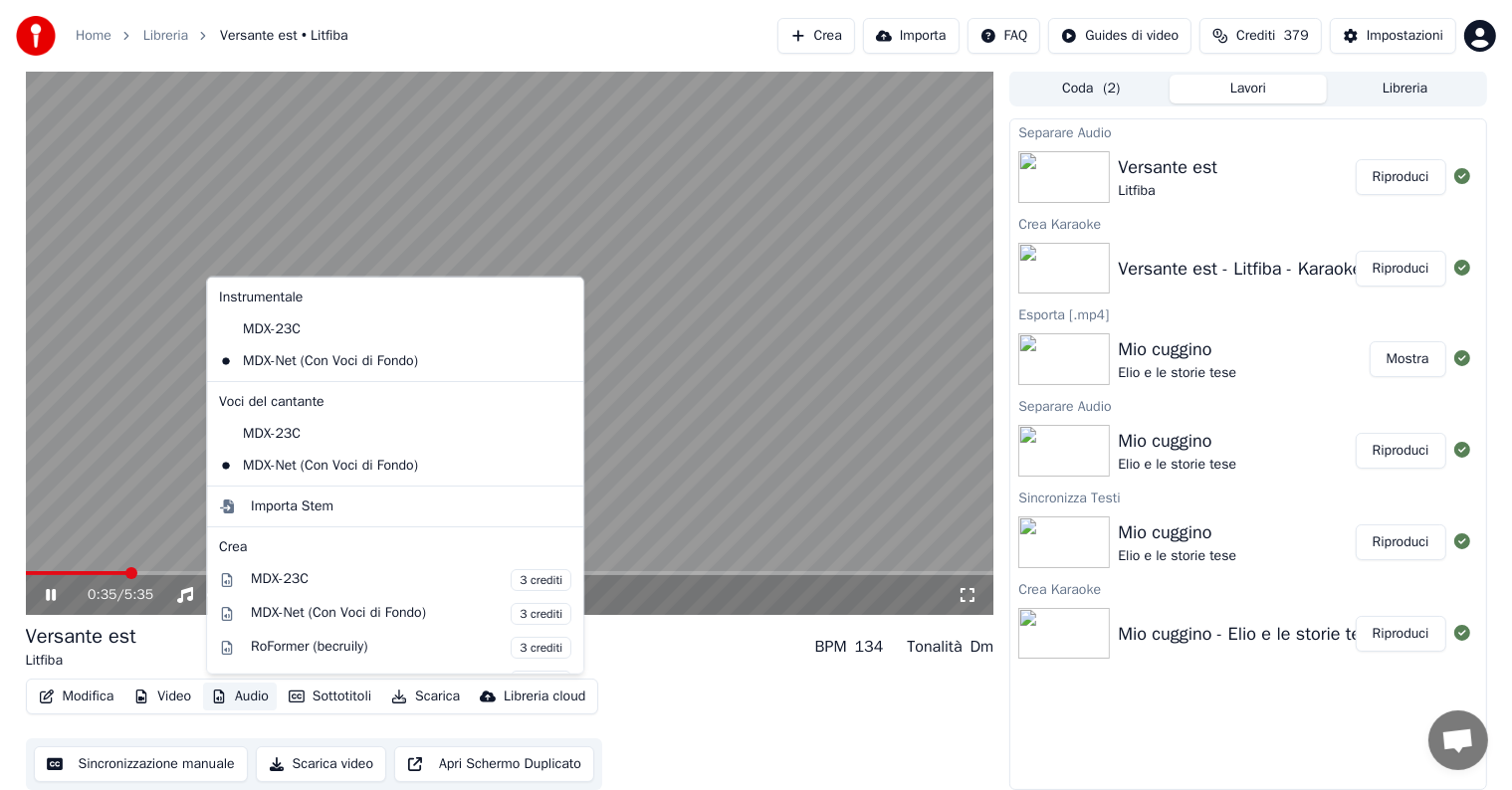 click on "Audio" at bounding box center (240, 696) 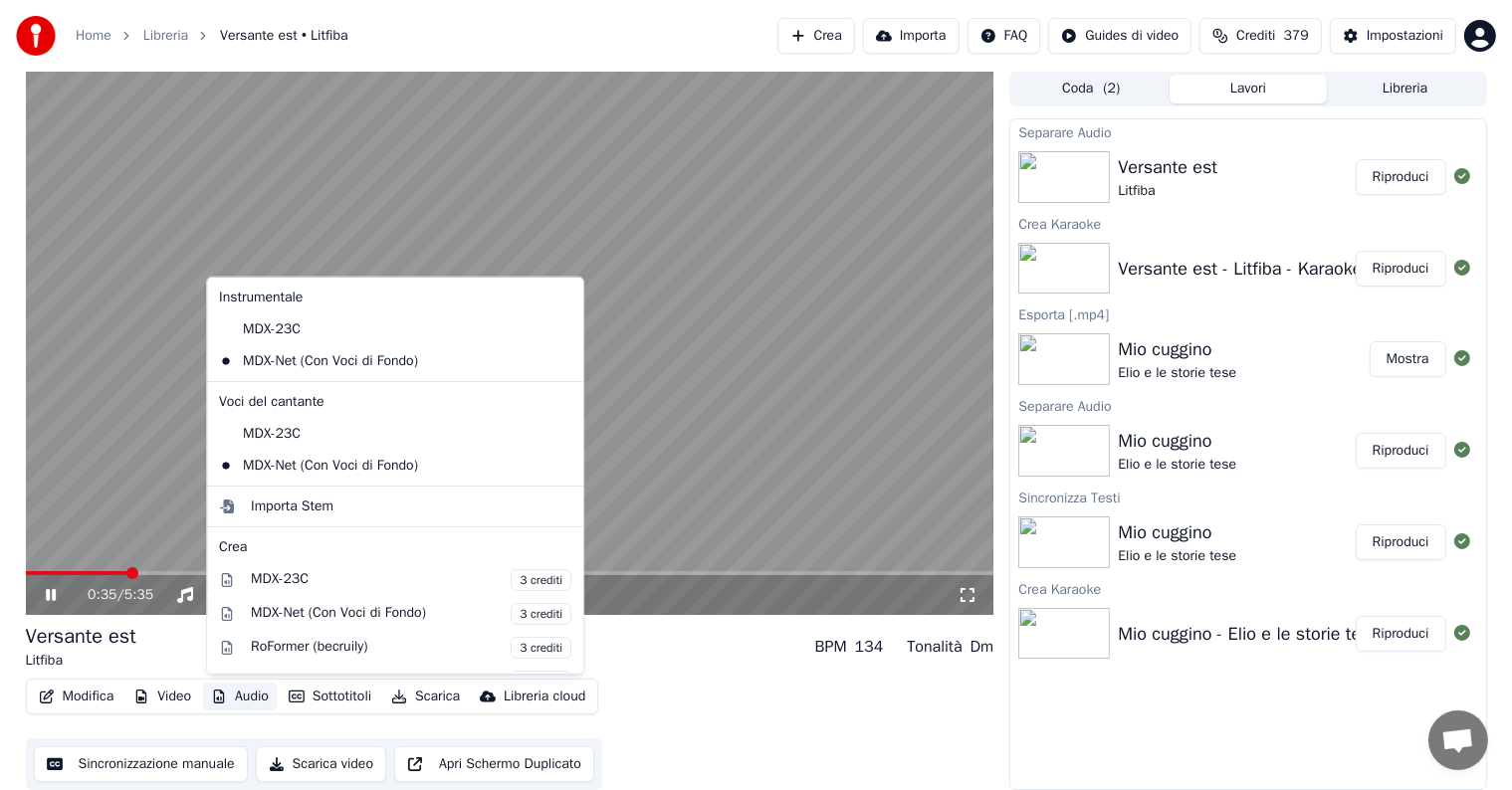 click on "Audio" at bounding box center (240, 696) 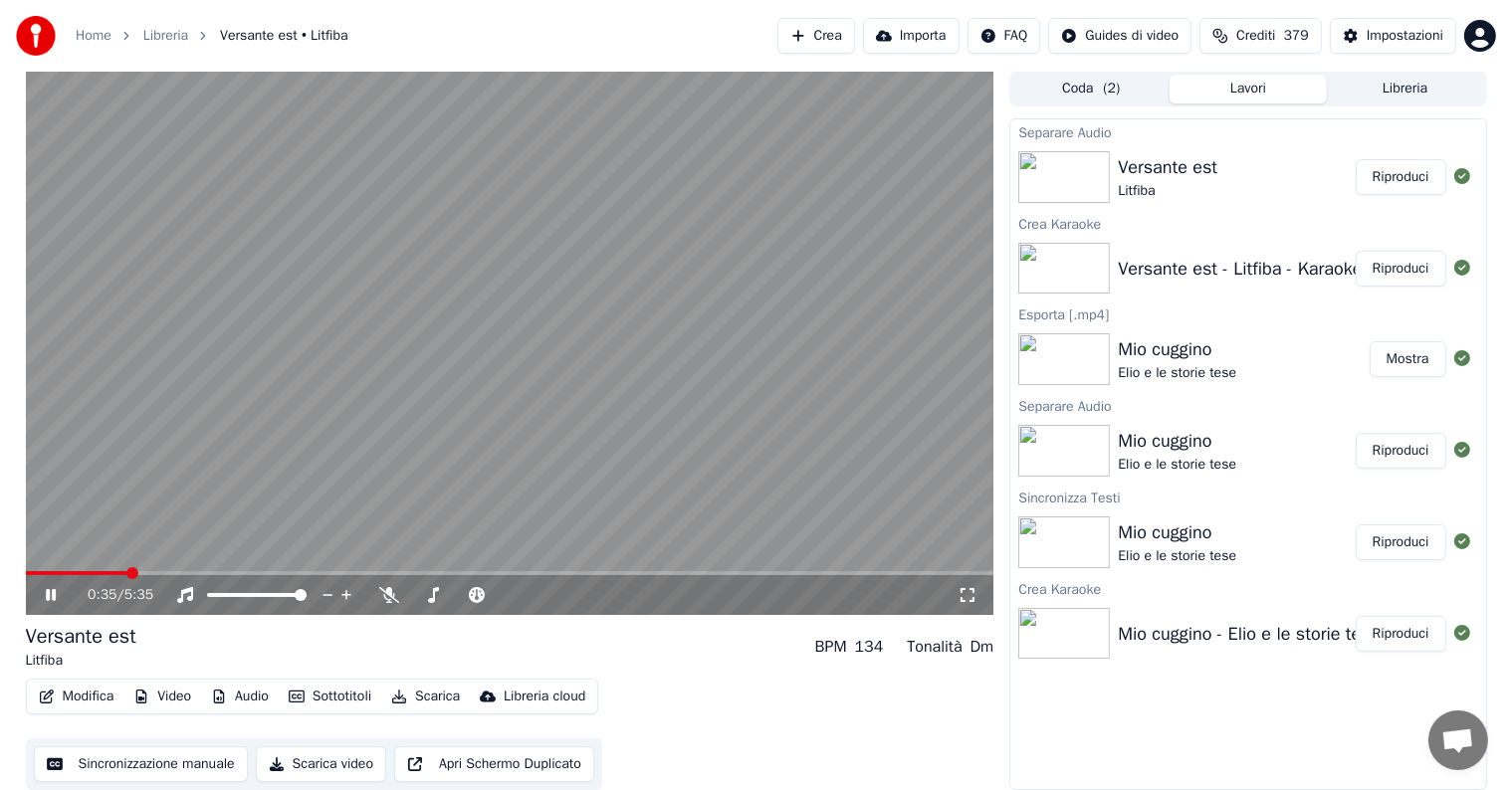 click on "Riproduci" at bounding box center [1401, 177] 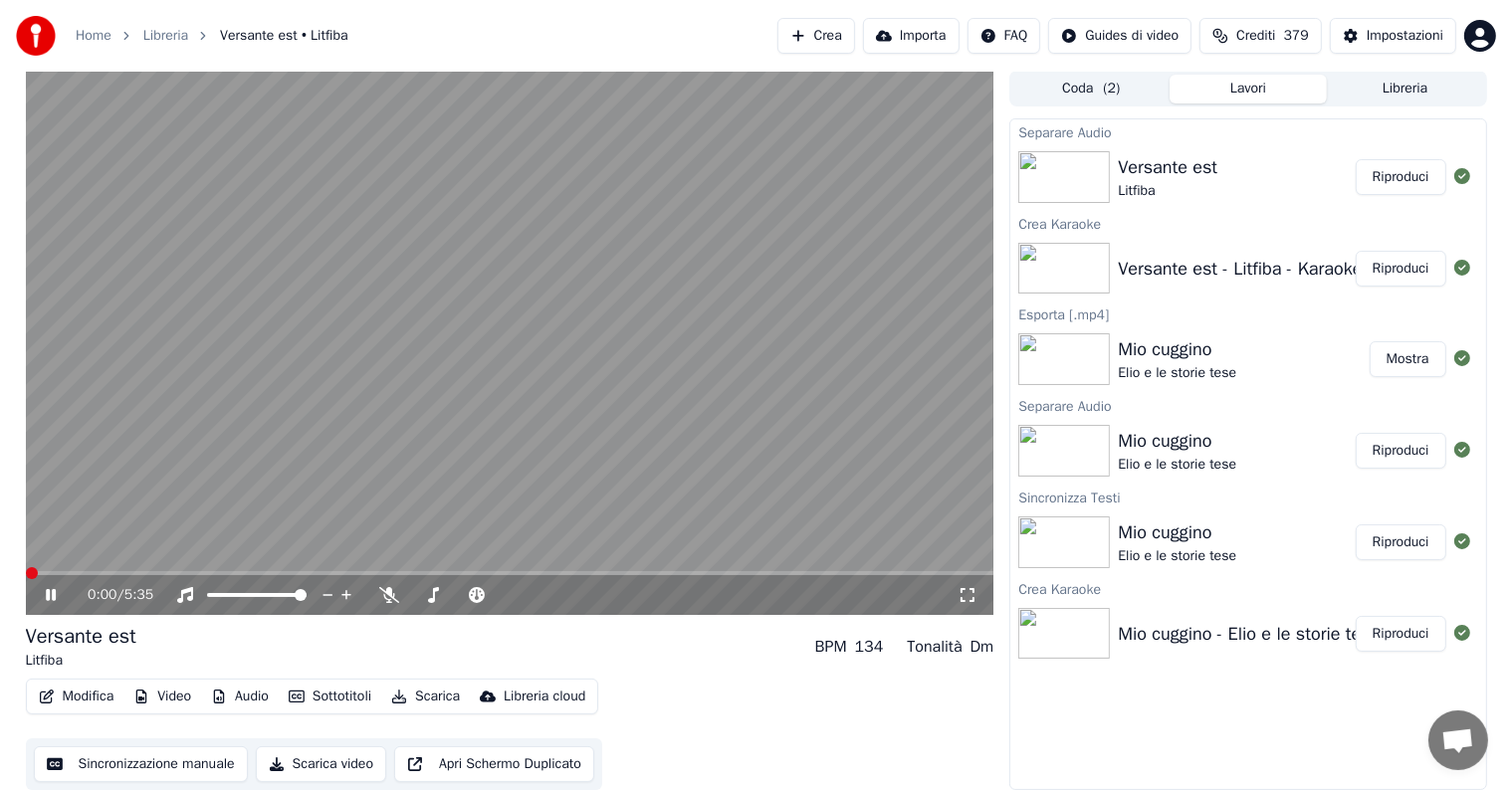 click 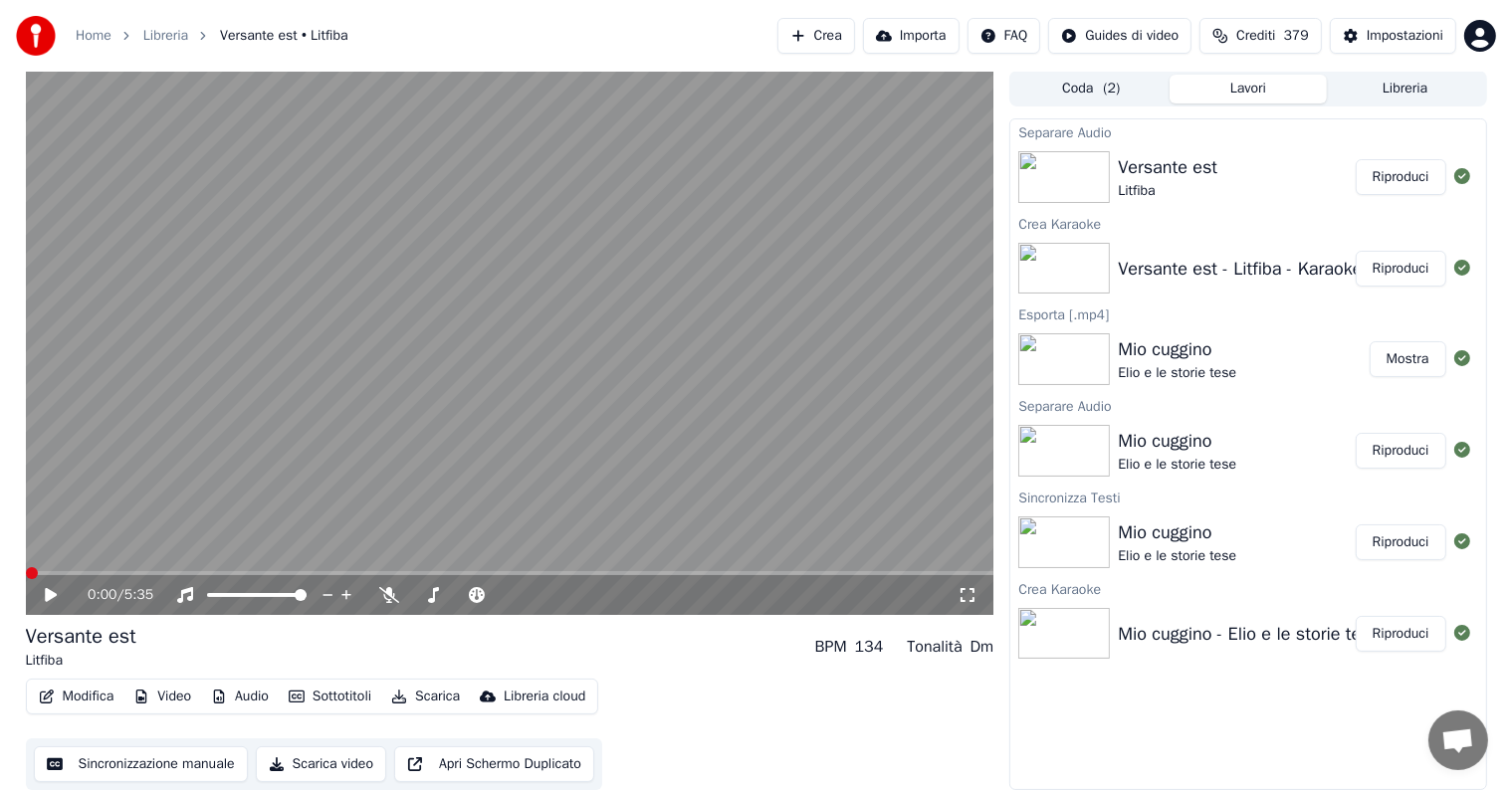 click on "Audio" at bounding box center (240, 696) 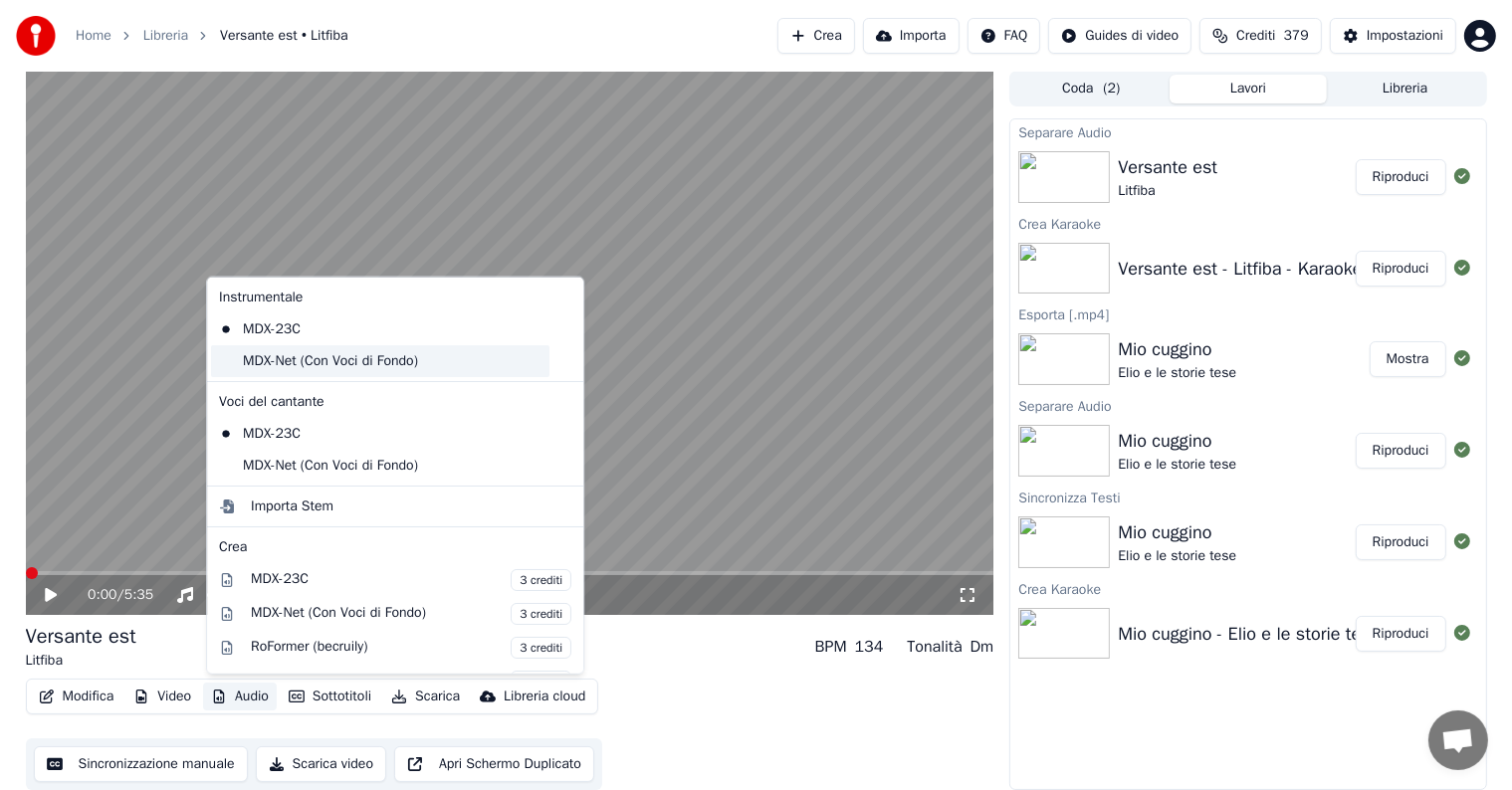 click on "MDX-Net (Con Voci di Fondo)" at bounding box center (380, 361) 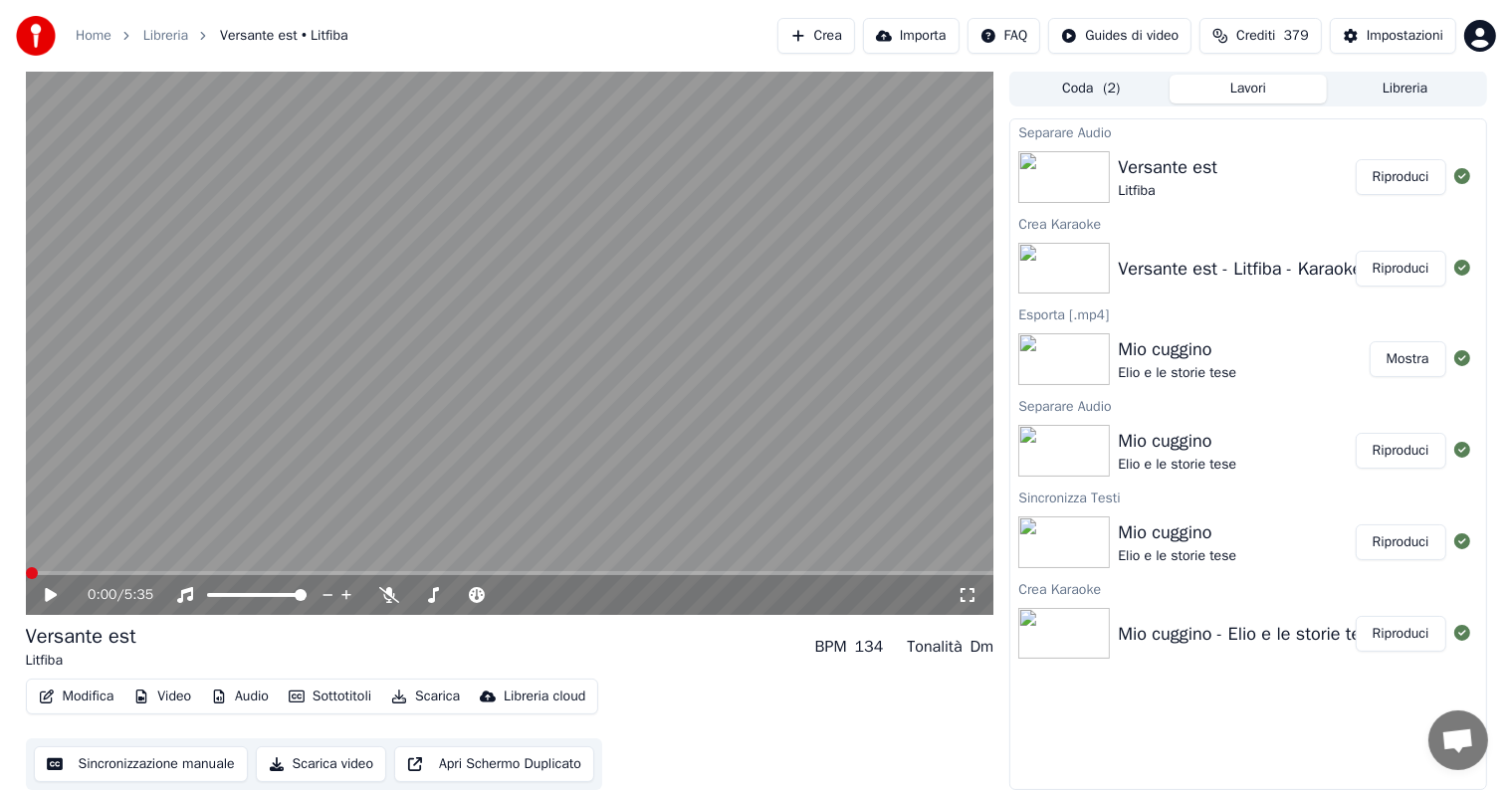 click on "Audio" at bounding box center [240, 696] 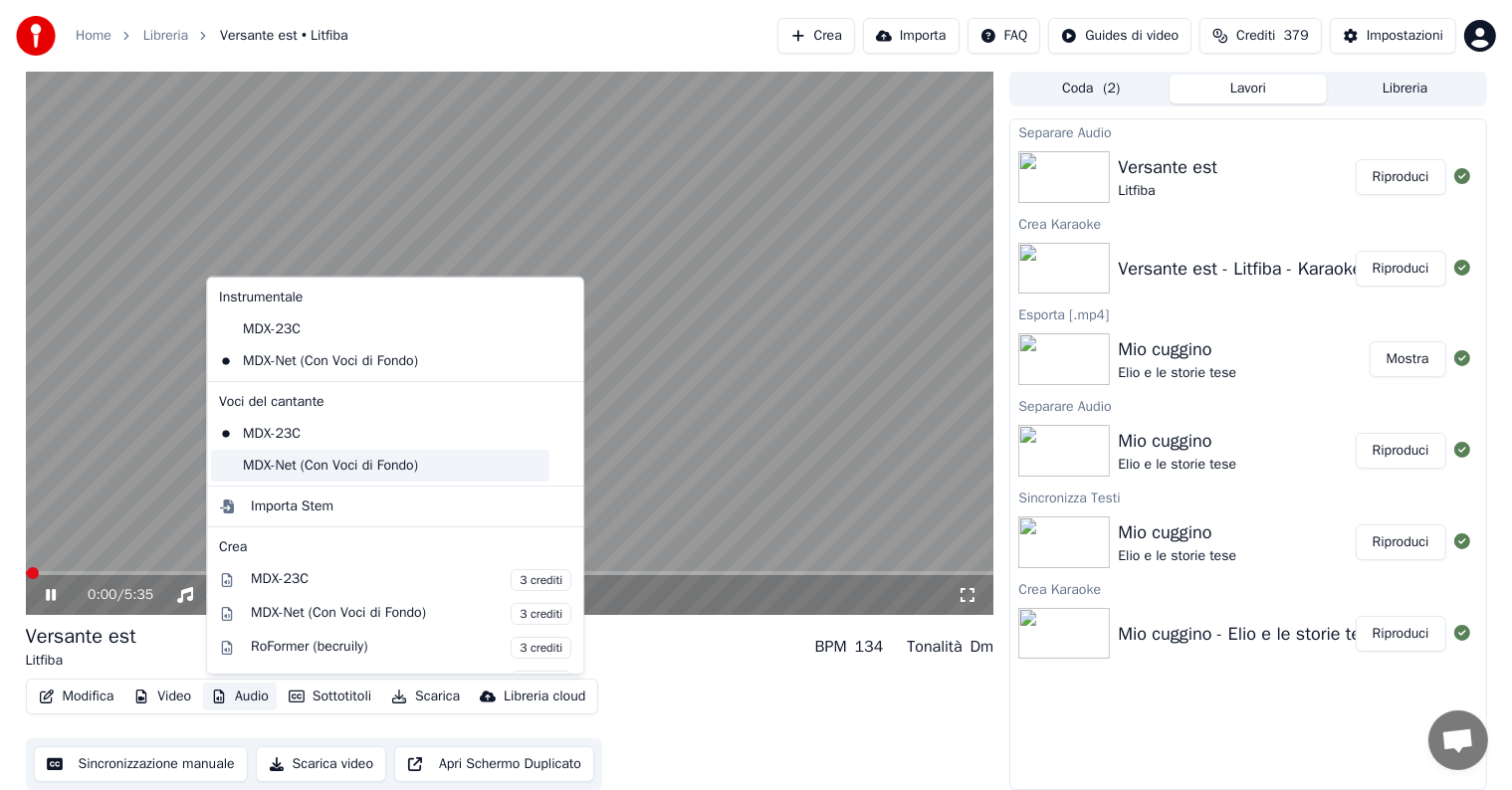 click on "MDX-Net (Con Voci di Fondo)" at bounding box center (380, 466) 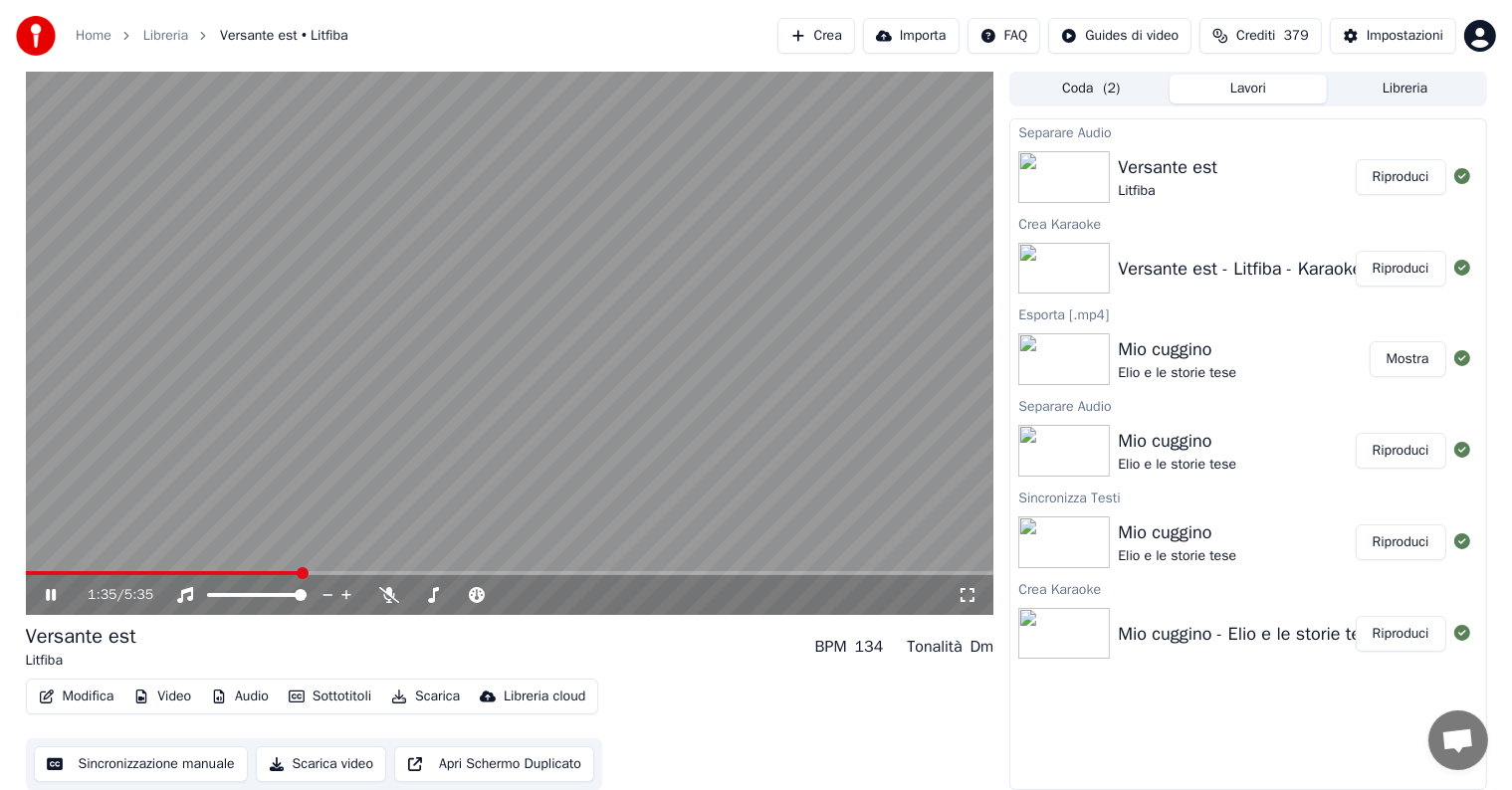 click at bounding box center [510, 573] 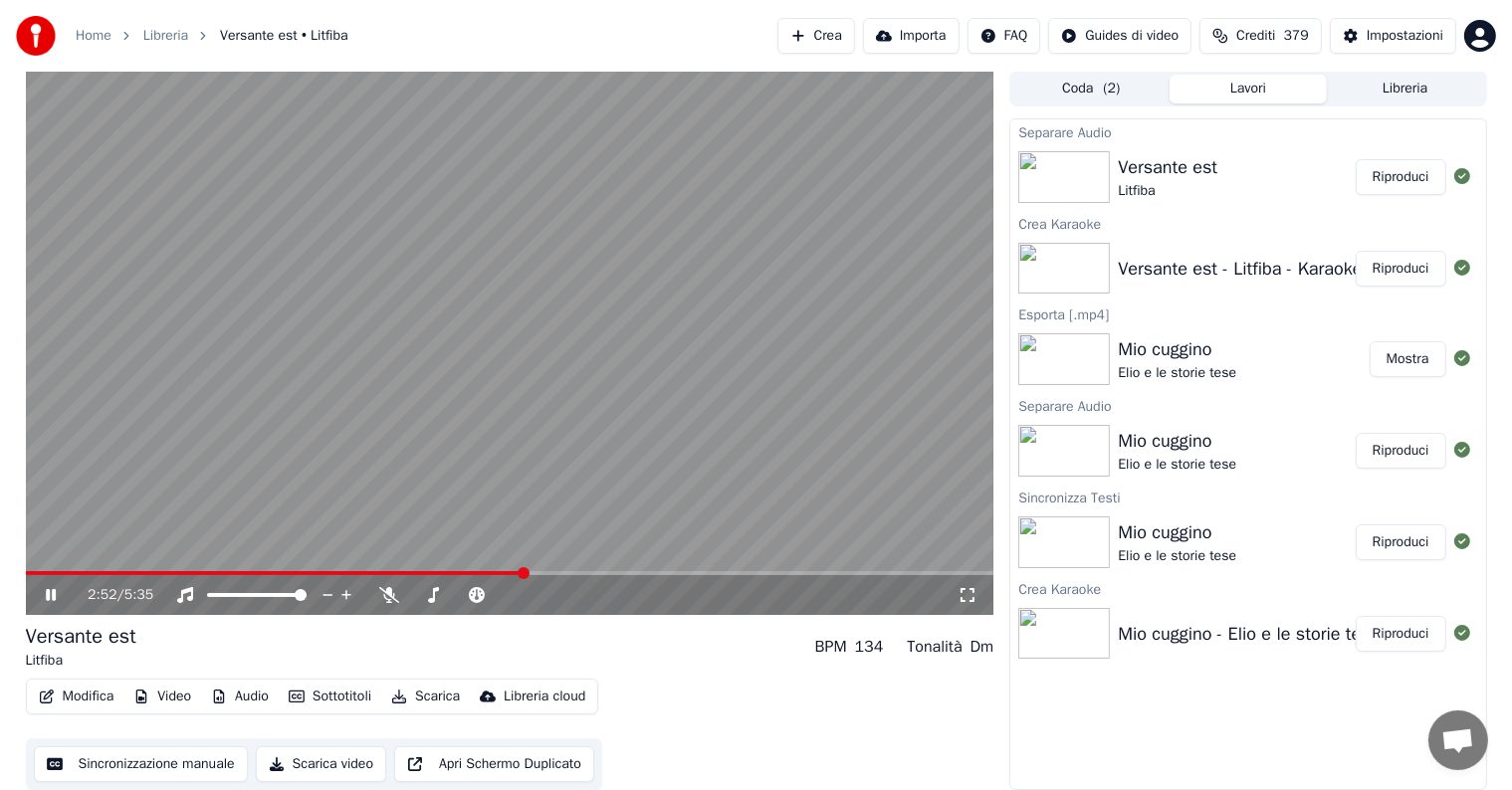 click on "Audio" at bounding box center (240, 696) 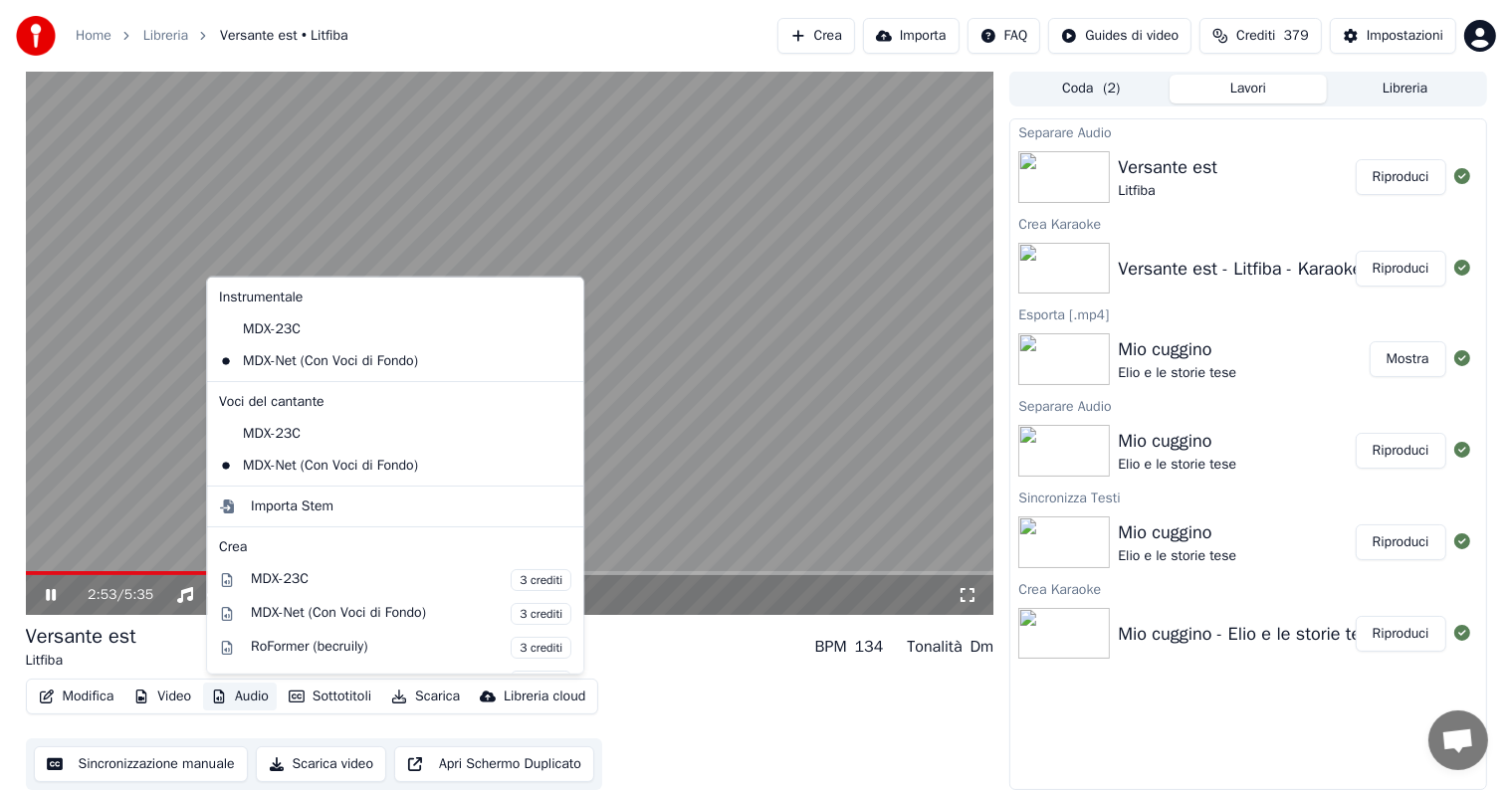click on "Audio" at bounding box center (240, 696) 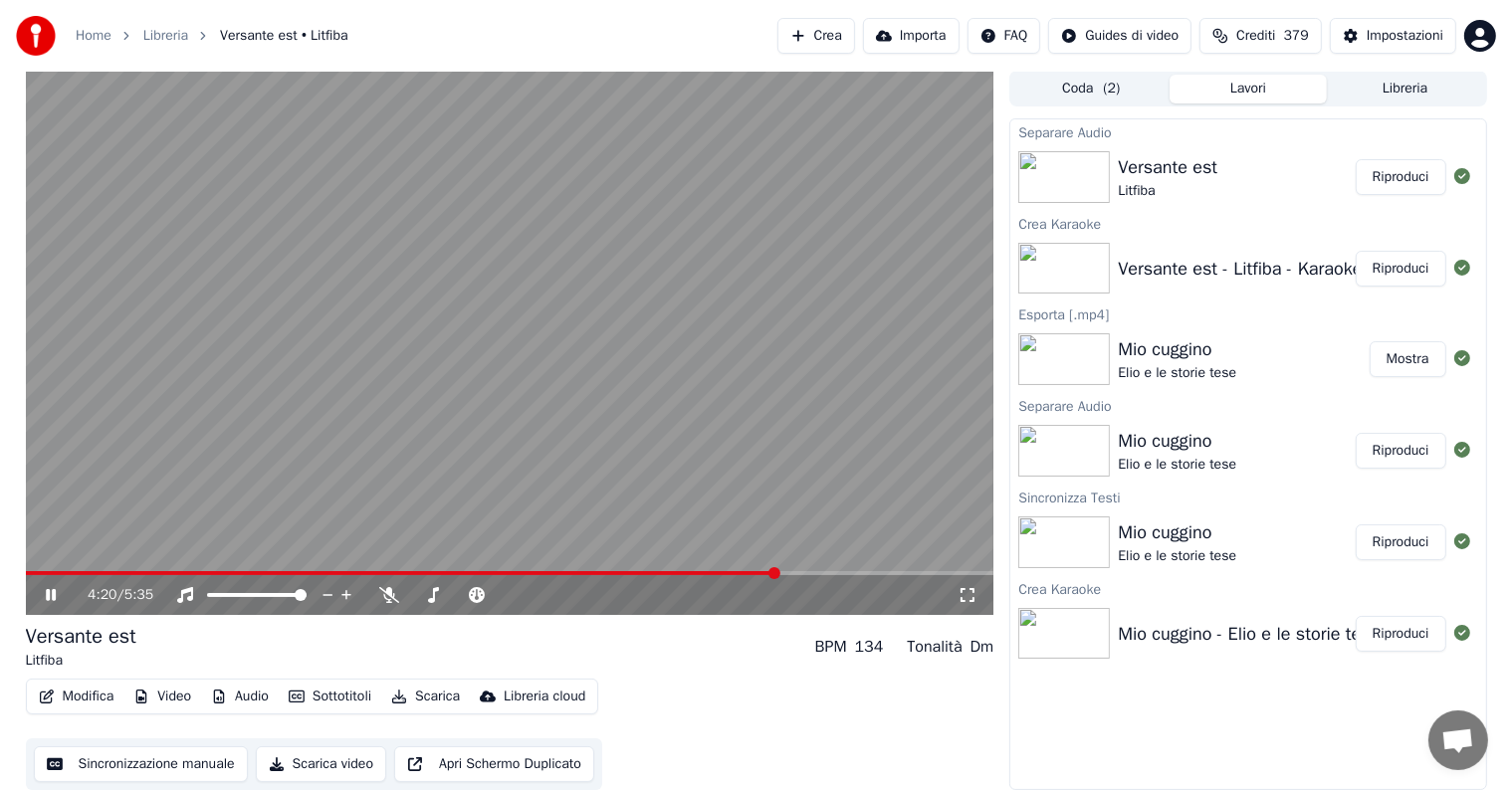 click 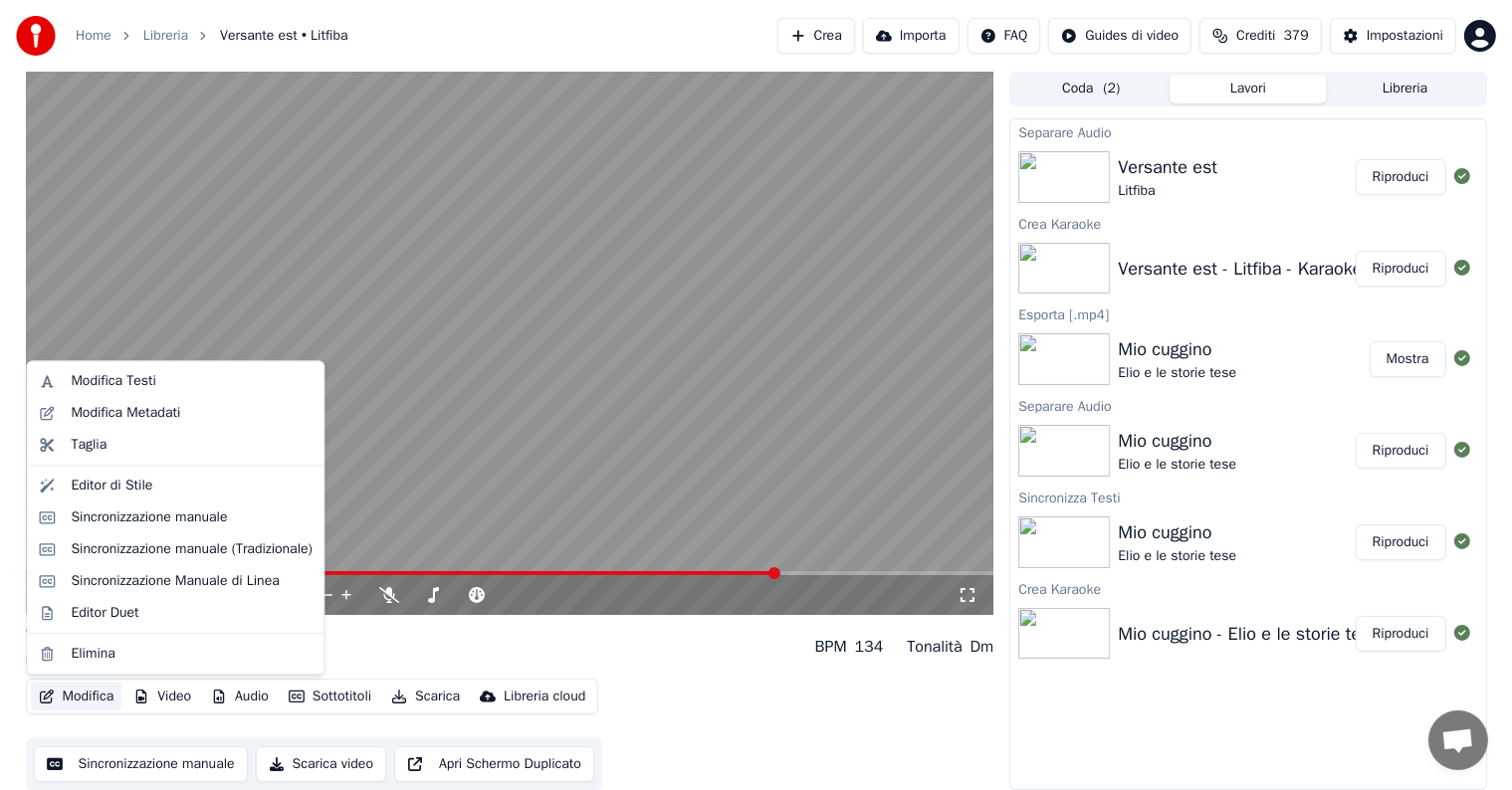 click on "Modifica" at bounding box center [77, 696] 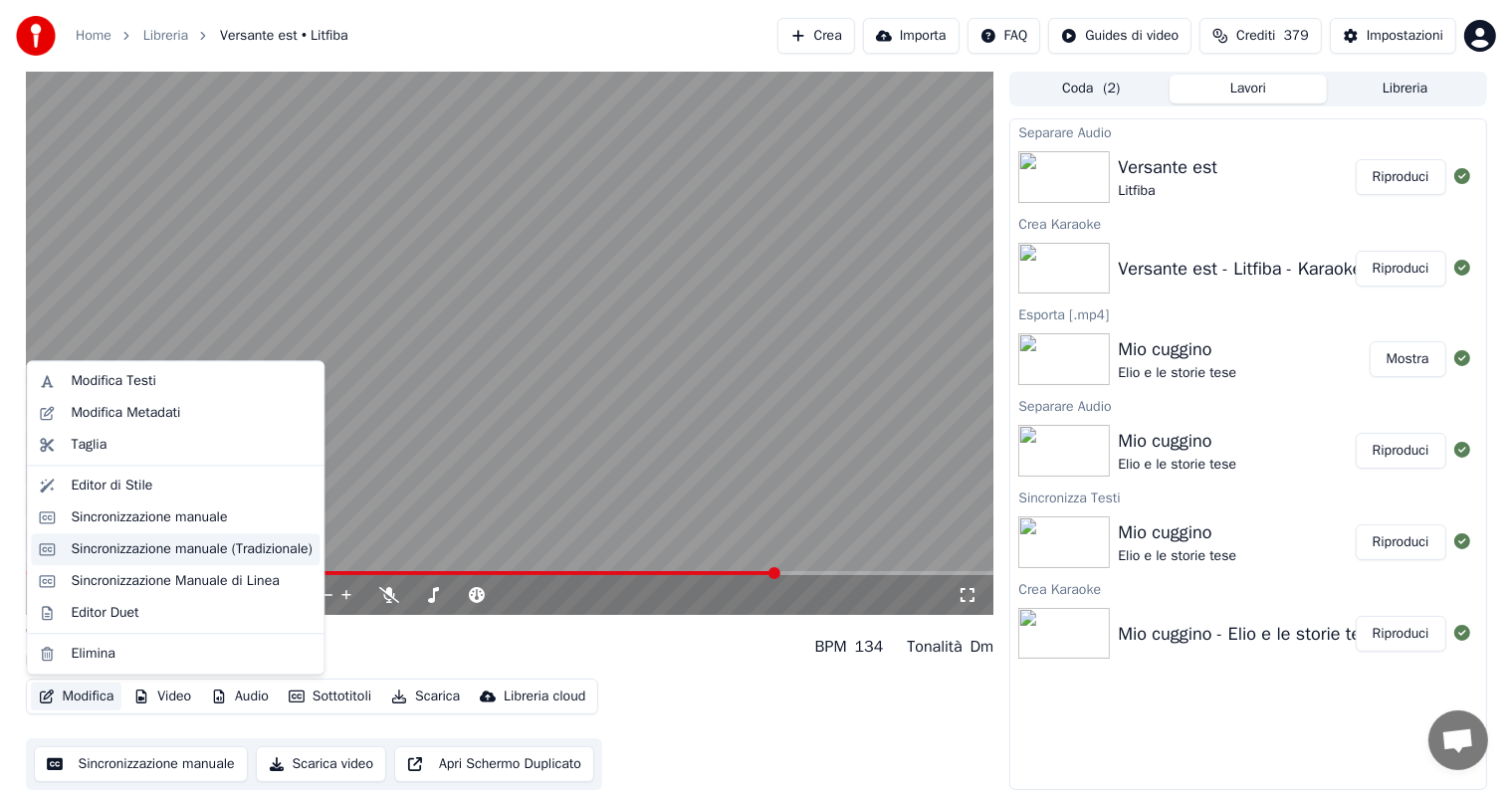 click on "Sincronizzazione manuale (Tradizionale)" at bounding box center [191, 549] 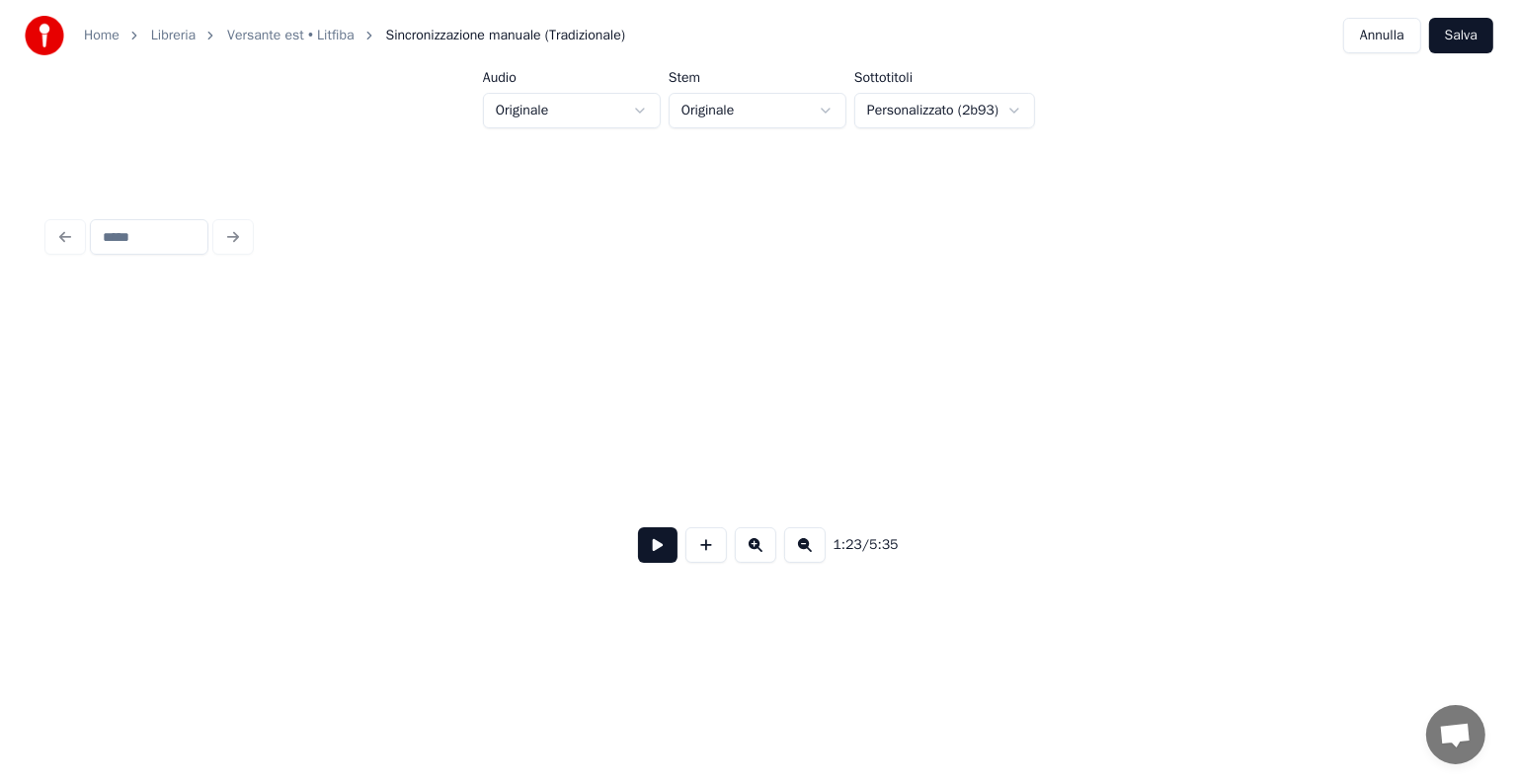 scroll, scrollTop: 0, scrollLeft: 0, axis: both 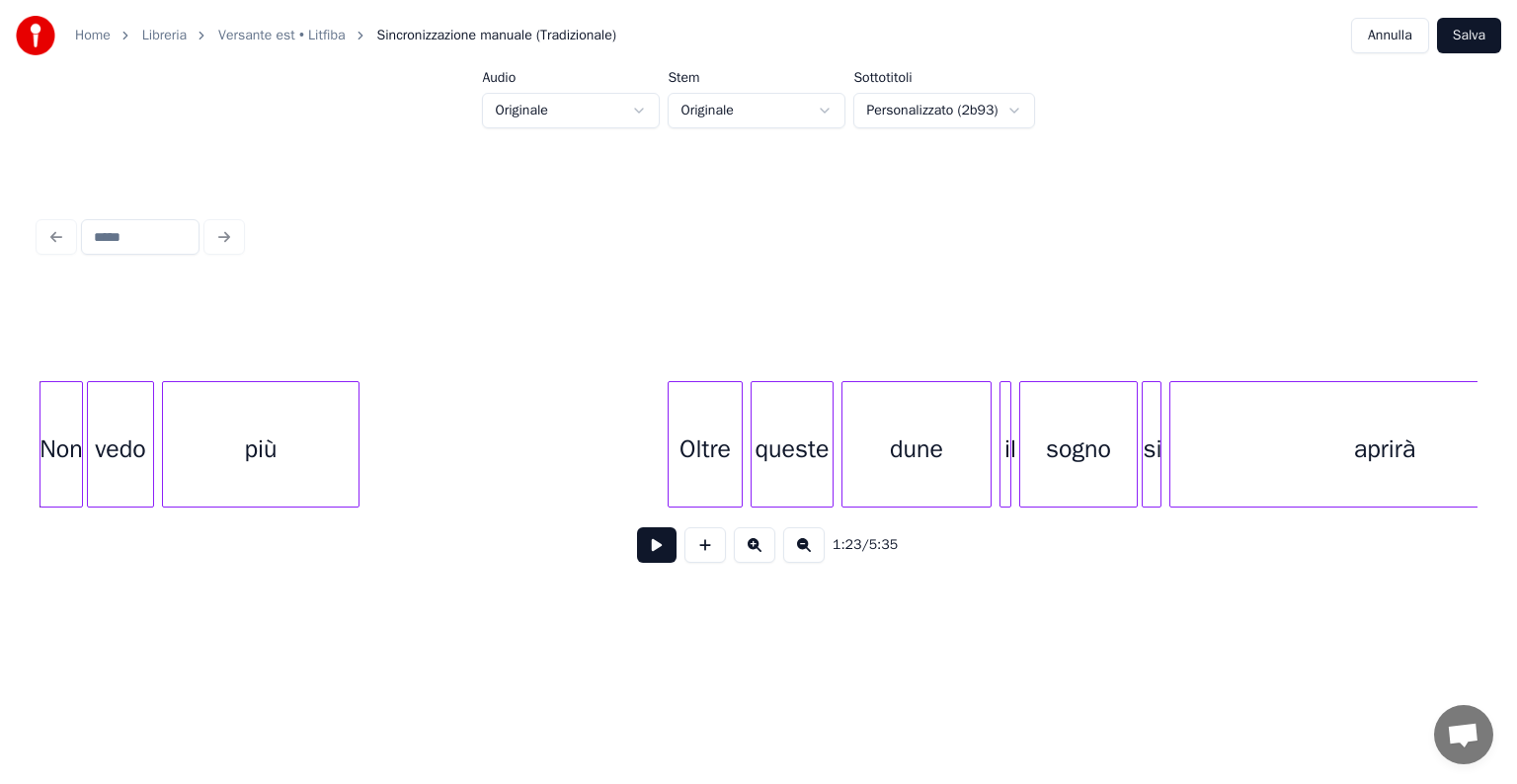 click at bounding box center [657, 545] 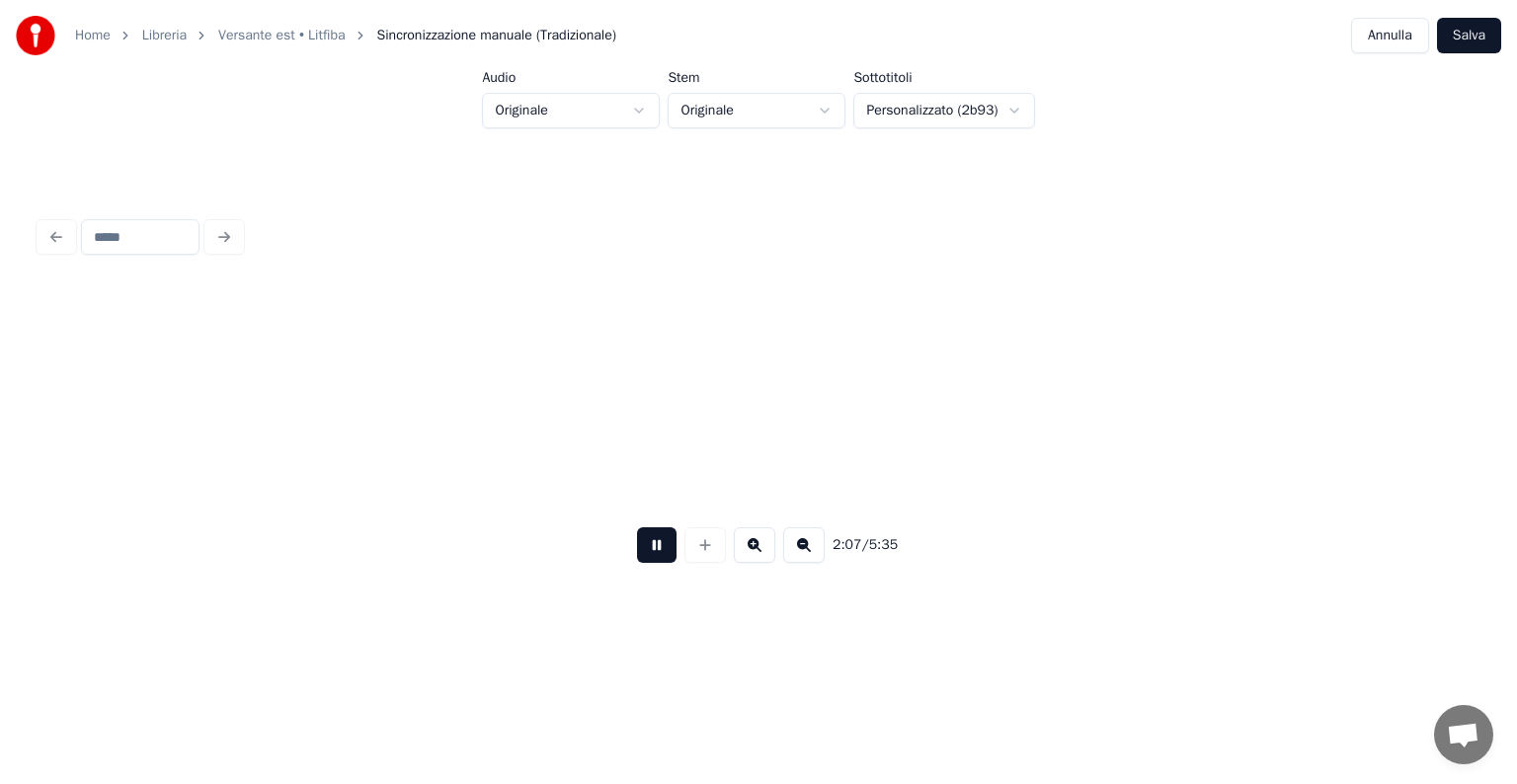 scroll, scrollTop: 0, scrollLeft: 25117, axis: horizontal 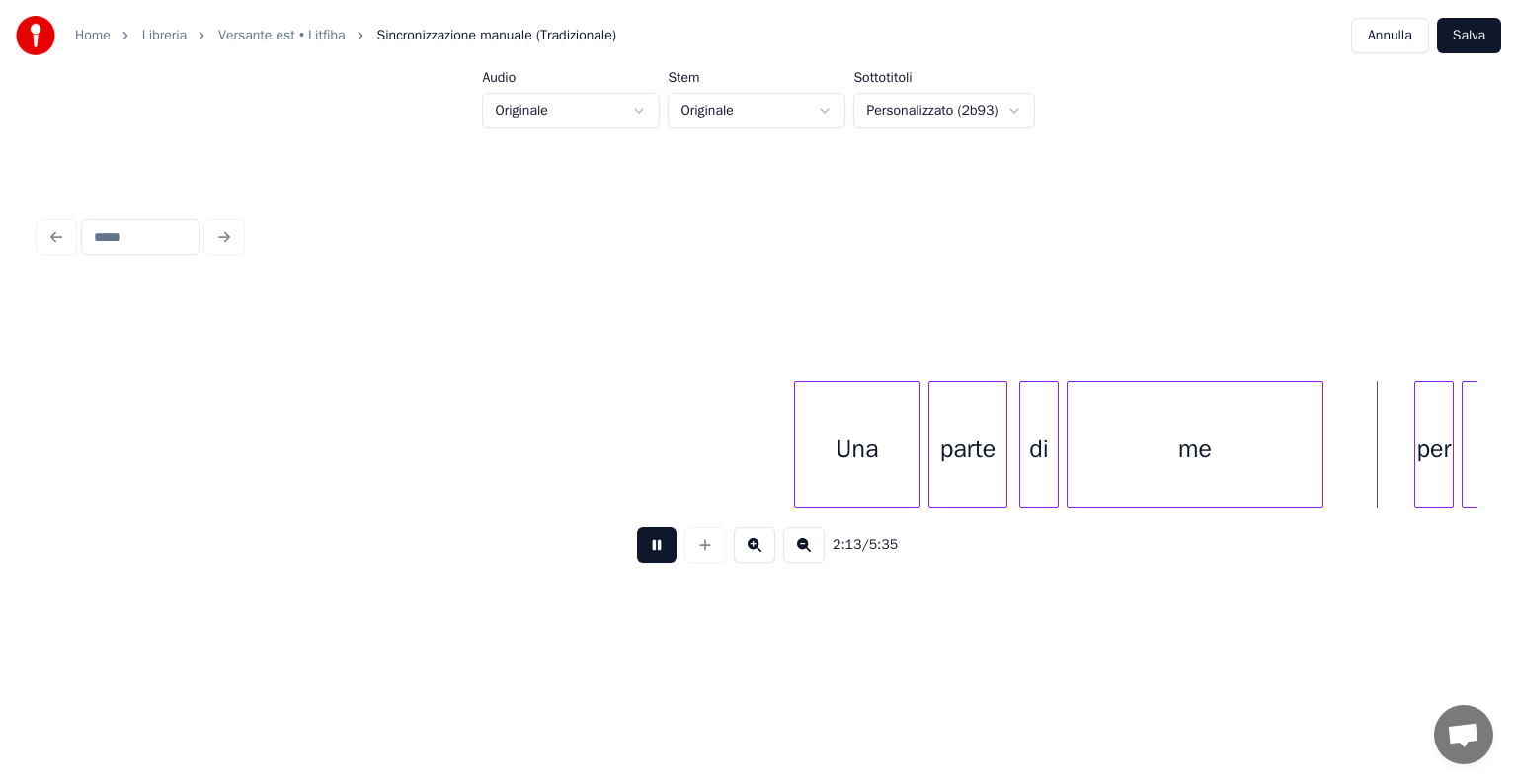 click at bounding box center (657, 545) 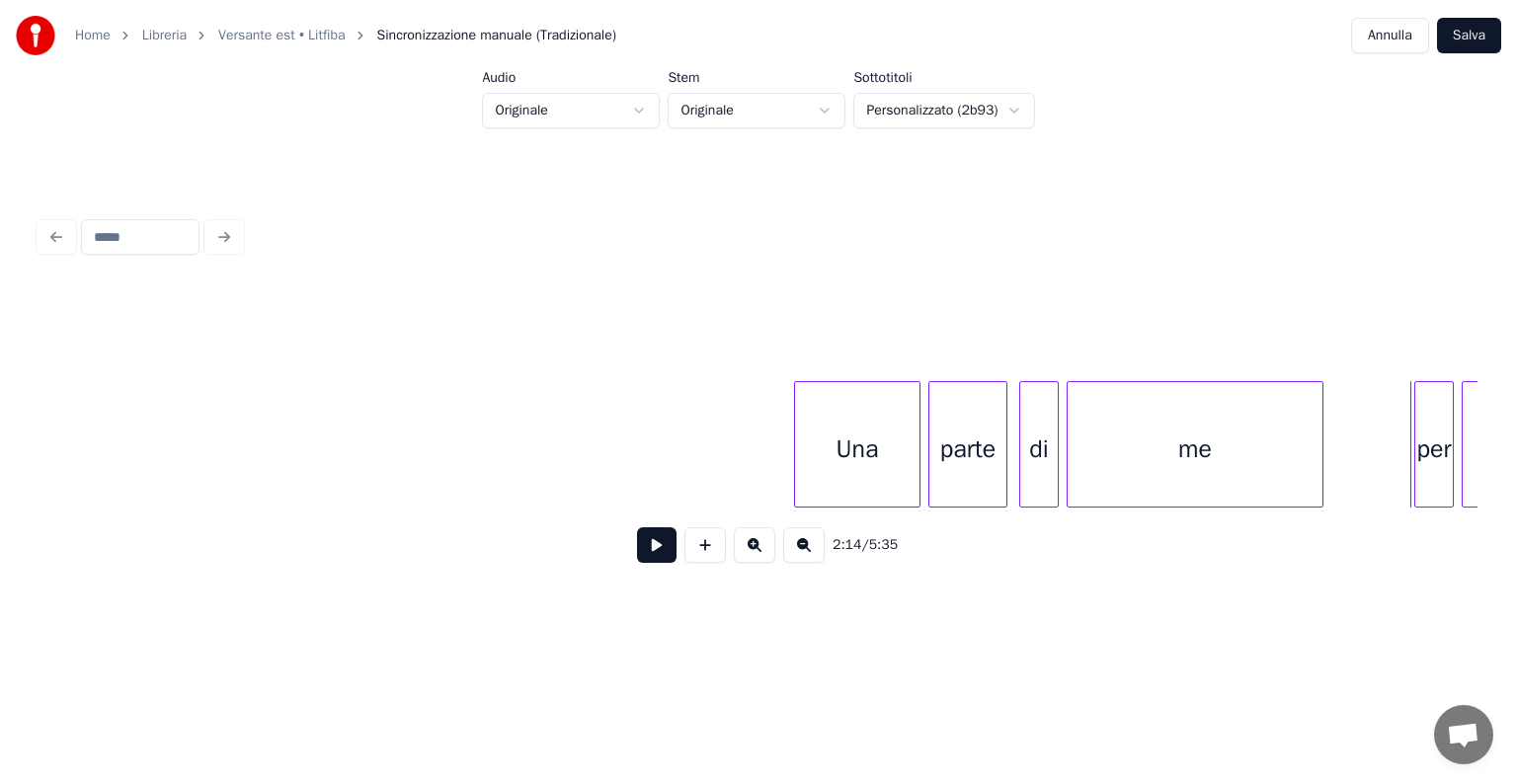 click on "Una" at bounding box center (857, 449) 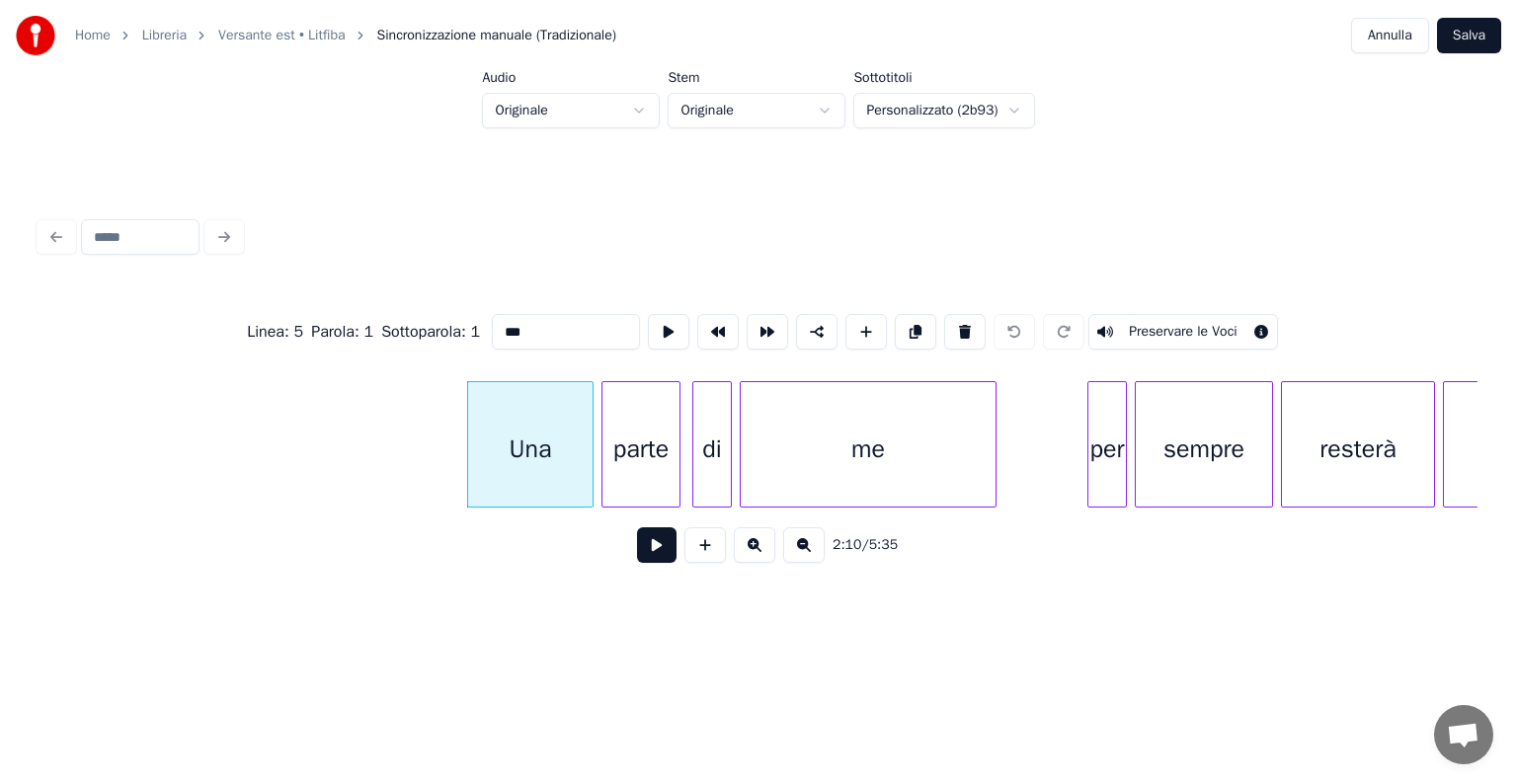scroll, scrollTop: 0, scrollLeft: 25556, axis: horizontal 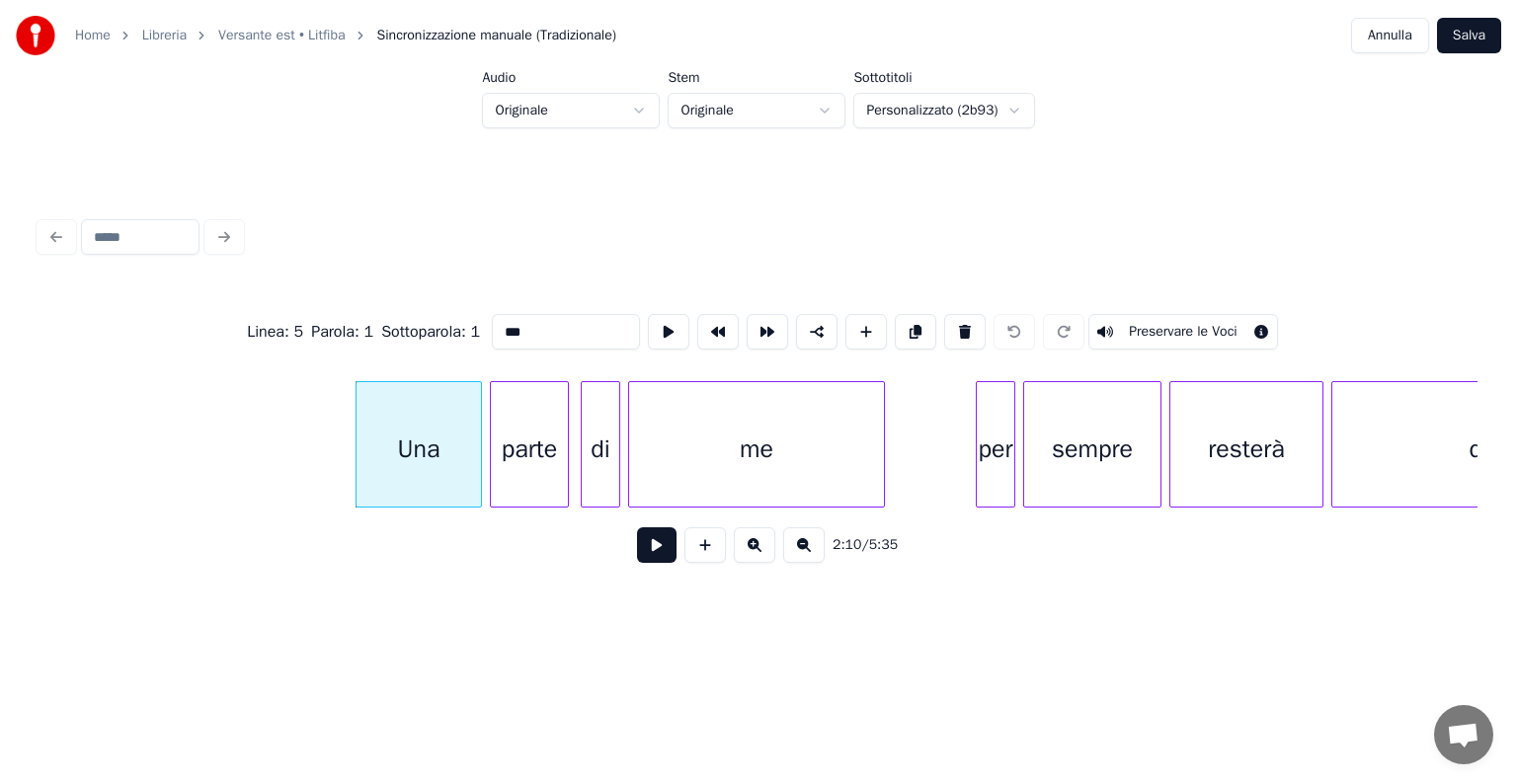 click at bounding box center [657, 545] 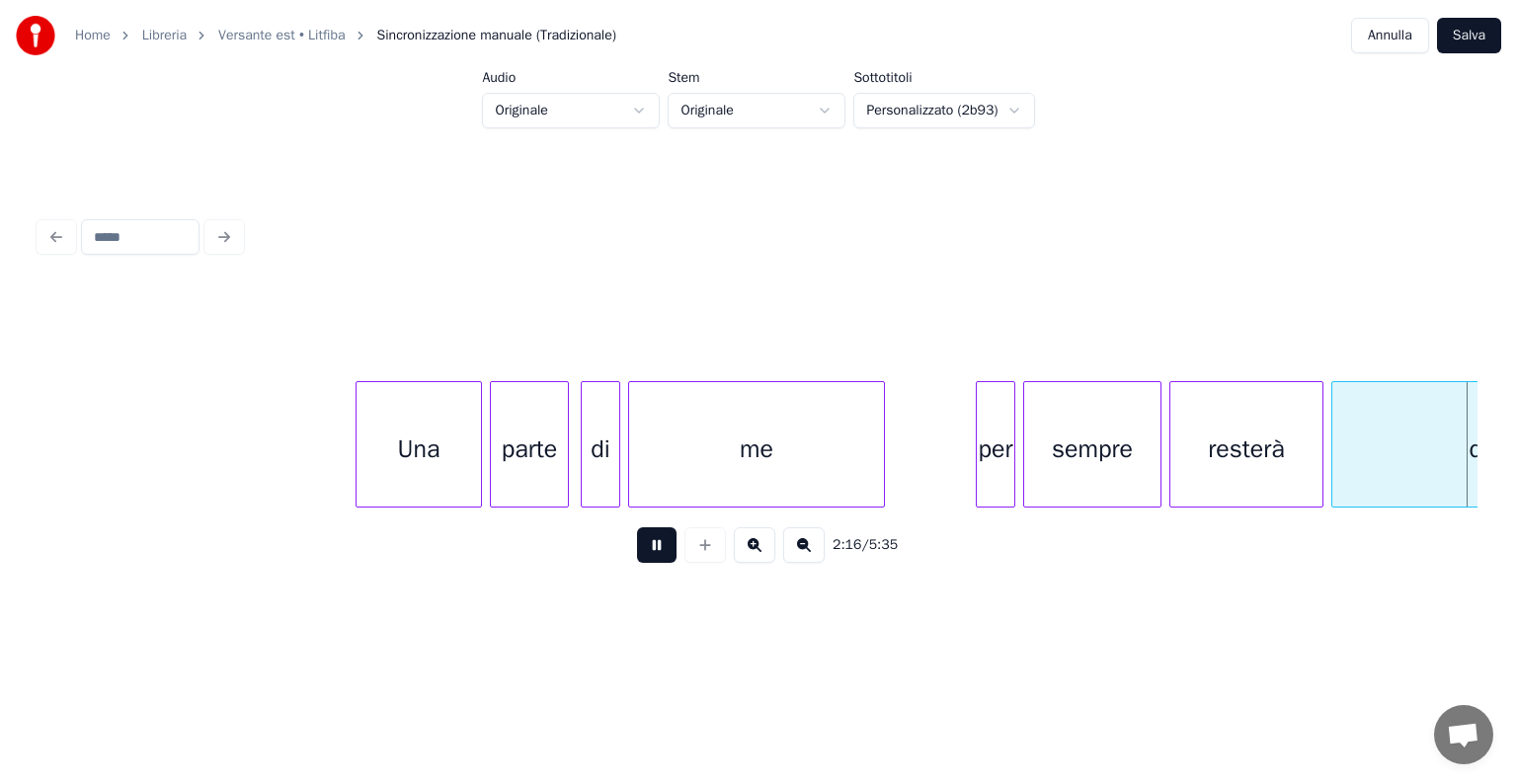 click at bounding box center [657, 545] 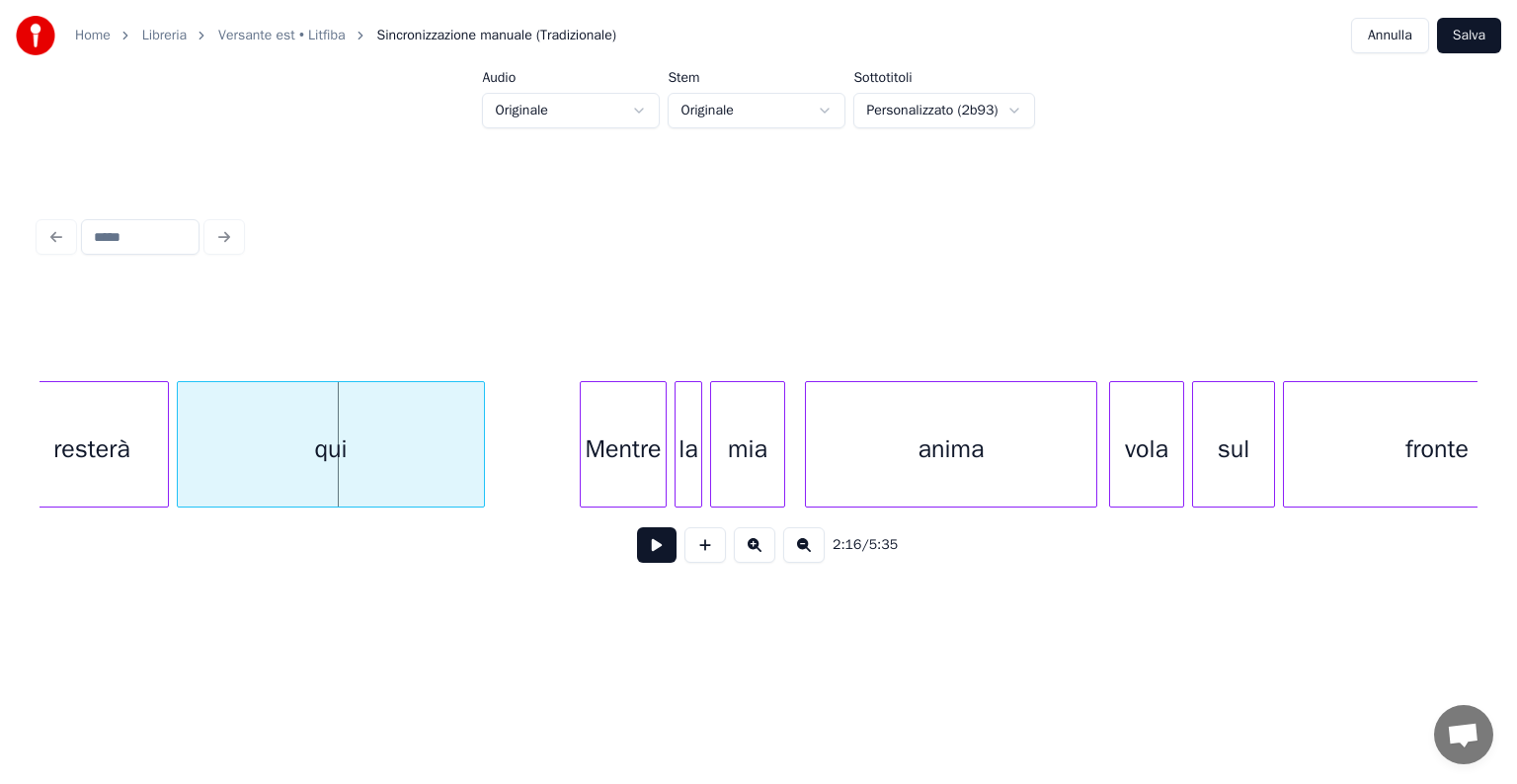 scroll, scrollTop: 0, scrollLeft: 26636, axis: horizontal 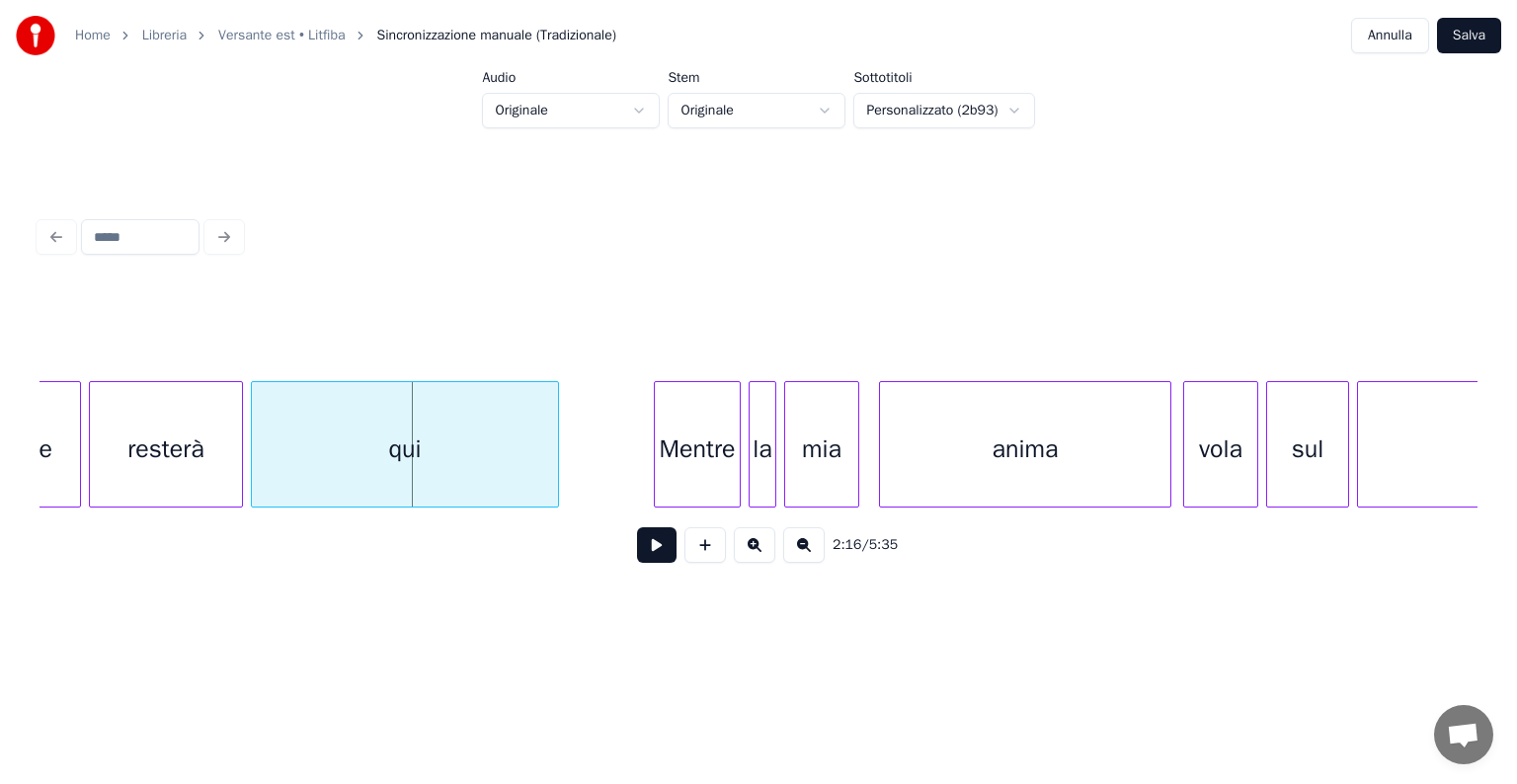 click on "Mentre" at bounding box center (697, 449) 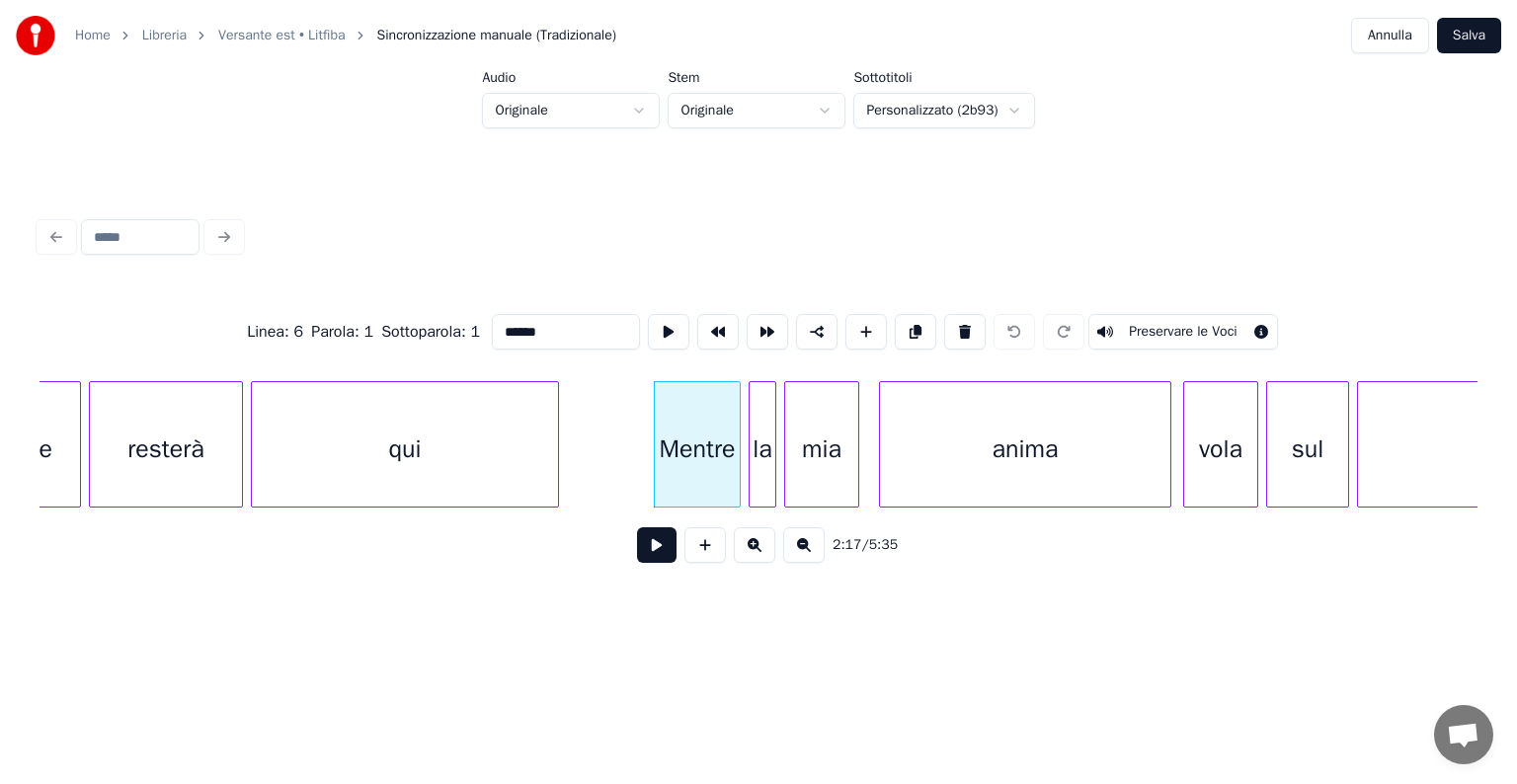 click at bounding box center (657, 545) 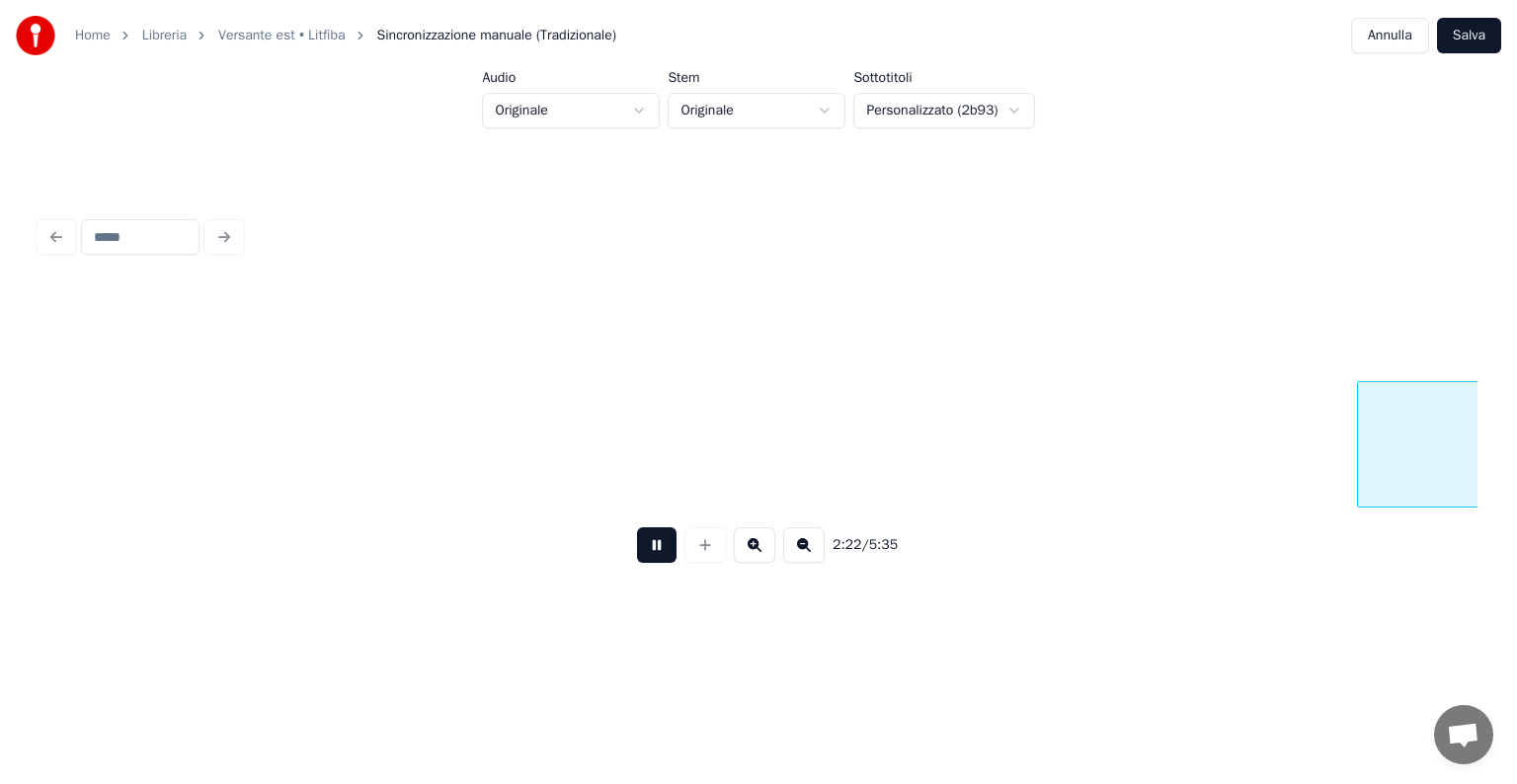 scroll, scrollTop: 0, scrollLeft: 28077, axis: horizontal 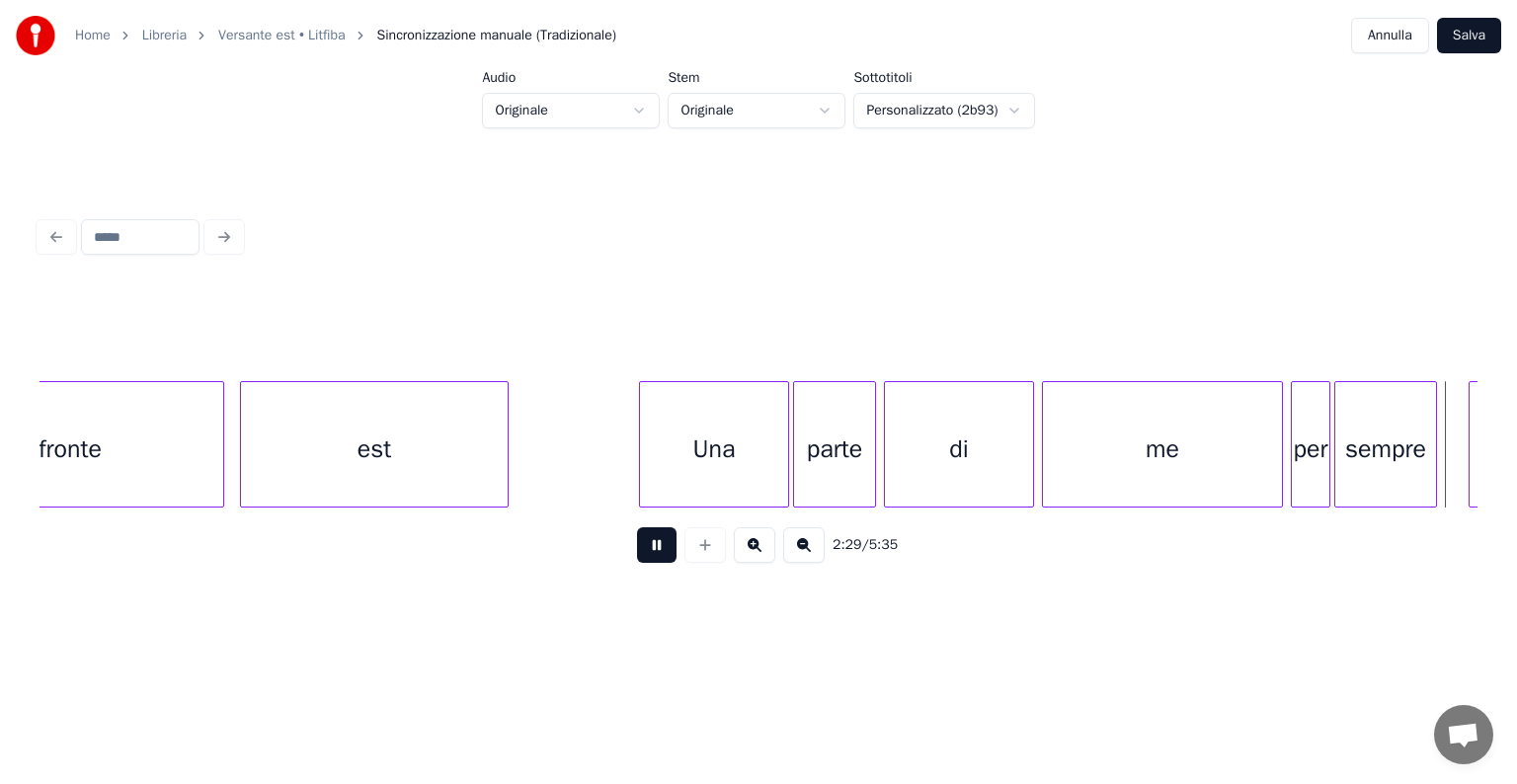 click at bounding box center (657, 545) 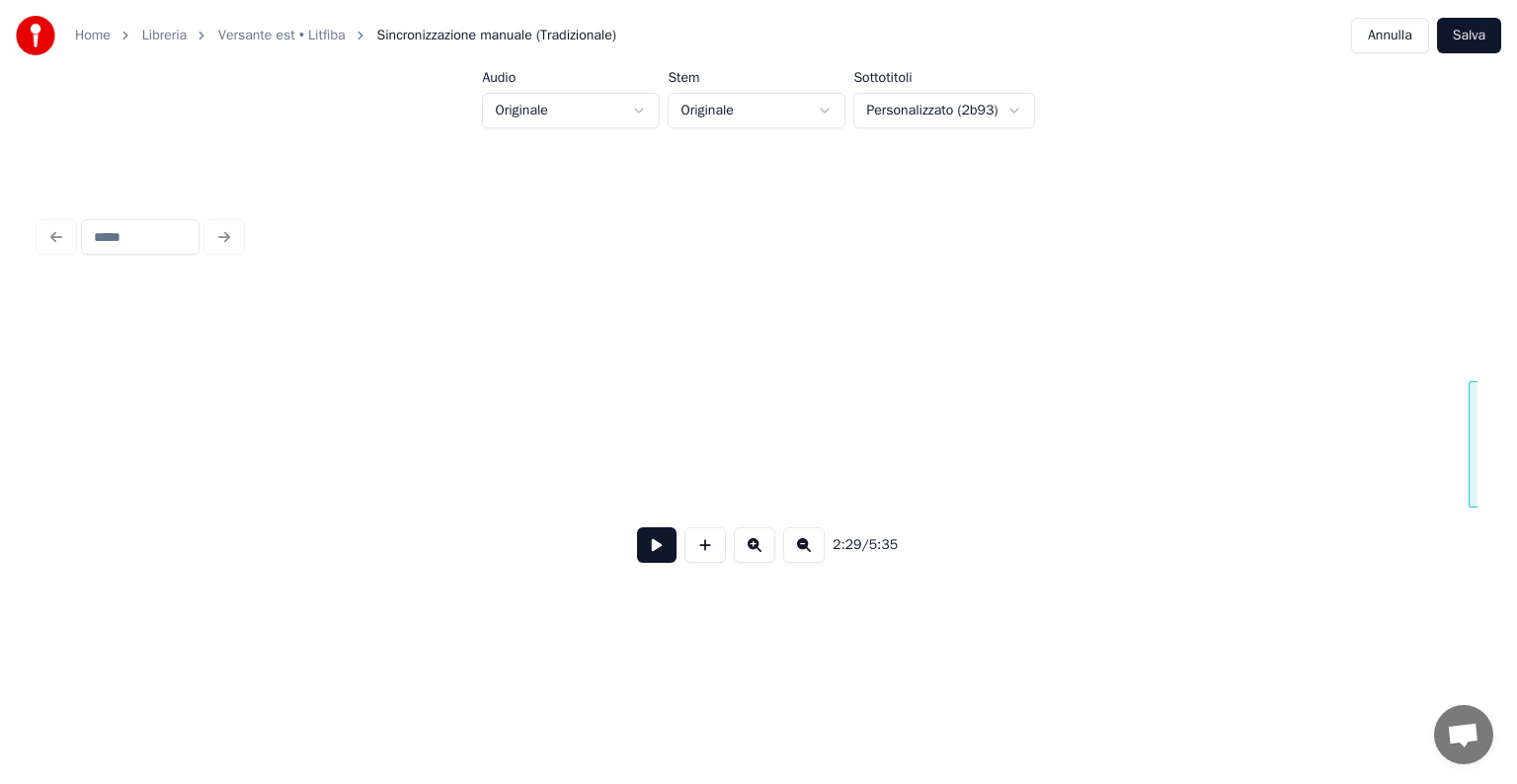 scroll, scrollTop: 0, scrollLeft: 29515, axis: horizontal 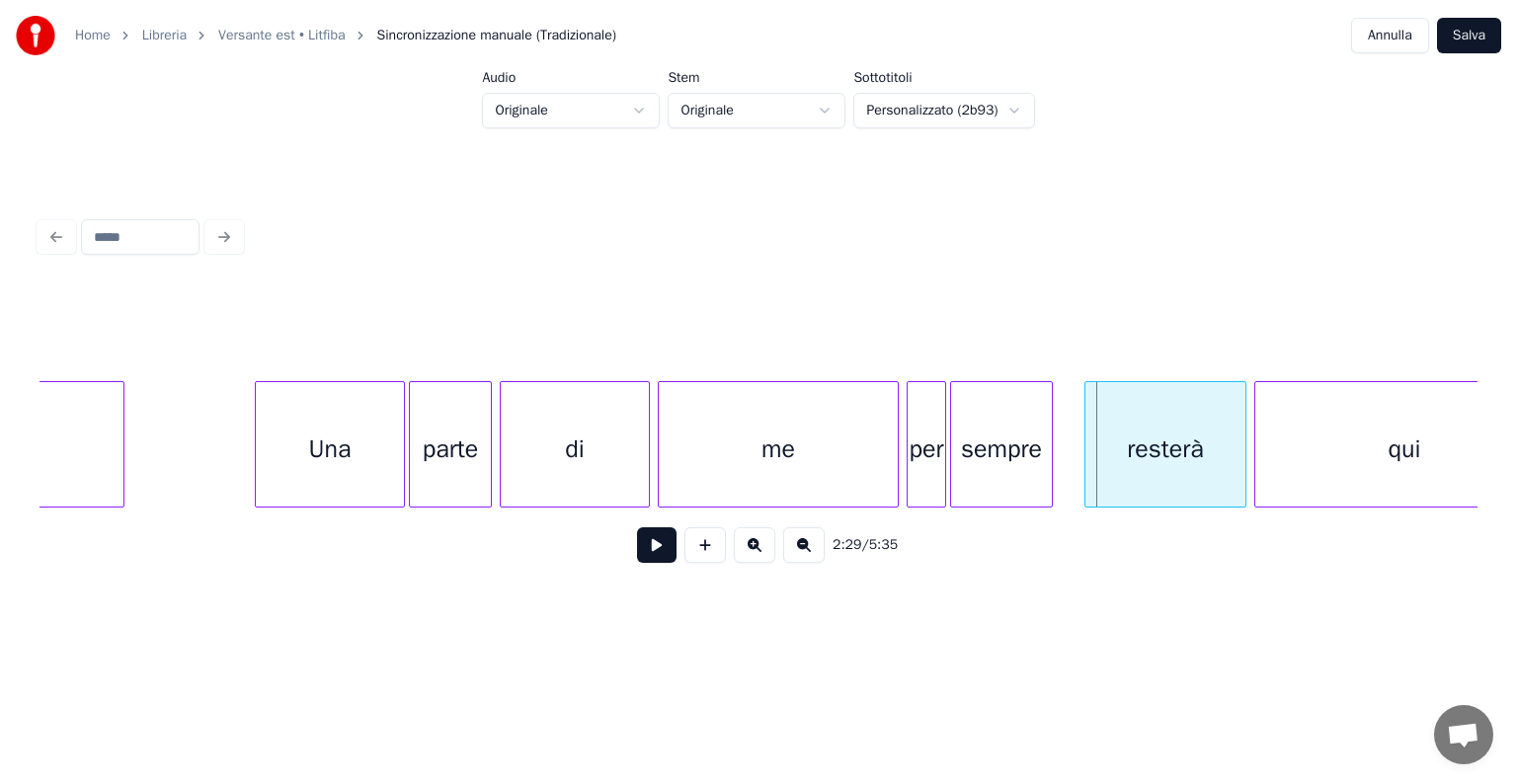 click on "Una" at bounding box center (330, 449) 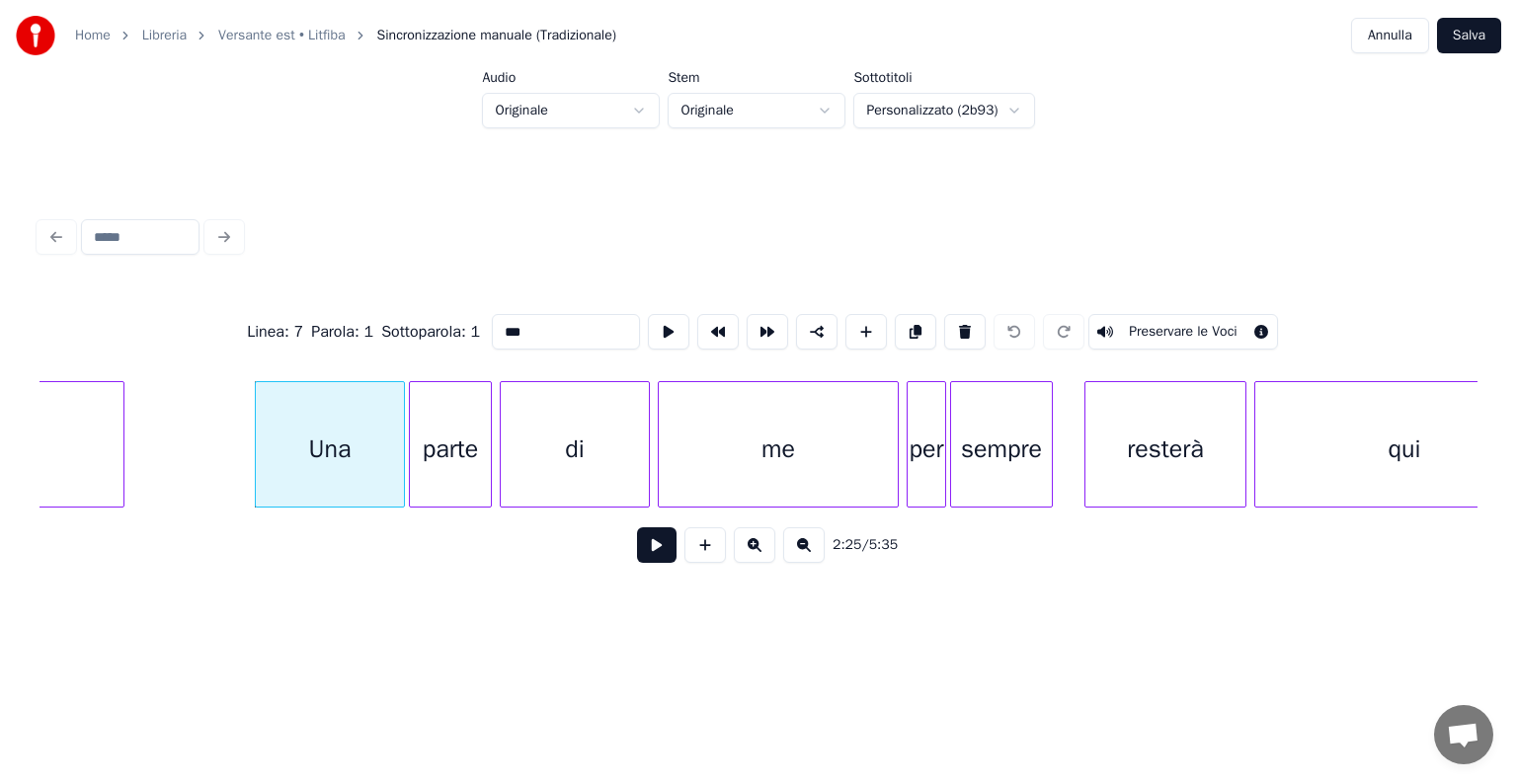 click on "parte" at bounding box center (450, 449) 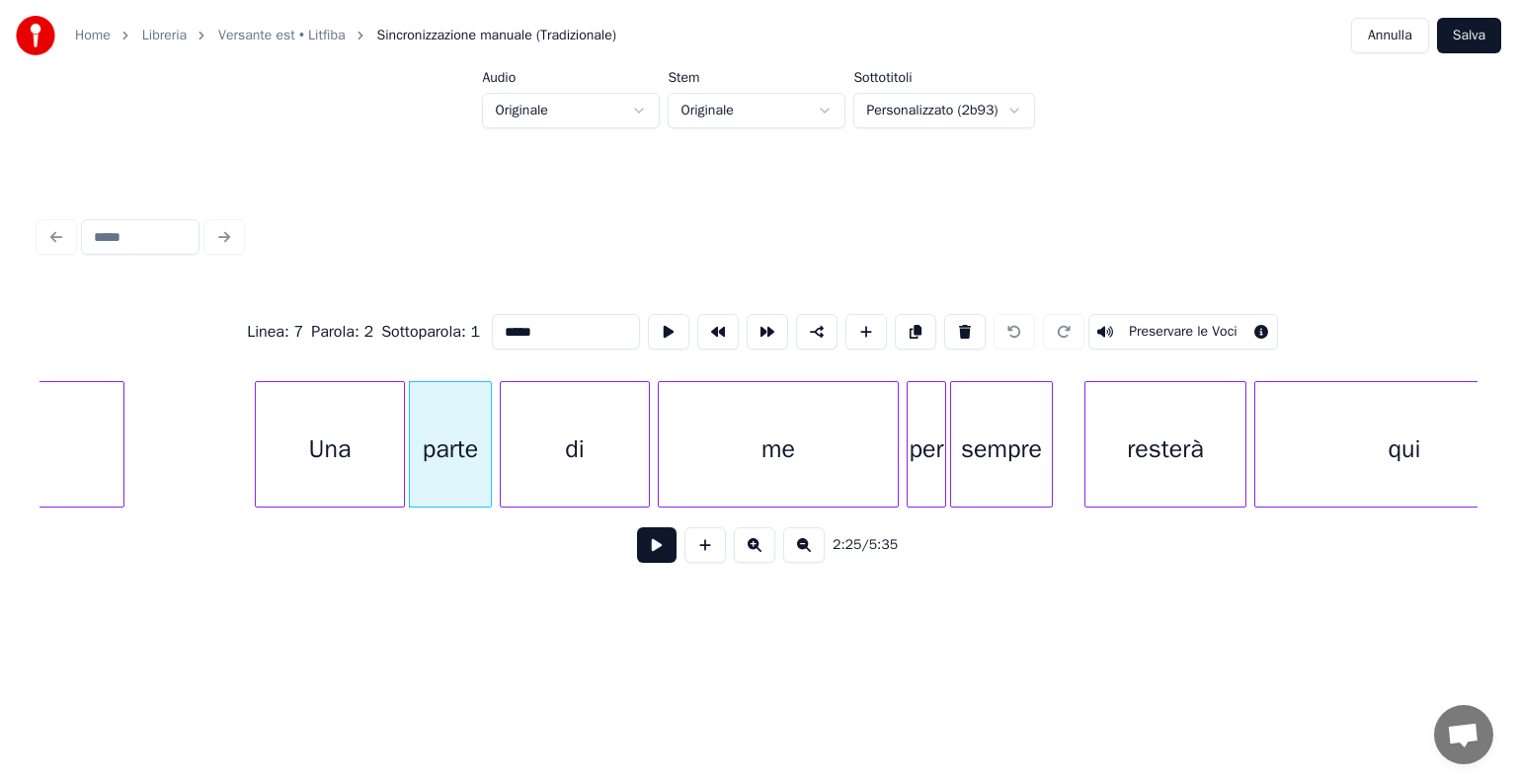 click on "Una" at bounding box center (330, 449) 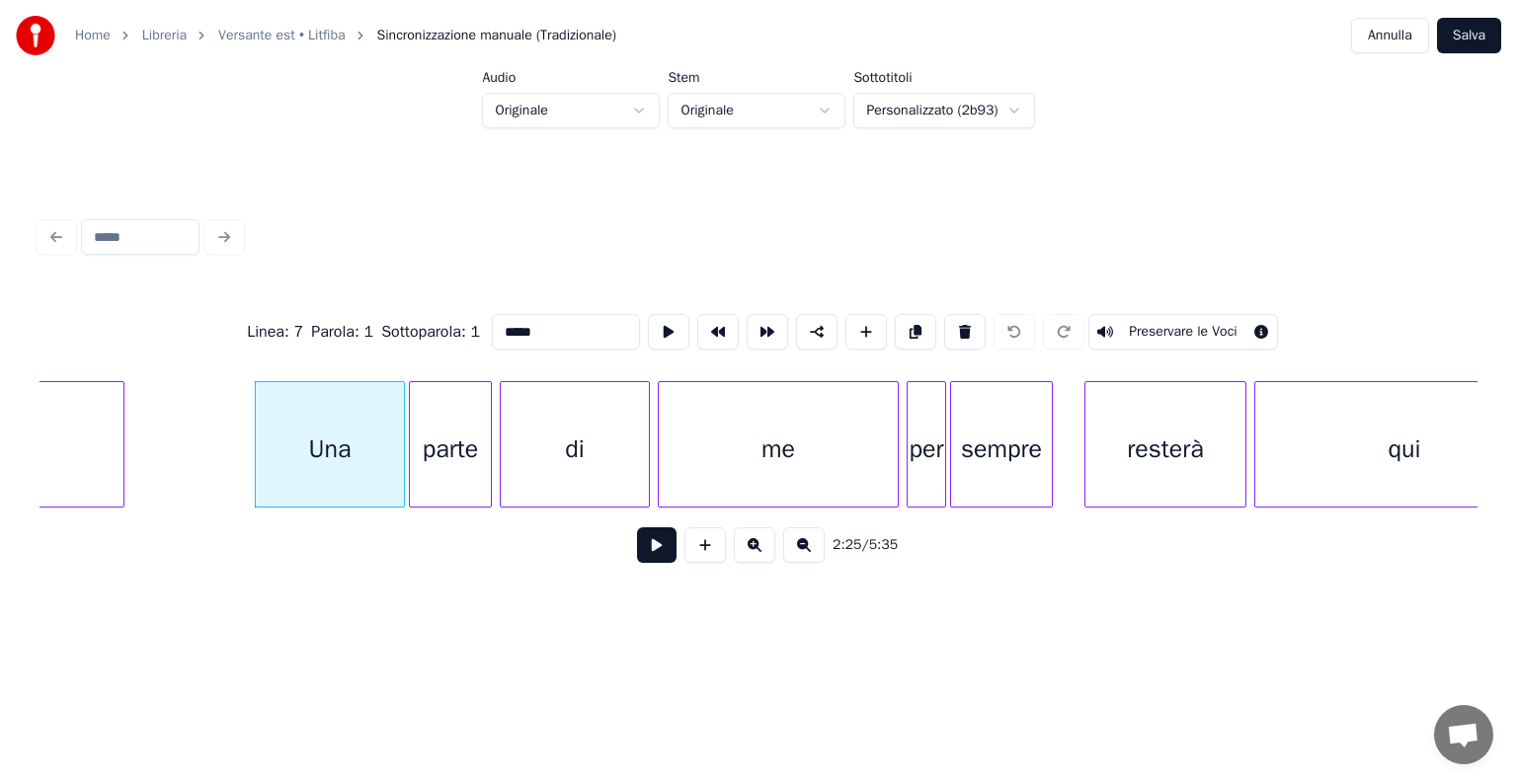 type on "***" 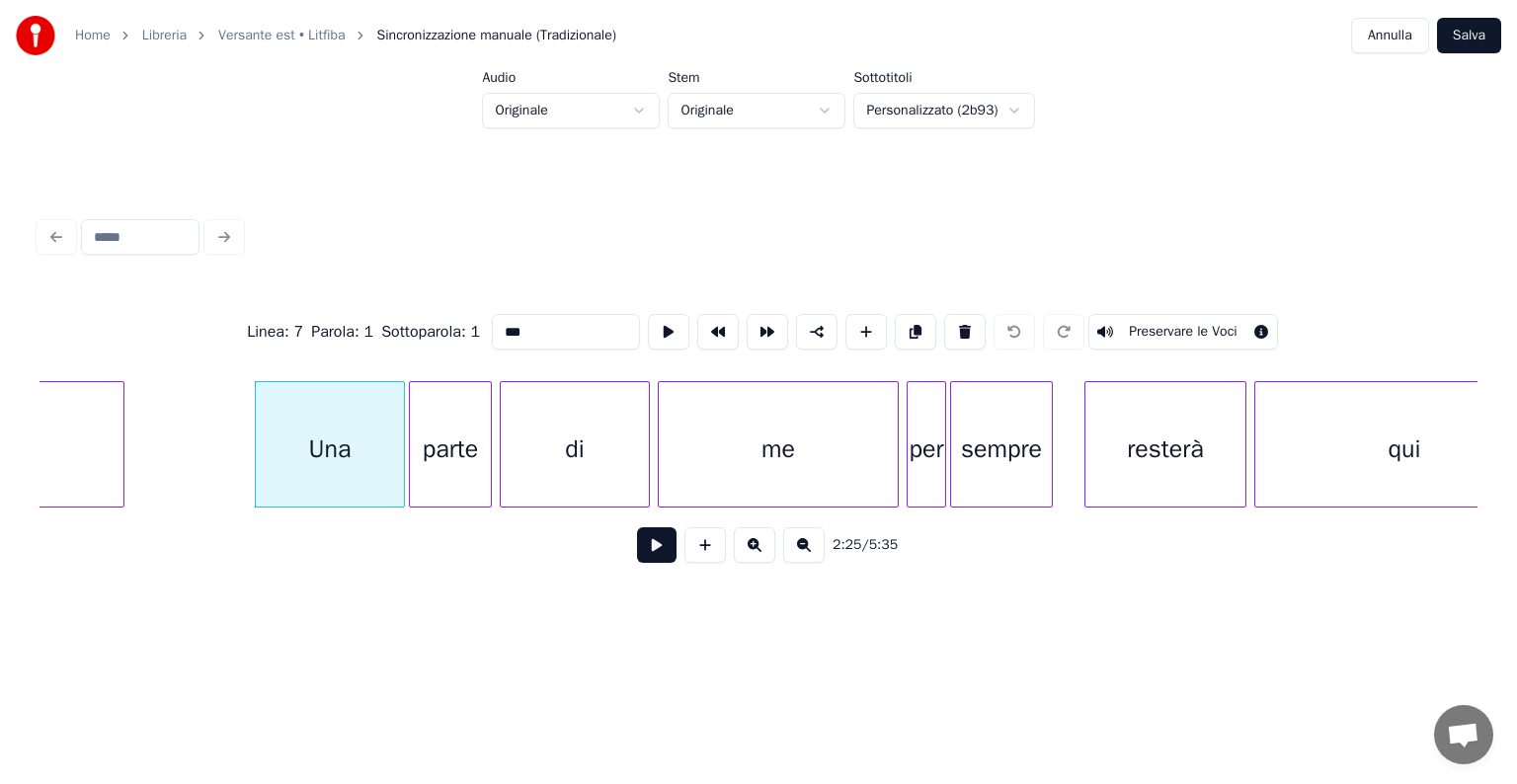 type 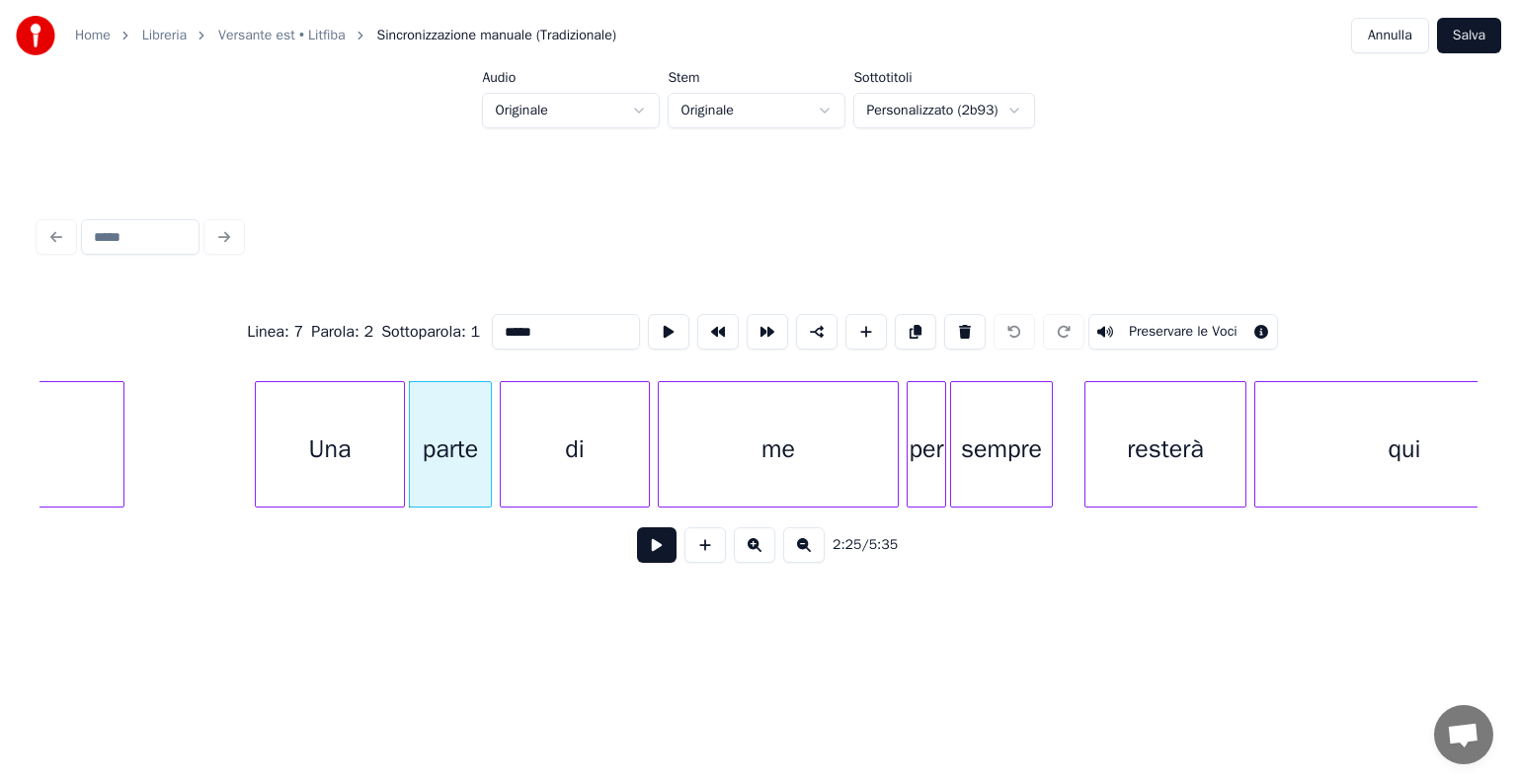 click on "di" at bounding box center [575, 449] 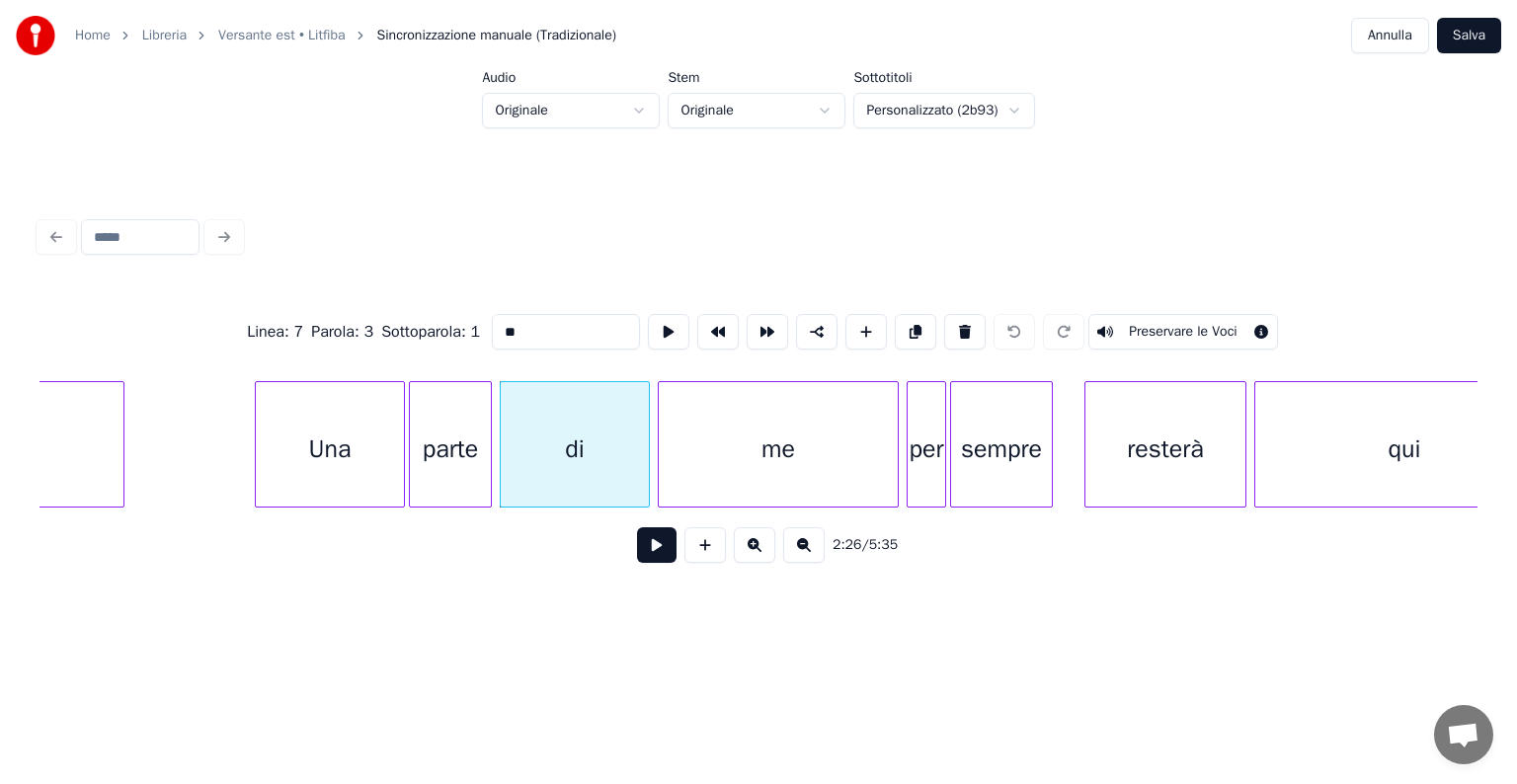 click on "Una" at bounding box center [330, 449] 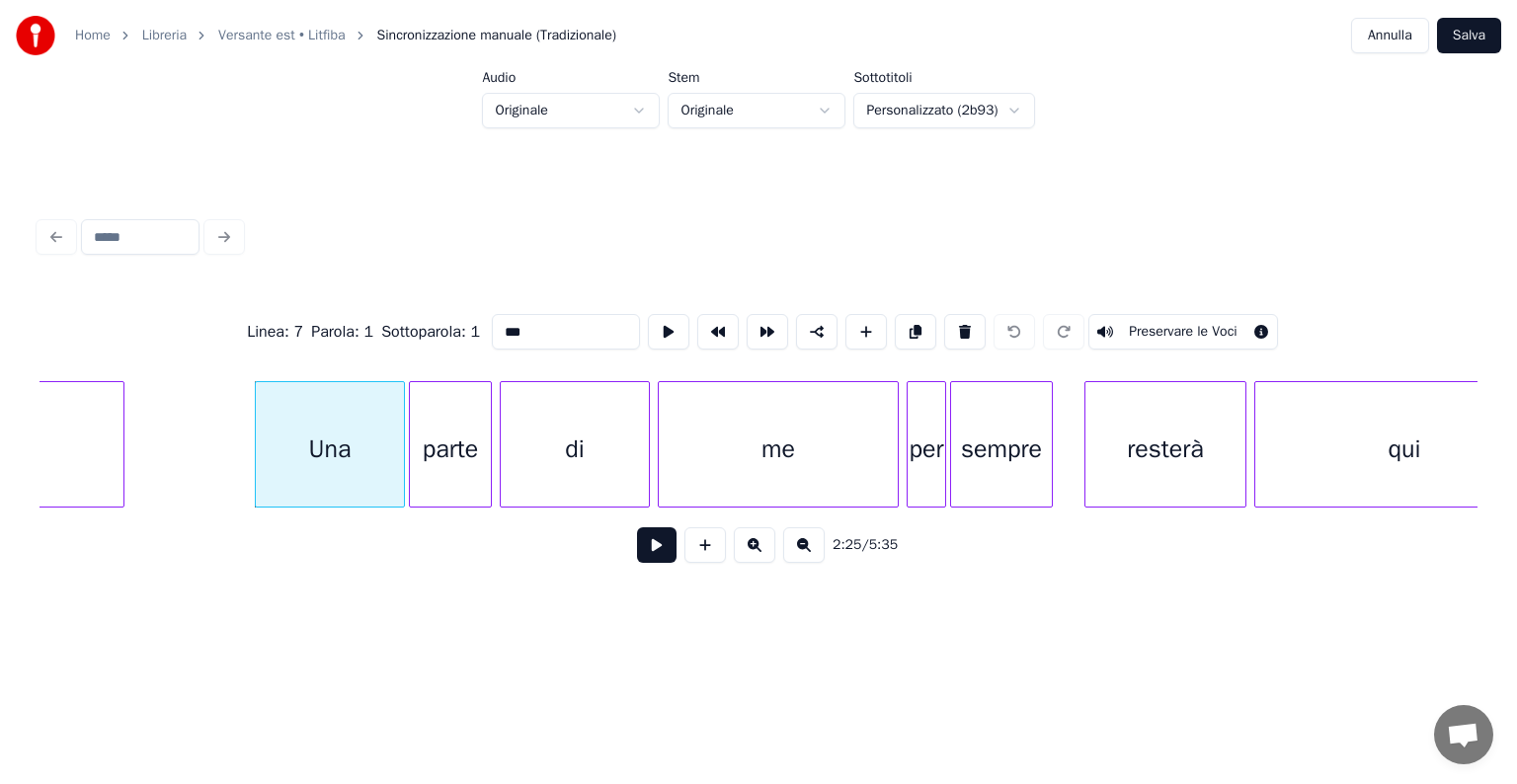 click on "parte" at bounding box center [450, 449] 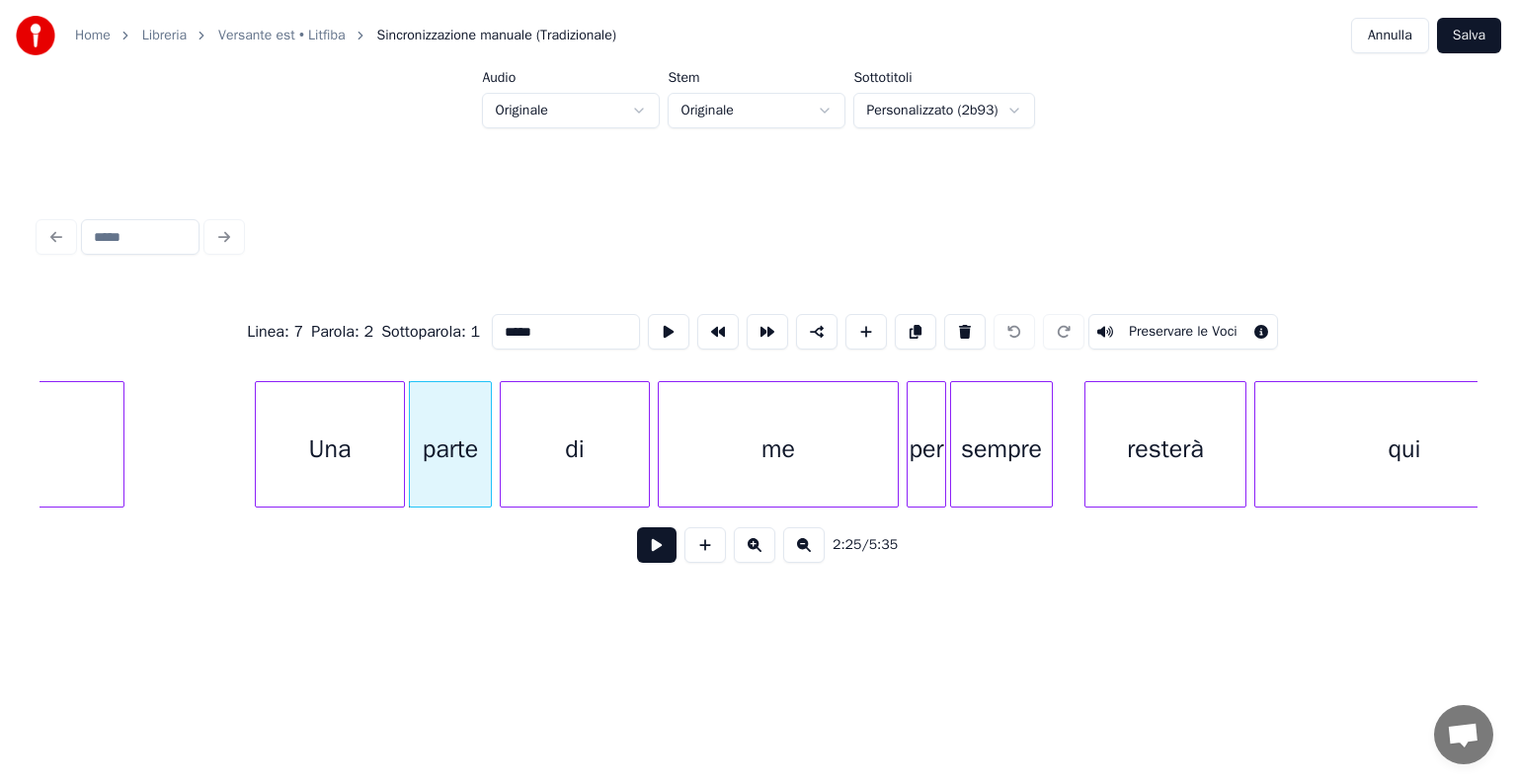 click on "Una" at bounding box center (330, 449) 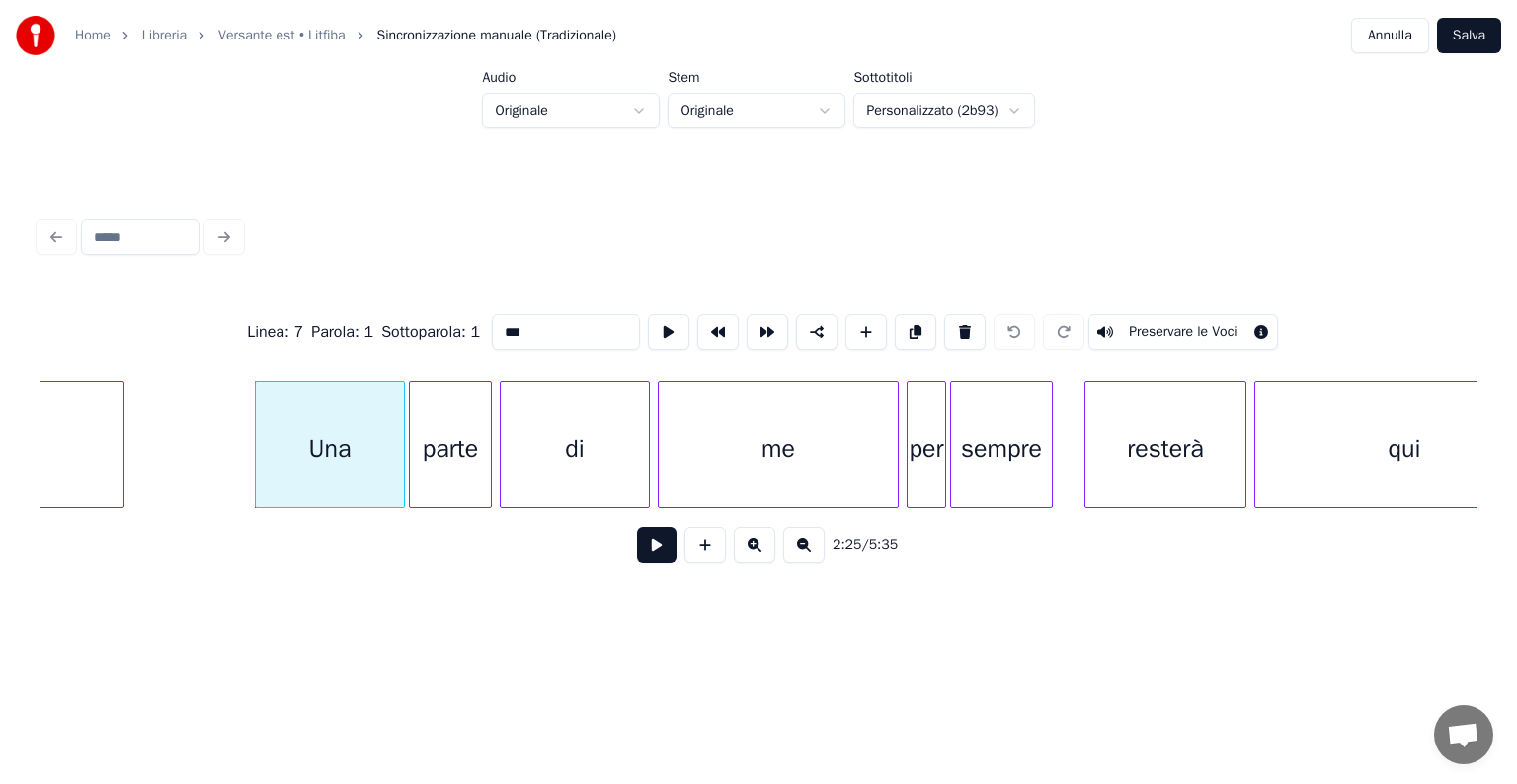 click on "2:25  /  5:35" at bounding box center [758, 545] 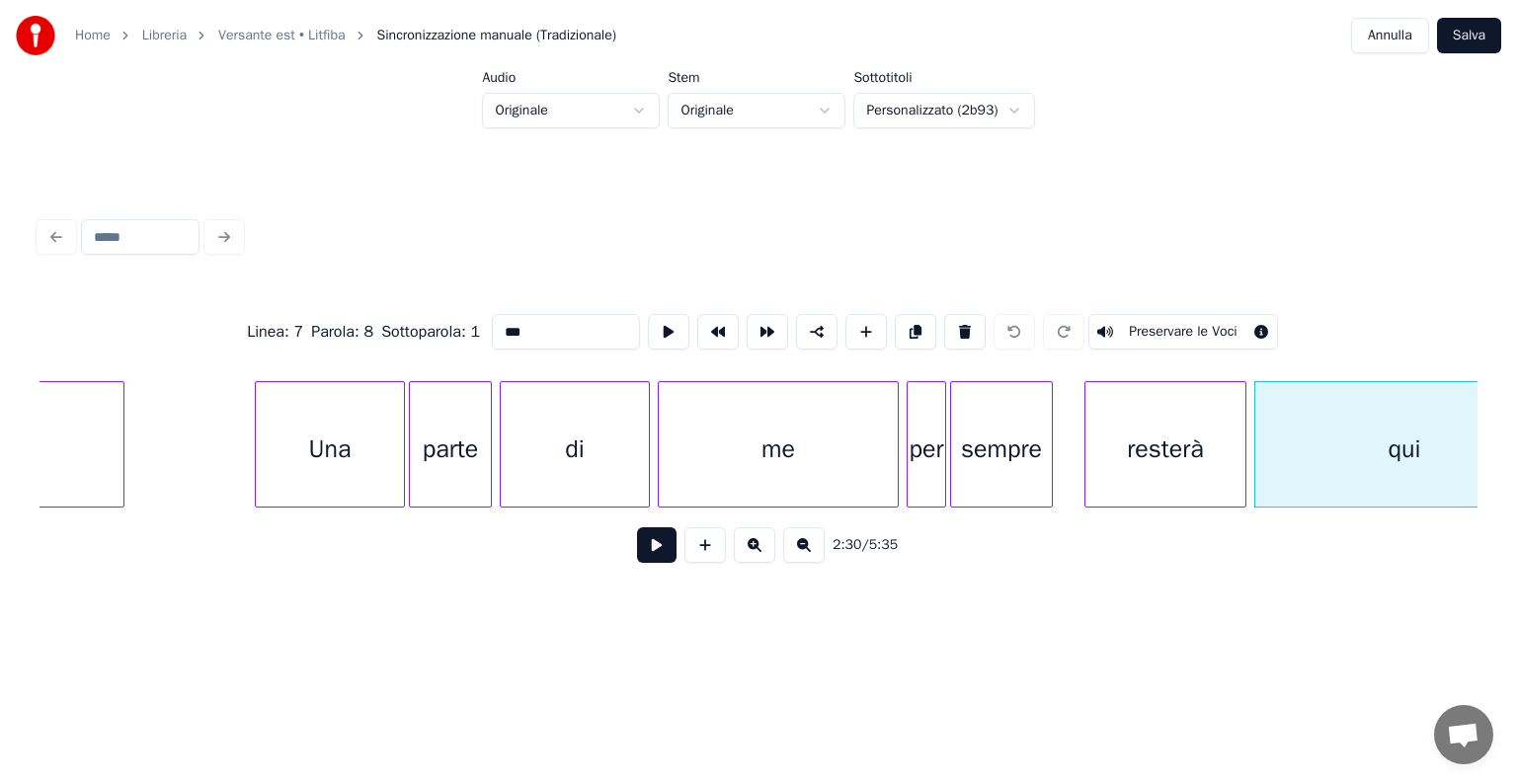 click on "Linea :   7 Parola :   8 Sottoparola :   1 *** Preservare le Voci 2:30  /  5:35" at bounding box center [758, 395] 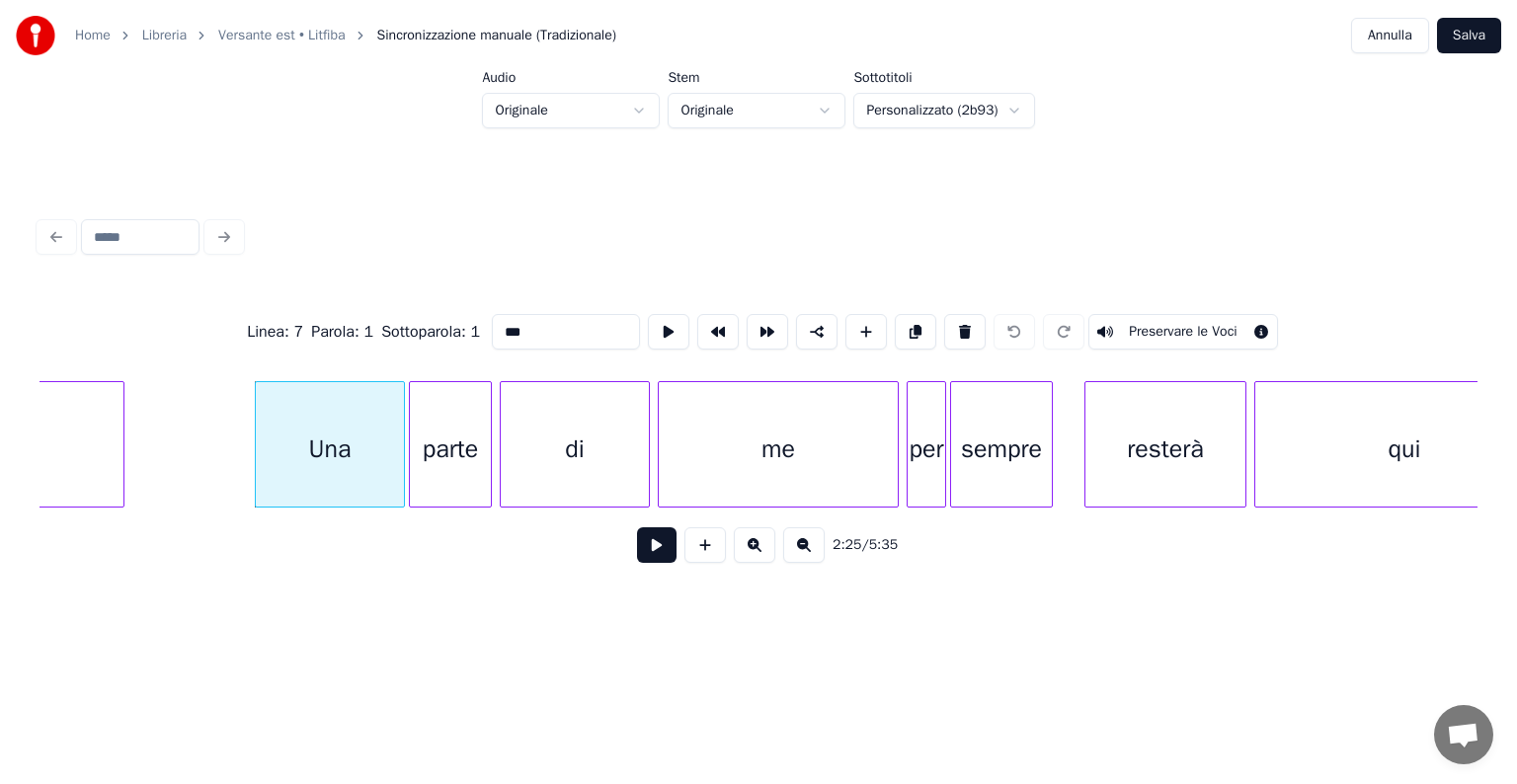 click on "qui" at bounding box center (1404, 449) 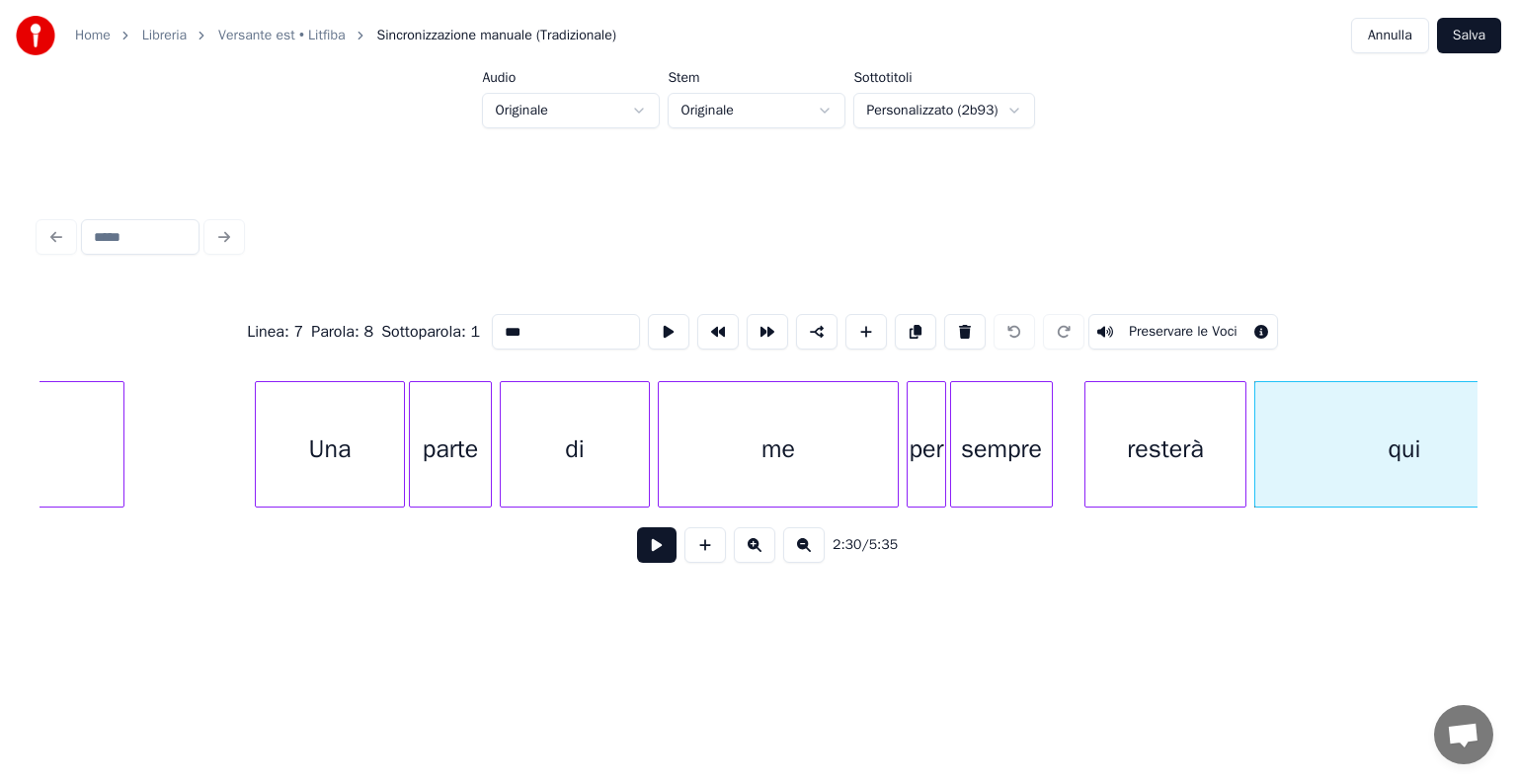 click on "Una" at bounding box center [330, 449] 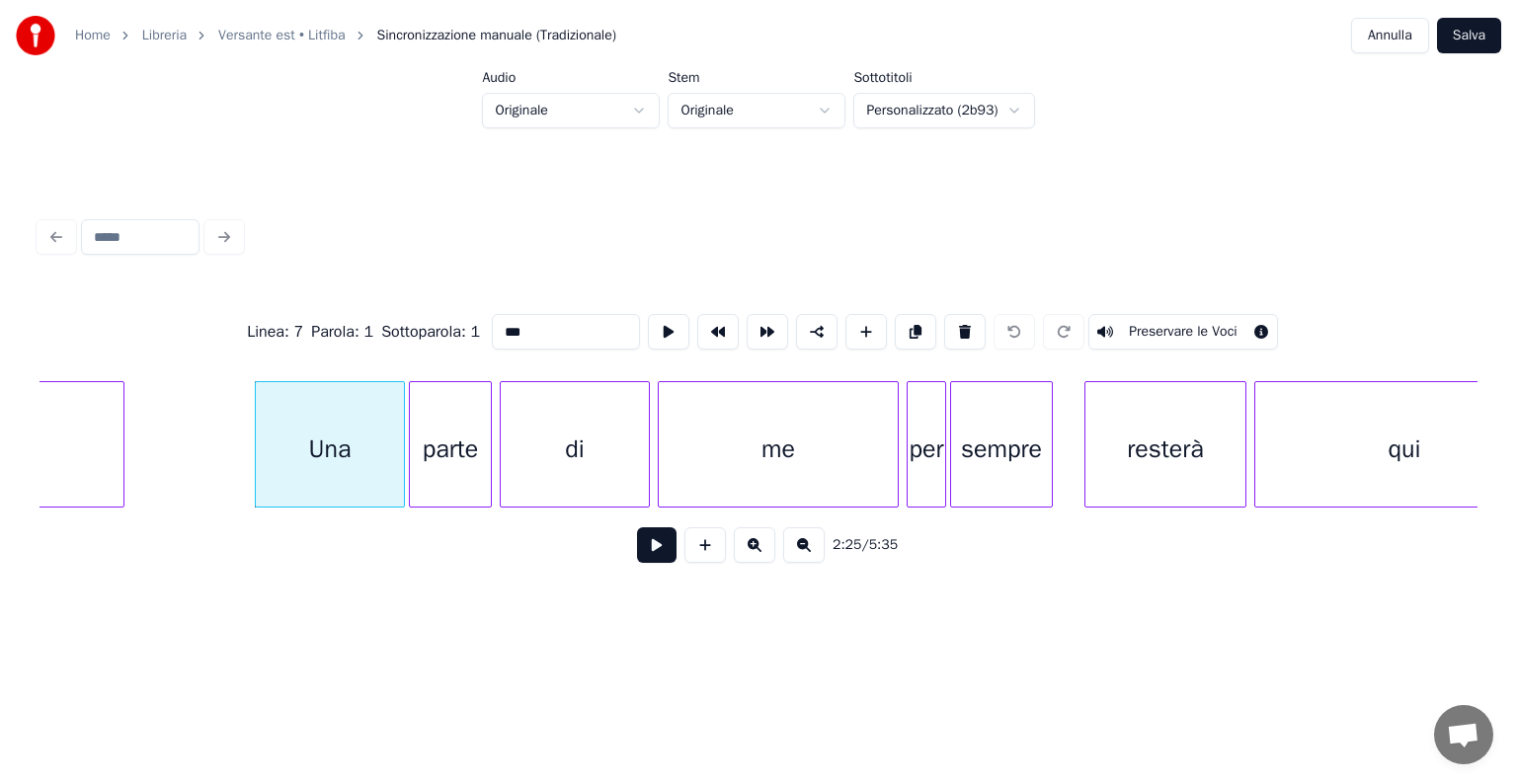 click on "Preservare le Voci" at bounding box center (1183, 332) 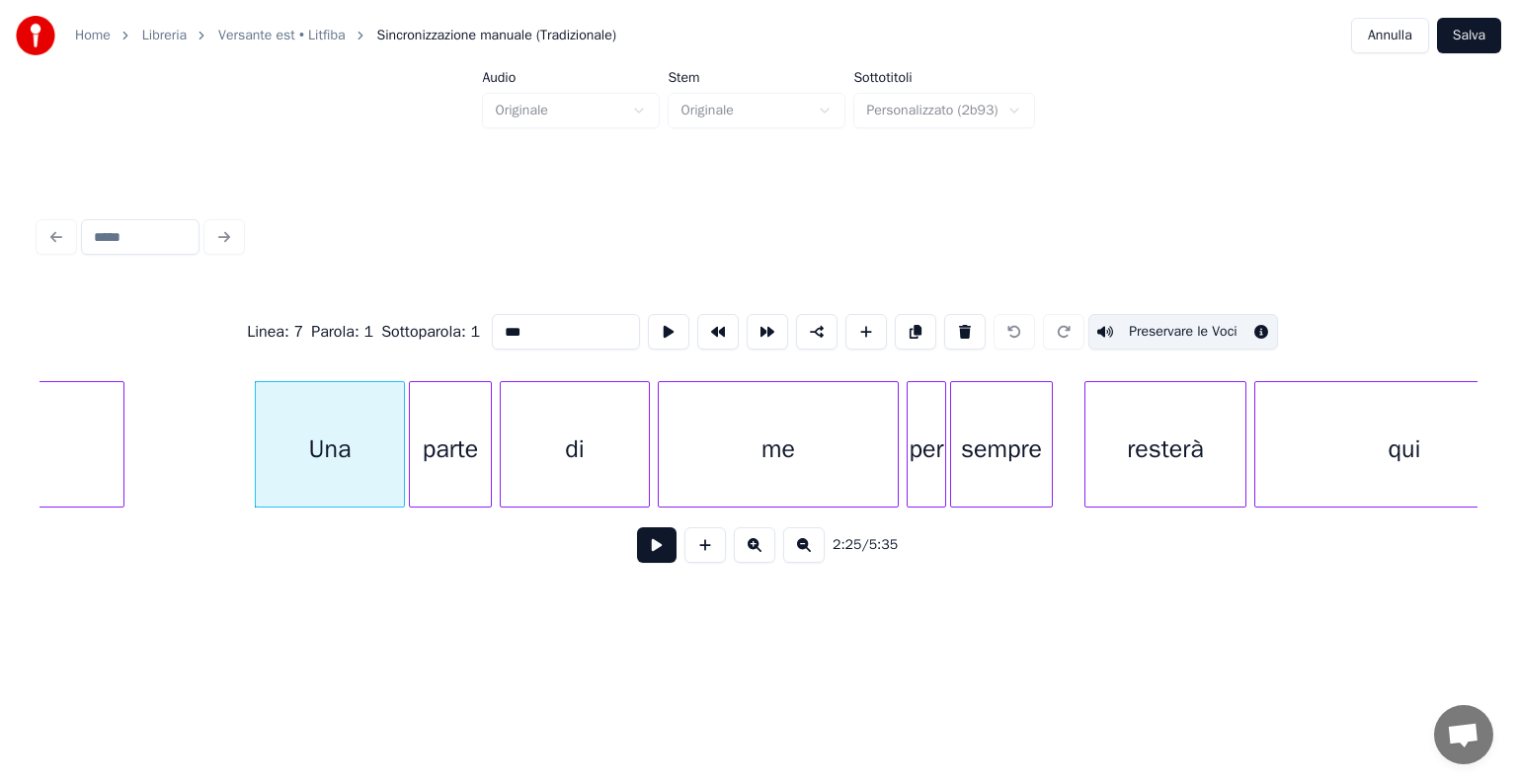 click on "parte" at bounding box center [450, 449] 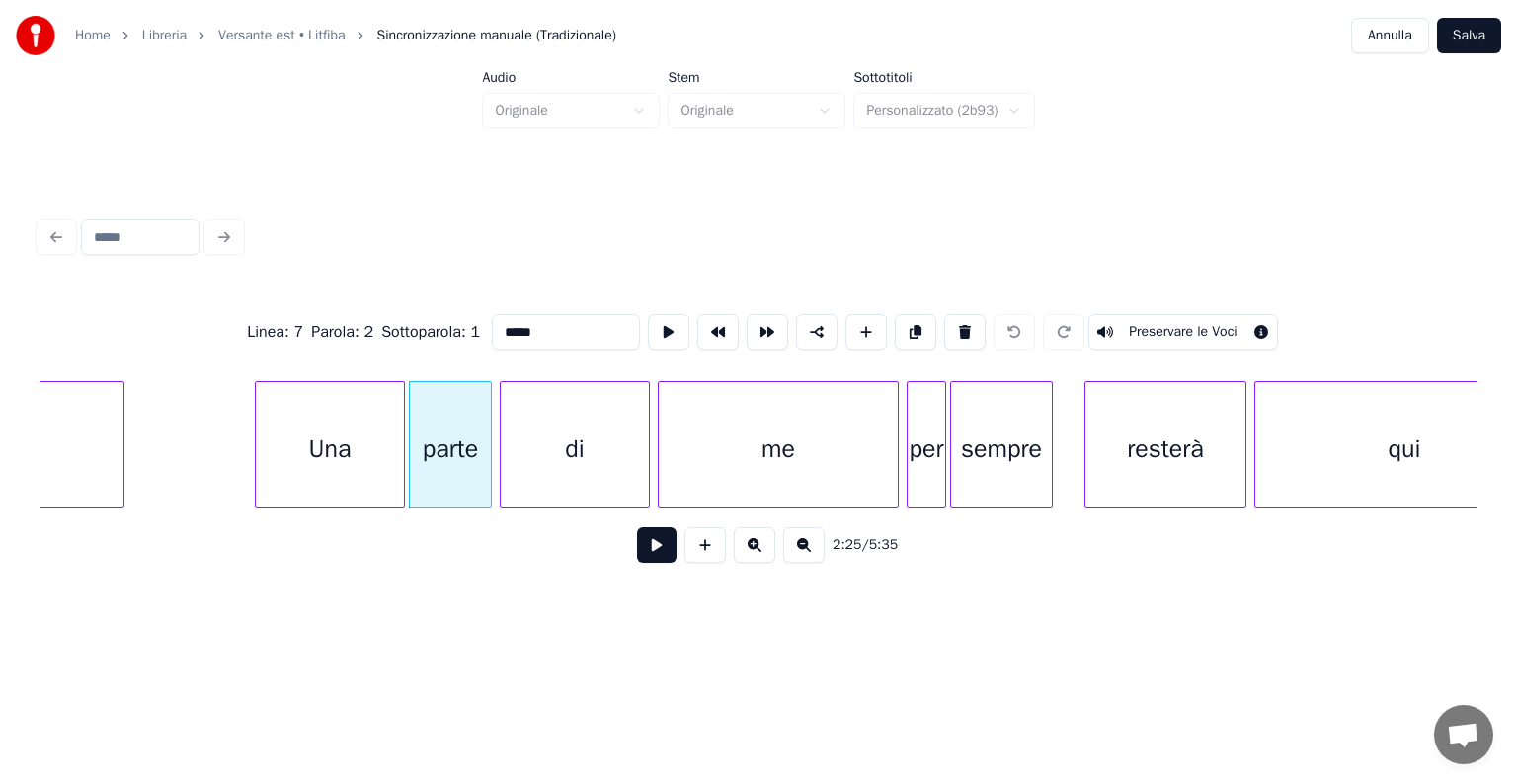 click on "Preservare le Voci" at bounding box center (1183, 332) 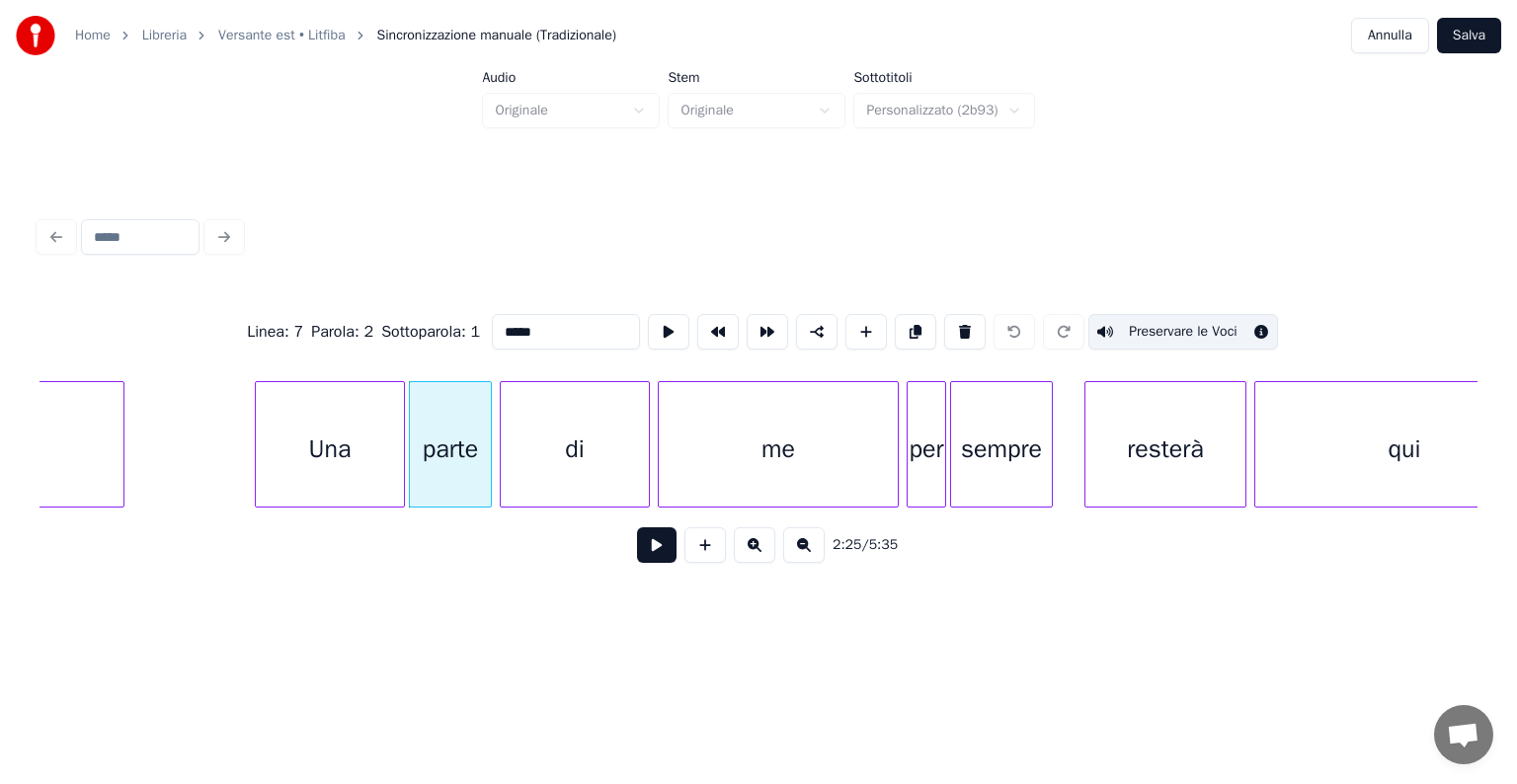 click on "di" at bounding box center (575, 449) 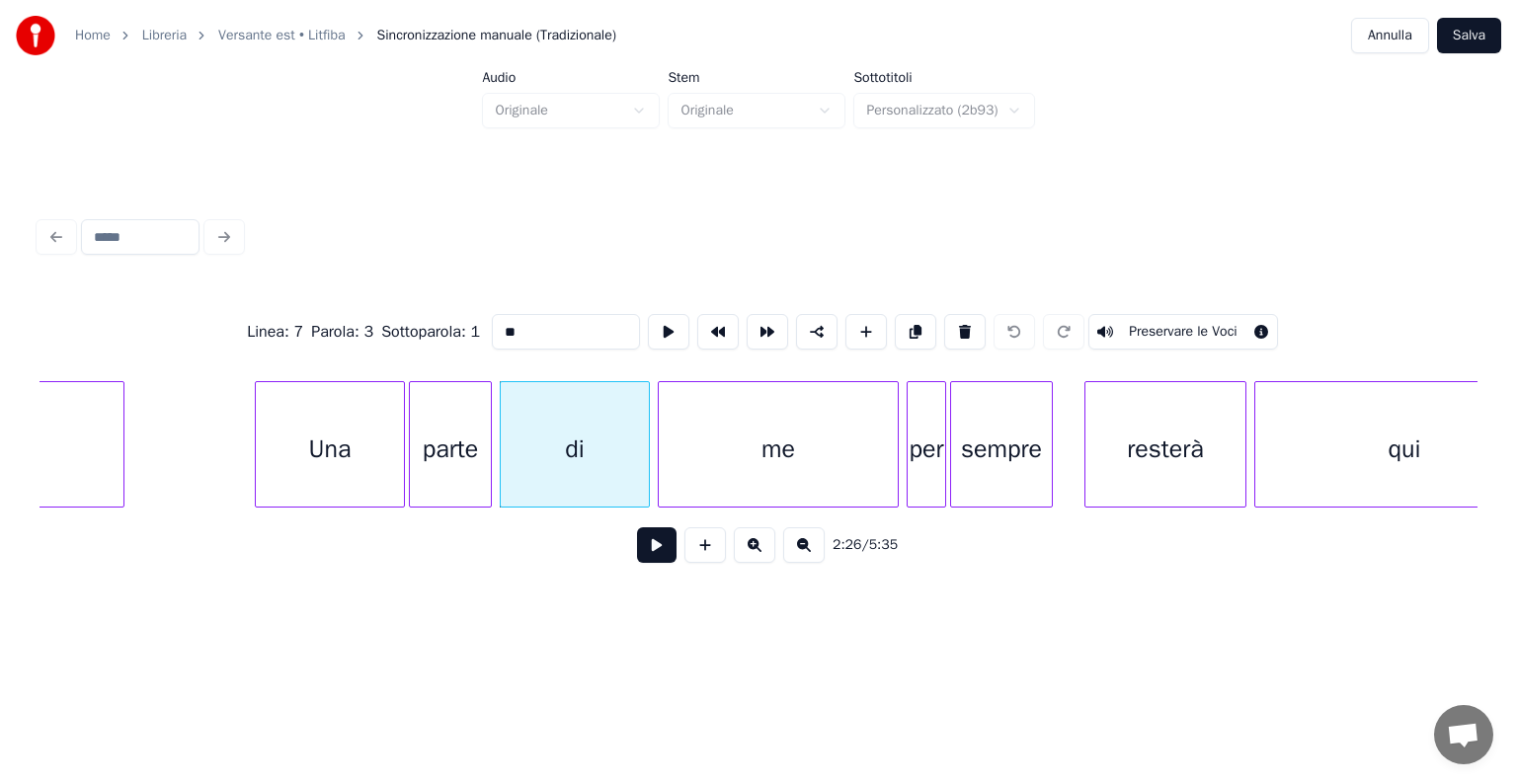click on "Preservare le Voci" at bounding box center [1183, 332] 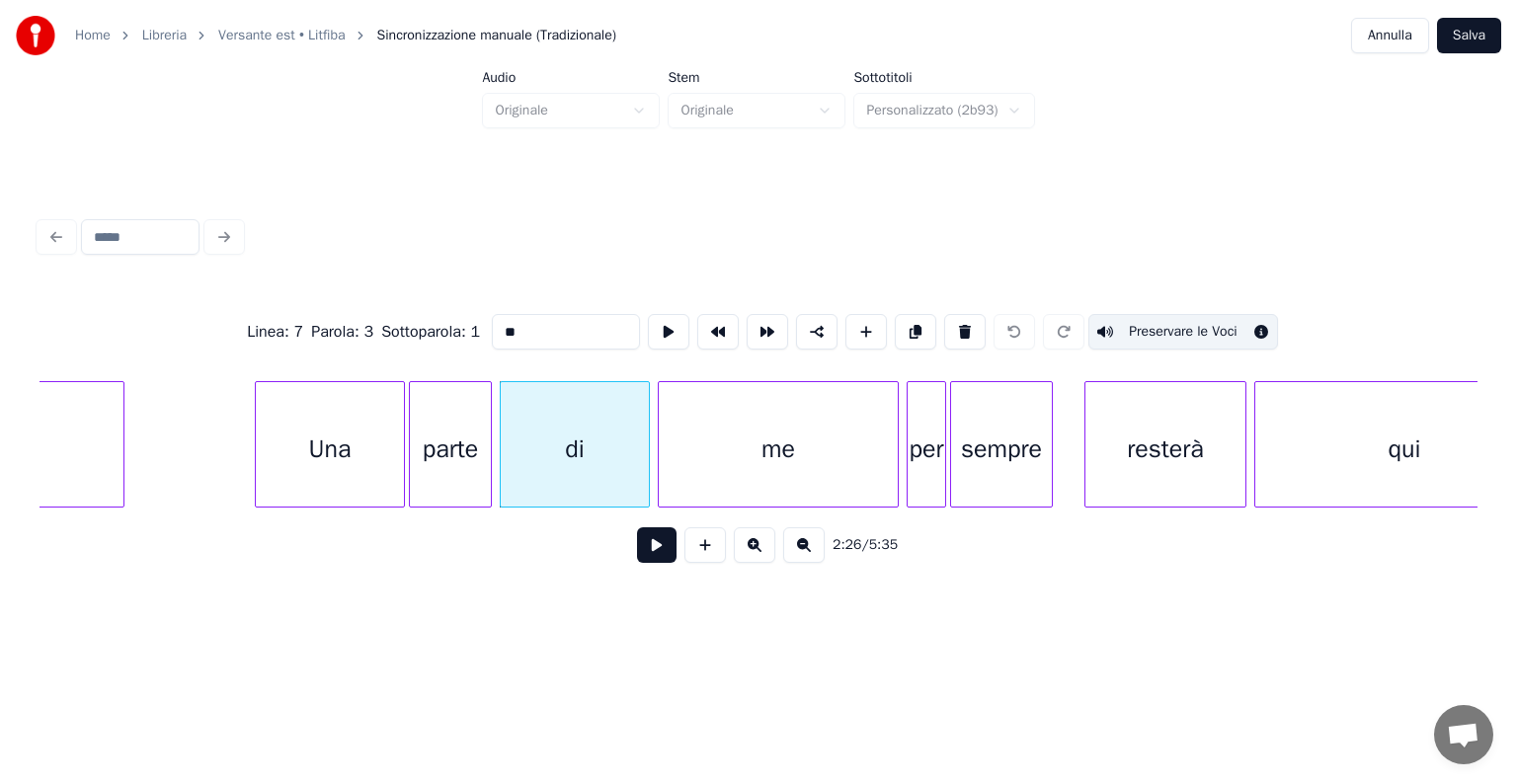 click on "me" at bounding box center [778, 449] 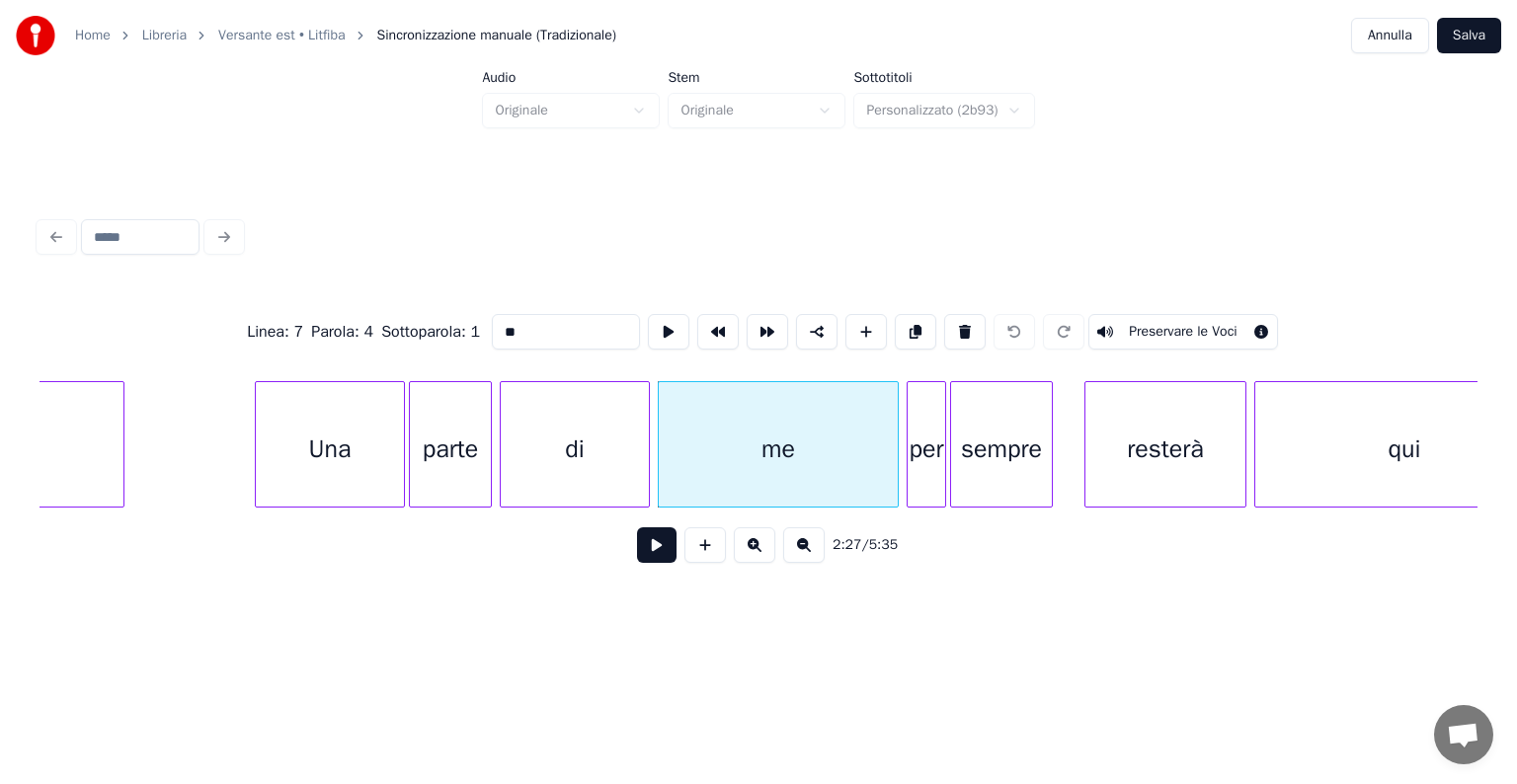 click on "Preservare le Voci" at bounding box center [1183, 332] 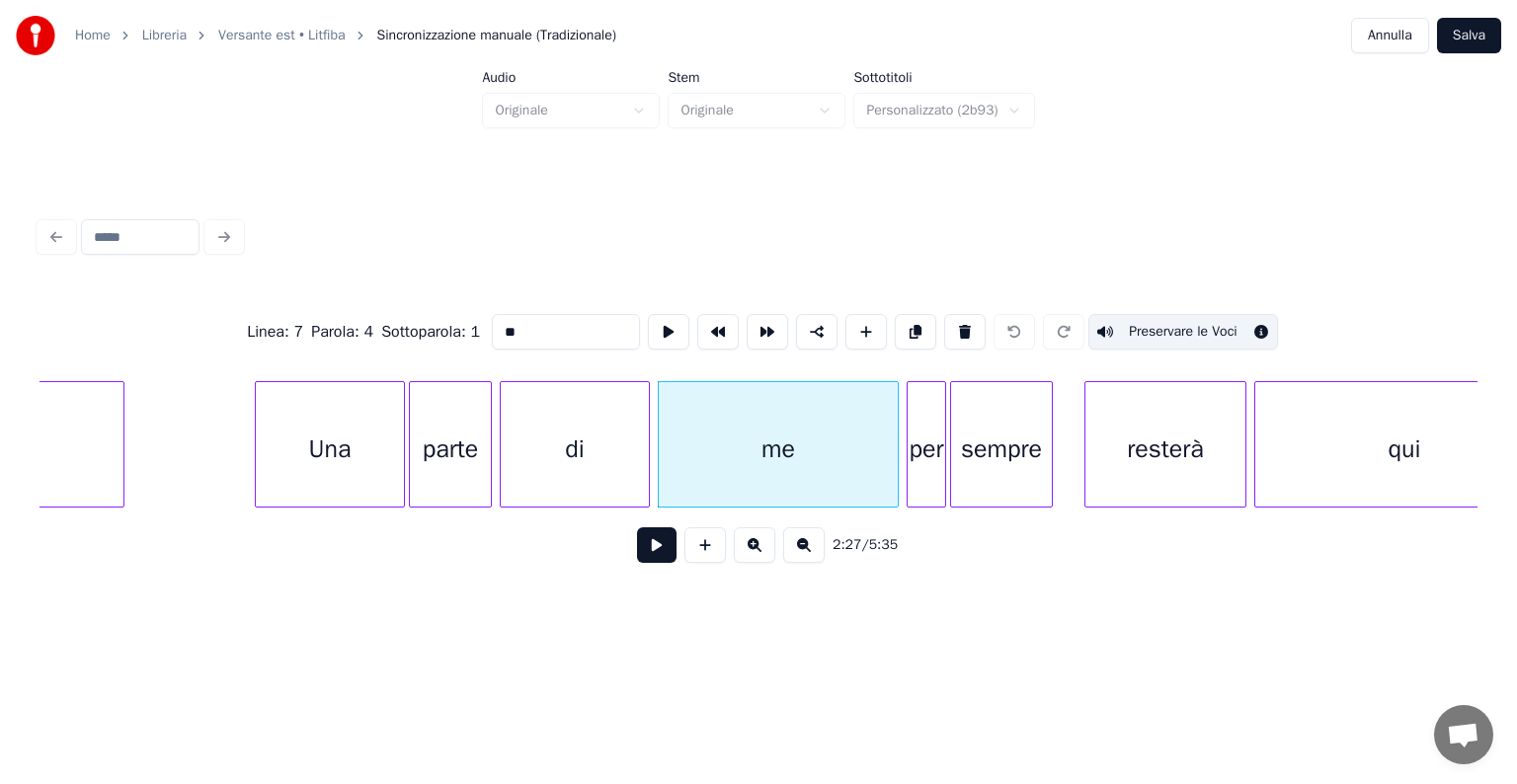click on "per" at bounding box center (926, 449) 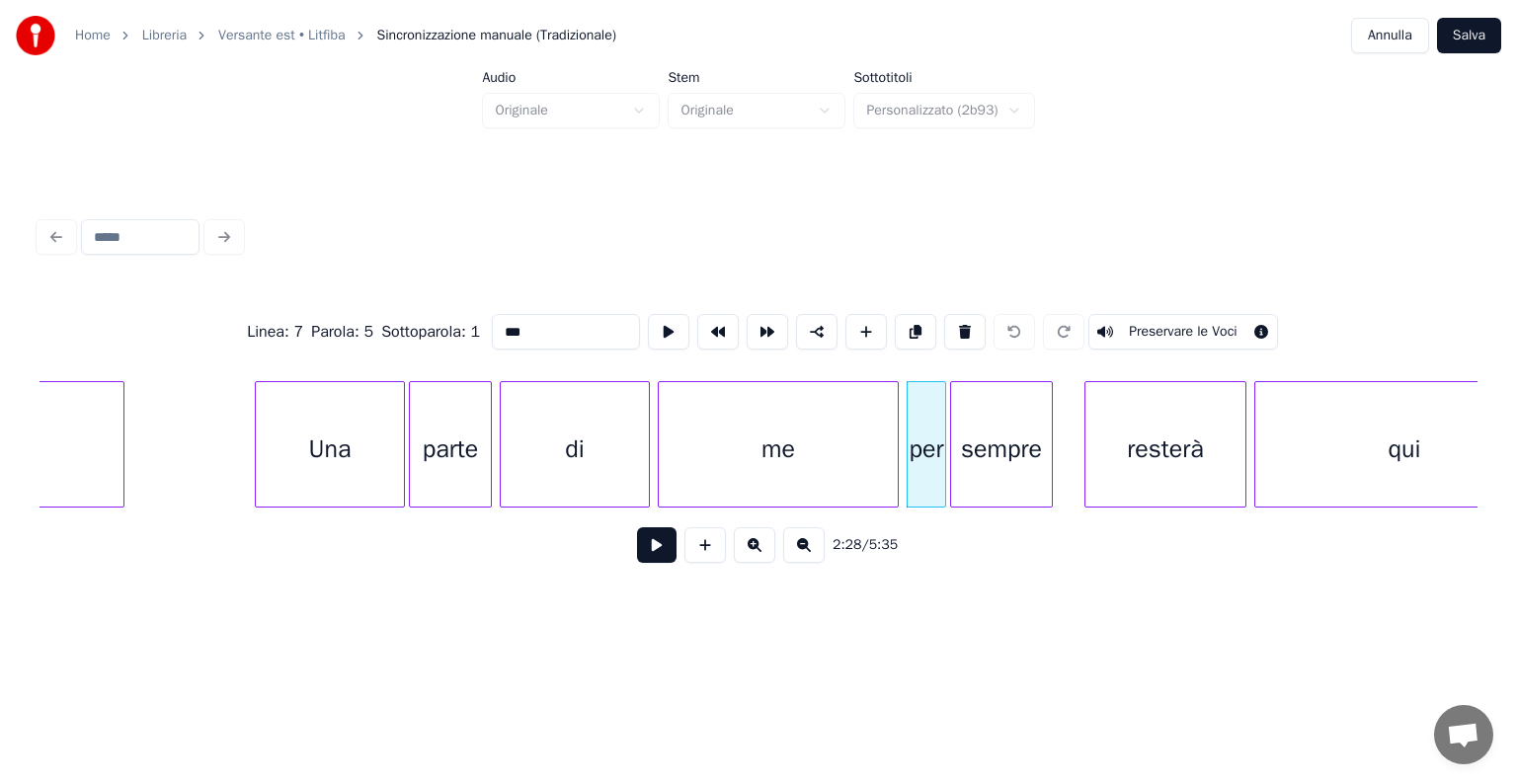 click on "Preservare le Voci" at bounding box center (1183, 332) 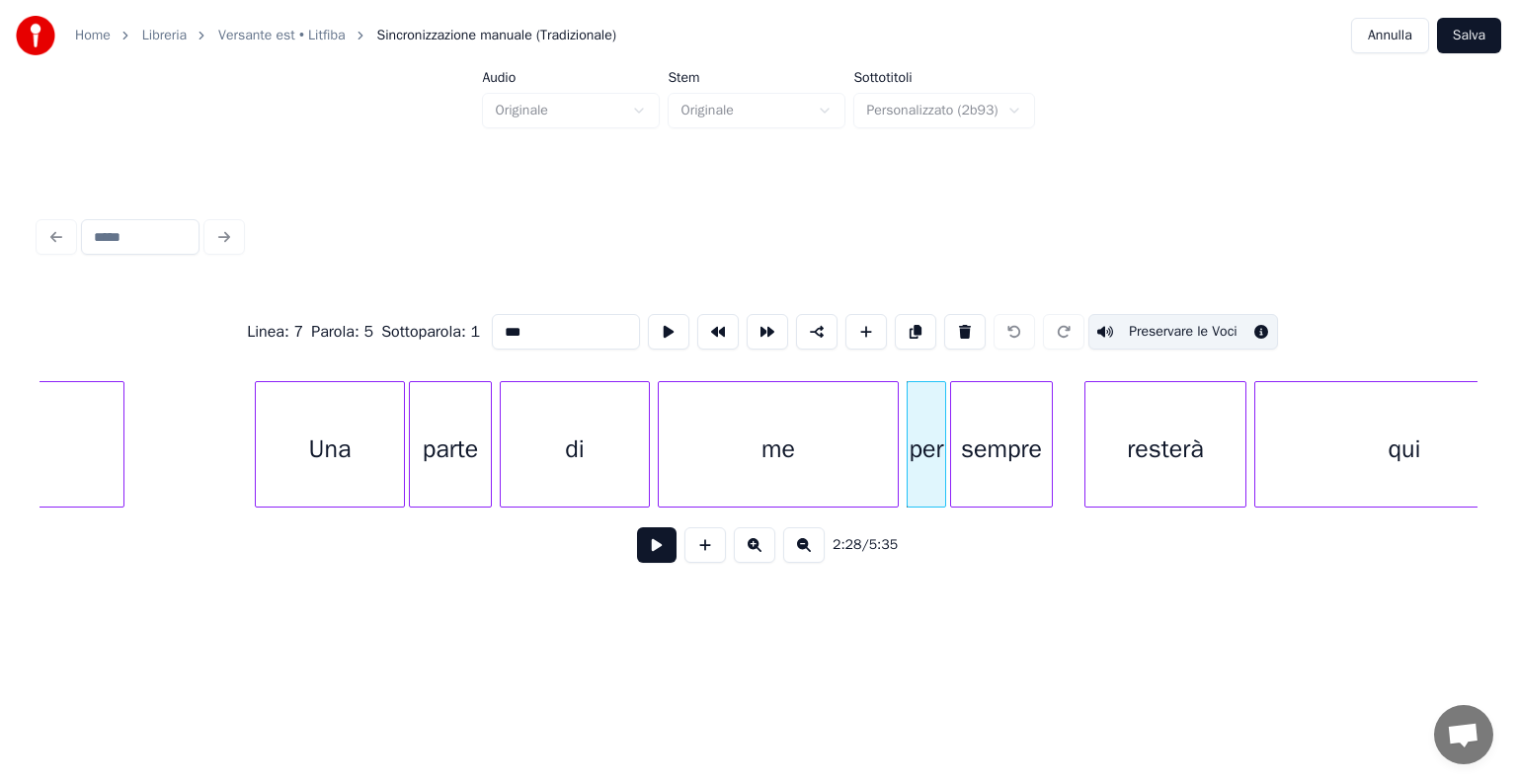 click on "sempre" at bounding box center (1001, 449) 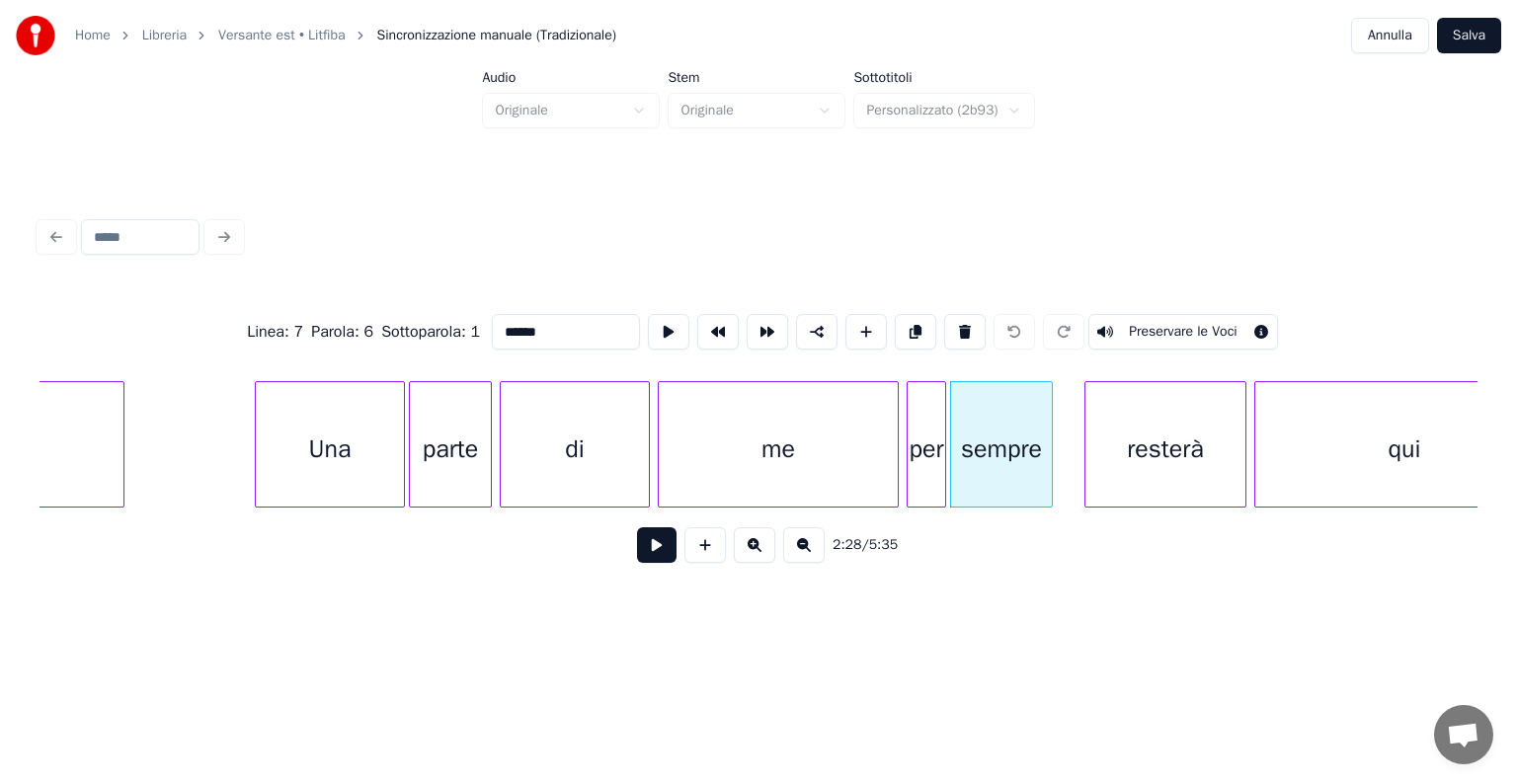 click on "Preservare le Voci" at bounding box center [1183, 332] 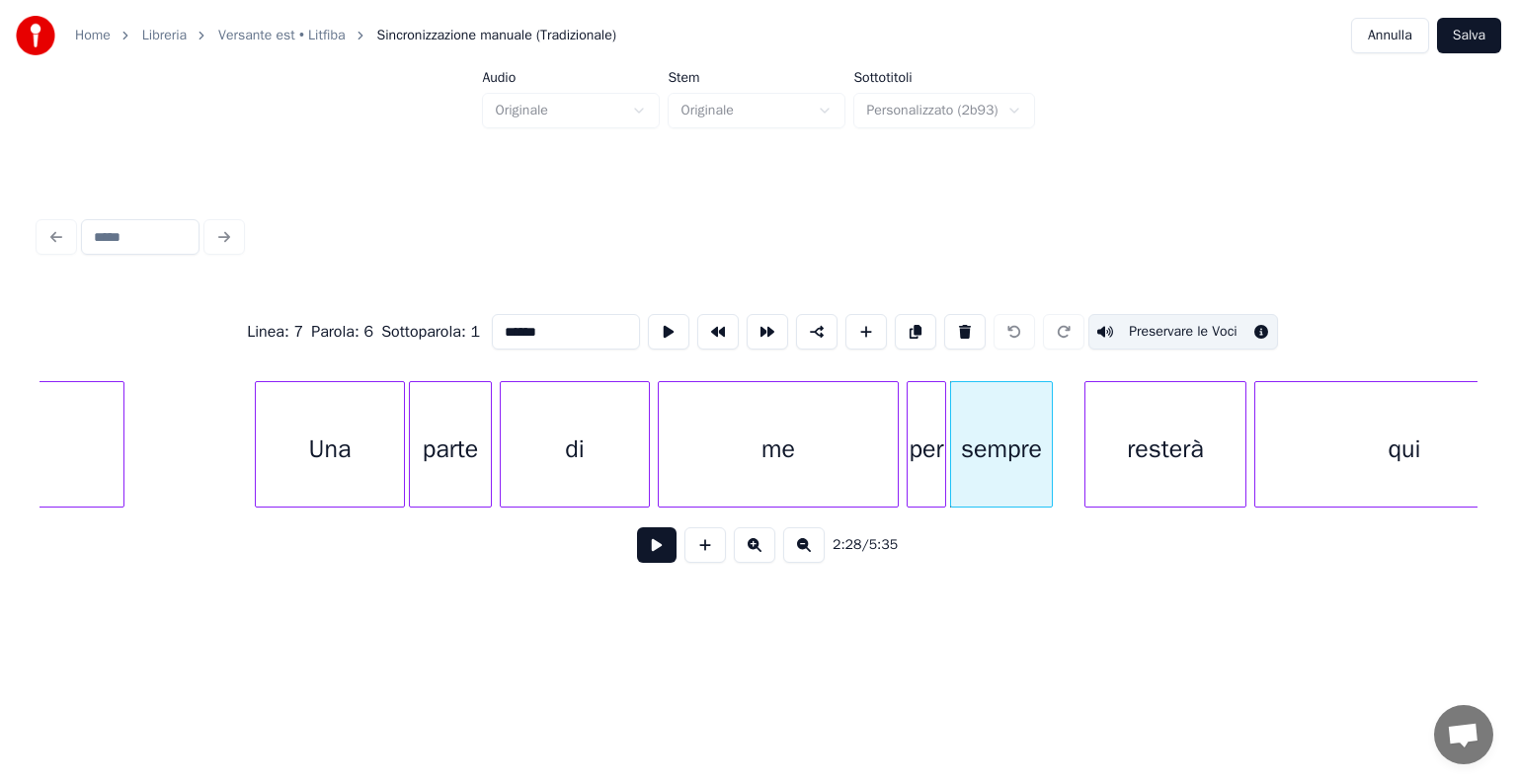 click on "resterà" at bounding box center (1165, 449) 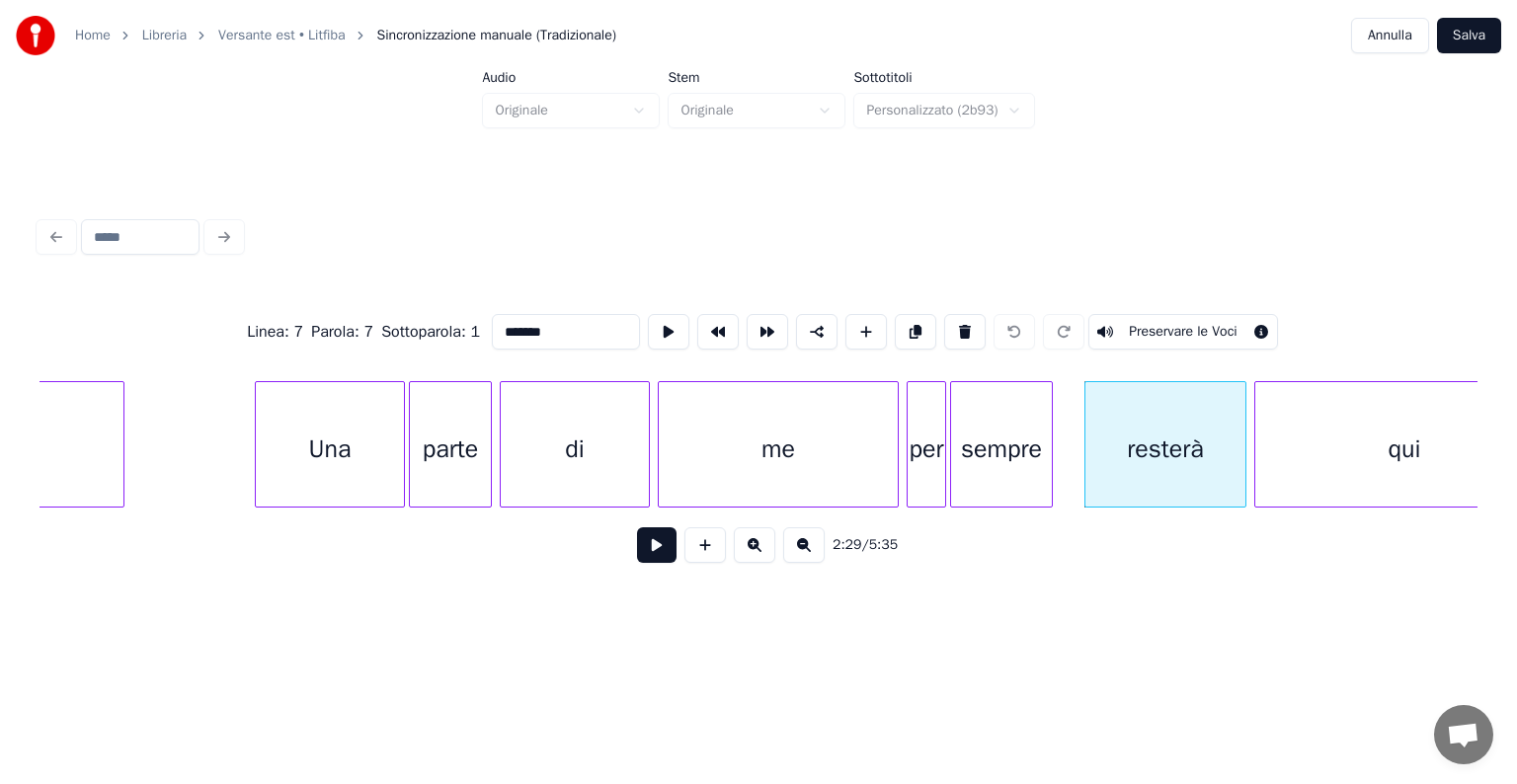 click on "Preservare le Voci" at bounding box center [1183, 332] 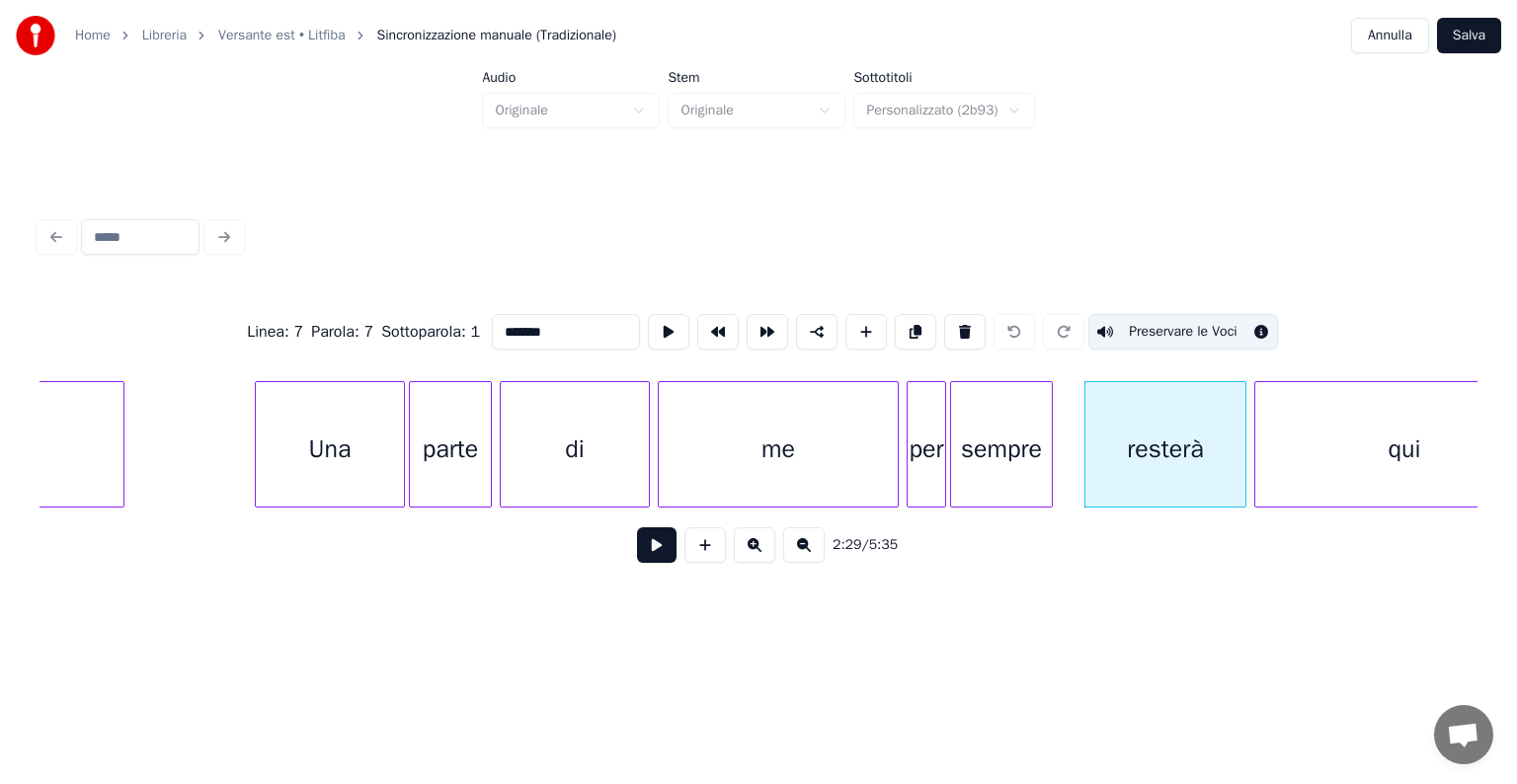 click on "qui" at bounding box center [1404, 449] 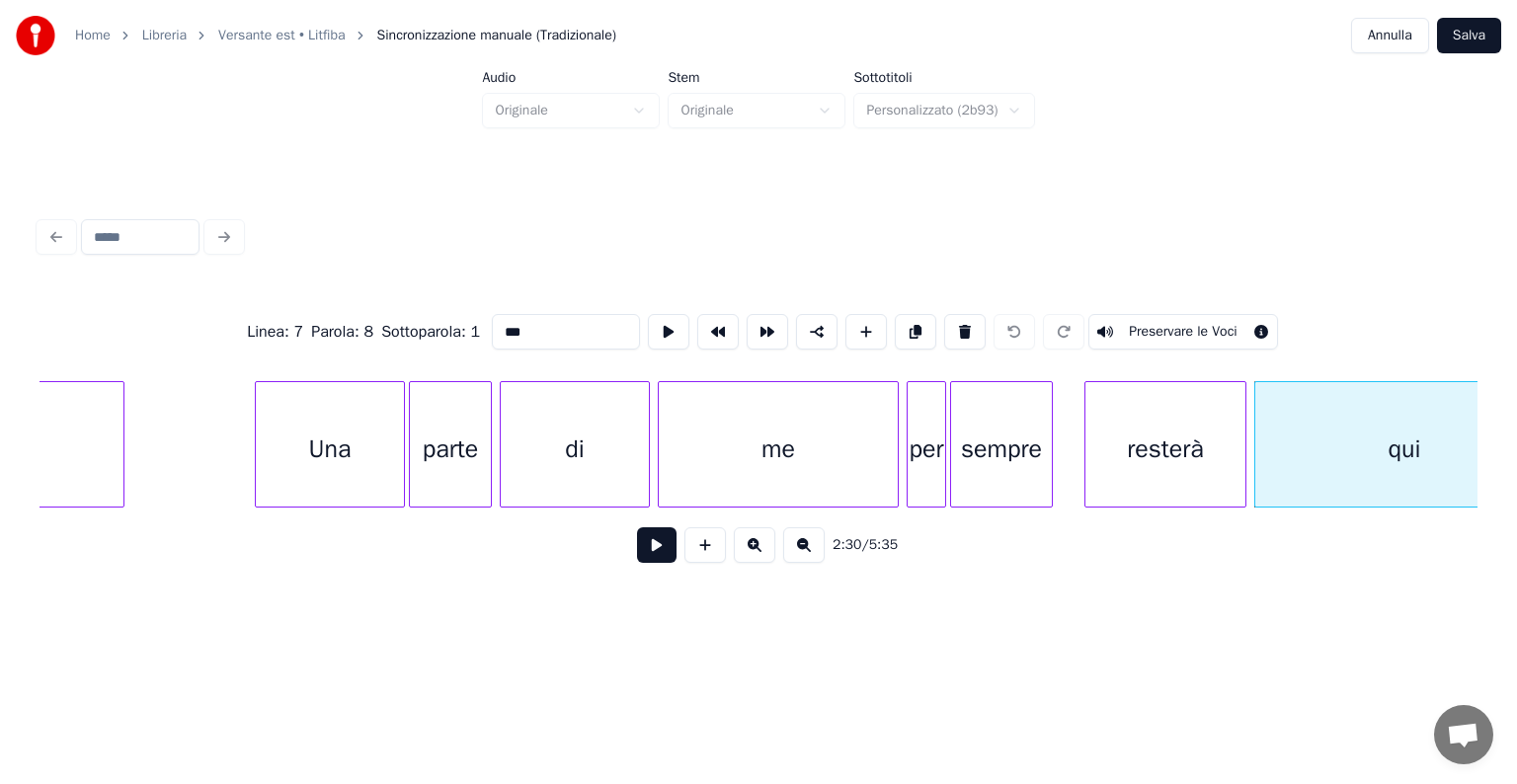 click on "Preservare le Voci" at bounding box center [1183, 332] 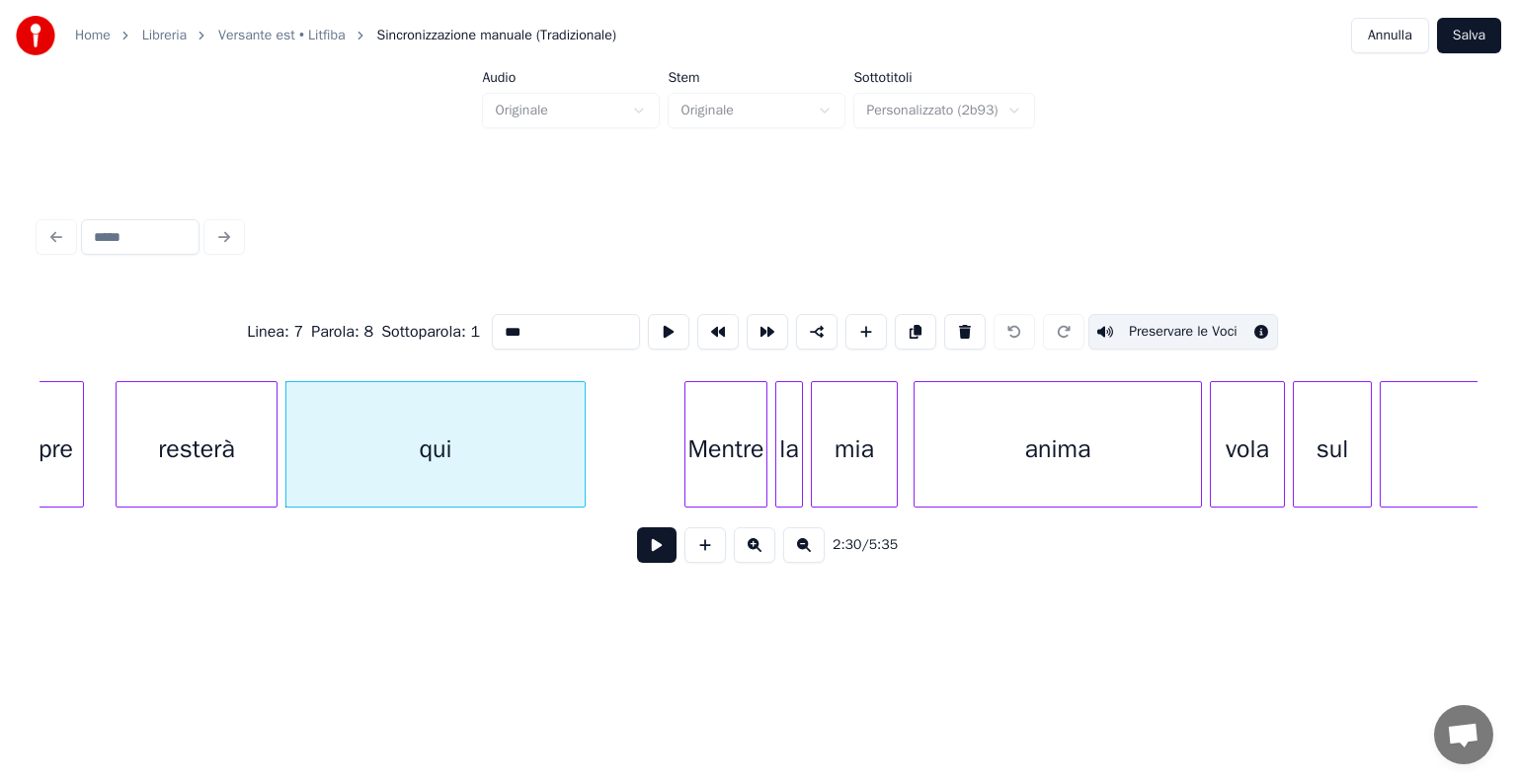 scroll, scrollTop: 0, scrollLeft: 29654, axis: horizontal 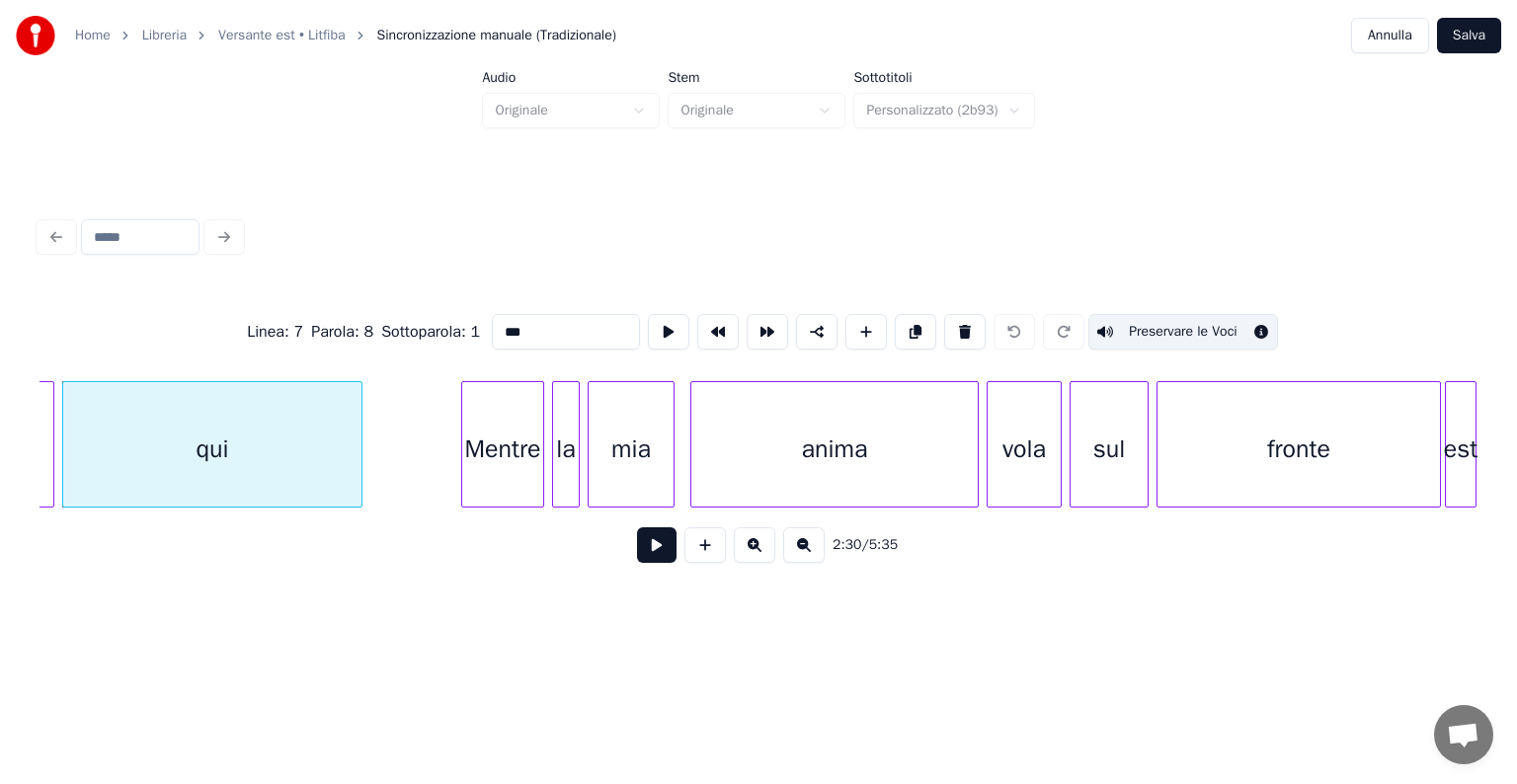 click on "Mentre" at bounding box center (503, 449) 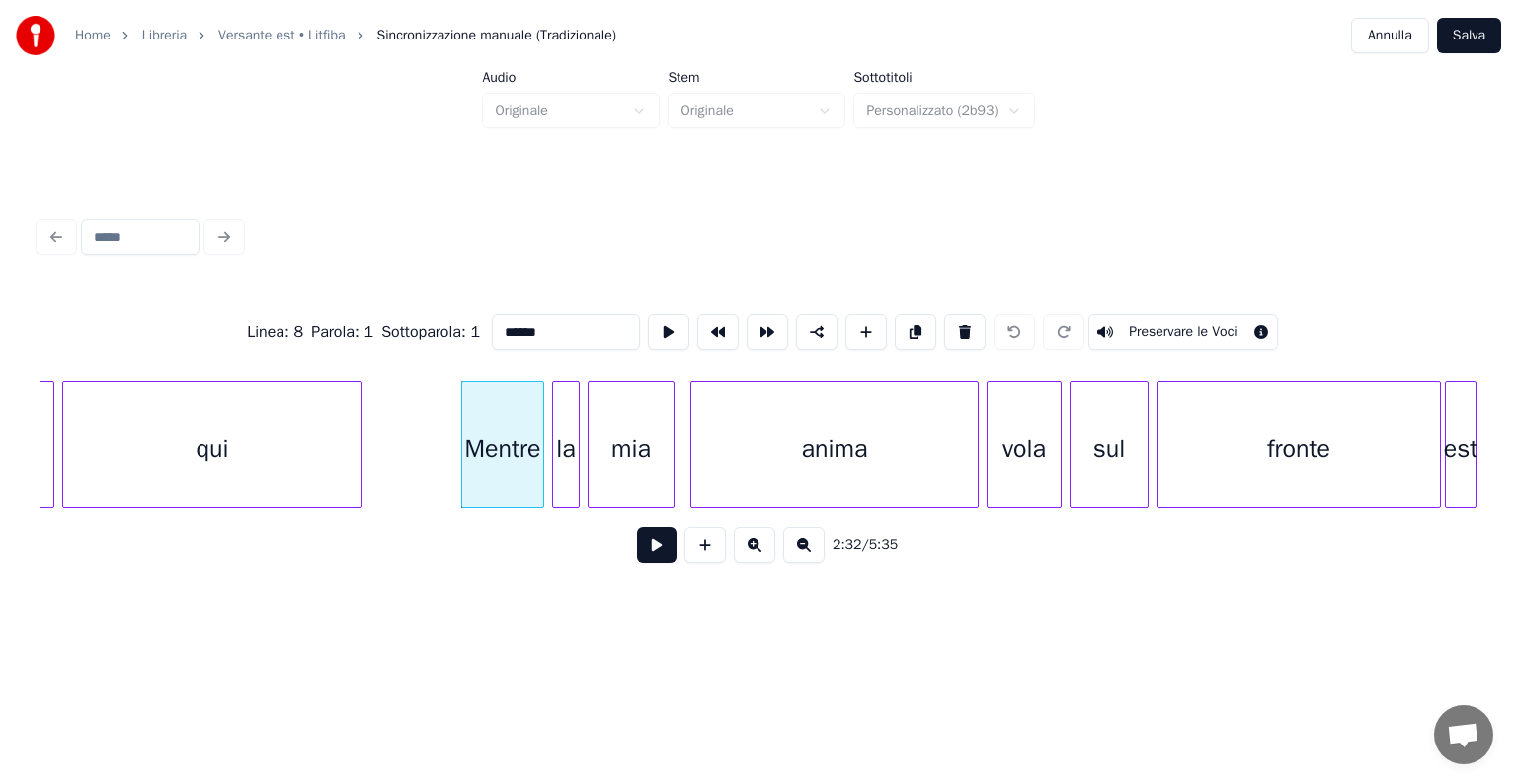 click on "Preservare le Voci" at bounding box center (1183, 332) 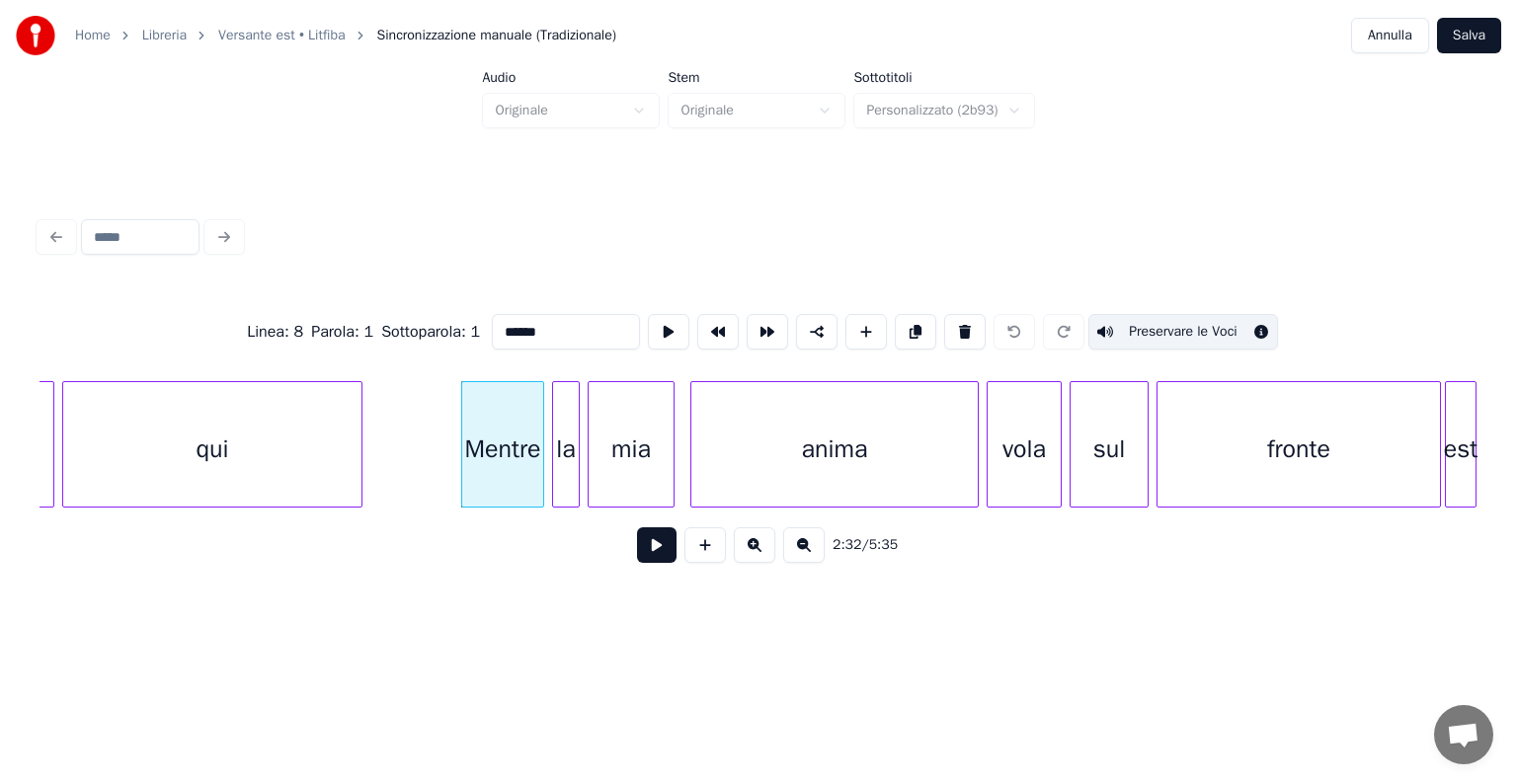 click on "la" at bounding box center [566, 449] 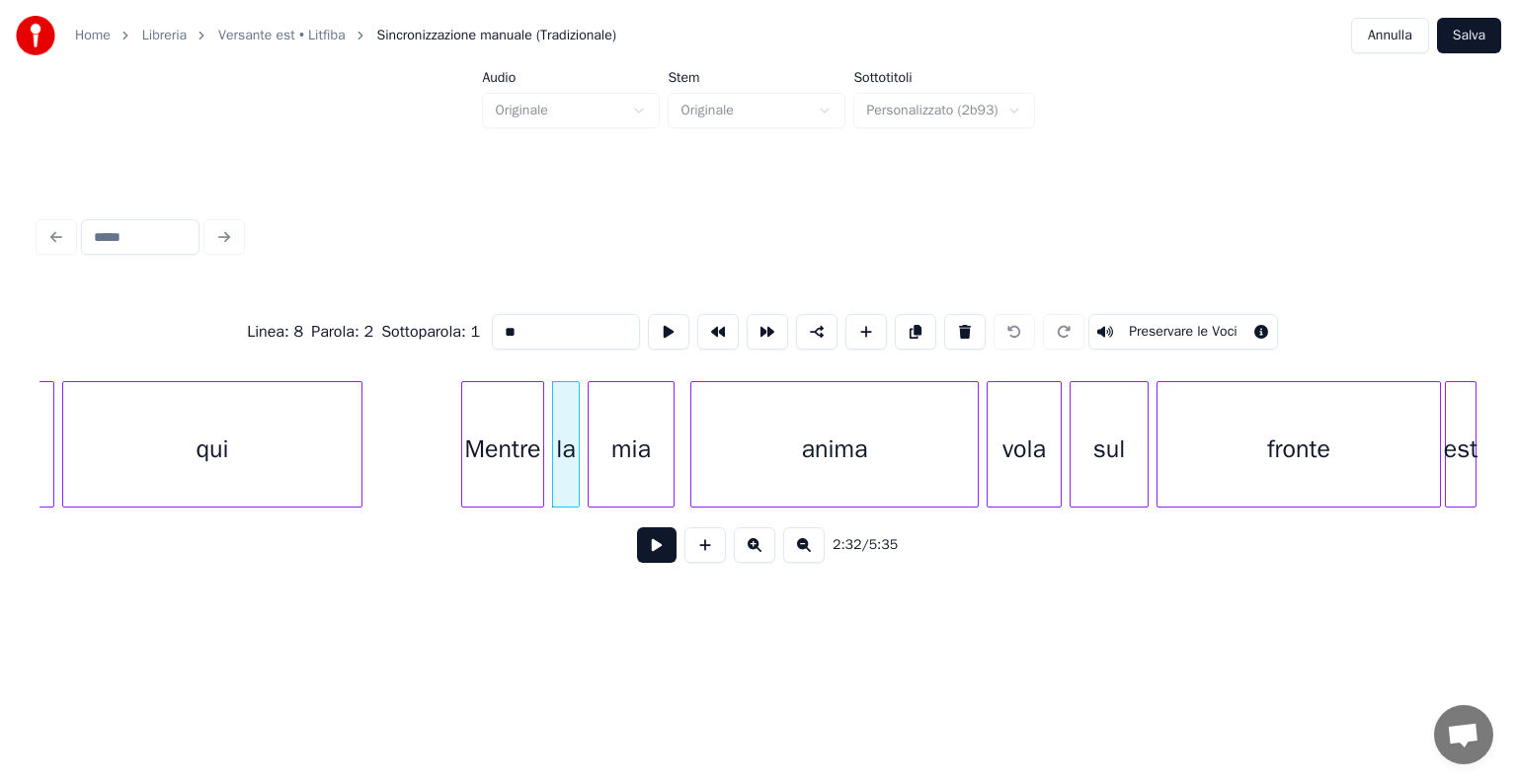 click on "Preservare le Voci" at bounding box center (1183, 332) 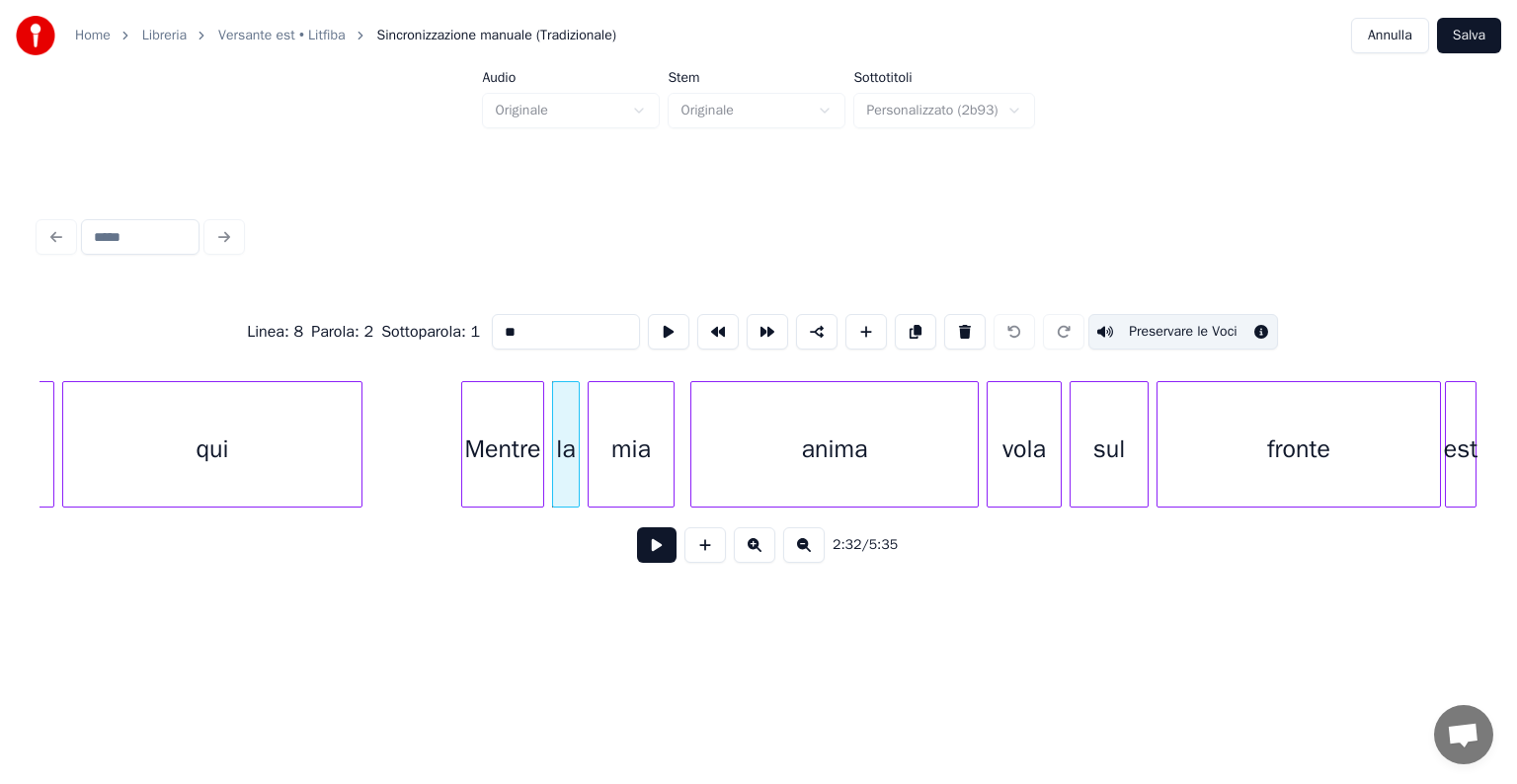 click on "mia" at bounding box center (631, 449) 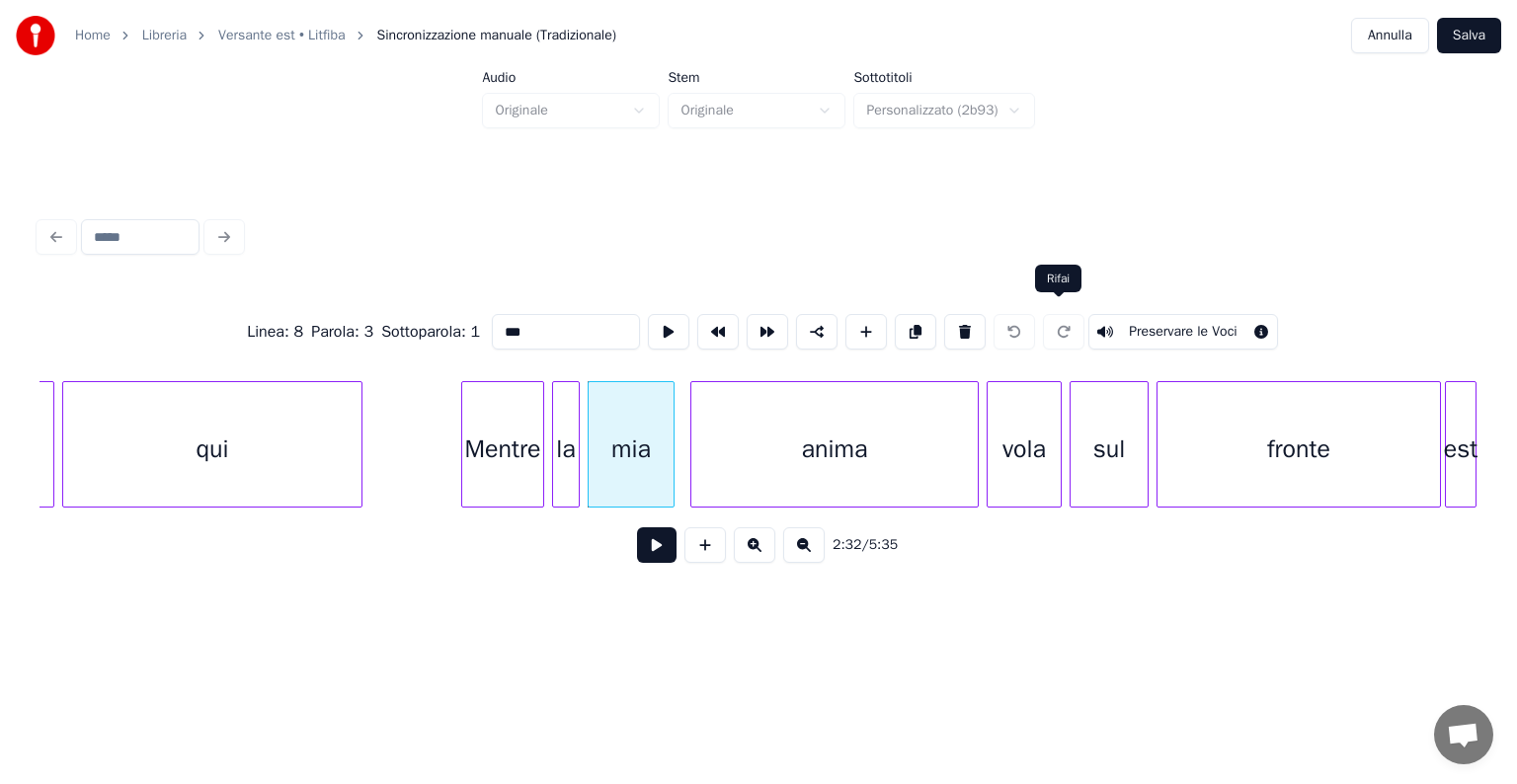 click on "Preservare le Voci" at bounding box center (1183, 332) 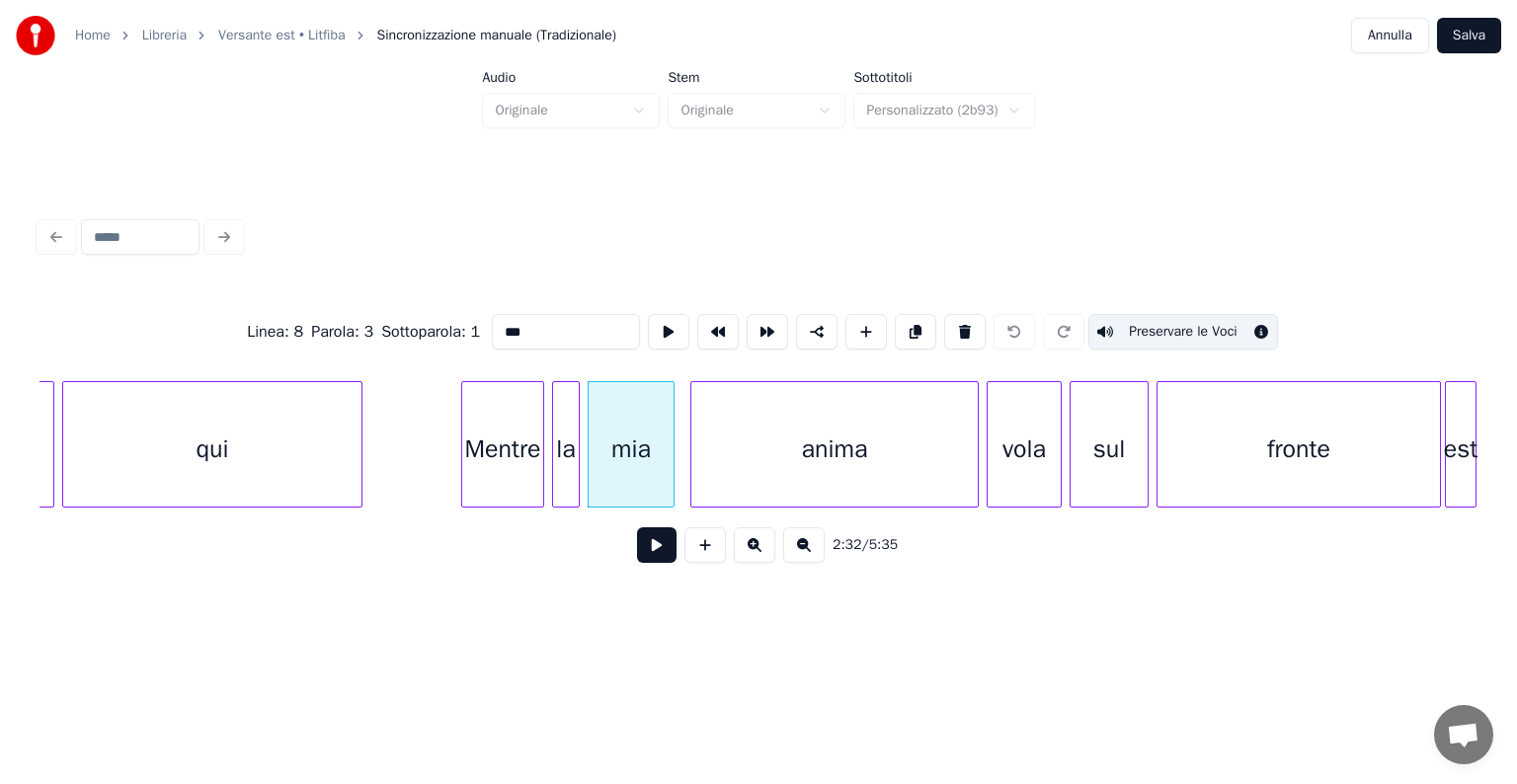 click on "anima" at bounding box center (835, 449) 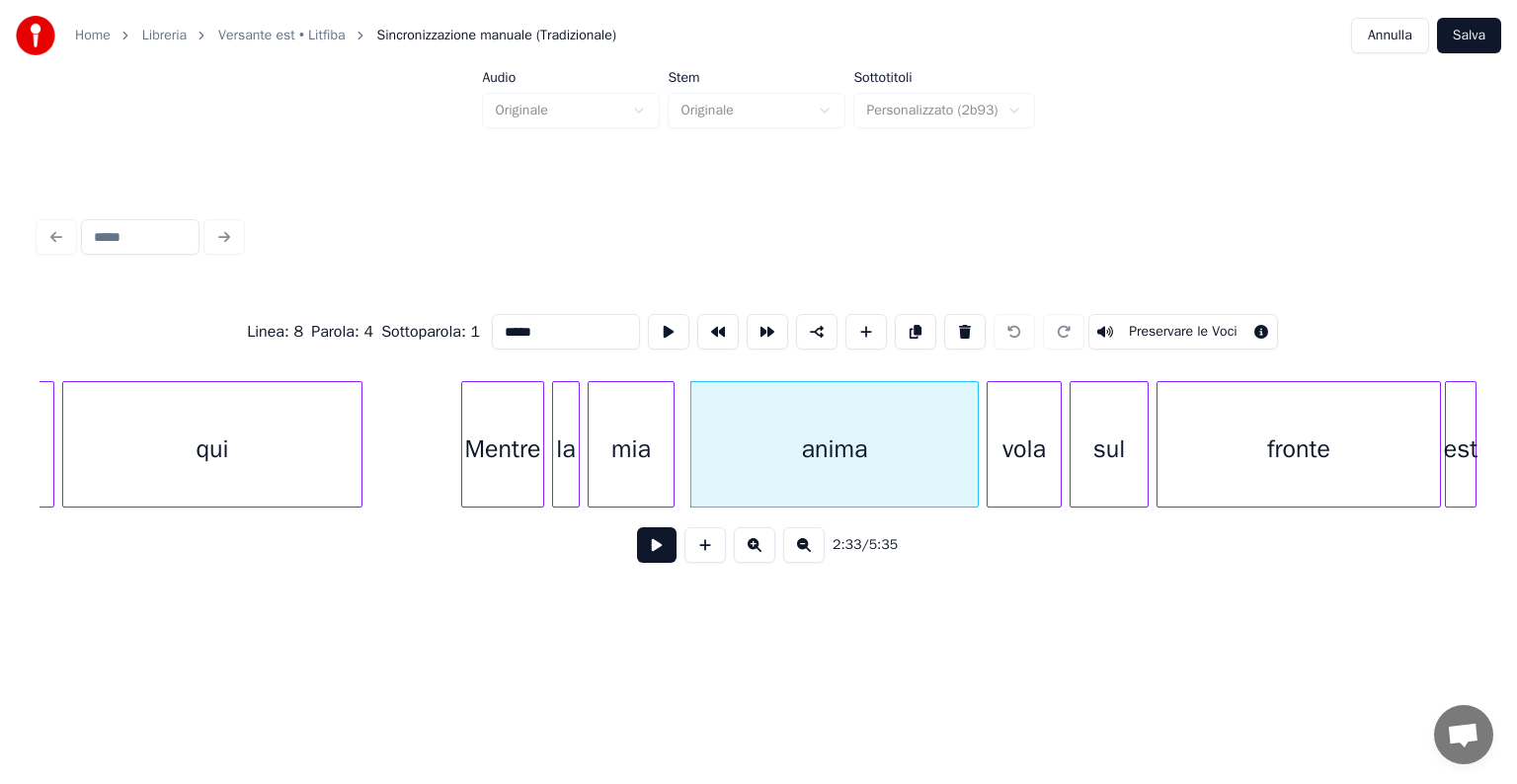 click on "Preservare le Voci" at bounding box center [1183, 332] 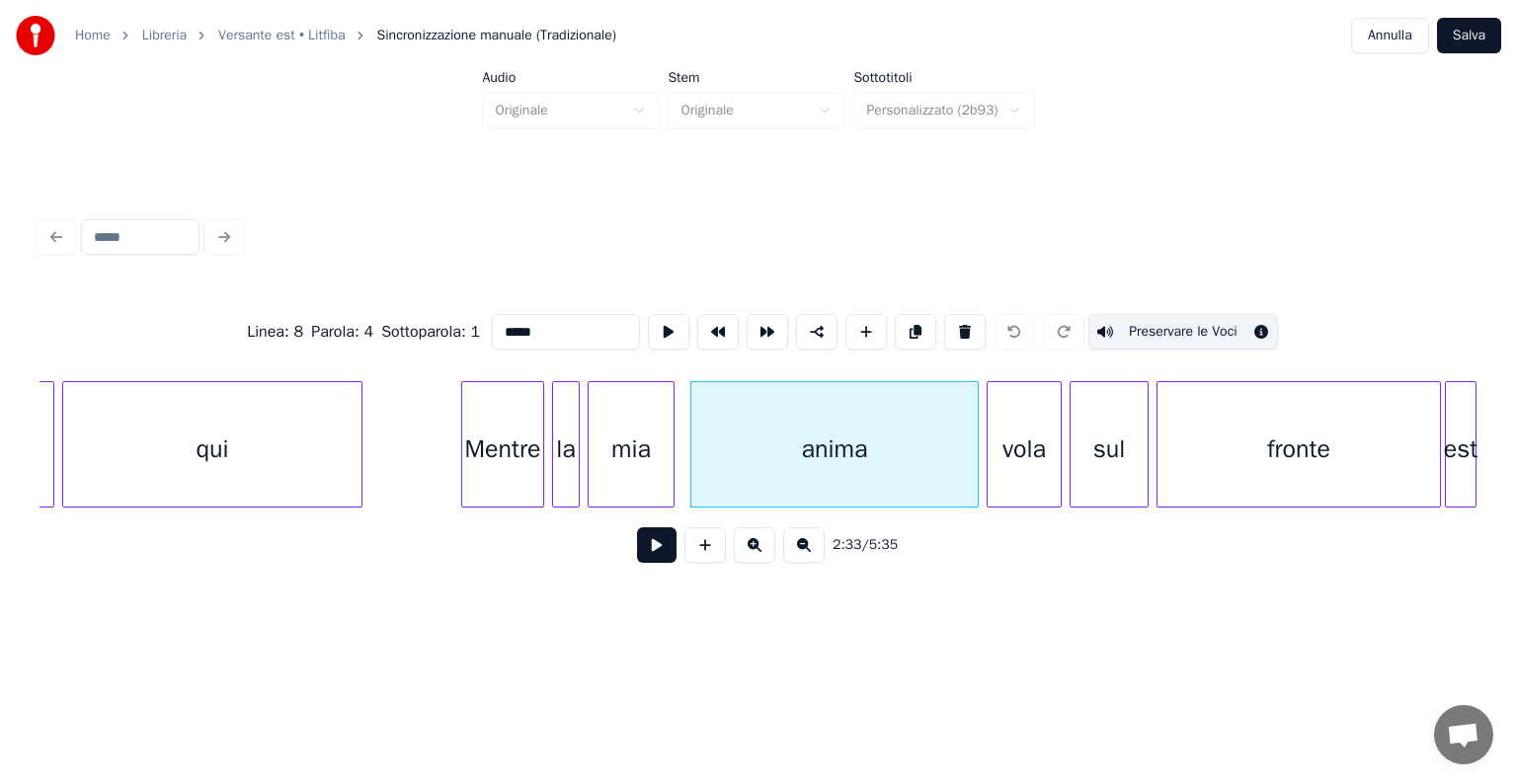 click on "vola" at bounding box center [1024, 449] 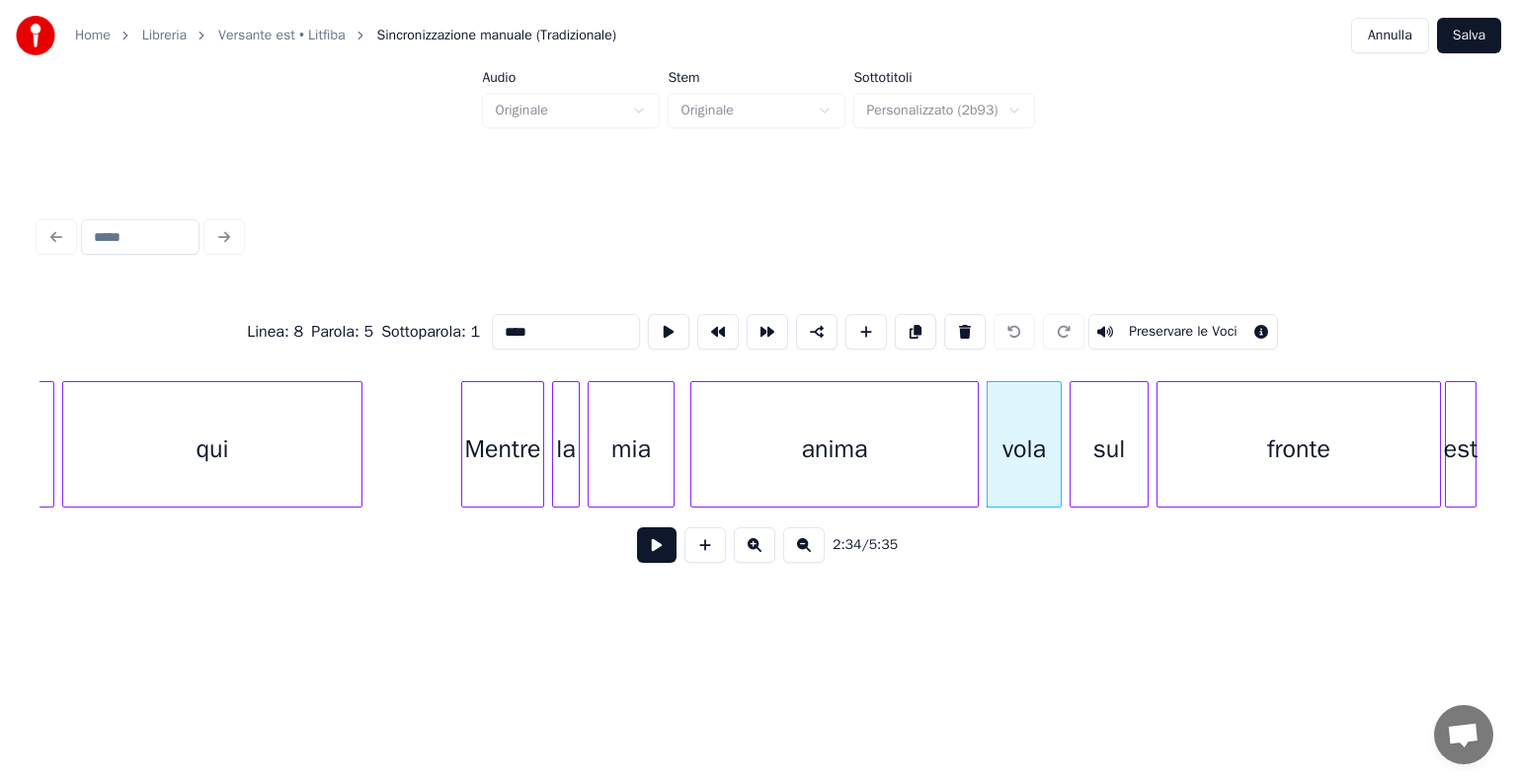 click on "Preservare le Voci" at bounding box center (1183, 332) 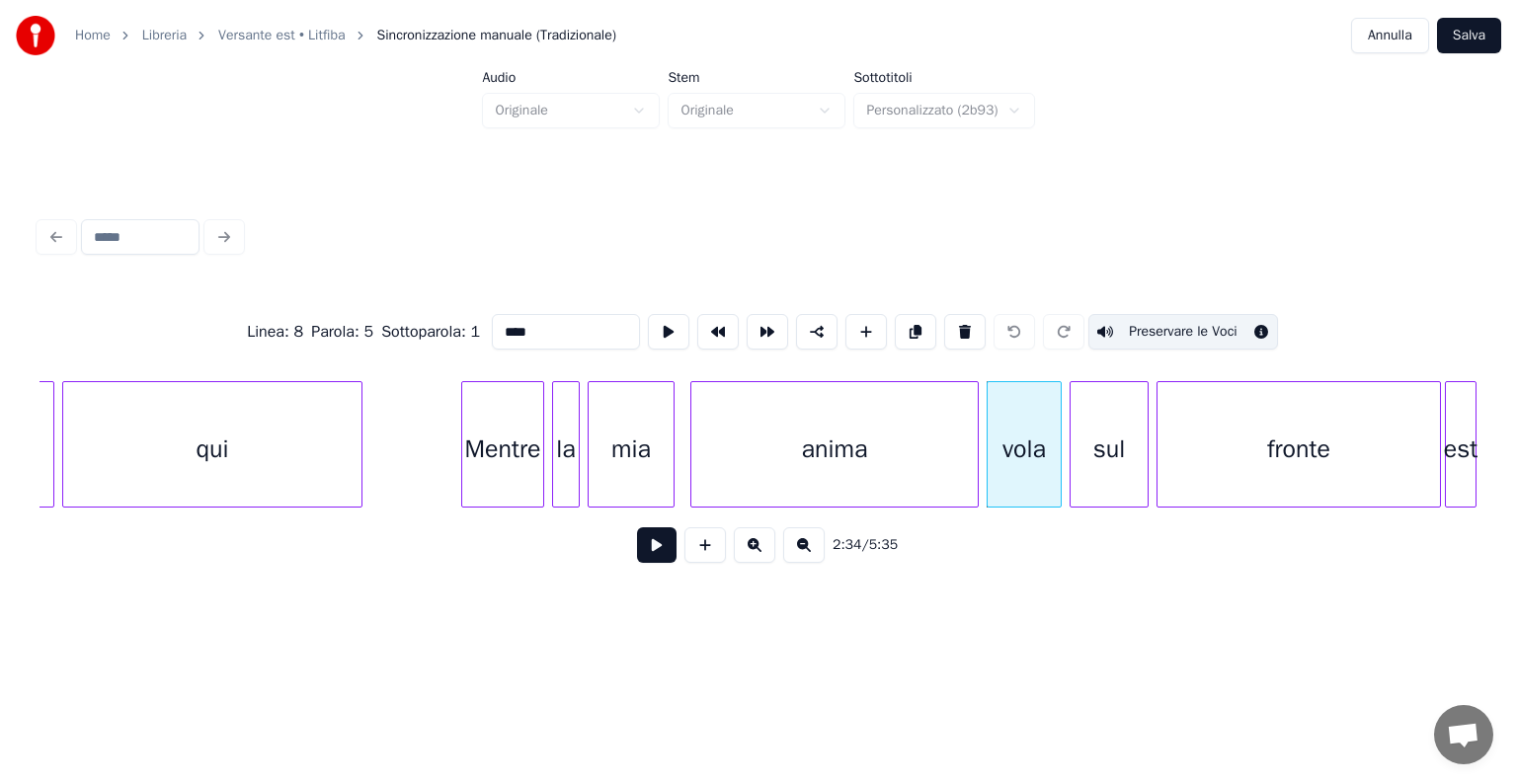 click on "sul" at bounding box center [1109, 449] 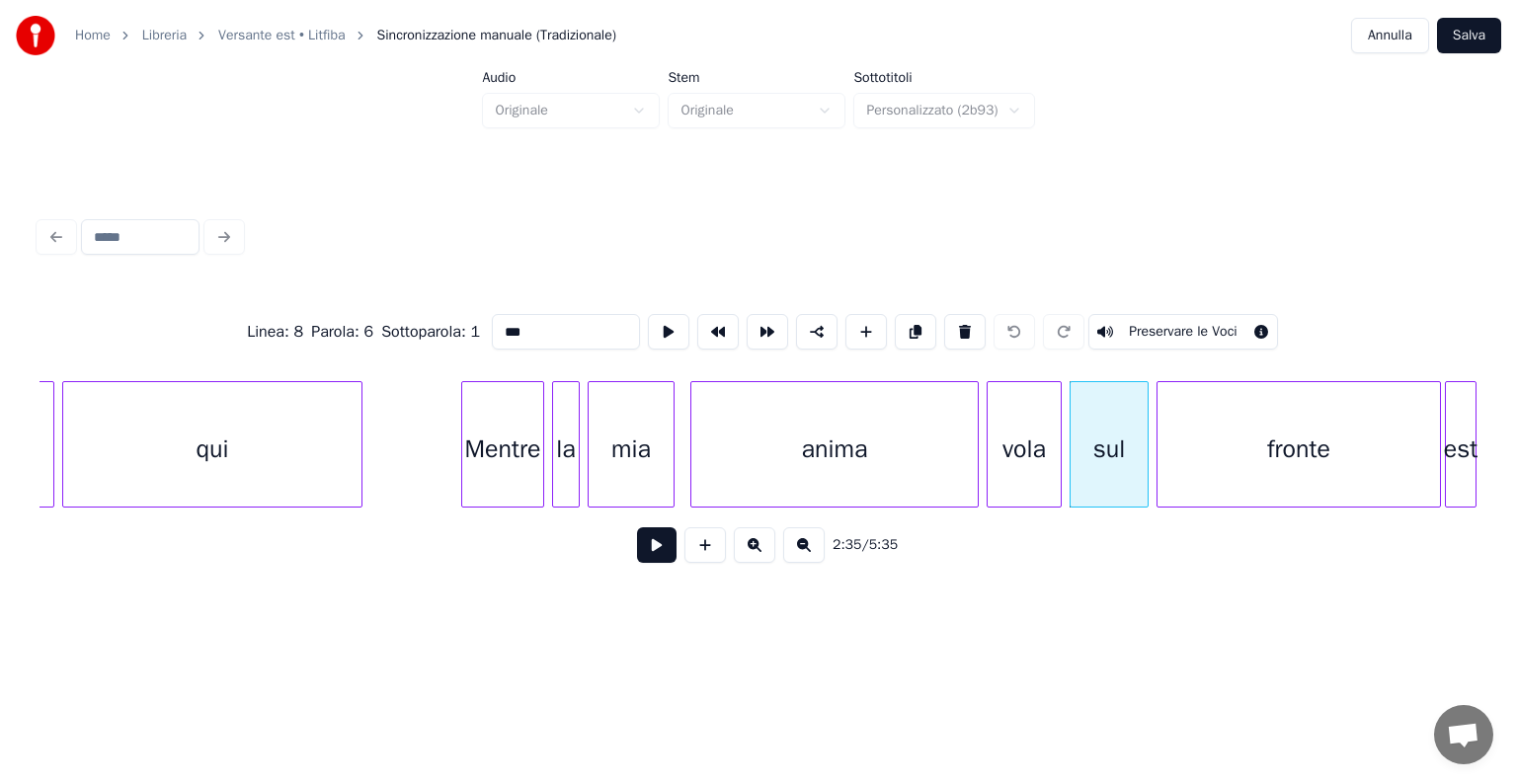 click on "Preservare le Voci" at bounding box center (1183, 332) 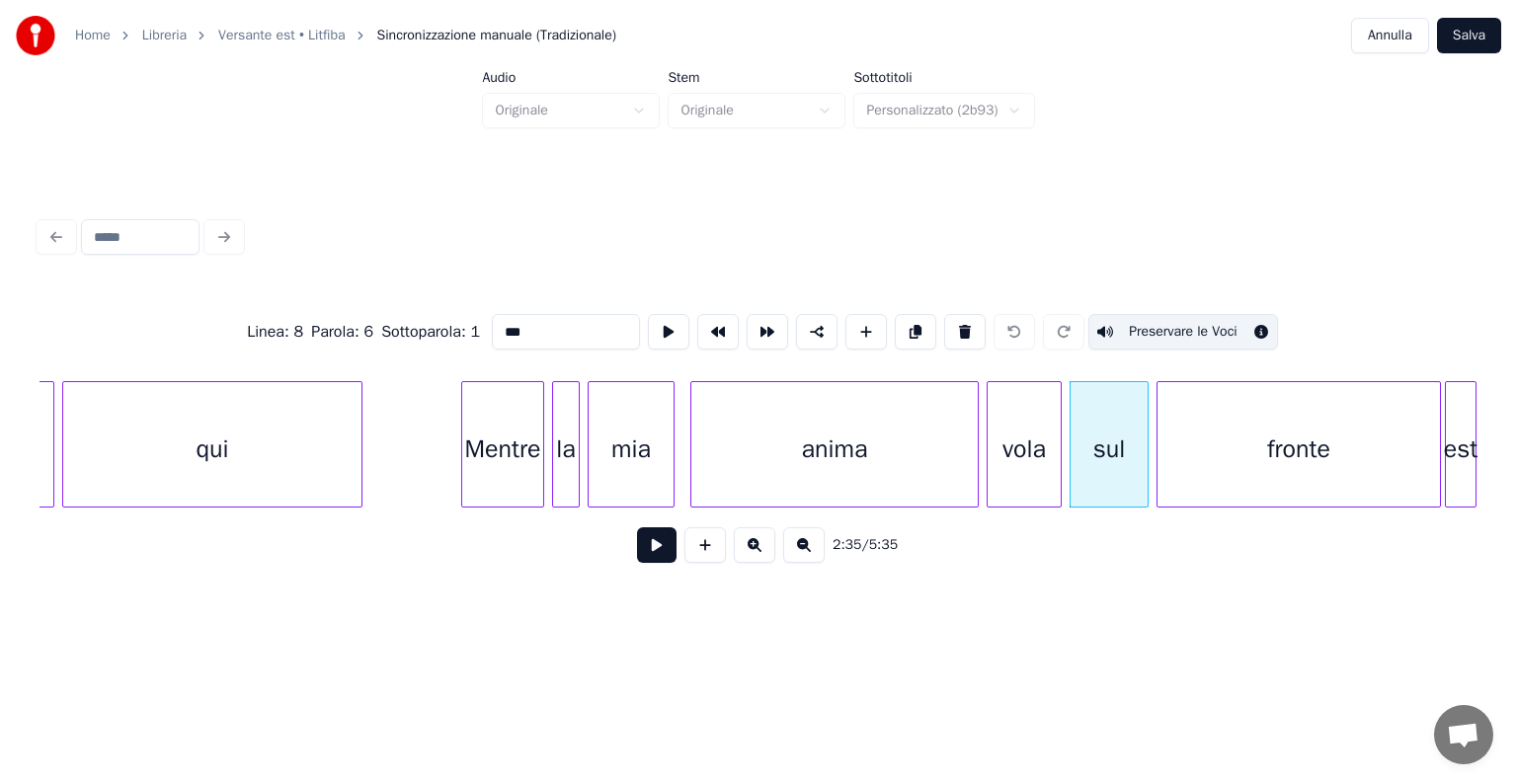 click on "fronte" at bounding box center [1299, 449] 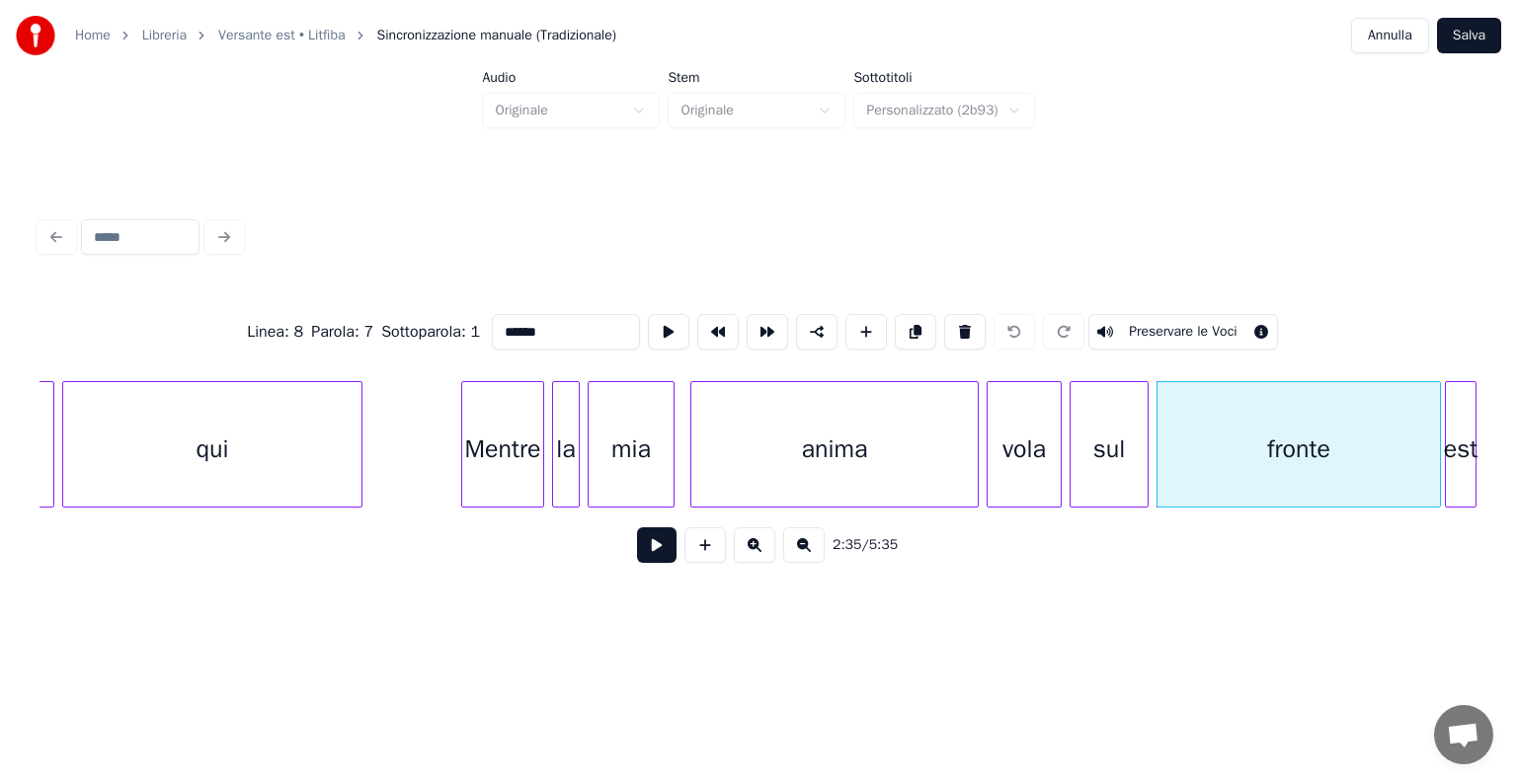 click on "Preservare le Voci" at bounding box center (1183, 332) 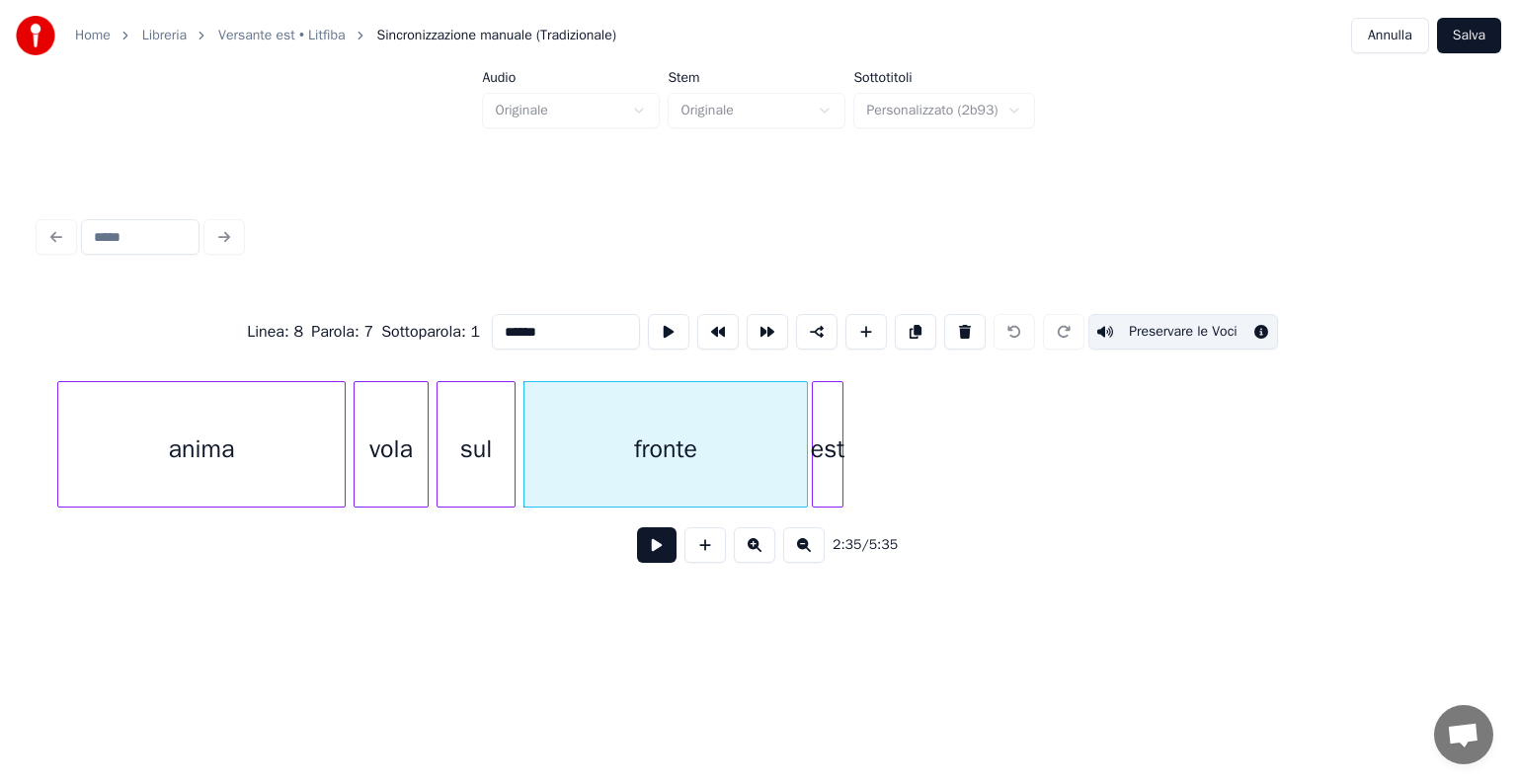 scroll, scrollTop: 0, scrollLeft: 30362, axis: horizontal 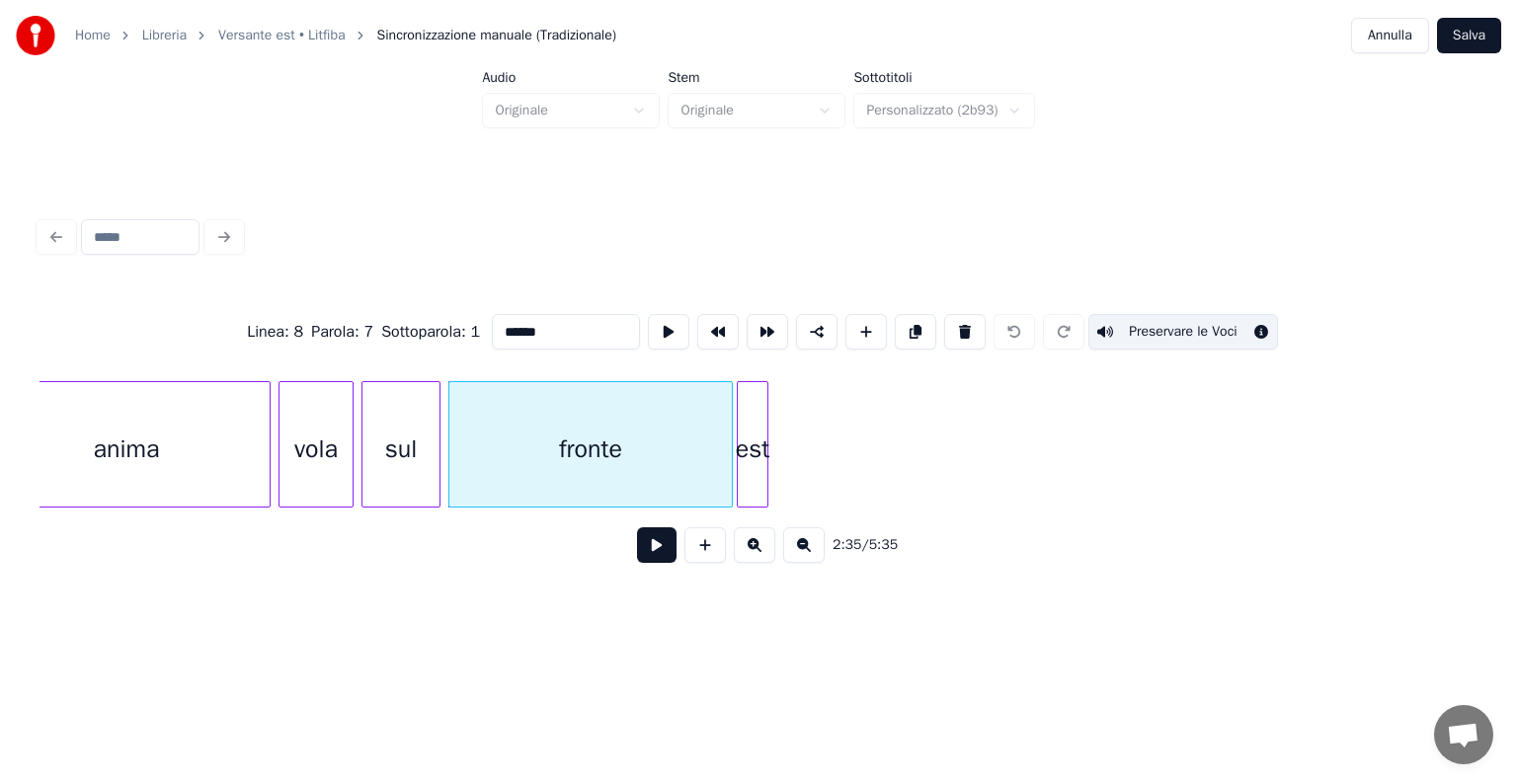 click on "est" at bounding box center (753, 449) 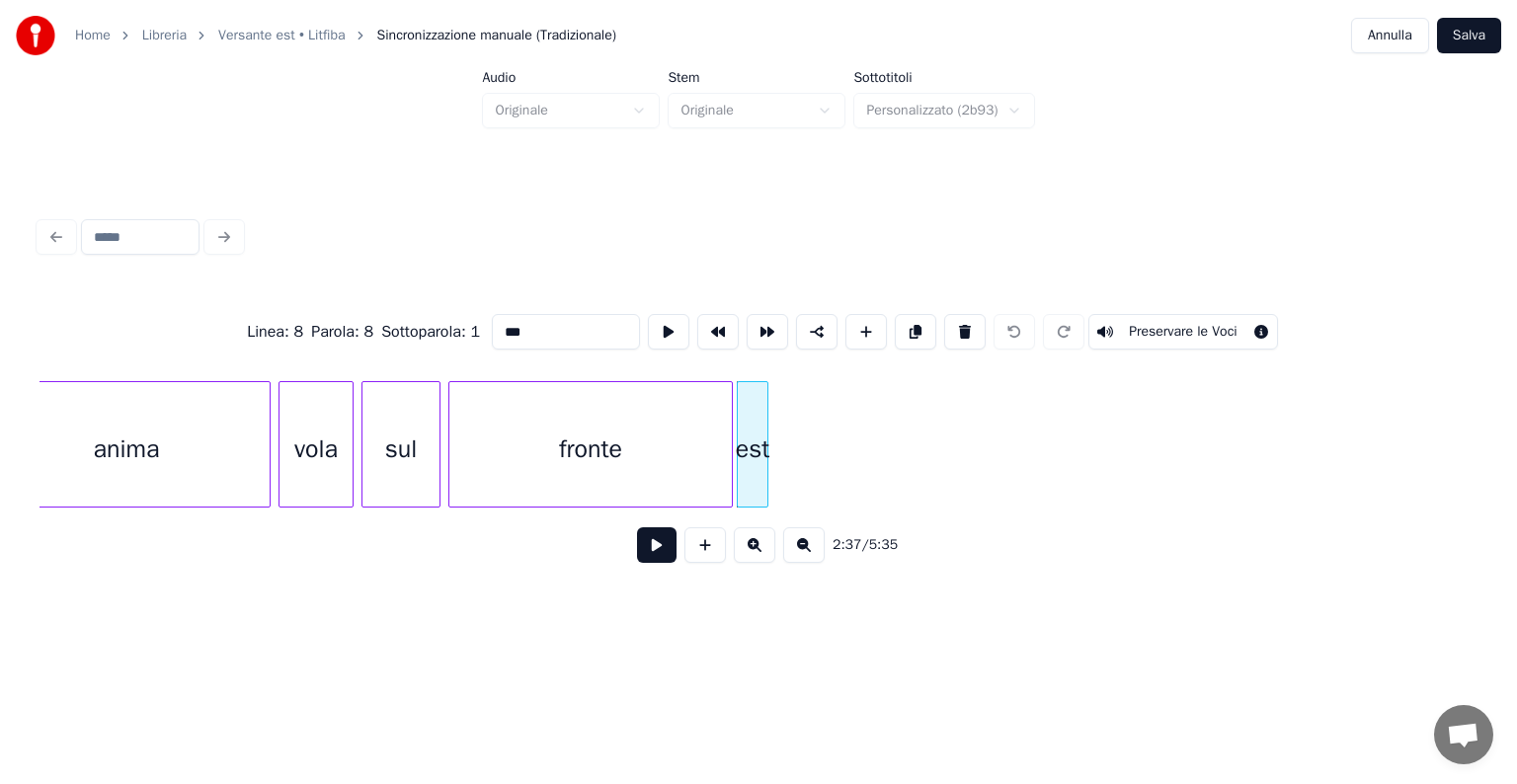 click on "Preservare le Voci" at bounding box center [1183, 332] 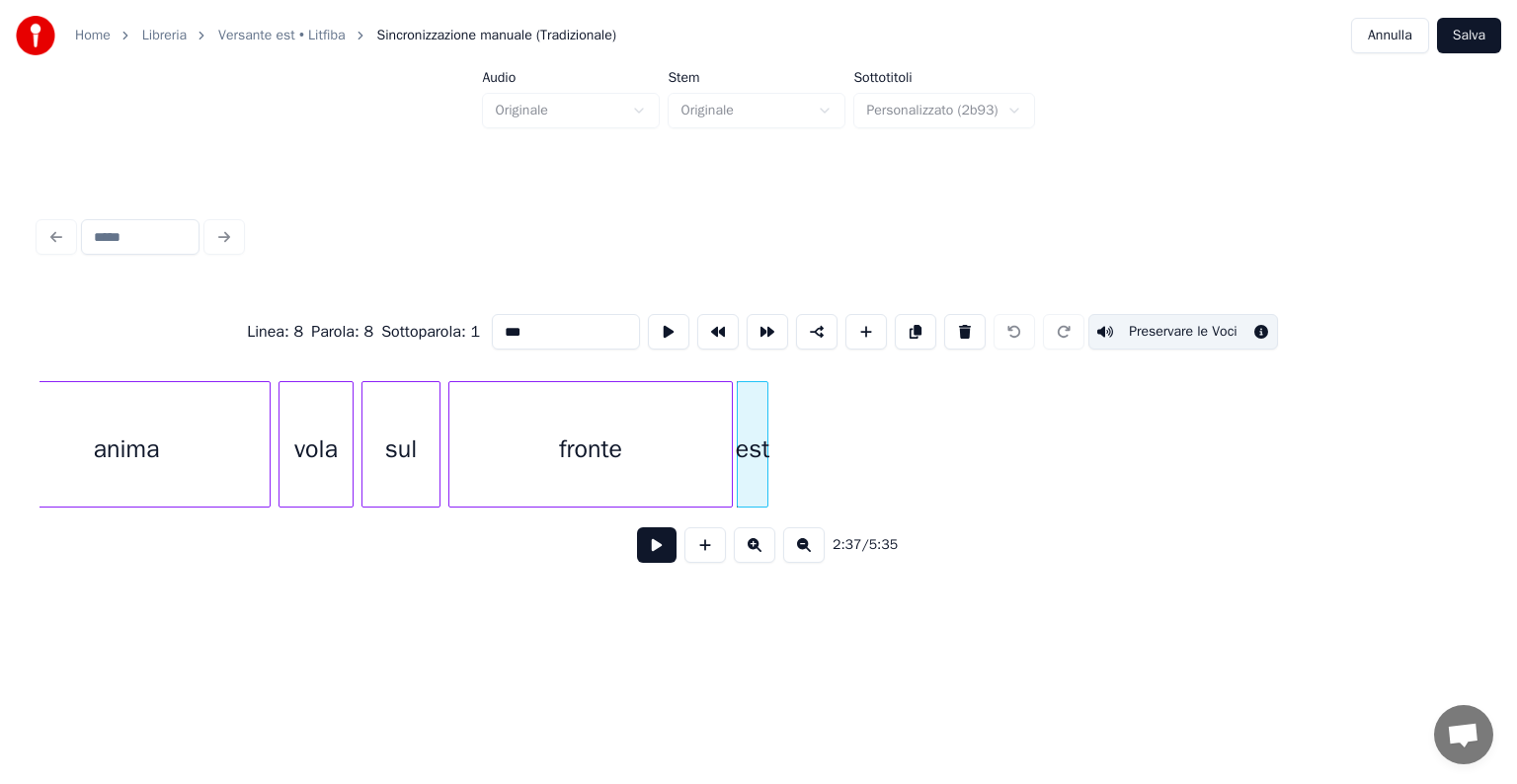click on "est" at bounding box center (753, 449) 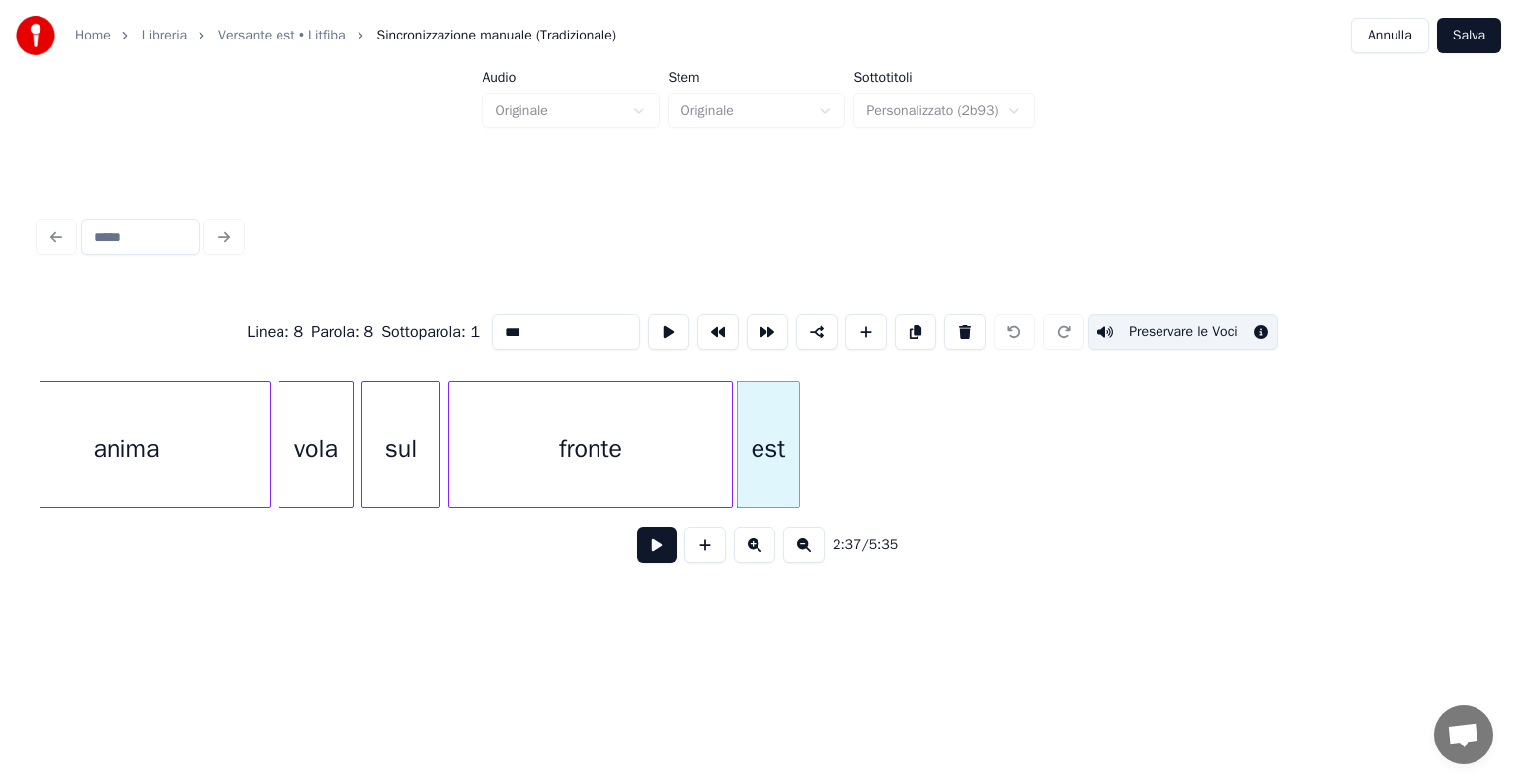 click at bounding box center [796, 444] 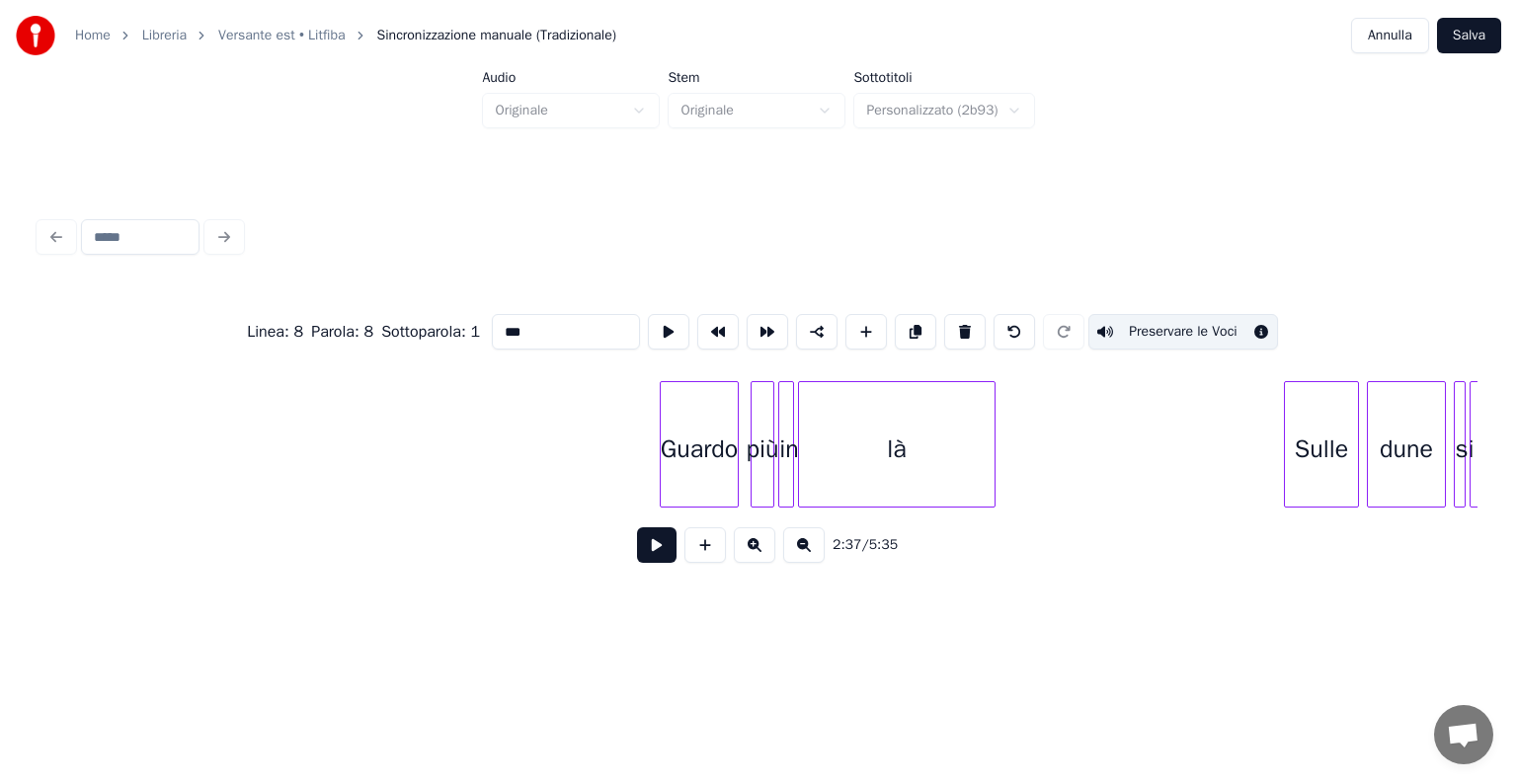scroll, scrollTop: 0, scrollLeft: 34012, axis: horizontal 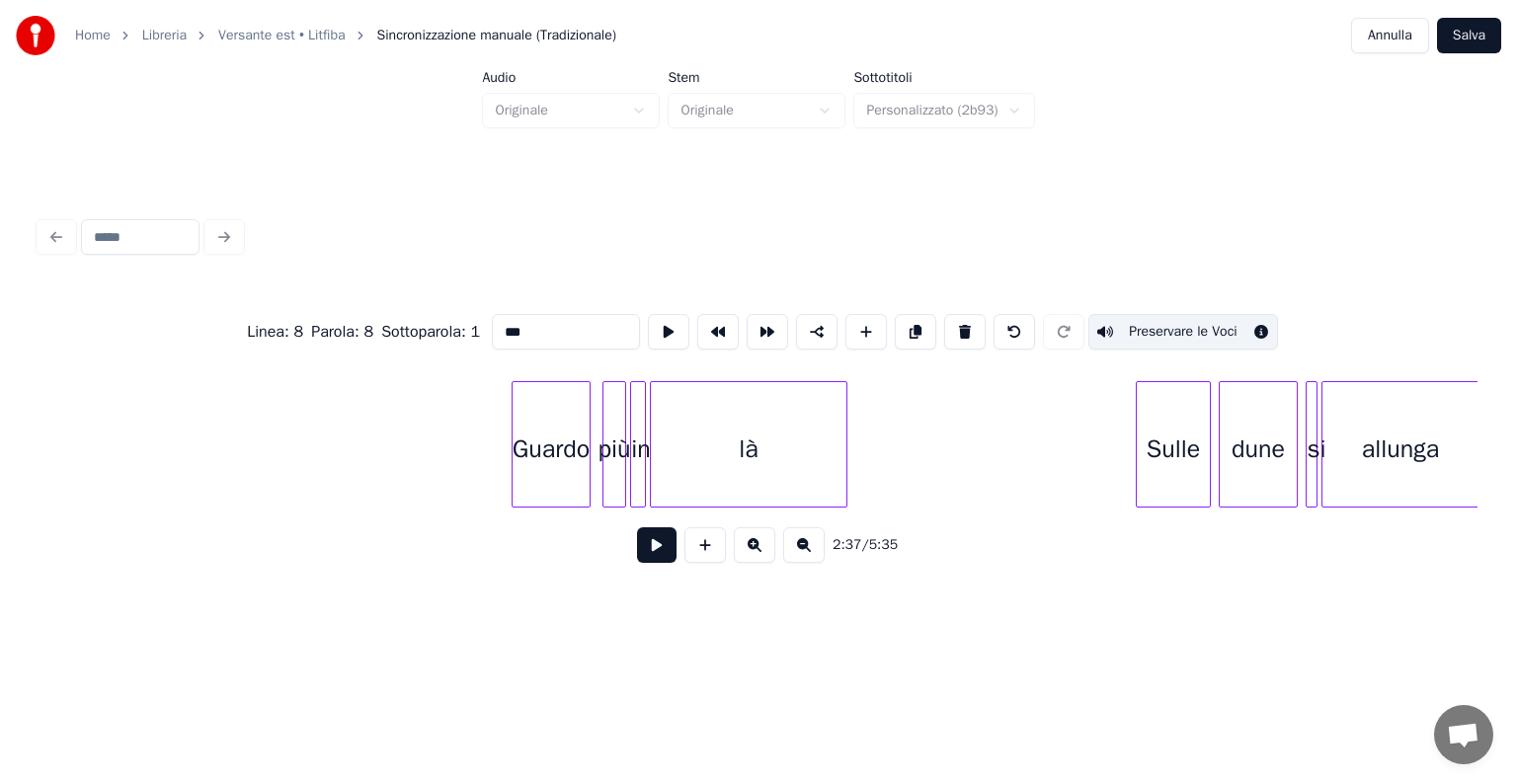 click on "Guardo" at bounding box center (551, 449) 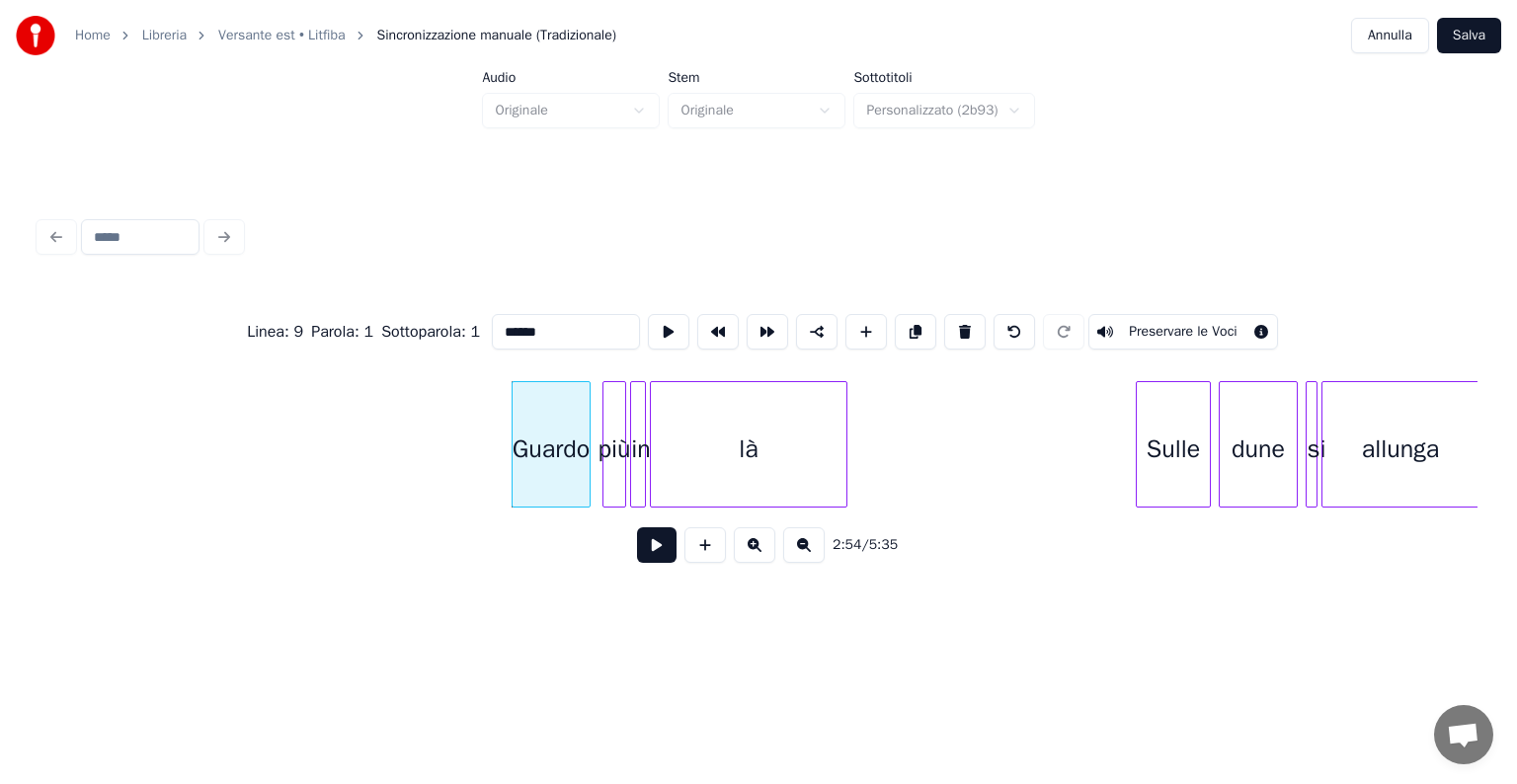 click at bounding box center [657, 545] 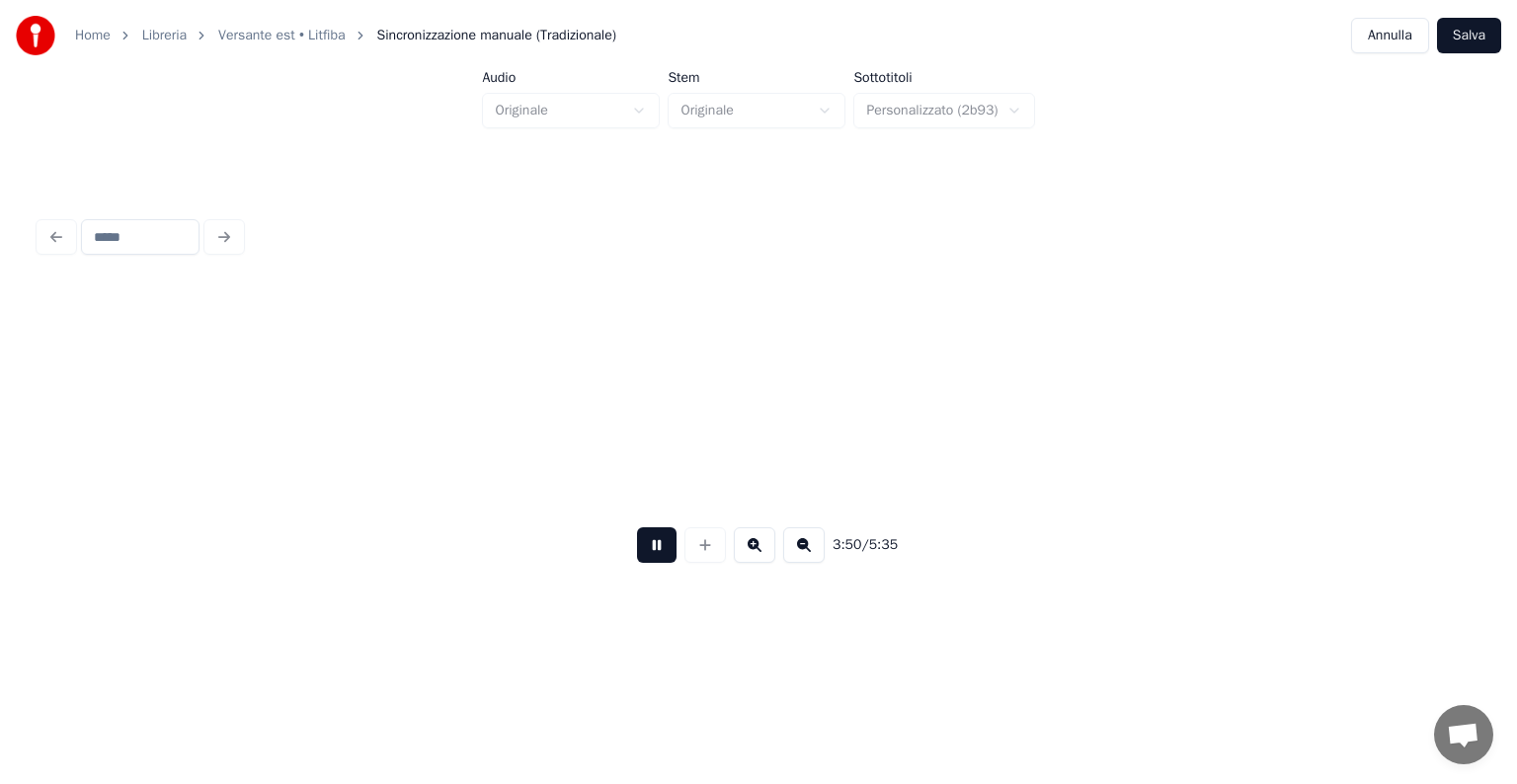 scroll, scrollTop: 0, scrollLeft: 45550, axis: horizontal 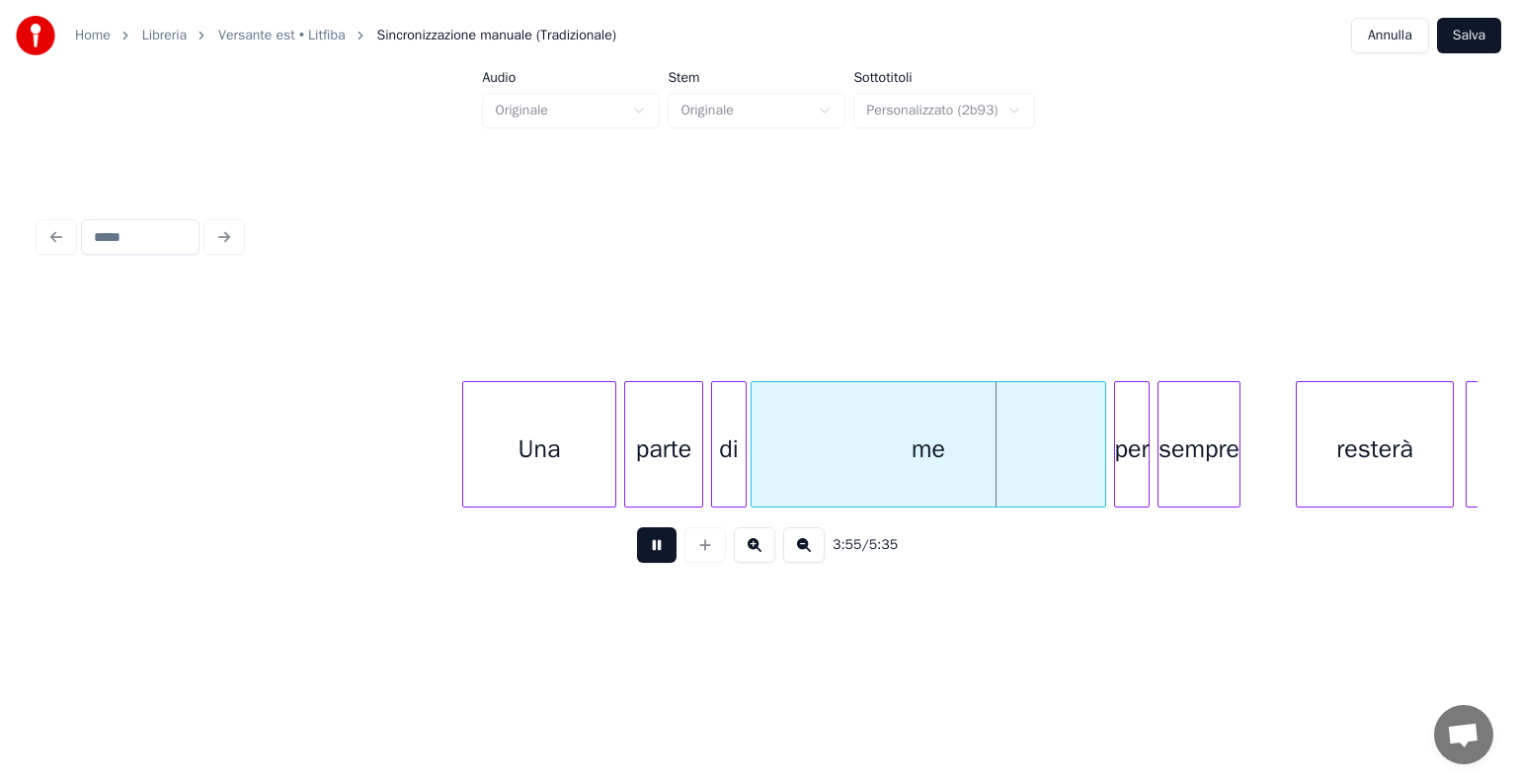 click at bounding box center [657, 545] 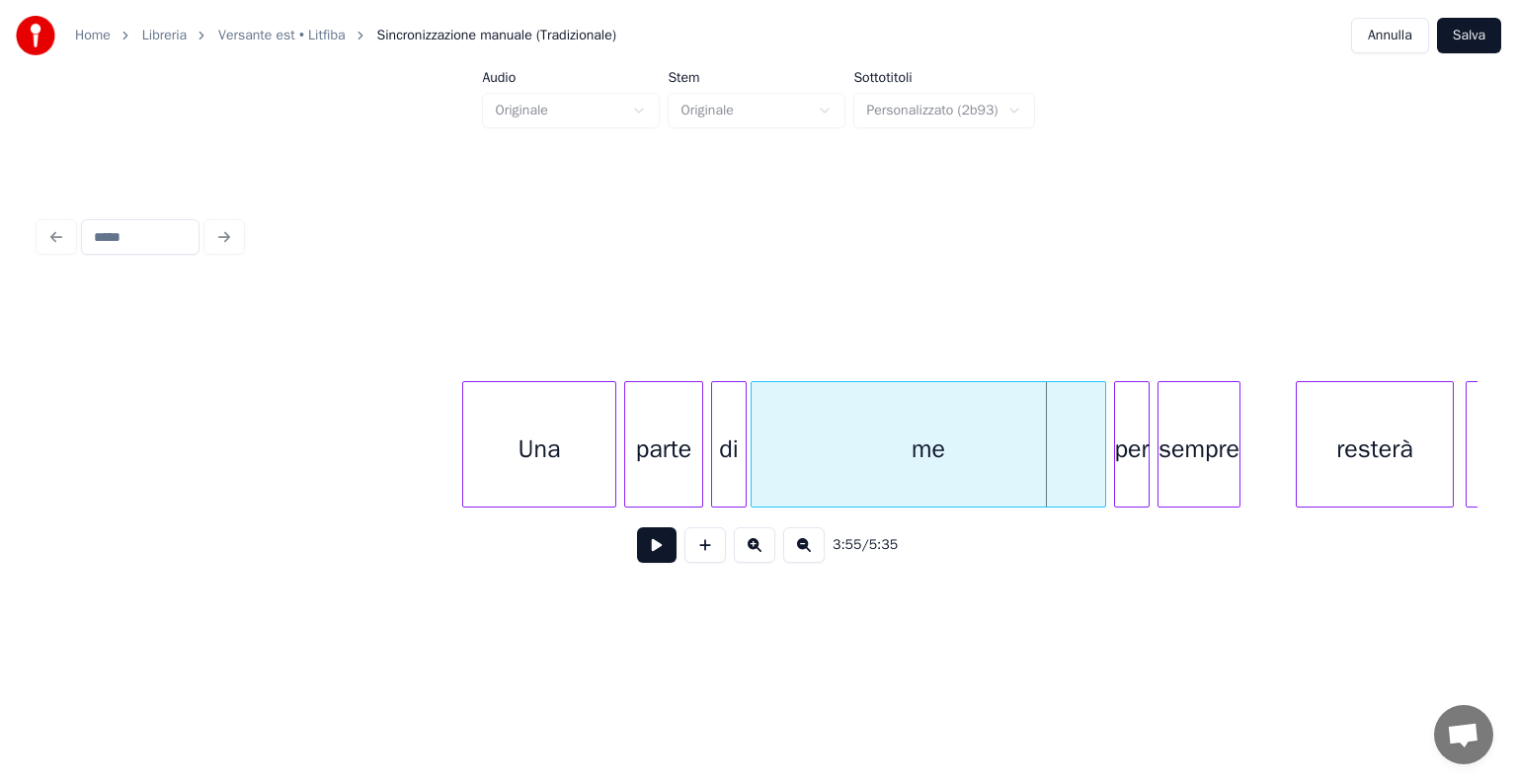 click on "Una" at bounding box center (539, 449) 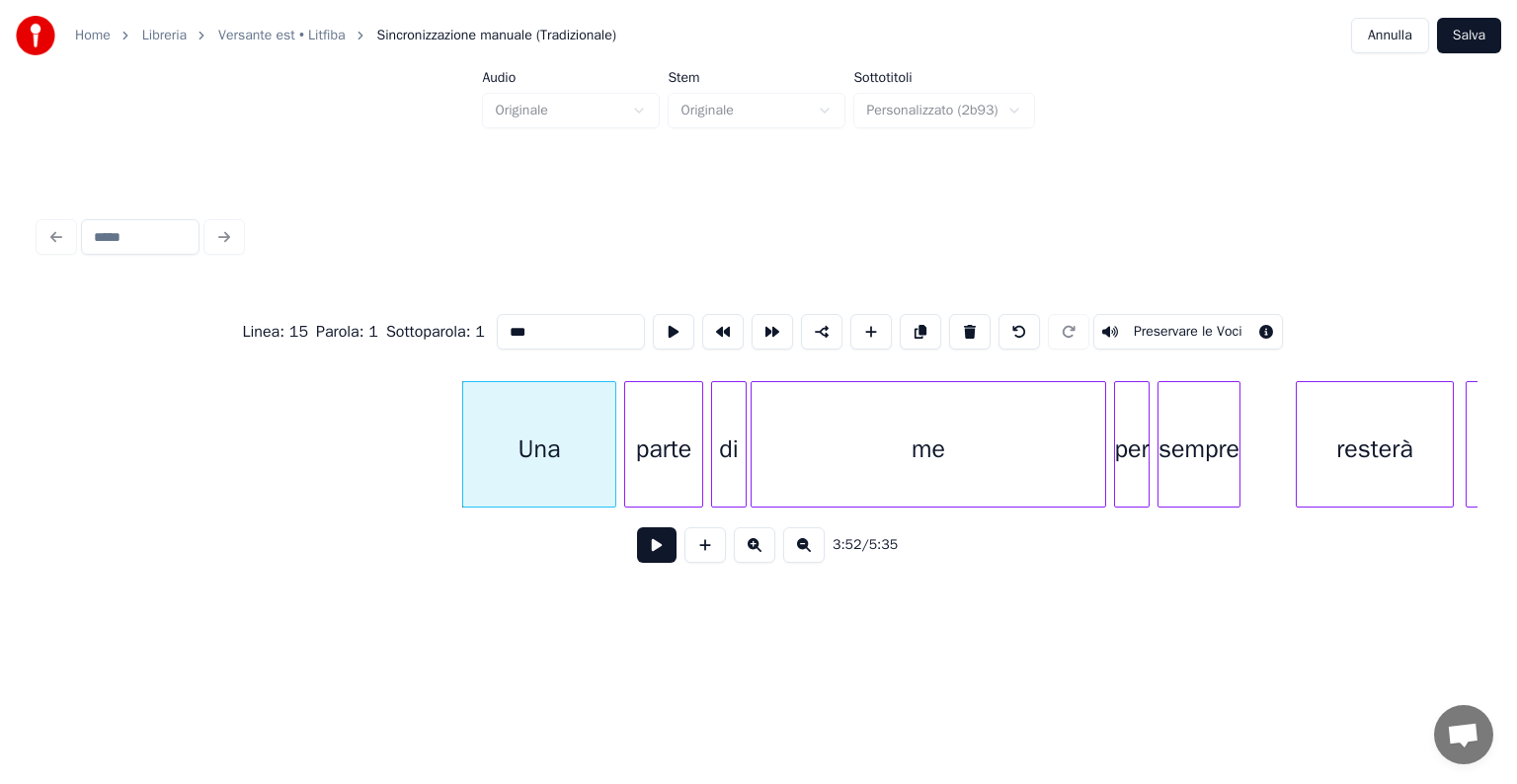 click on "Preservare le Voci" at bounding box center [1188, 332] 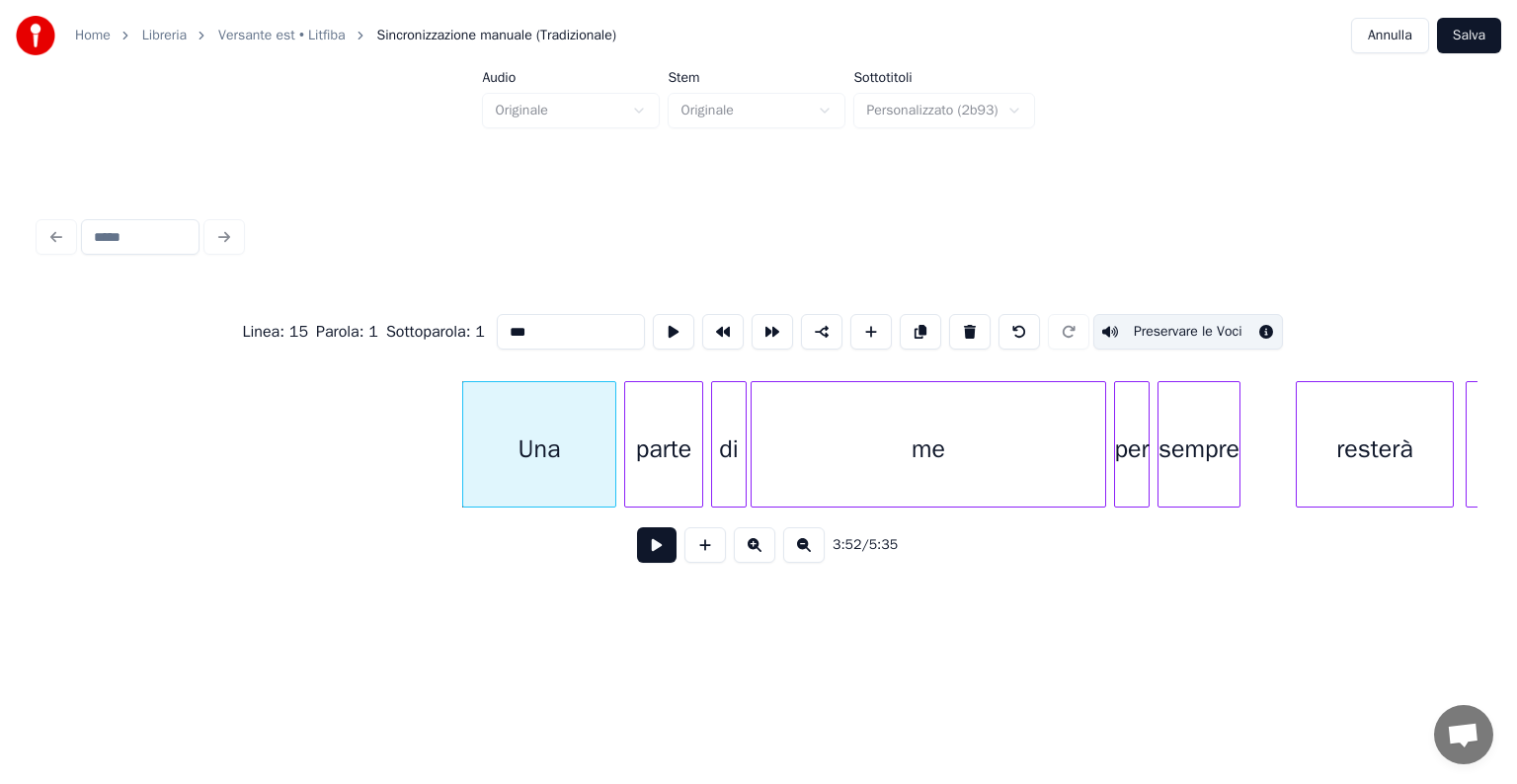 click on "parte" at bounding box center [664, 449] 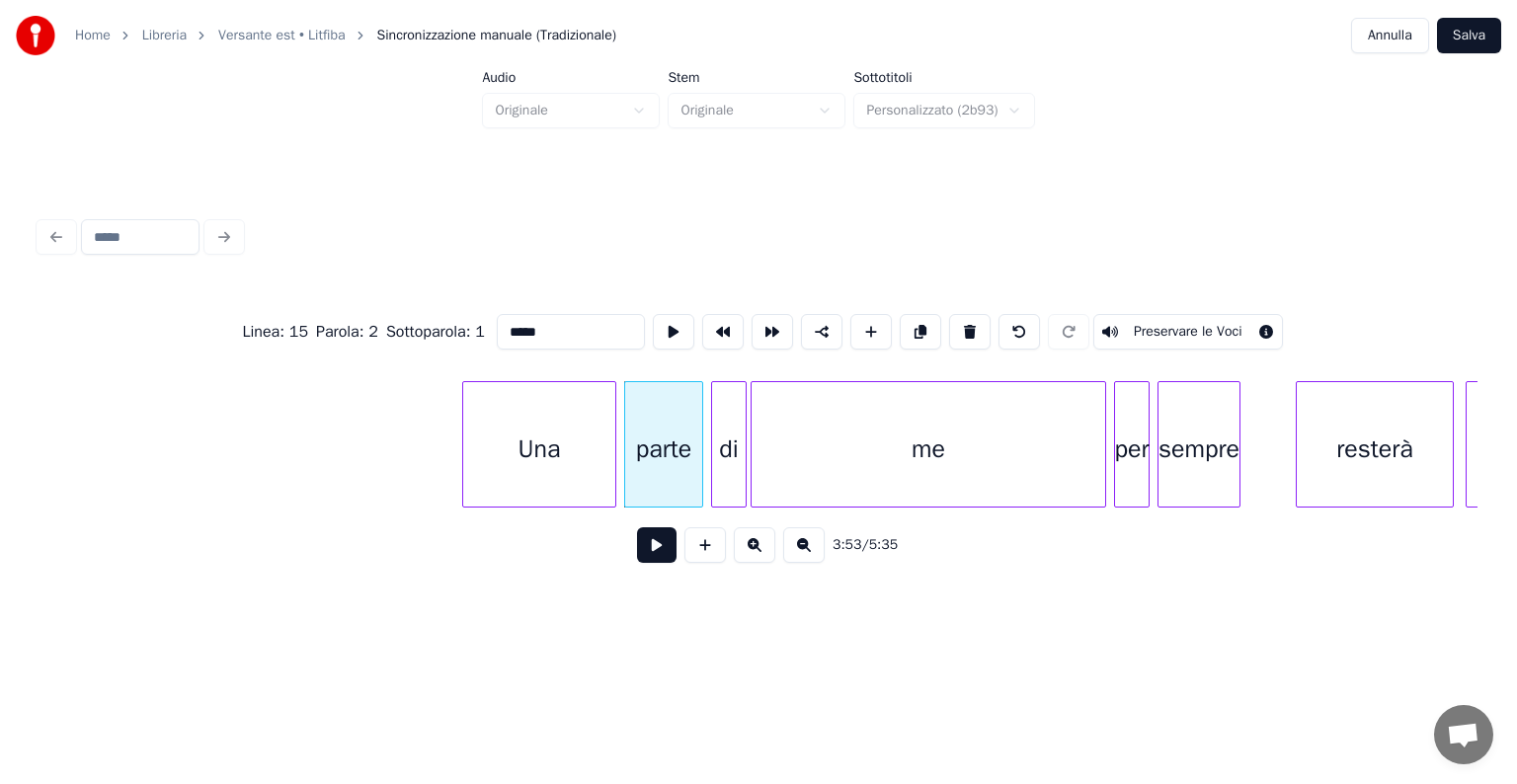 click on "Preservare le Voci" at bounding box center [1188, 332] 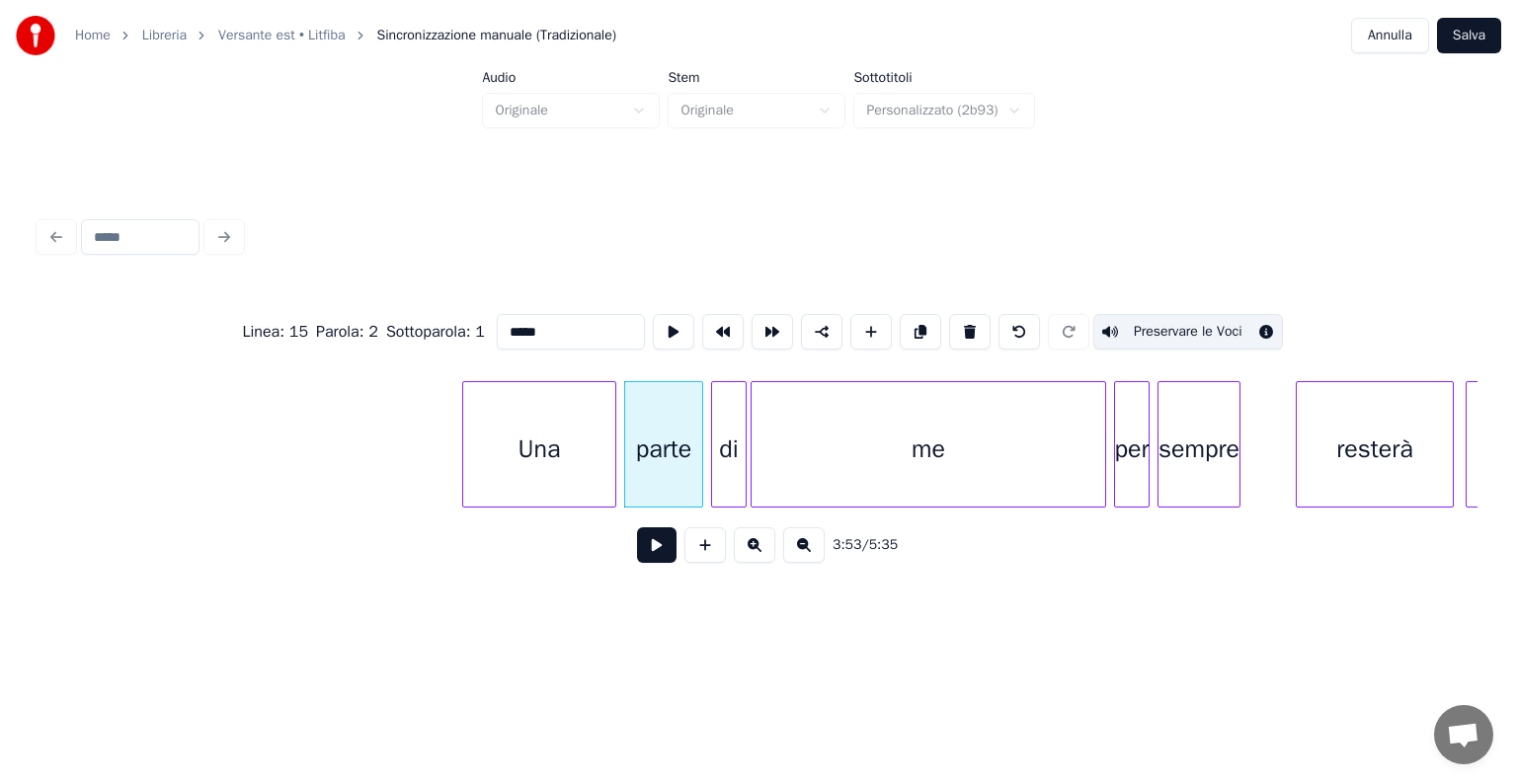 click on "di" at bounding box center [729, 449] 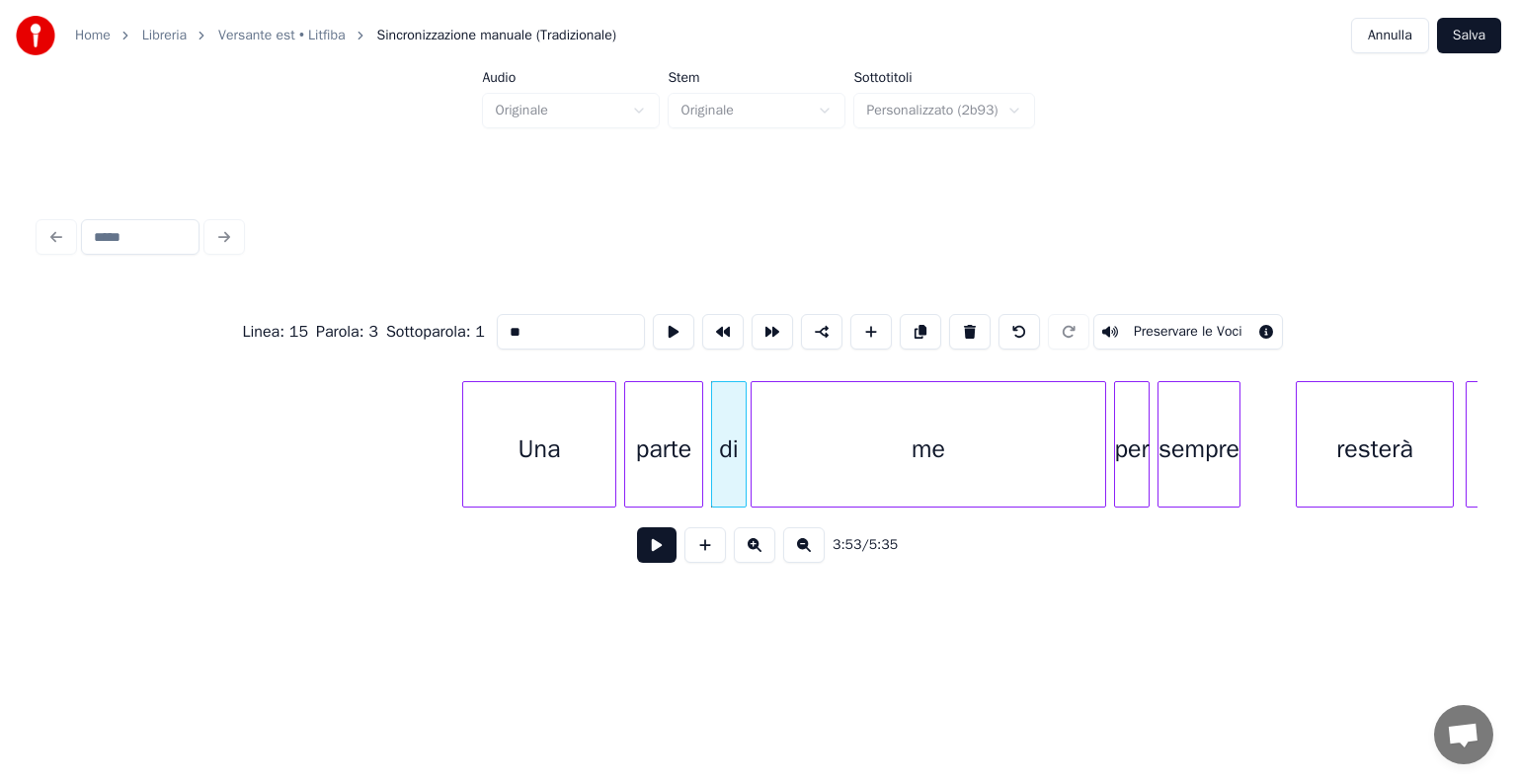 click on "Preservare le Voci" at bounding box center [1188, 332] 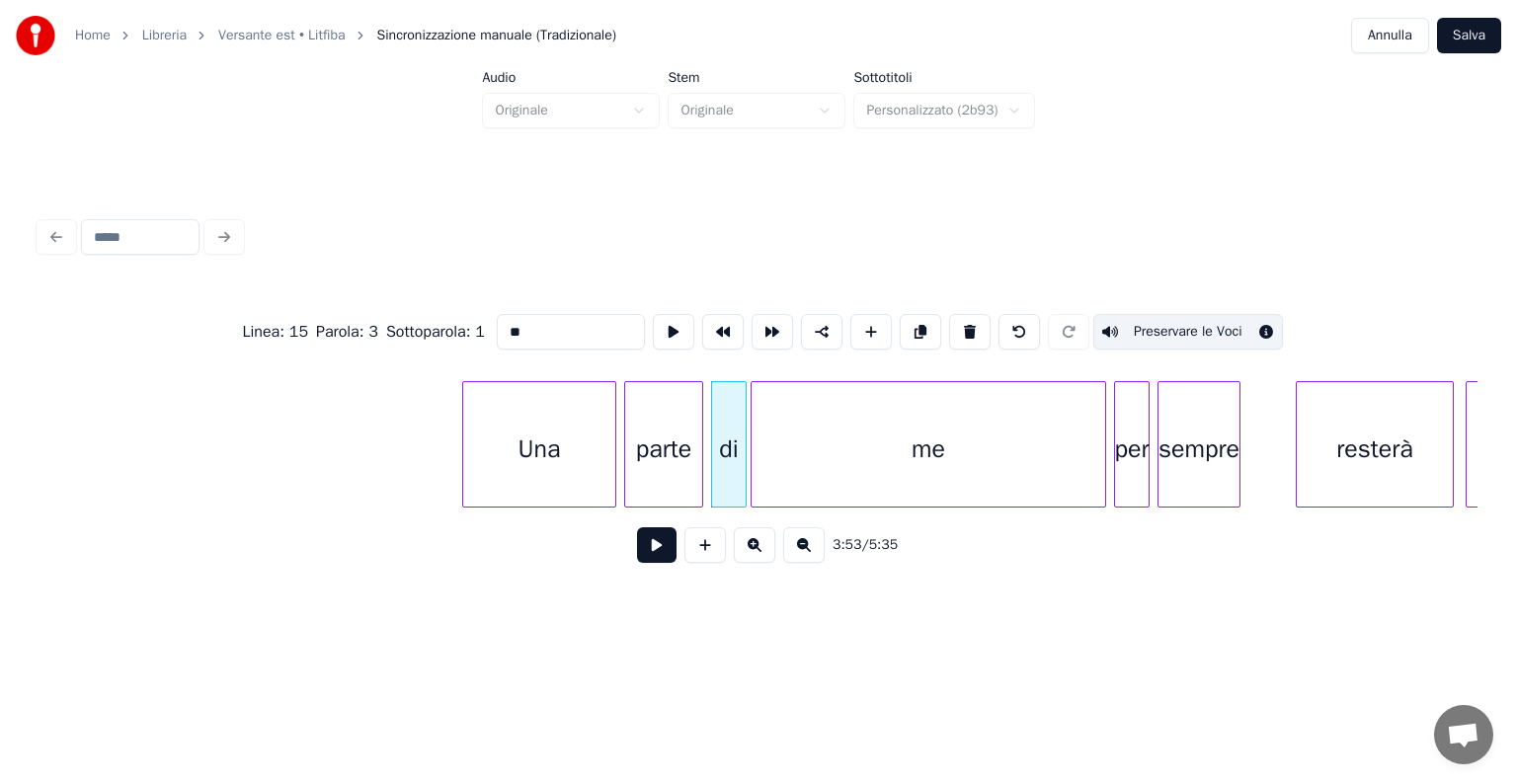 click on "me" at bounding box center [928, 449] 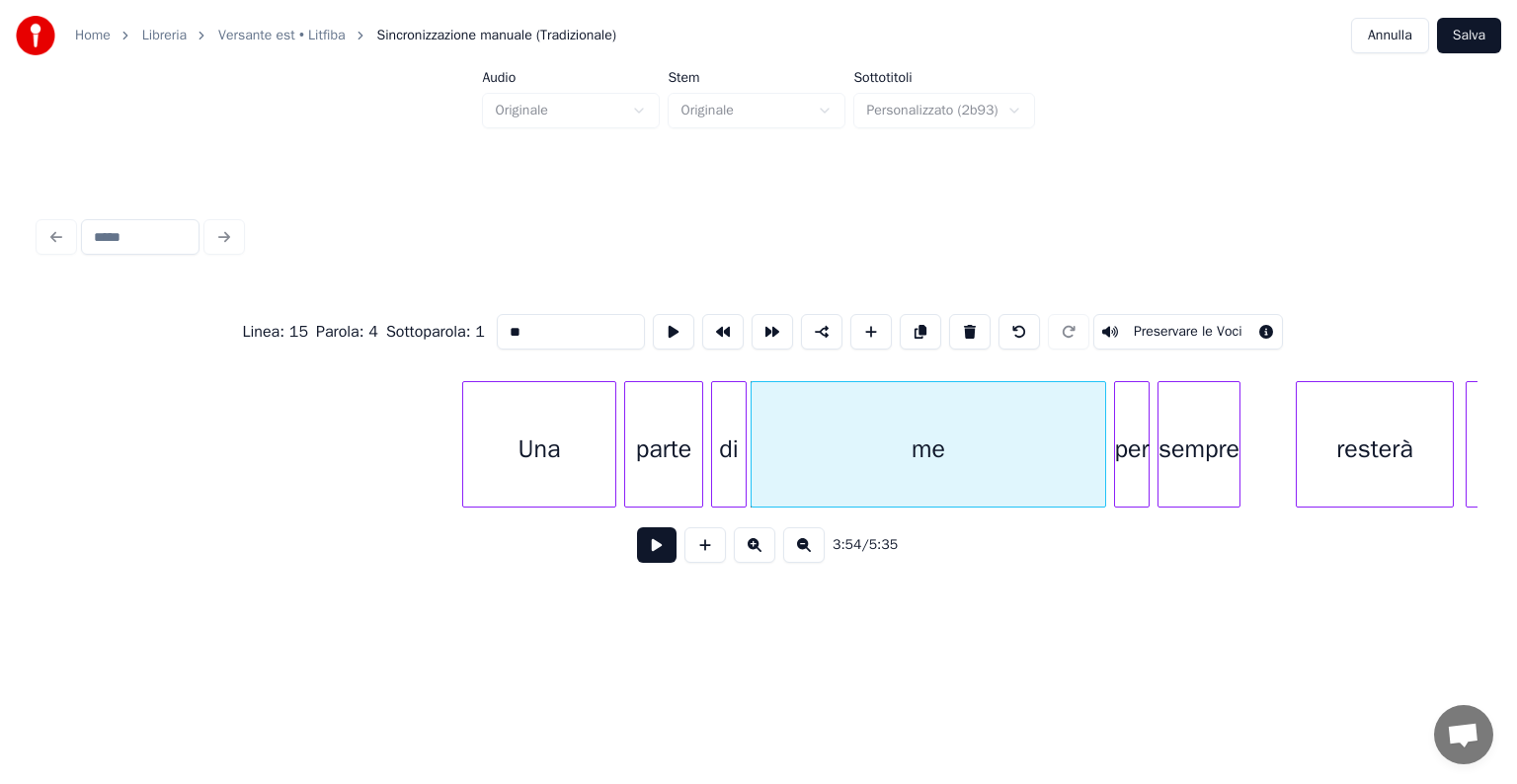 click on "Preservare le Voci" at bounding box center (1188, 332) 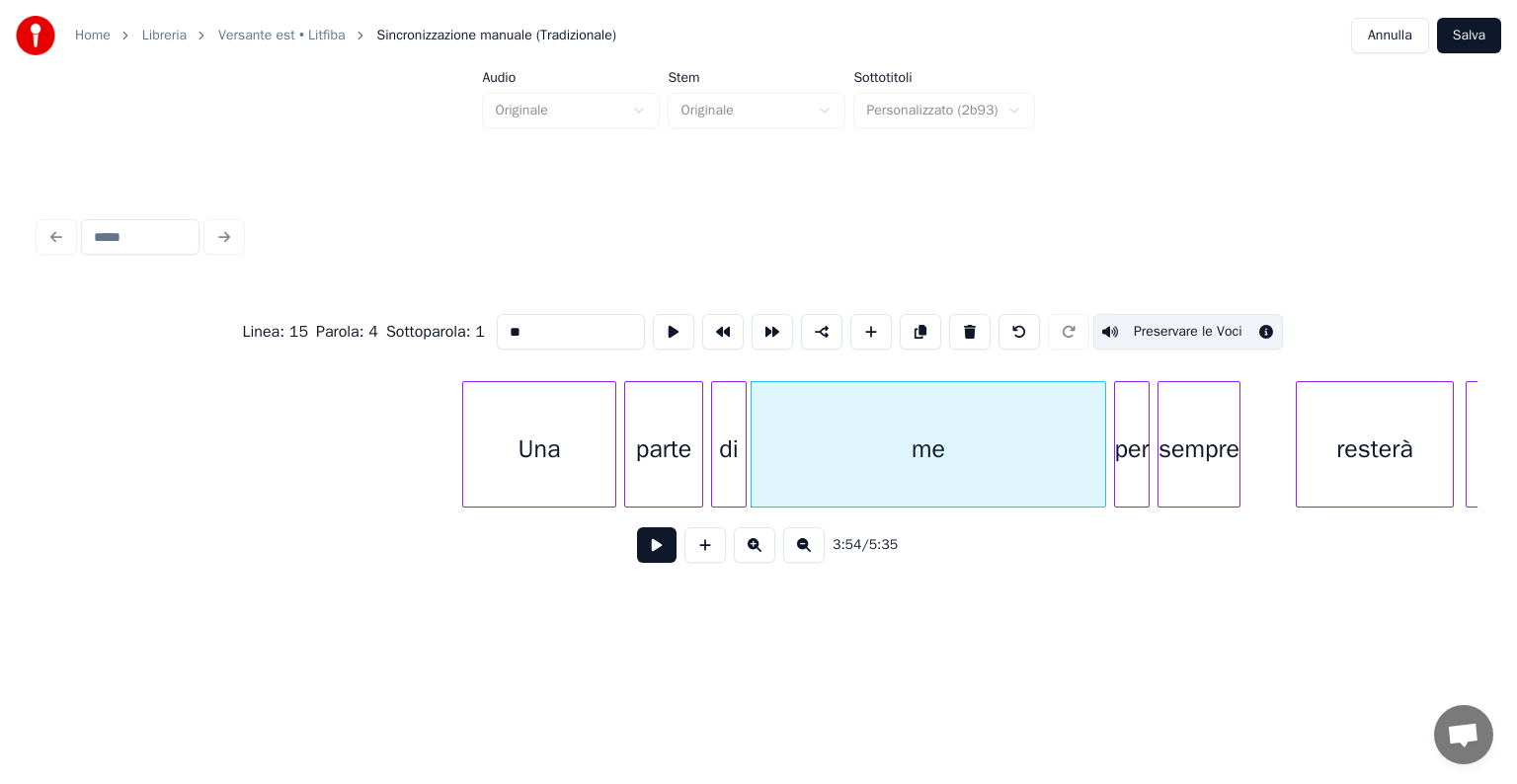click on "per" at bounding box center [1132, 449] 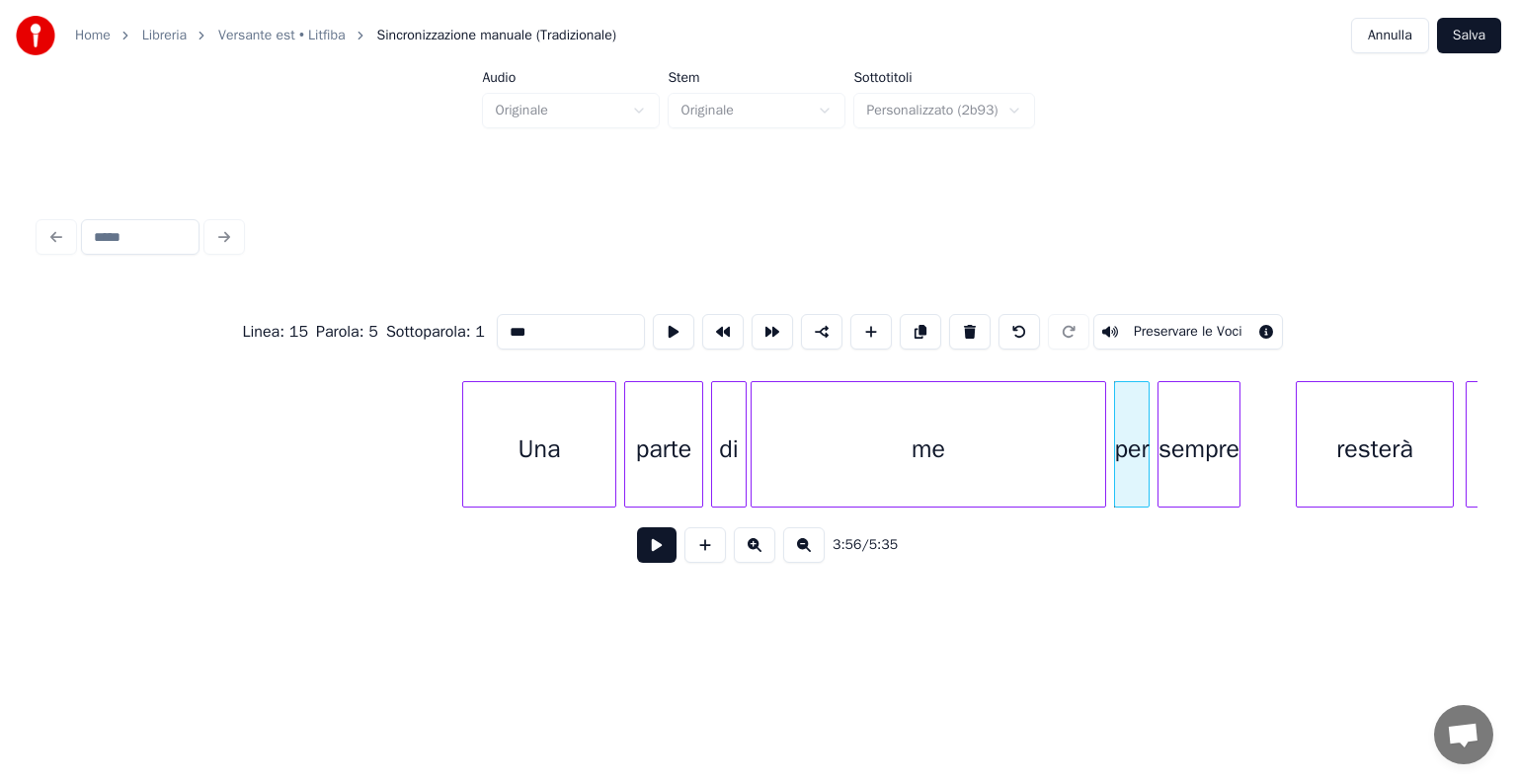 click on "Preservare le Voci" at bounding box center (1188, 332) 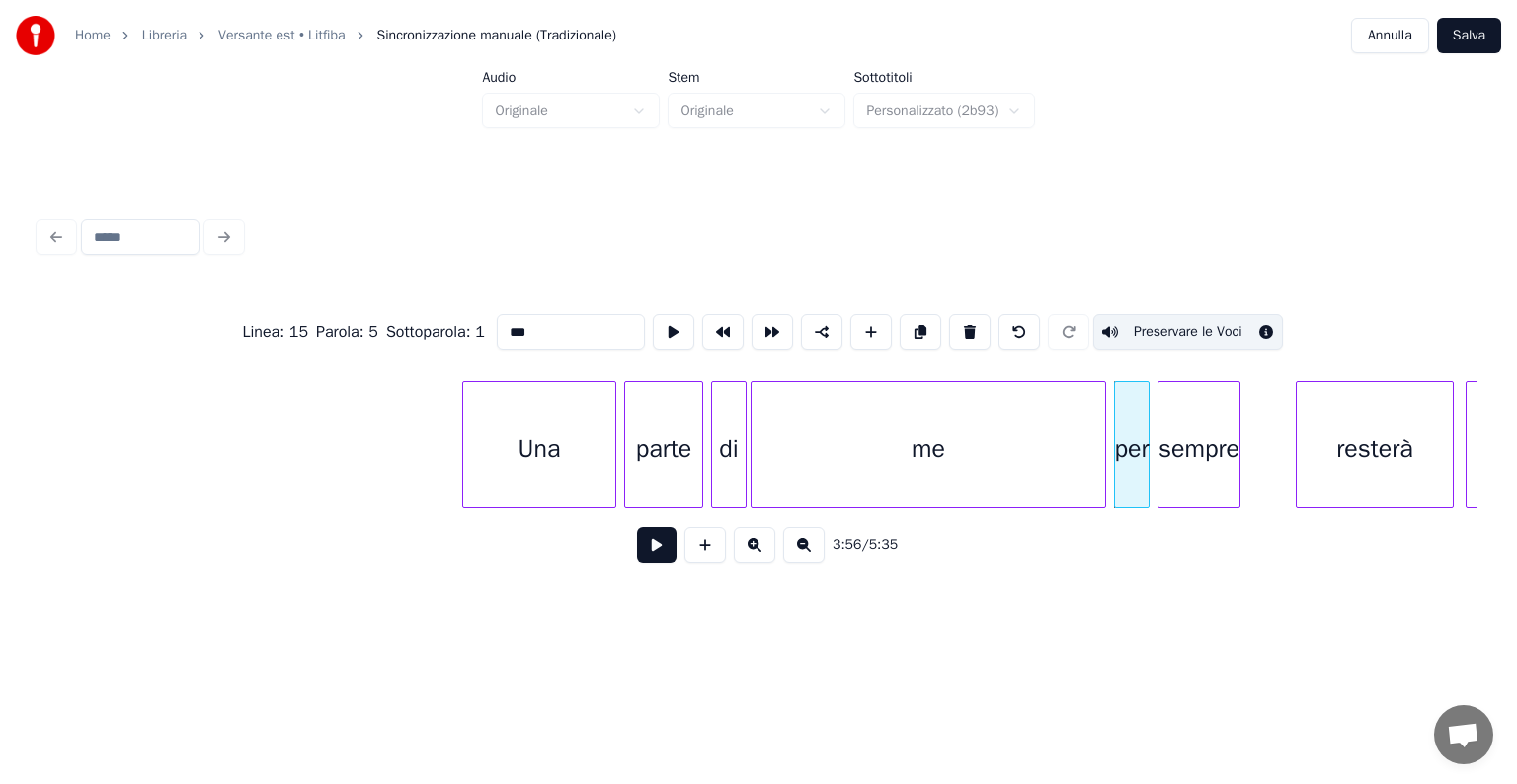 click on "sempre" at bounding box center [1199, 449] 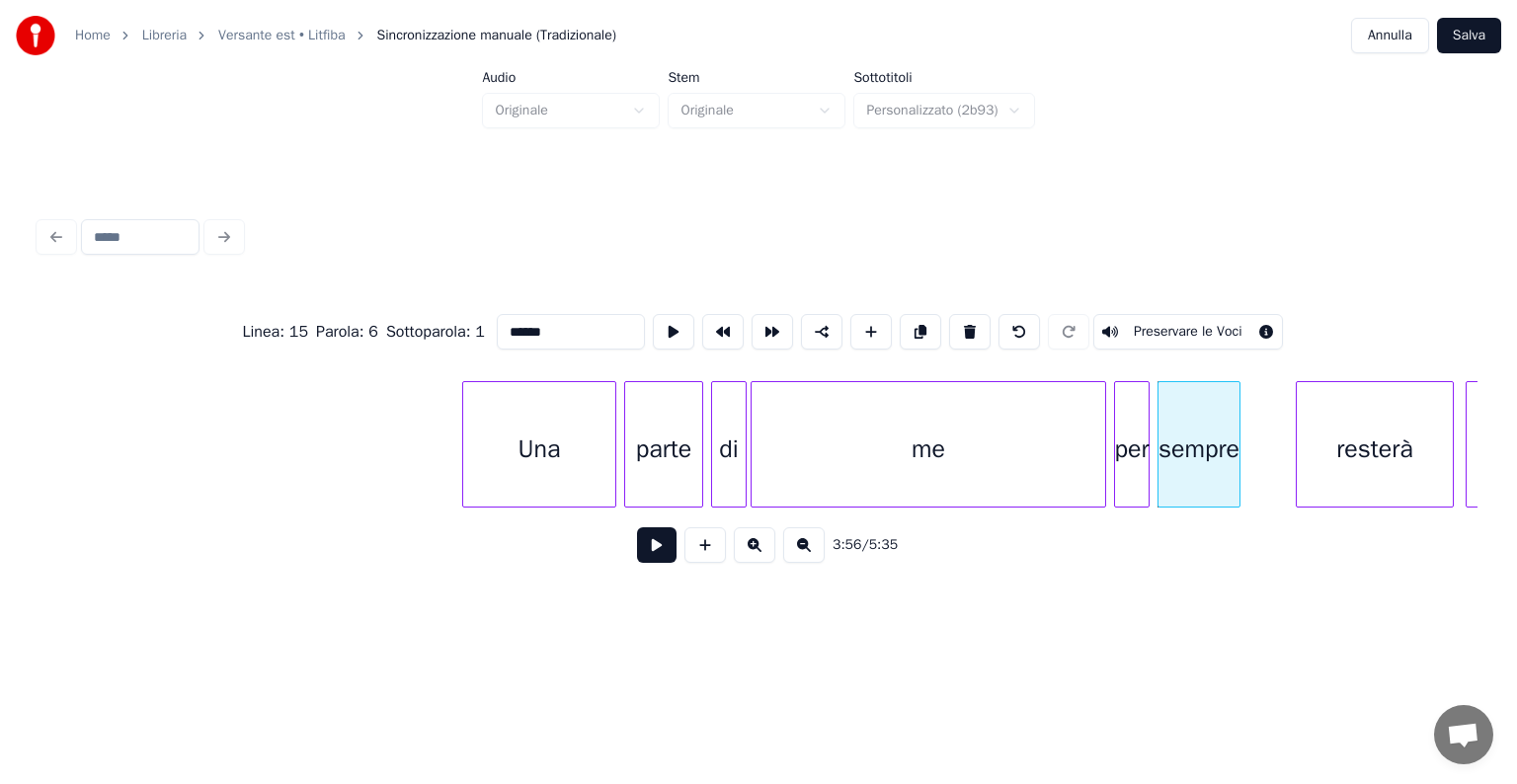 click on "Preservare le Voci" at bounding box center (1188, 332) 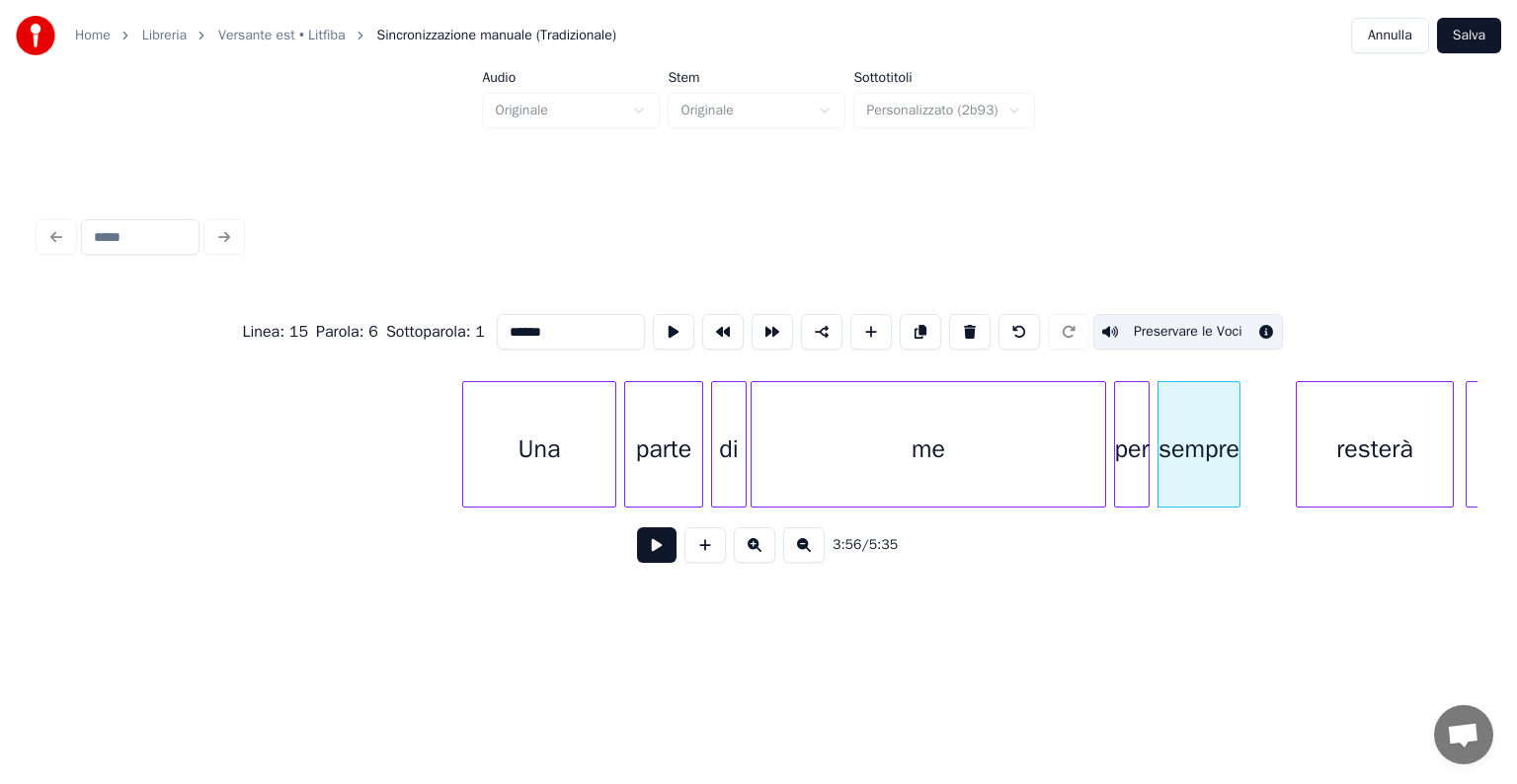 click on "resterà" at bounding box center (1375, 449) 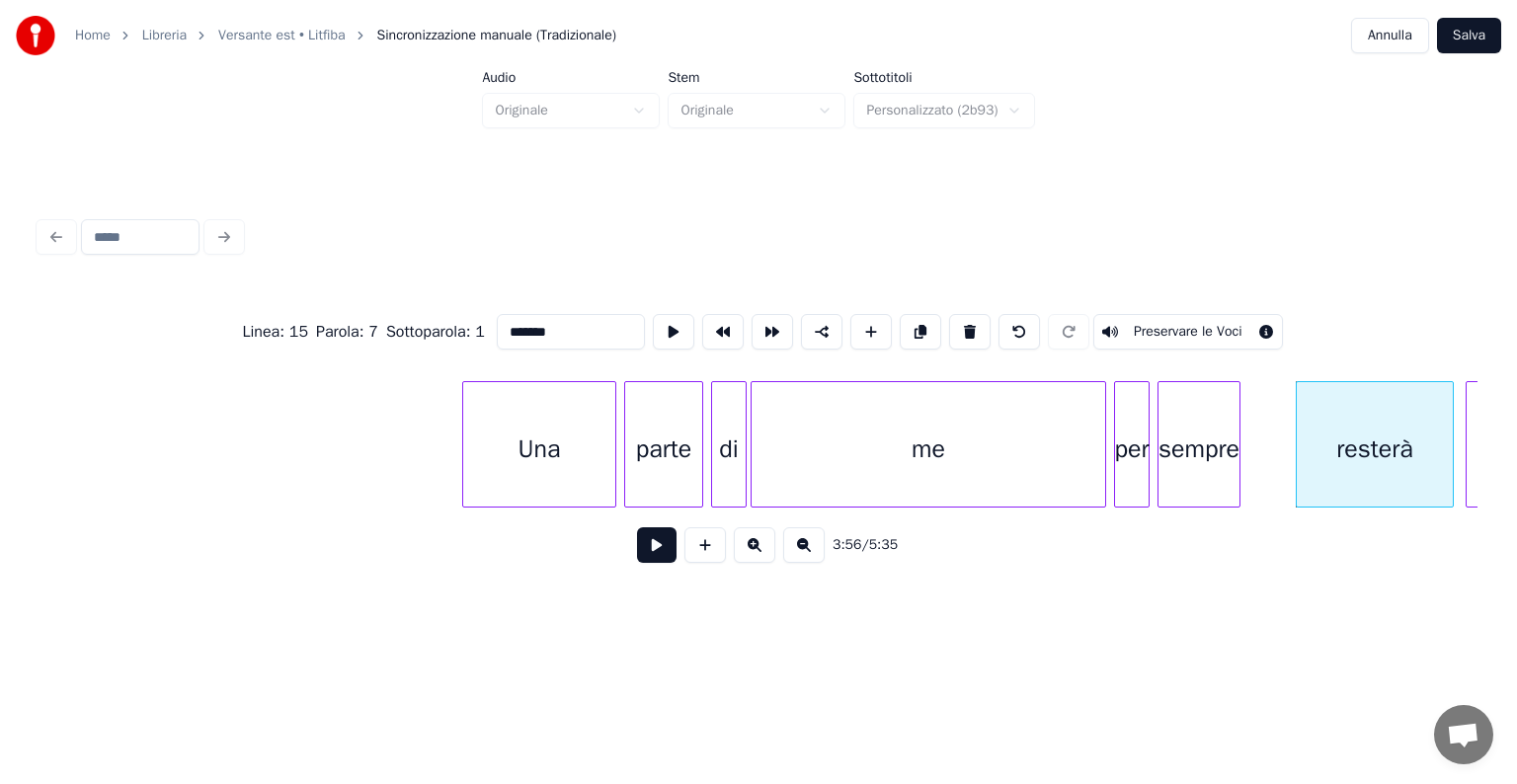 click on "Preservare le Voci" at bounding box center [1188, 332] 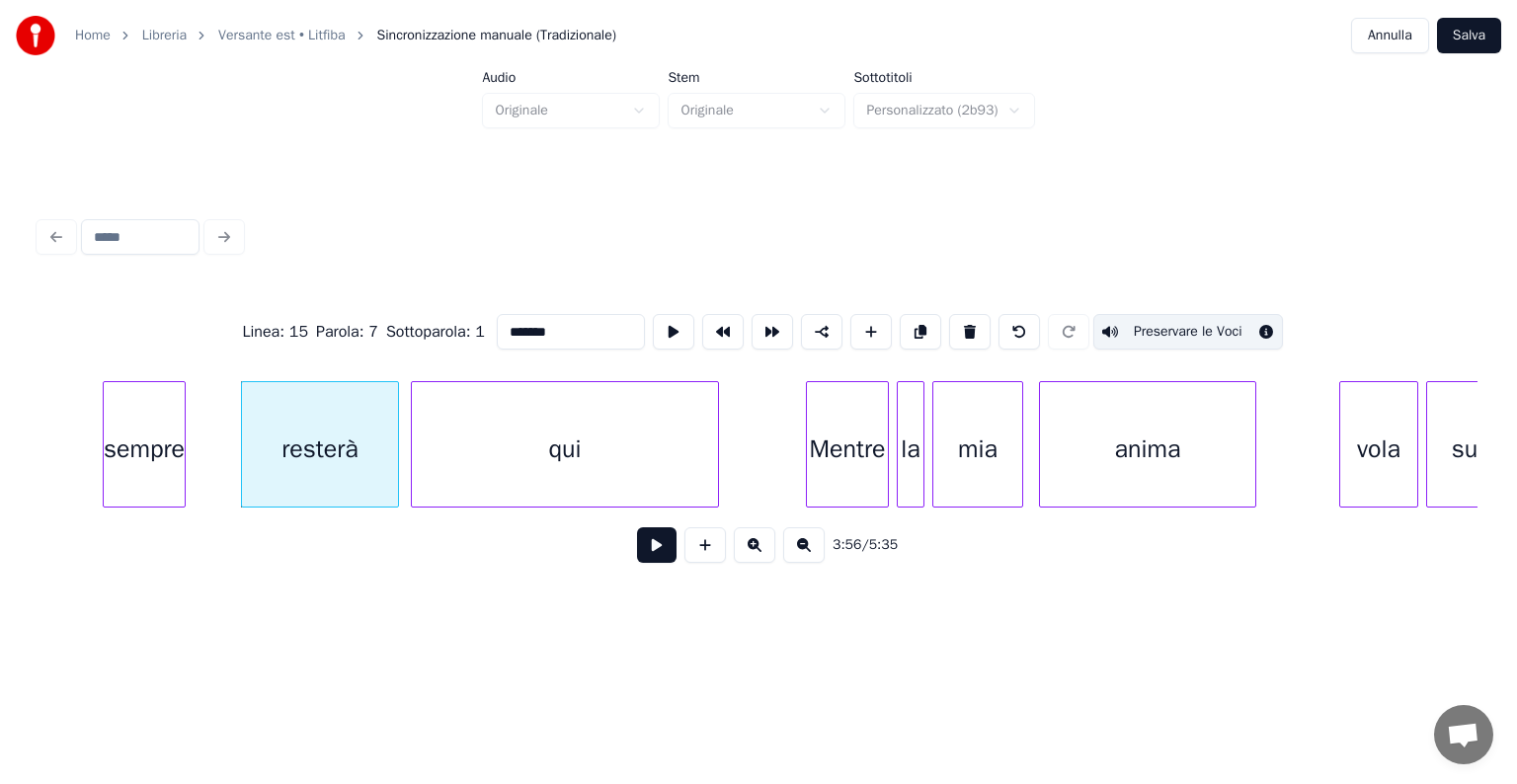 scroll, scrollTop: 0, scrollLeft: 46753, axis: horizontal 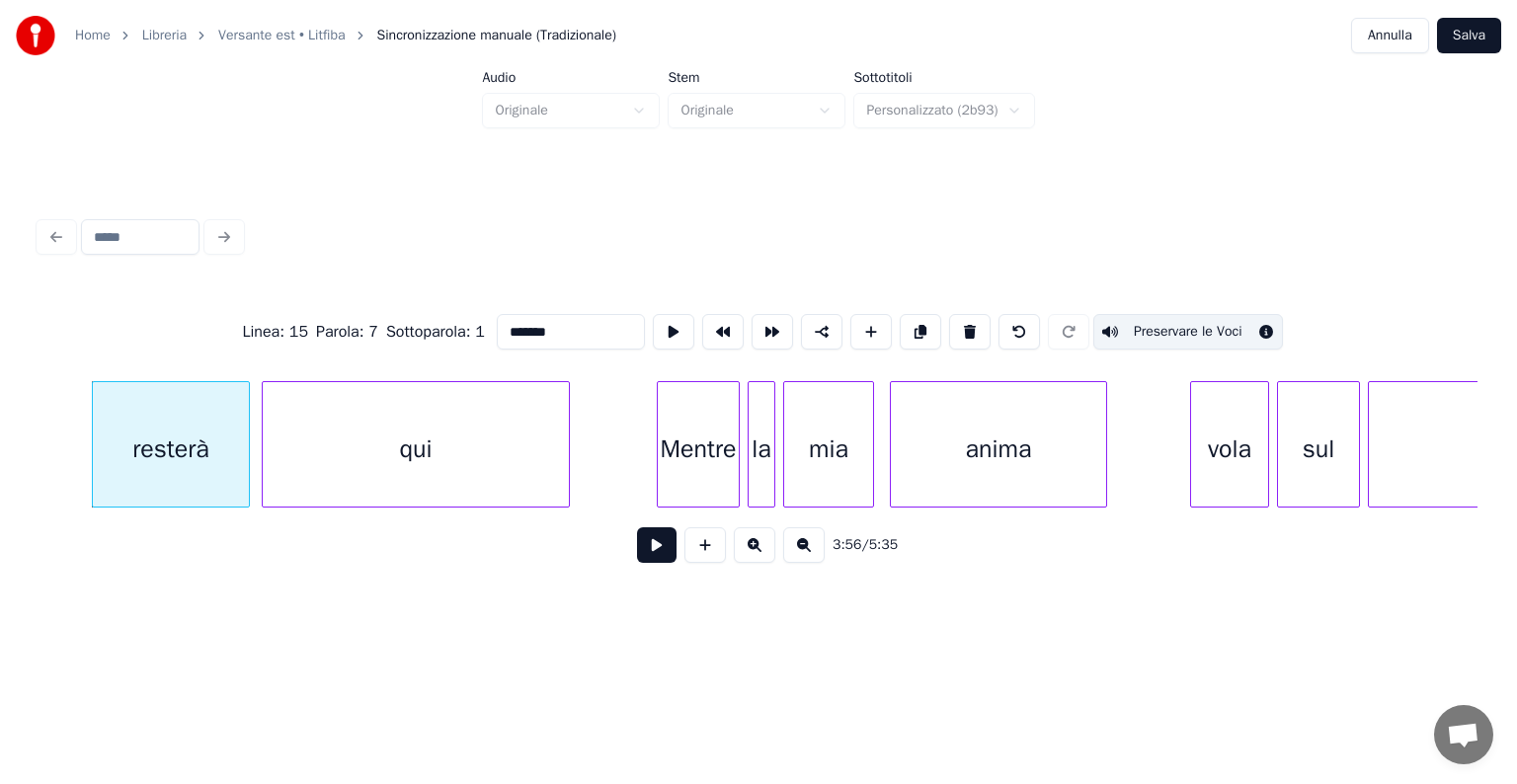 click on "qui" at bounding box center (416, 449) 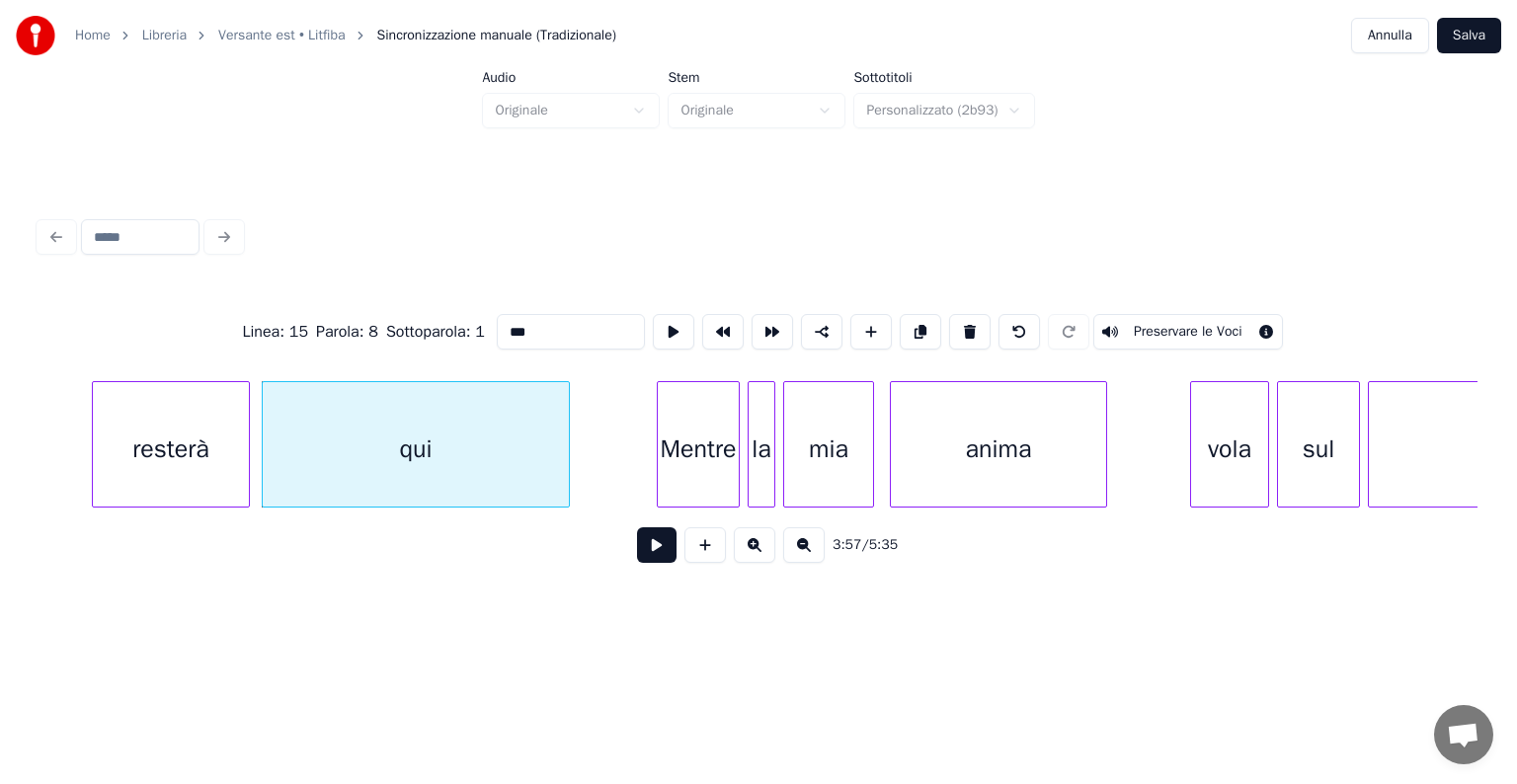 click on "Preservare le Voci" at bounding box center (1188, 332) 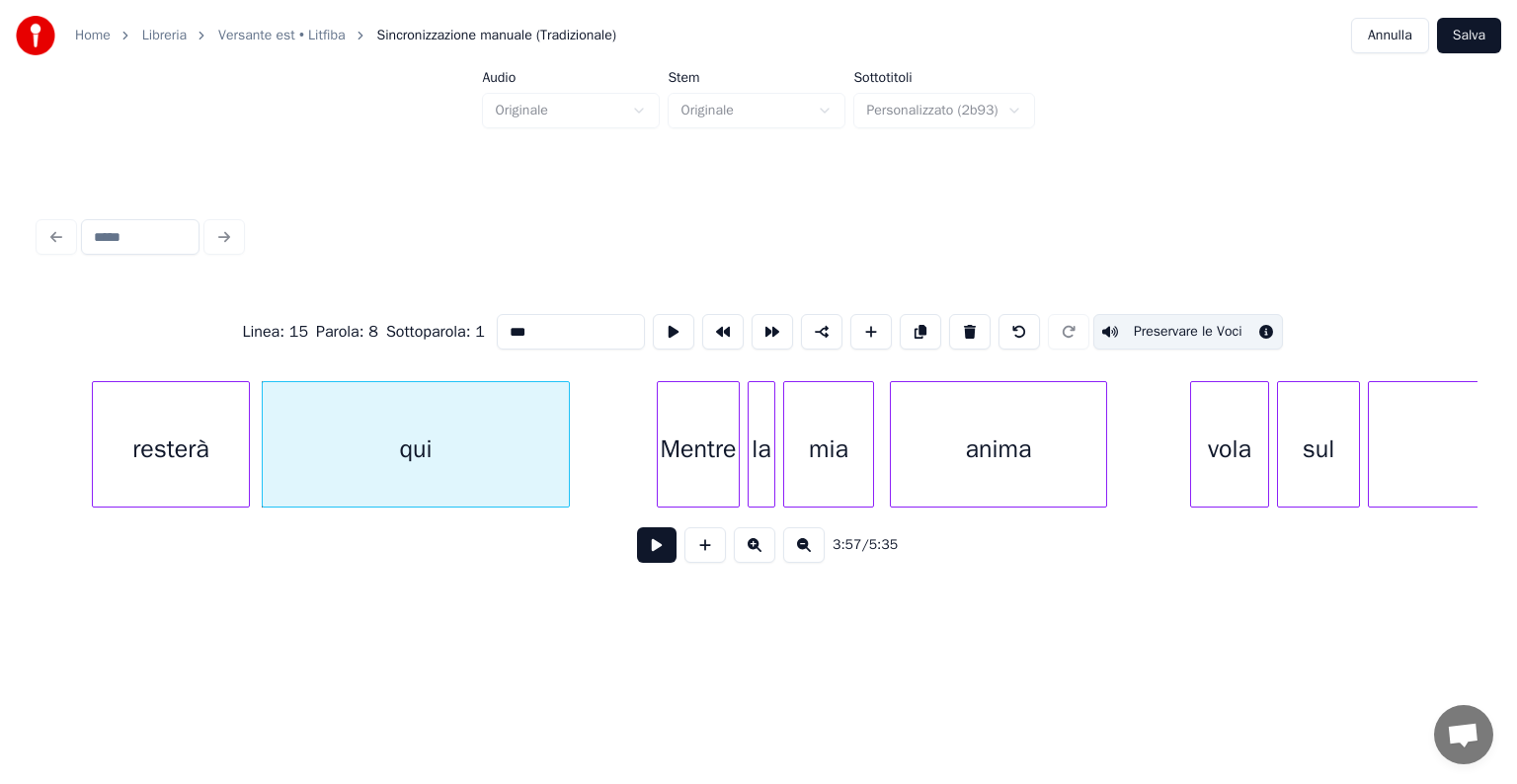 click on "Mentre" at bounding box center (698, 449) 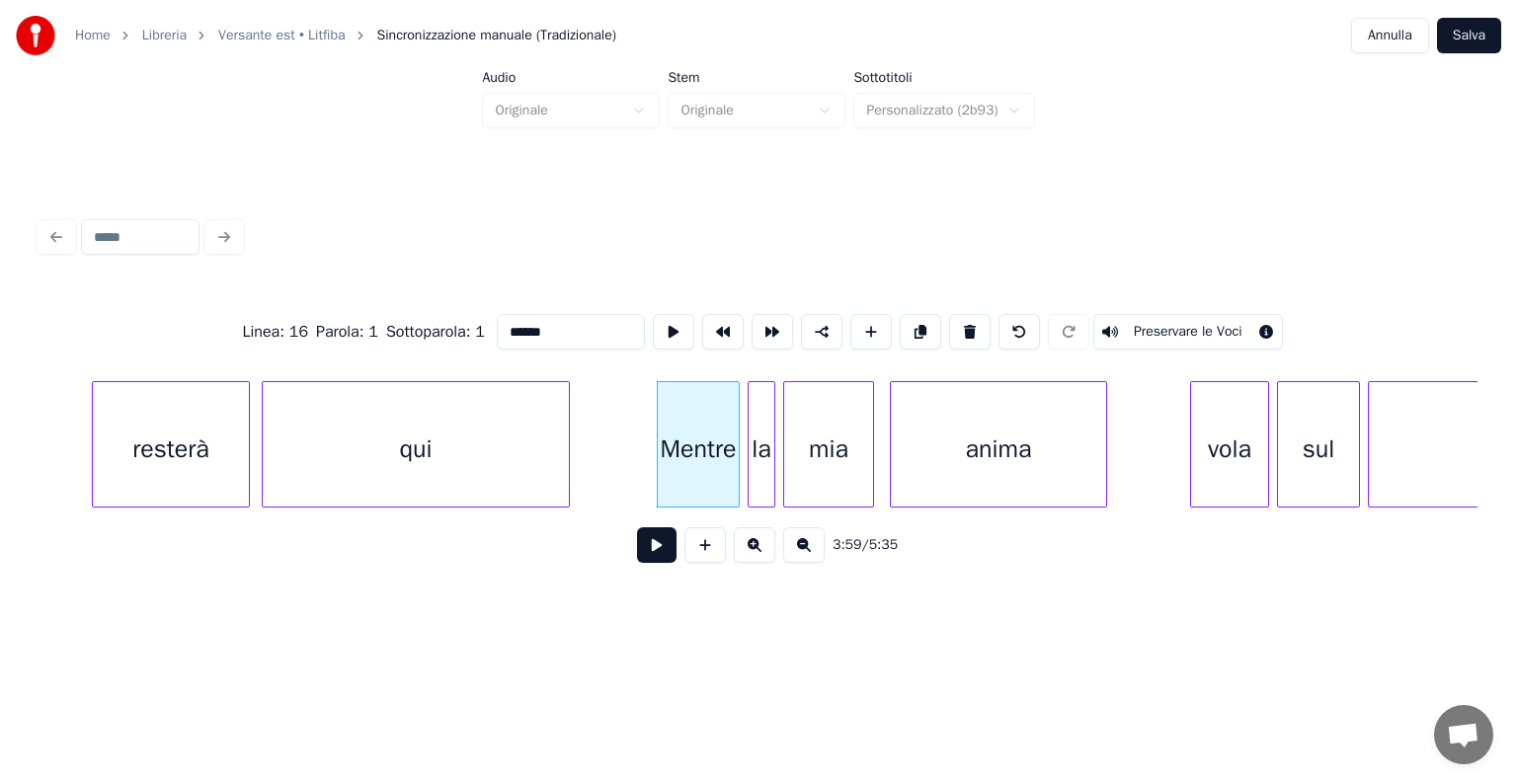 click on "Preservare le Voci" at bounding box center [1188, 332] 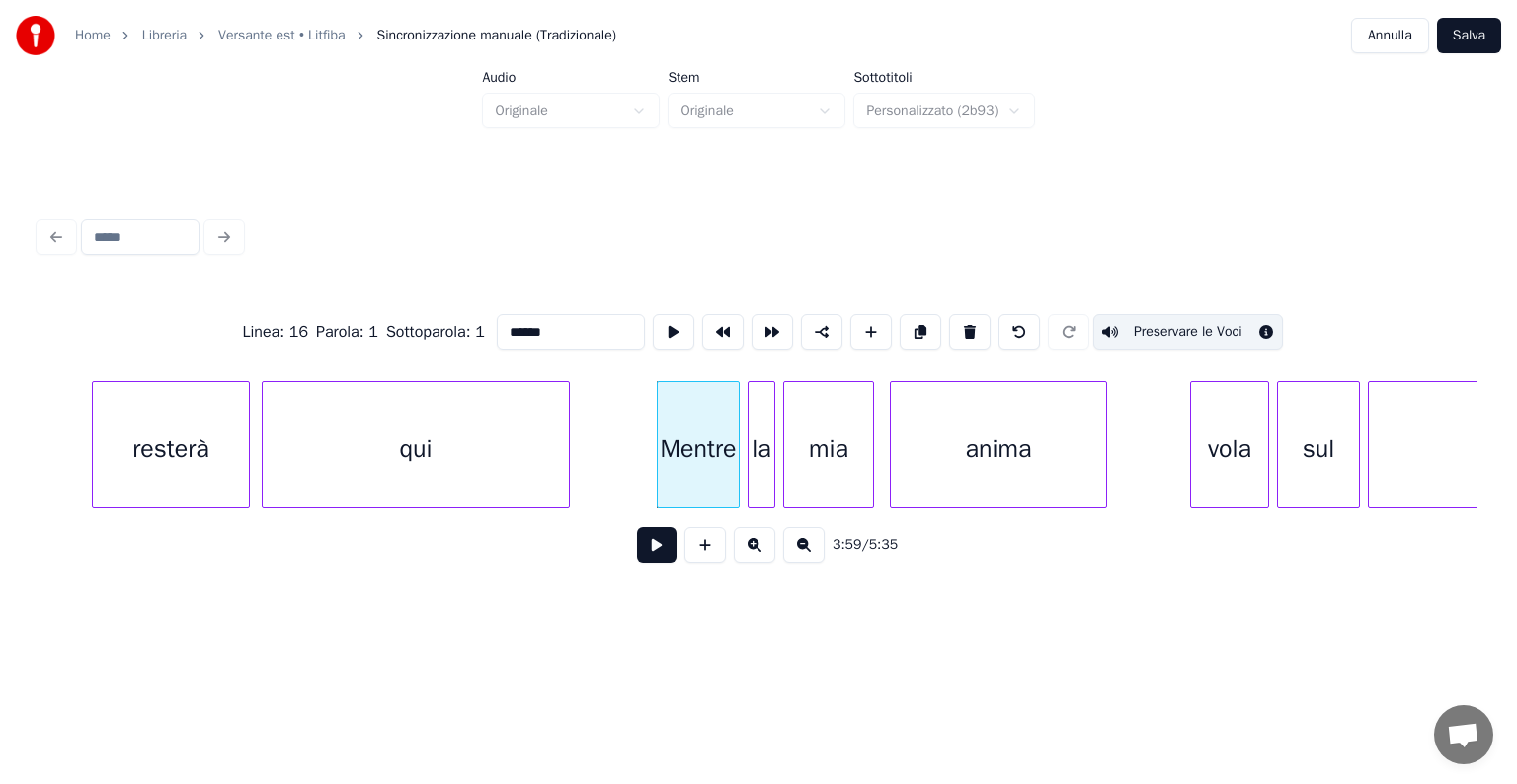 click on "la" at bounding box center (761, 449) 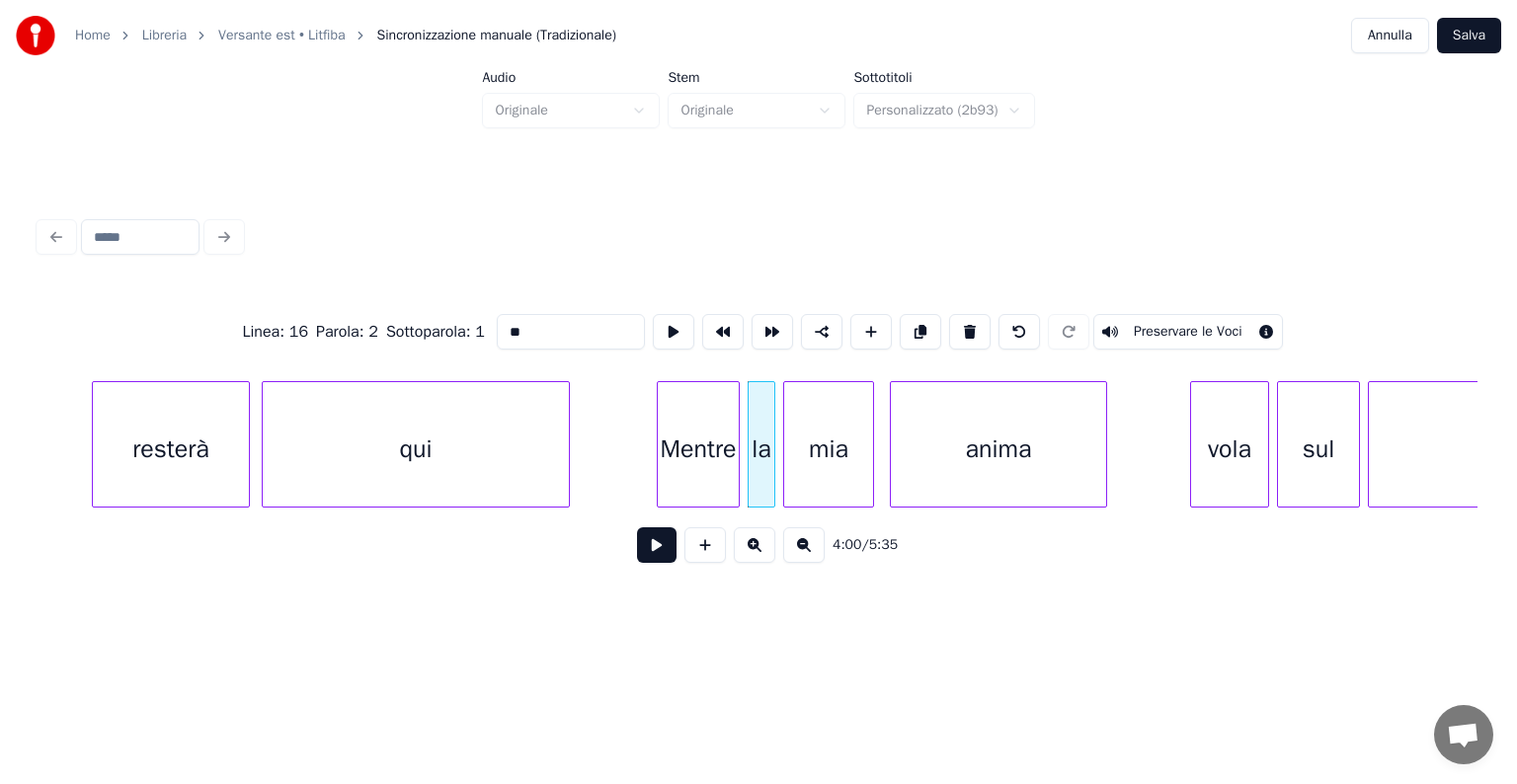 click on "Preservare le Voci" at bounding box center [1188, 332] 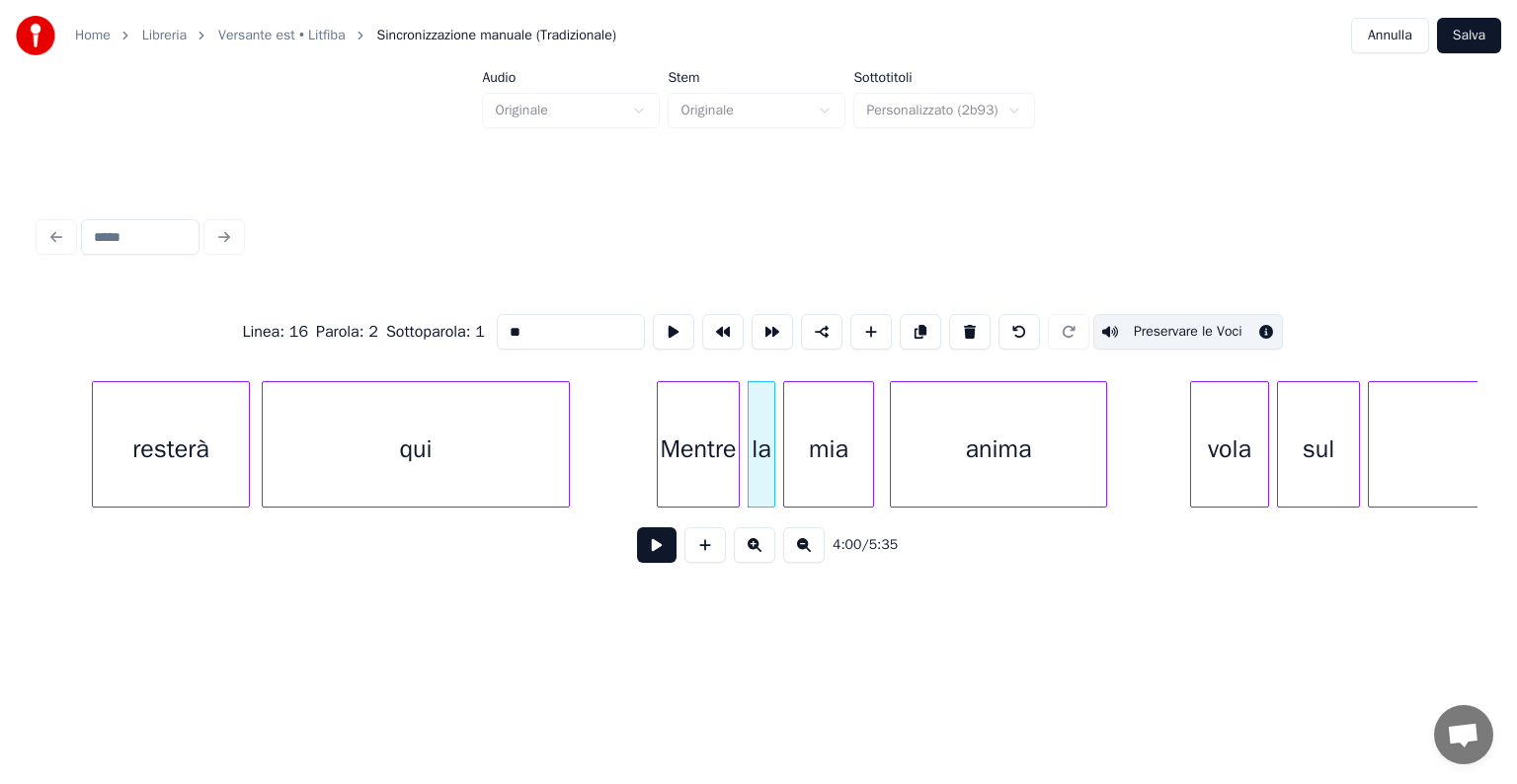 click on "mia" at bounding box center [829, 449] 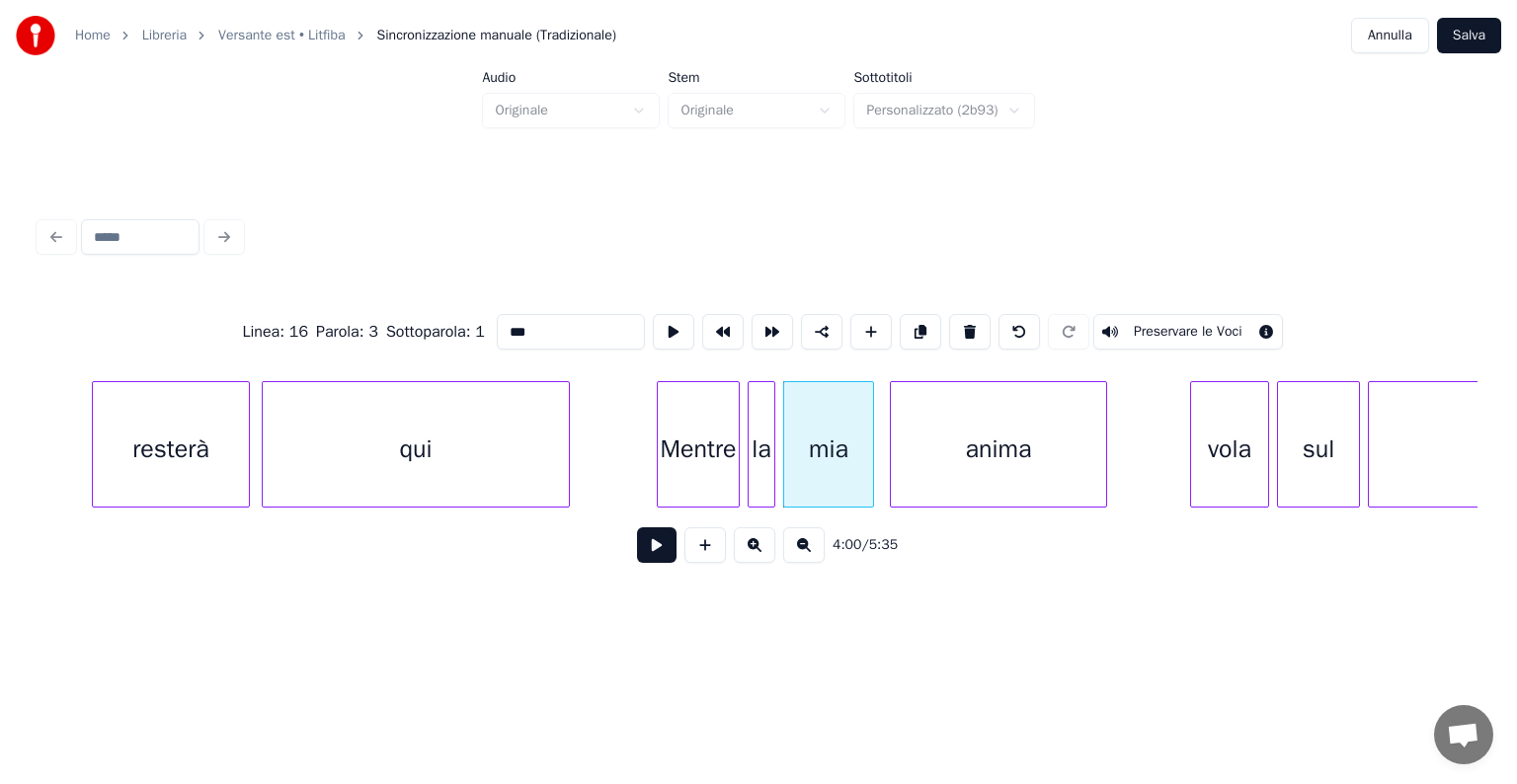 click on "Preservare le Voci" at bounding box center (1188, 332) 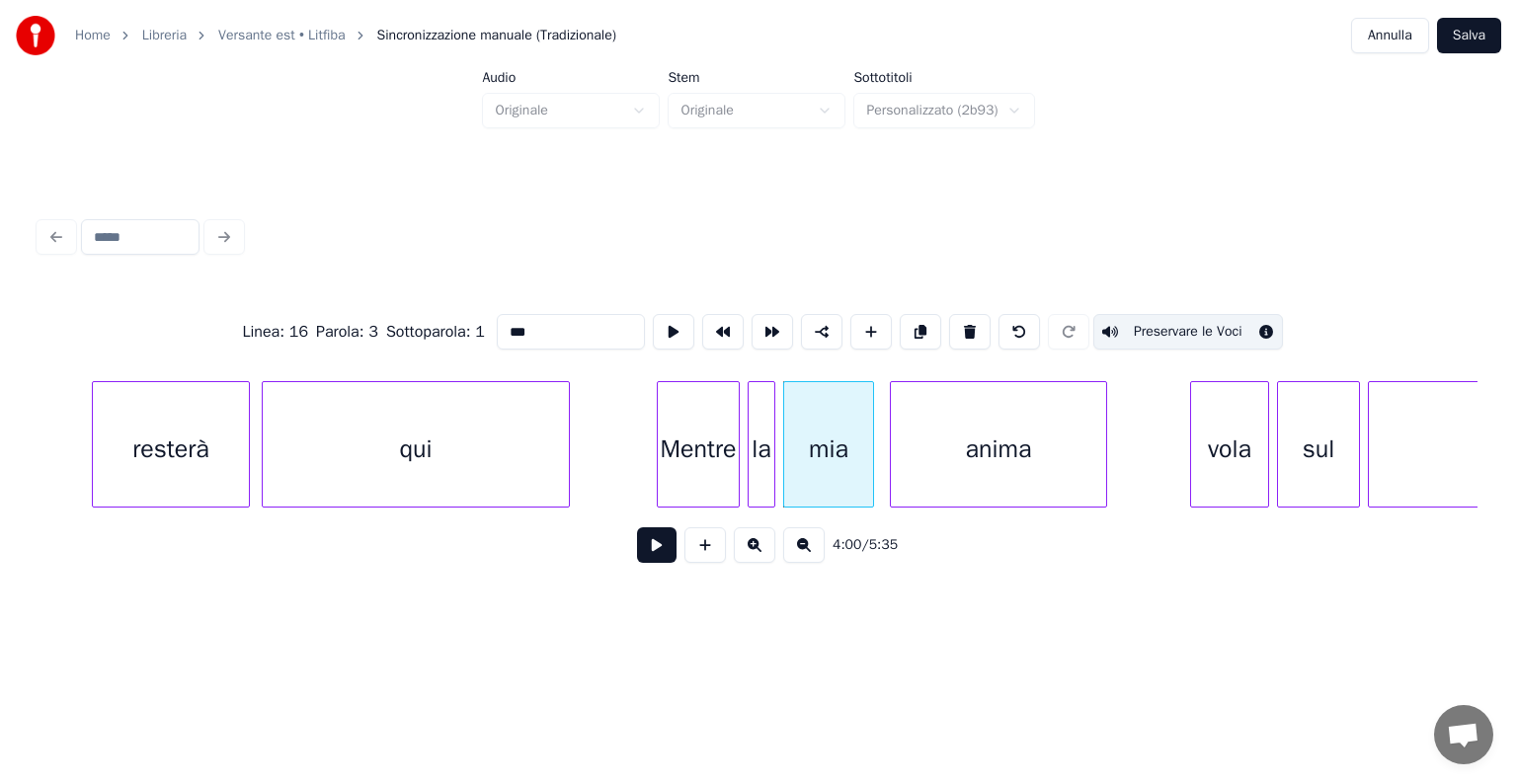 click on "anima" at bounding box center (998, 449) 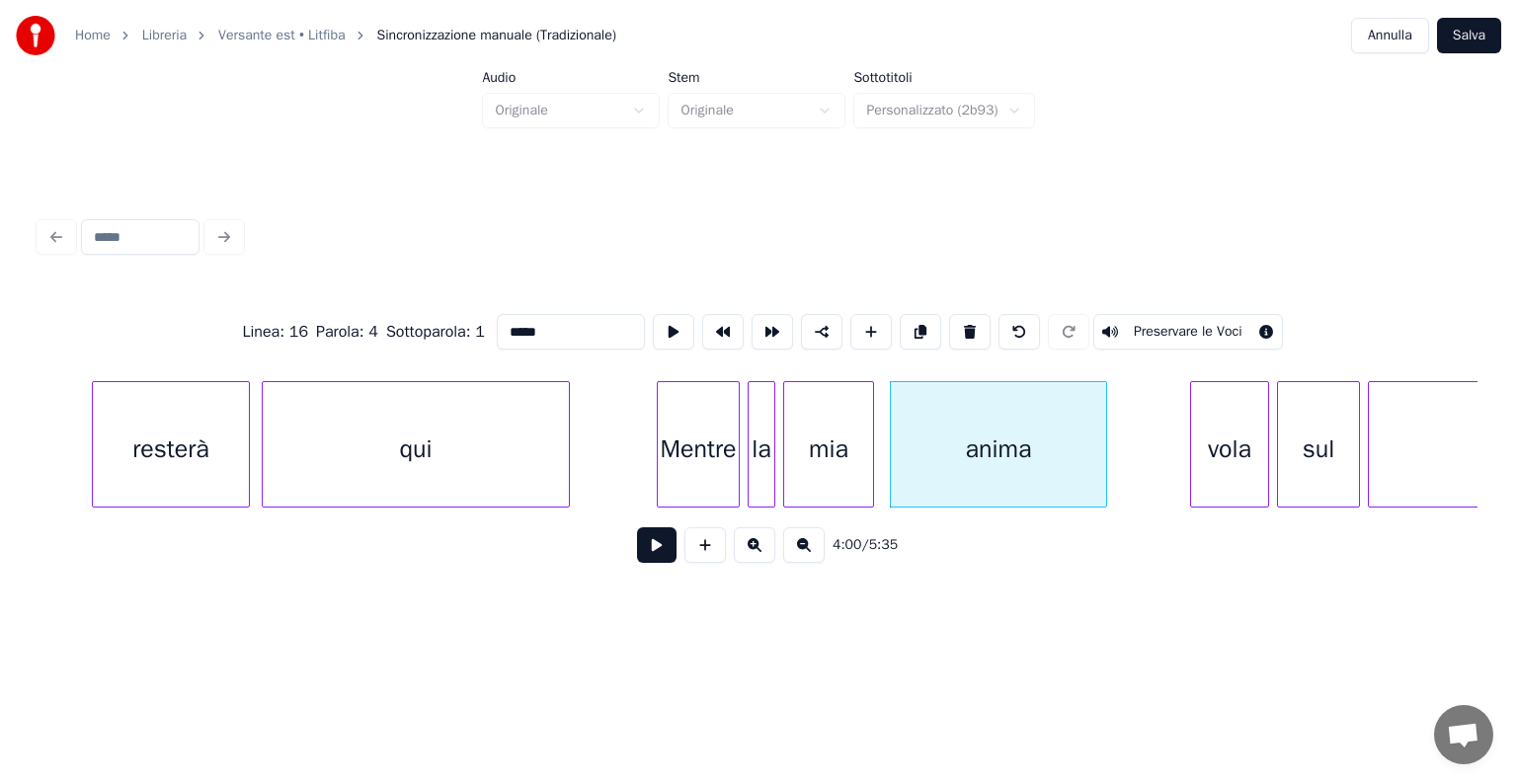 click on "Preservare le Voci" at bounding box center (1188, 332) 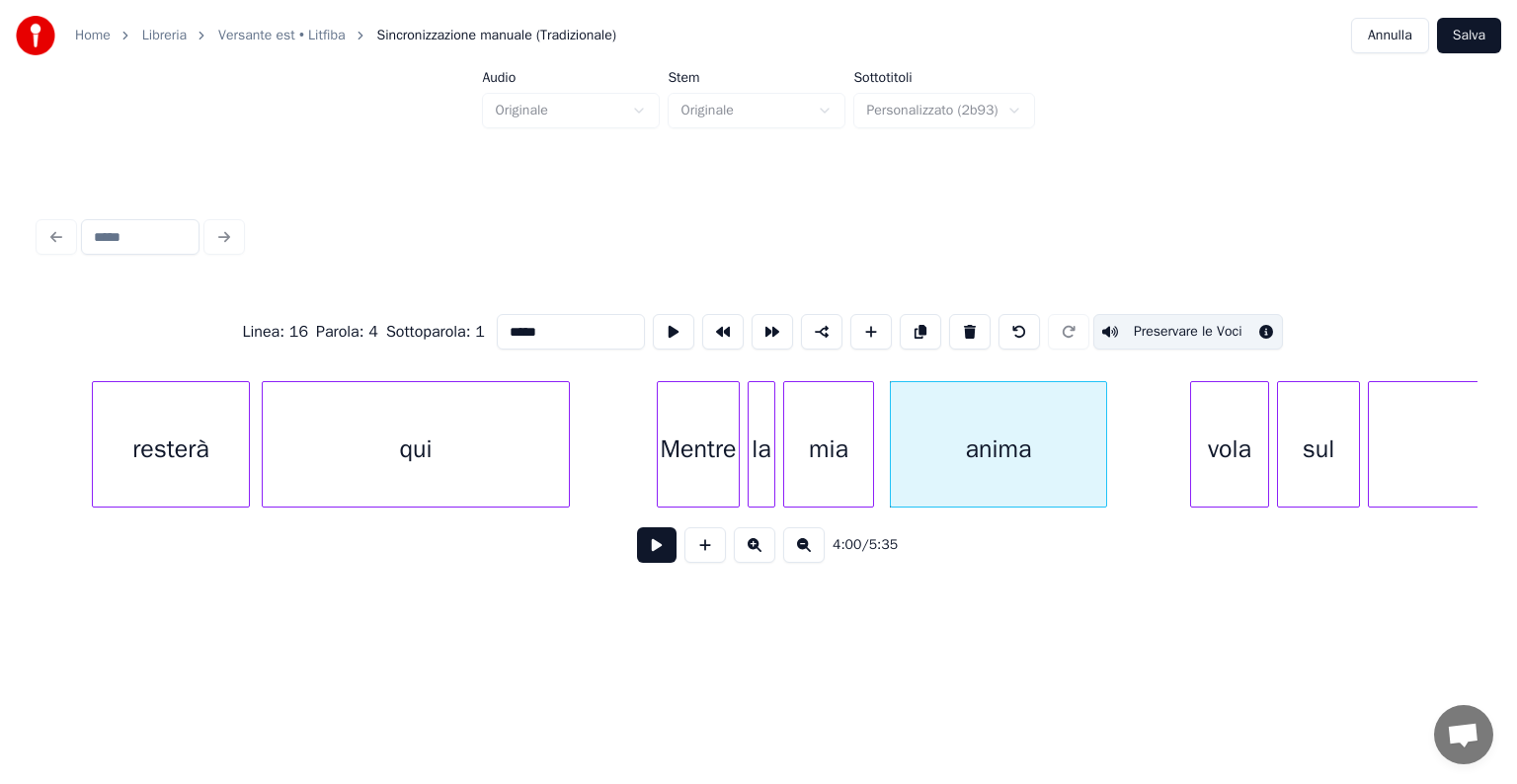 click on "vola" at bounding box center (1230, 449) 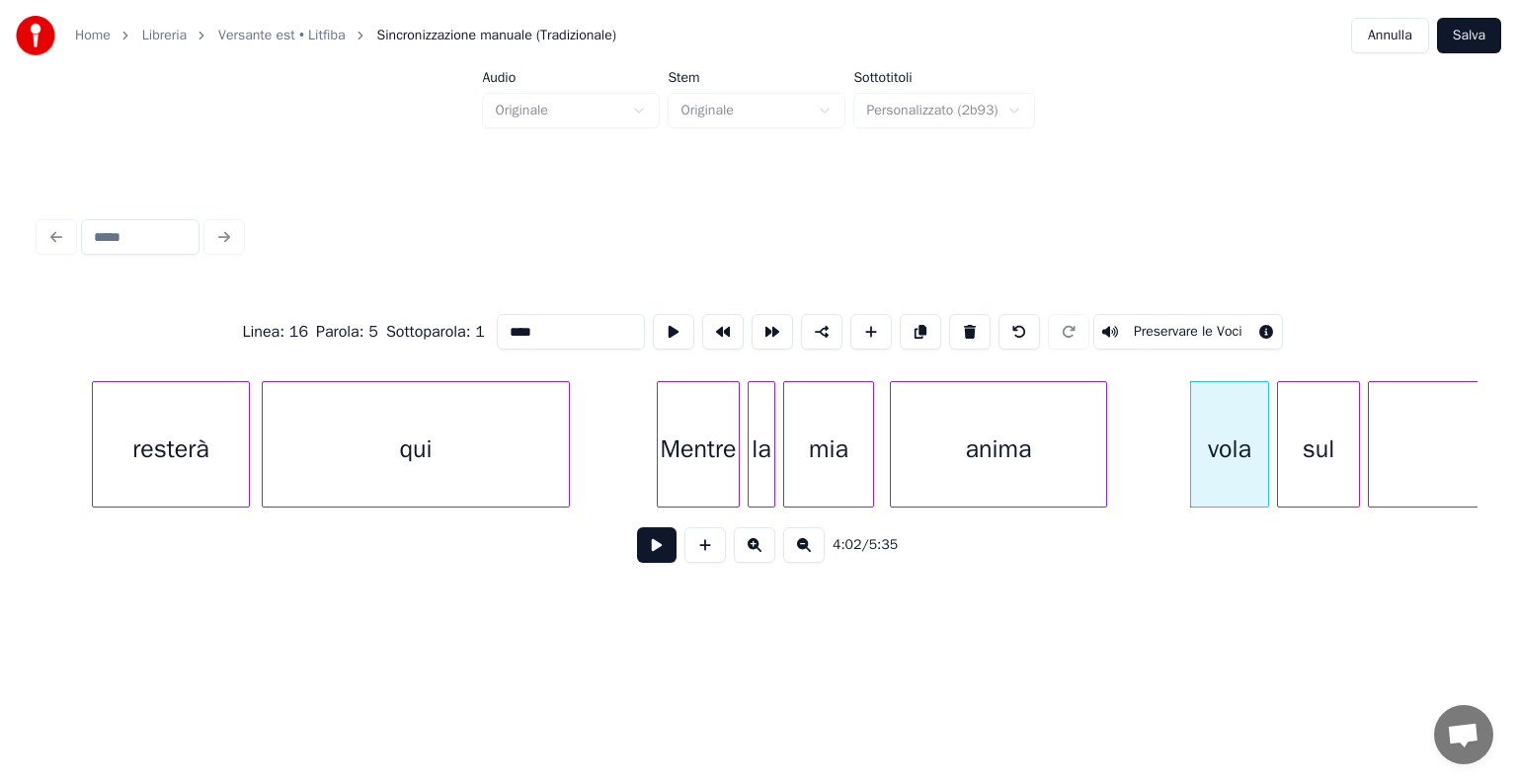 click on "Preservare le Voci" at bounding box center (1188, 332) 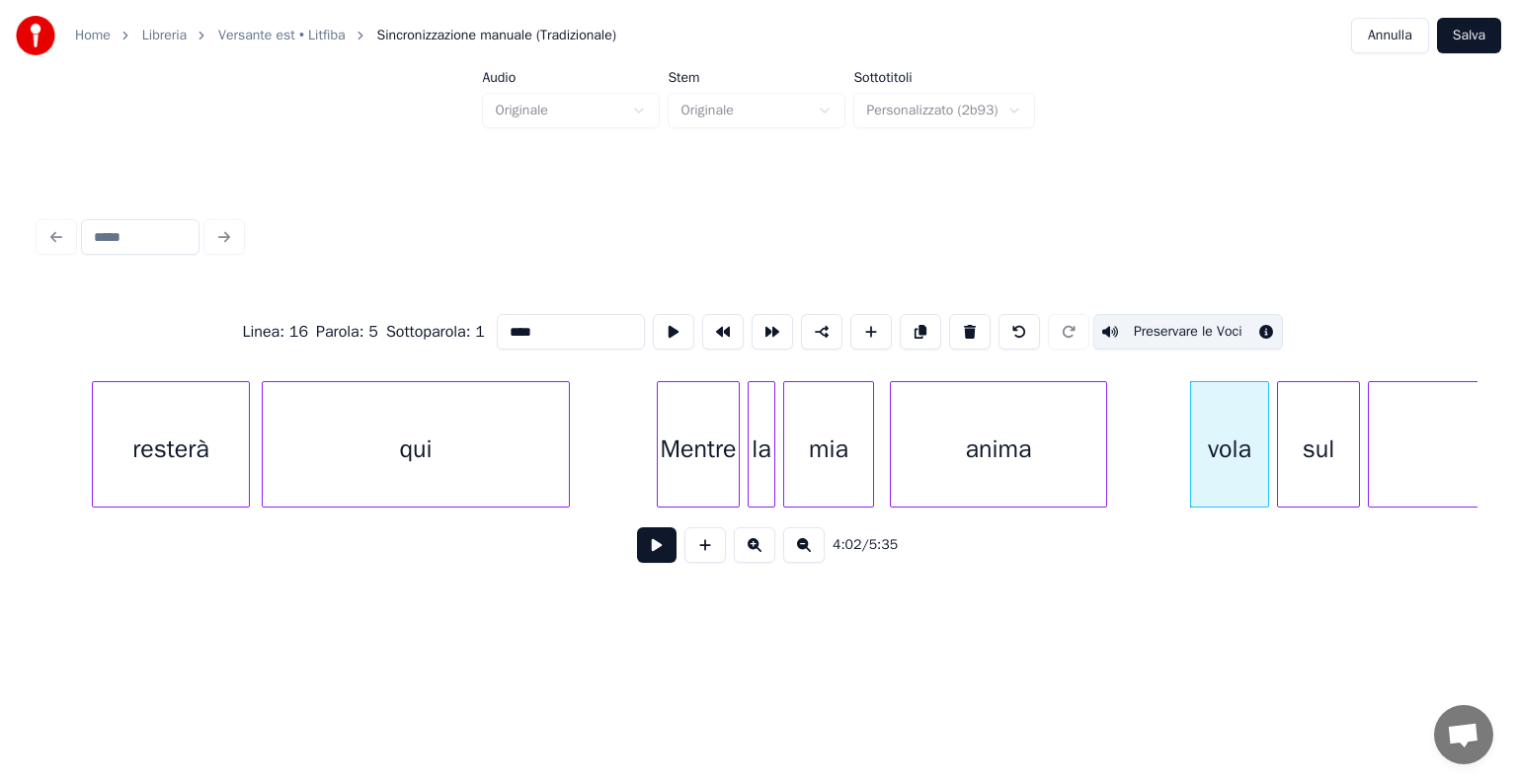 click on "sul" at bounding box center (1318, 449) 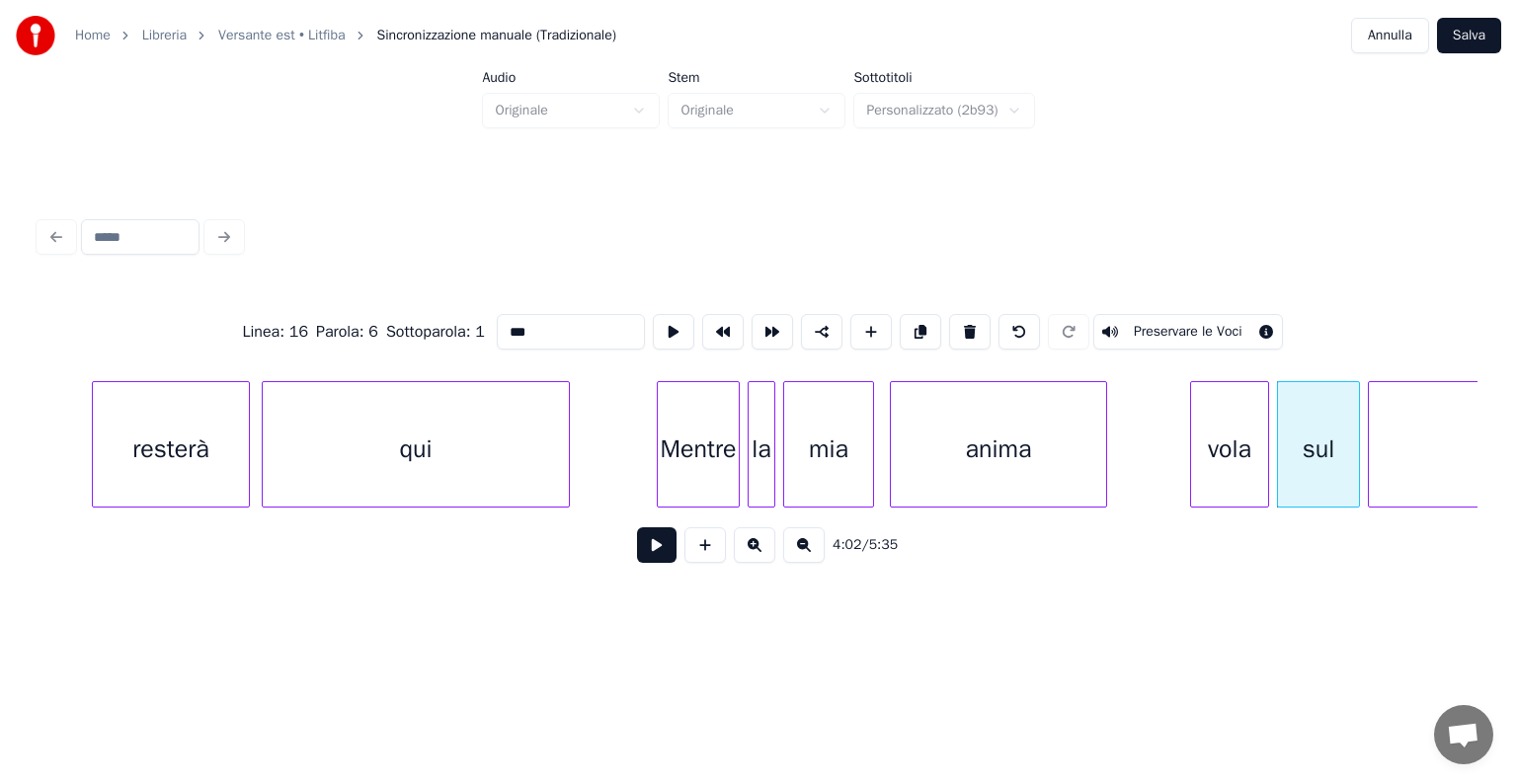 click on "Preservare le Voci" at bounding box center (1188, 332) 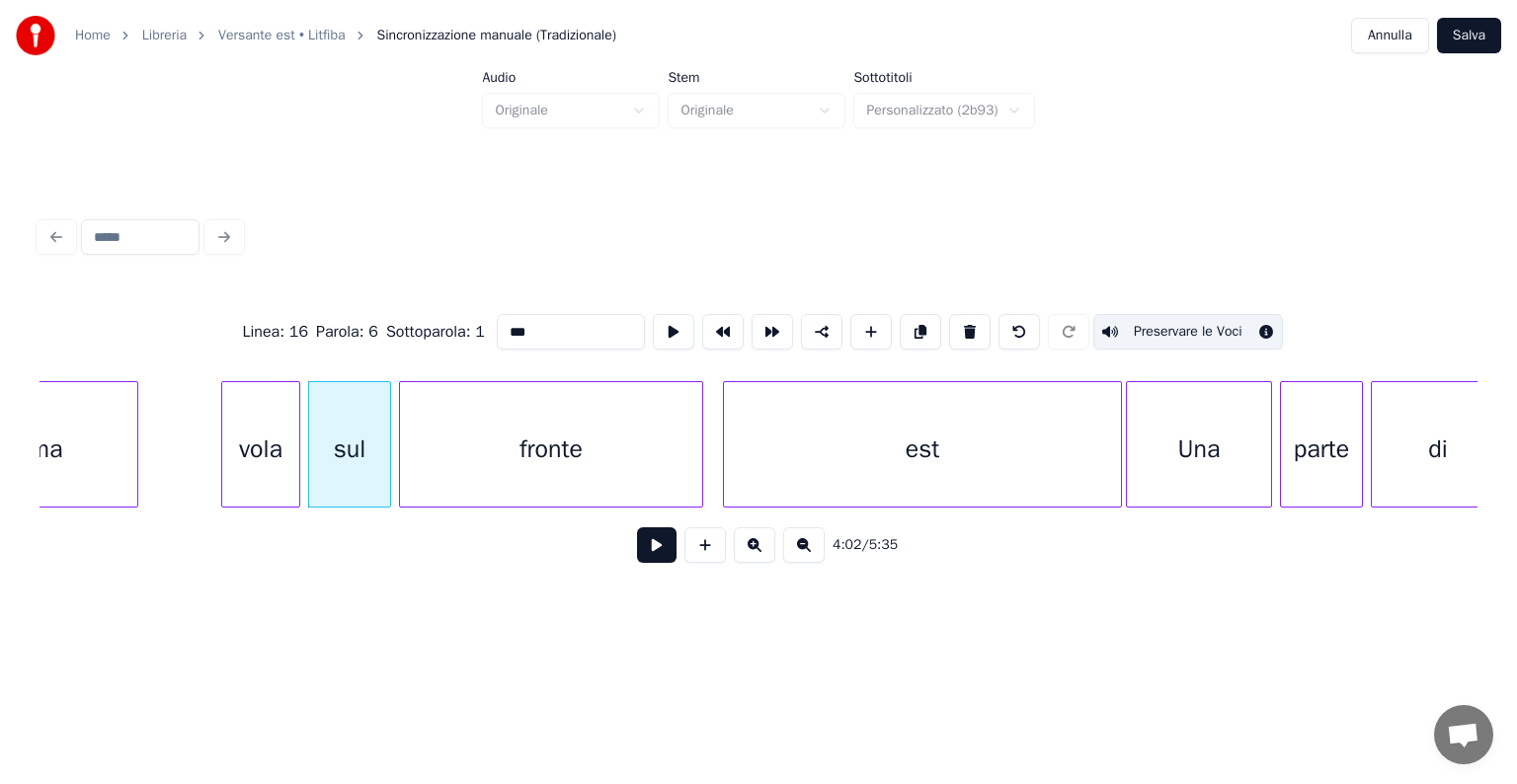 scroll, scrollTop: 0, scrollLeft: 47760, axis: horizontal 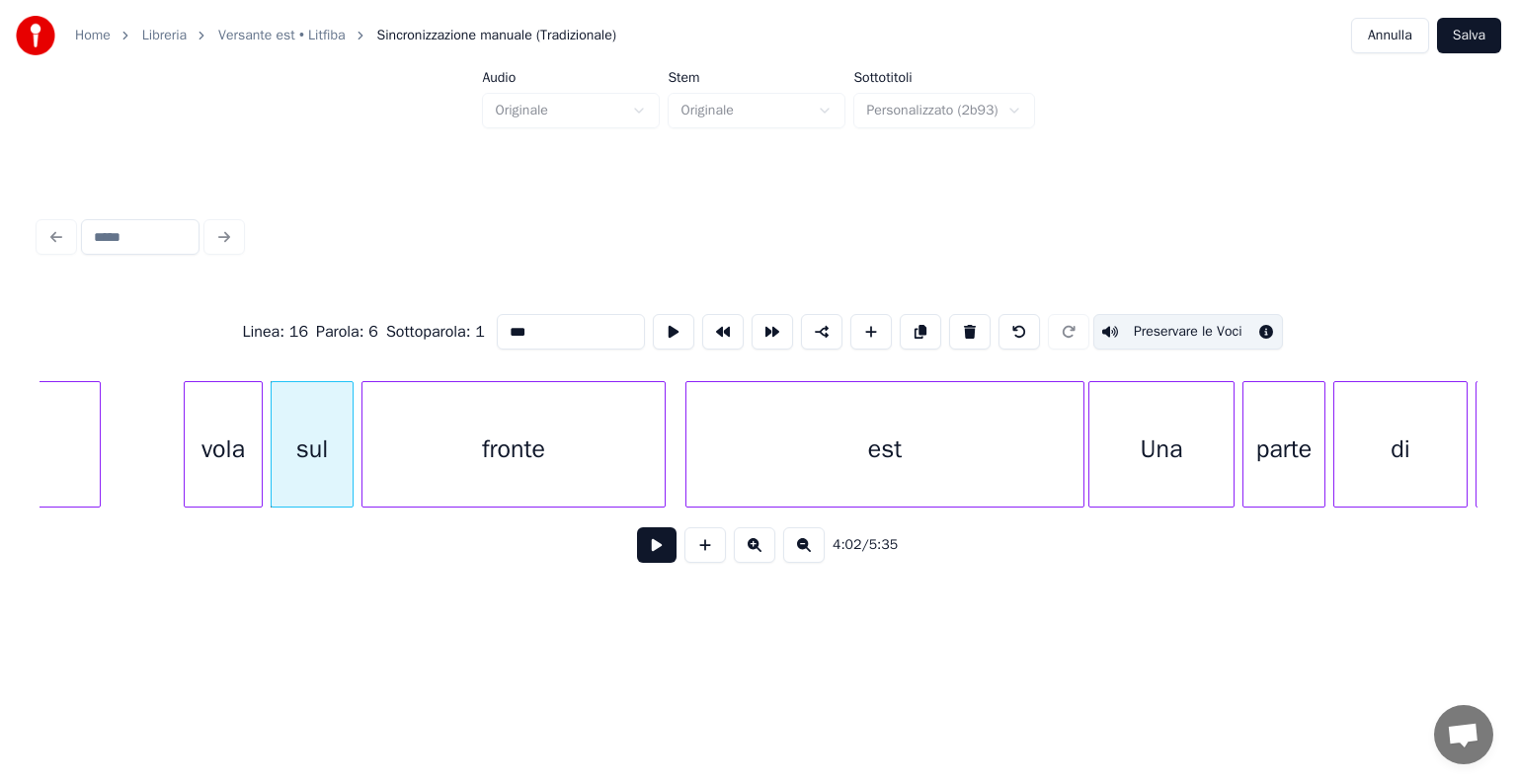 click on "fronte" at bounding box center (514, 449) 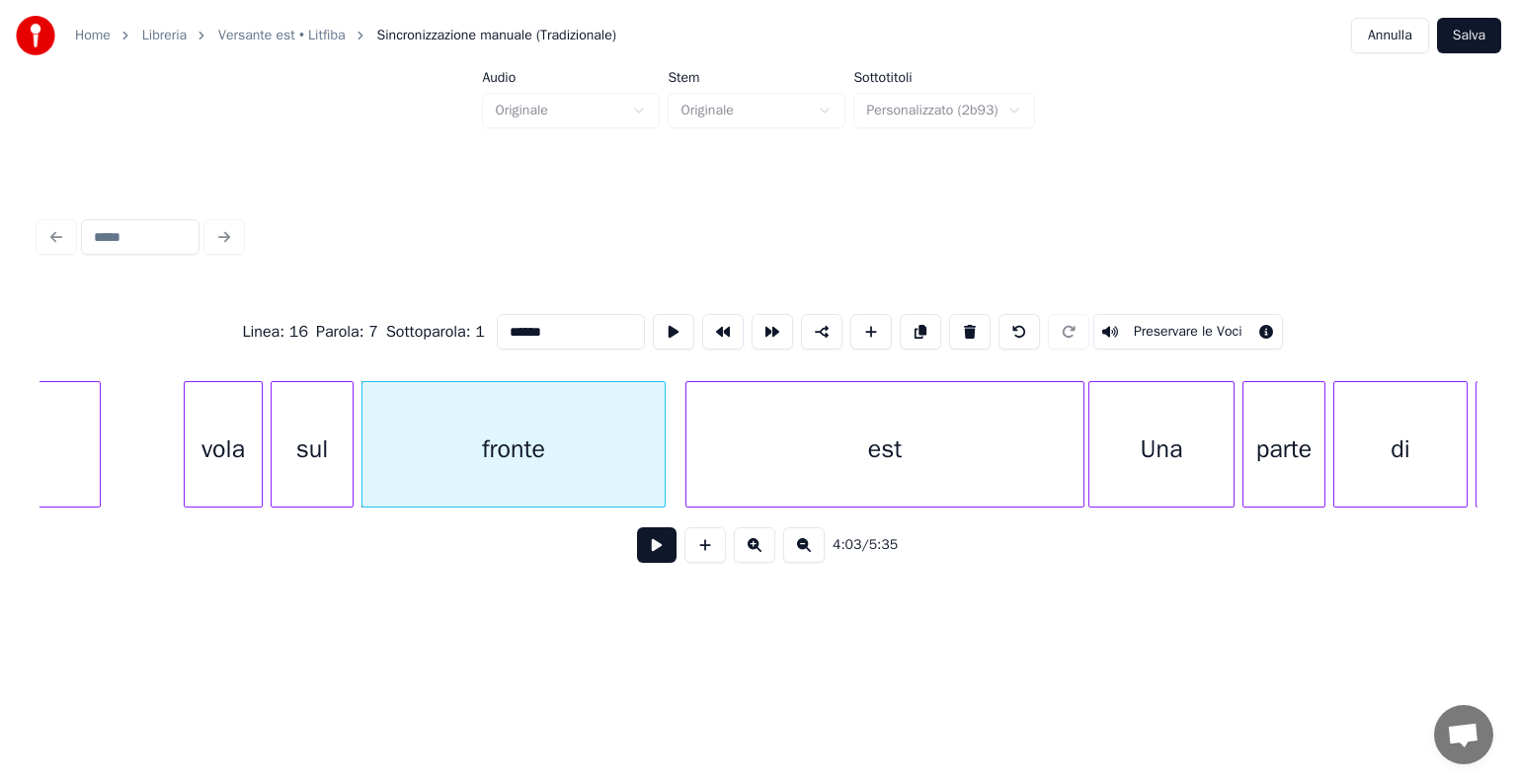 click on "Preservare le Voci" at bounding box center [1188, 332] 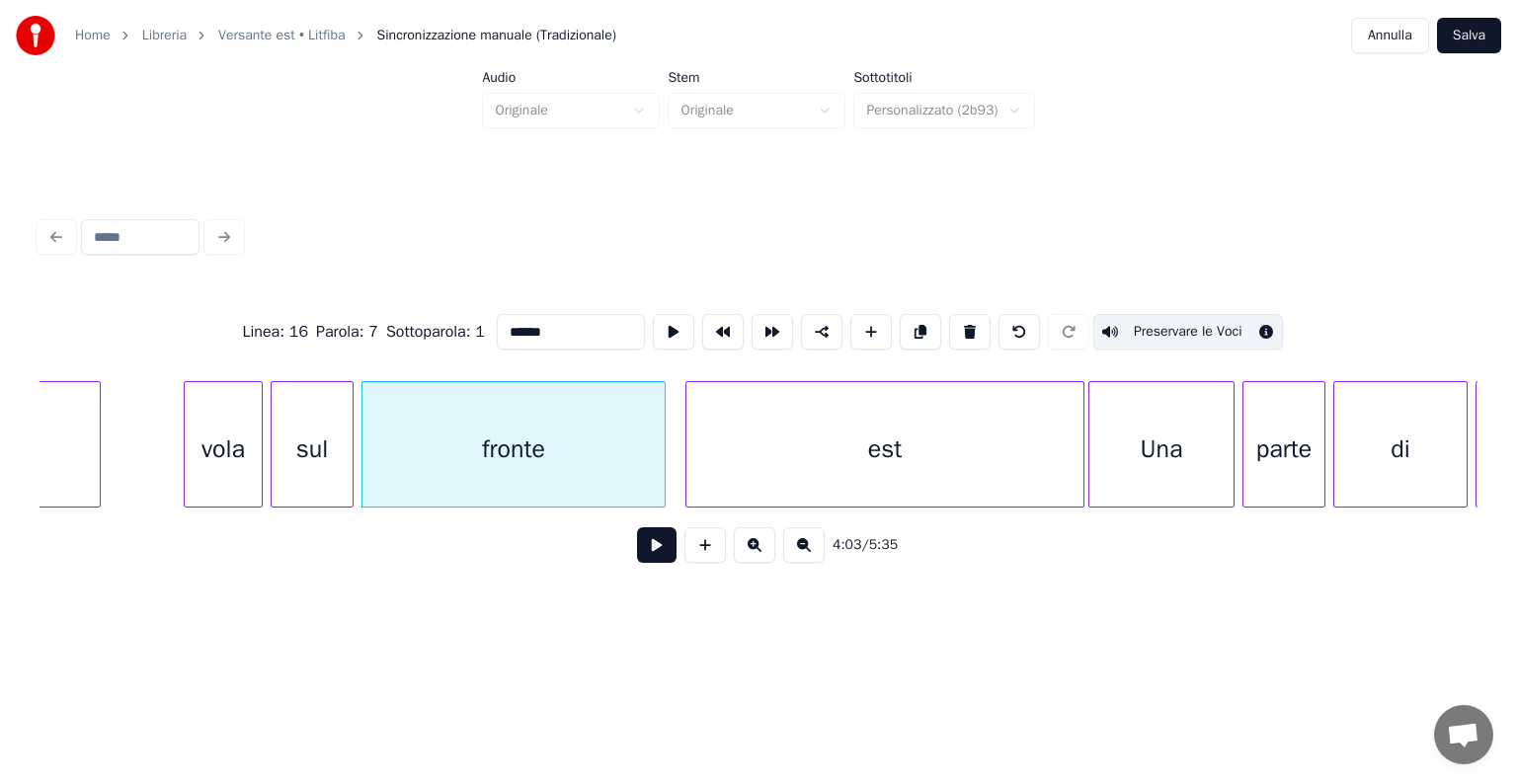 click on "est" at bounding box center (885, 449) 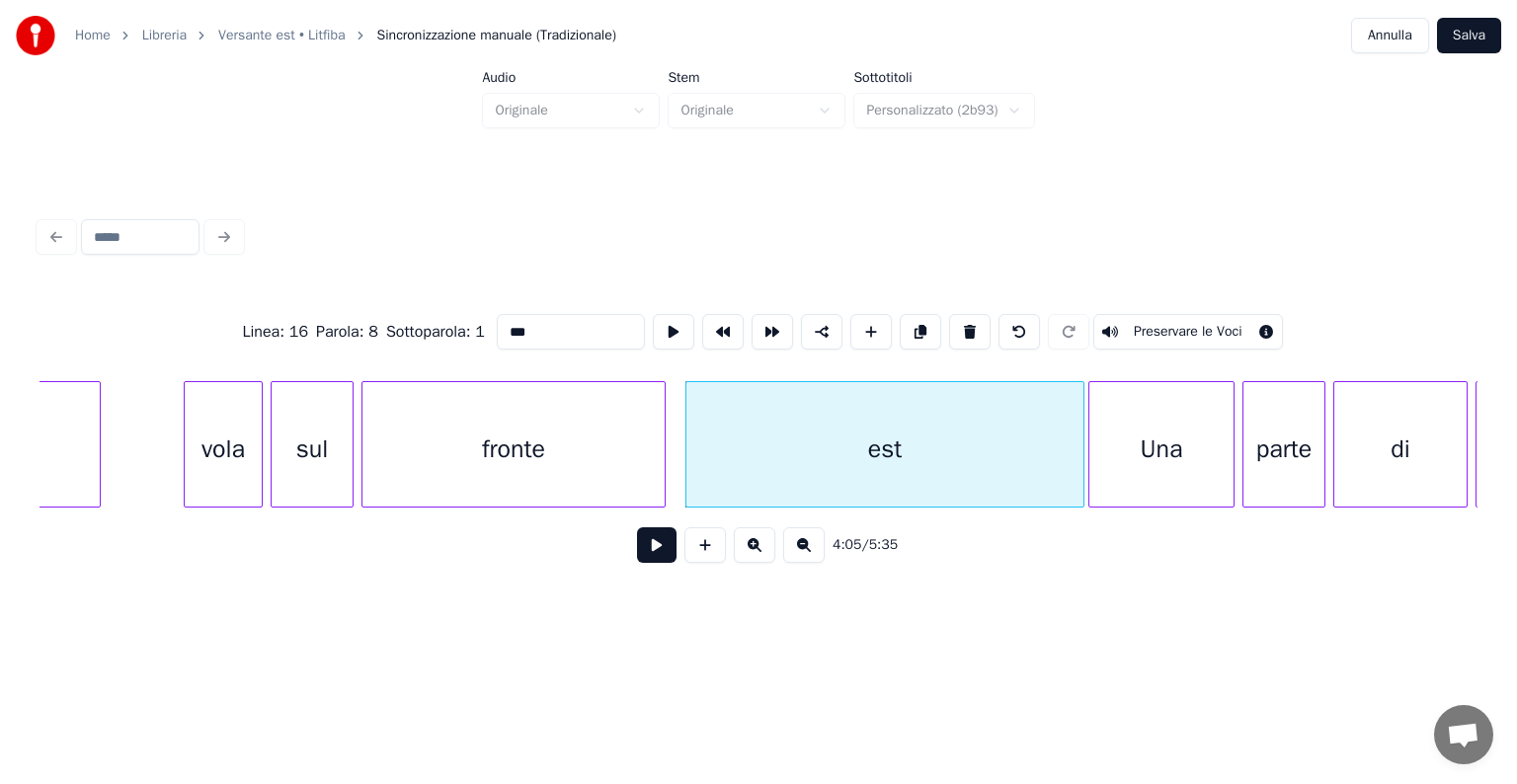 click on "Preservare le Voci" at bounding box center [1188, 332] 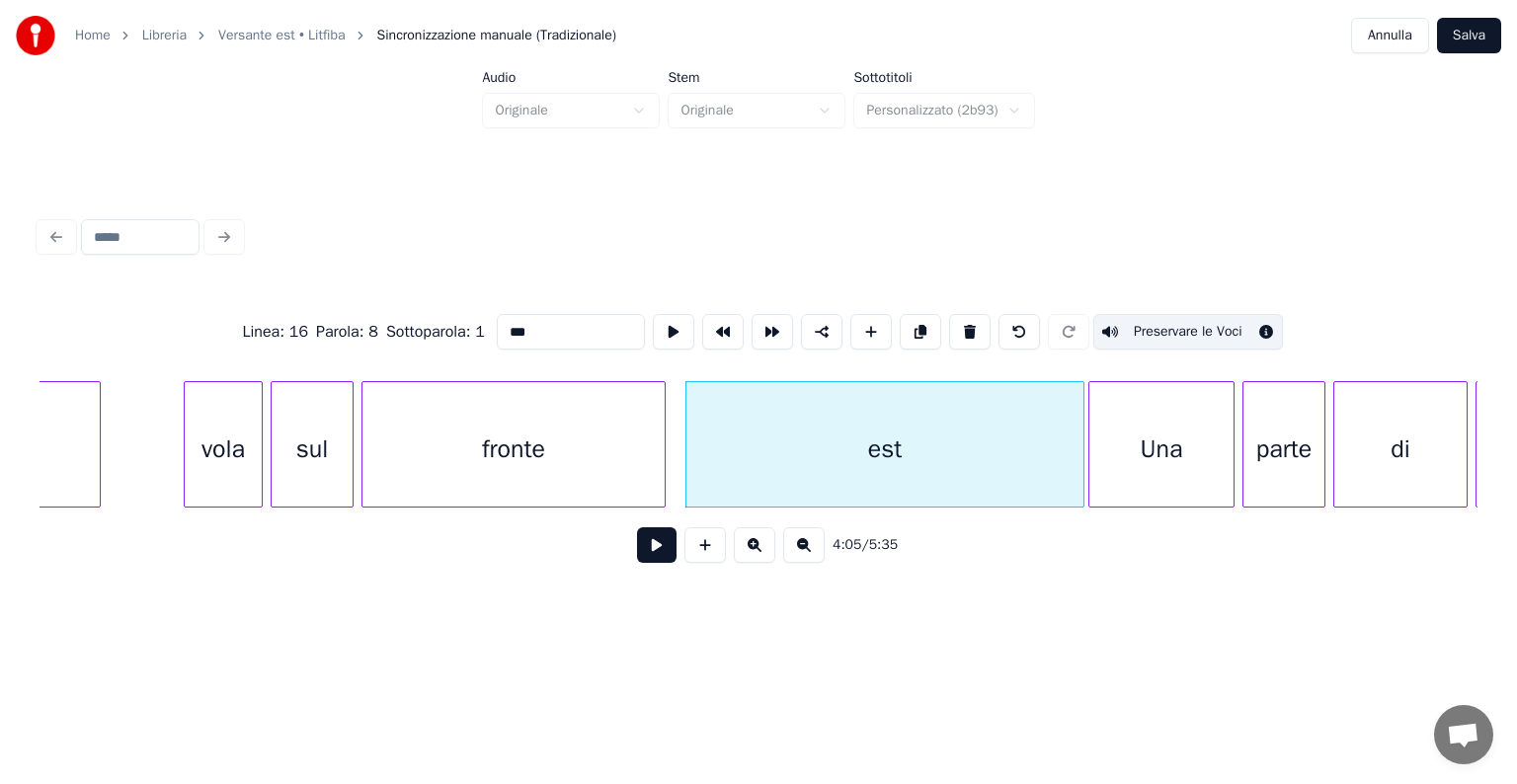 click on "Una" at bounding box center [1161, 449] 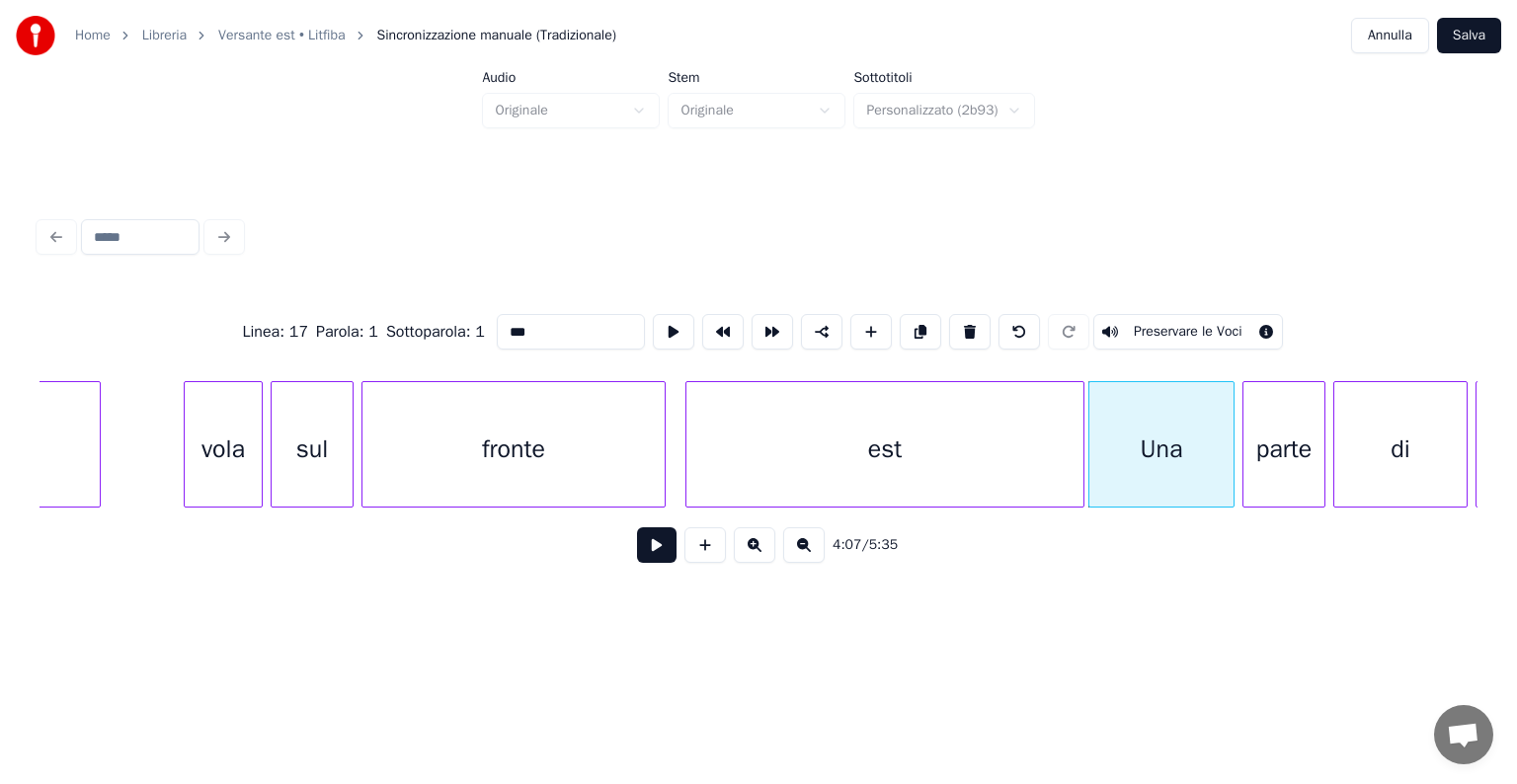 click on "Preservare le Voci" at bounding box center (1188, 332) 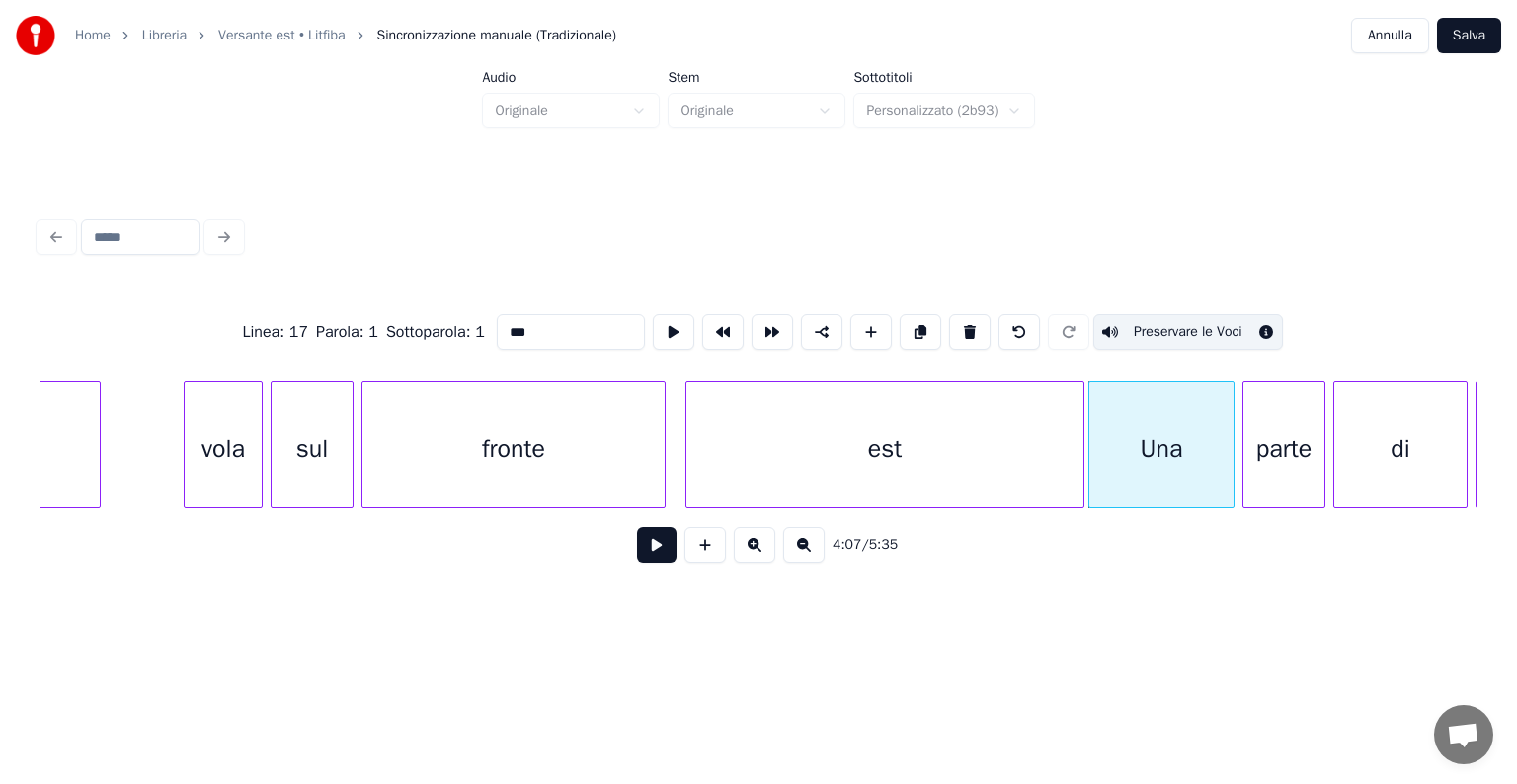 click on "parte" at bounding box center [1284, 449] 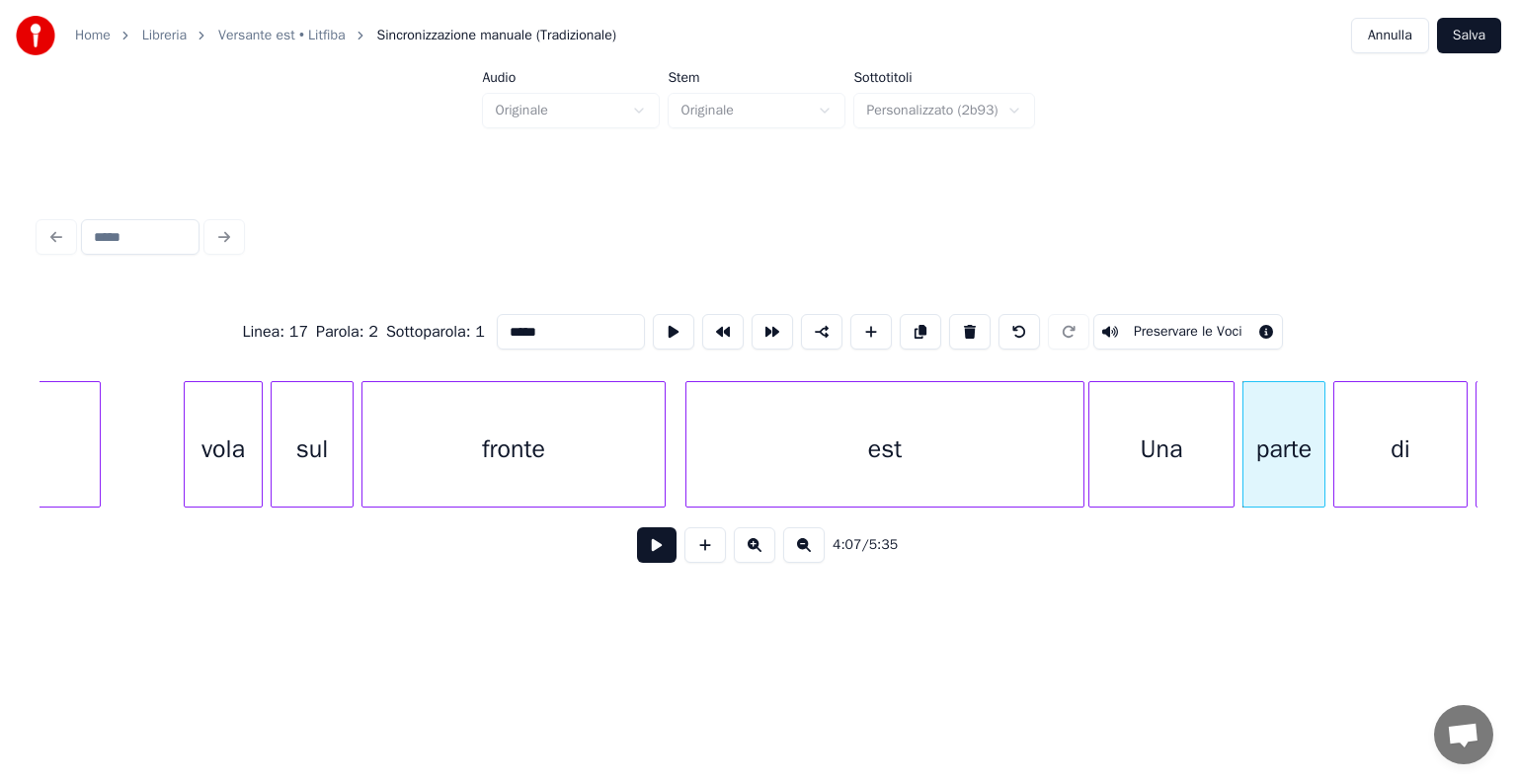 click on "Preservare le Voci" at bounding box center [1188, 332] 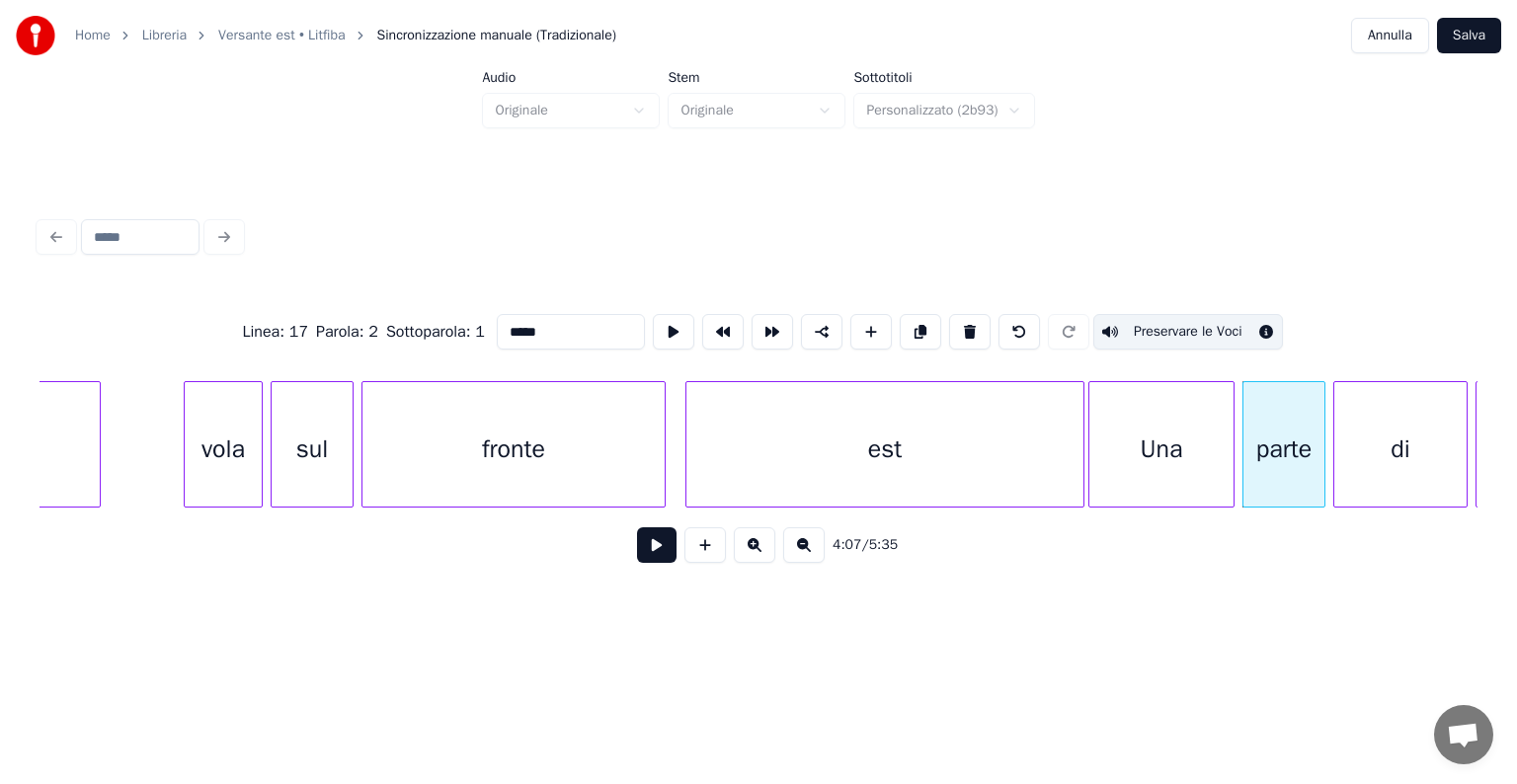 click on "di" at bounding box center [1400, 449] 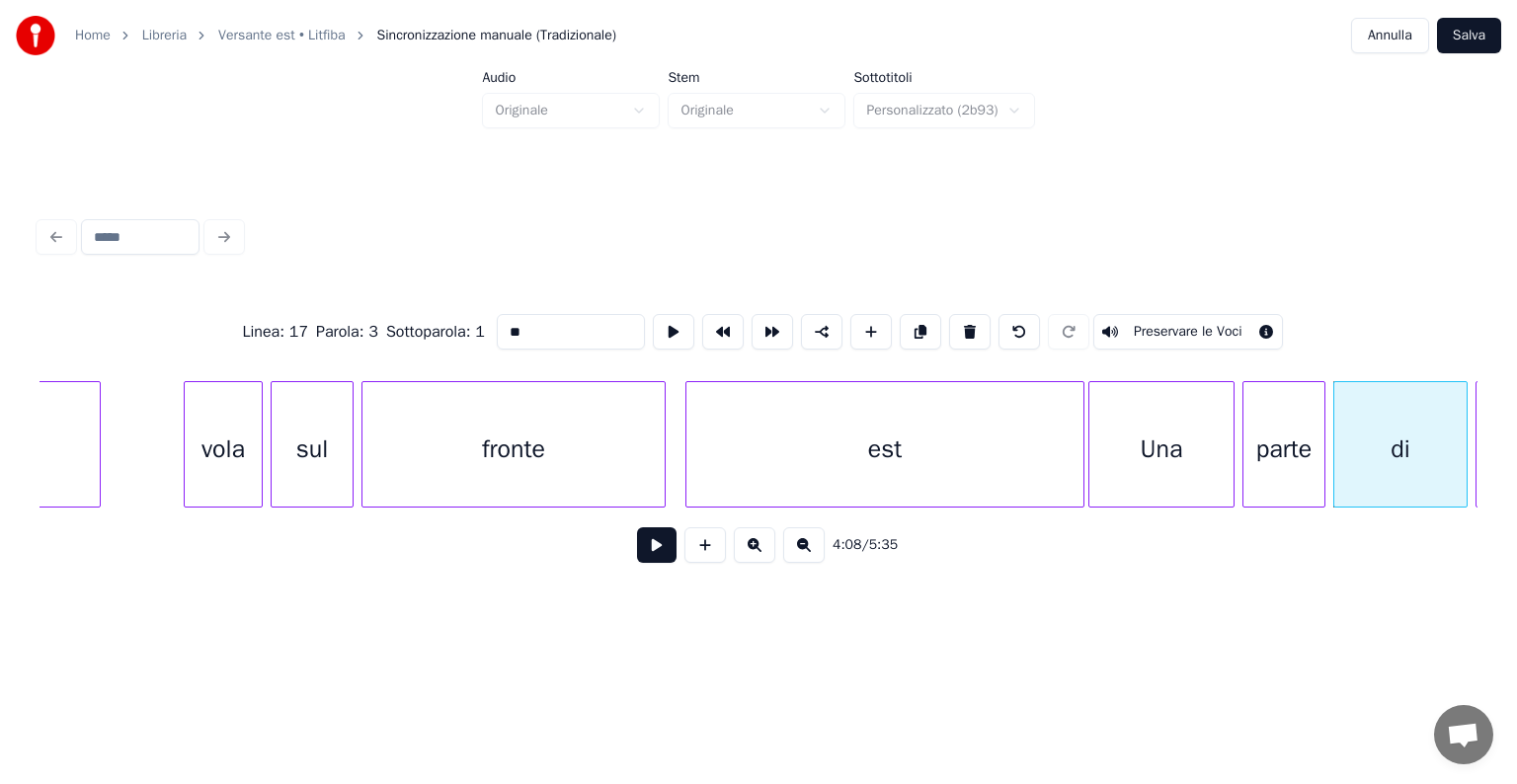 click on "Preservare le Voci" at bounding box center (1188, 332) 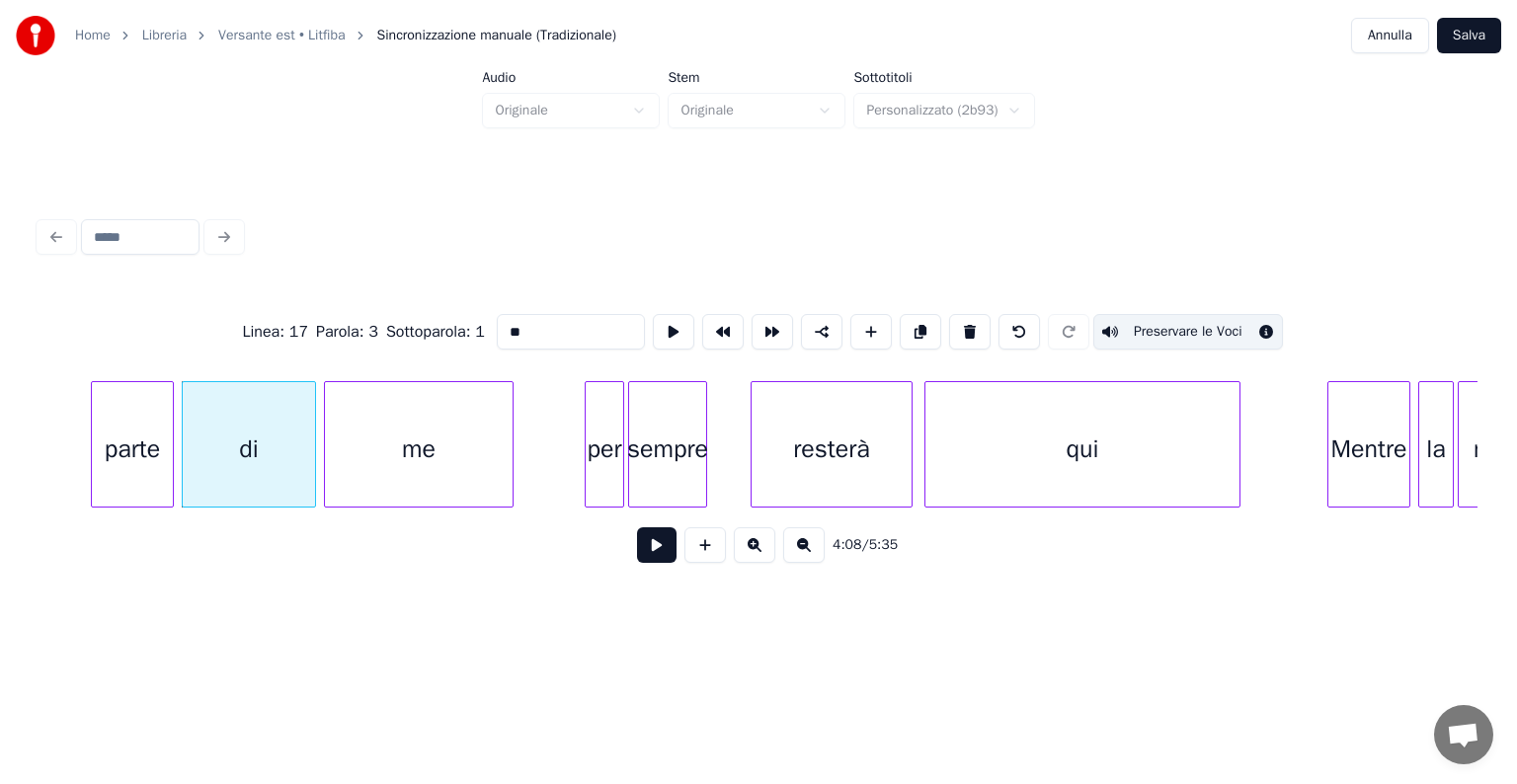 scroll, scrollTop: 0, scrollLeft: 48984, axis: horizontal 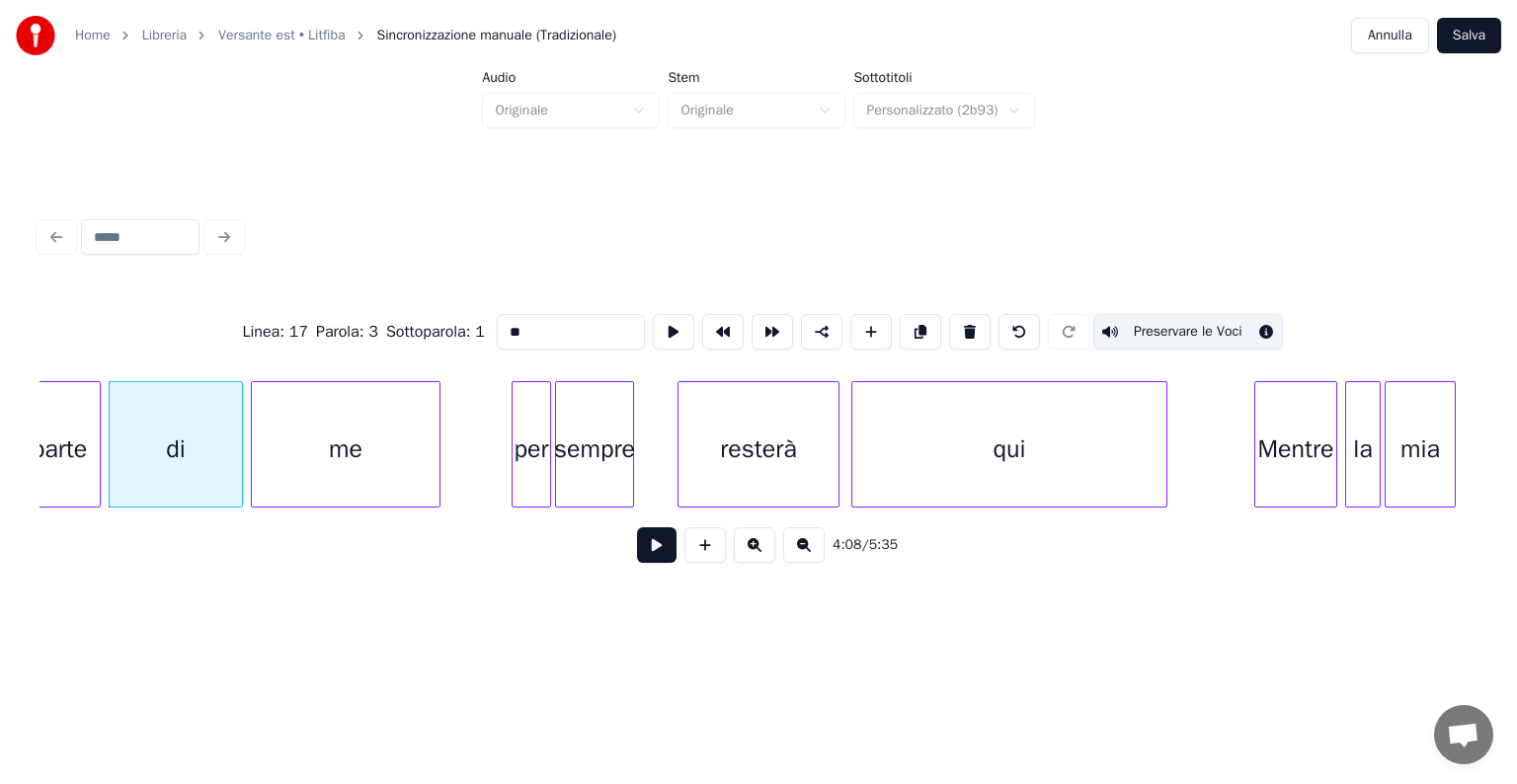 click on "me" at bounding box center (346, 449) 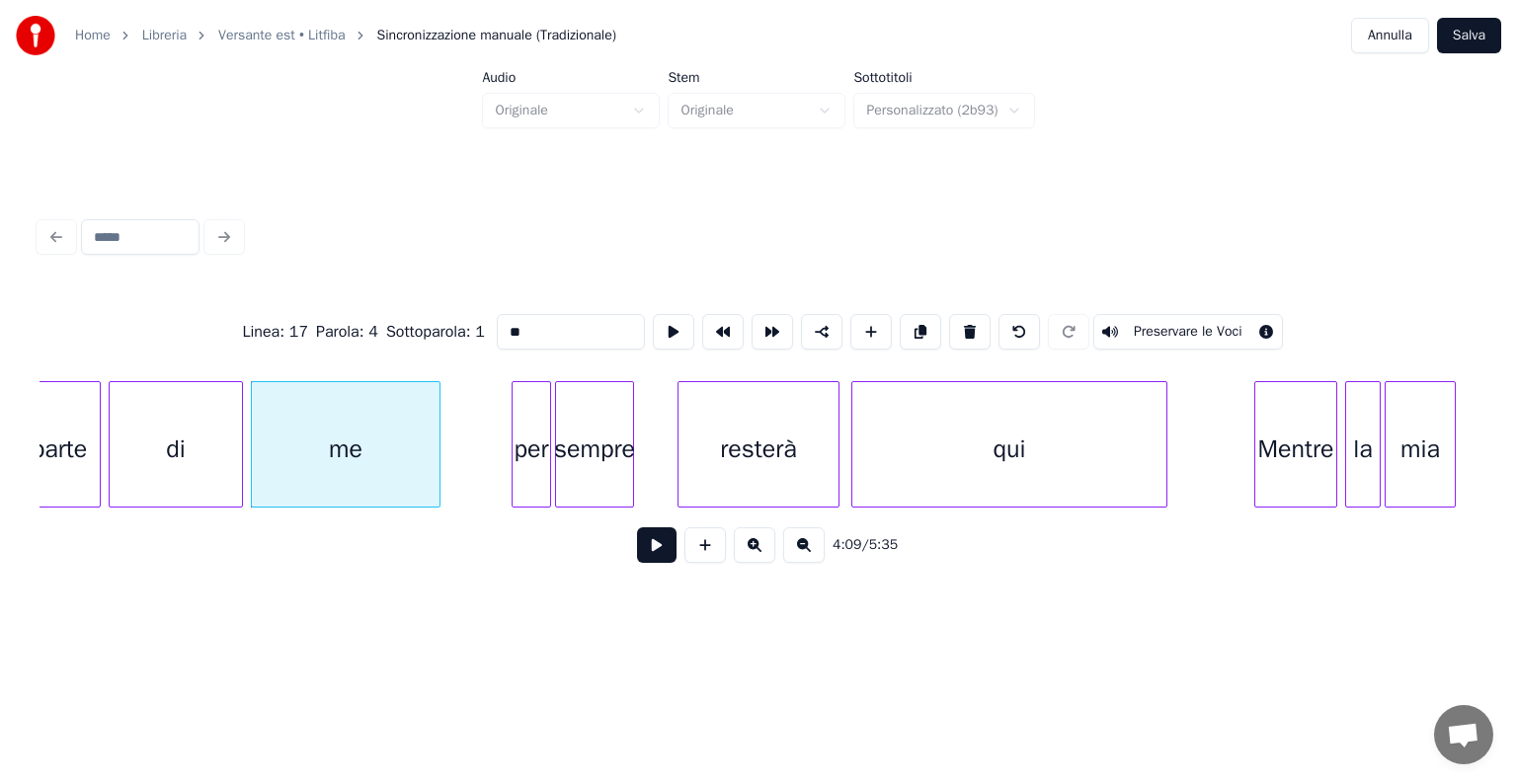 click on "Preservare le Voci" at bounding box center (1188, 332) 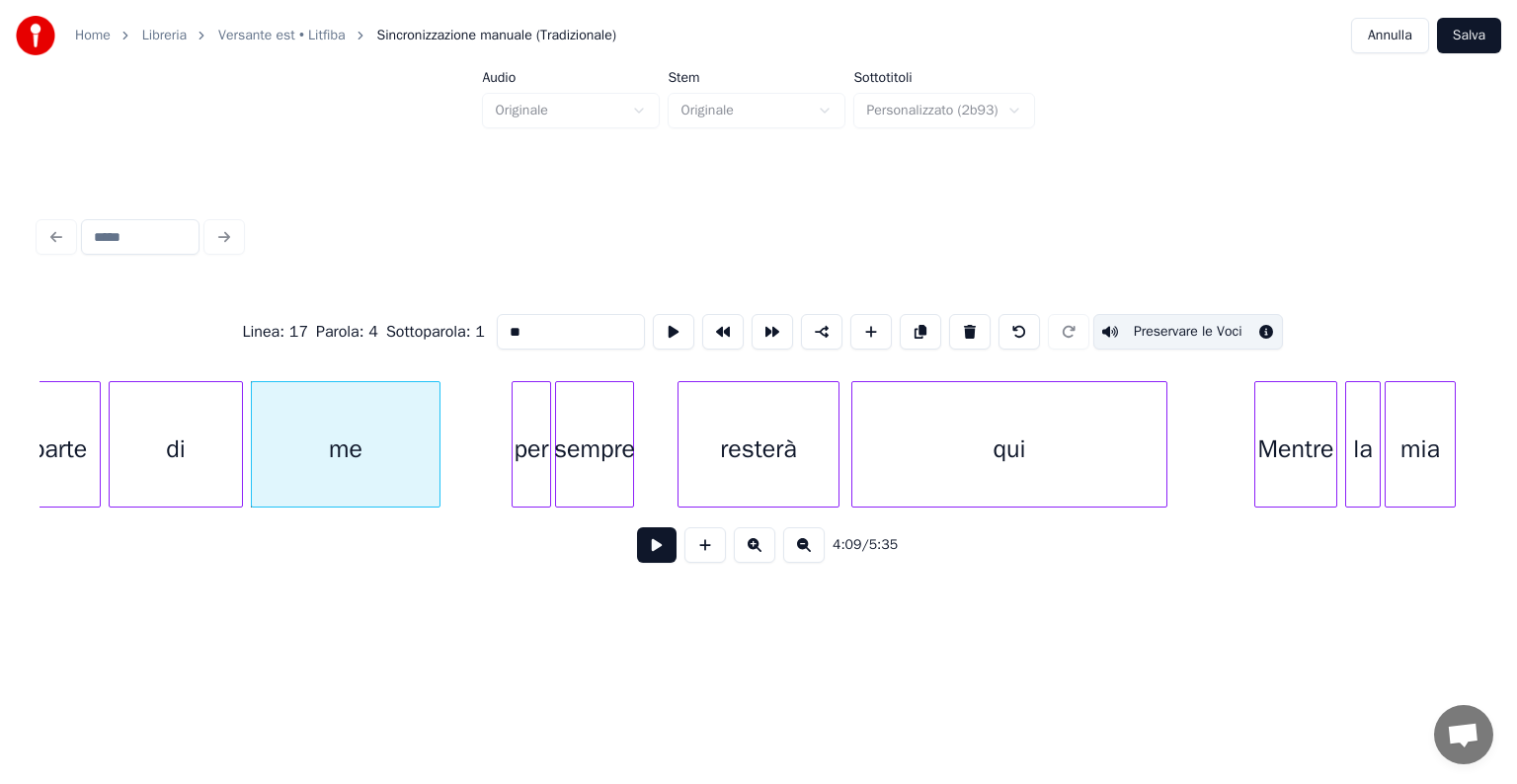 click on "per" at bounding box center (531, 449) 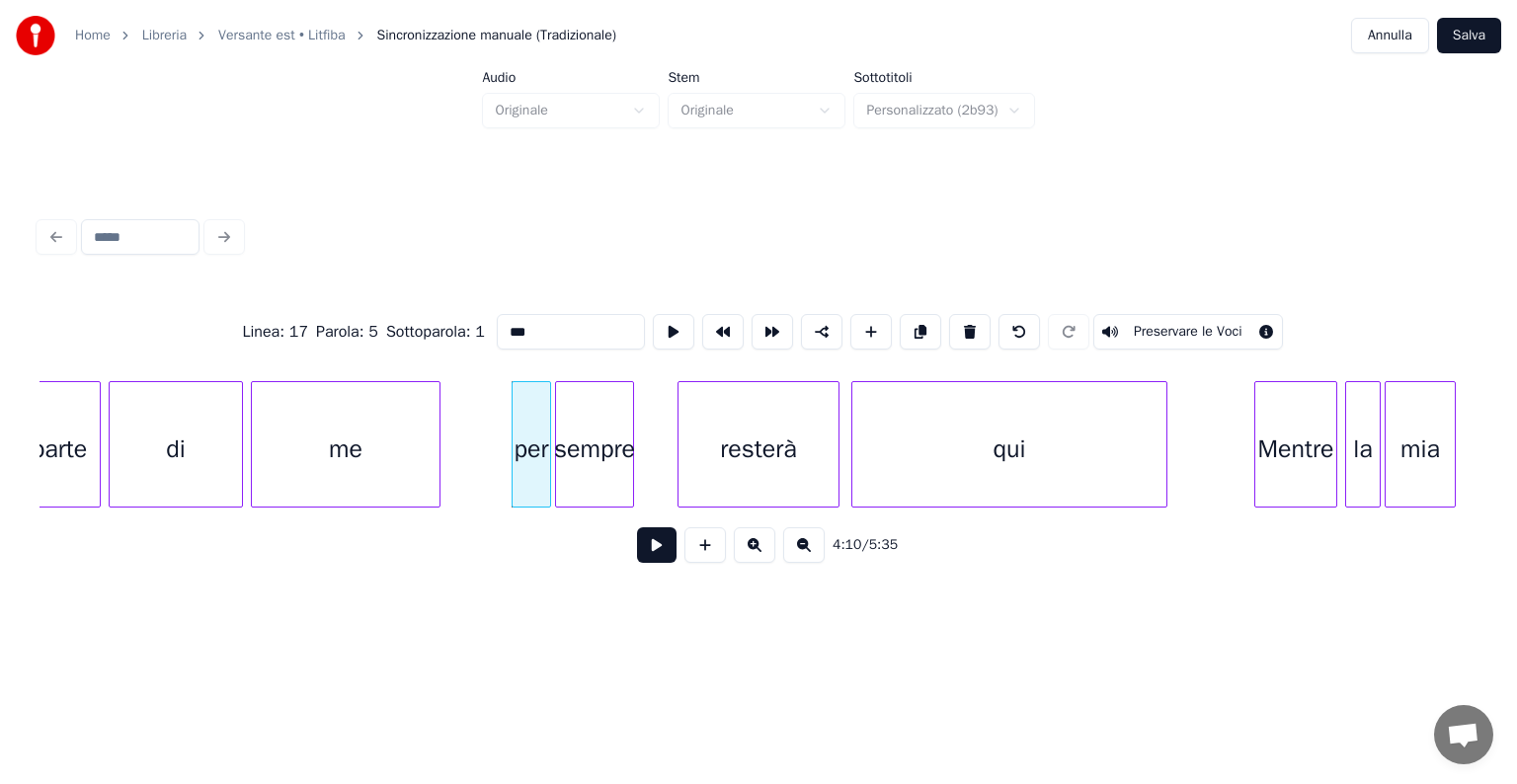 click on "Preservare le Voci" at bounding box center (1188, 332) 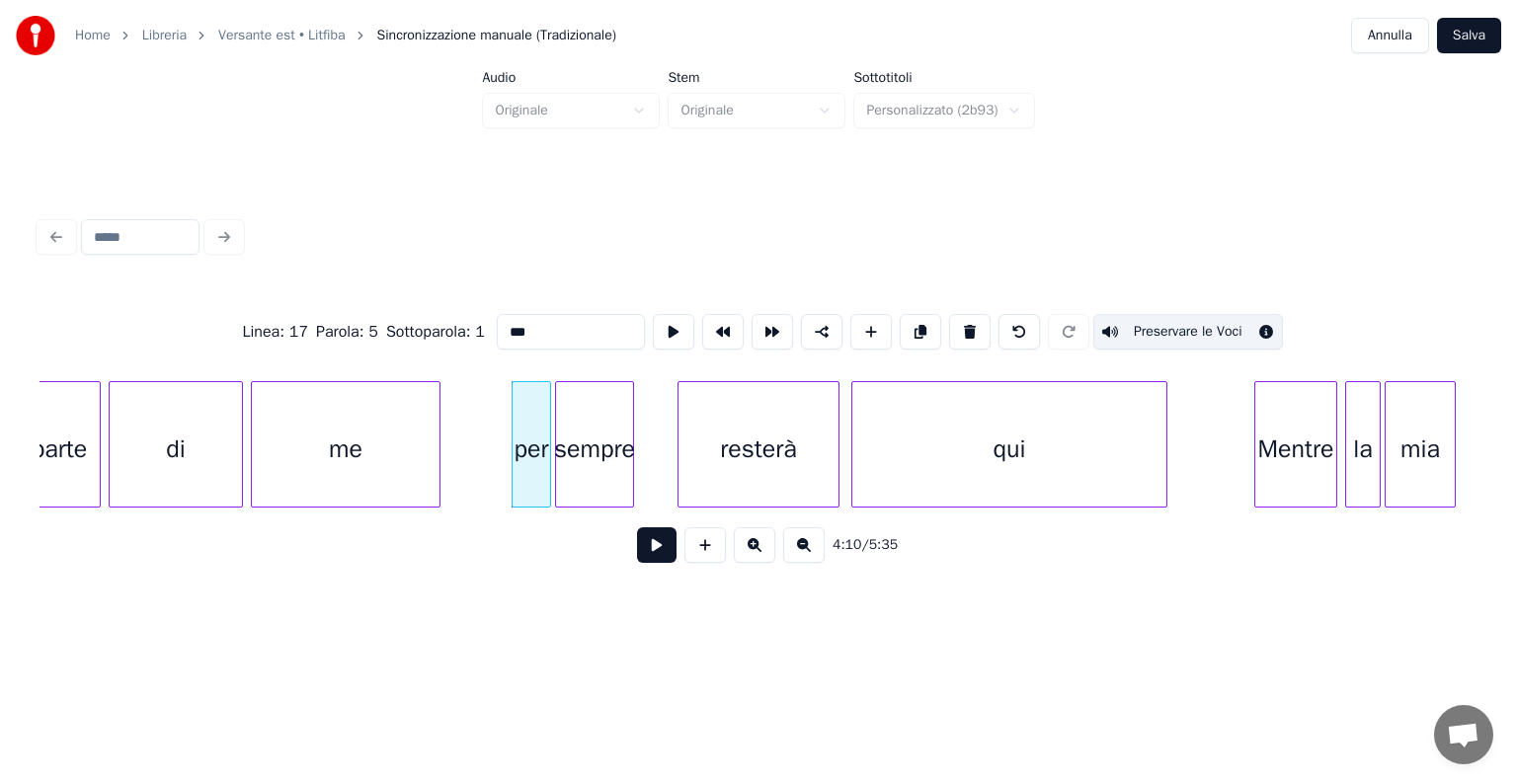 click on "sempre" at bounding box center [595, 449] 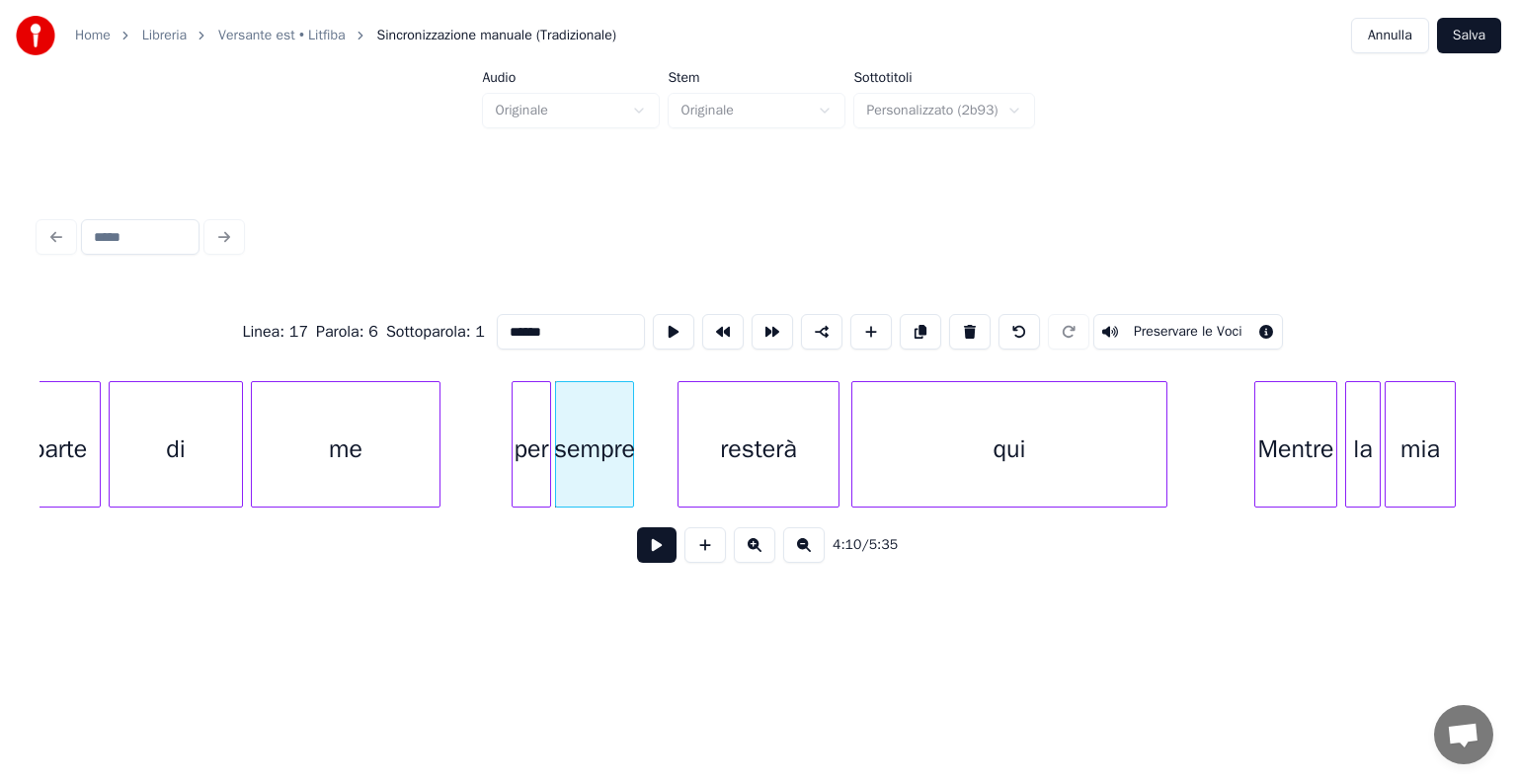 click on "Preservare le Voci" at bounding box center [1188, 332] 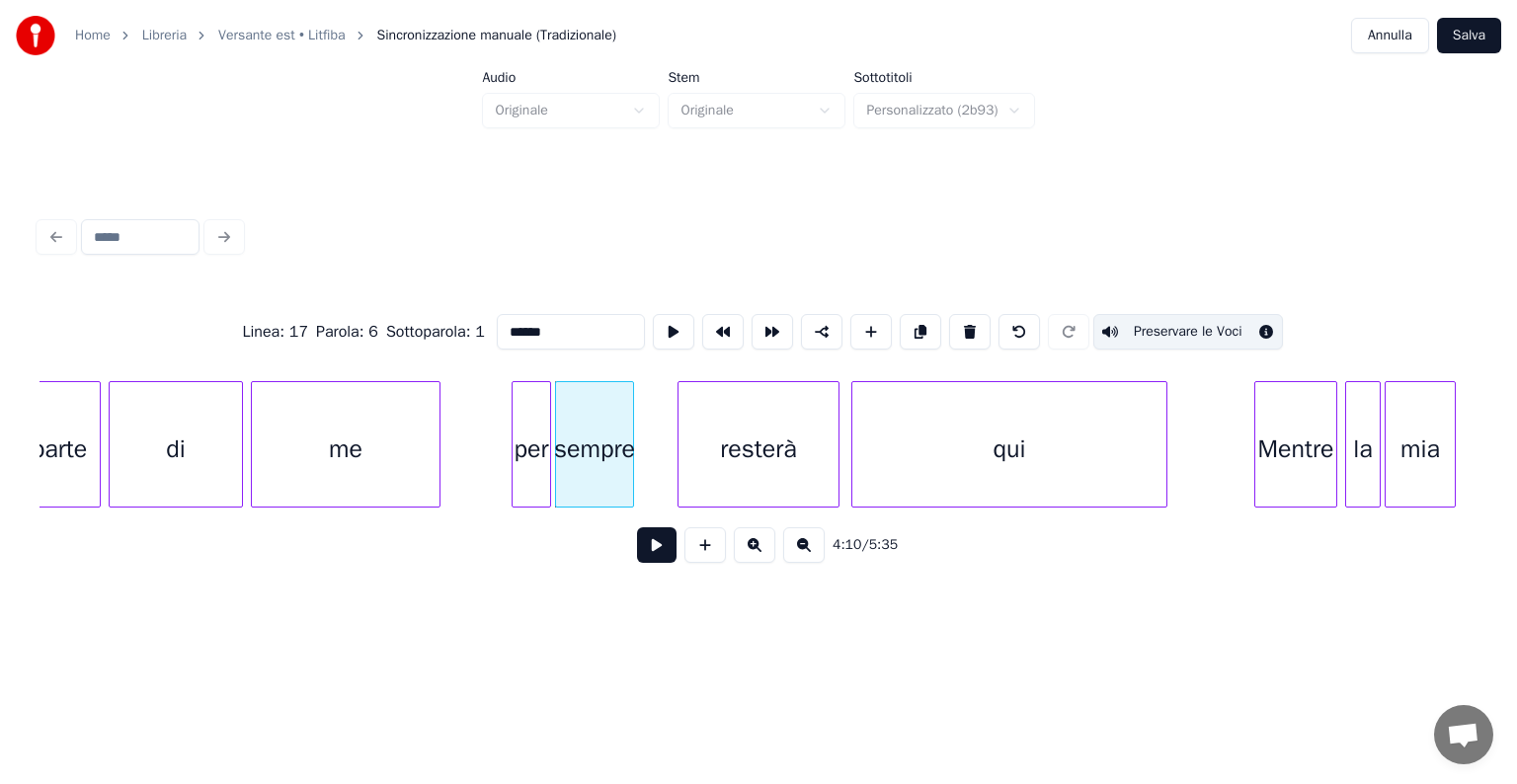 click on "resterà" at bounding box center [758, 449] 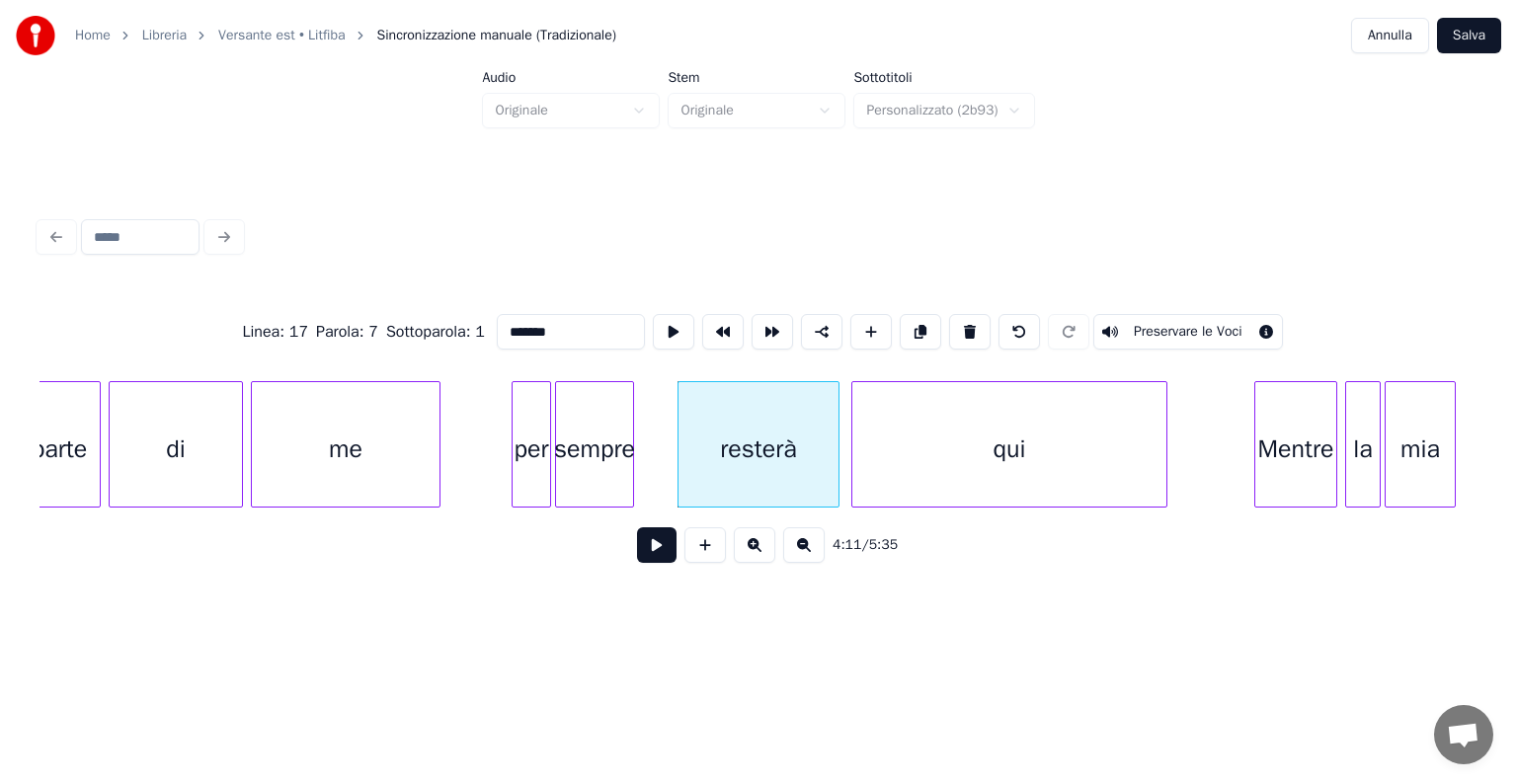 click on "Preservare le Voci" at bounding box center [1188, 332] 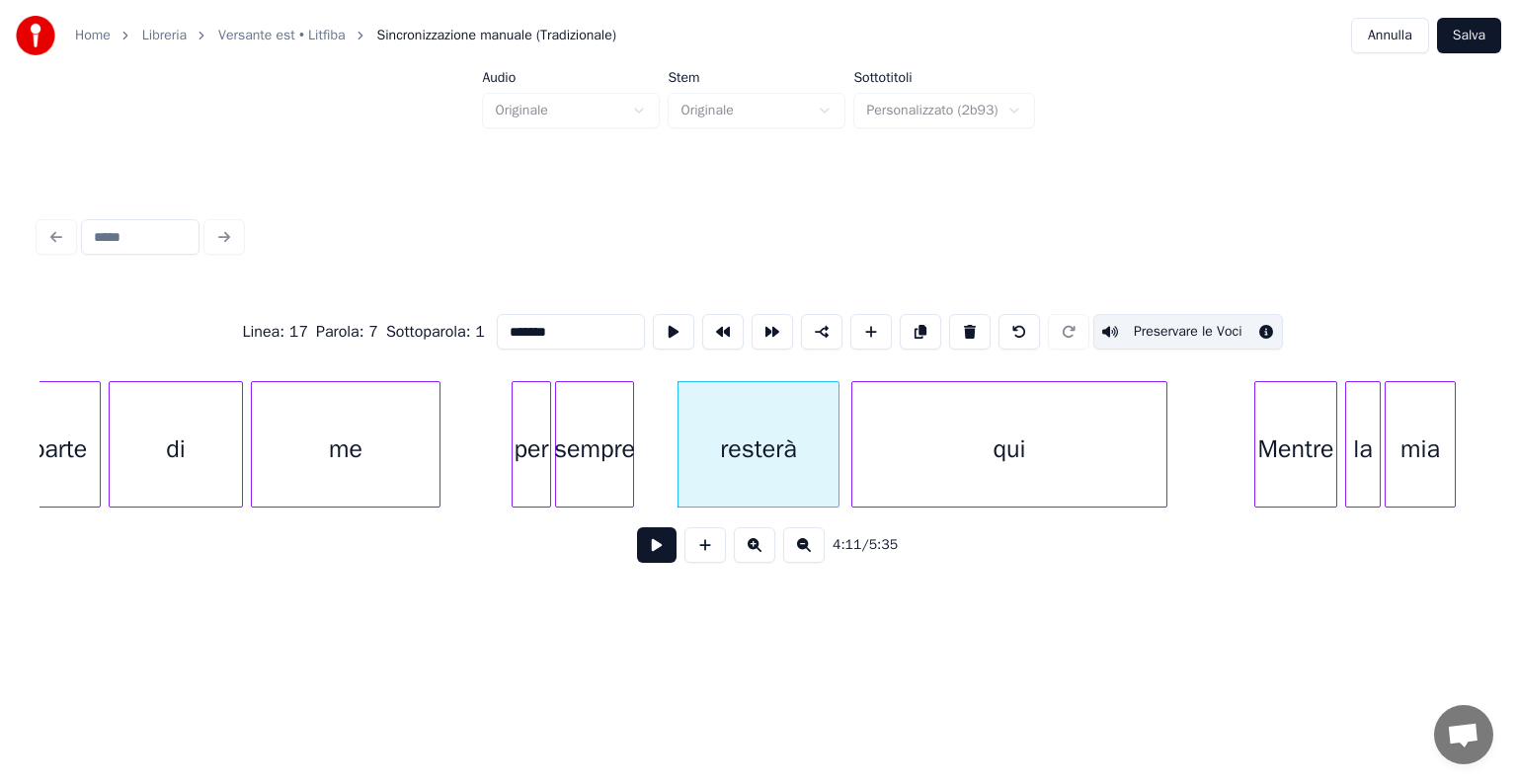 click on "qui" at bounding box center [1009, 449] 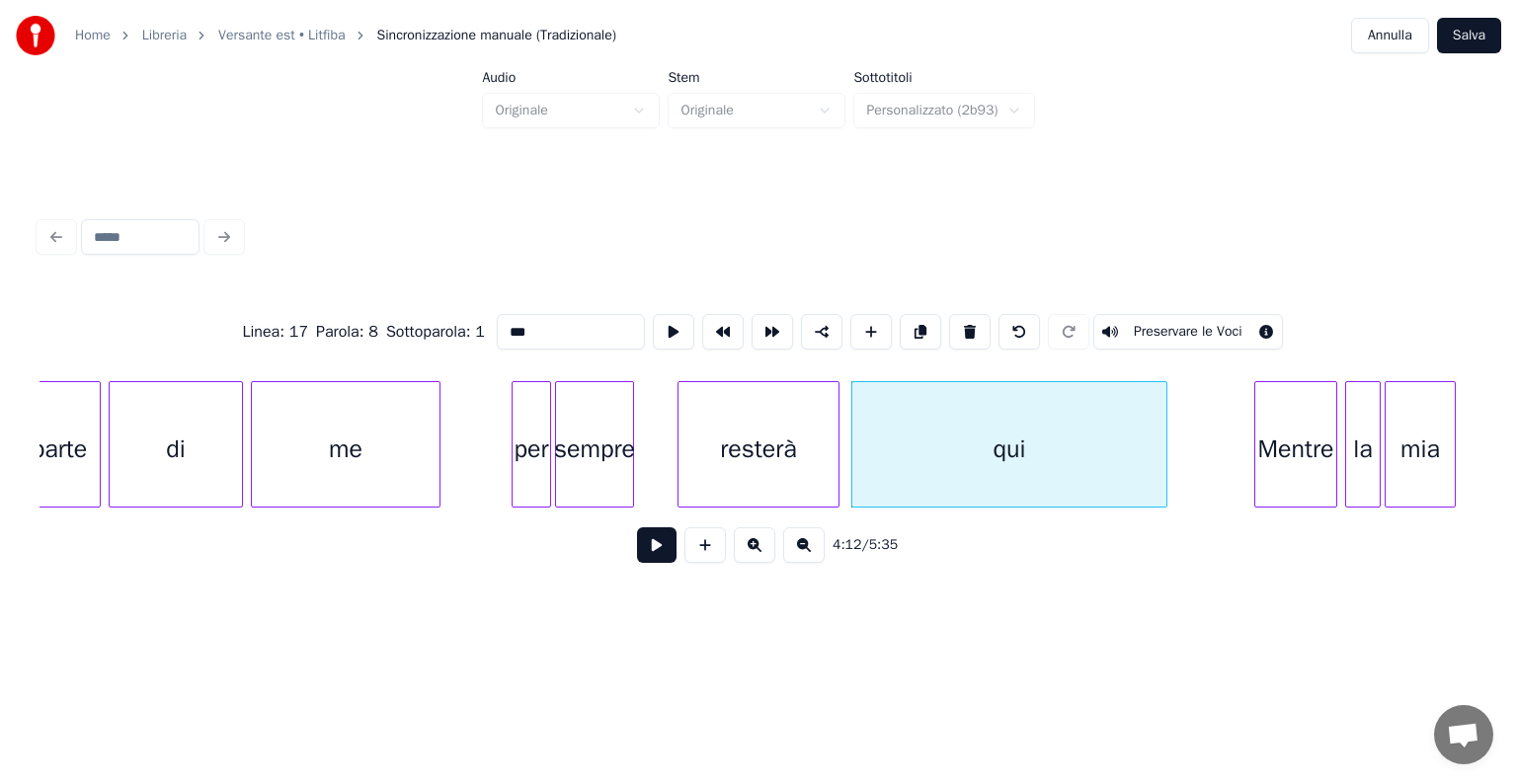 click on "Preservare le Voci" at bounding box center [1188, 332] 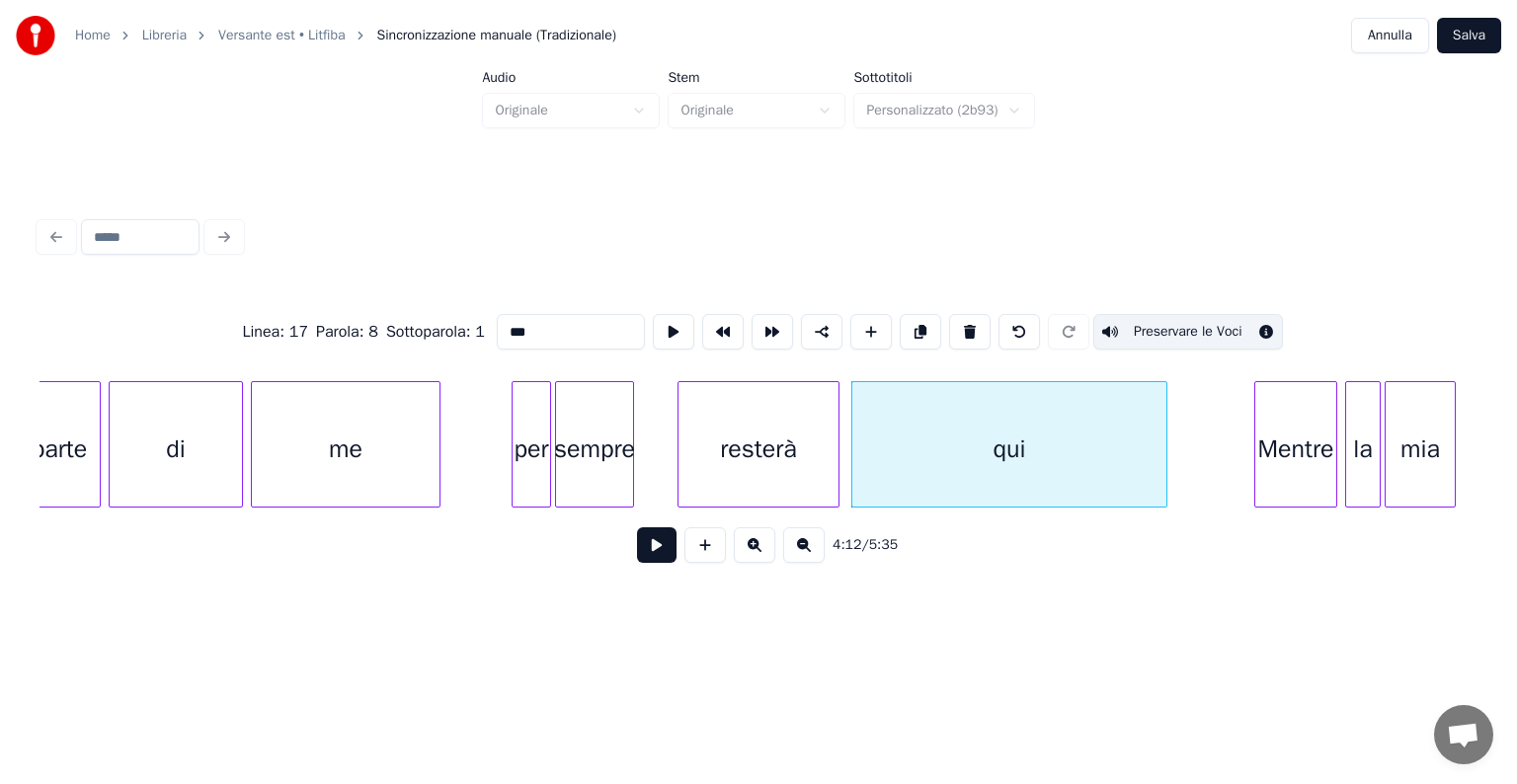 click on "Mentre" at bounding box center [1296, 449] 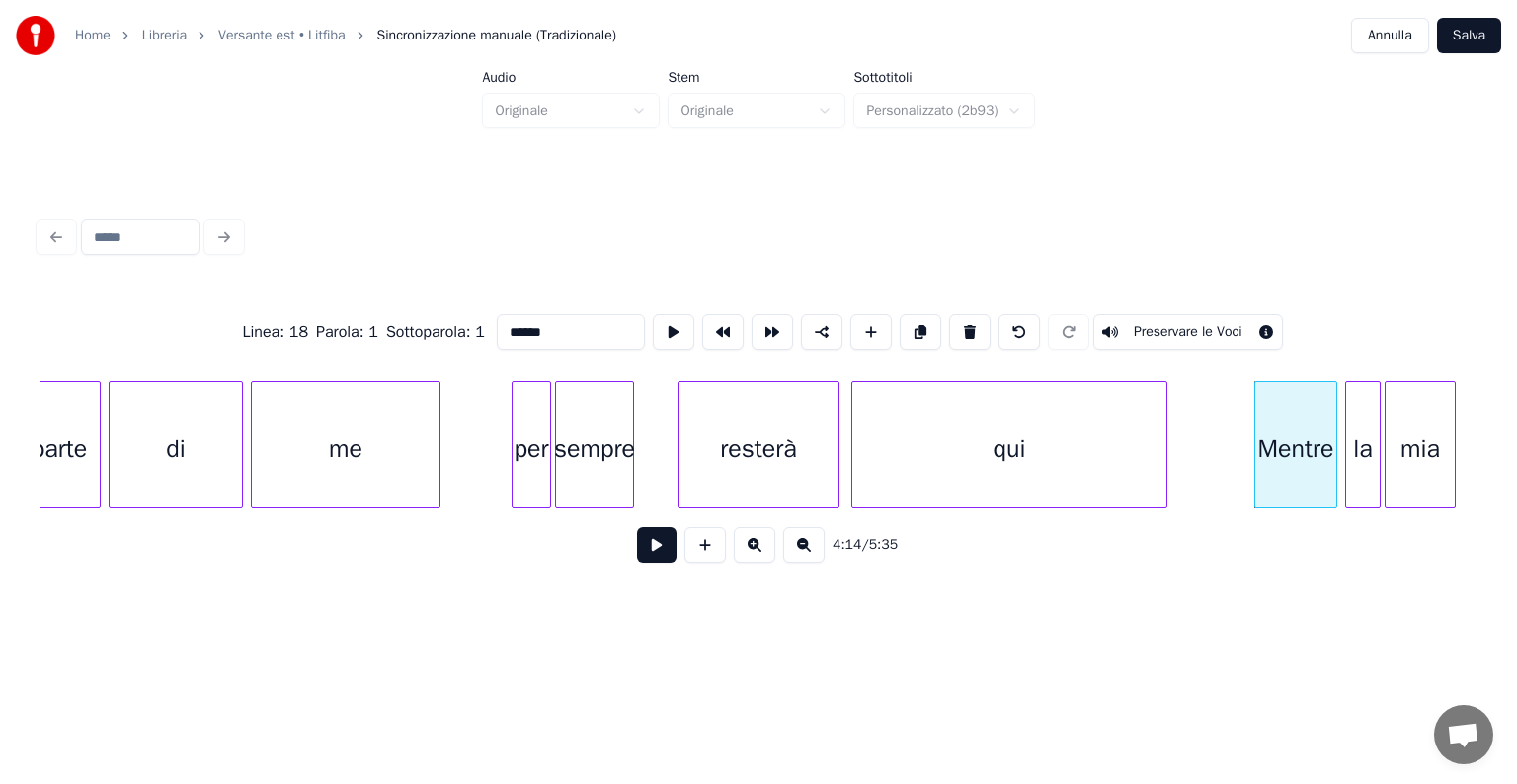 click on "Preservare le Voci" at bounding box center [1188, 332] 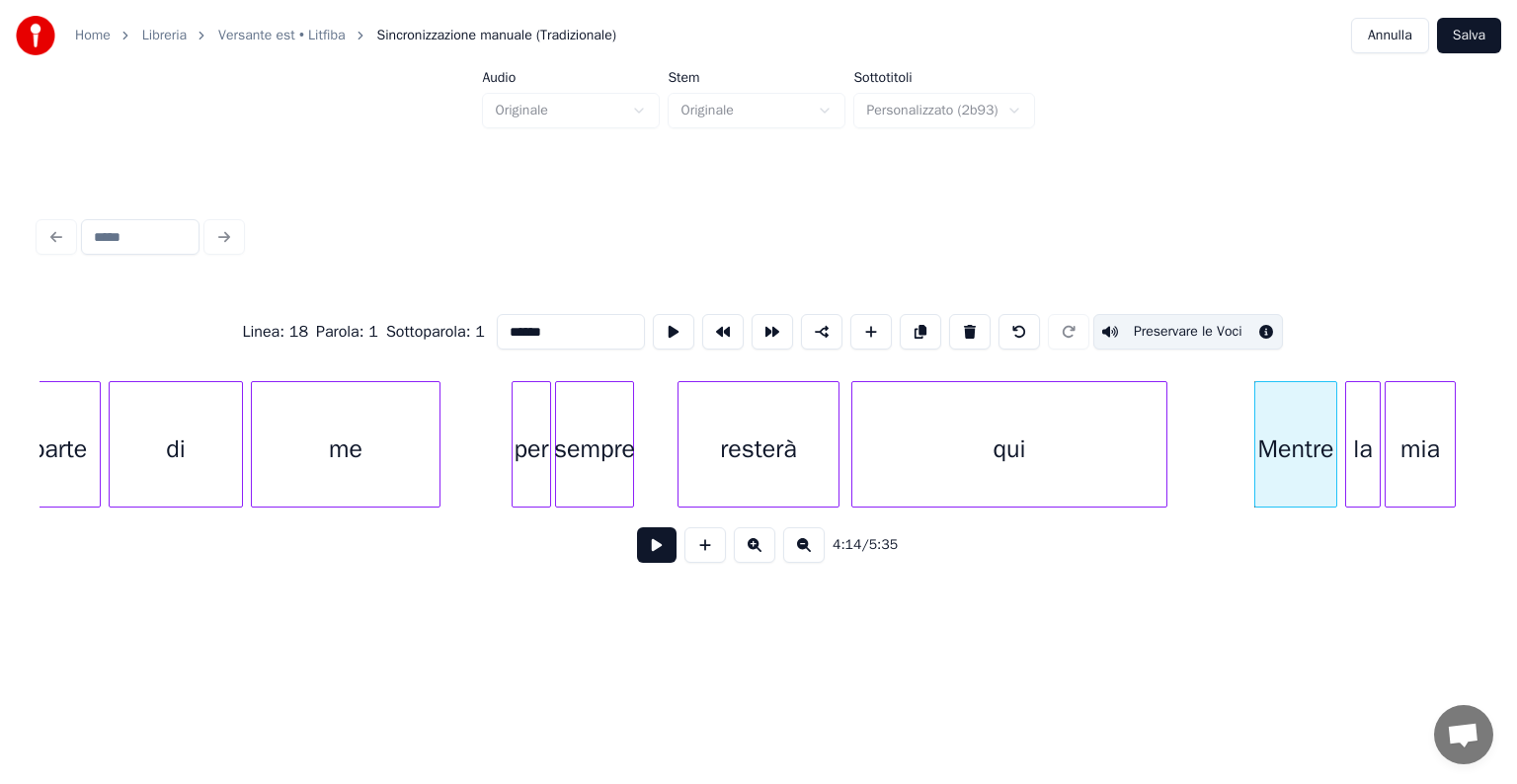 click on "la" at bounding box center (1363, 449) 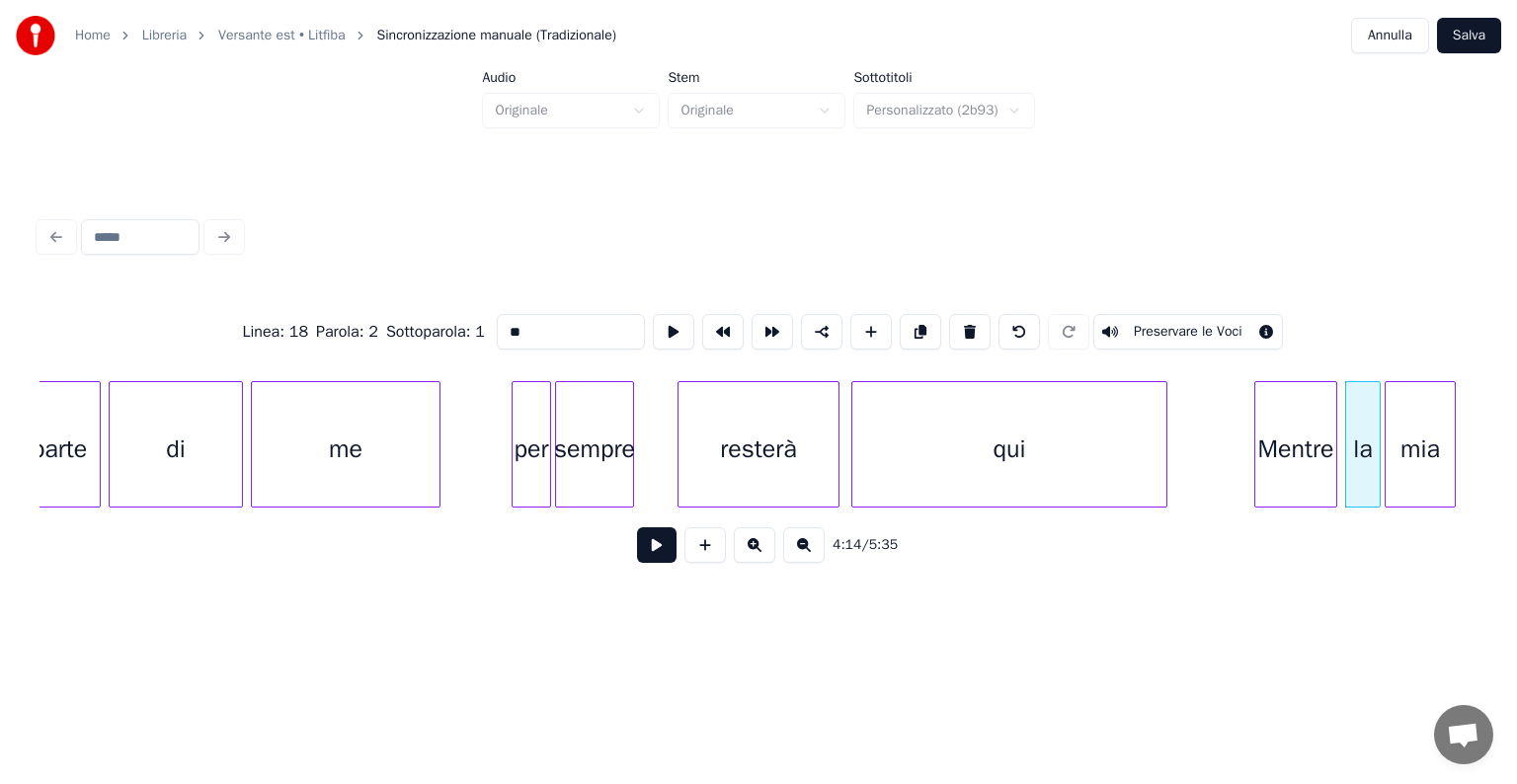 click on "Preservare le Voci" at bounding box center (1188, 332) 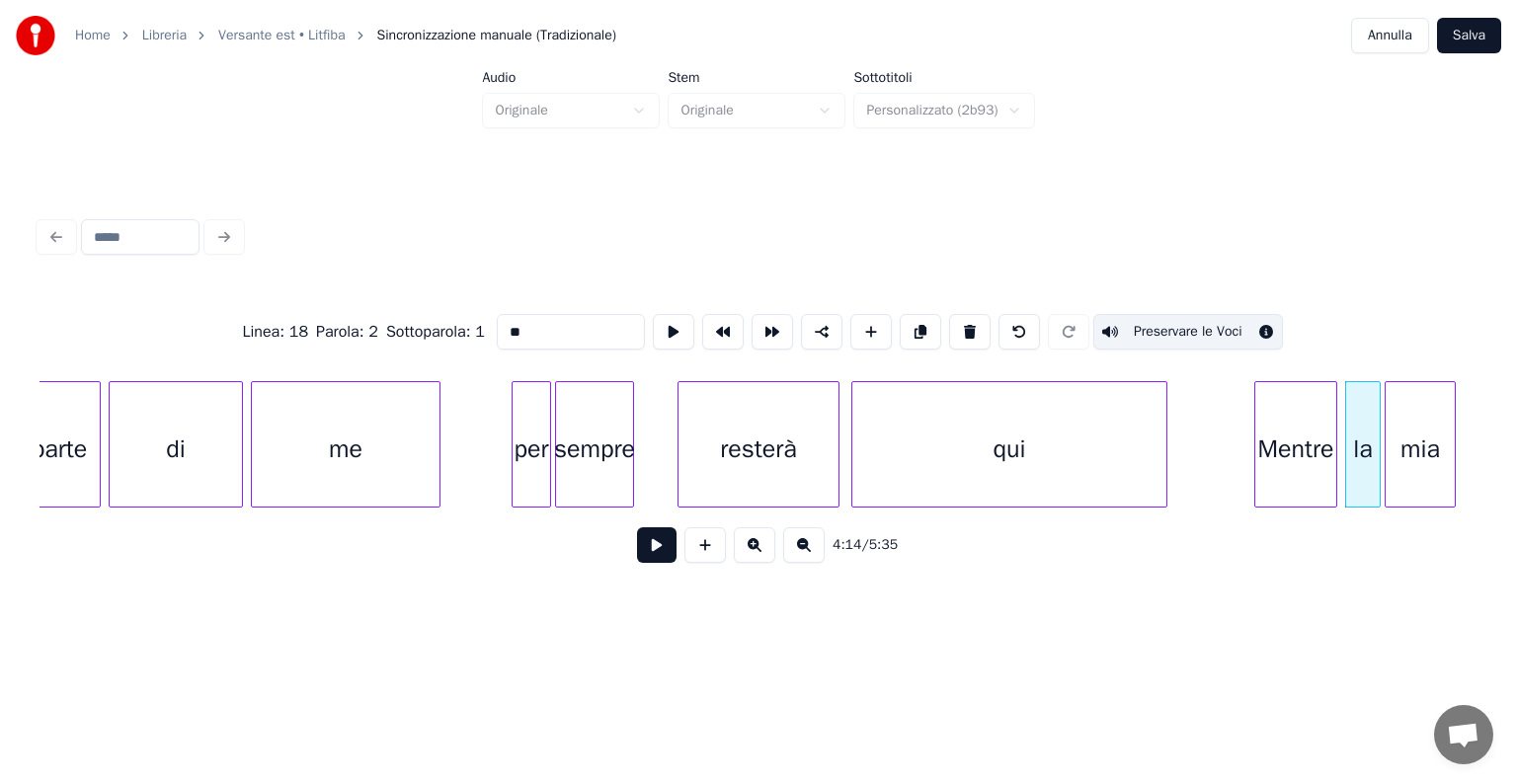 click on "mia" at bounding box center (1420, 449) 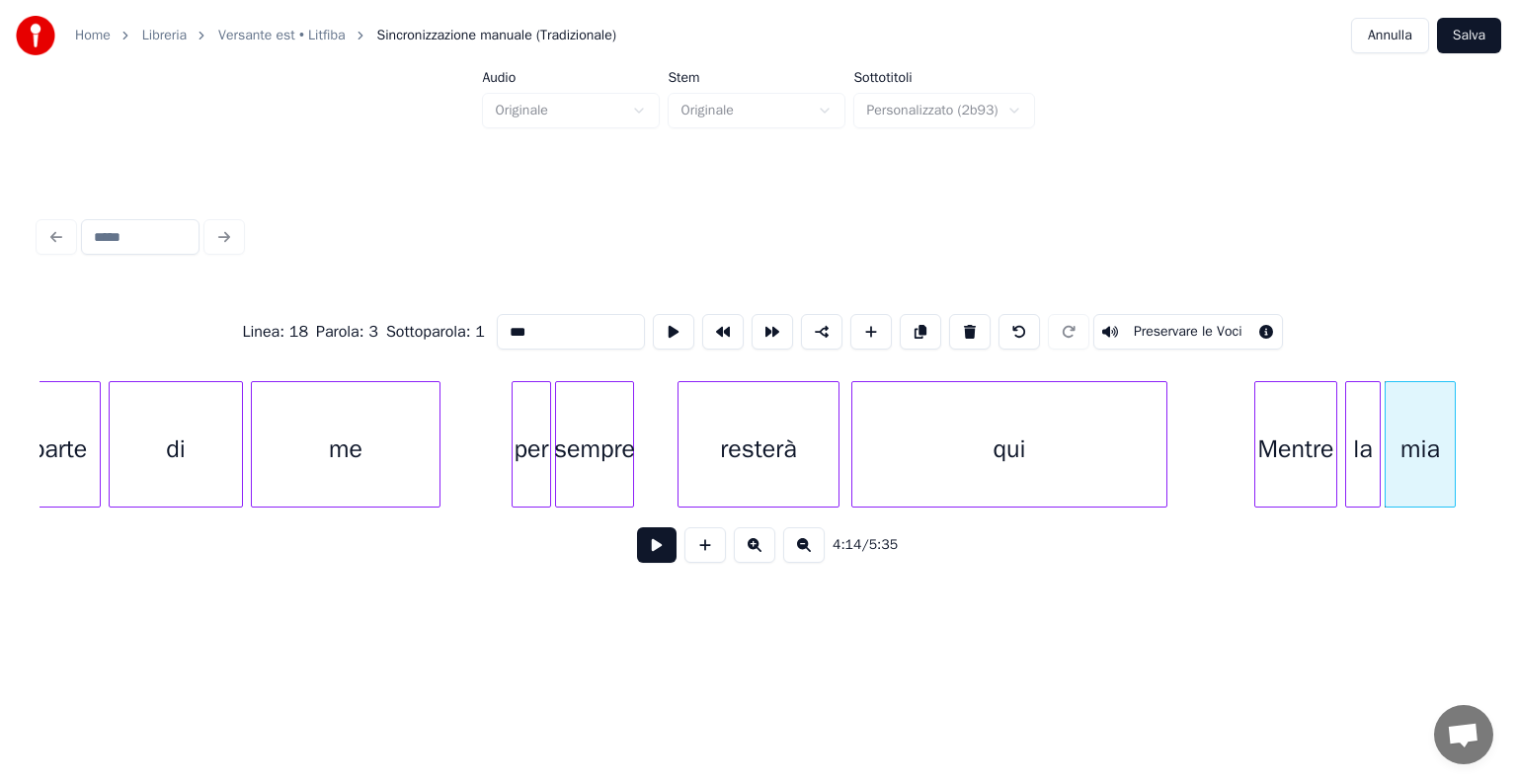 click on "Preservare le Voci" at bounding box center (1188, 332) 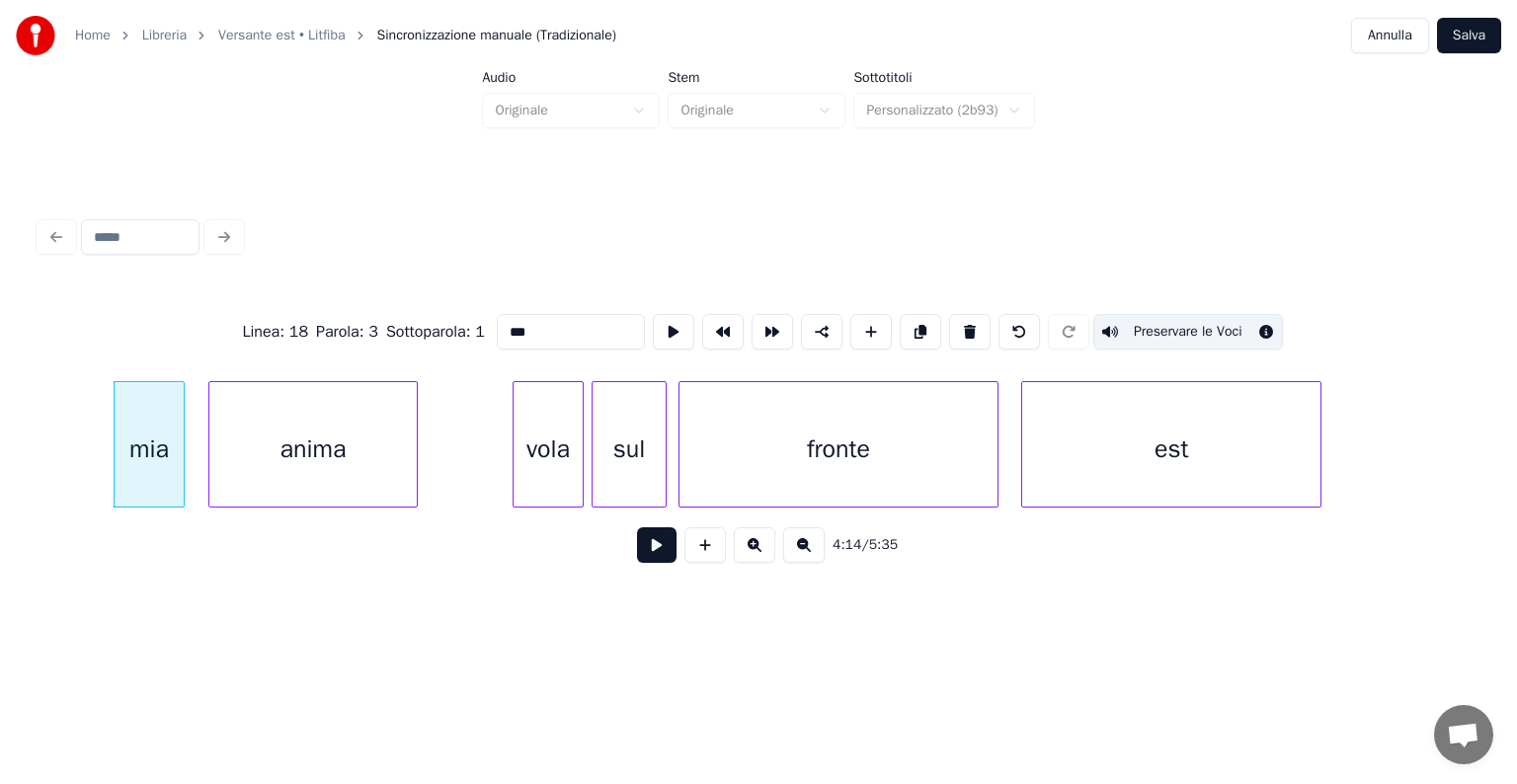 scroll, scrollTop: 0, scrollLeft: 50367, axis: horizontal 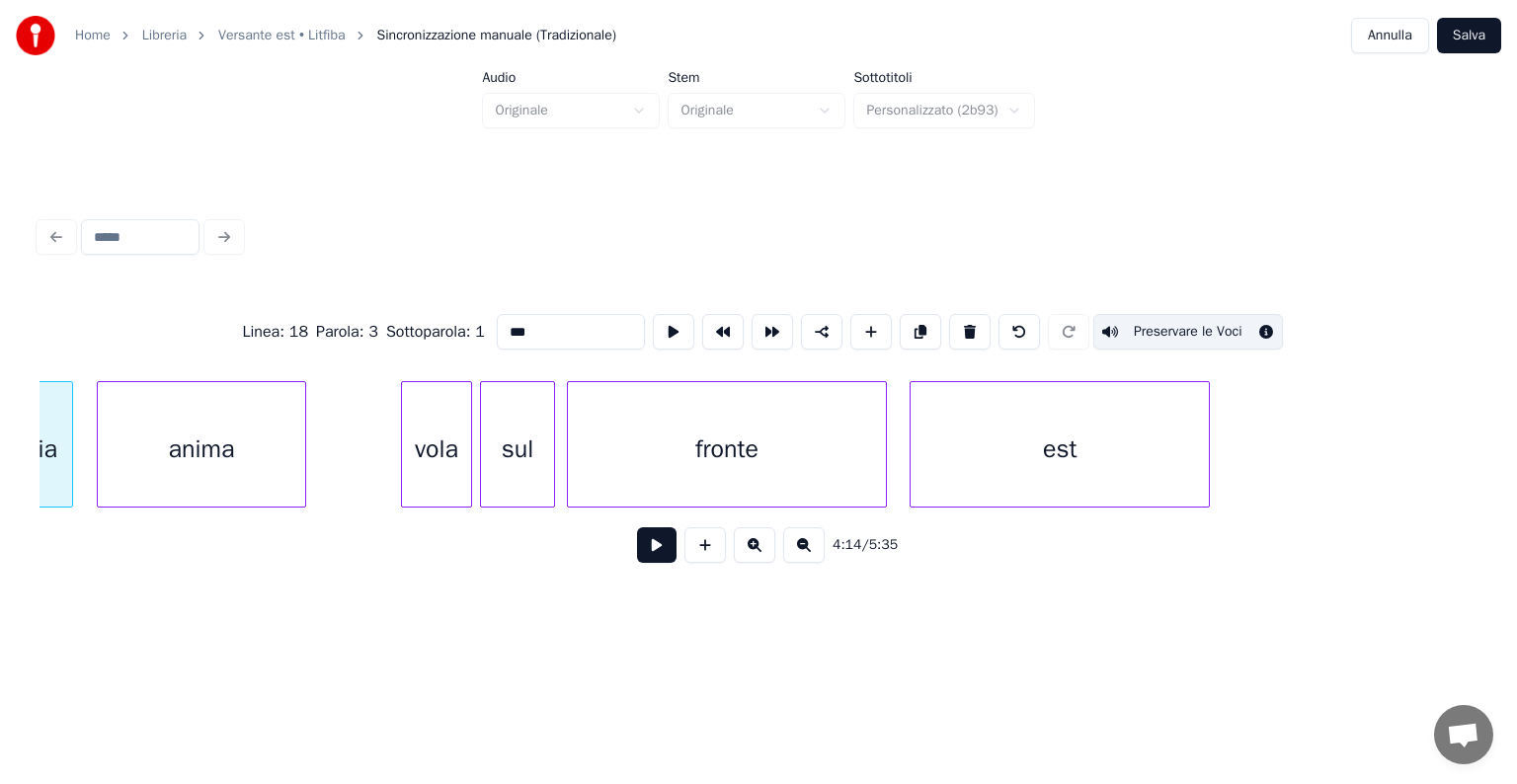 click on "anima" at bounding box center (201, 449) 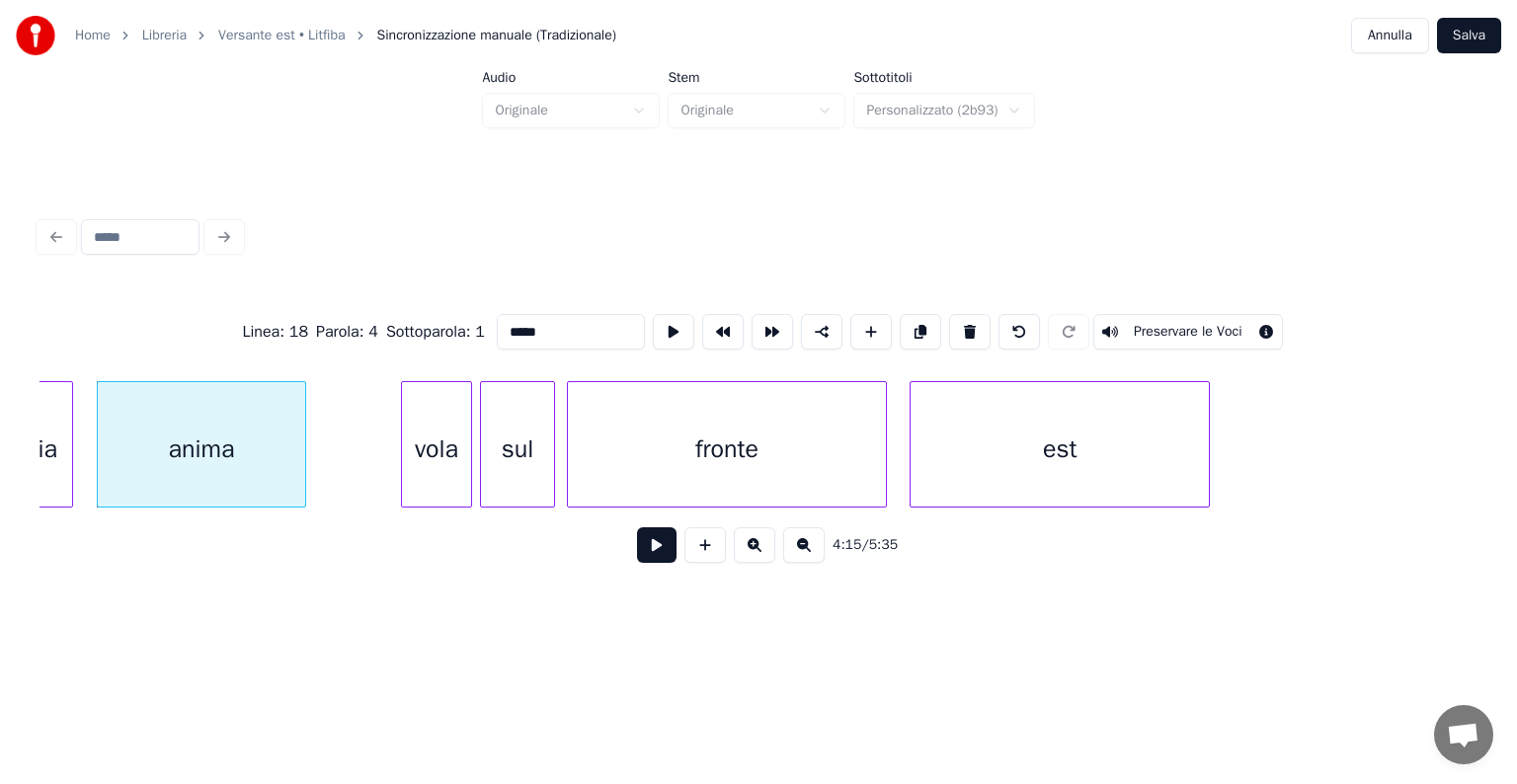 click on "Preservare le Voci" at bounding box center (1188, 332) 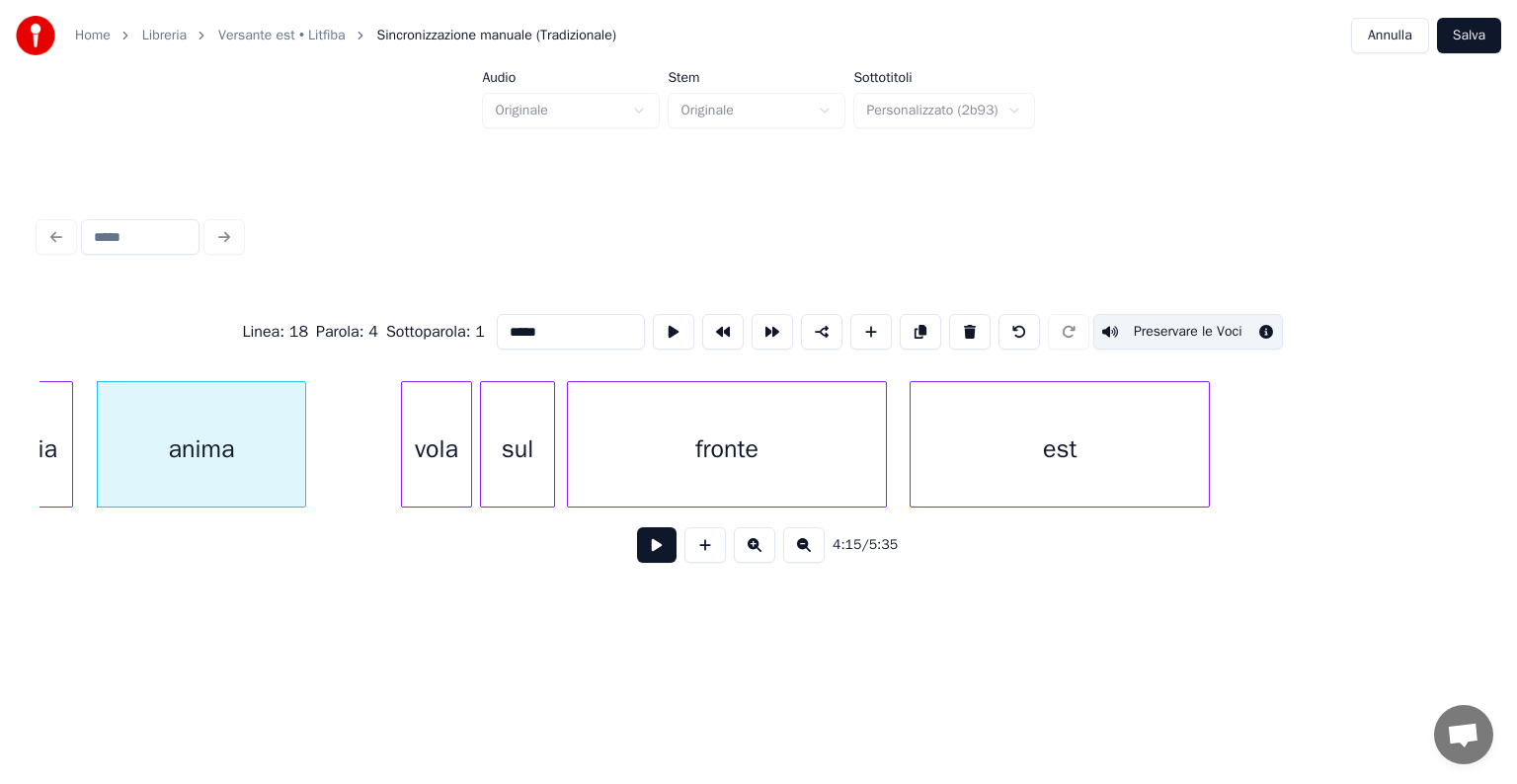 click on "vola" at bounding box center (437, 449) 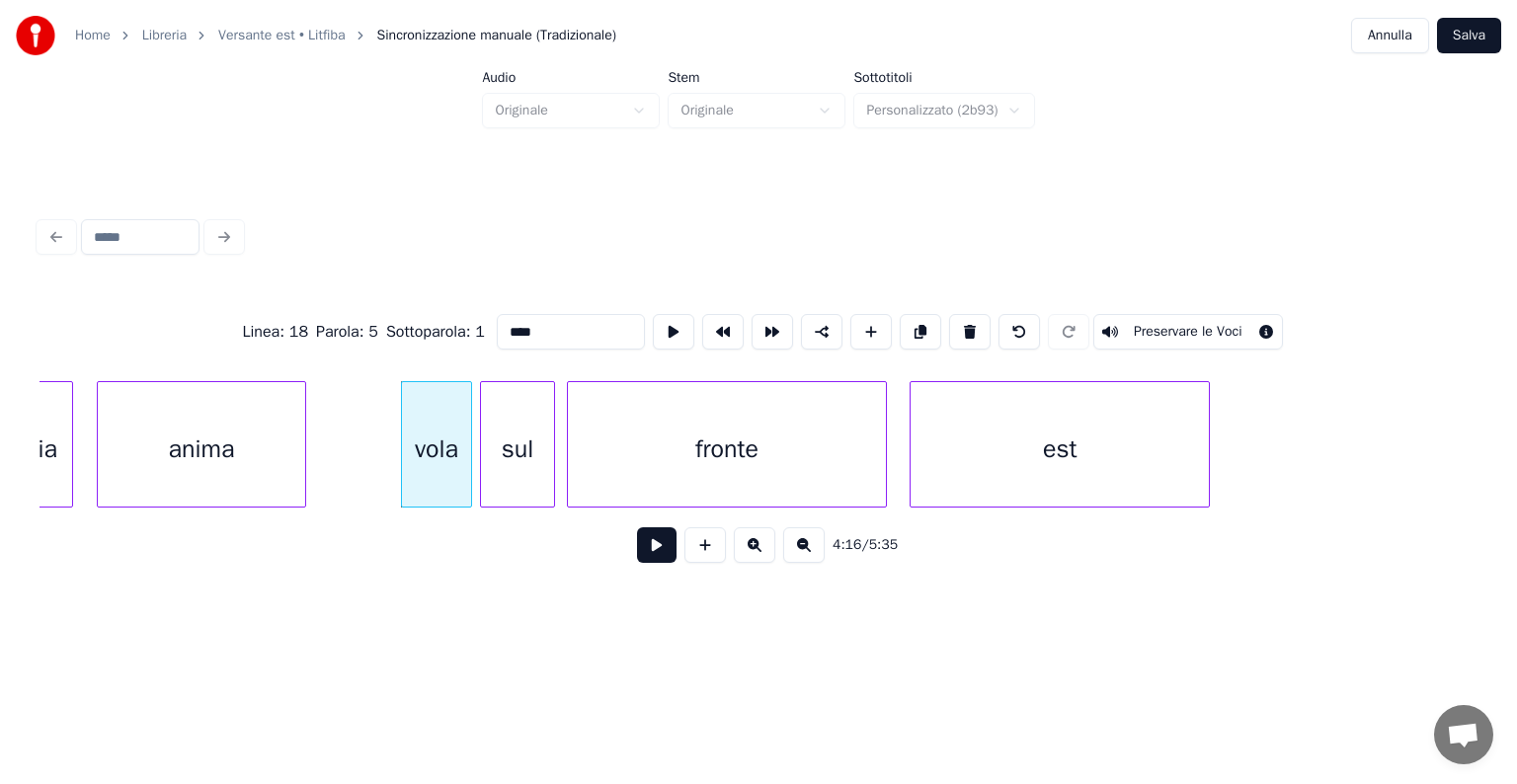 click on "Preservare le Voci" at bounding box center [1188, 332] 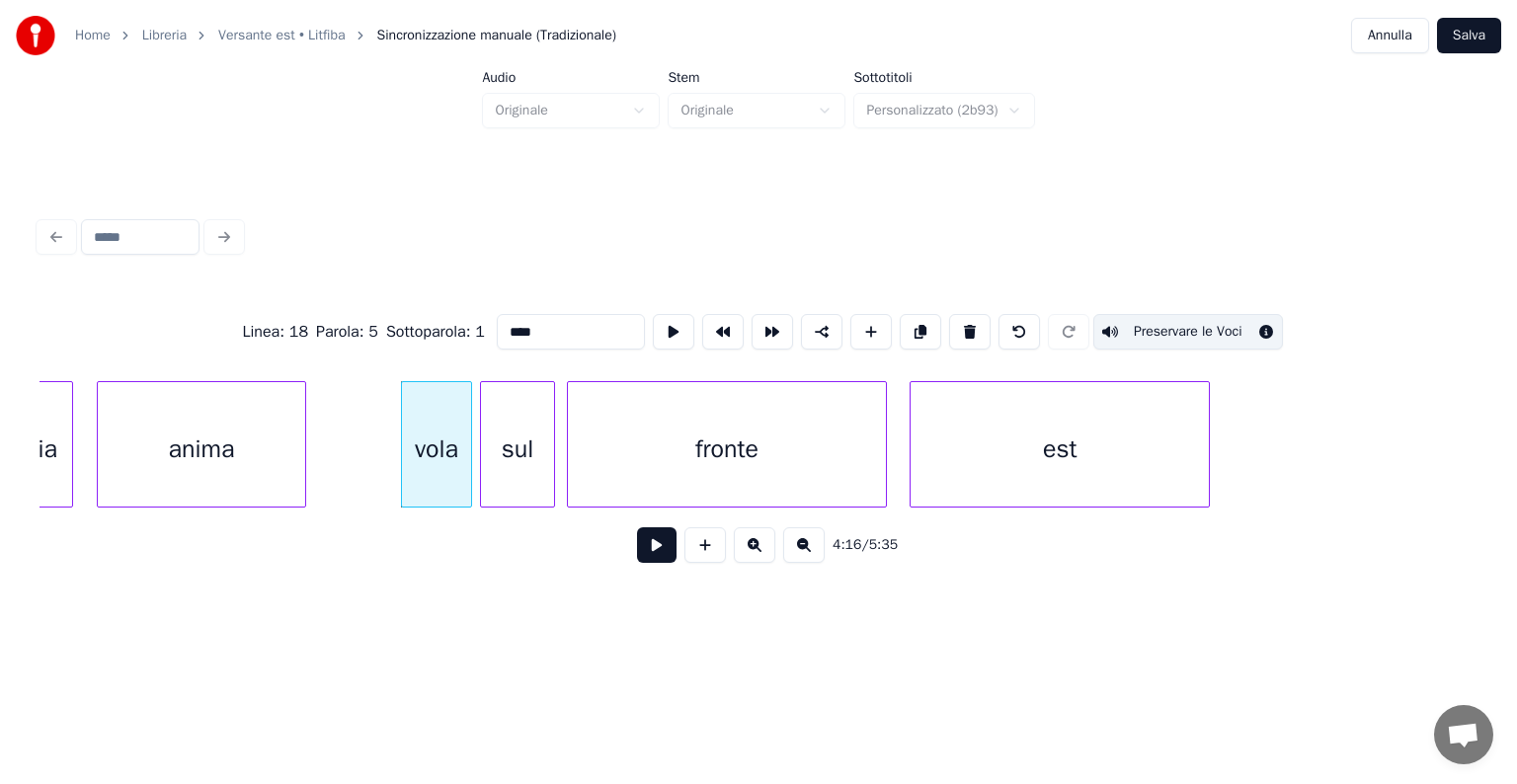 click on "sul" at bounding box center (518, 449) 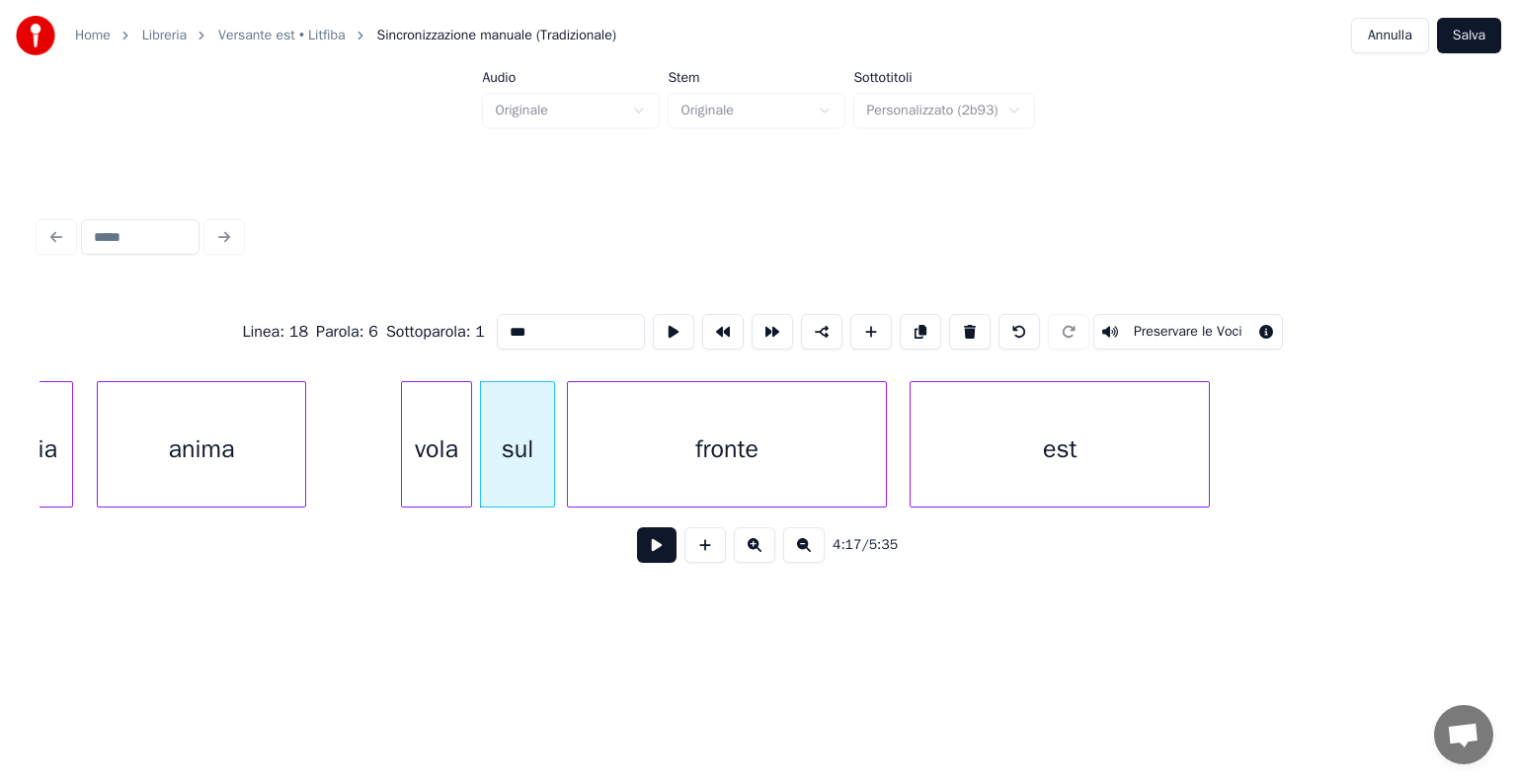 click on "Preservare le Voci" at bounding box center [1188, 332] 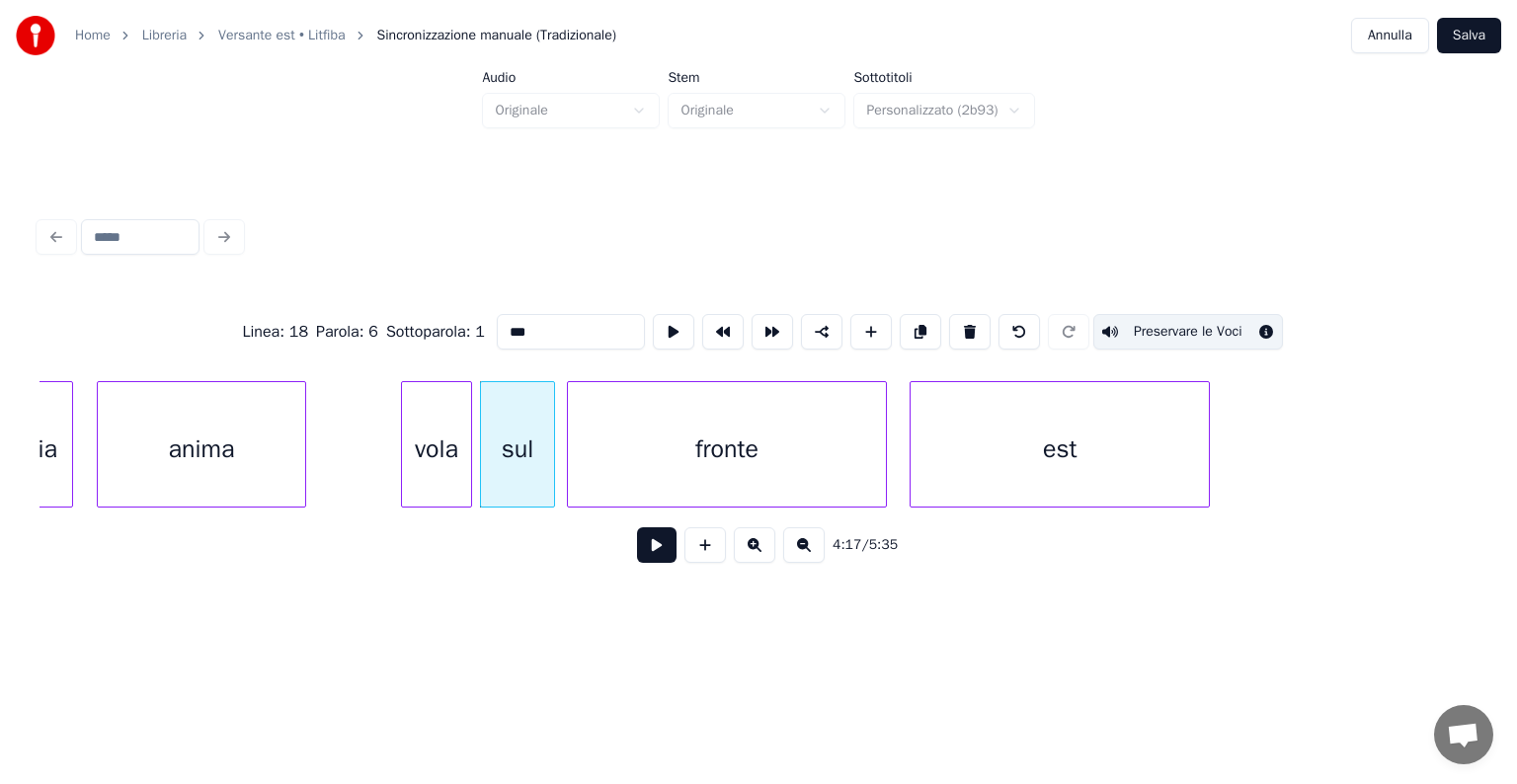 click on "fronte" at bounding box center [727, 449] 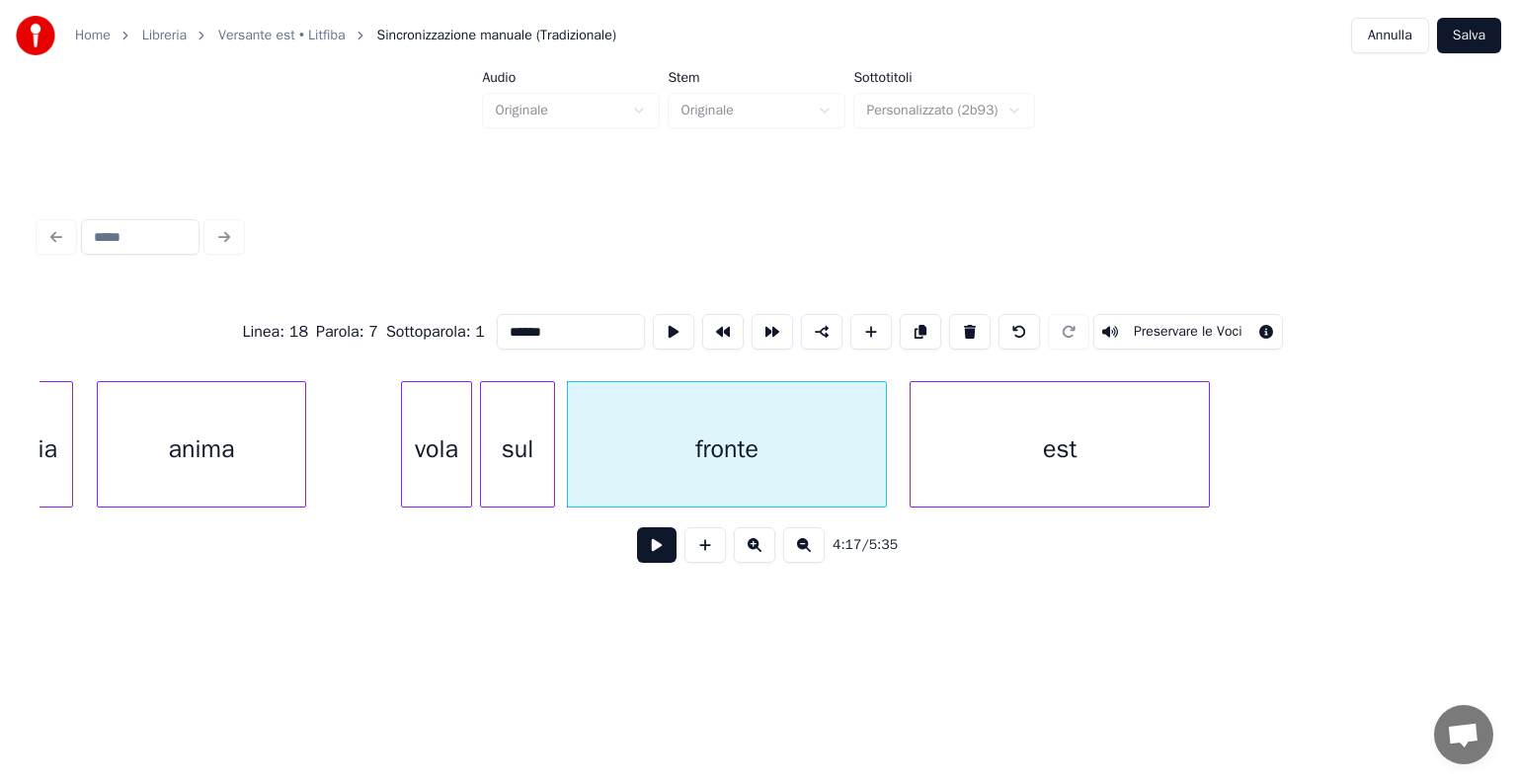 click on "Preservare le Voci" at bounding box center (1188, 332) 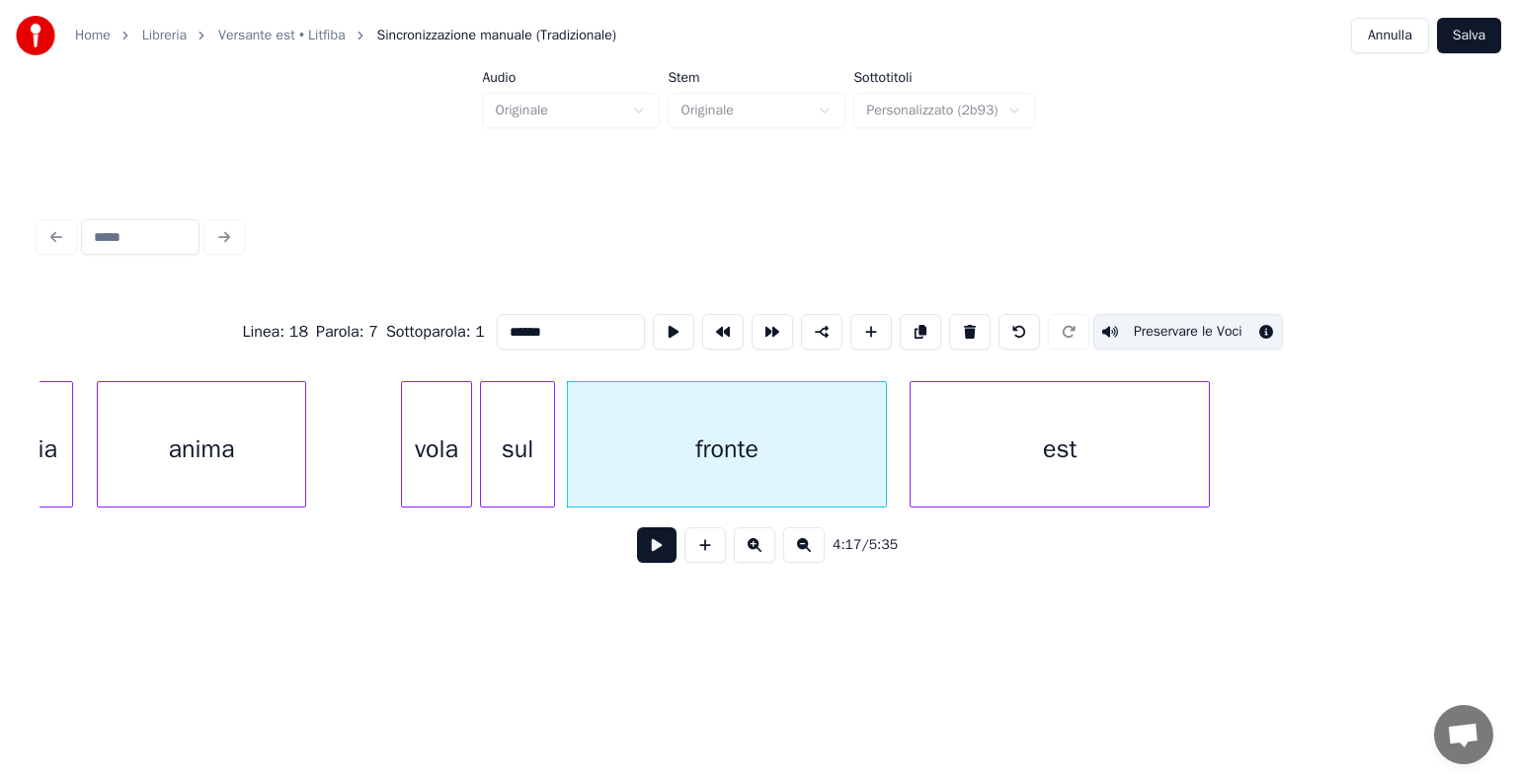 click on "est" at bounding box center (1060, 449) 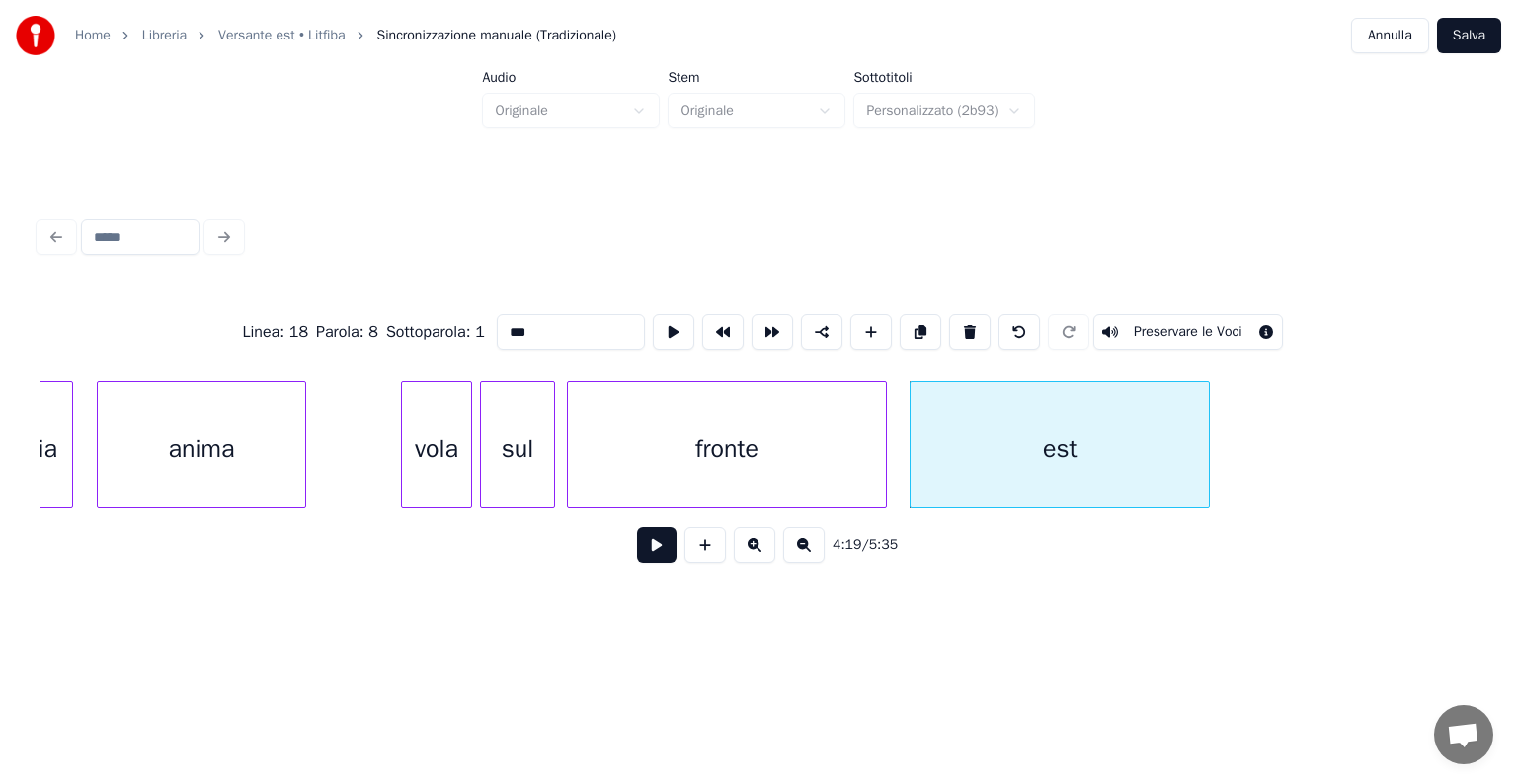 click on "Preservare le Voci" at bounding box center (1188, 332) 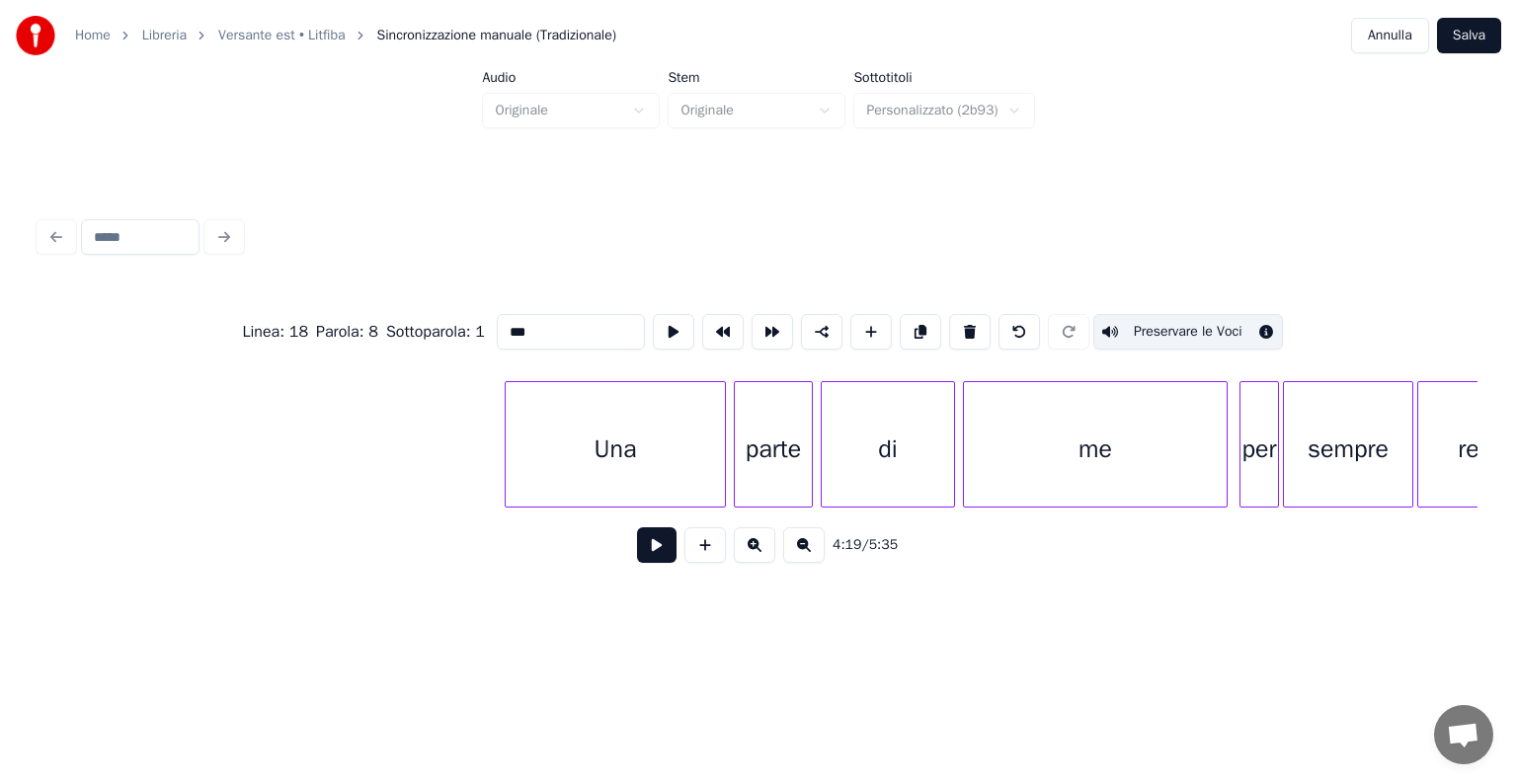 scroll, scrollTop: 0, scrollLeft: 53962, axis: horizontal 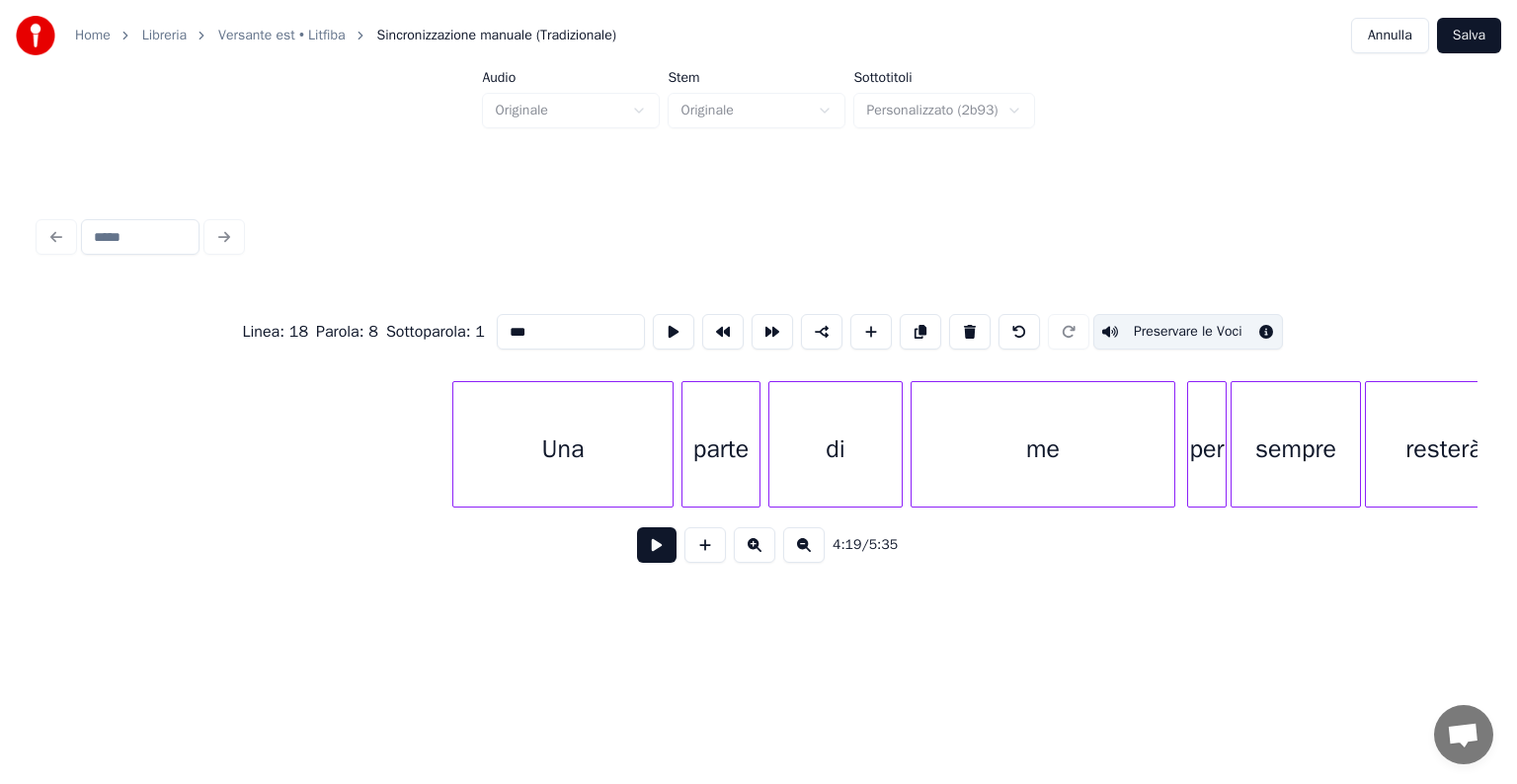 click on "Una" at bounding box center (563, 449) 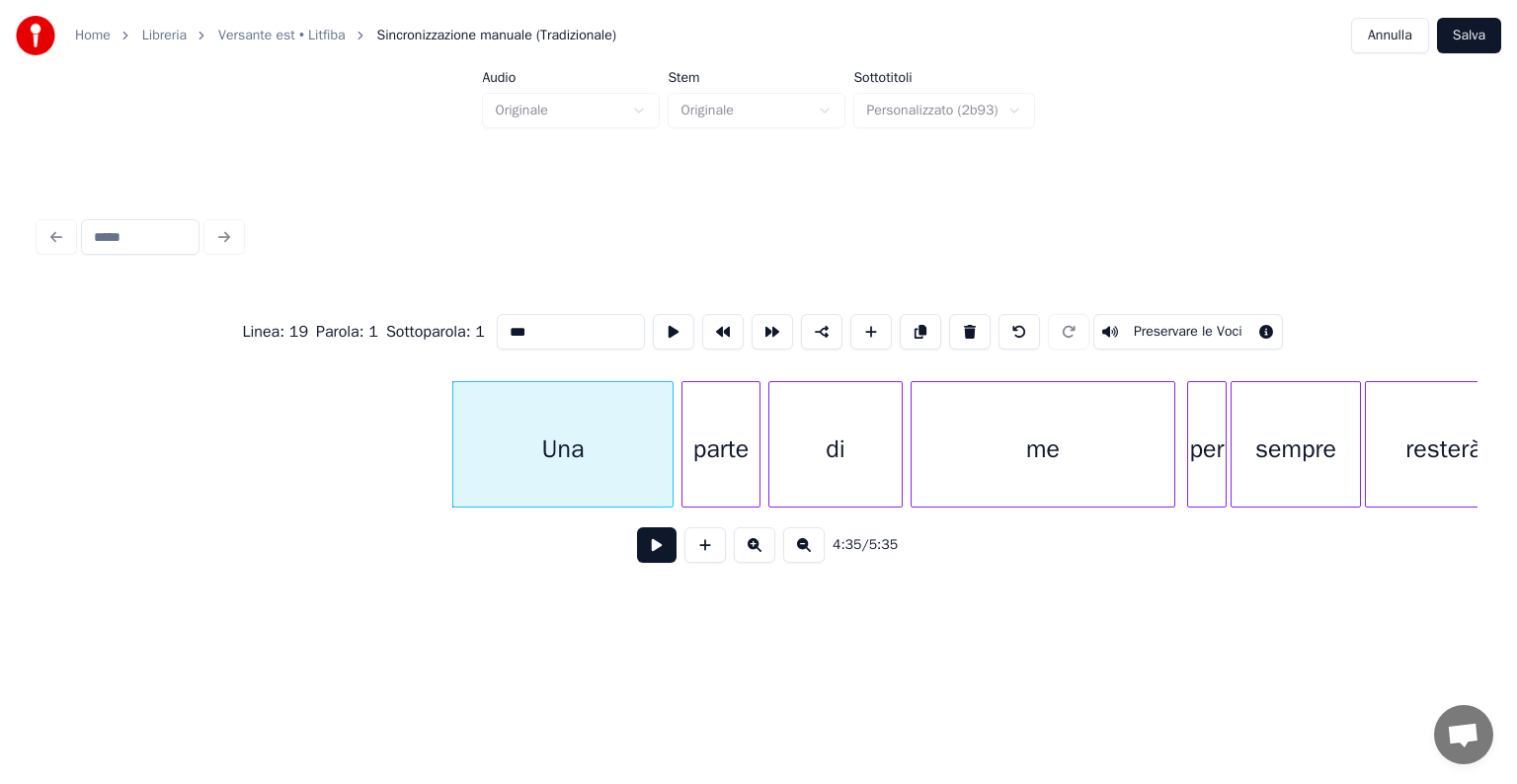 click at bounding box center [657, 545] 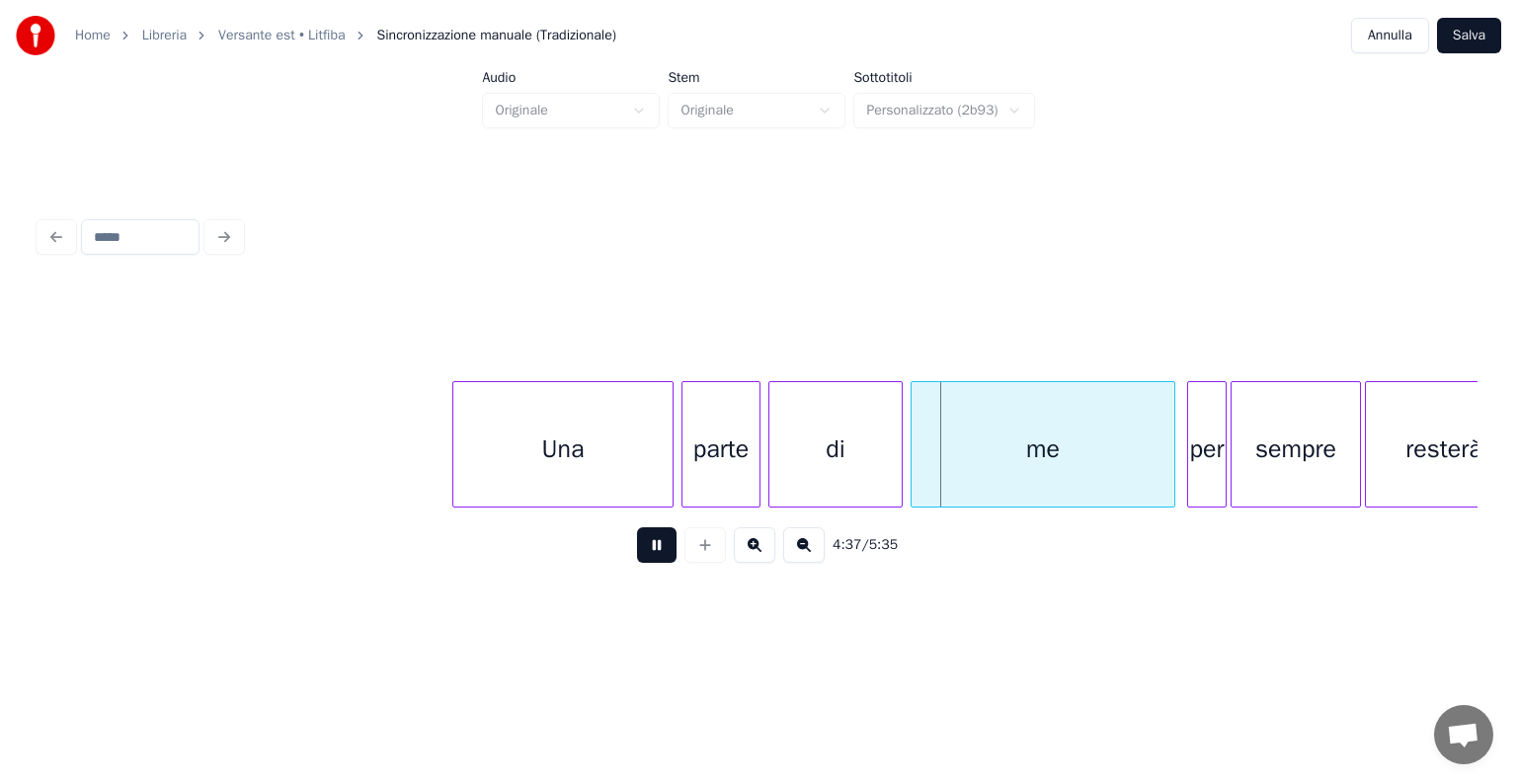 click at bounding box center (657, 545) 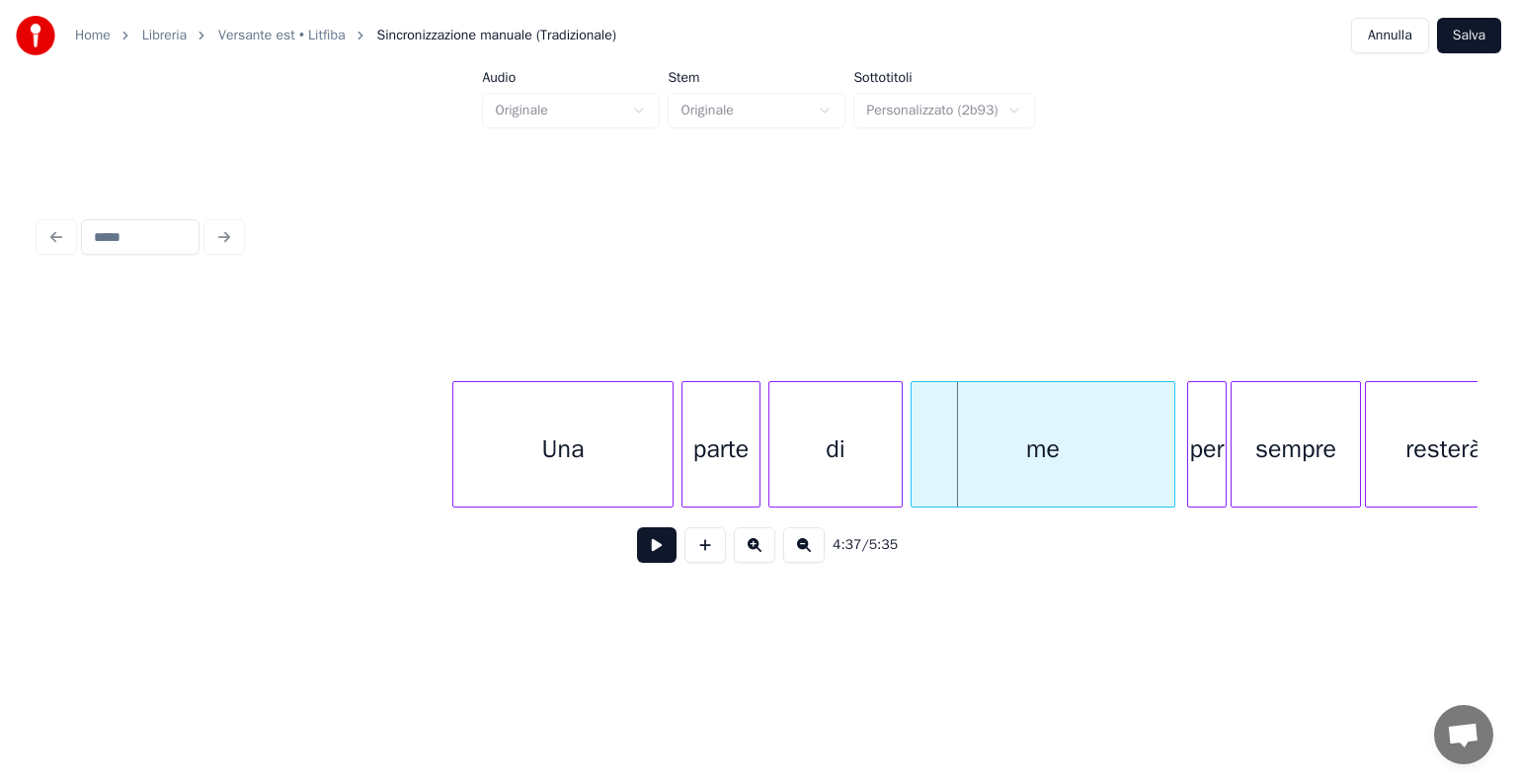 click on "Una" at bounding box center (563, 449) 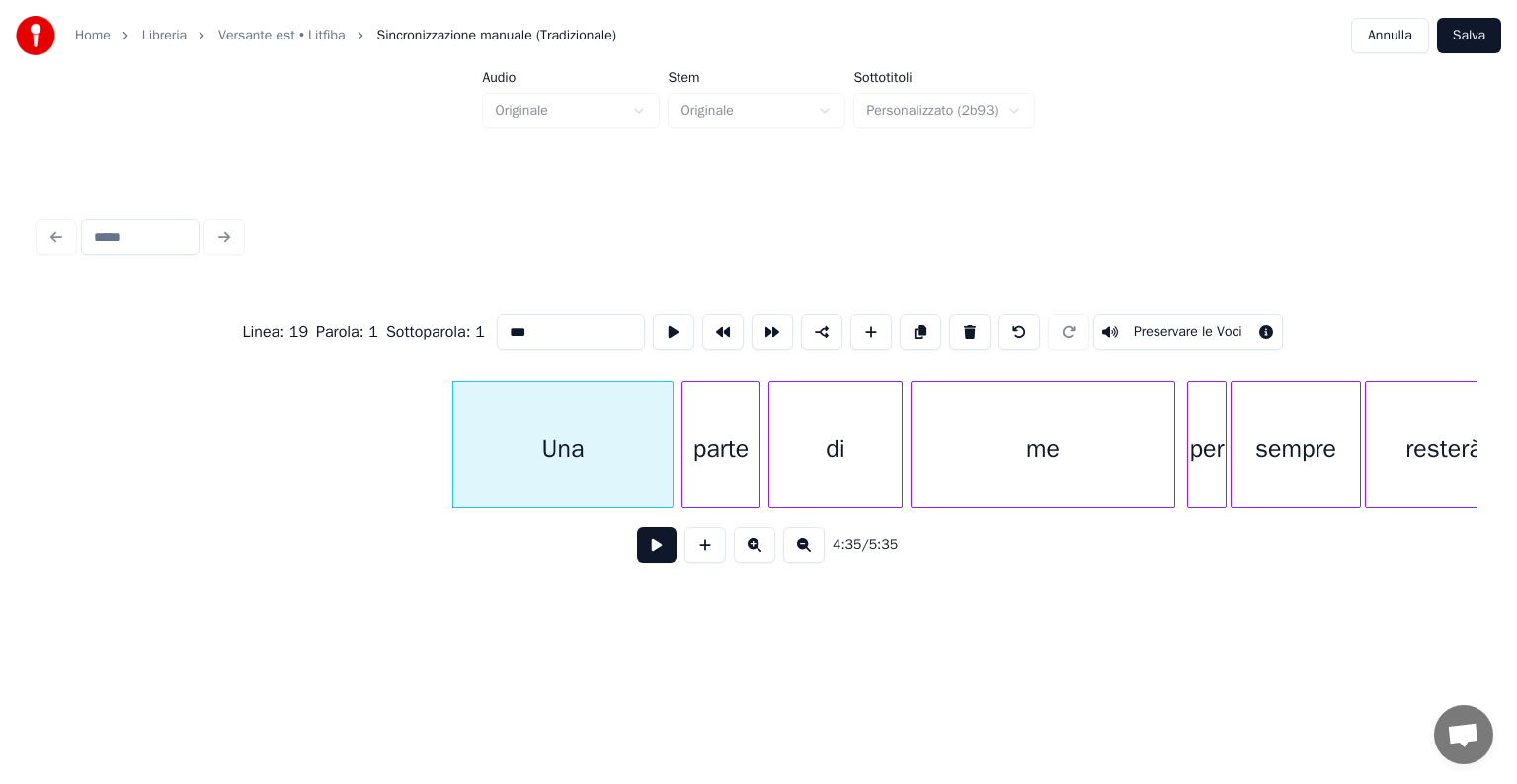 click on "Preservare le Voci" at bounding box center [1188, 332] 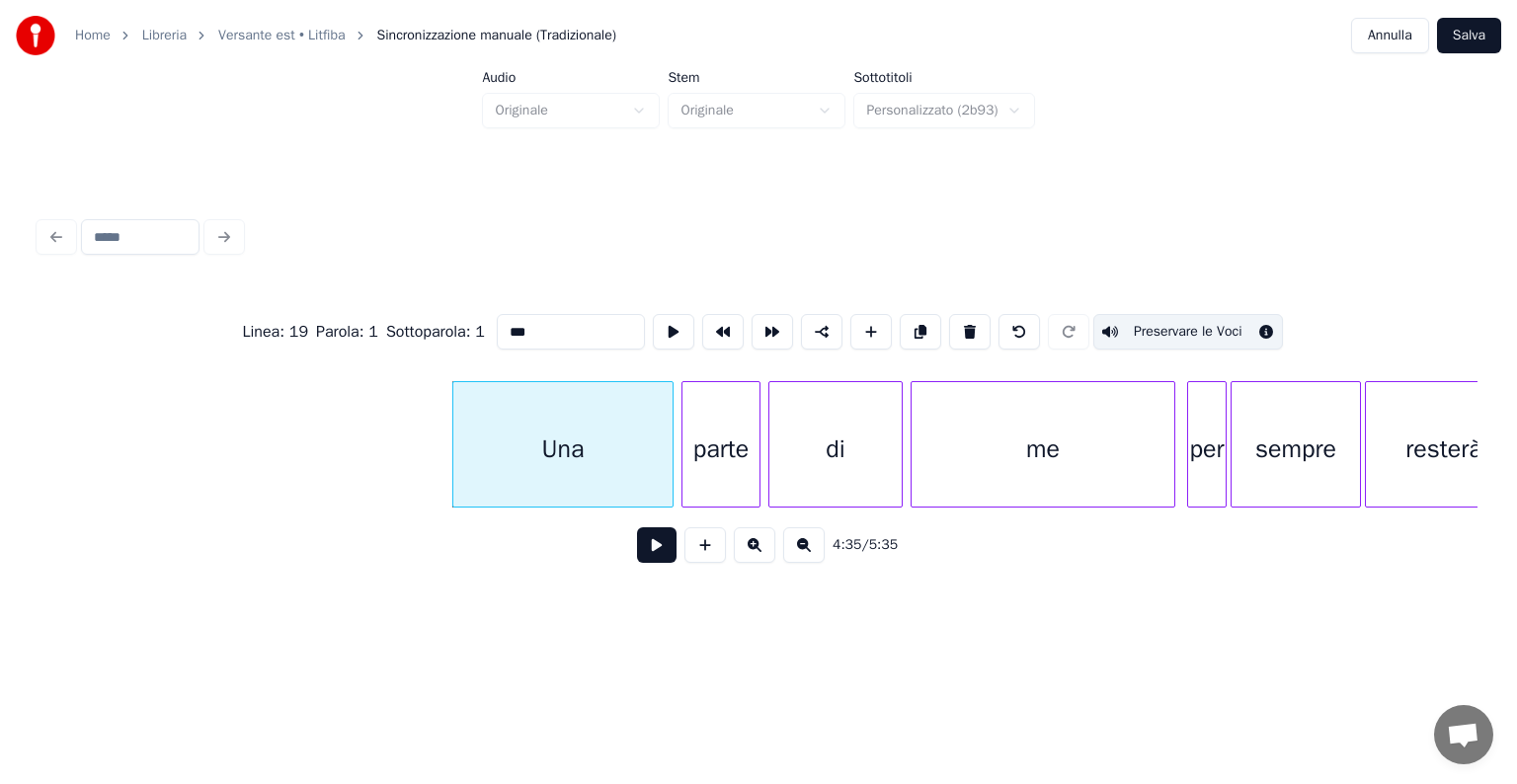 click on "parte" at bounding box center [721, 449] 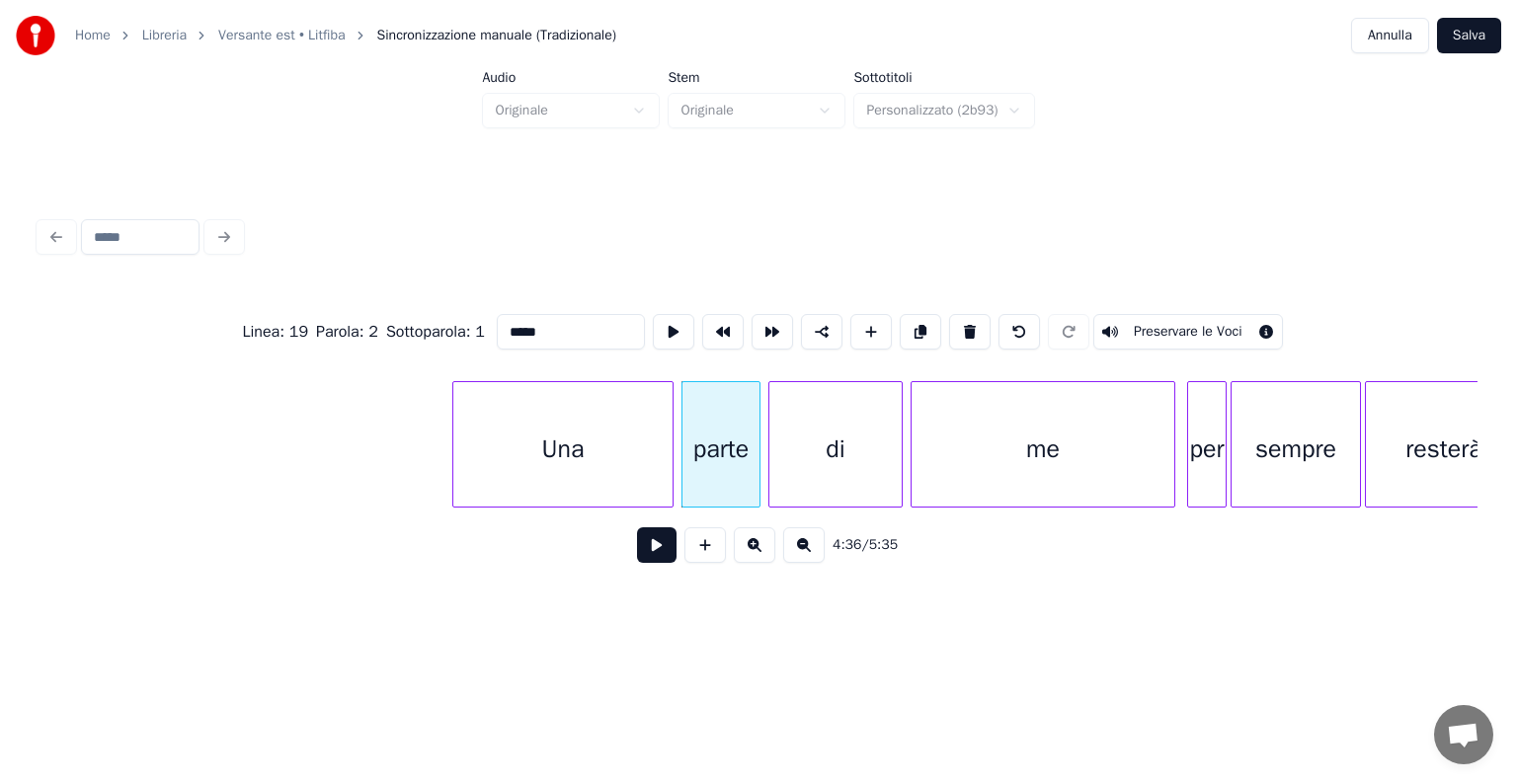 click on "Preservare le Voci" at bounding box center (1188, 332) 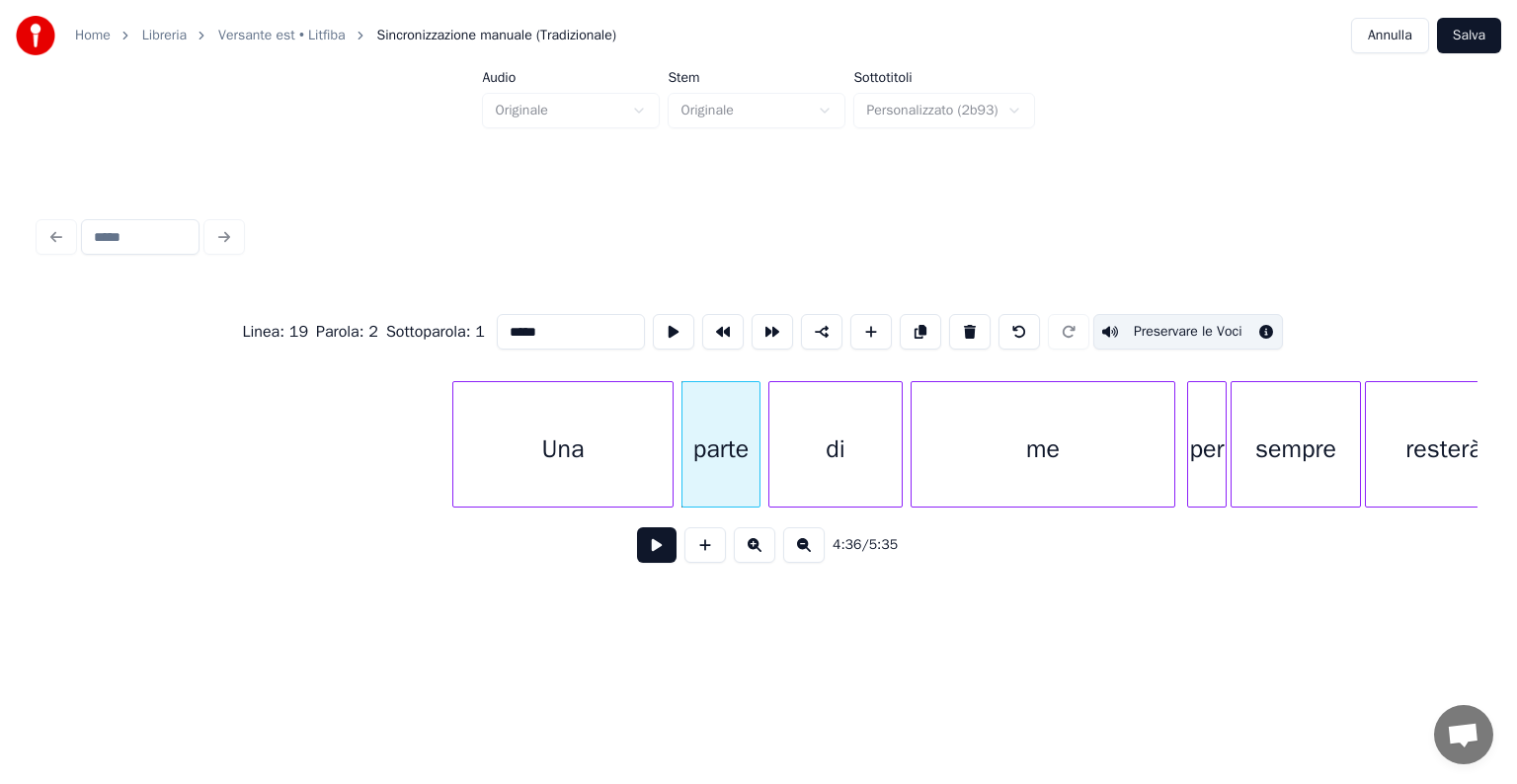 click on "di" at bounding box center [836, 449] 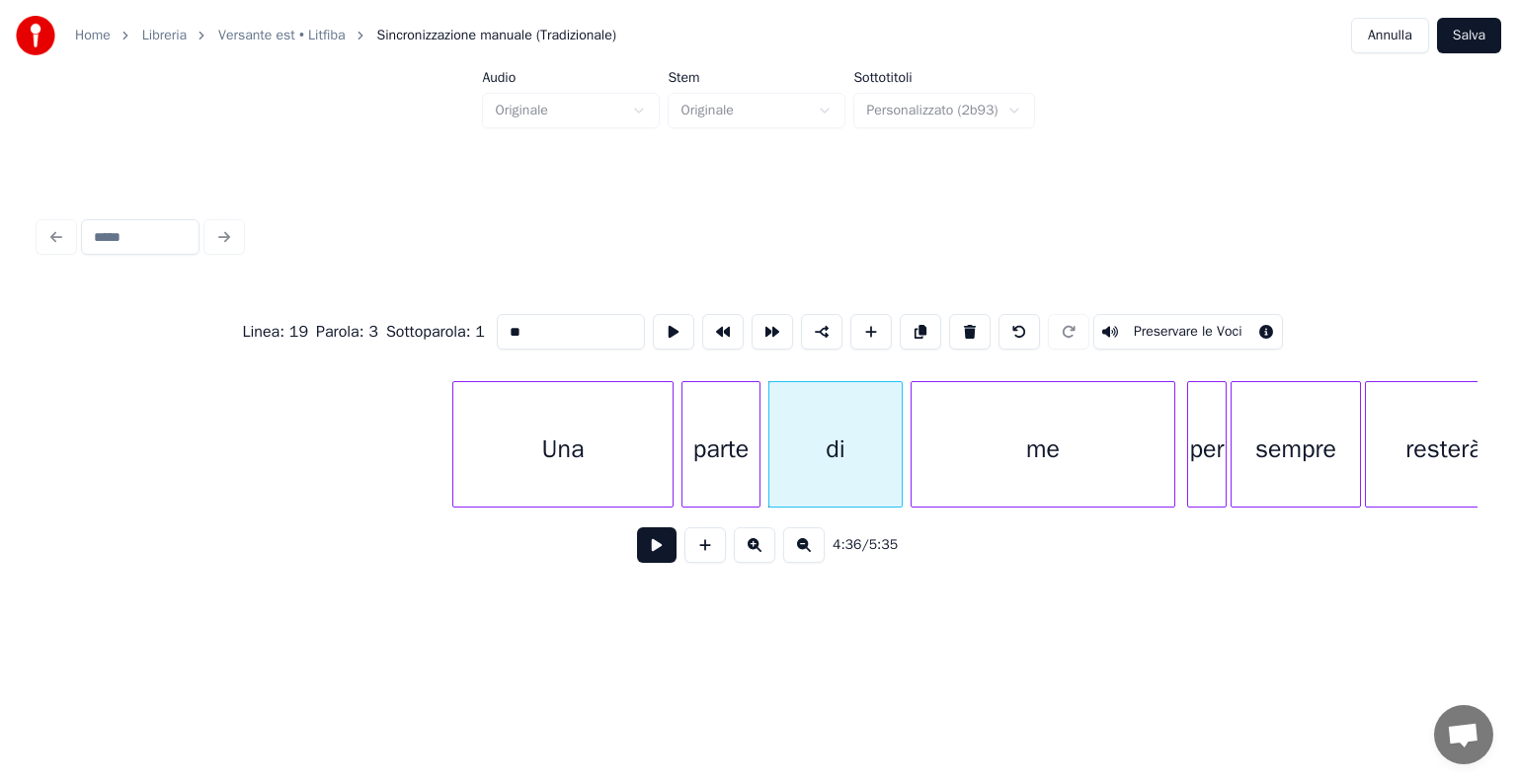 click on "Preservare le Voci" at bounding box center (1188, 332) 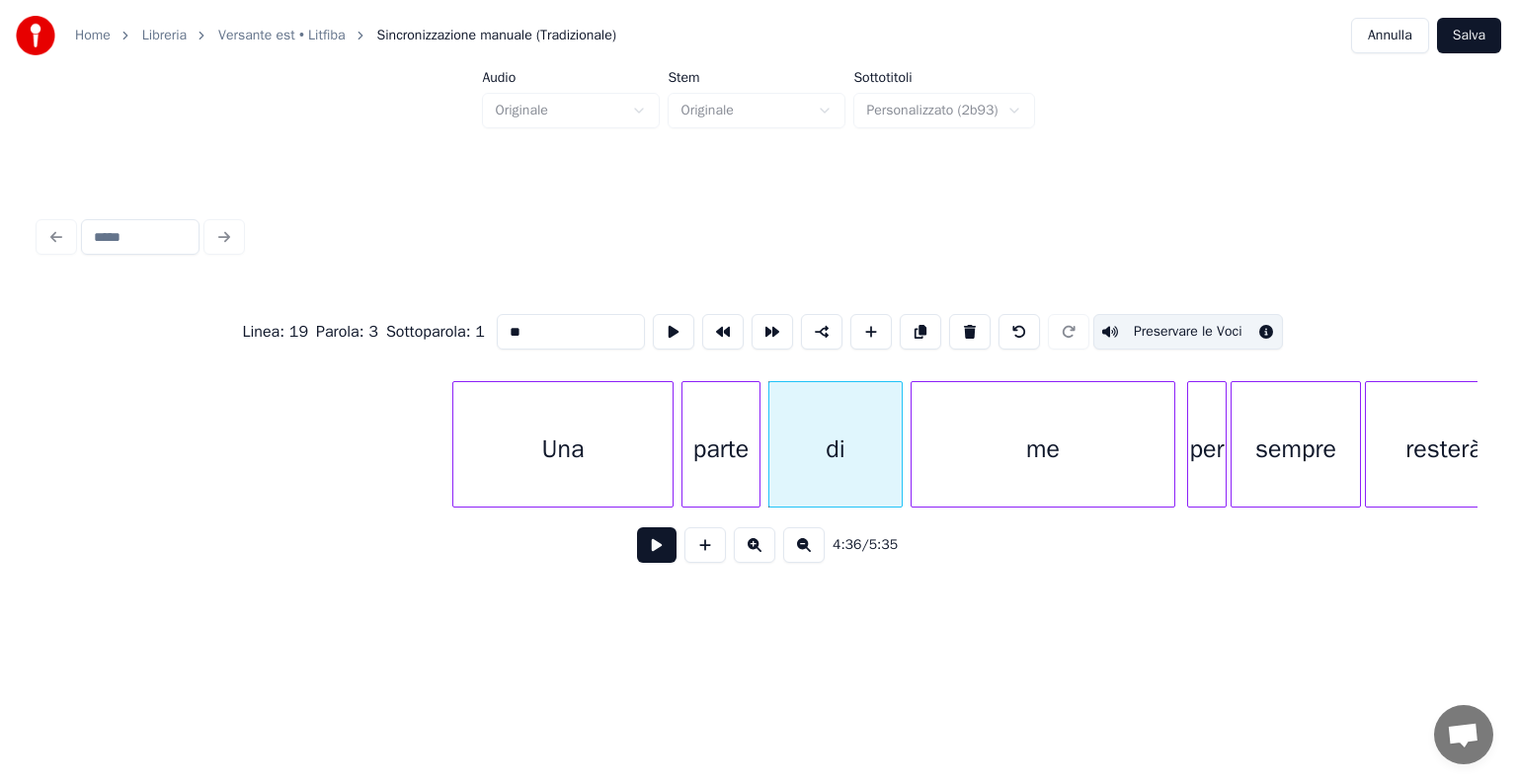 click on "me" at bounding box center (1043, 449) 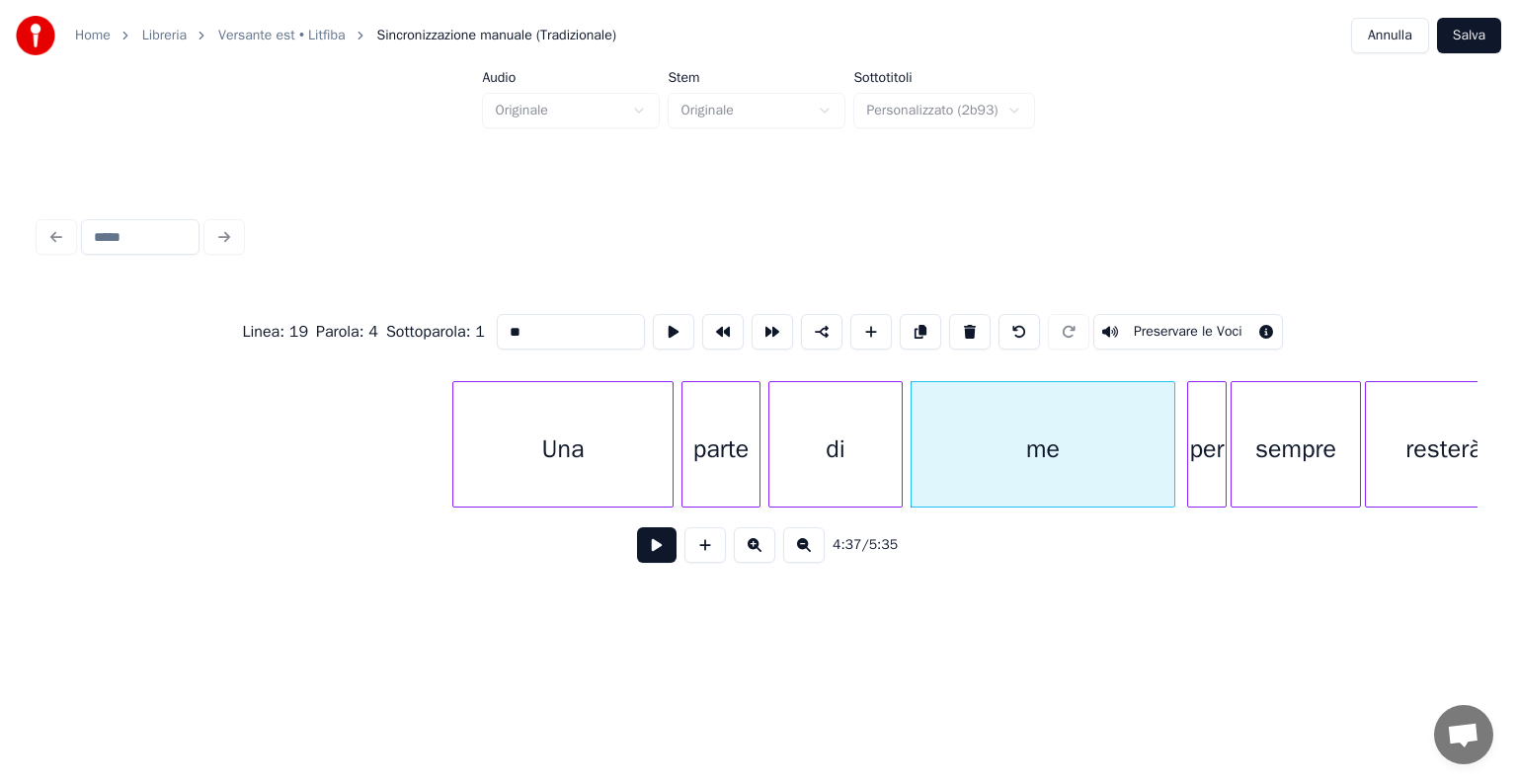 click on "Preservare le Voci" at bounding box center [1188, 332] 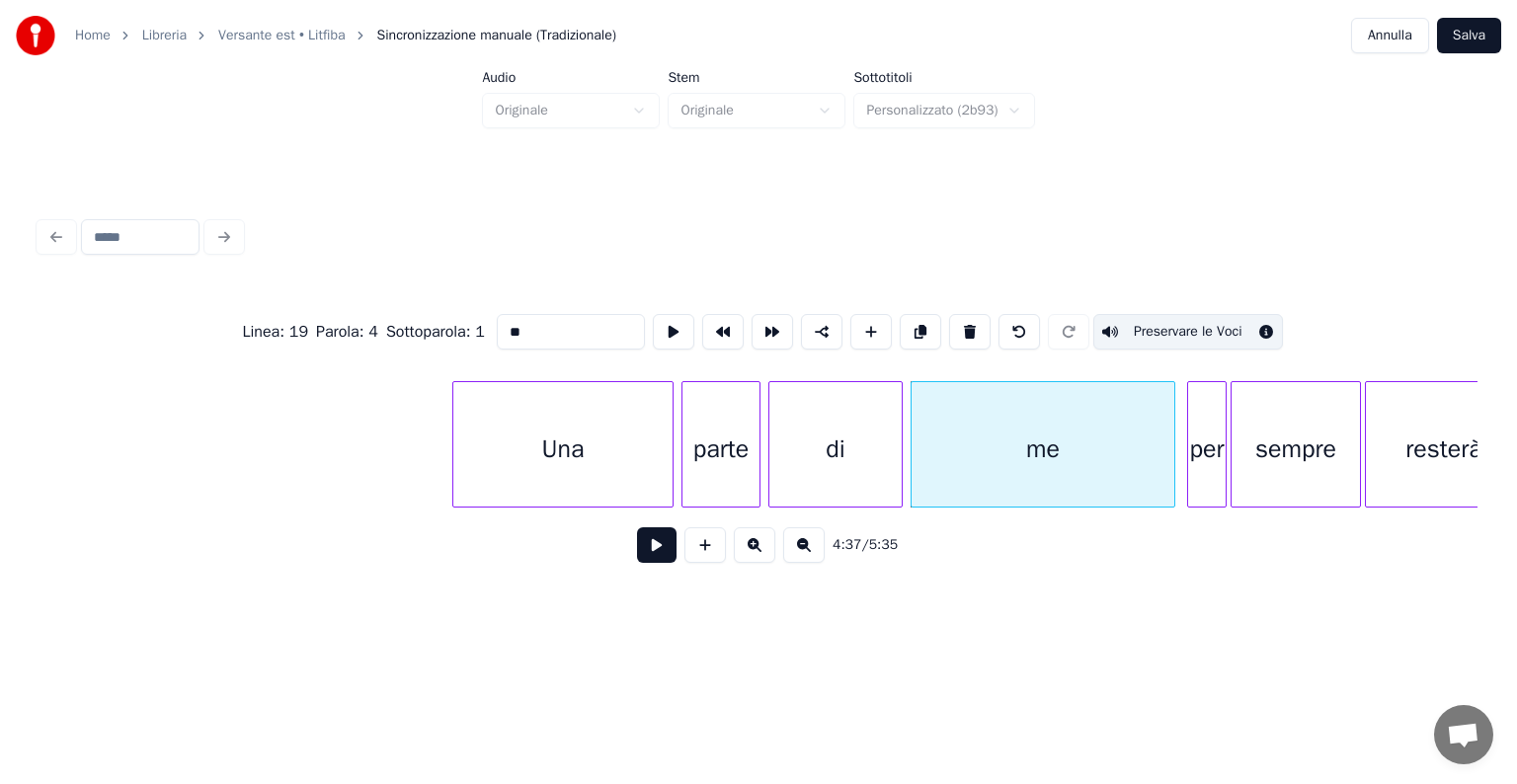 click on "per" at bounding box center [1207, 449] 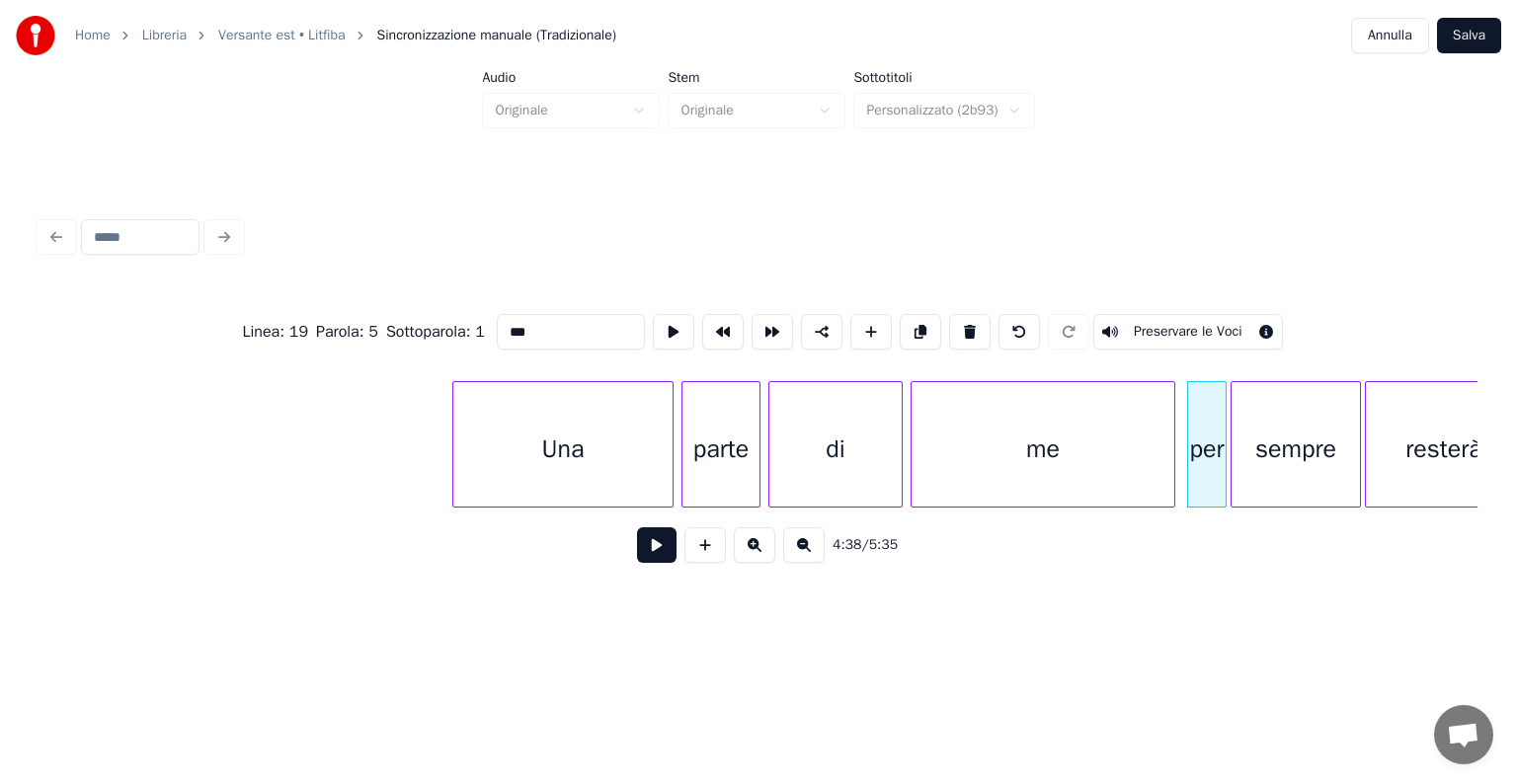 click on "Preservare le Voci" at bounding box center (1188, 332) 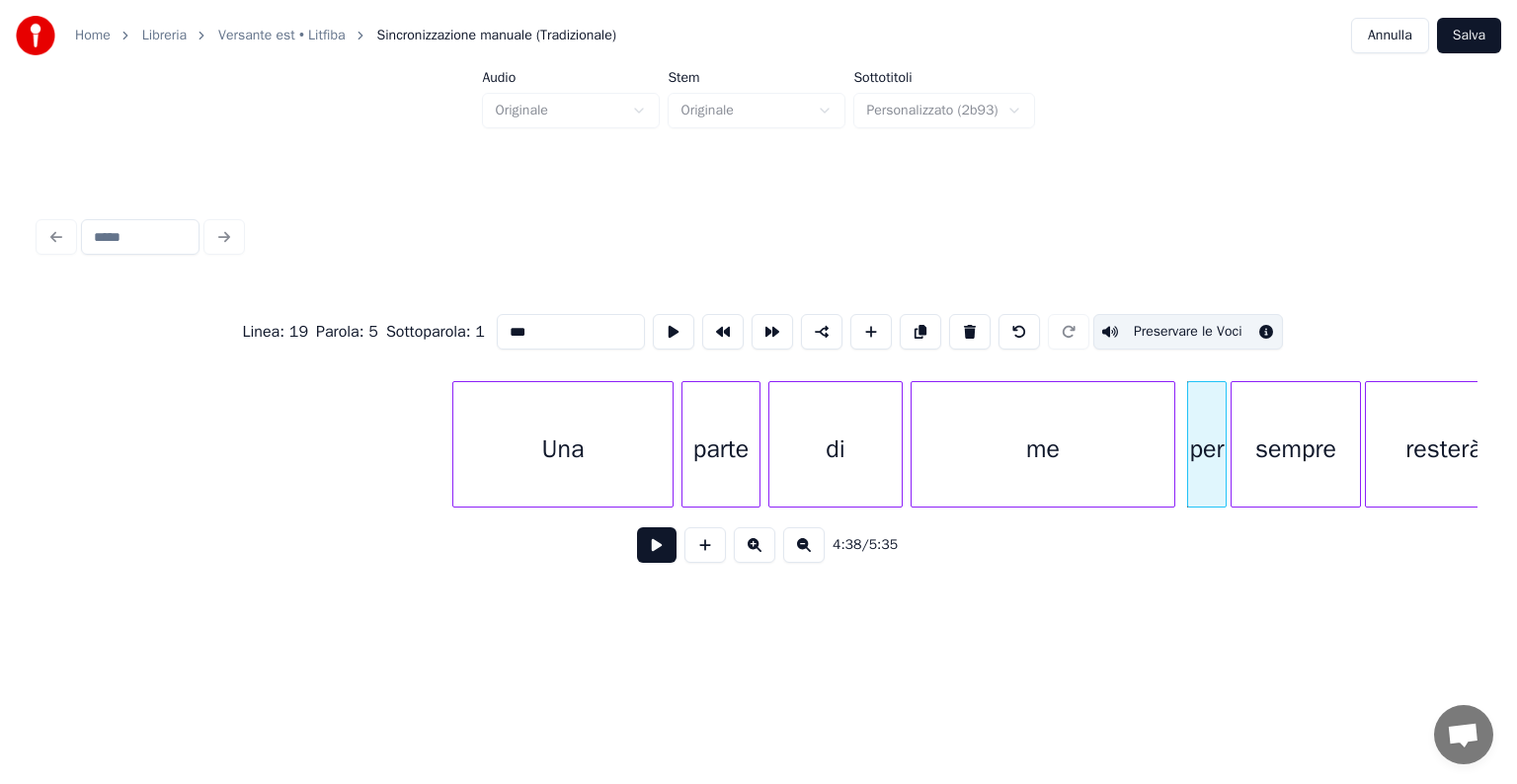 click on "sempre" at bounding box center (1296, 449) 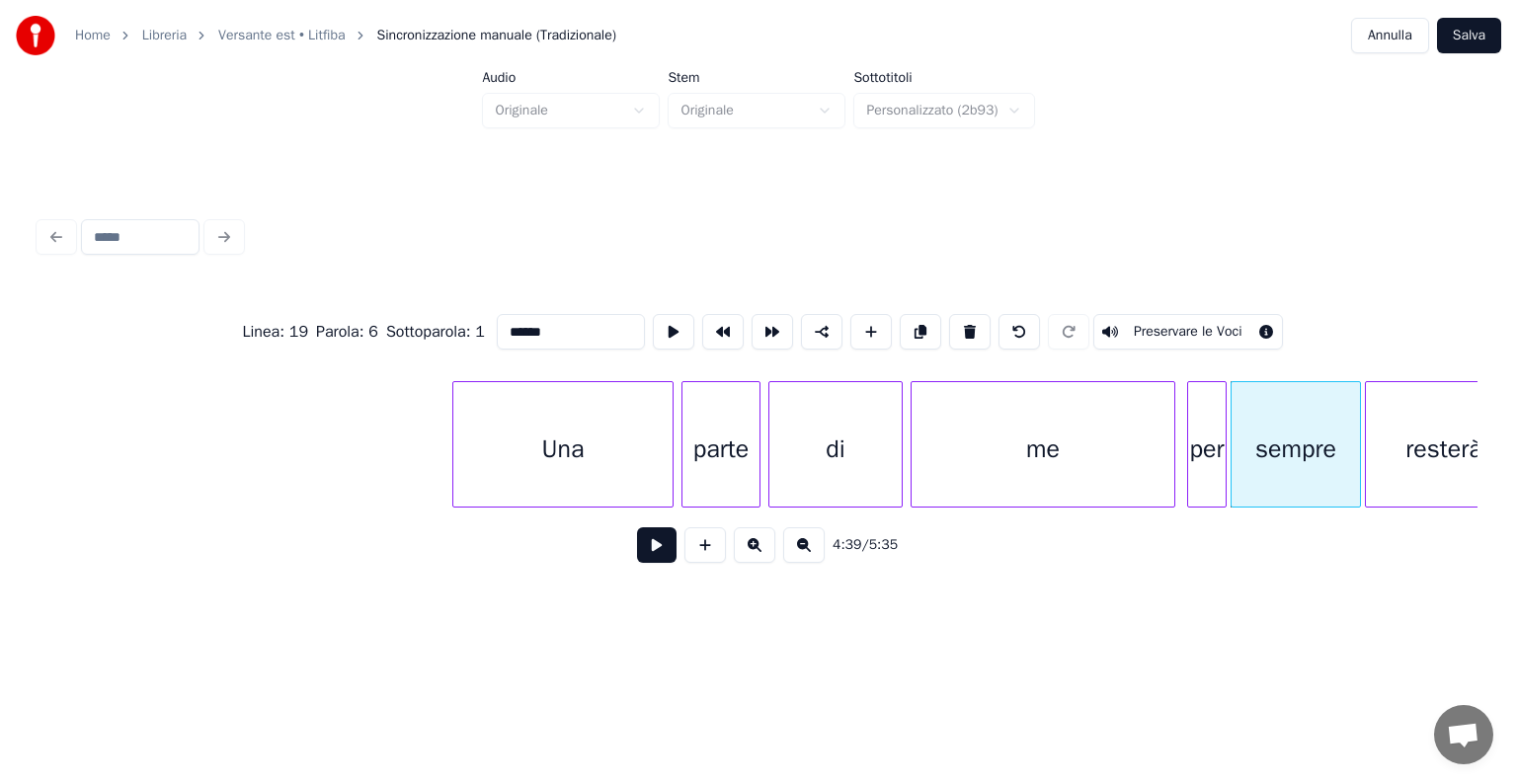 click on "Preservare le Voci" at bounding box center [1188, 332] 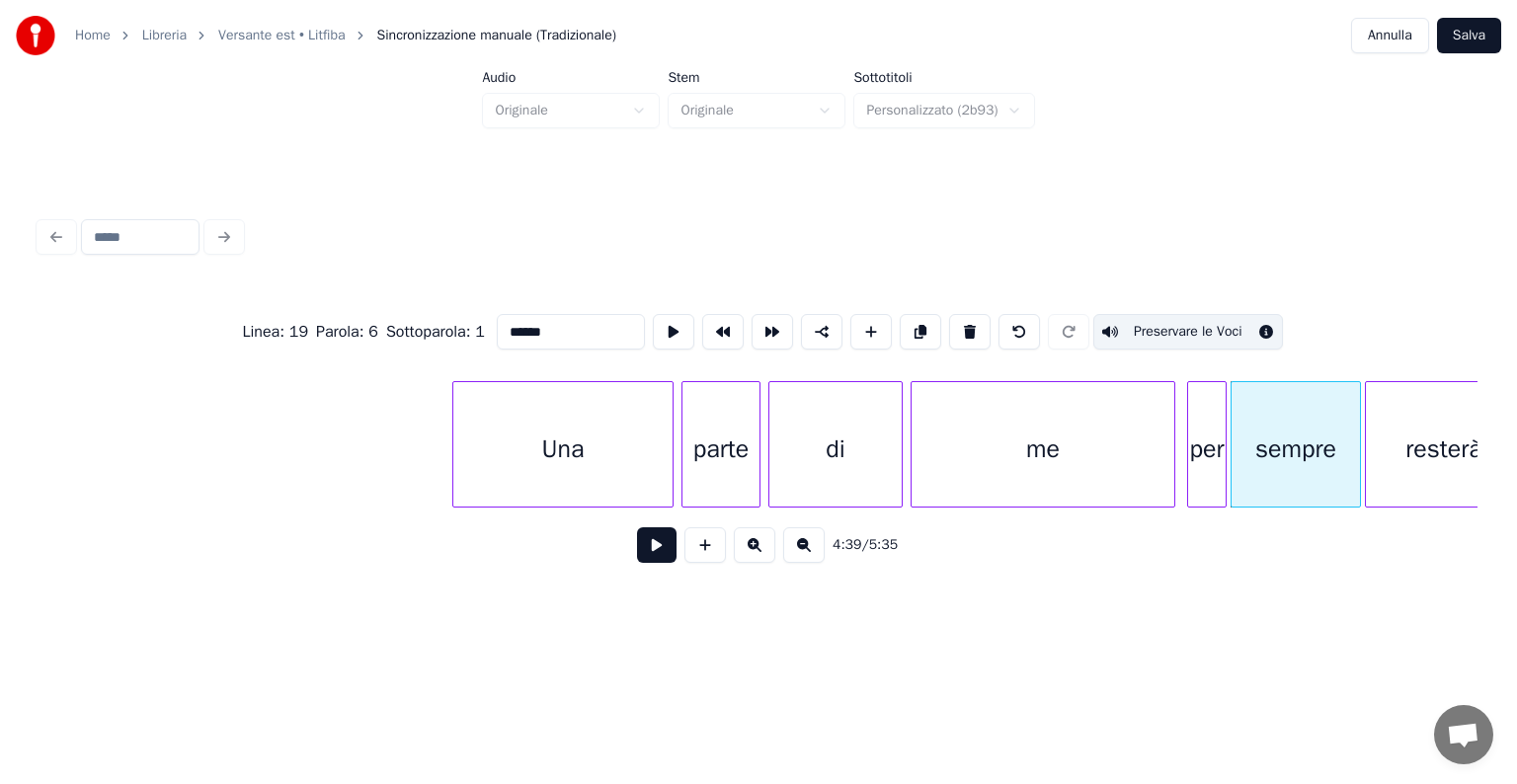 click on "resterà" at bounding box center (1444, 449) 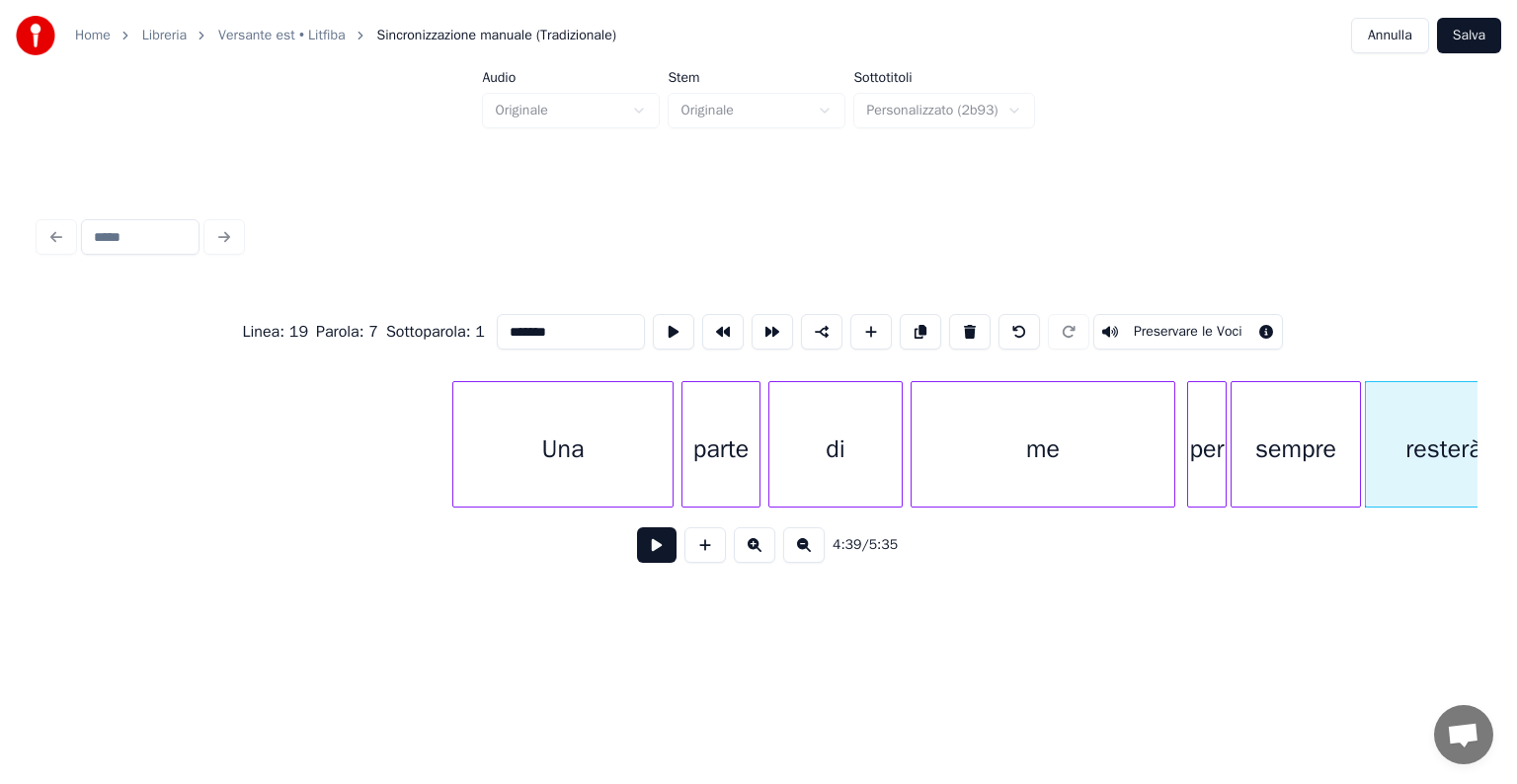 click on "Preservare le Voci" at bounding box center (1188, 332) 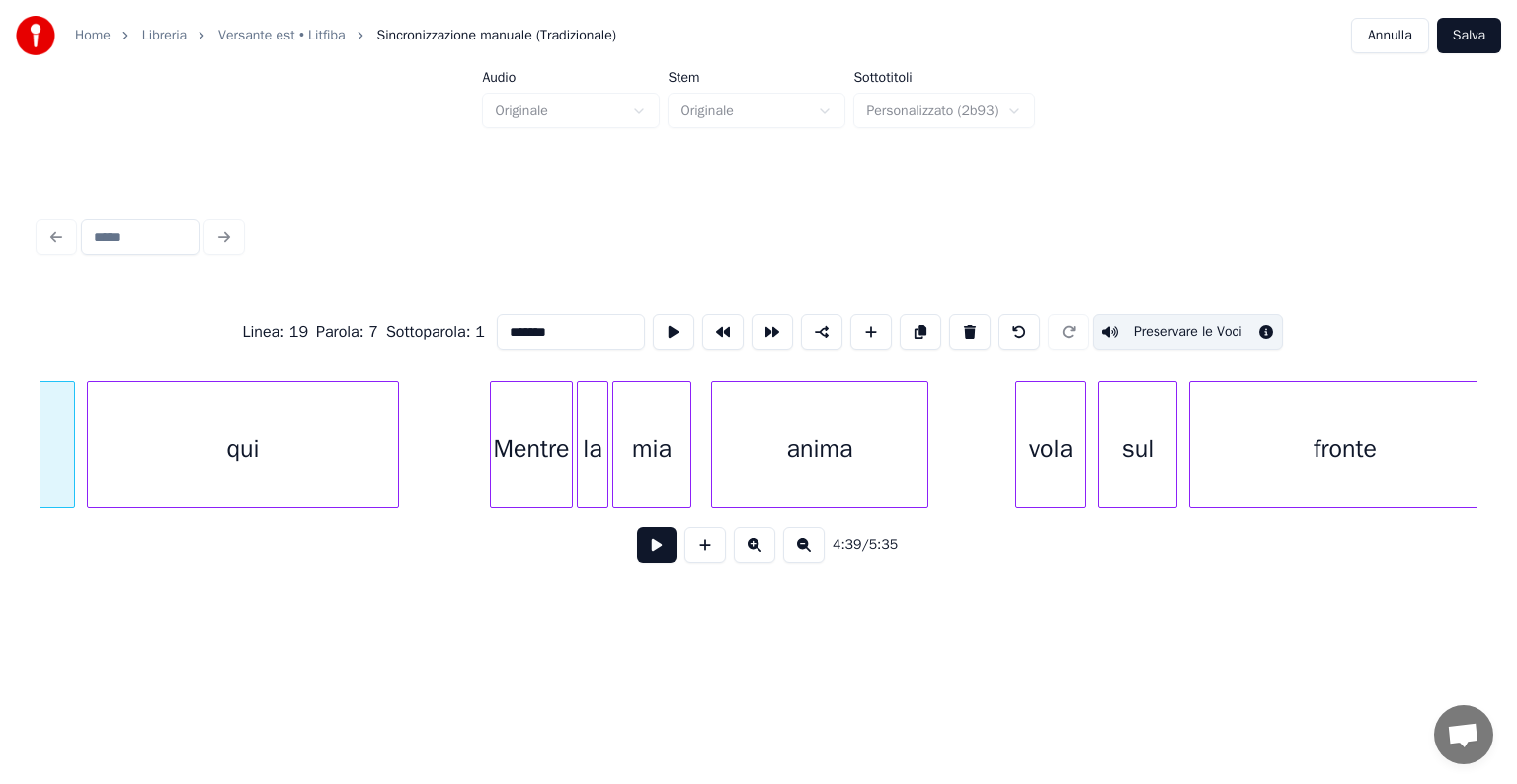 scroll, scrollTop: 0, scrollLeft: 55424, axis: horizontal 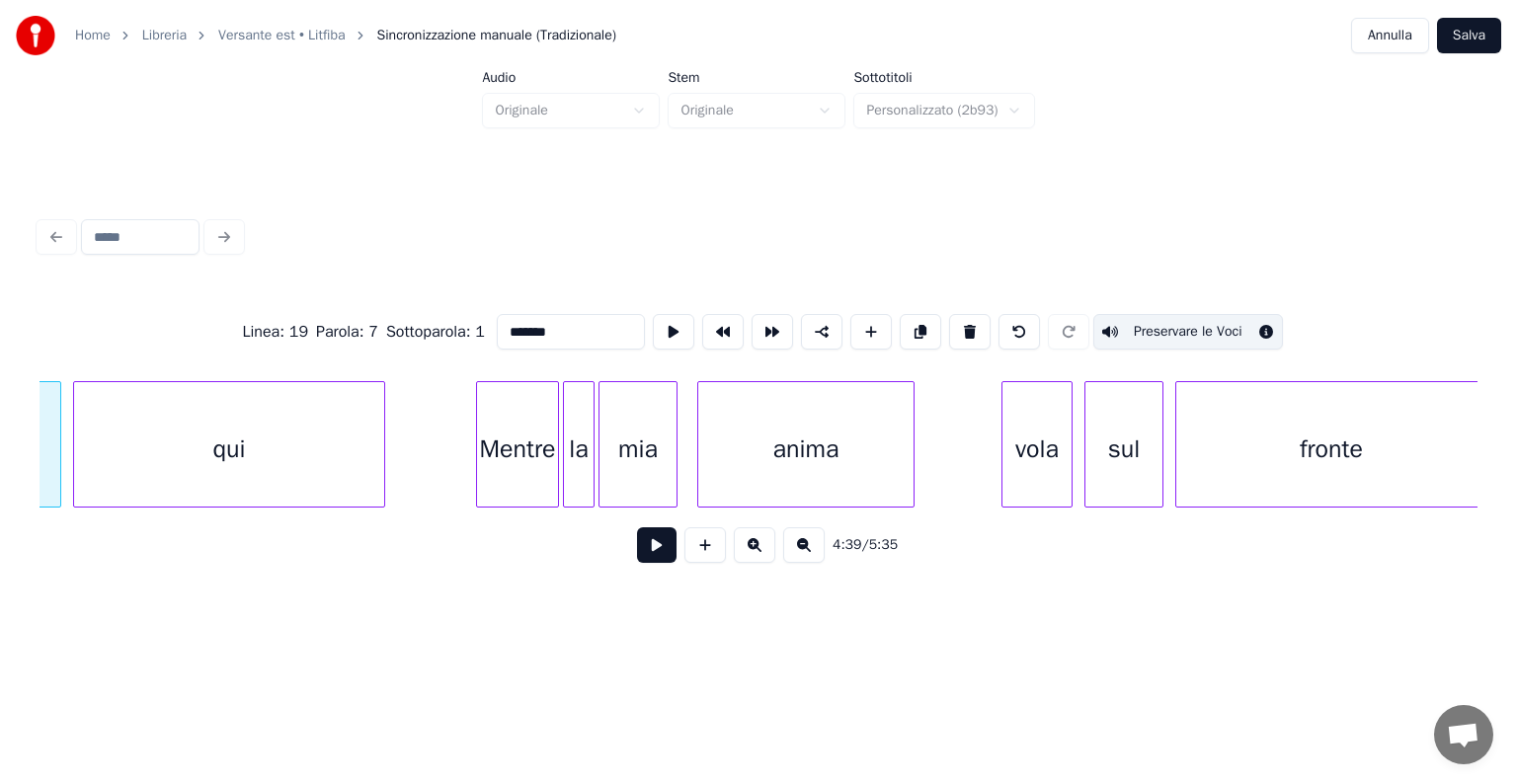 click on "qui" at bounding box center [229, 449] 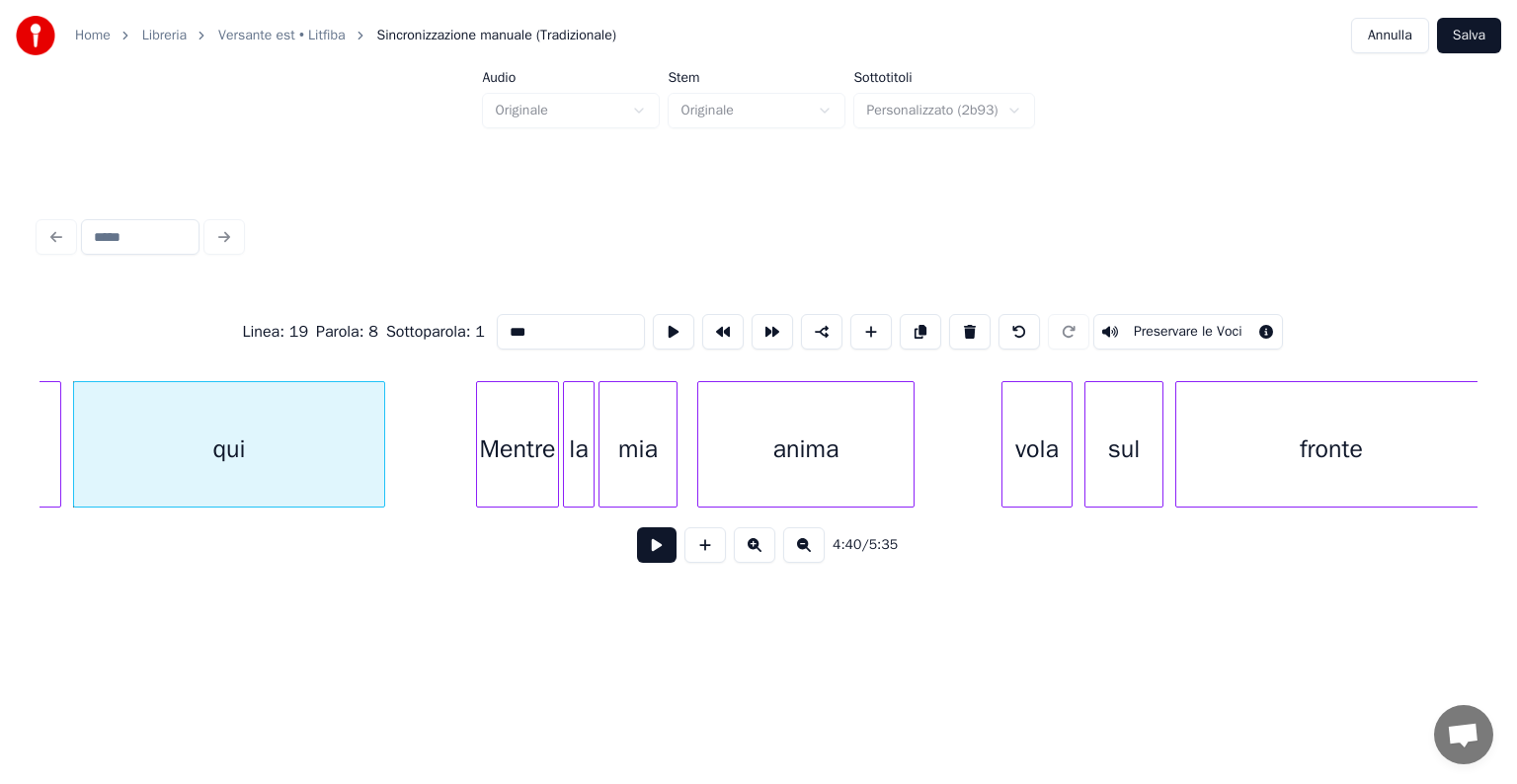 click on "Preservare le Voci" at bounding box center [1188, 332] 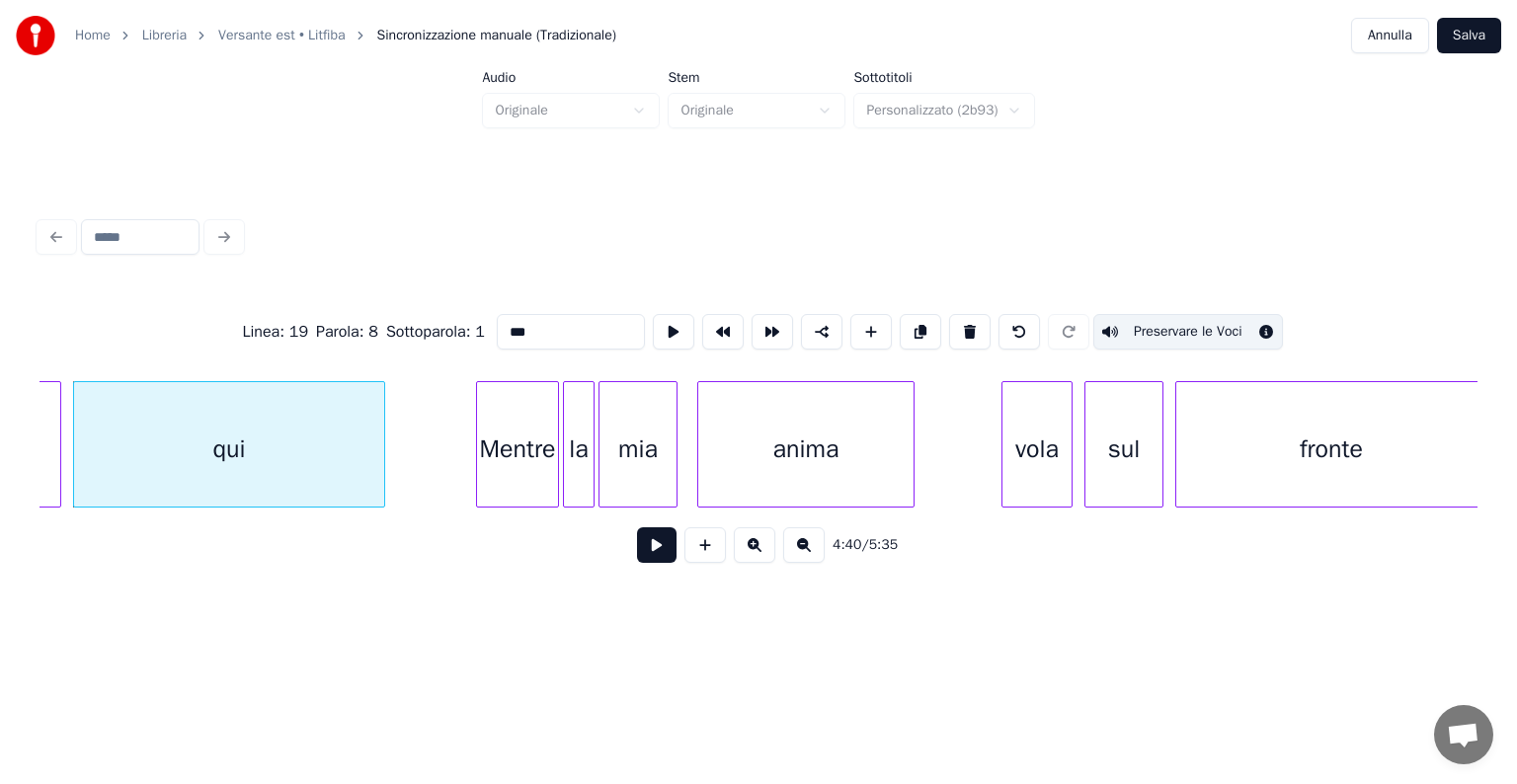 click on "Mentre" at bounding box center [518, 449] 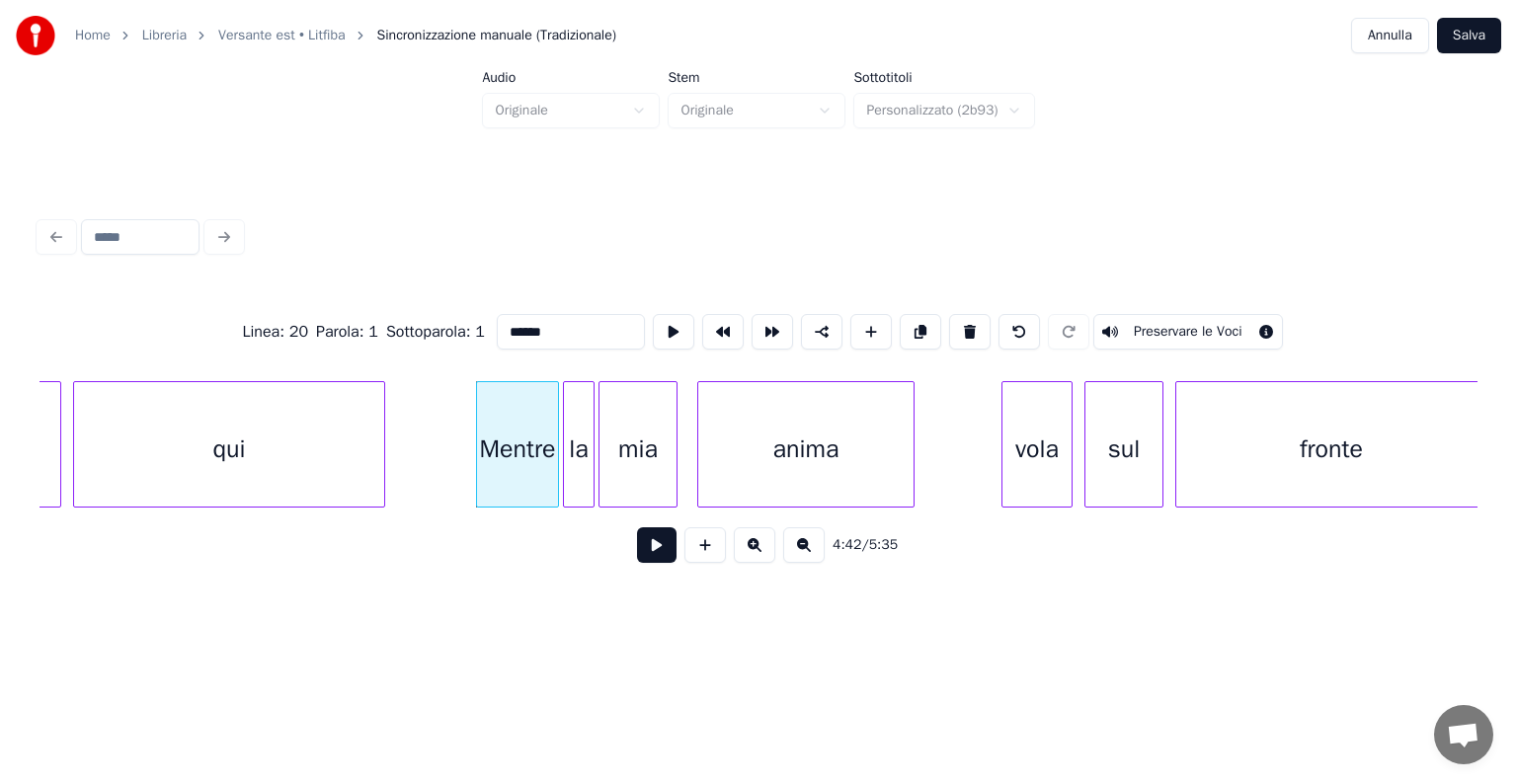 click on "Preservare le Voci" at bounding box center (1188, 332) 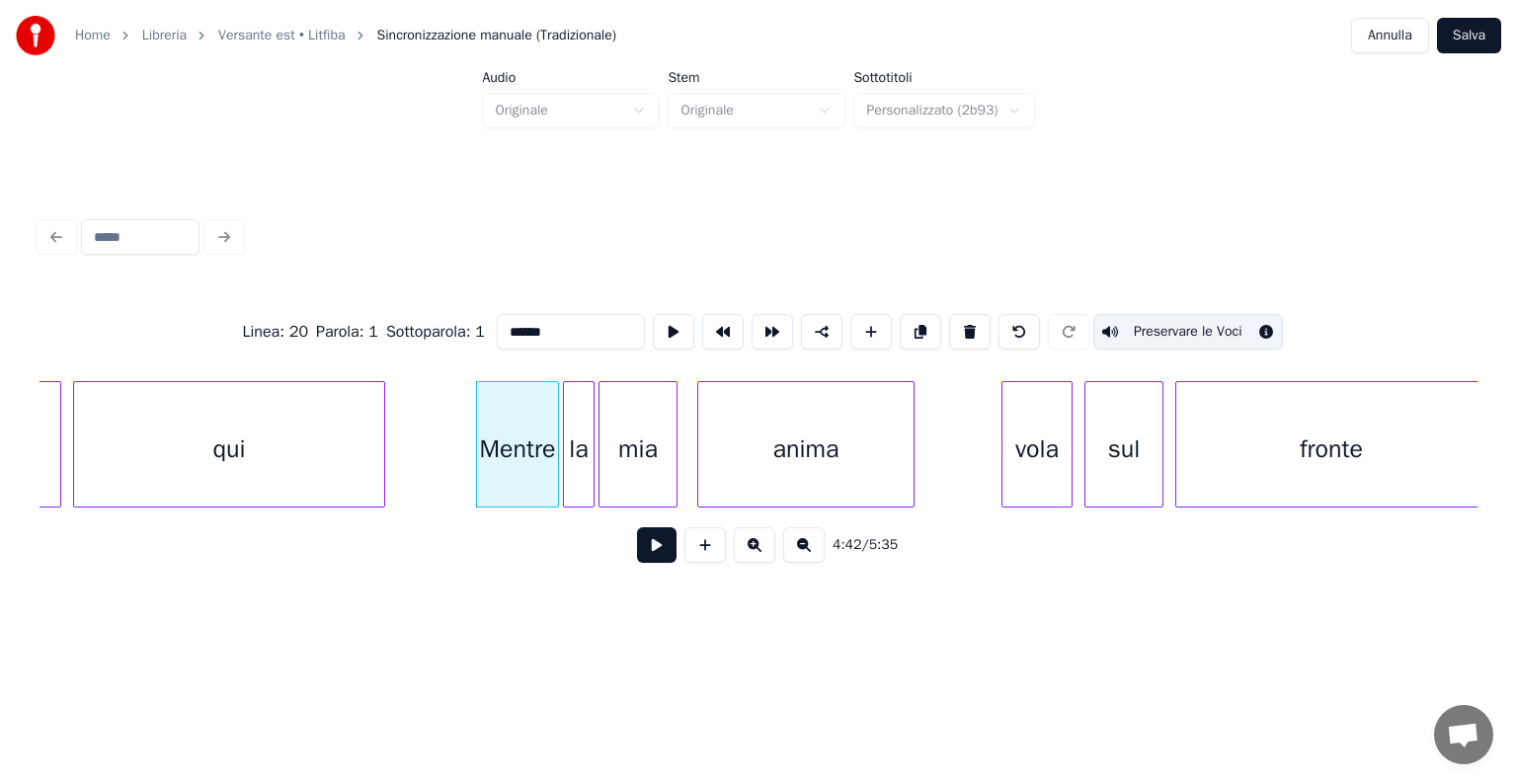 click on "la" at bounding box center [579, 449] 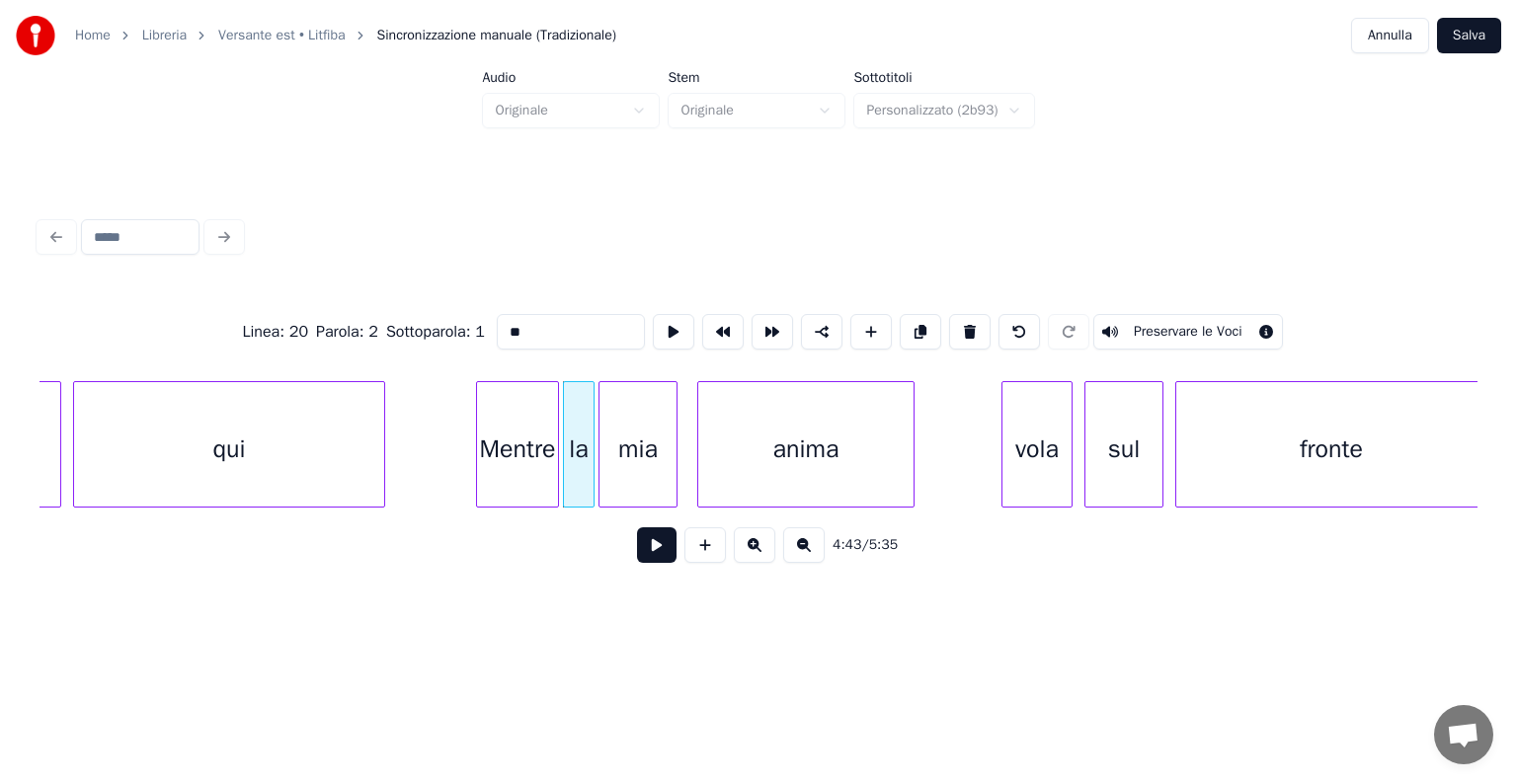 click on "Preservare le Voci" at bounding box center (1188, 332) 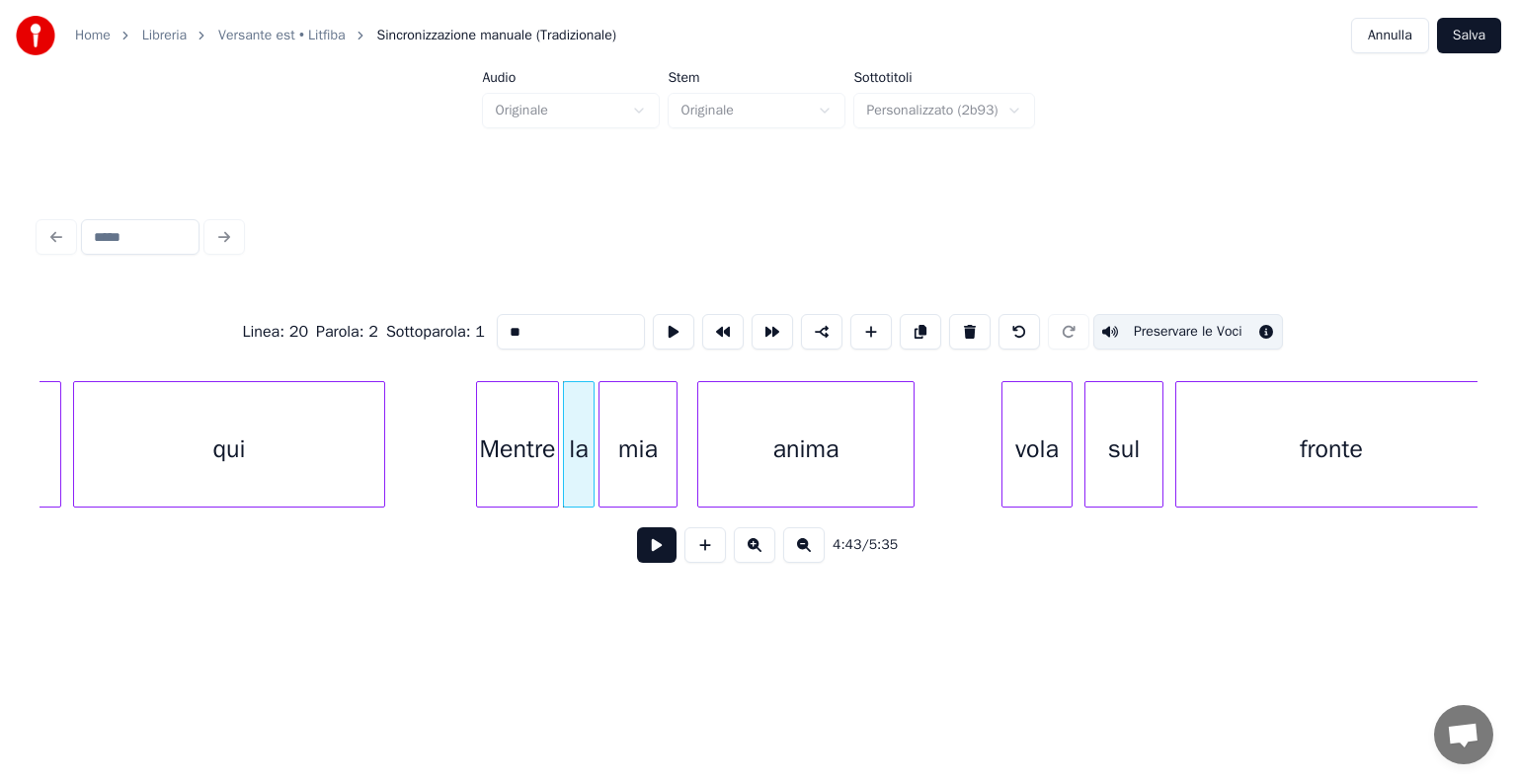 click on "mia" at bounding box center [638, 449] 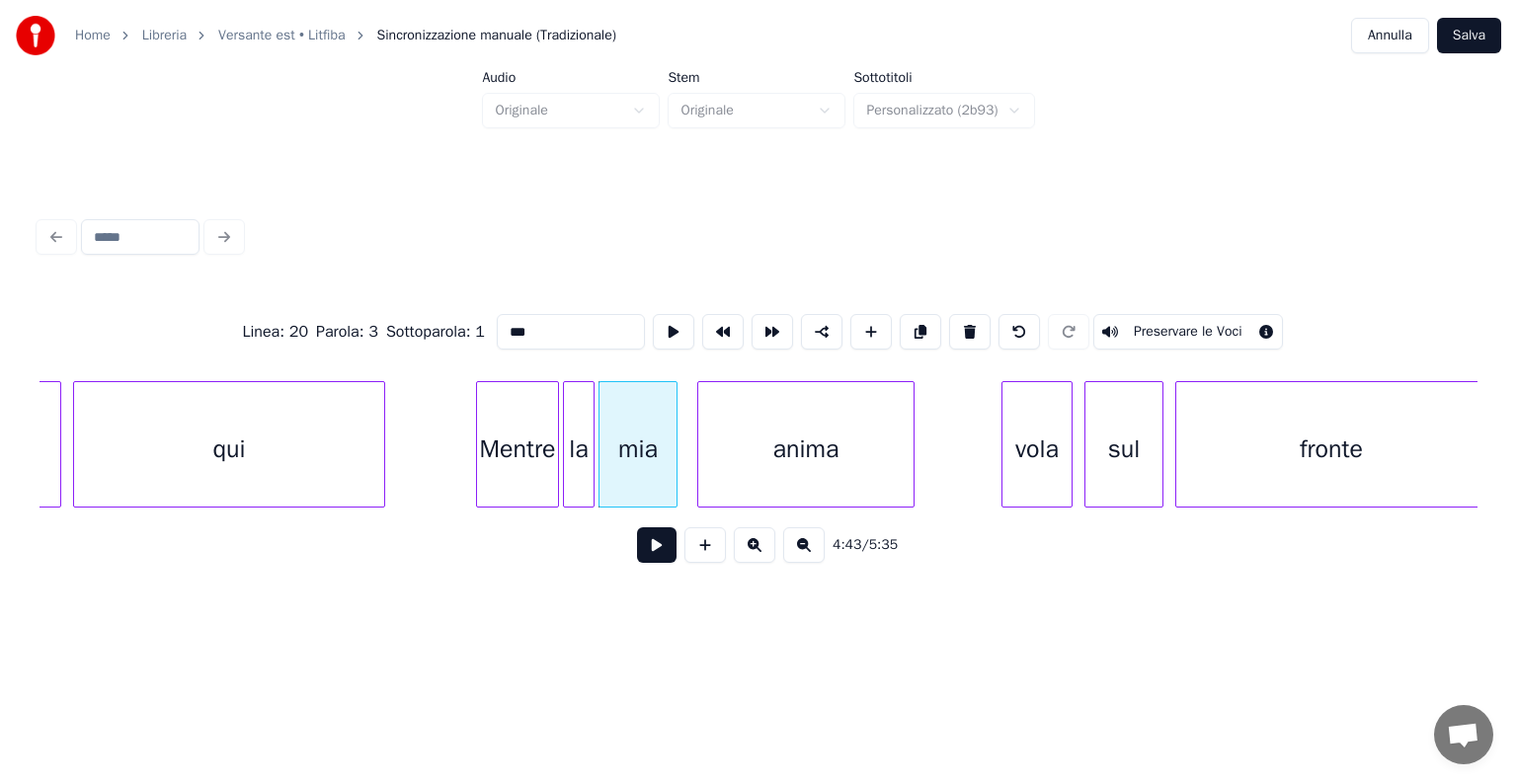 click on "Preservare le Voci" at bounding box center (1188, 332) 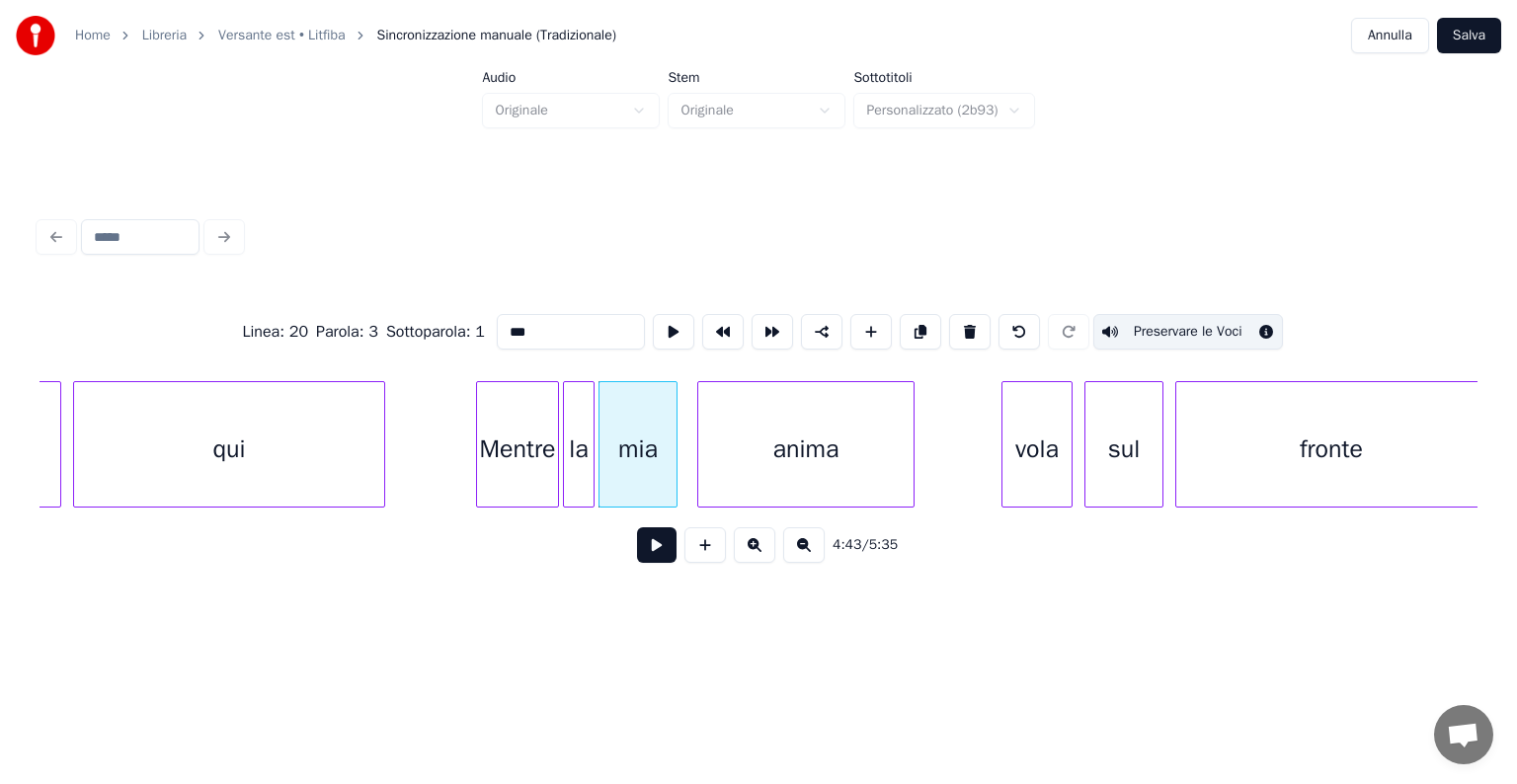 click on "anima" at bounding box center [806, 449] 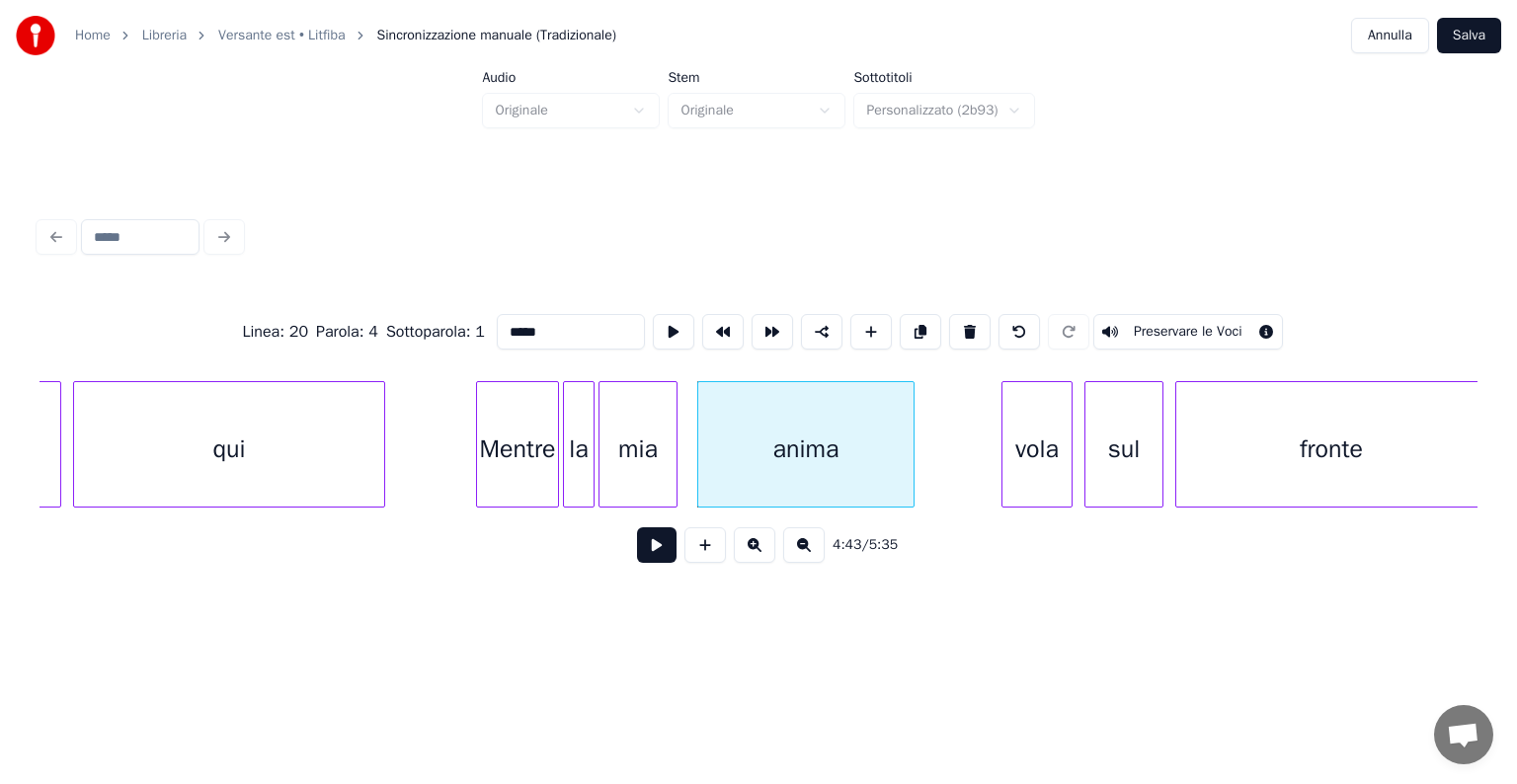 click on "Preservare le Voci" at bounding box center (1188, 332) 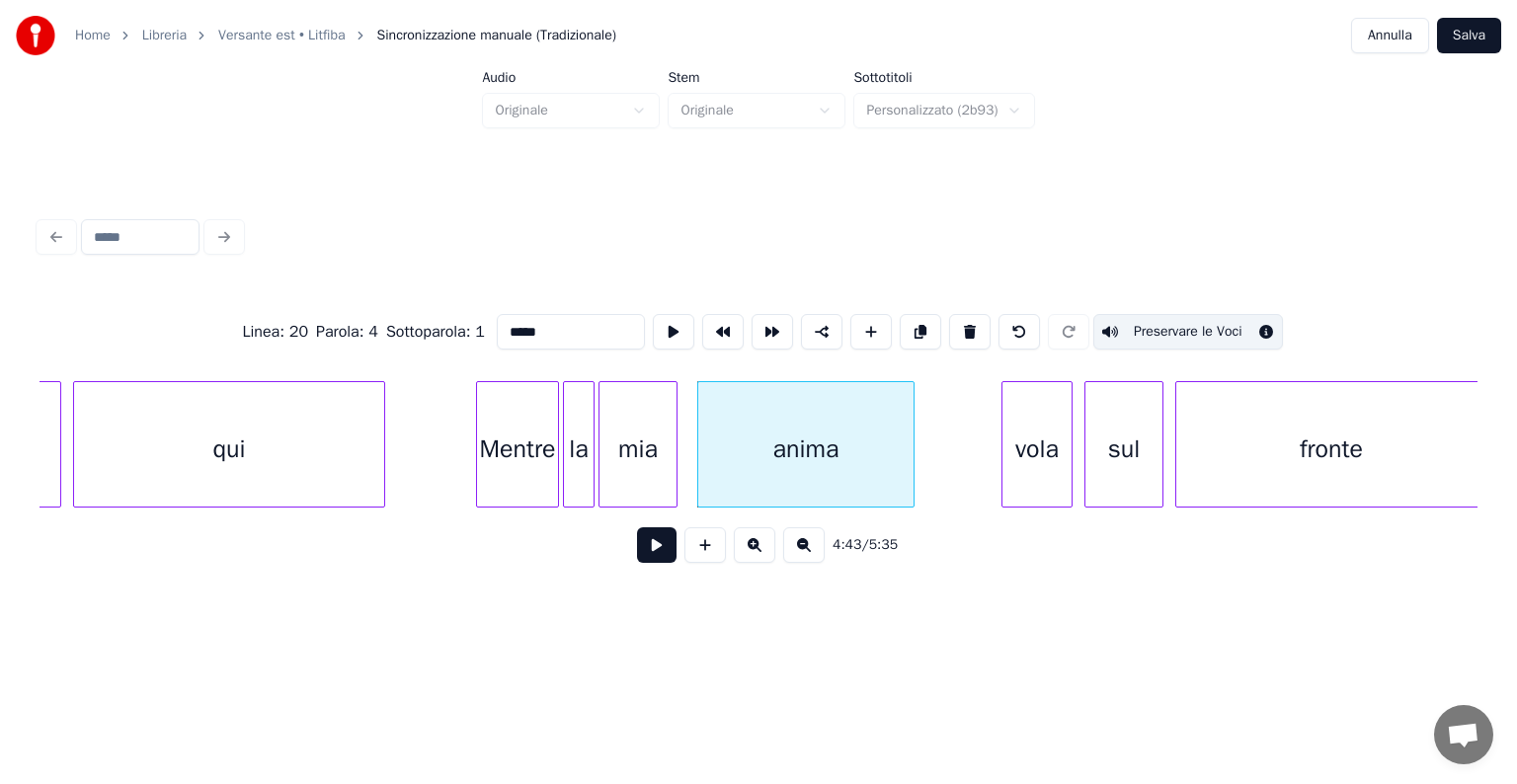 click on "vola" at bounding box center (1037, 449) 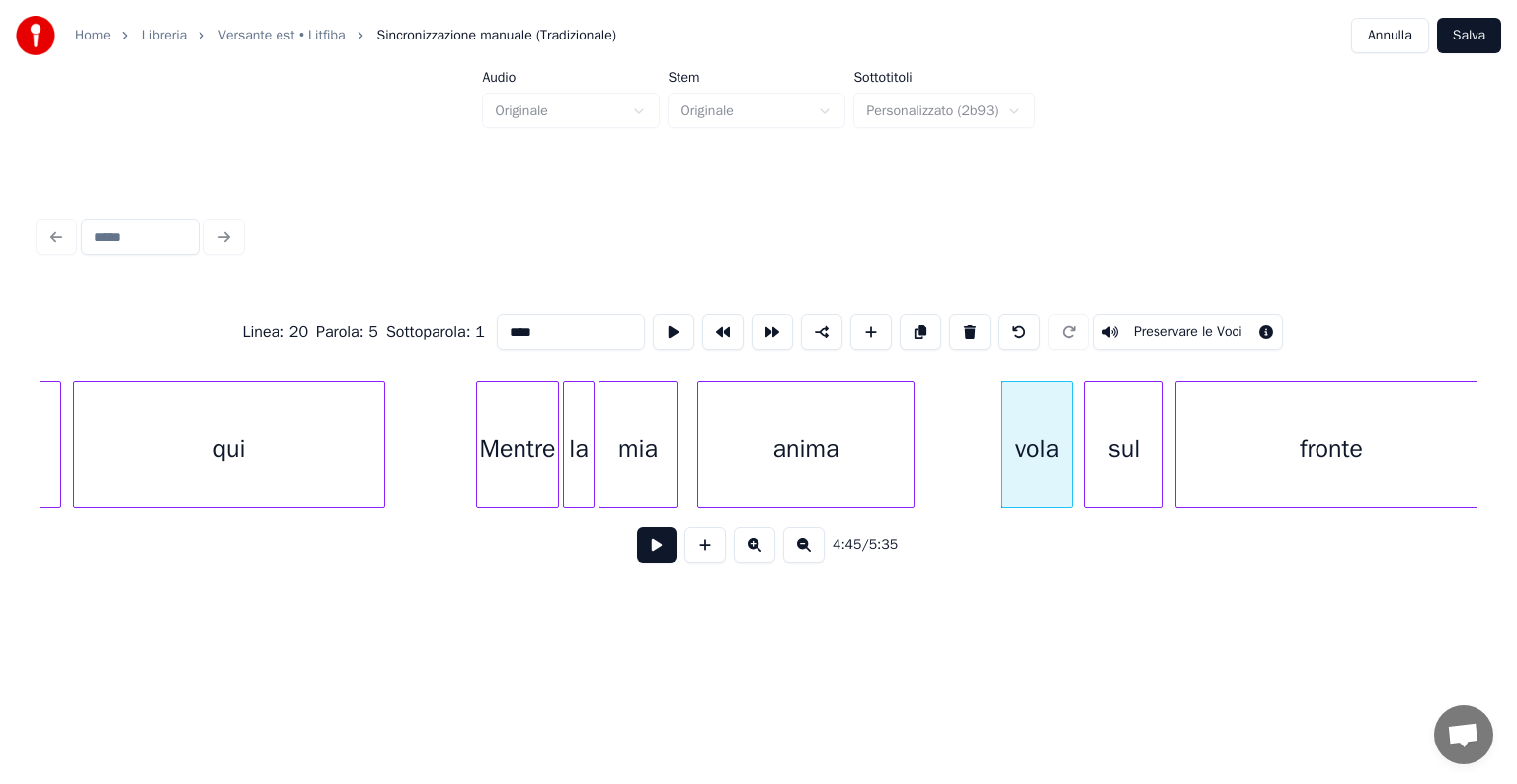 click on "Preservare le Voci" at bounding box center (1188, 332) 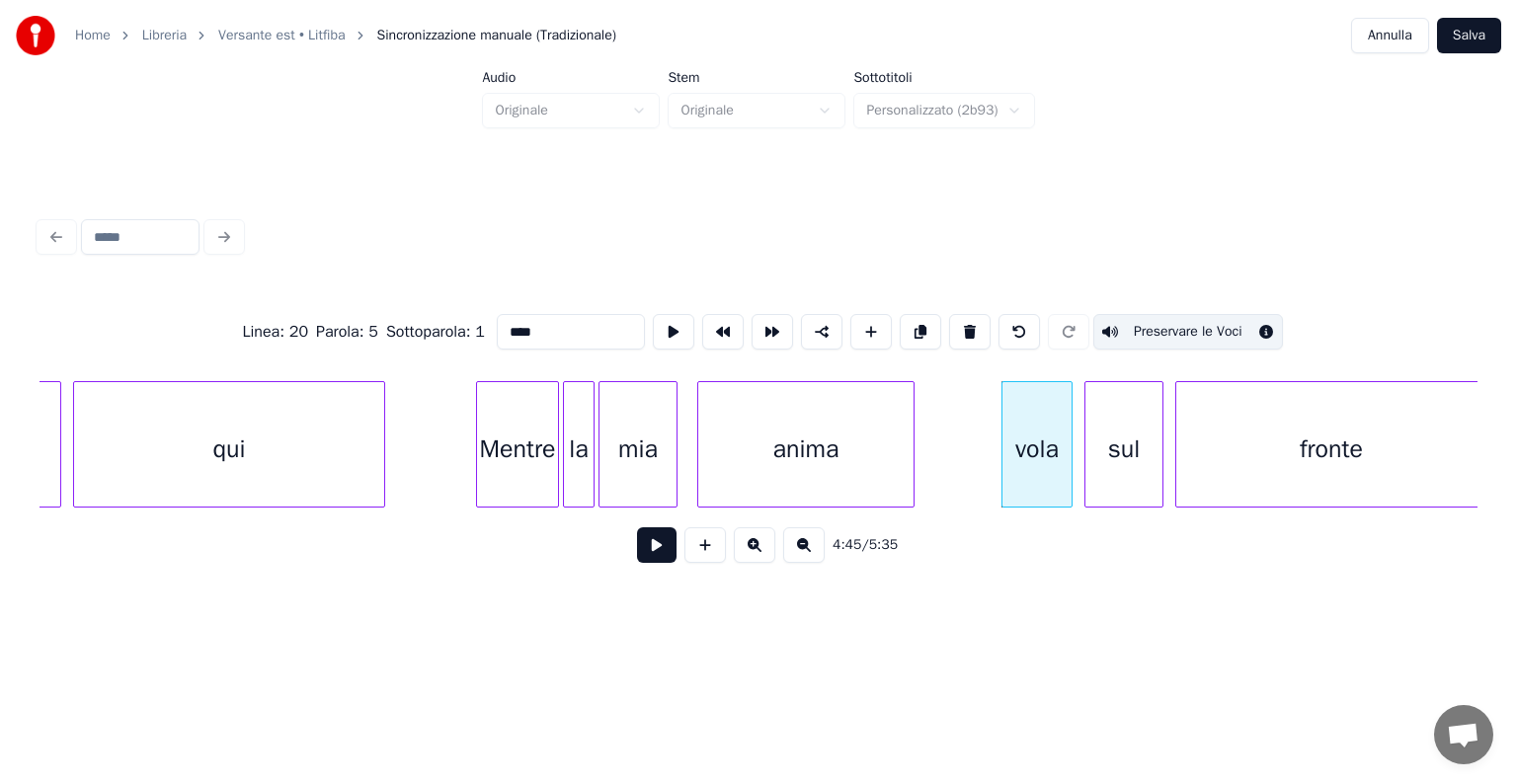 click on "sul" at bounding box center (1124, 449) 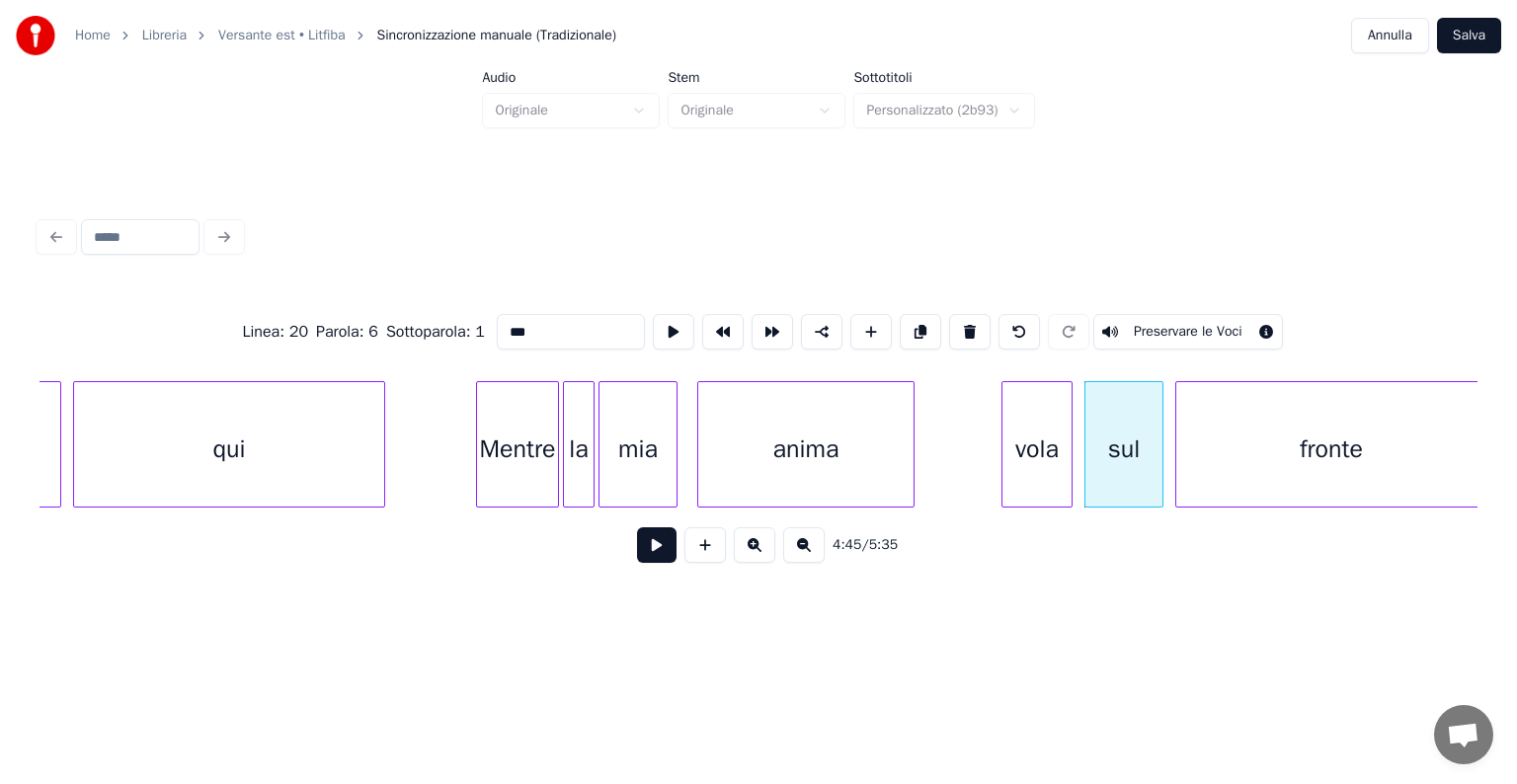 click on "Preservare le Voci" at bounding box center [1188, 332] 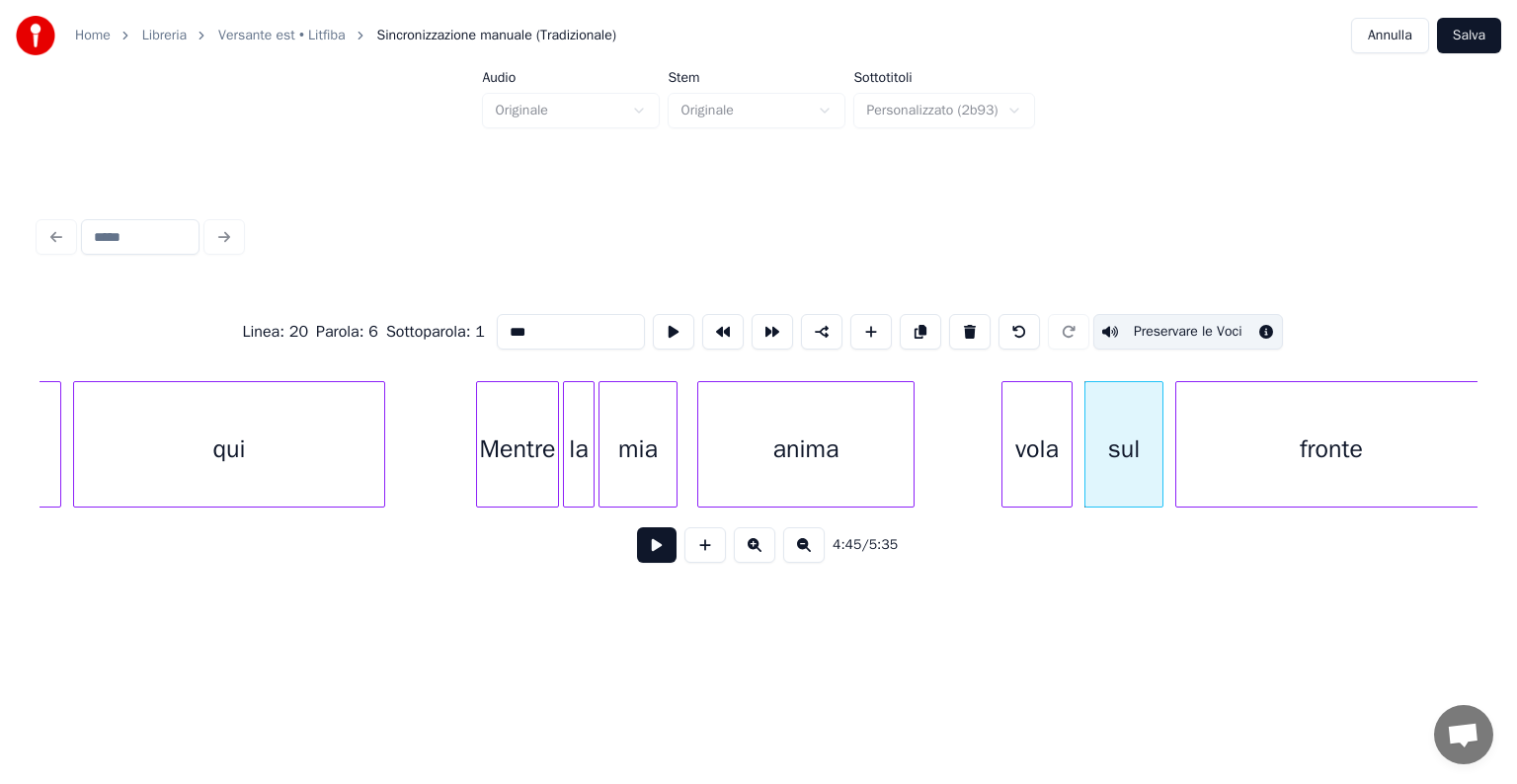 click on "fronte" at bounding box center [1331, 449] 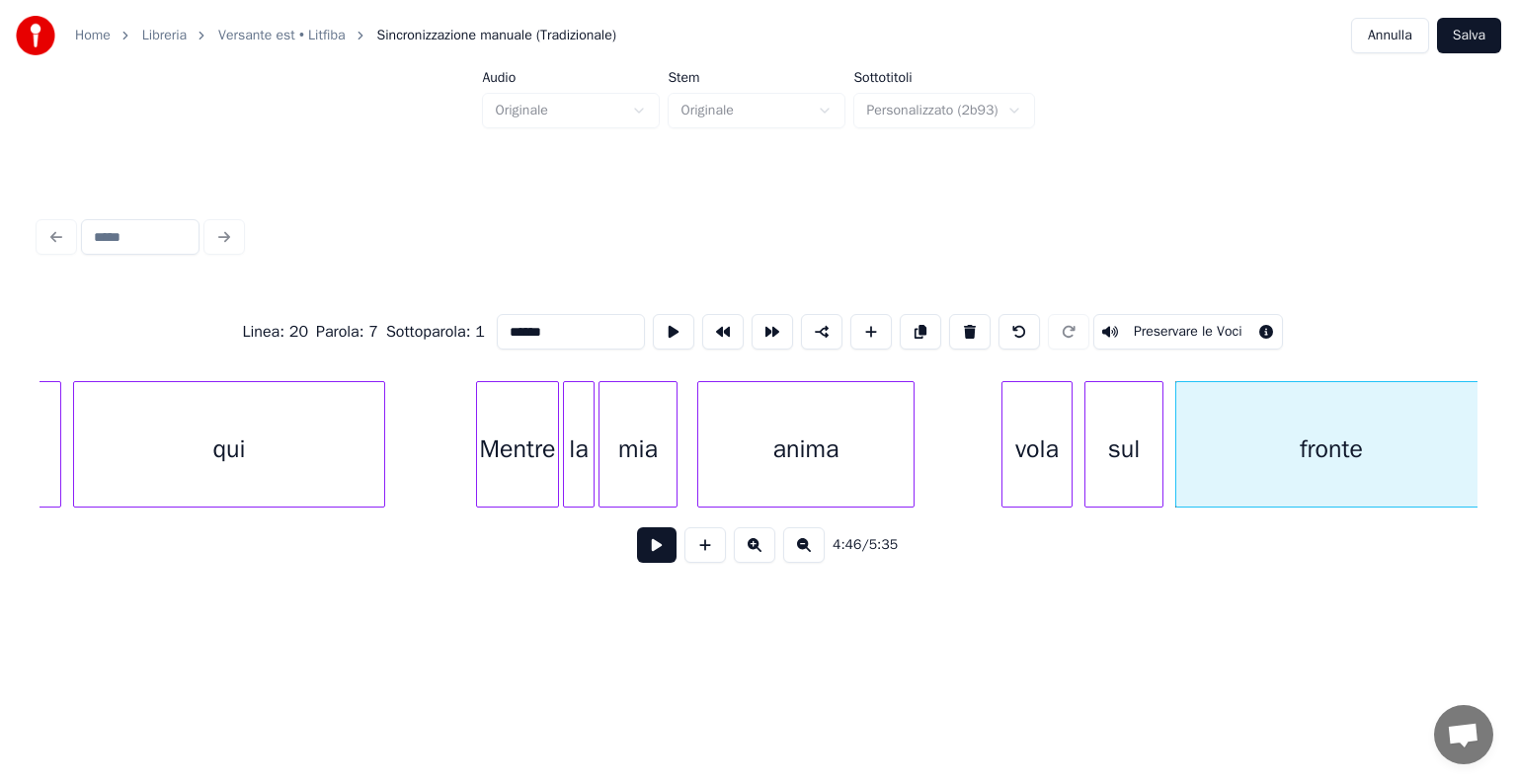 click on "Preservare le Voci" at bounding box center (1188, 332) 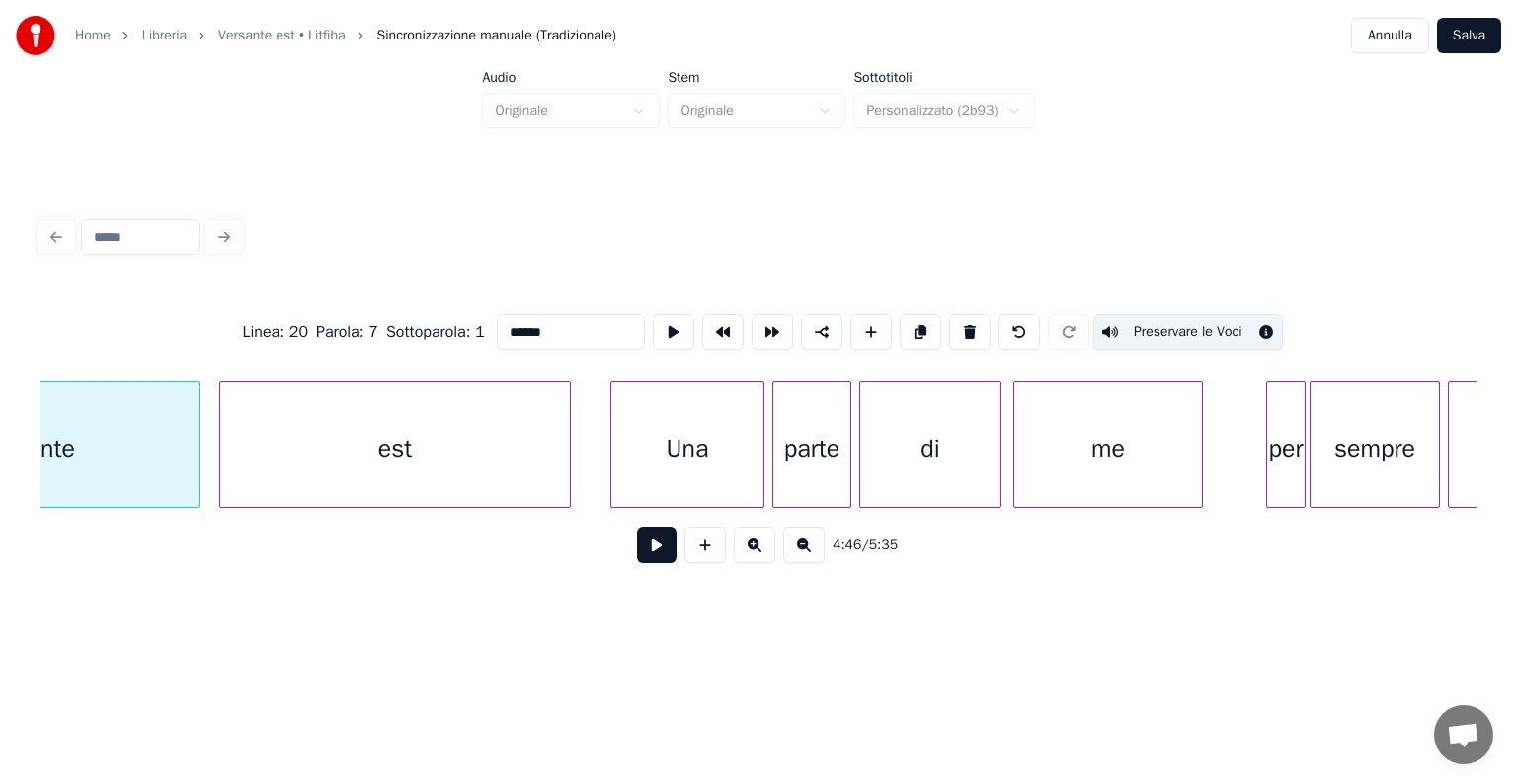 scroll, scrollTop: 0, scrollLeft: 56807, axis: horizontal 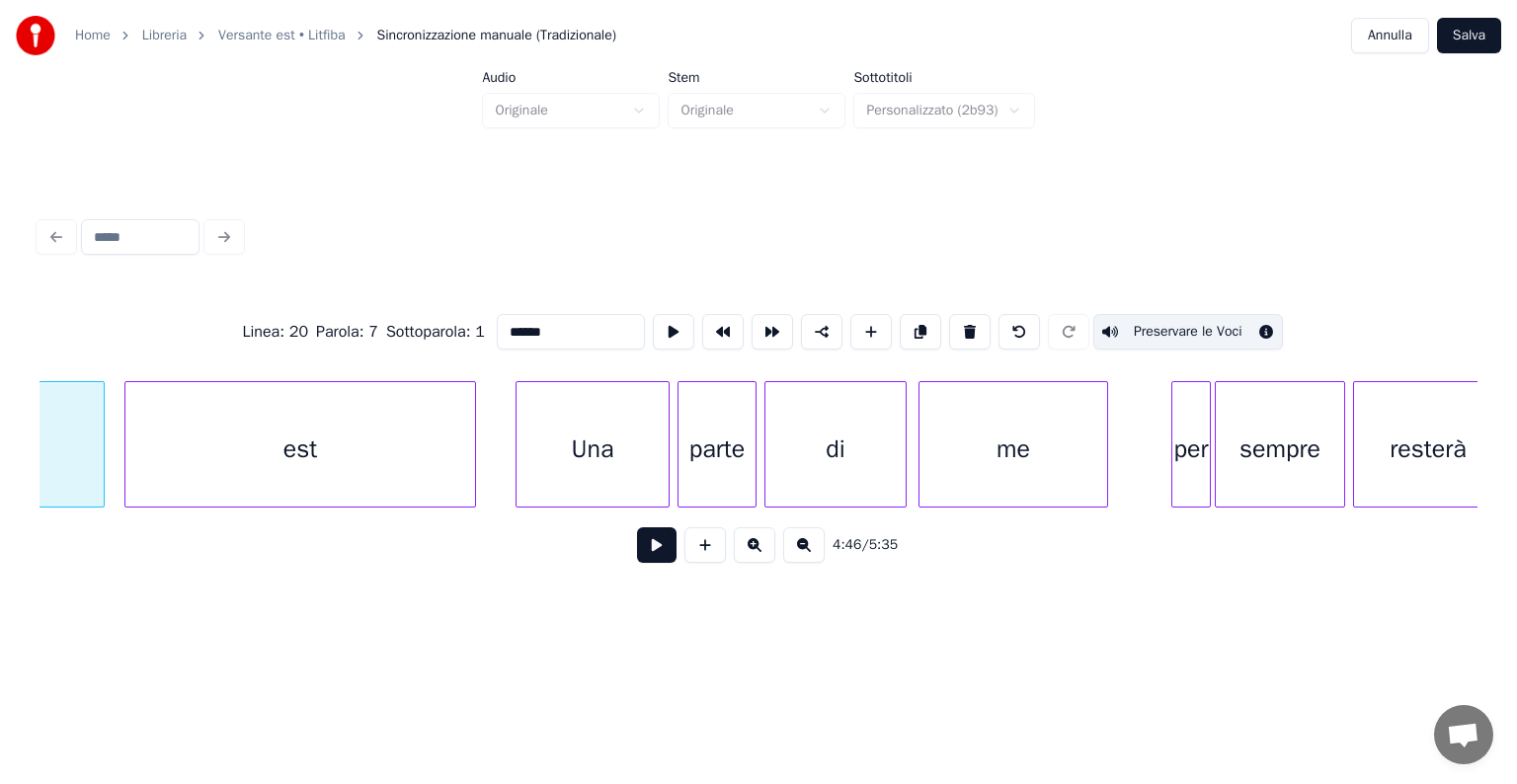 click on "est" at bounding box center (300, 449) 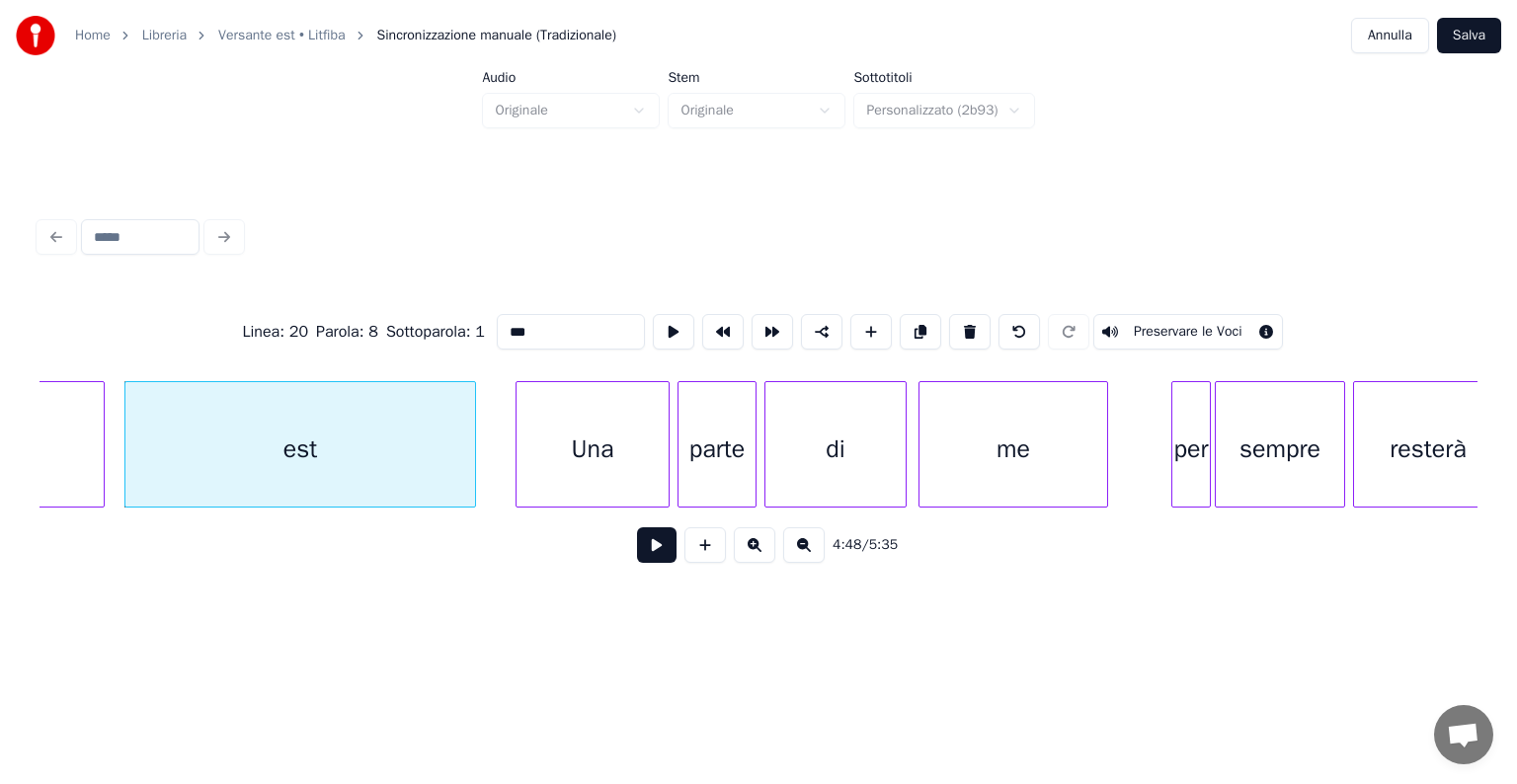 click on "Preservare le Voci" at bounding box center (1188, 332) 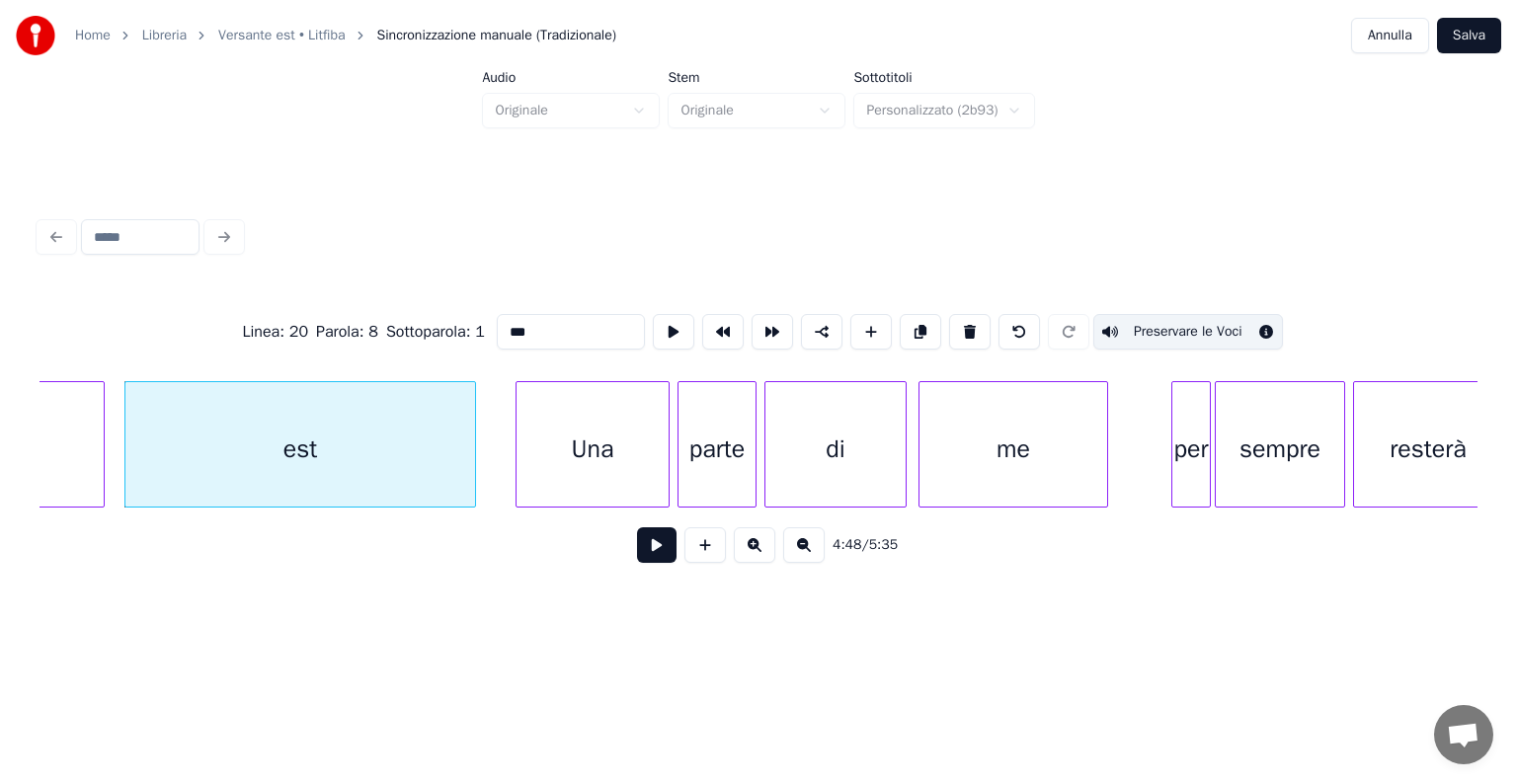 click on "Una" at bounding box center [593, 449] 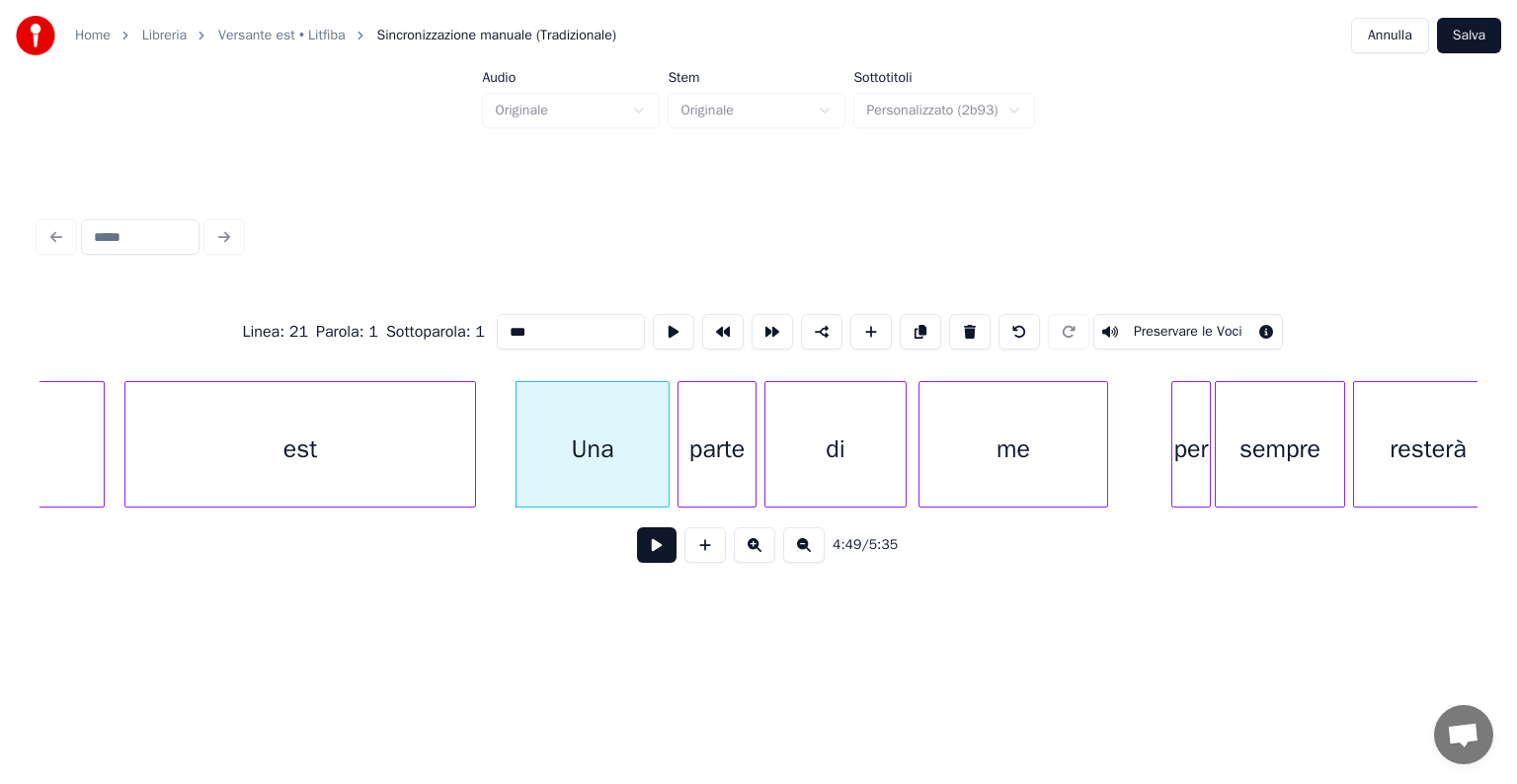 click at bounding box center [657, 545] 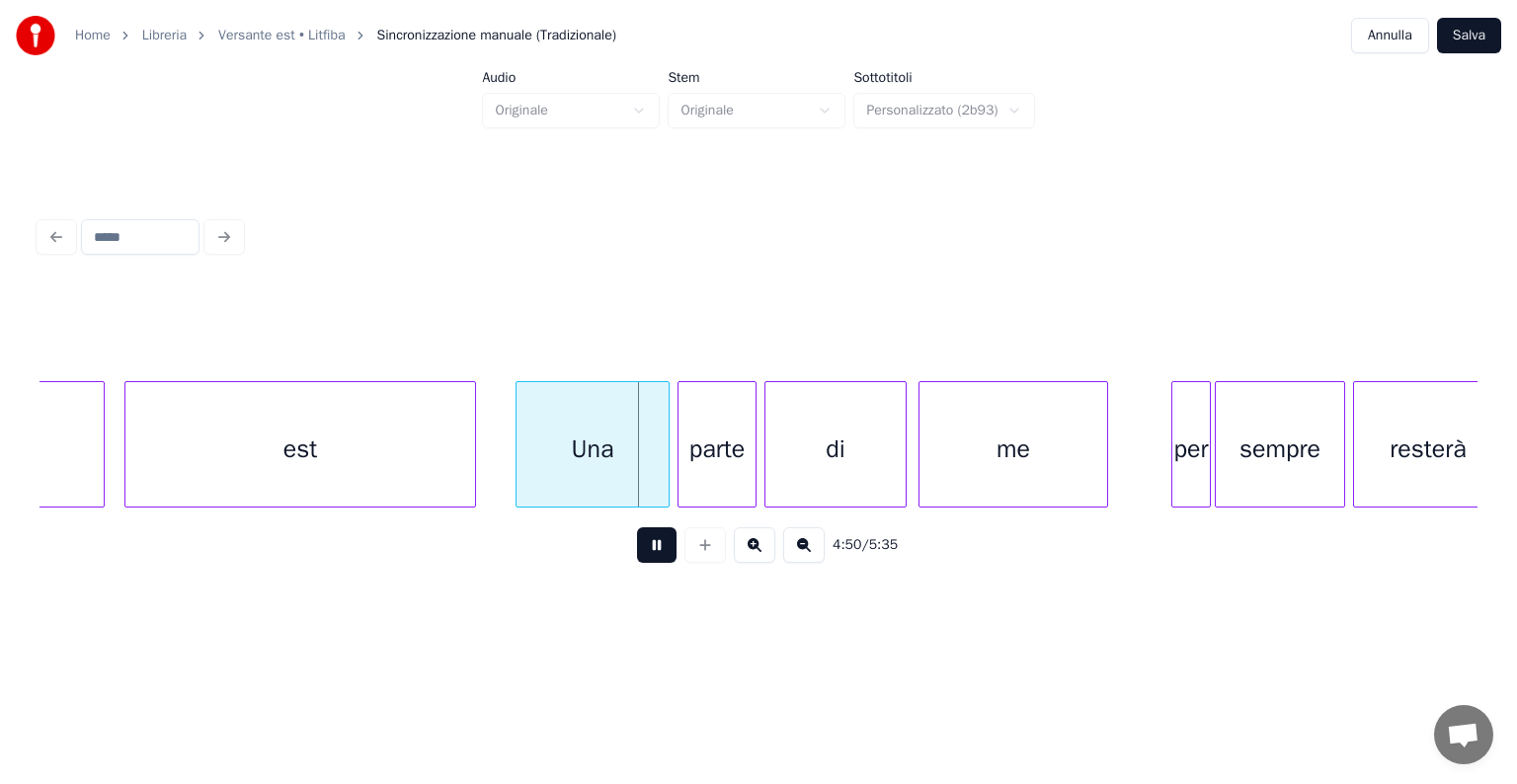click at bounding box center (657, 545) 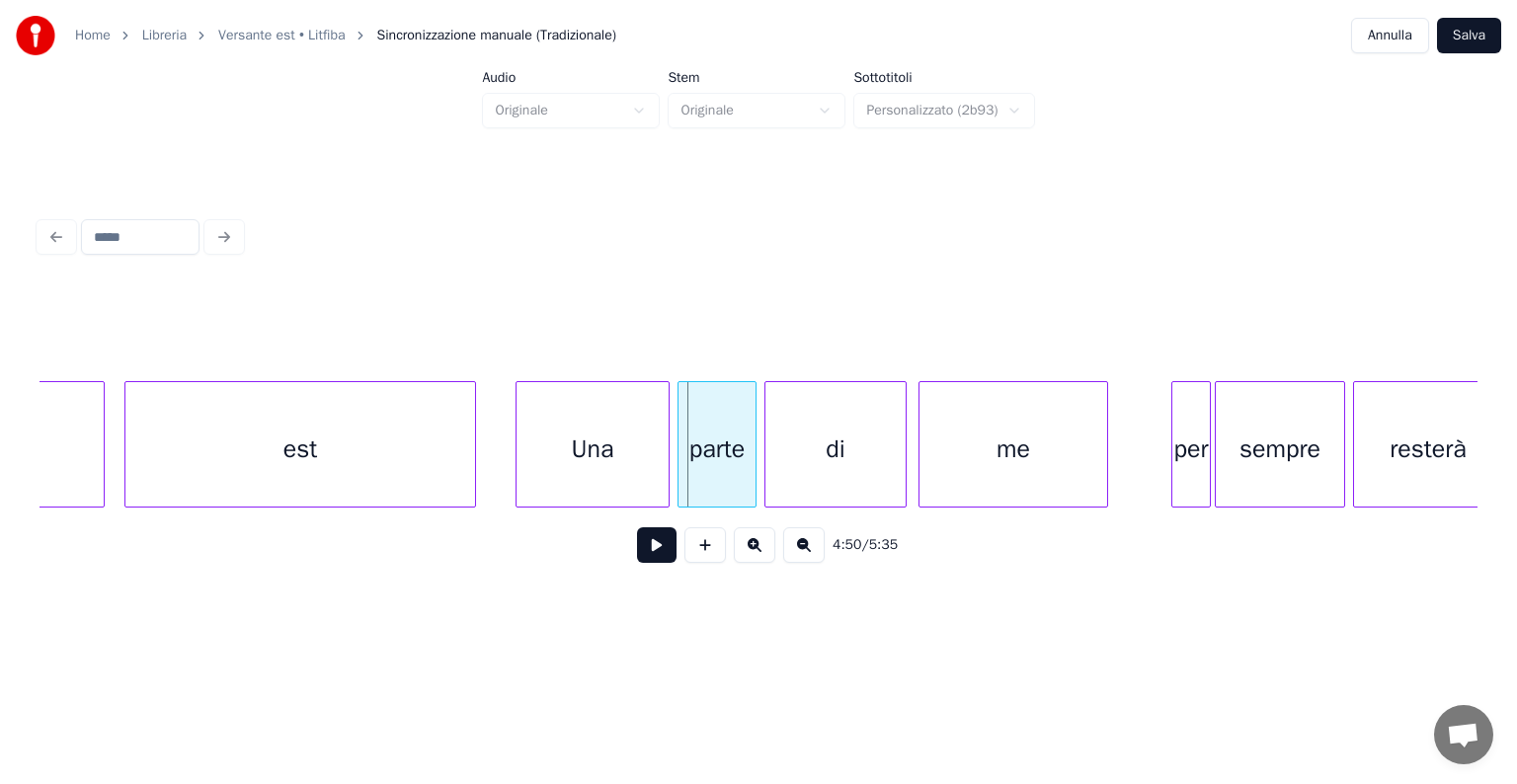 click on "Una" at bounding box center [593, 449] 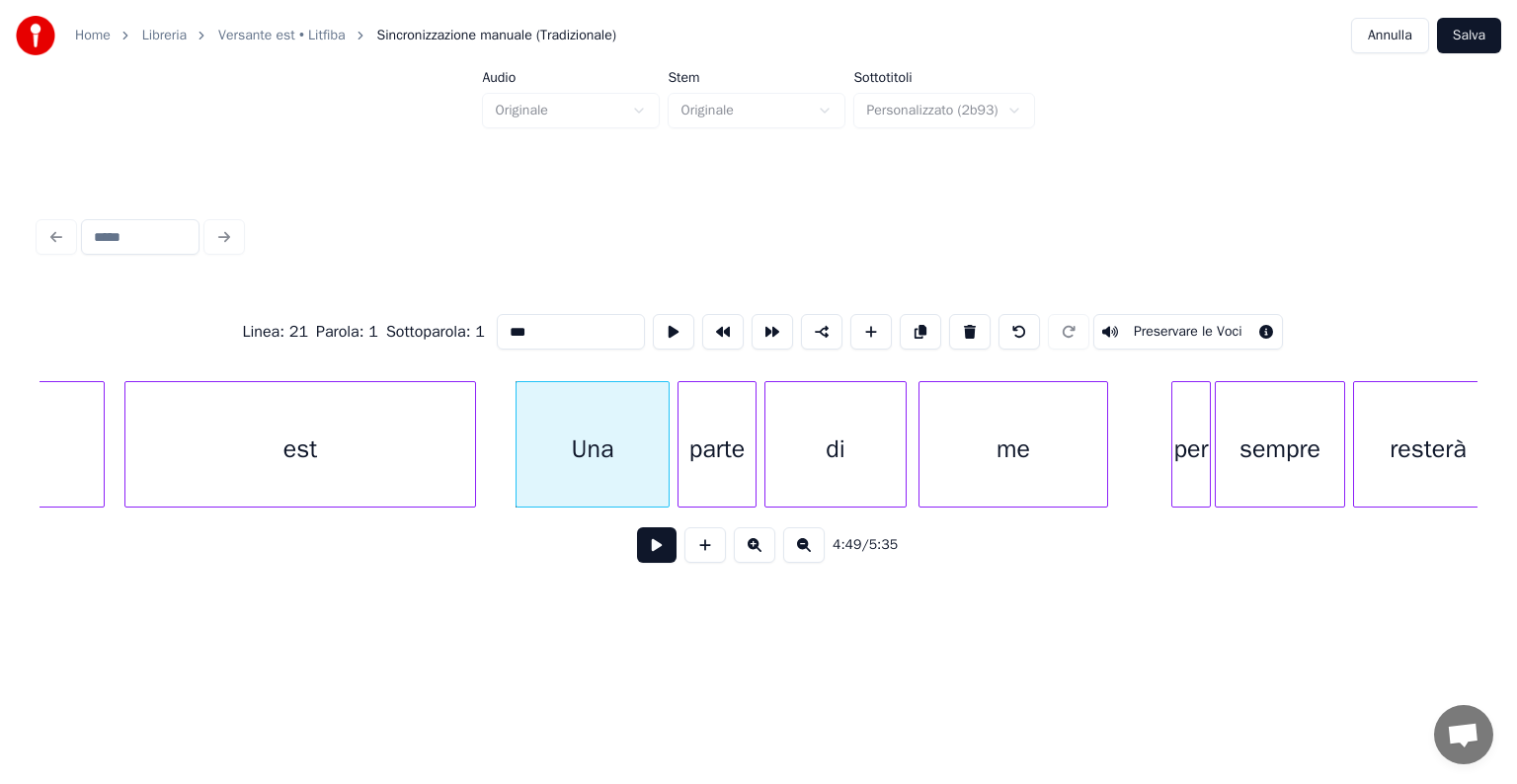 click on "Preservare le Voci" at bounding box center [1188, 332] 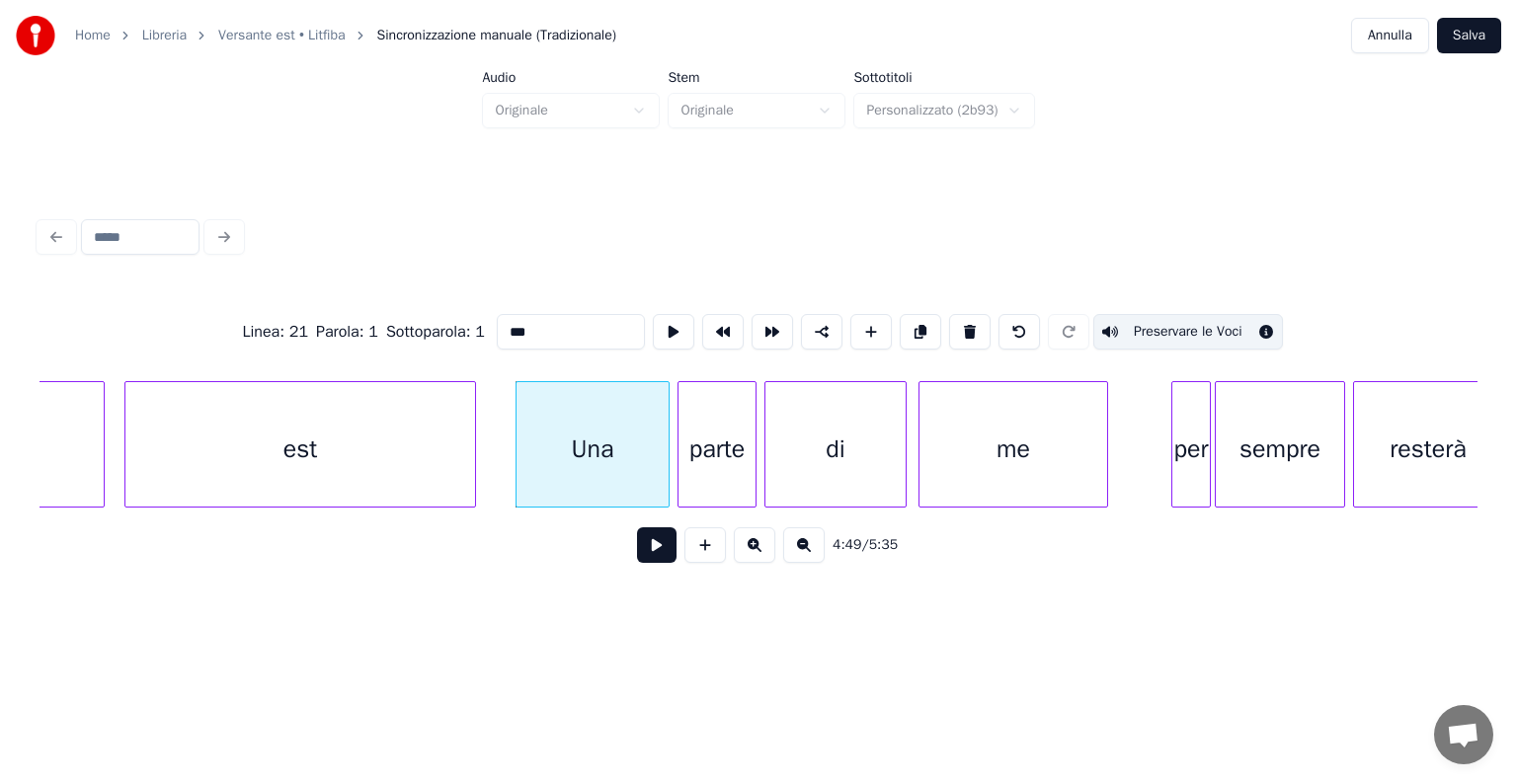 click on "parte" at bounding box center [717, 449] 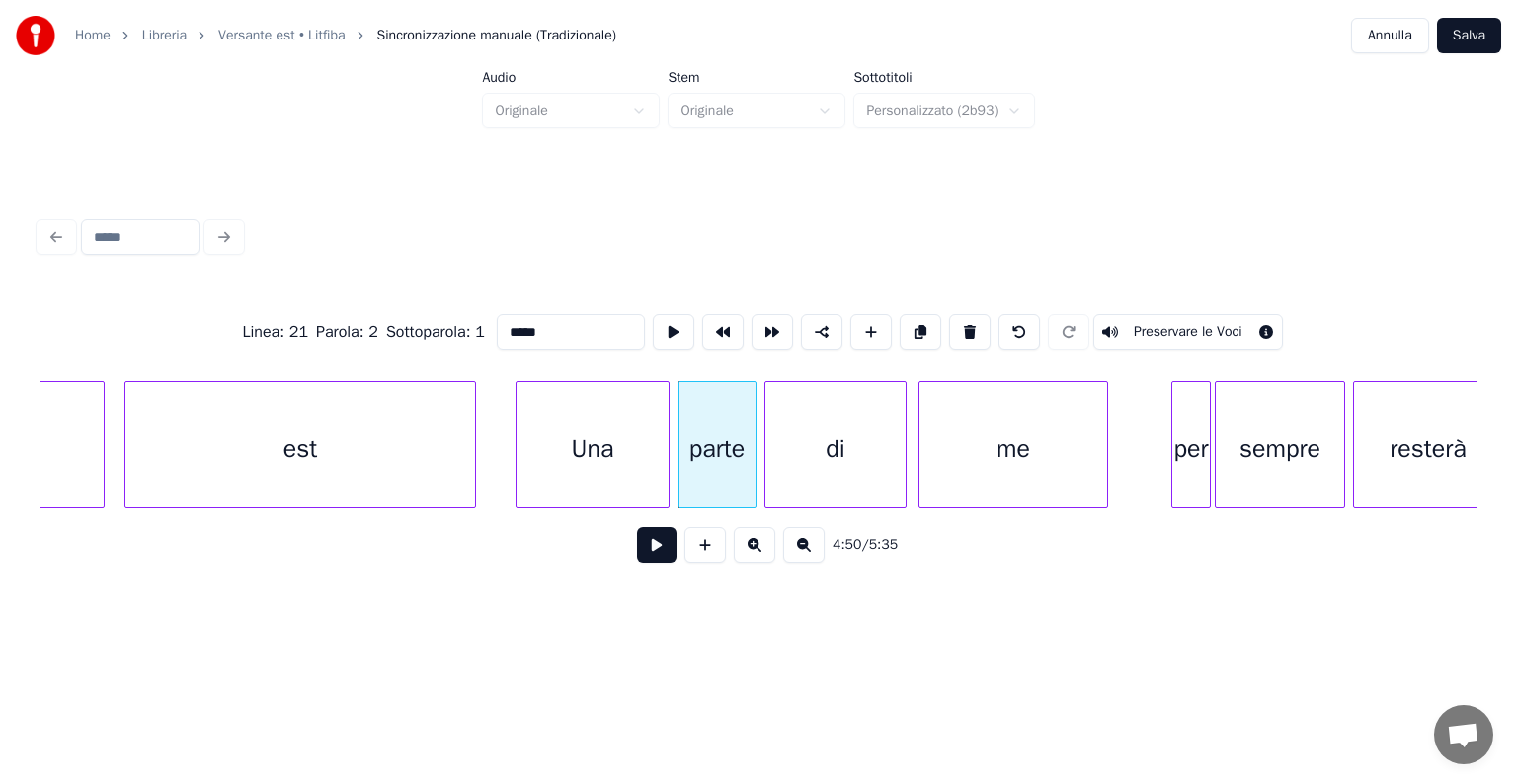 click on "Preservare le Voci" at bounding box center [1188, 332] 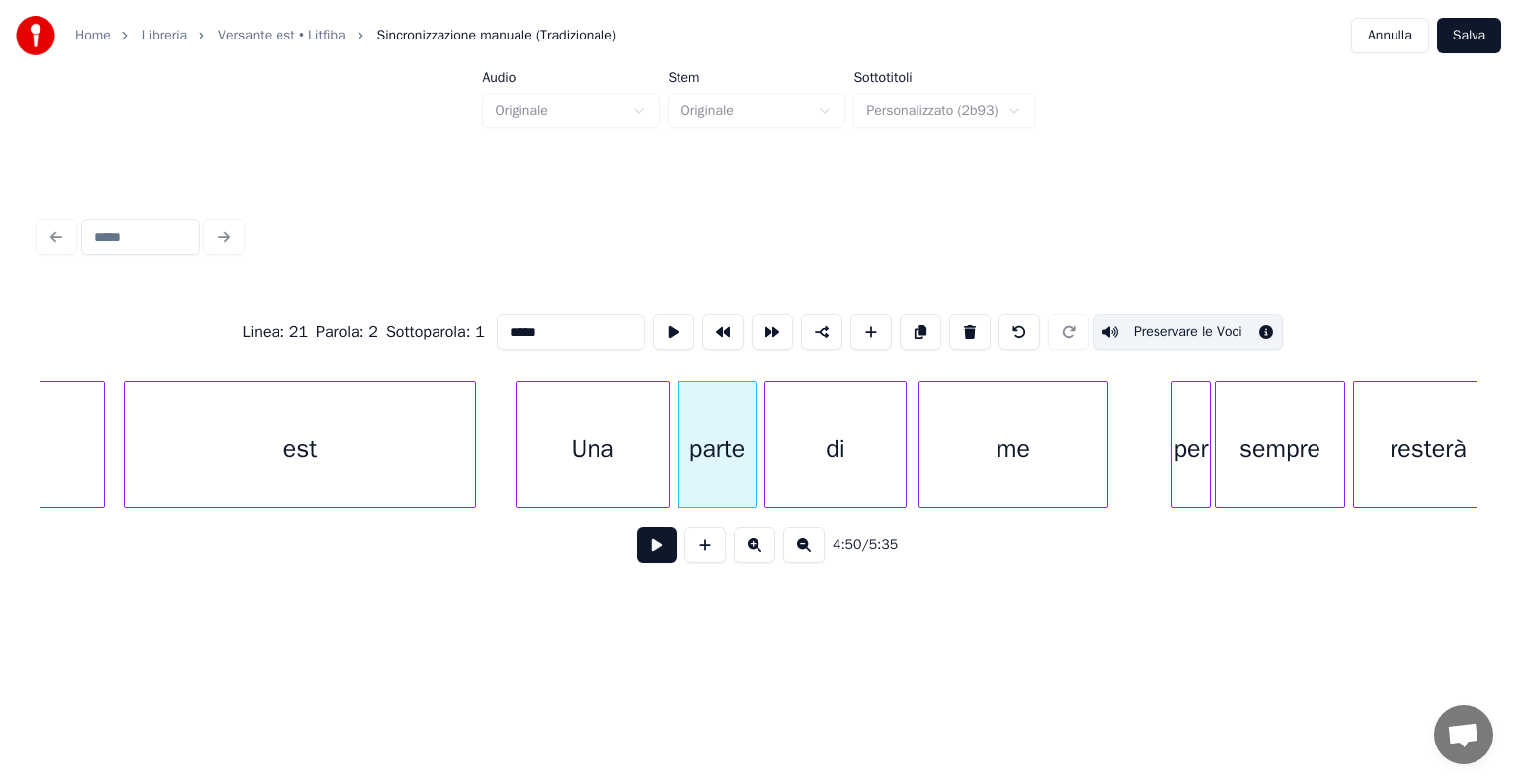 click on "di" at bounding box center [836, 449] 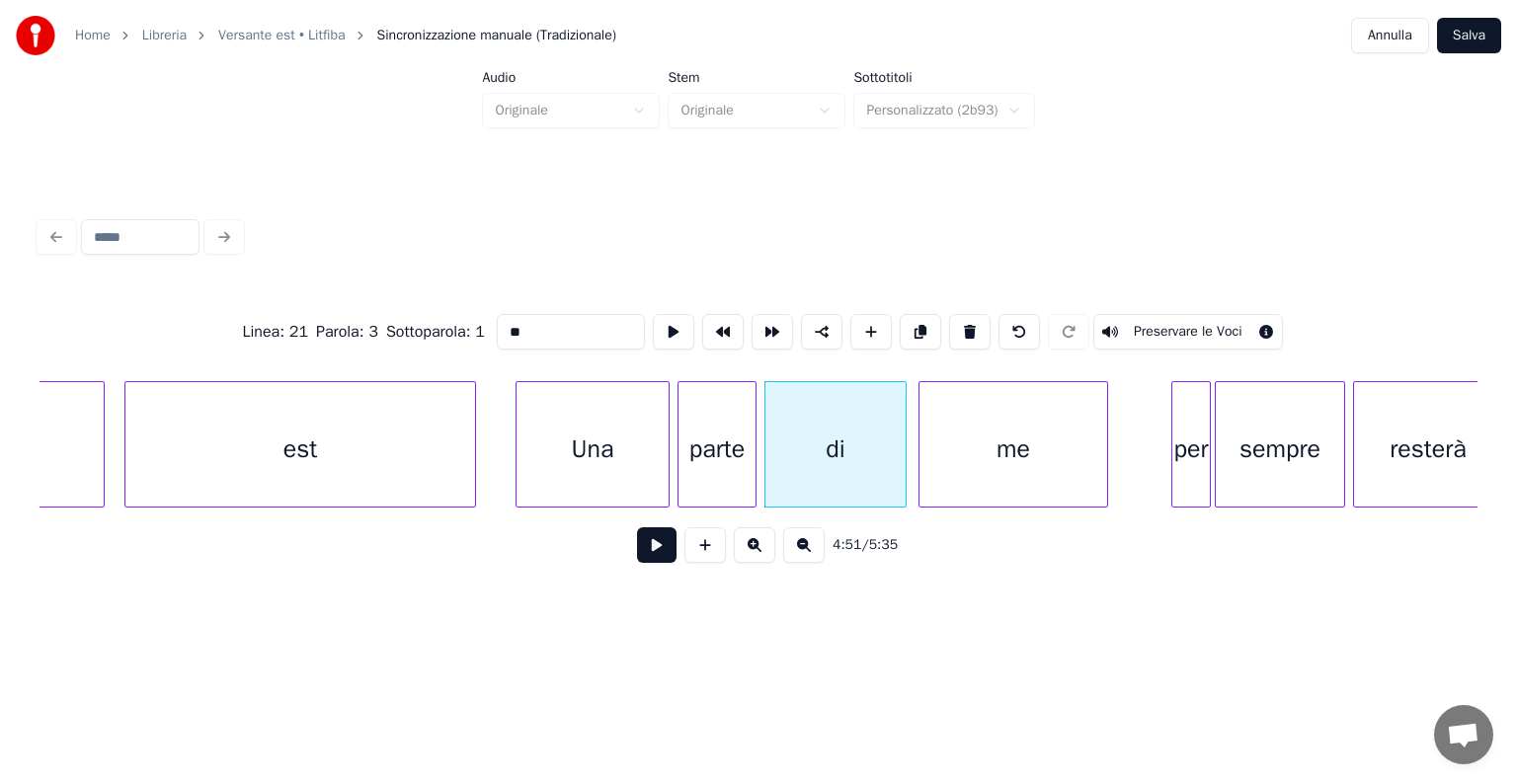 click on "Preservare le Voci" at bounding box center (1188, 332) 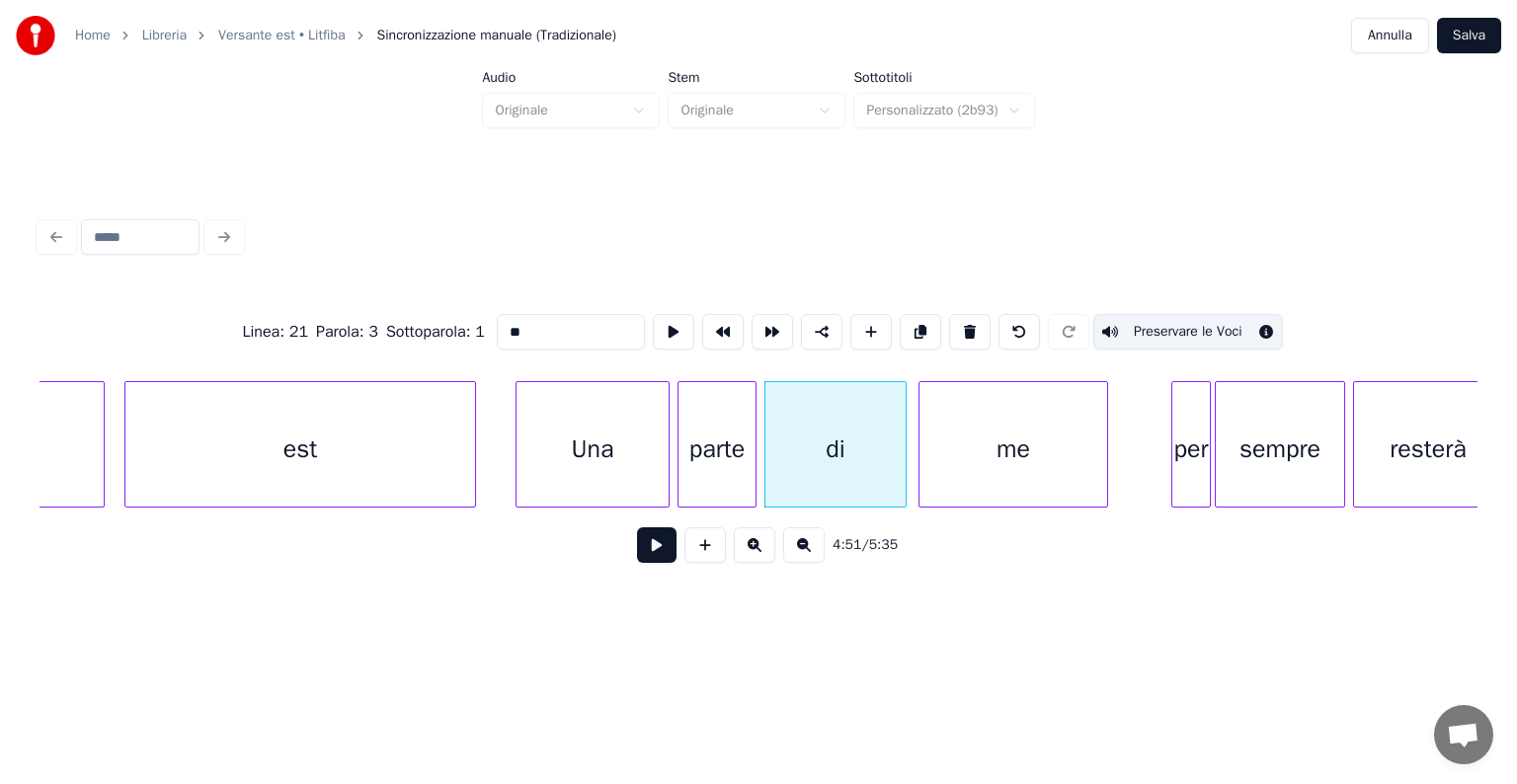 click on "me" at bounding box center [1013, 449] 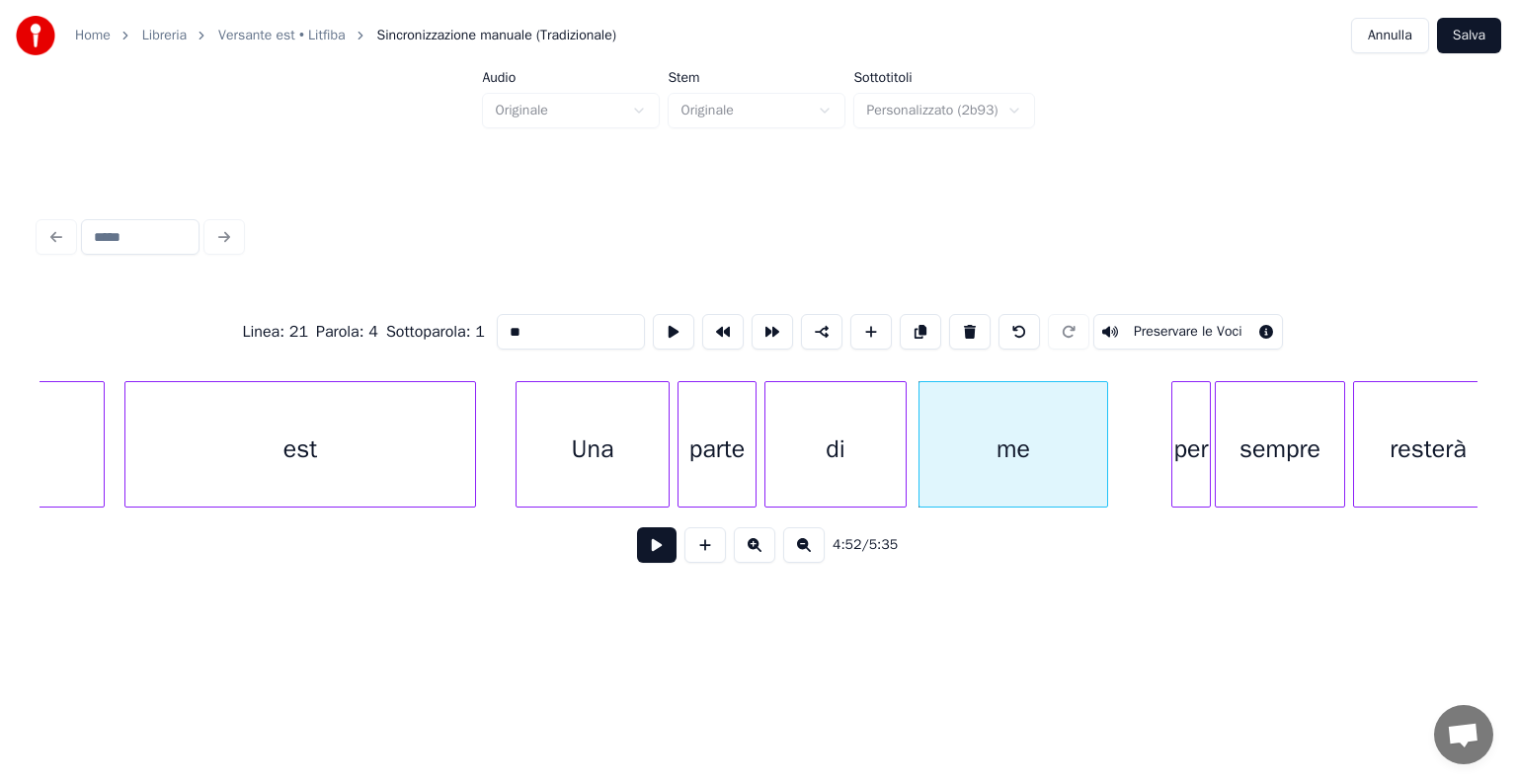 click on "Preservare le Voci" at bounding box center (1188, 332) 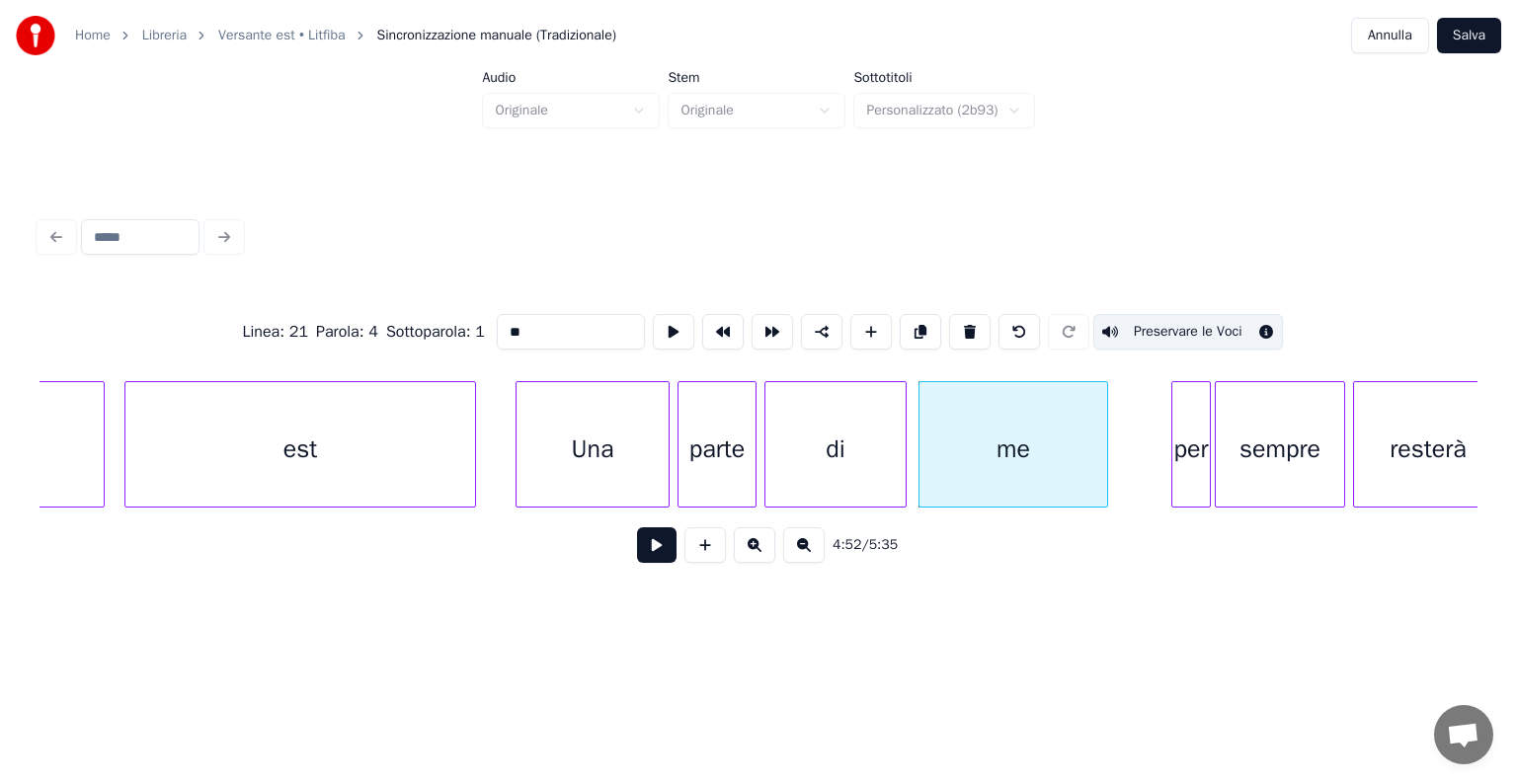 click on "per" at bounding box center (1191, 449) 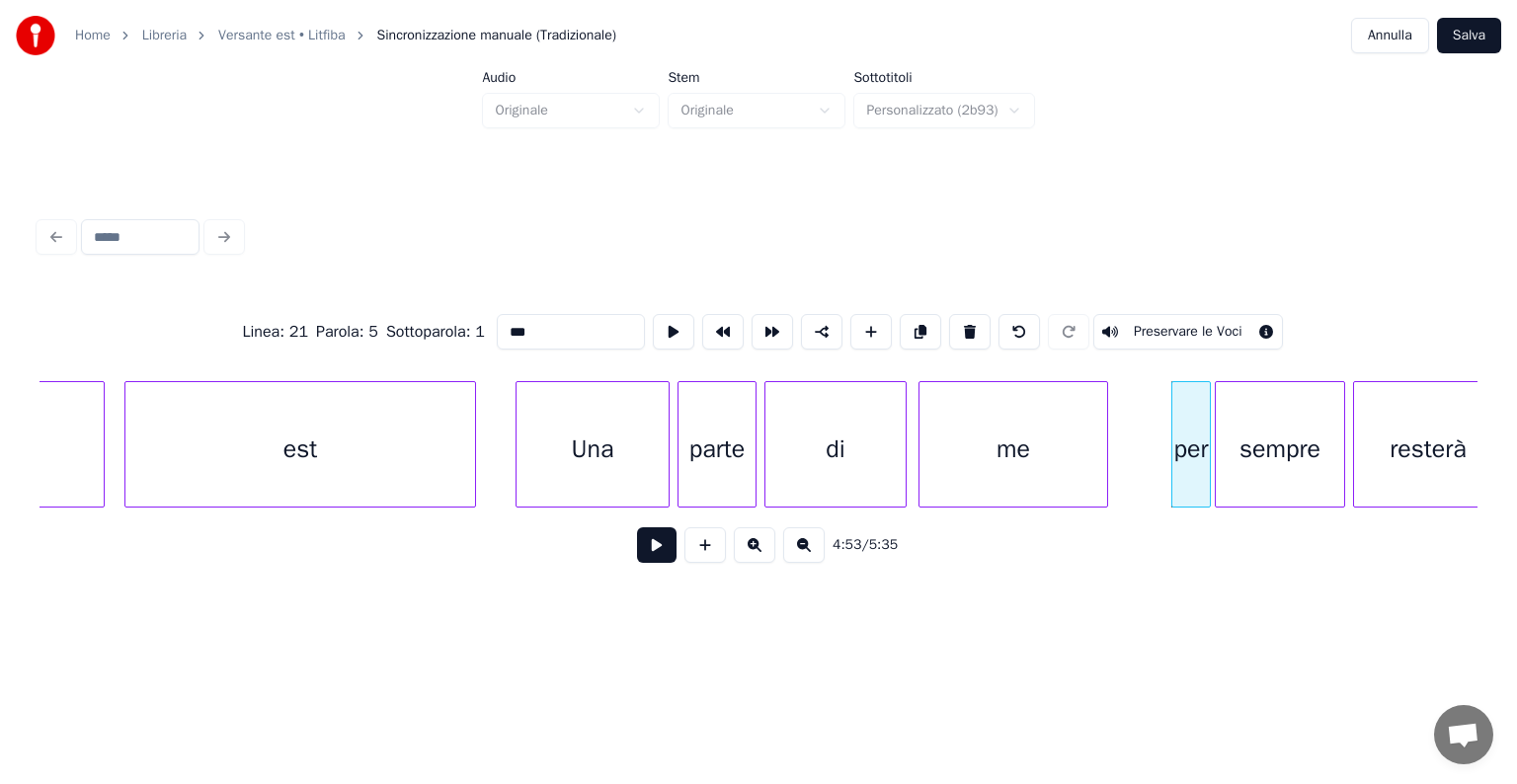 click on "Preservare le Voci" at bounding box center [1188, 332] 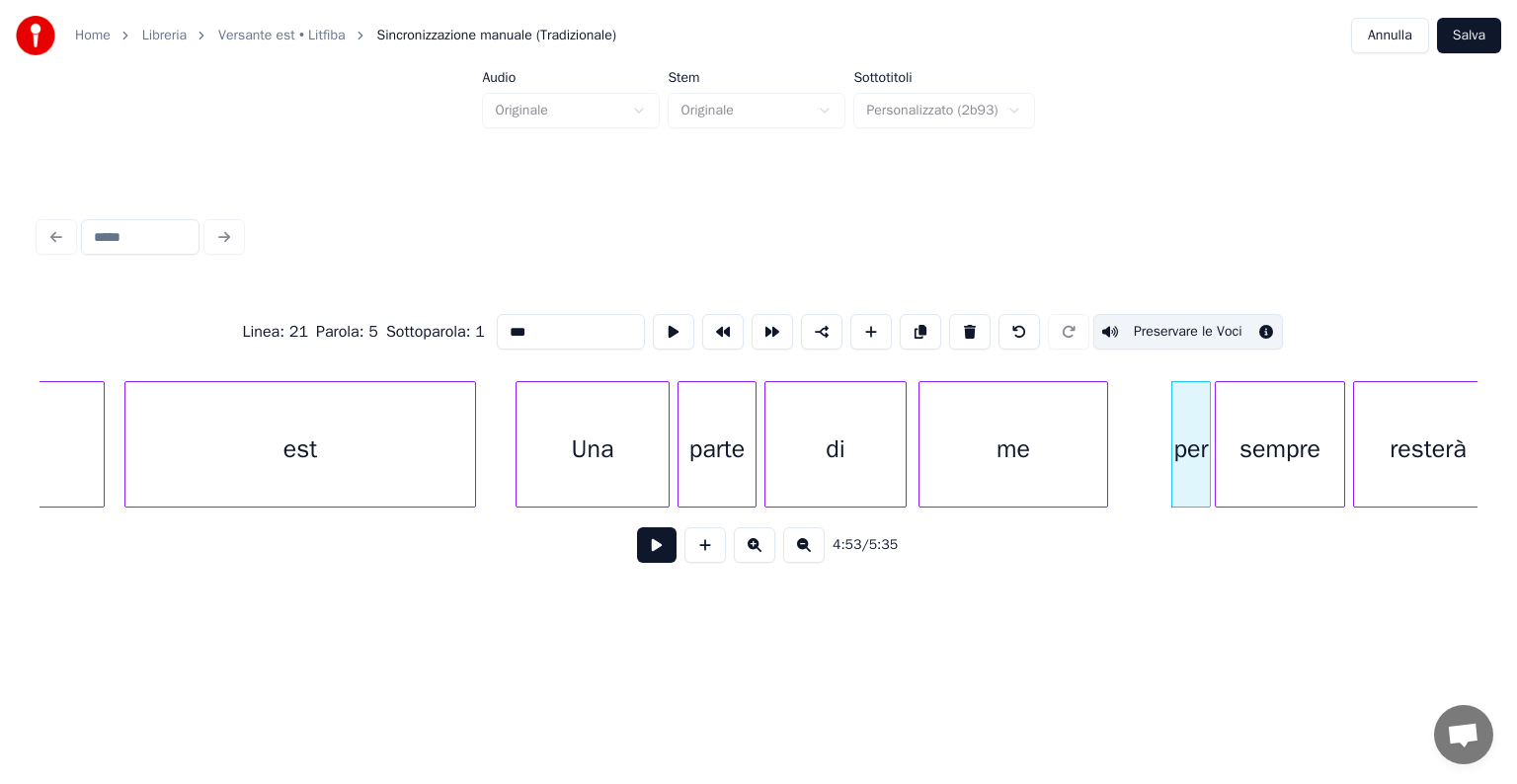 click on "sempre" at bounding box center [1280, 449] 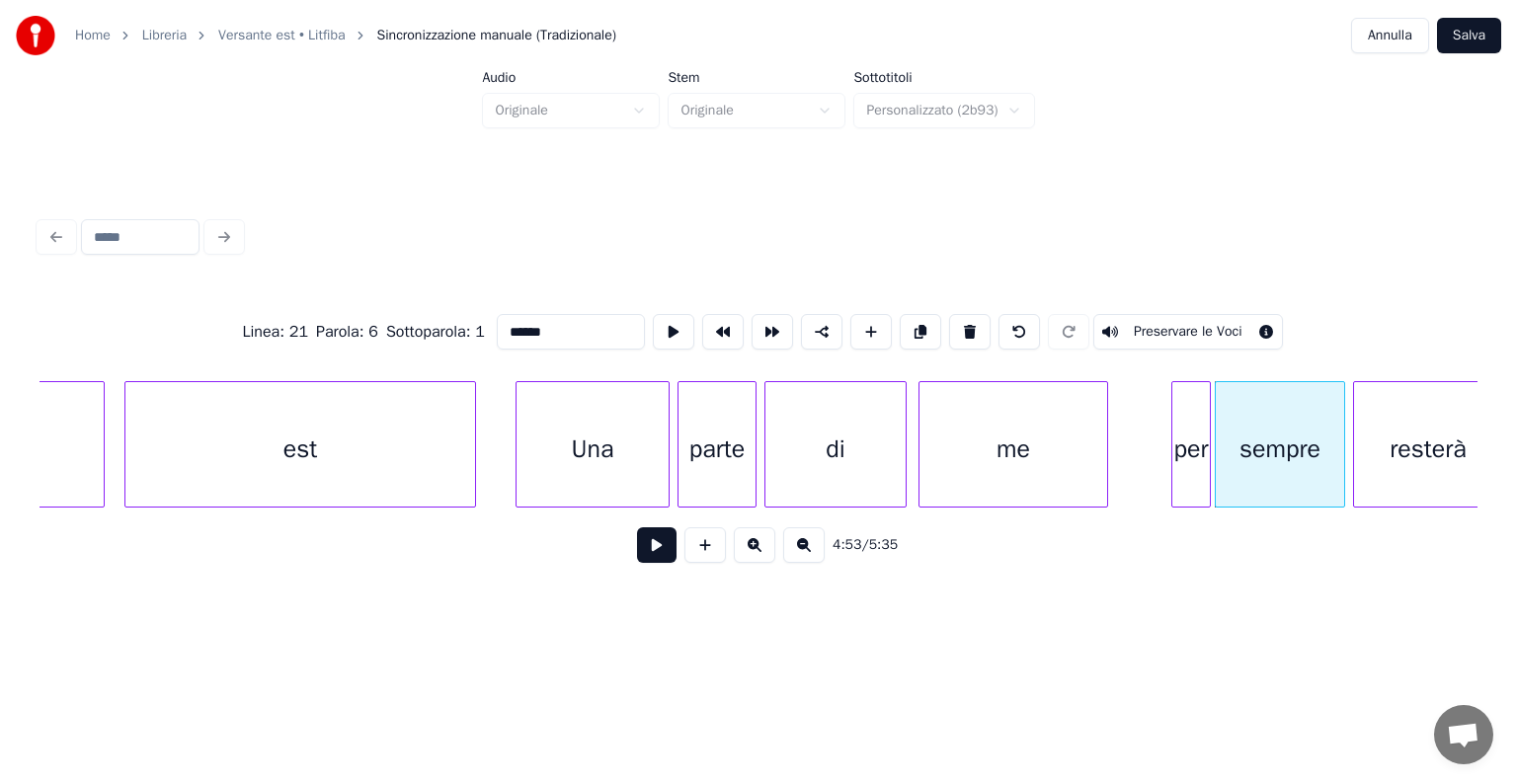 click on "Preservare le Voci" at bounding box center (1188, 332) 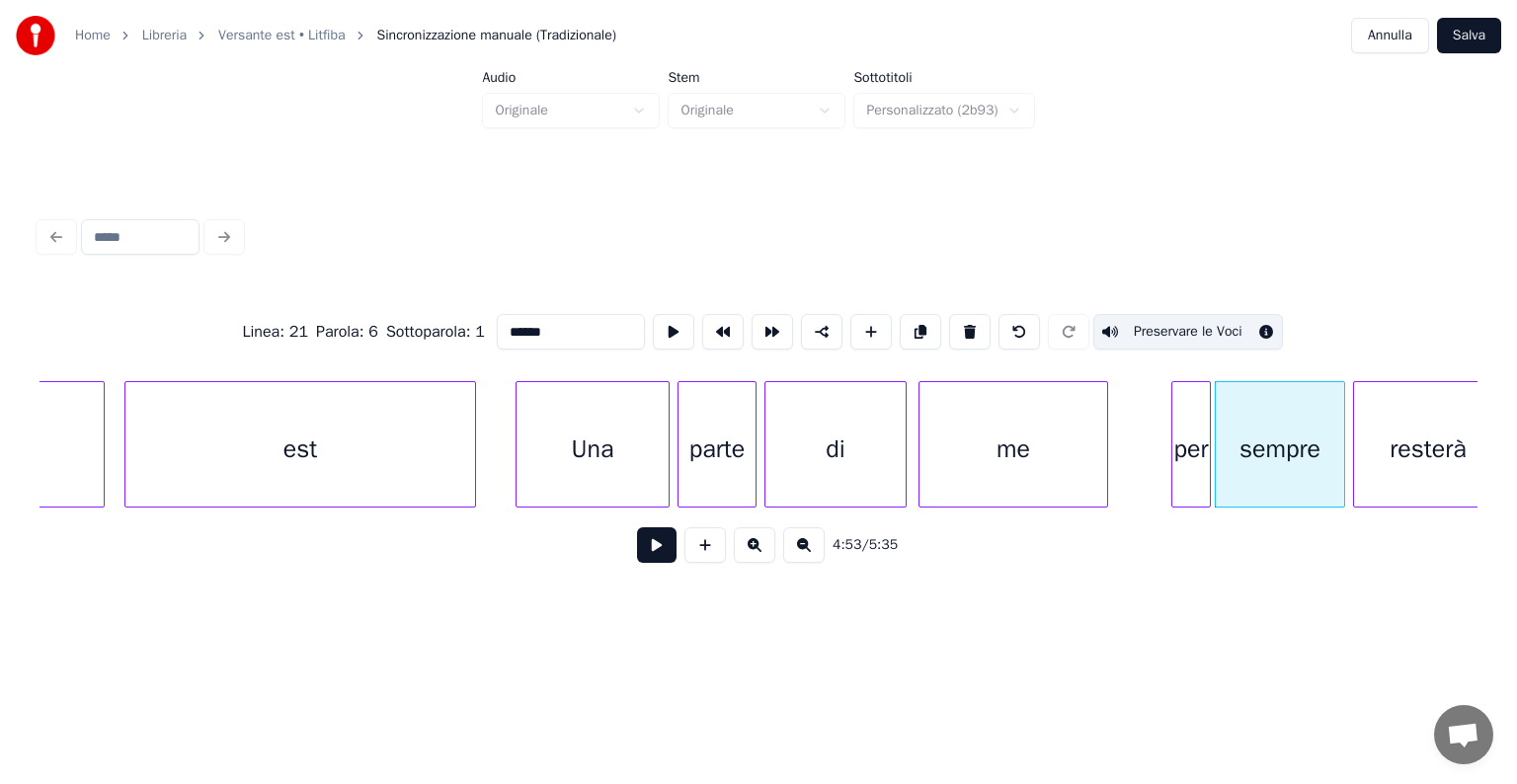 click on "resterà" at bounding box center (1428, 449) 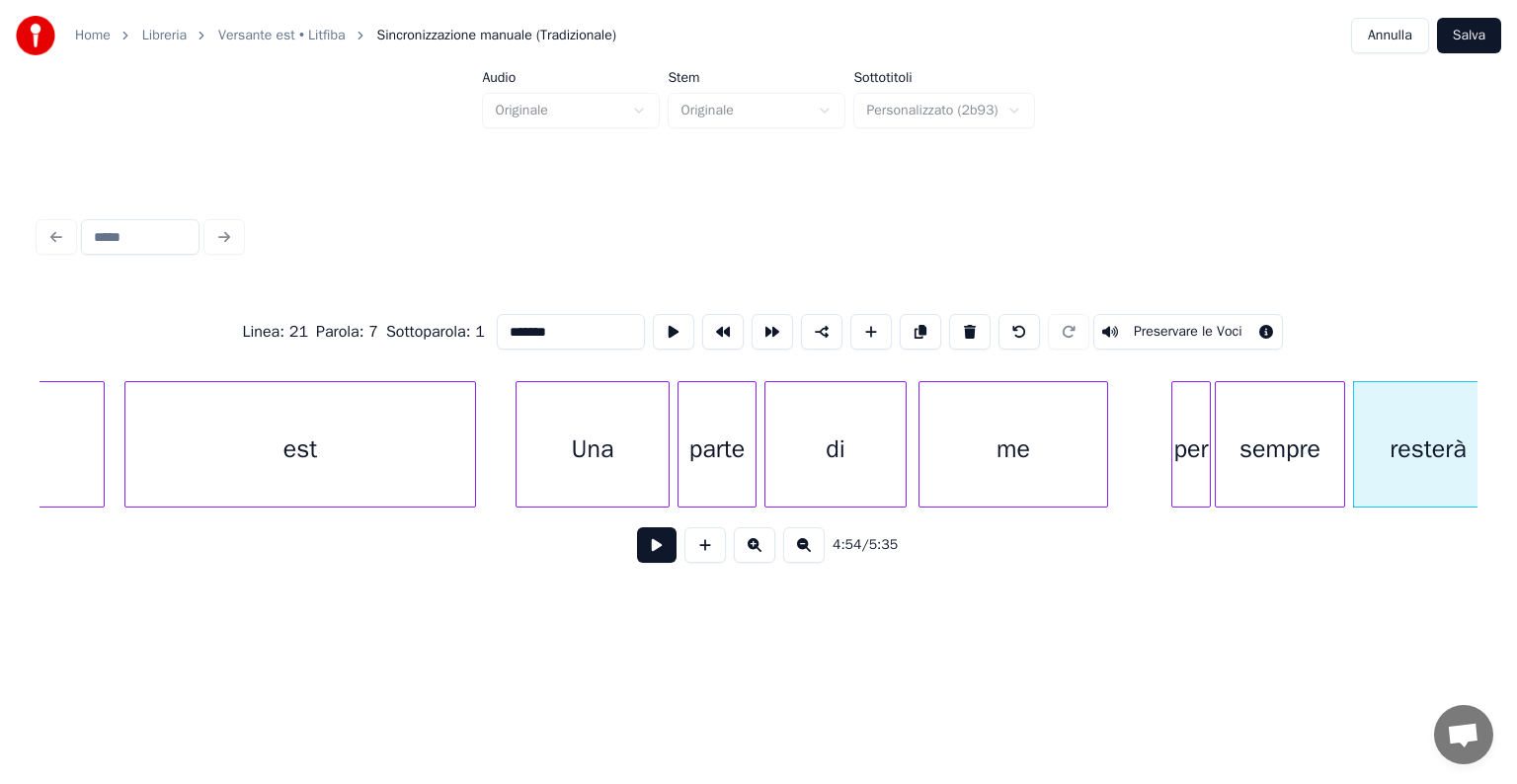 click on "Preservare le Voci" at bounding box center [1188, 332] 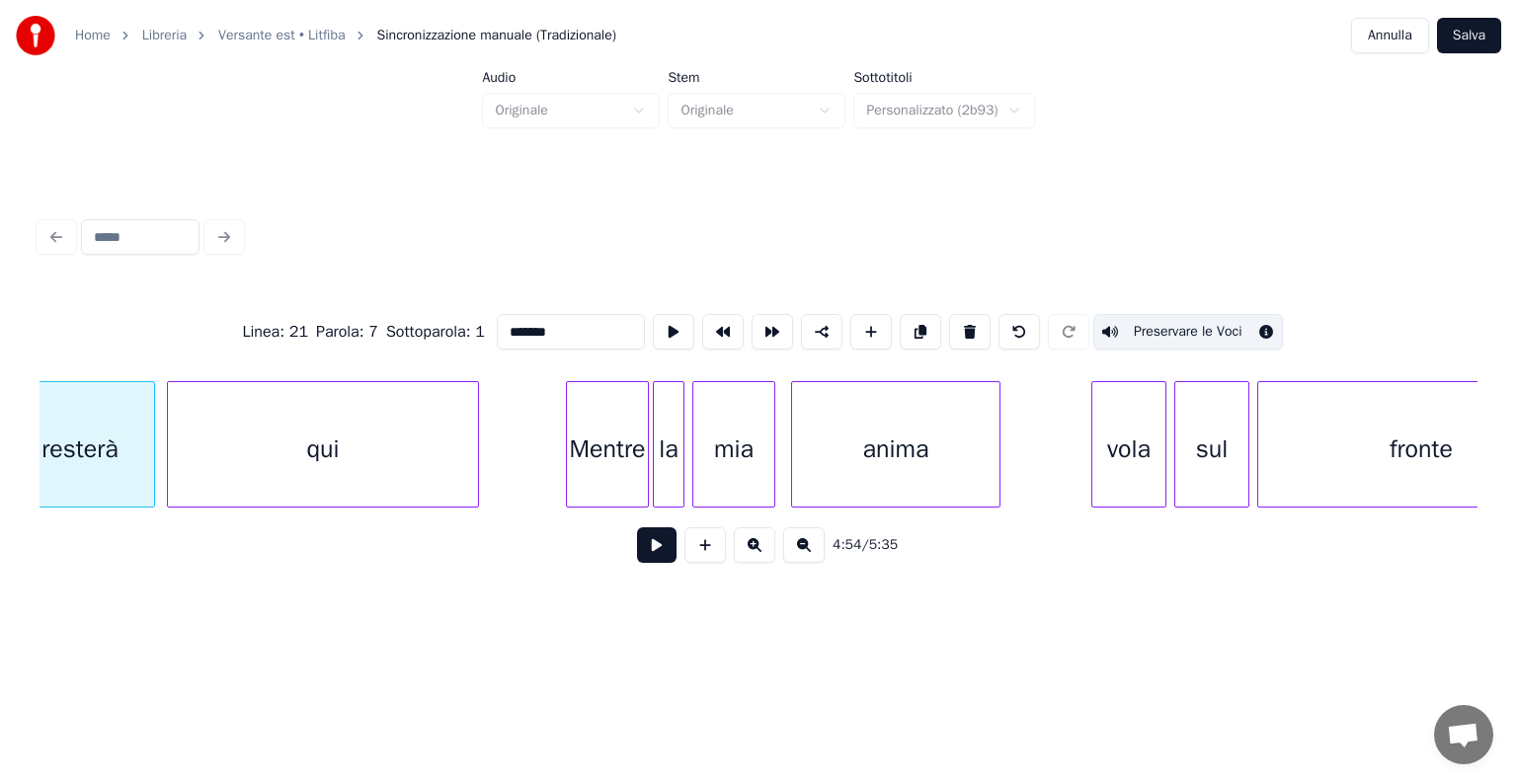 scroll, scrollTop: 0, scrollLeft: 58189, axis: horizontal 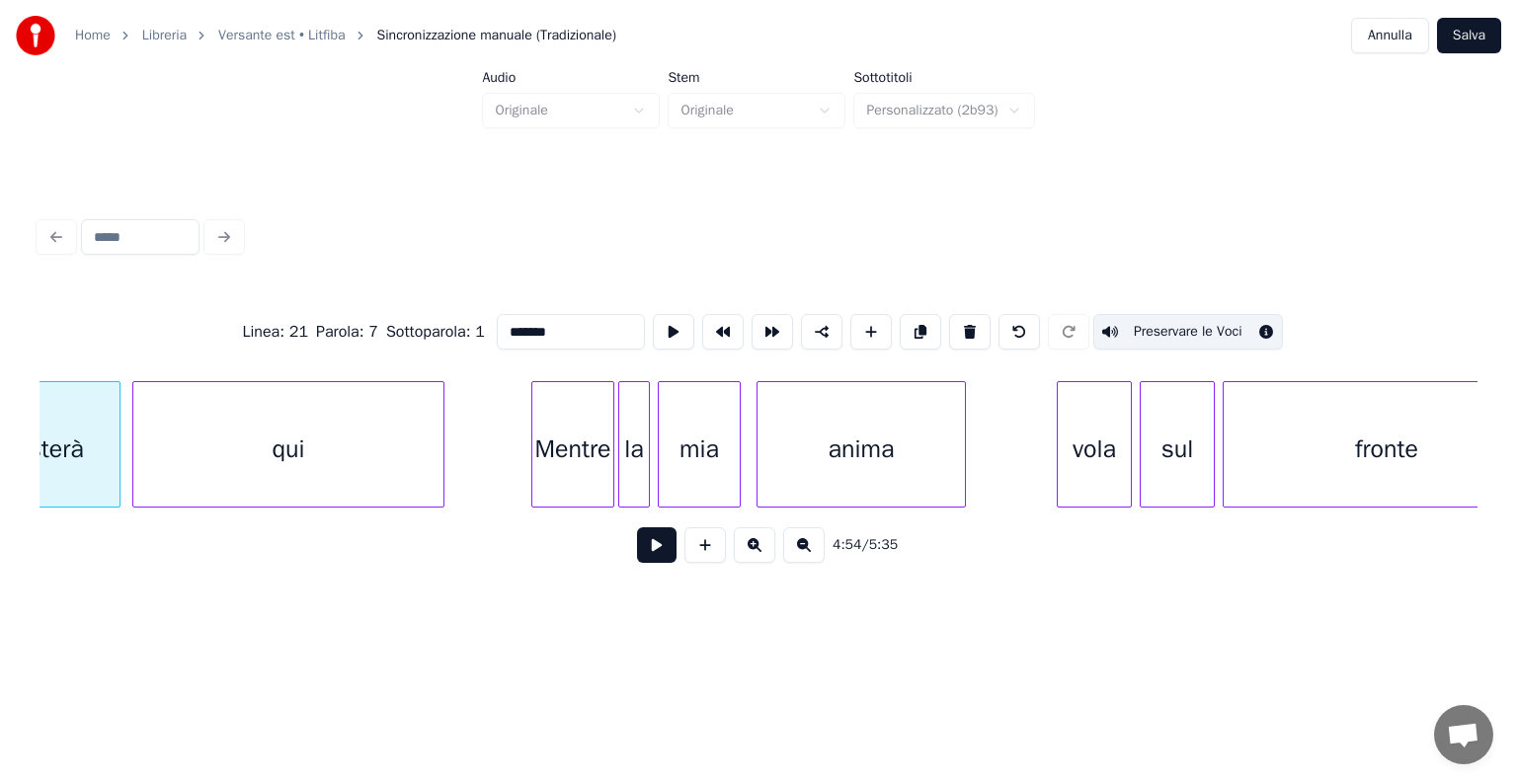 click on "qui" at bounding box center [288, 449] 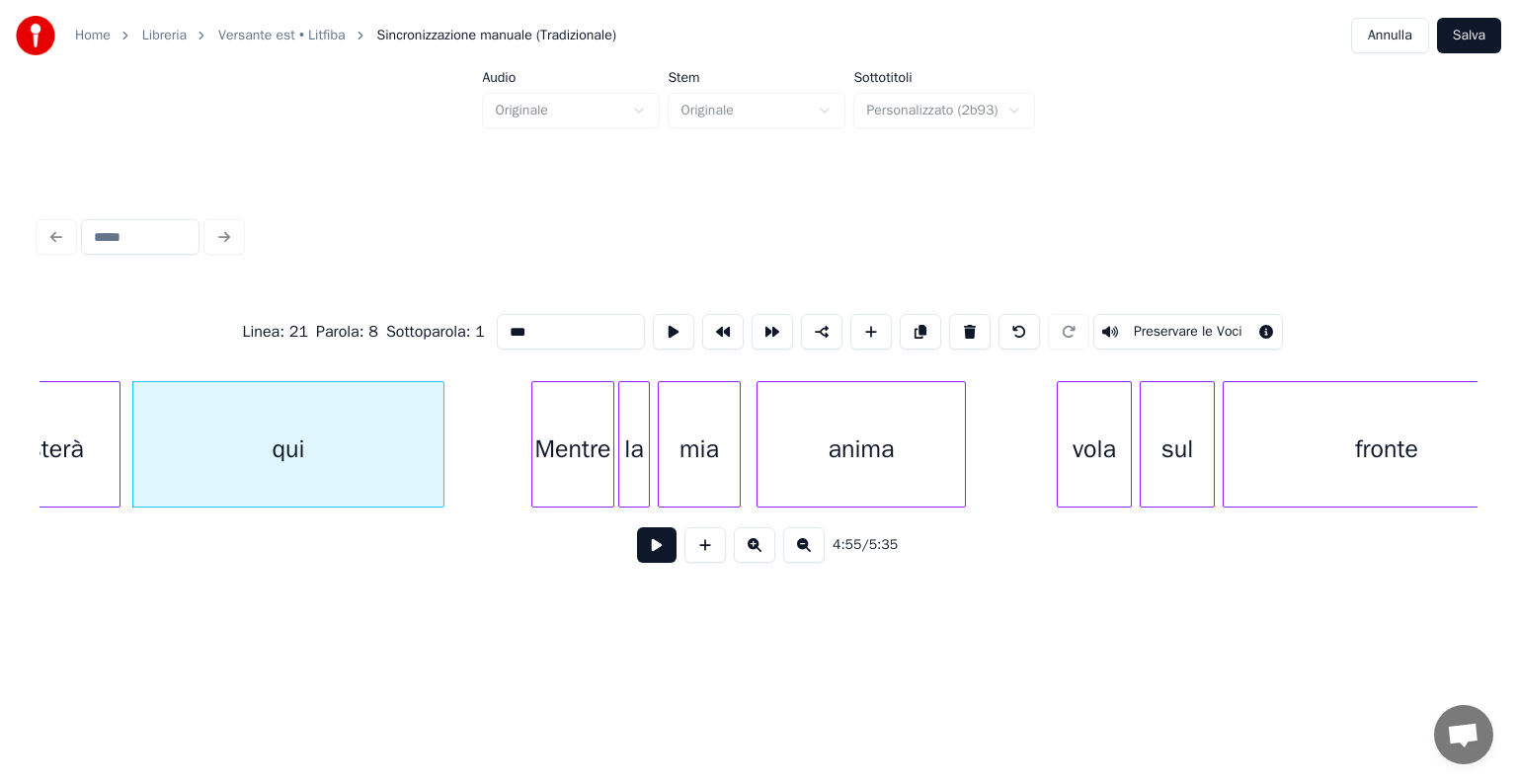 click on "Preservare le Voci" at bounding box center (1188, 332) 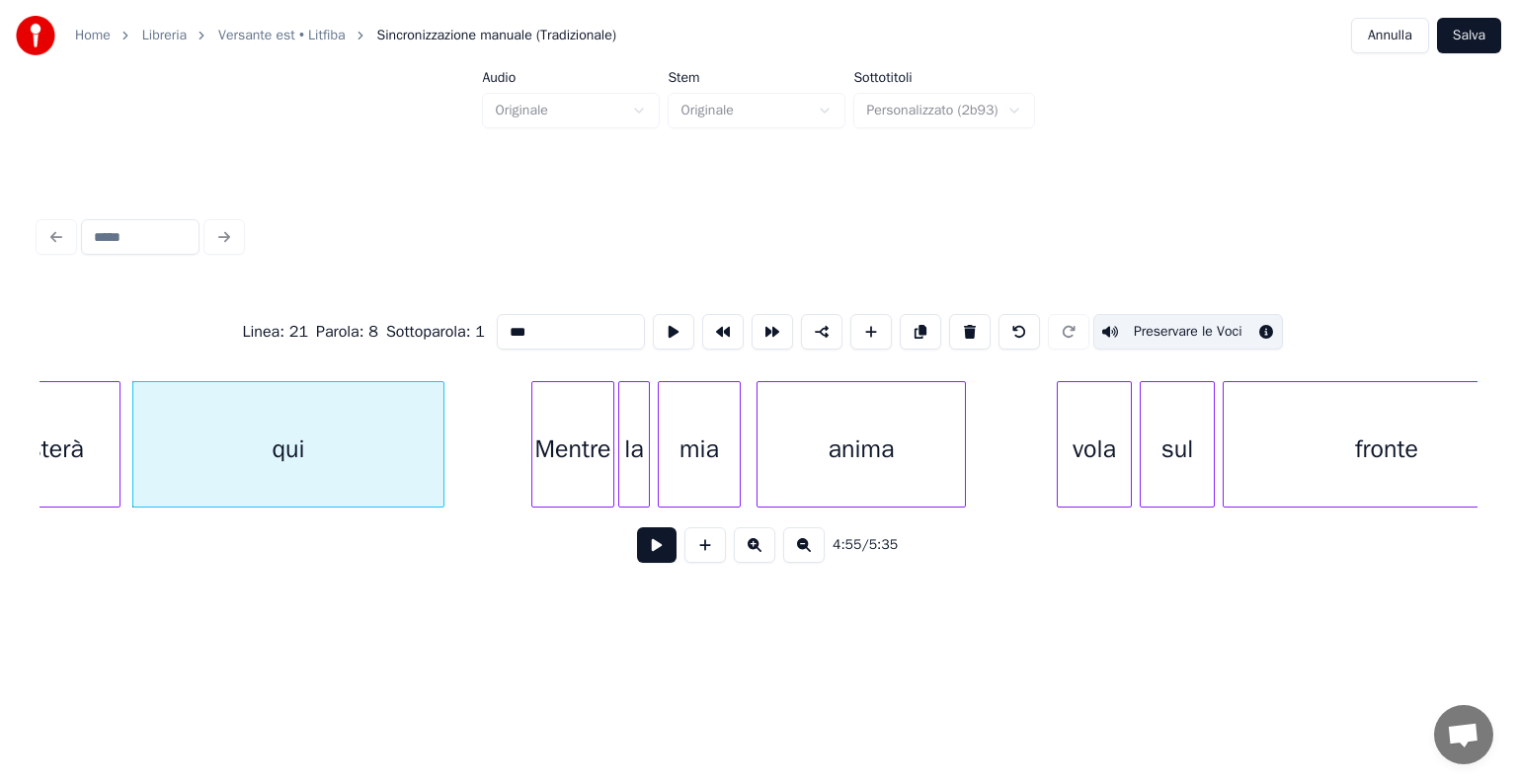 click on "Mentre" at bounding box center (573, 449) 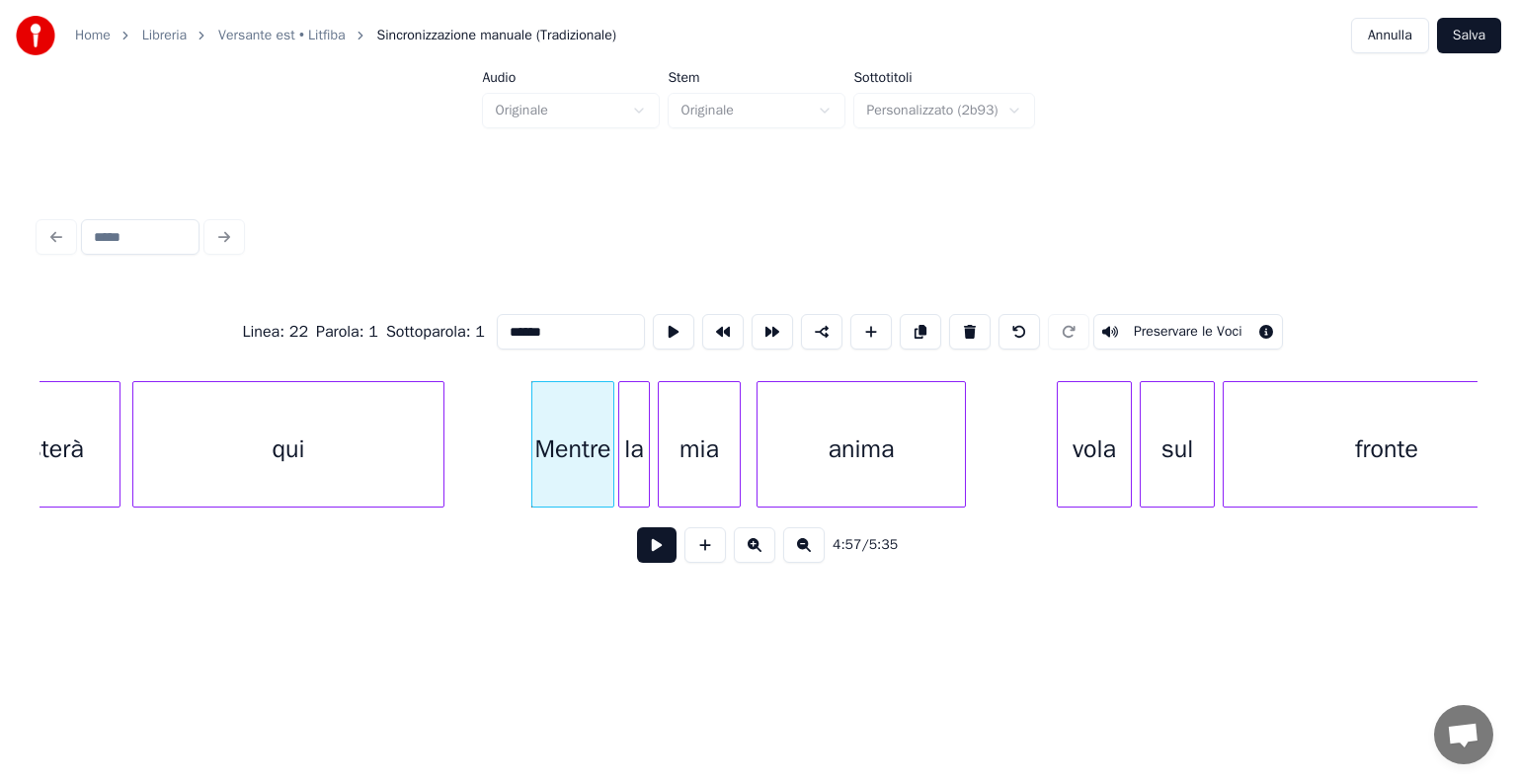 click on "Preservare le Voci" at bounding box center (1188, 332) 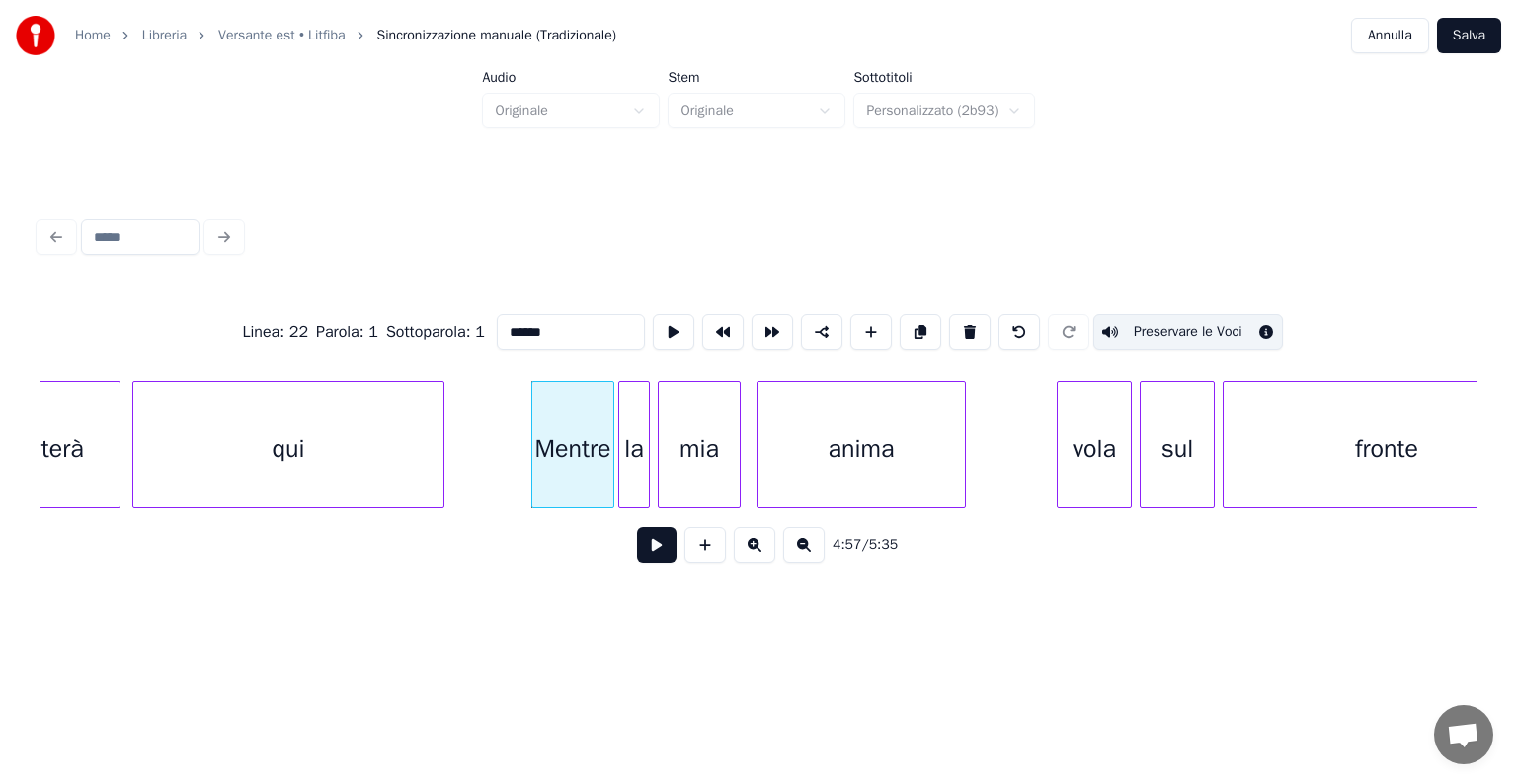 click on "la" at bounding box center (634, 449) 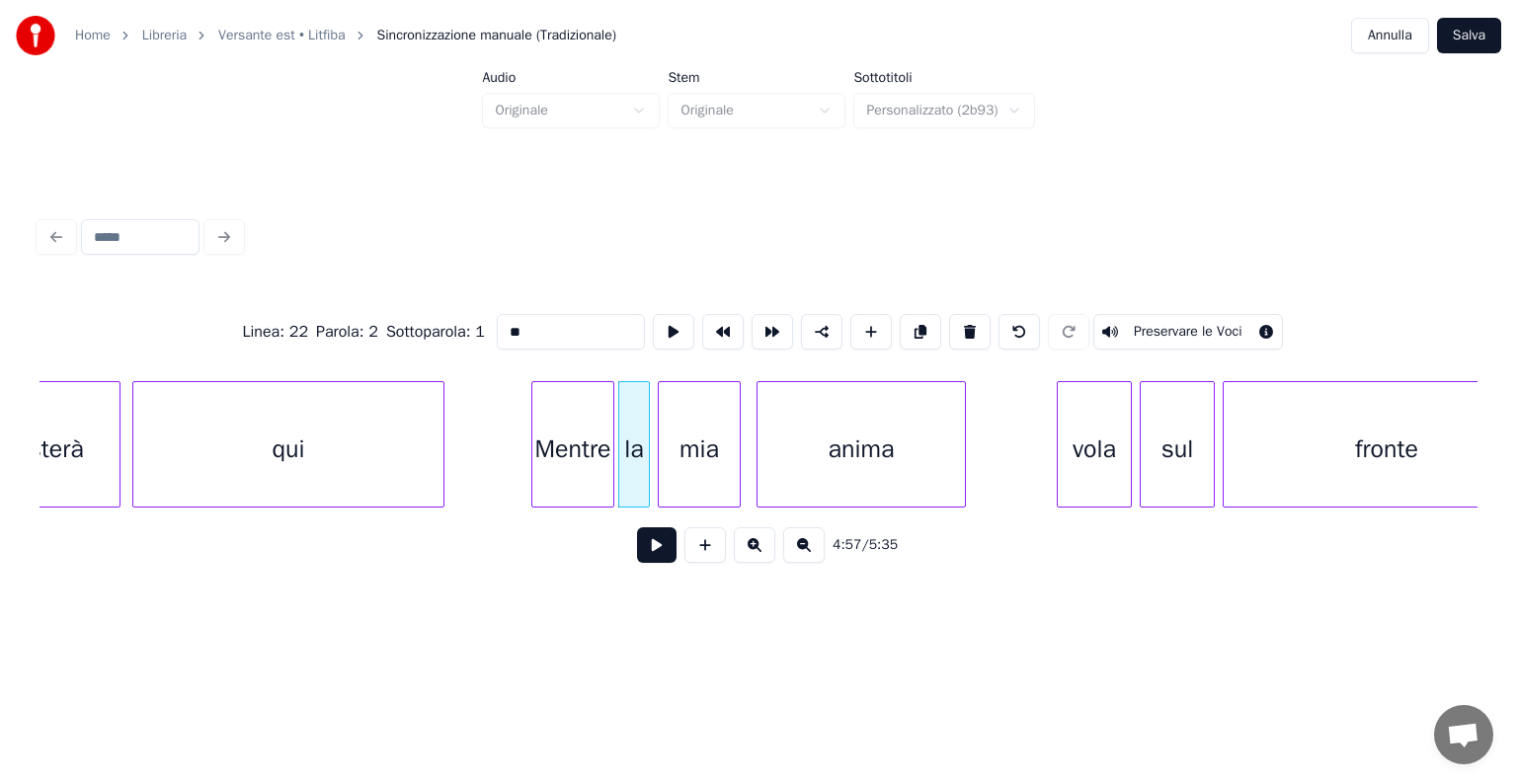 click on "Preservare le Voci" at bounding box center [1188, 332] 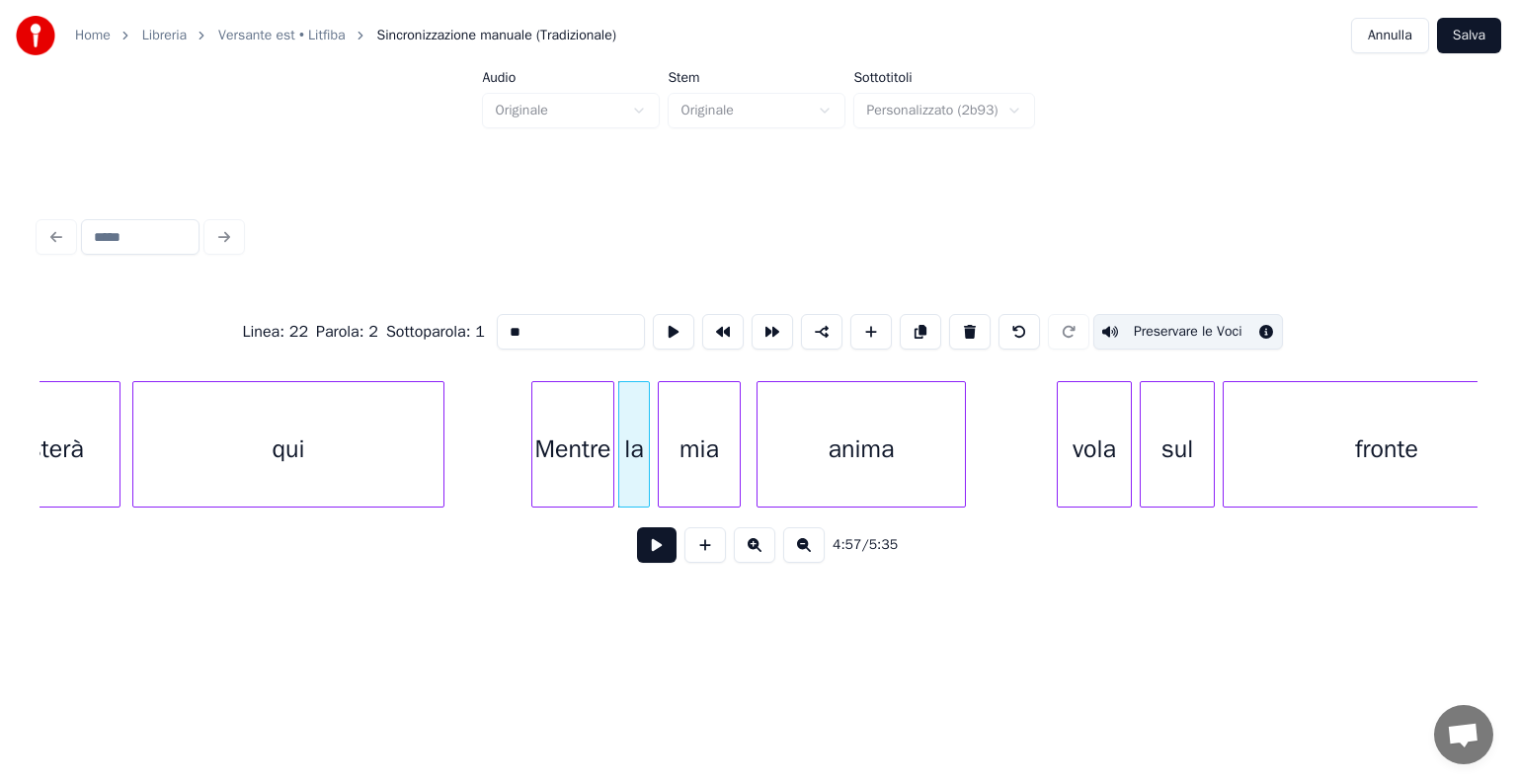 click on "mia" at bounding box center (699, 449) 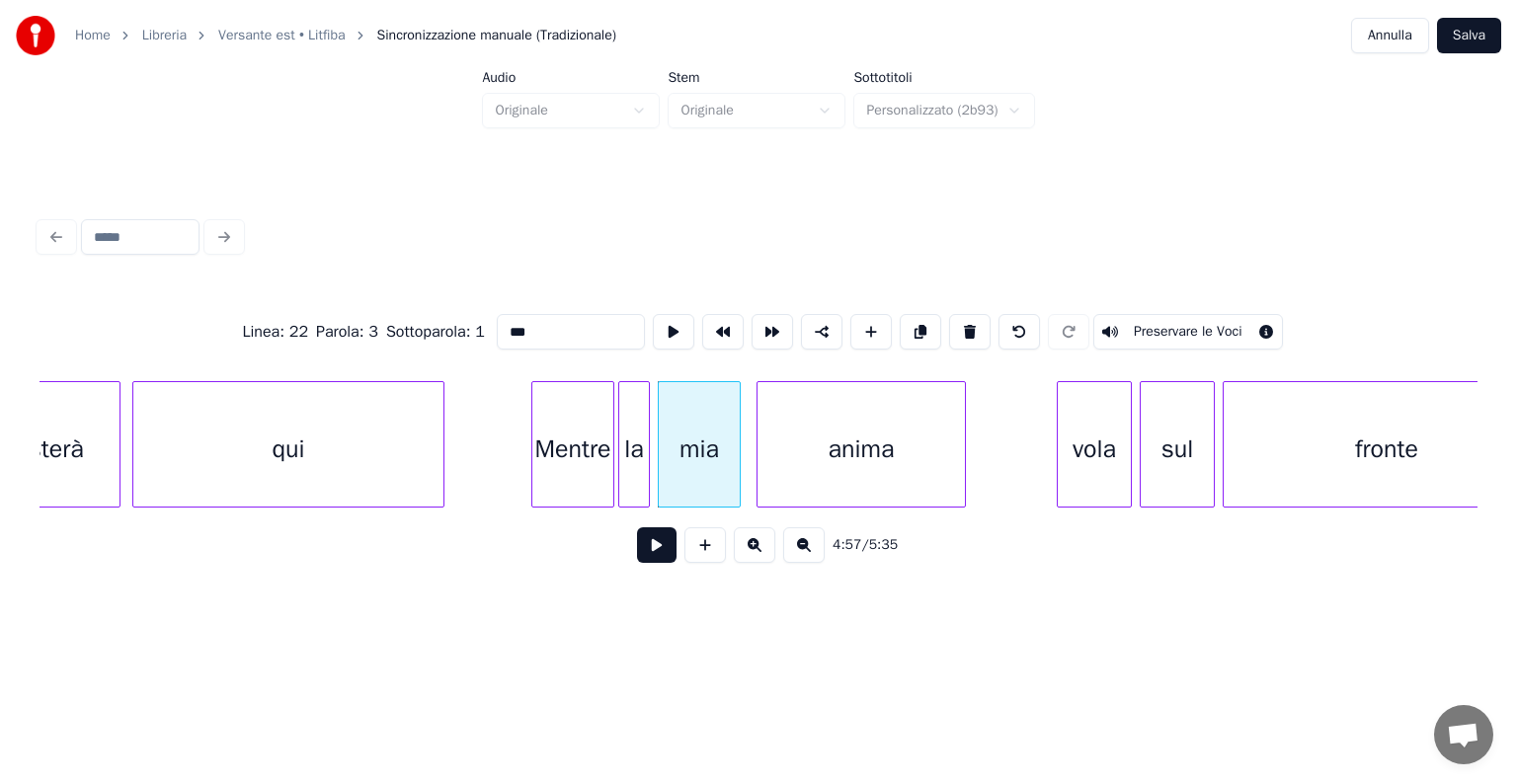 click on "Preservare le Voci" at bounding box center [1188, 332] 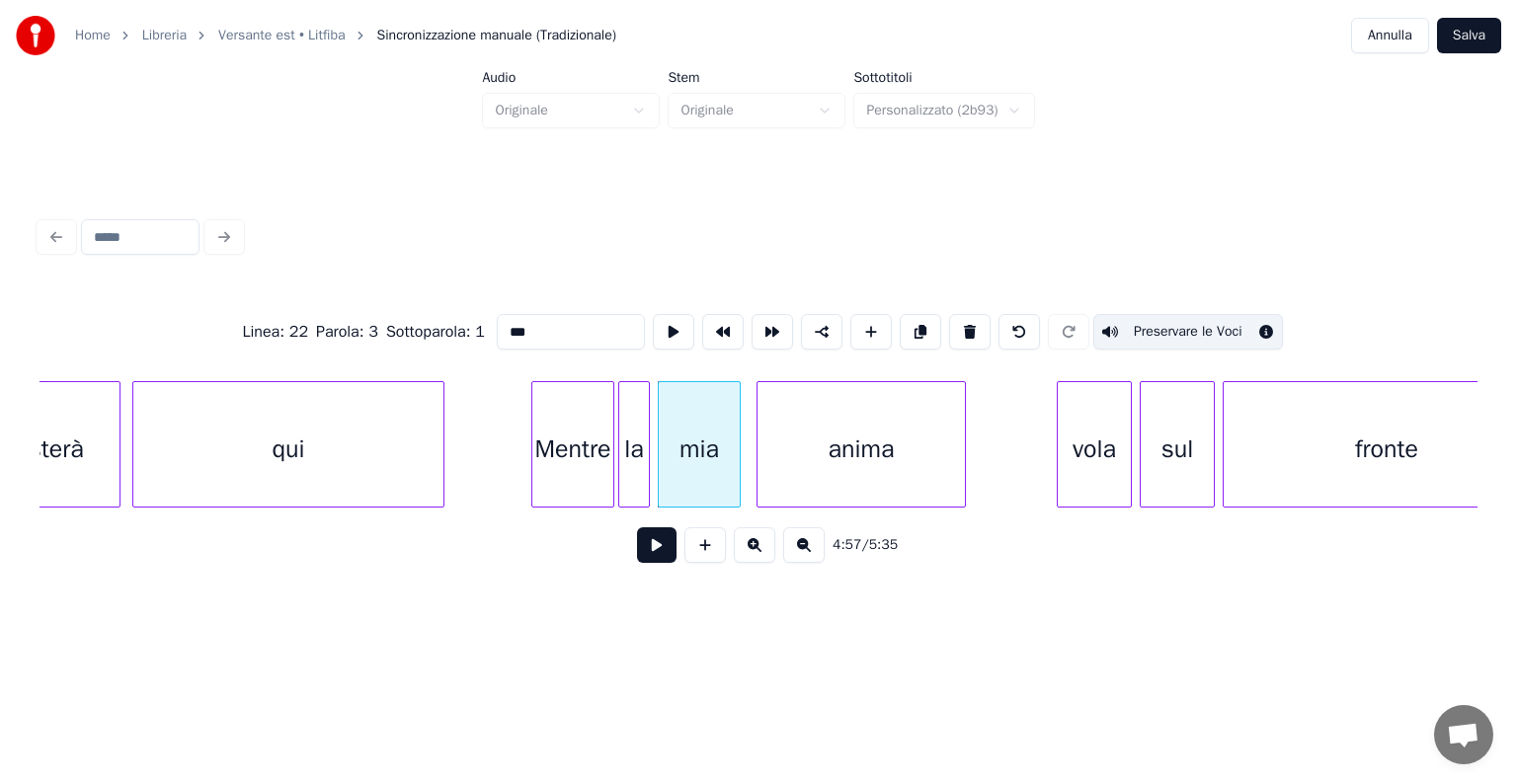 click on "anima" at bounding box center [861, 449] 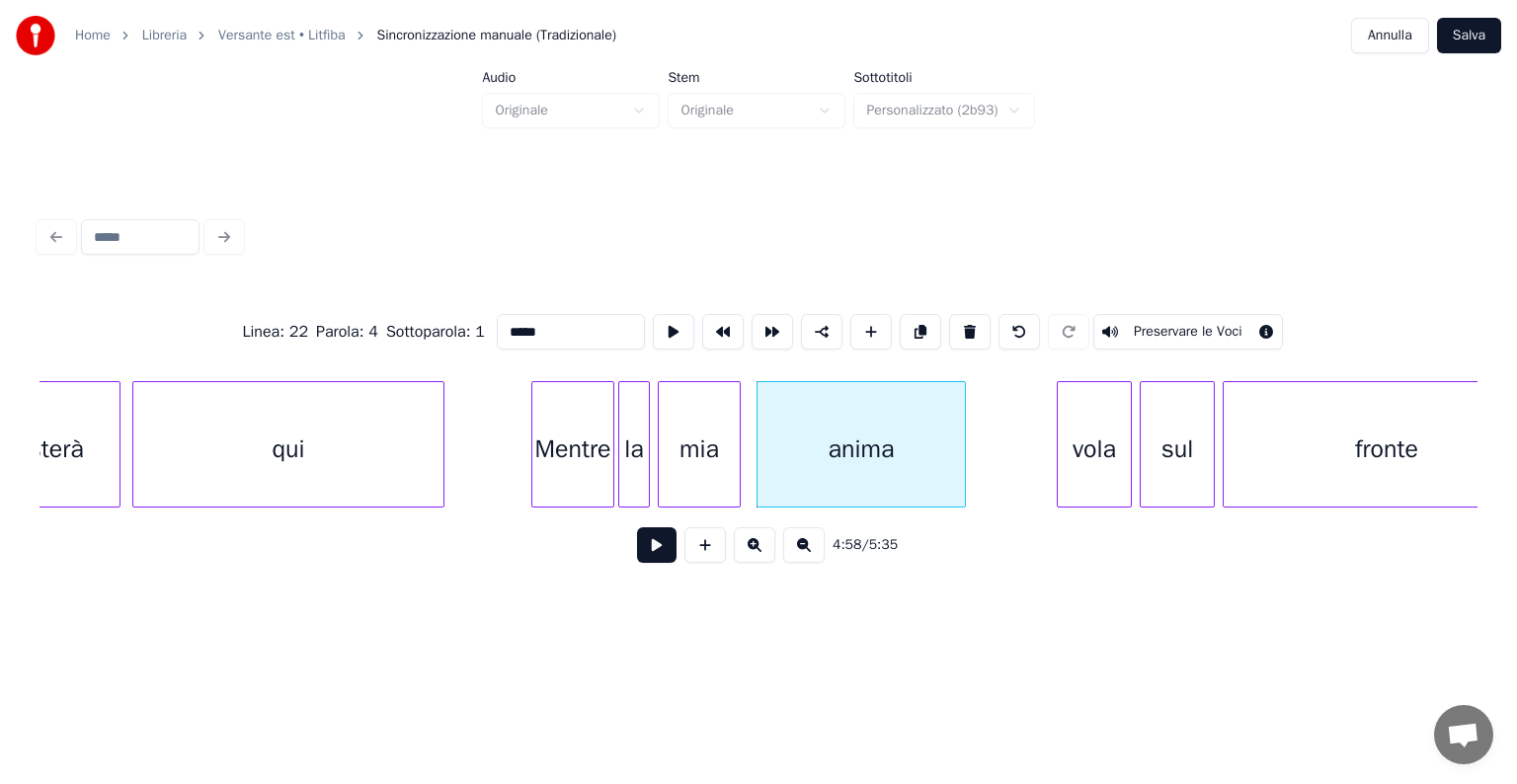 click on "Preservare le Voci" at bounding box center [1188, 332] 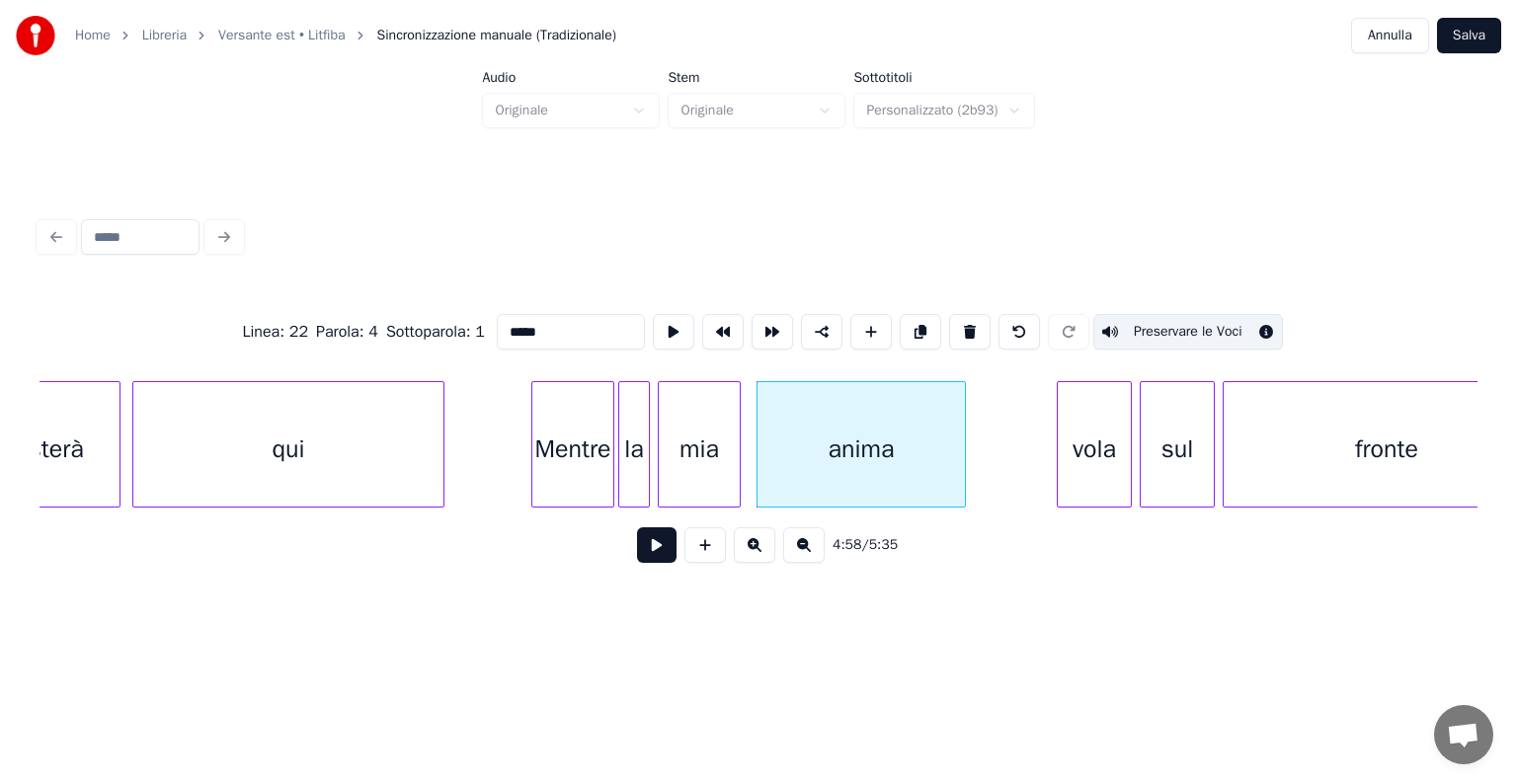 click on "vola" at bounding box center (1094, 449) 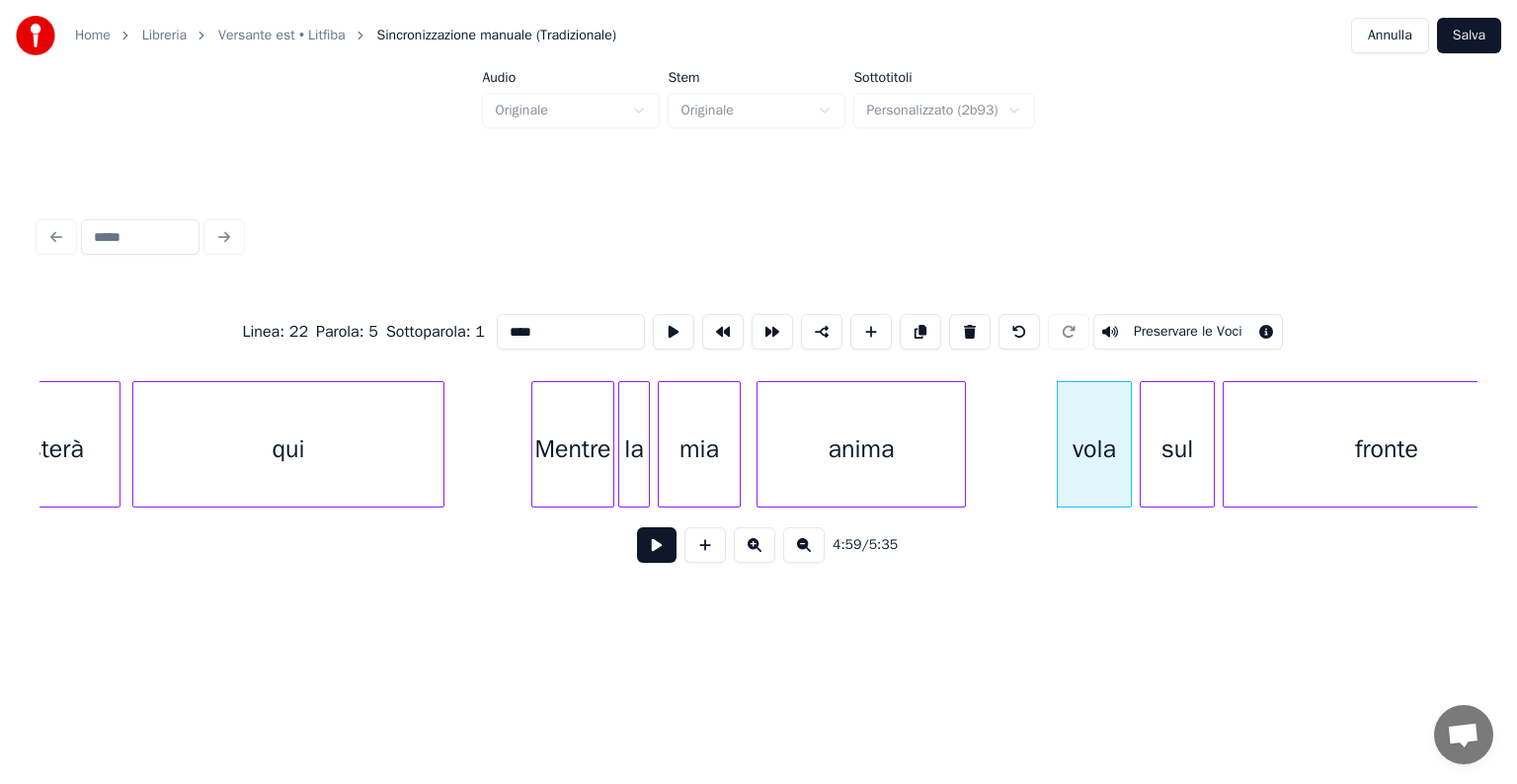 click on "Preservare le Voci" at bounding box center [1188, 332] 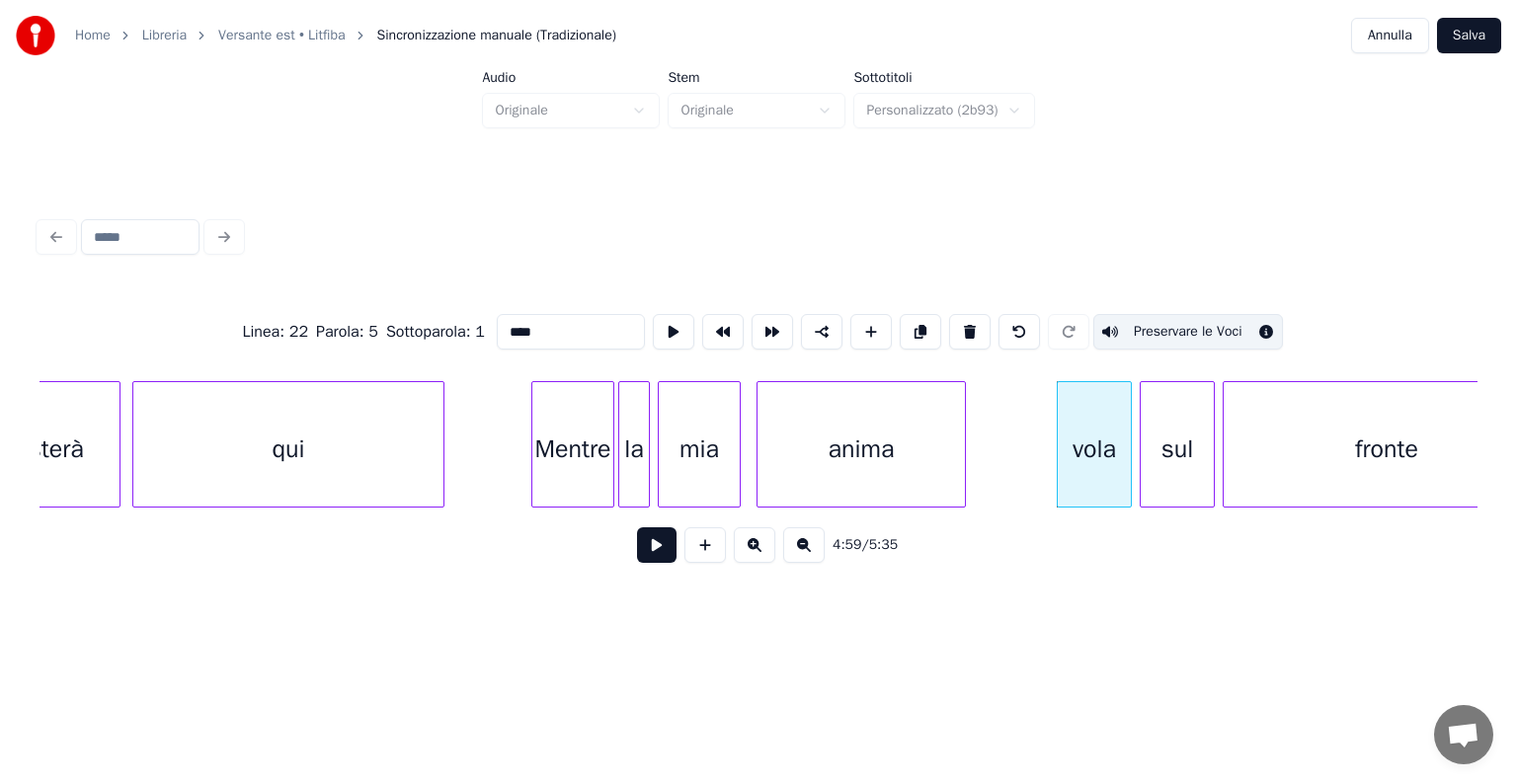 click on "sul" at bounding box center [1177, 449] 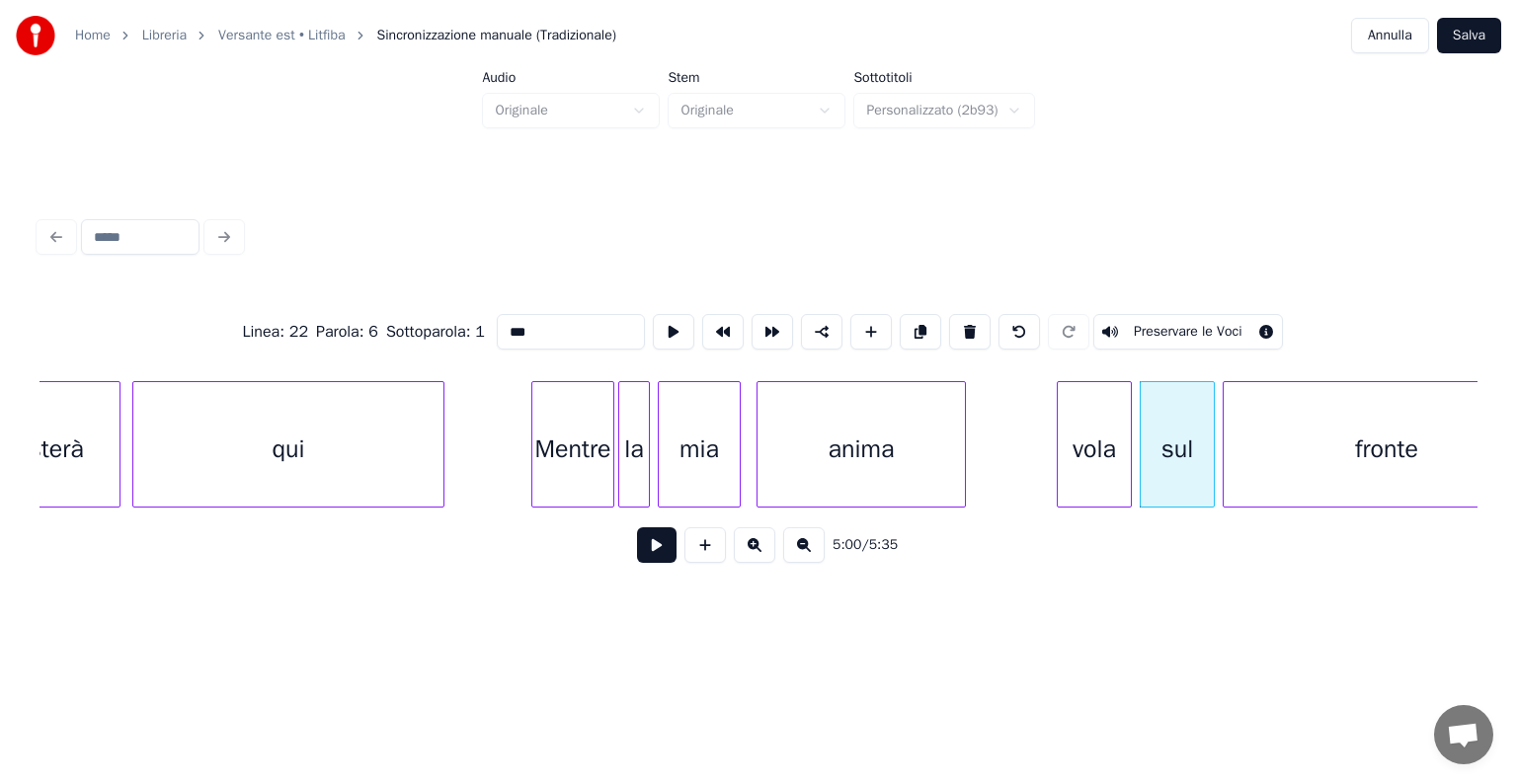 click on "Preservare le Voci" at bounding box center (1188, 332) 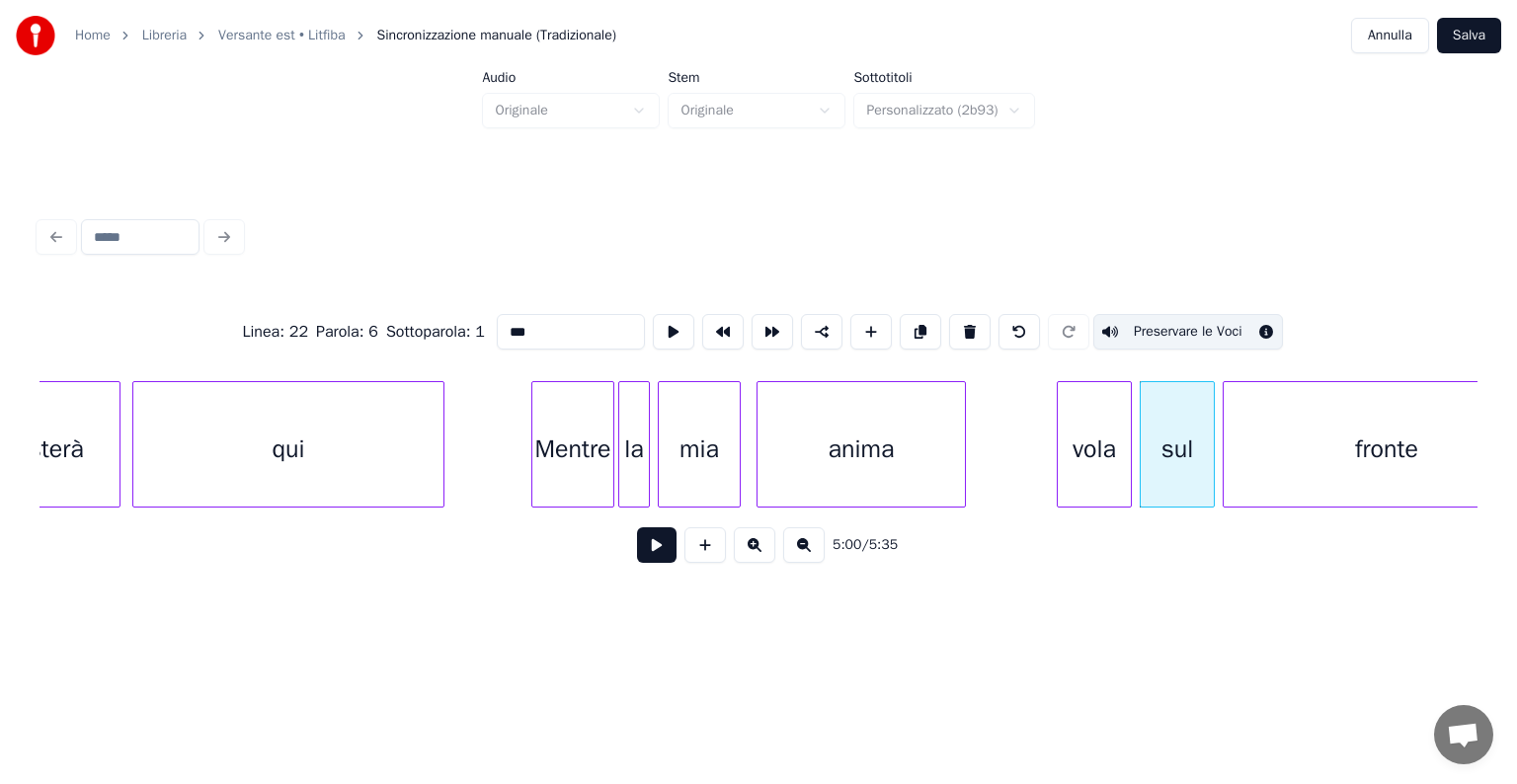 click on "fronte" at bounding box center [1387, 449] 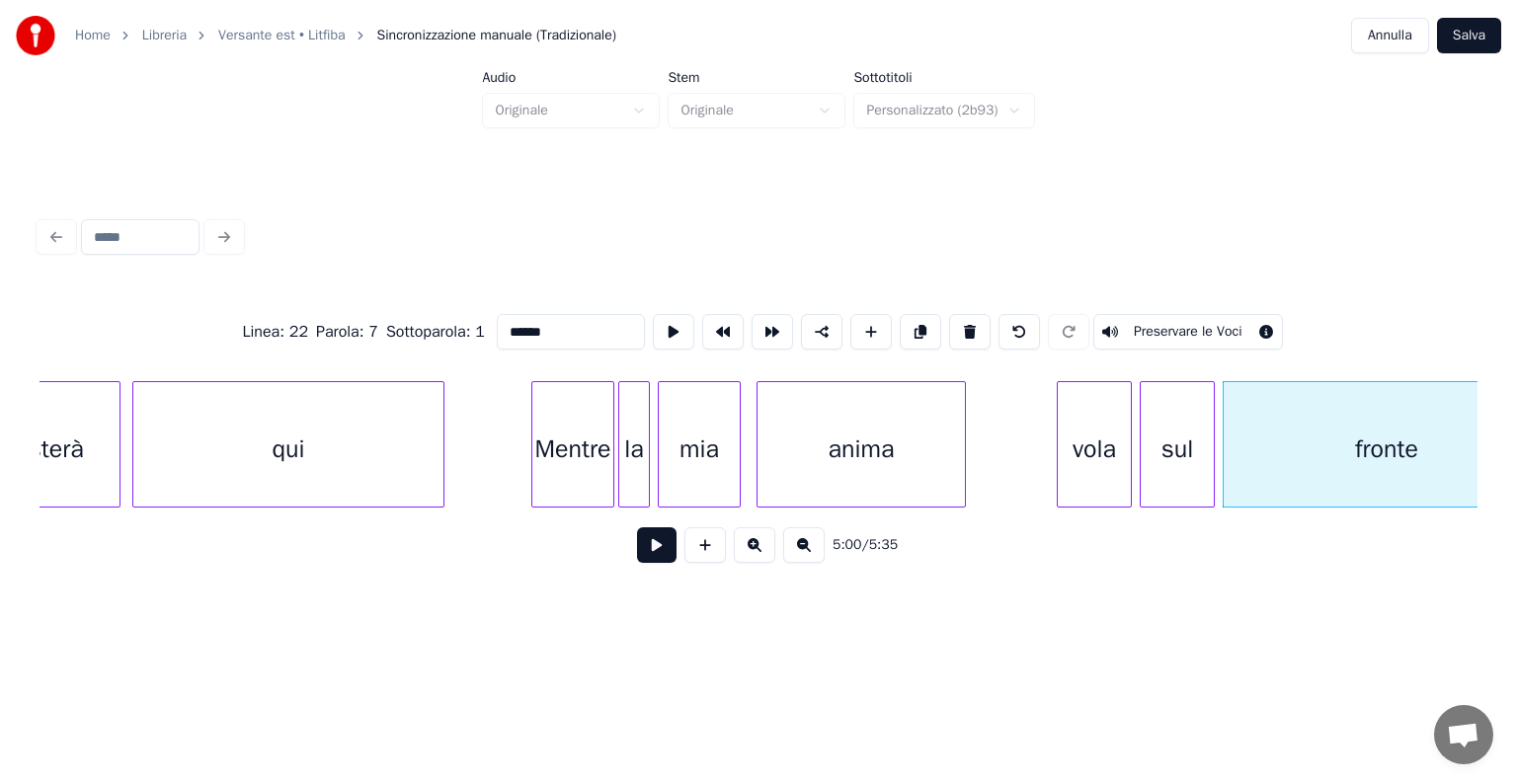 click on "Preservare le Voci" at bounding box center (1188, 332) 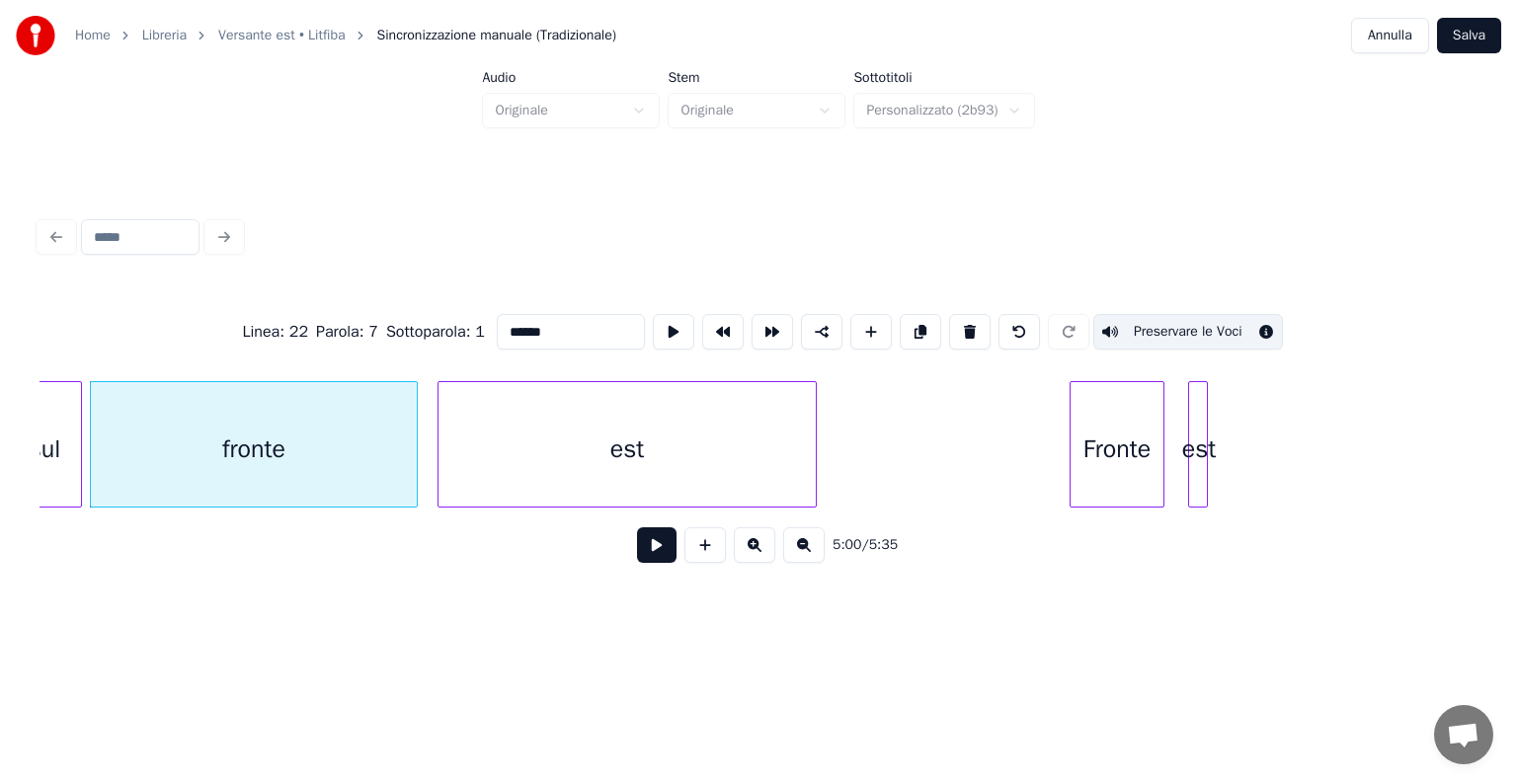 scroll, scrollTop: 0, scrollLeft: 59335, axis: horizontal 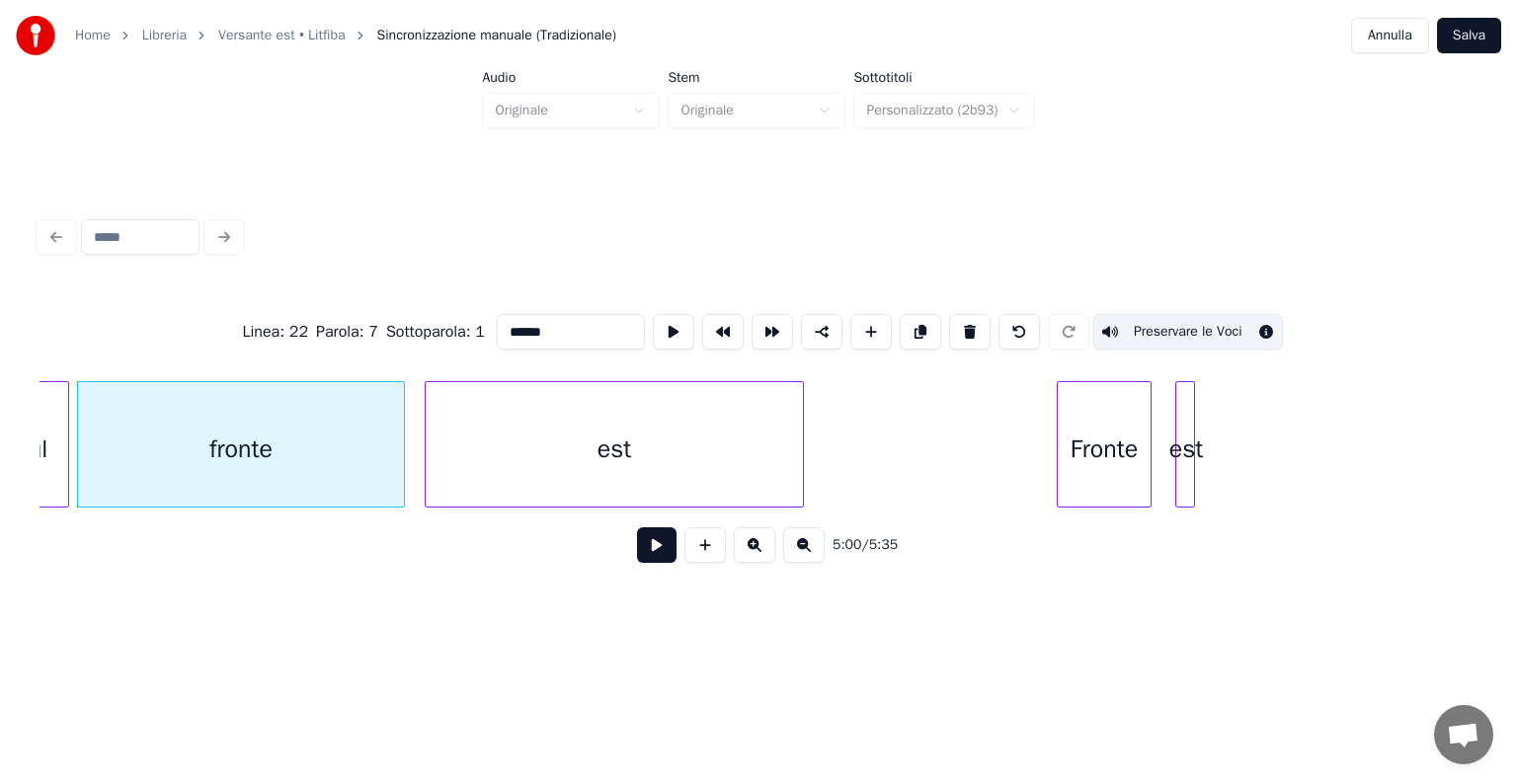 click on "est" at bounding box center (614, 449) 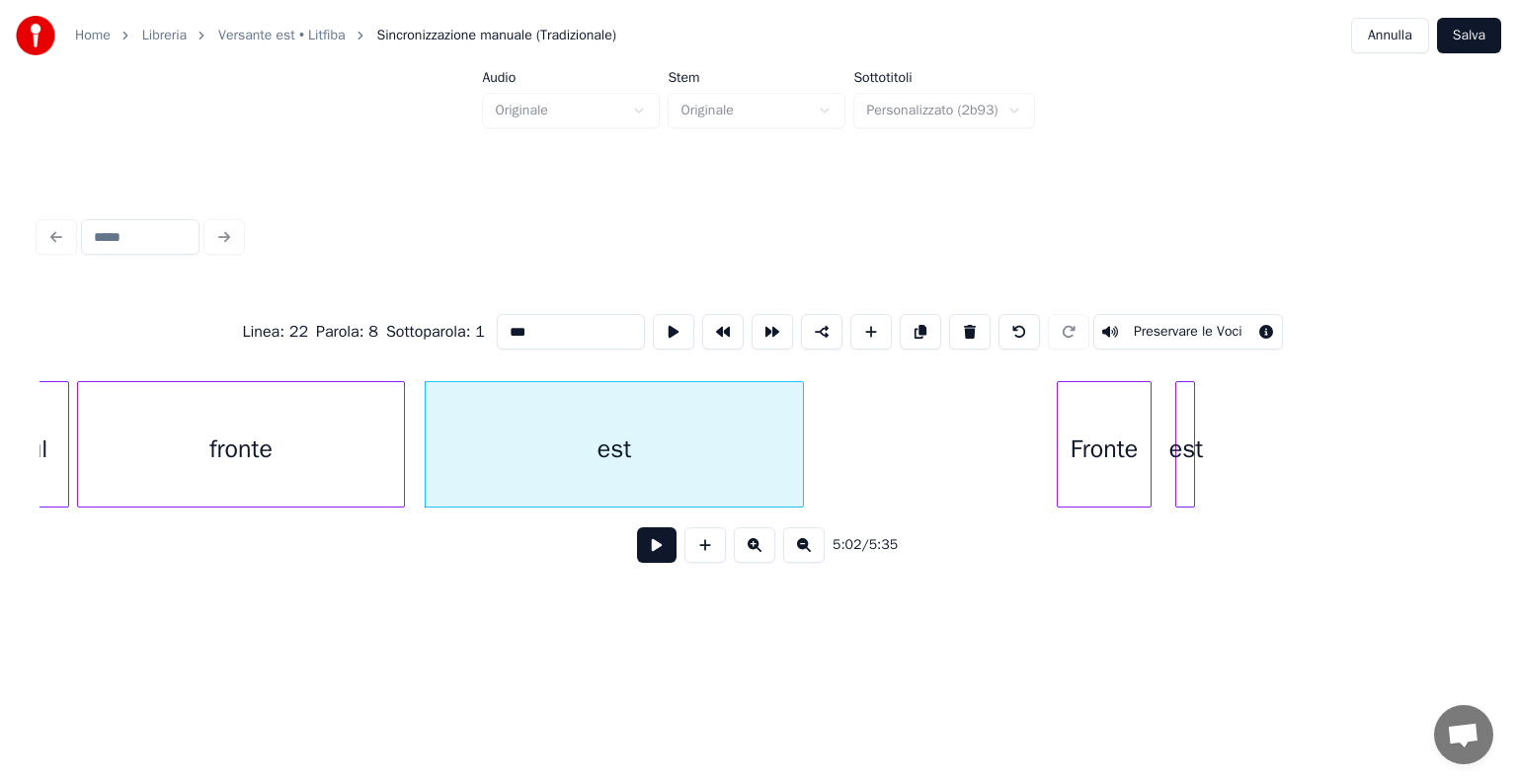 click on "Preservare le Voci" at bounding box center (1188, 332) 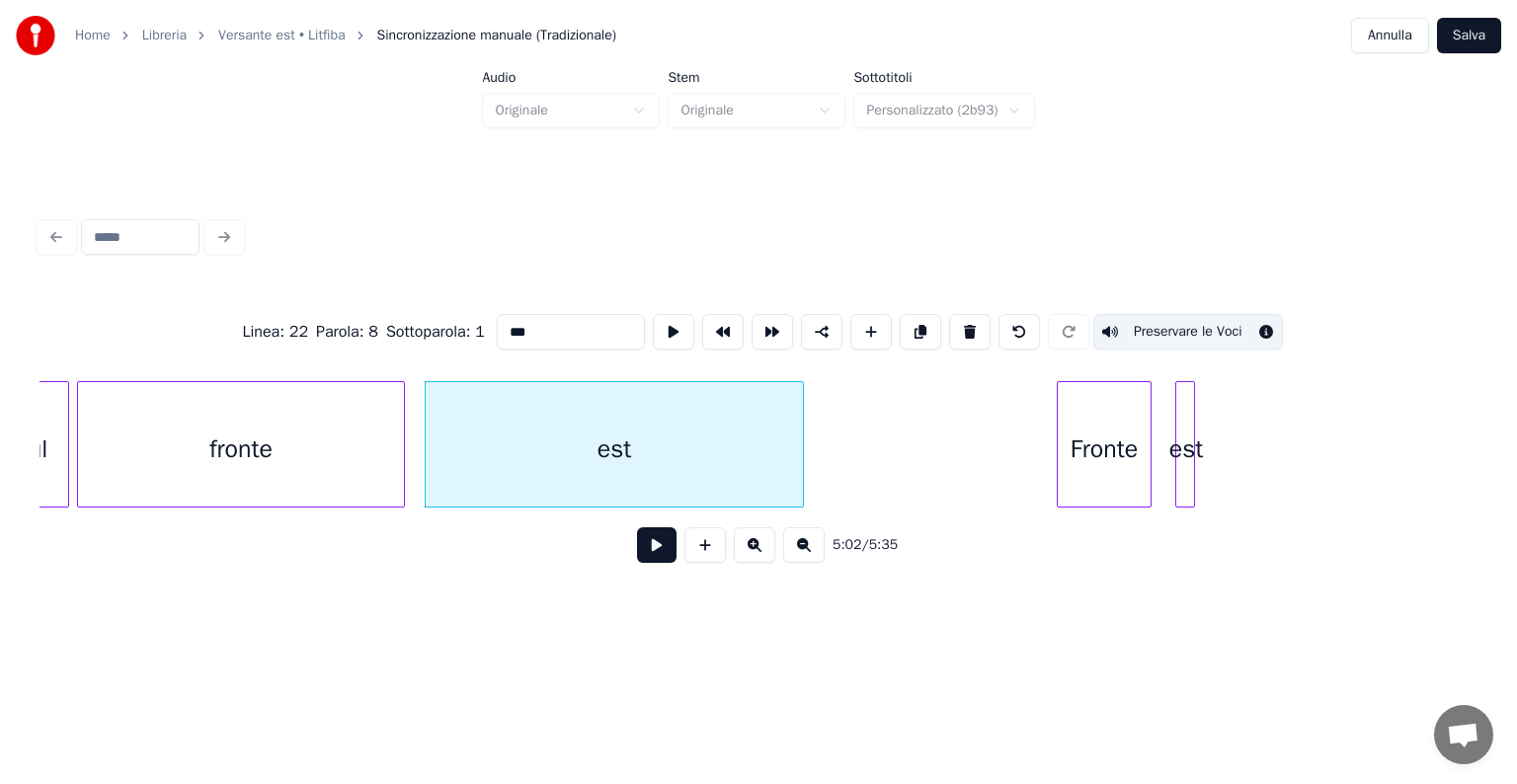 click on "Fronte" at bounding box center [1104, 449] 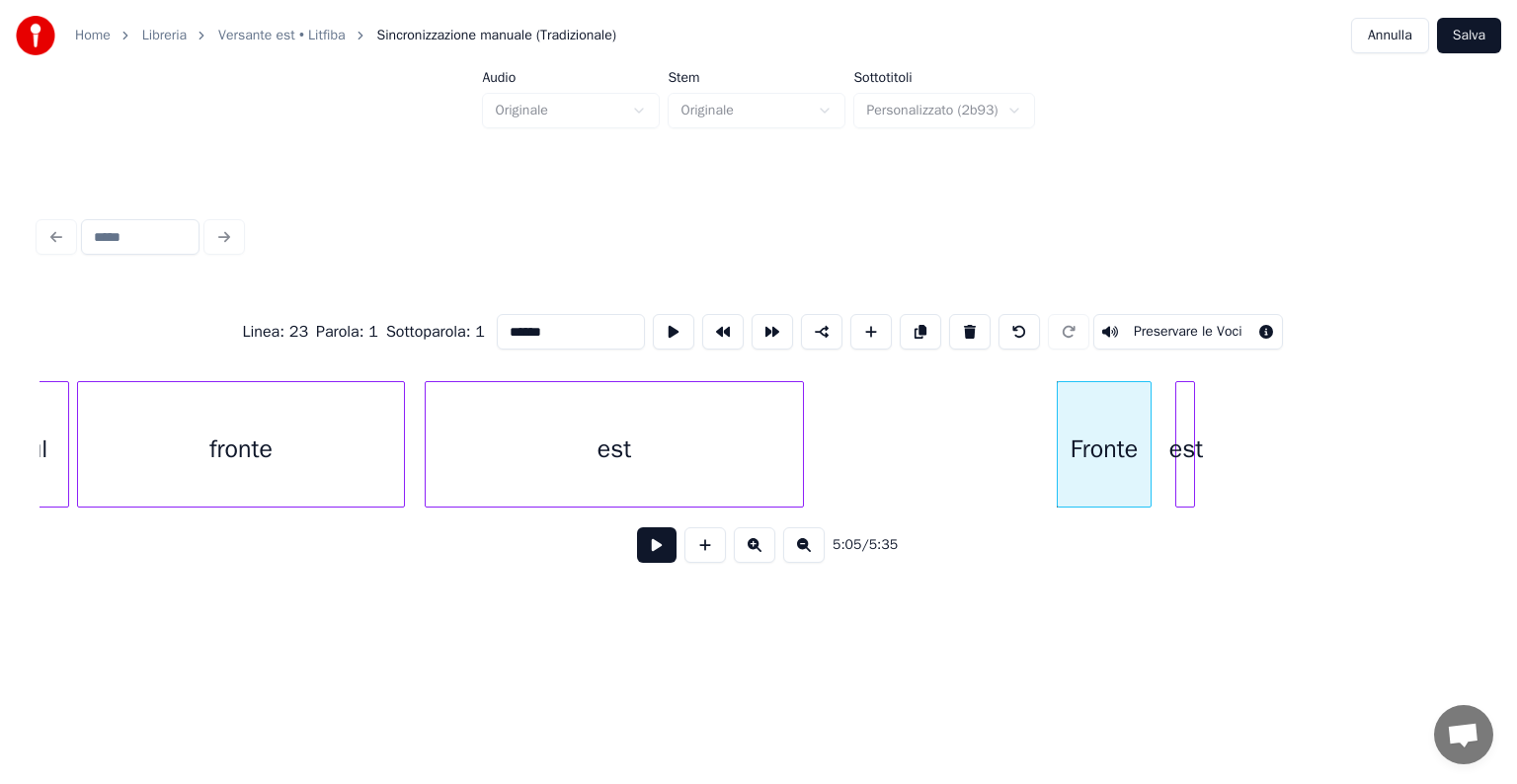 click on "Preservare le Voci" at bounding box center (1188, 332) 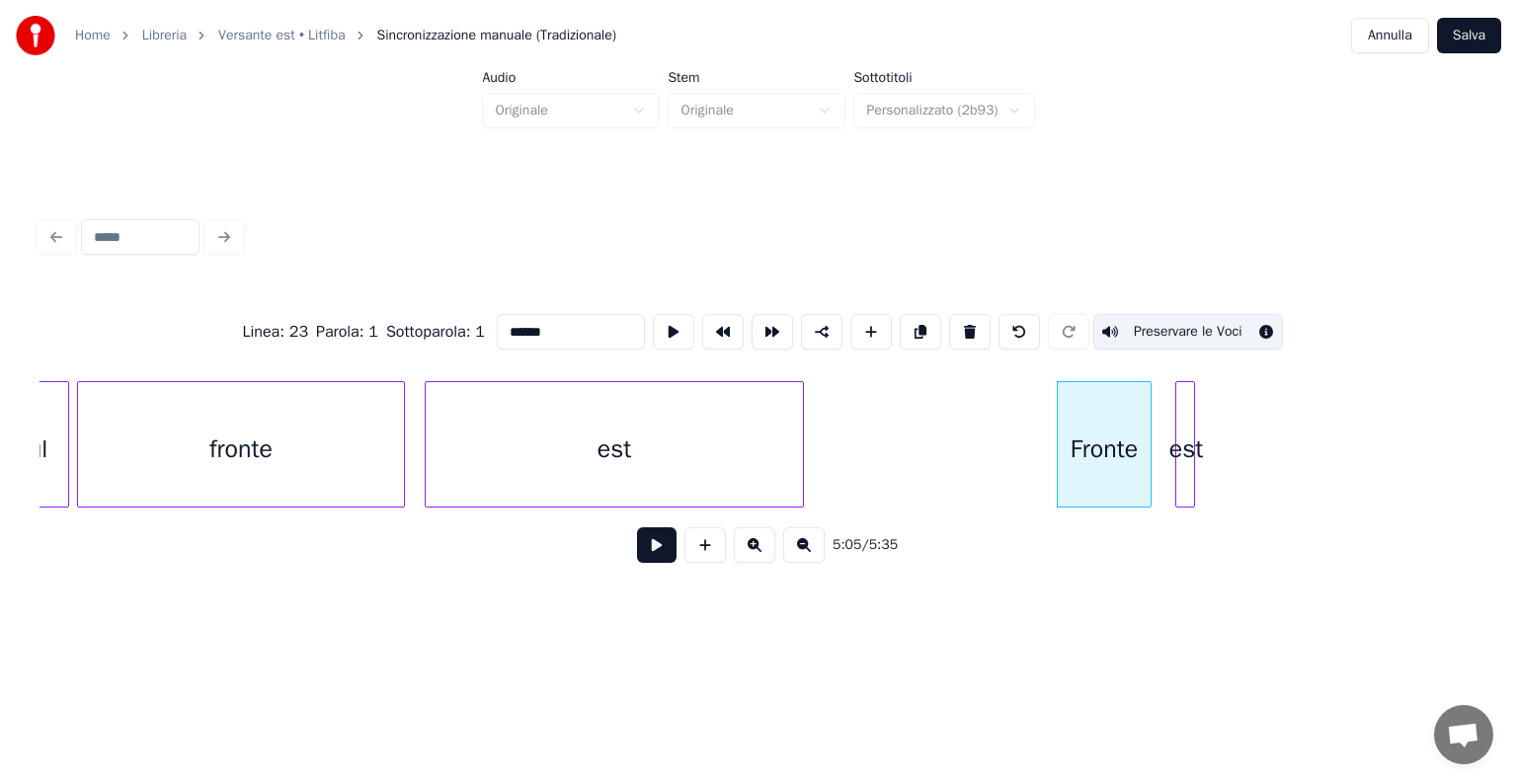 click at bounding box center (1191, 444) 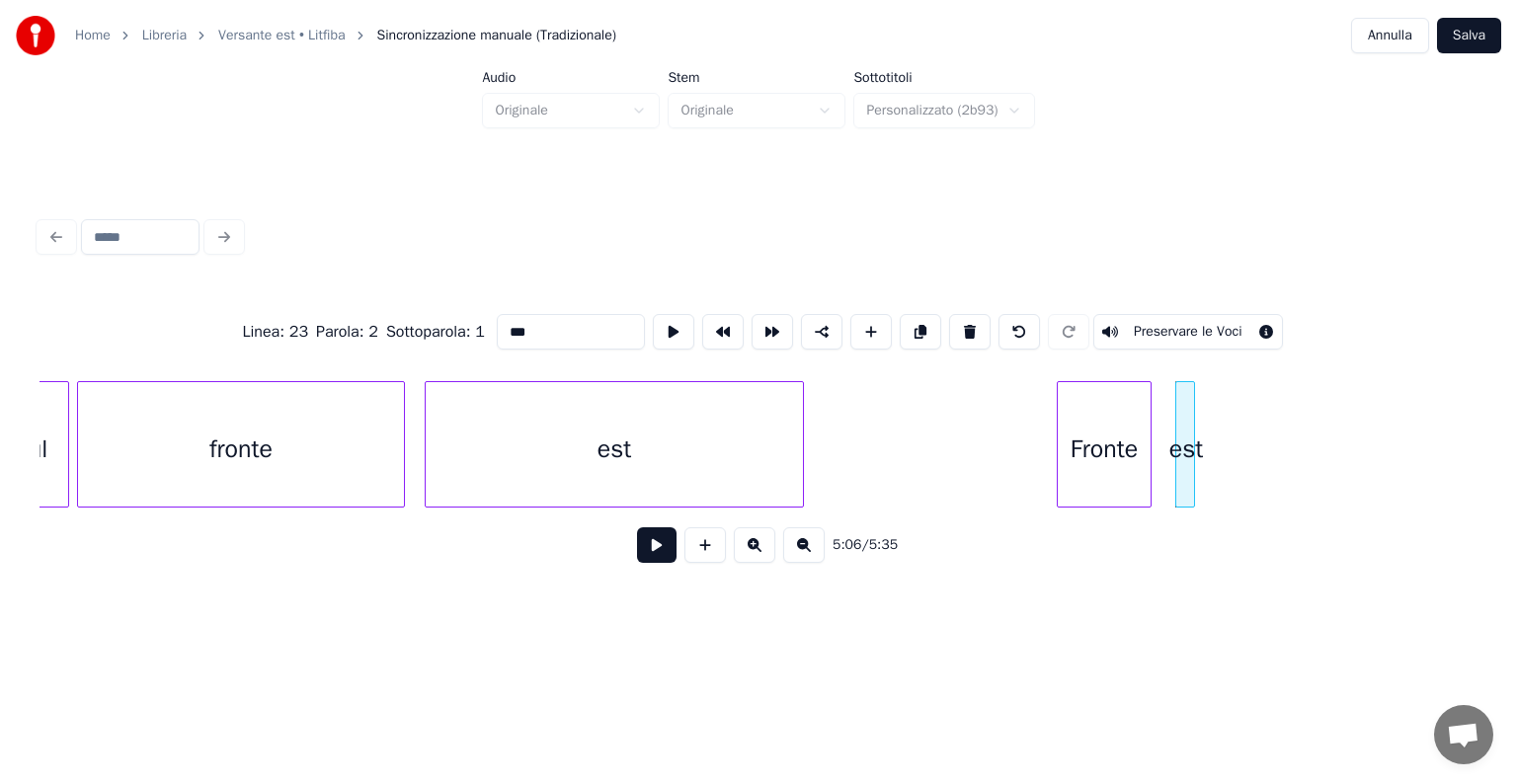 click on "Preservare le Voci" at bounding box center (1188, 332) 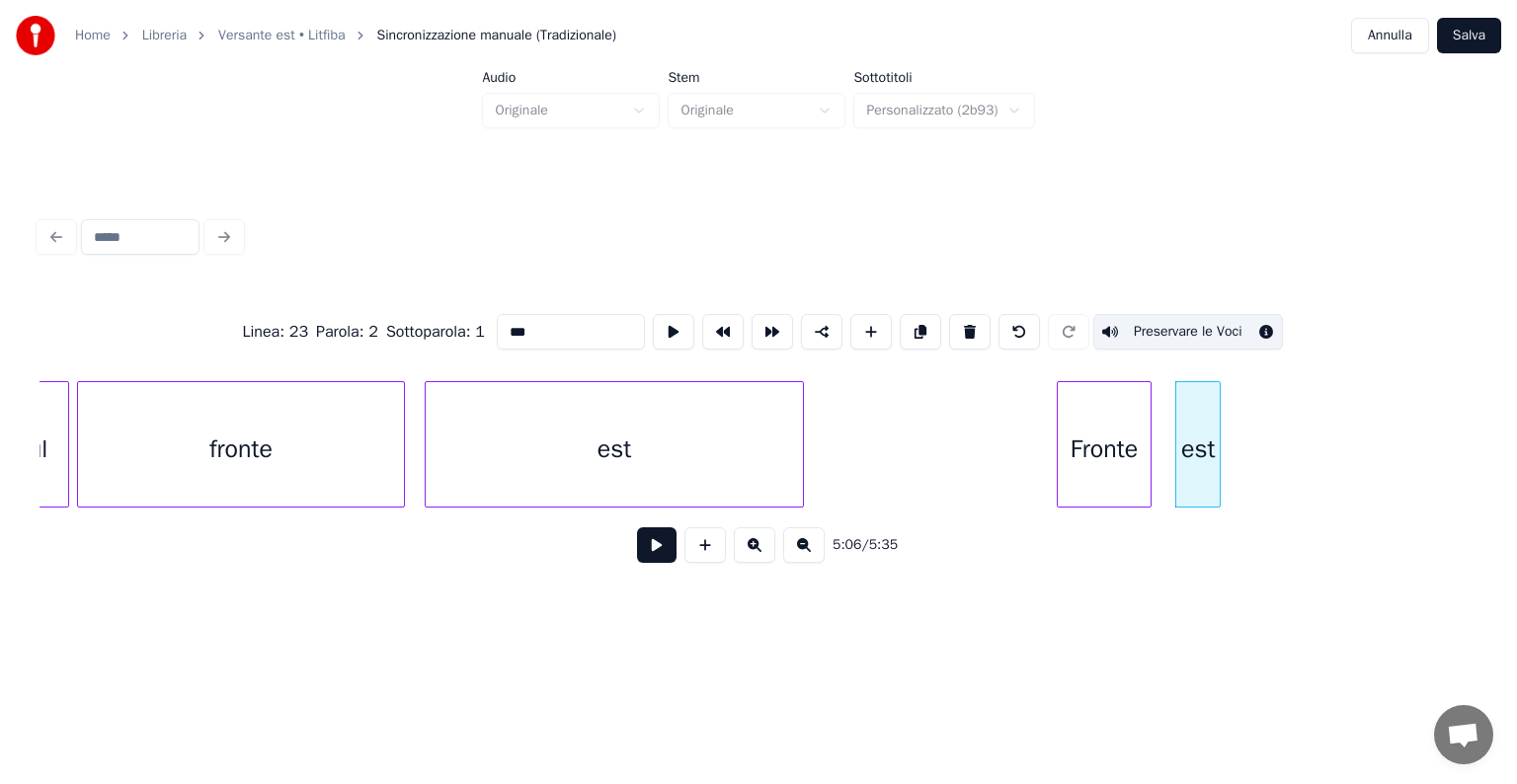 click at bounding box center [1217, 444] 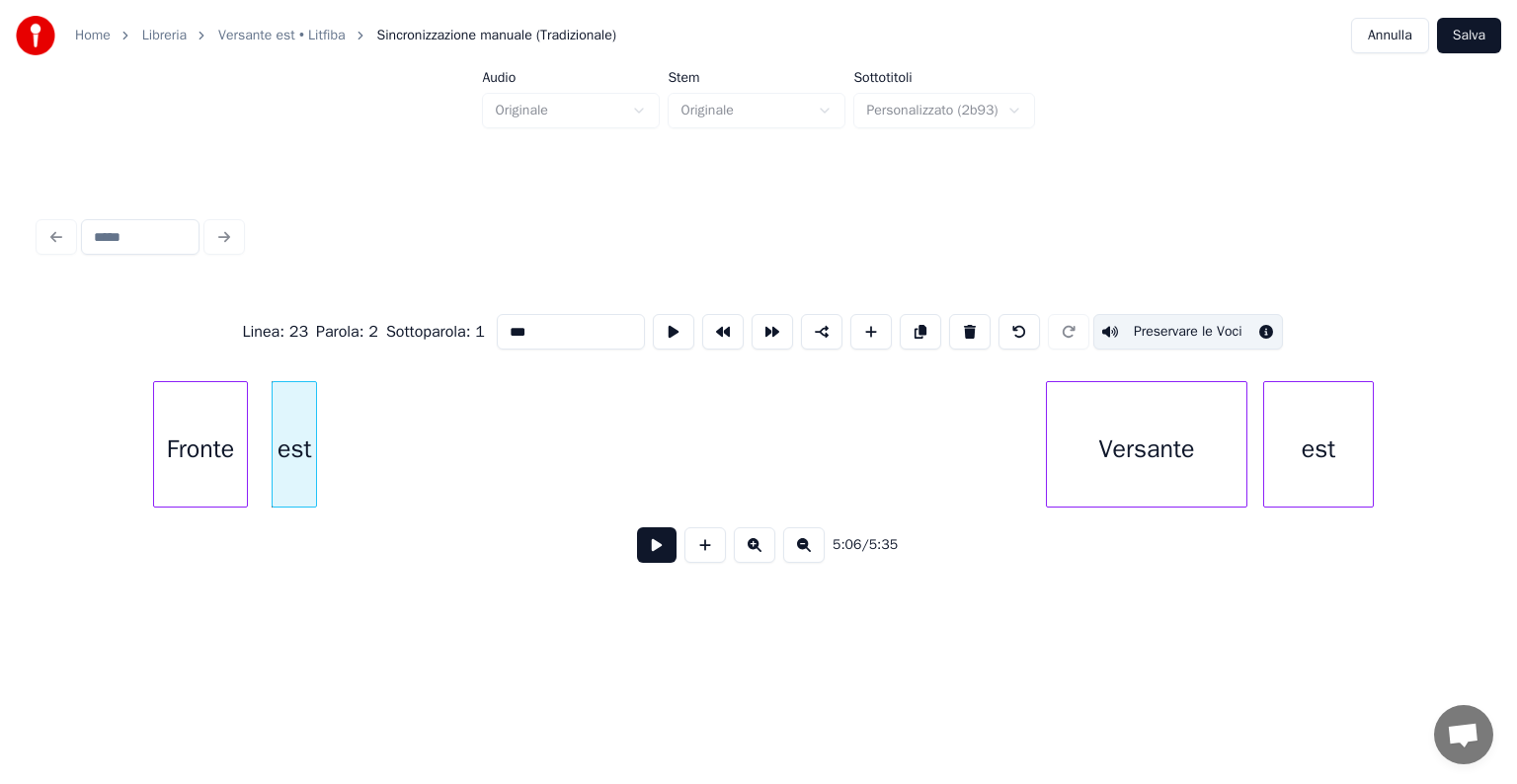 scroll, scrollTop: 0, scrollLeft: 60351, axis: horizontal 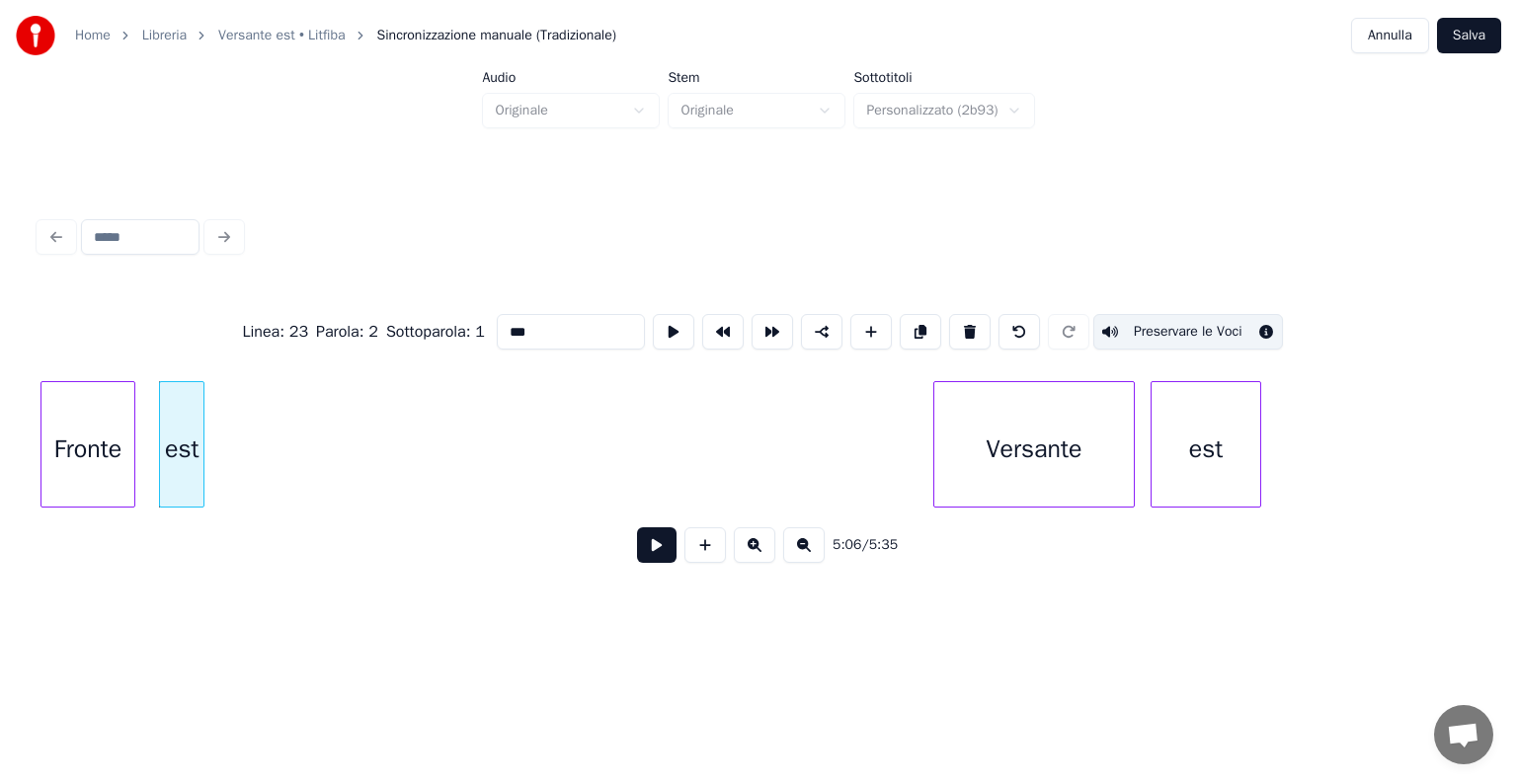 click on "Versante" at bounding box center [1034, 449] 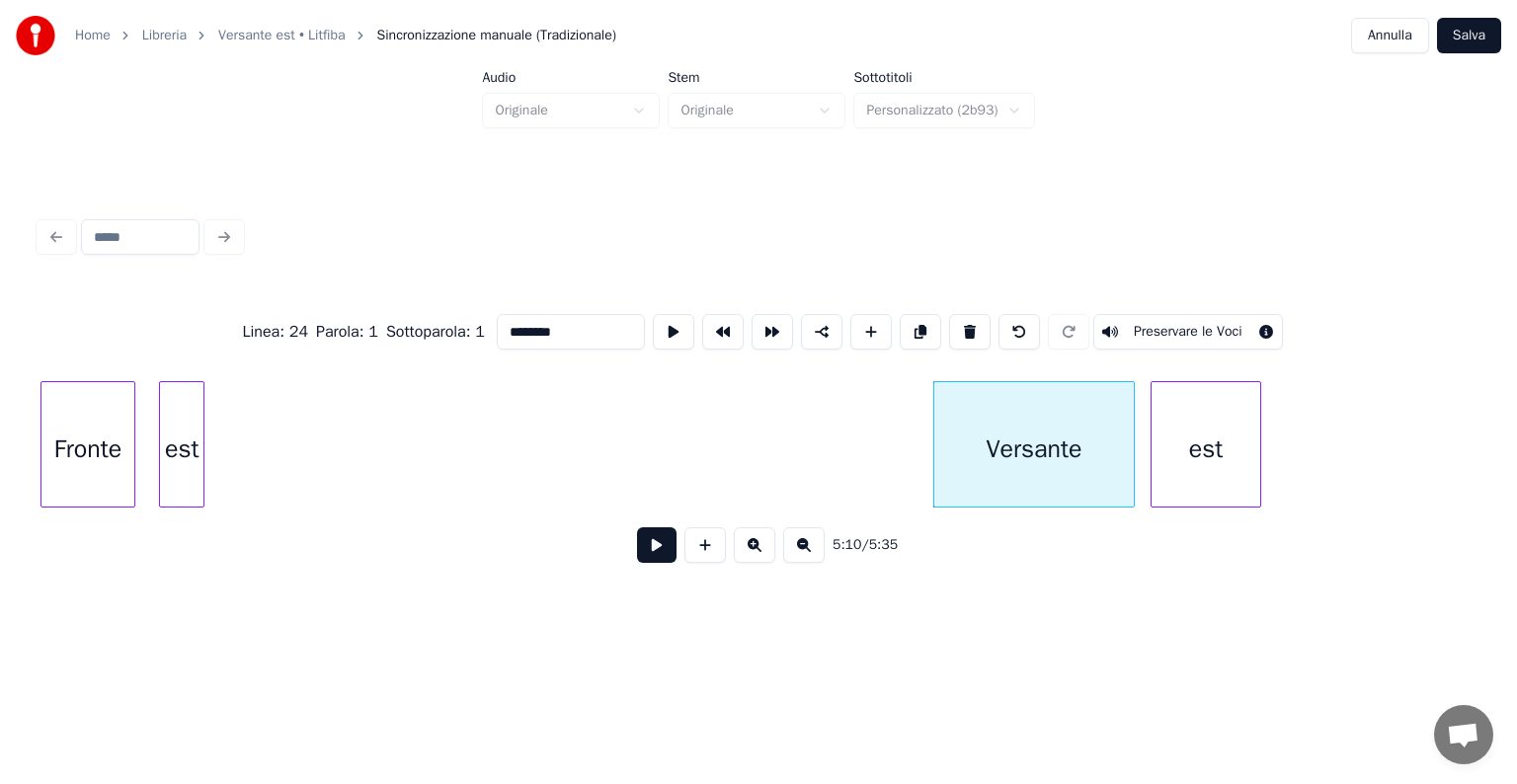 click on "Preservare le Voci" at bounding box center [1188, 332] 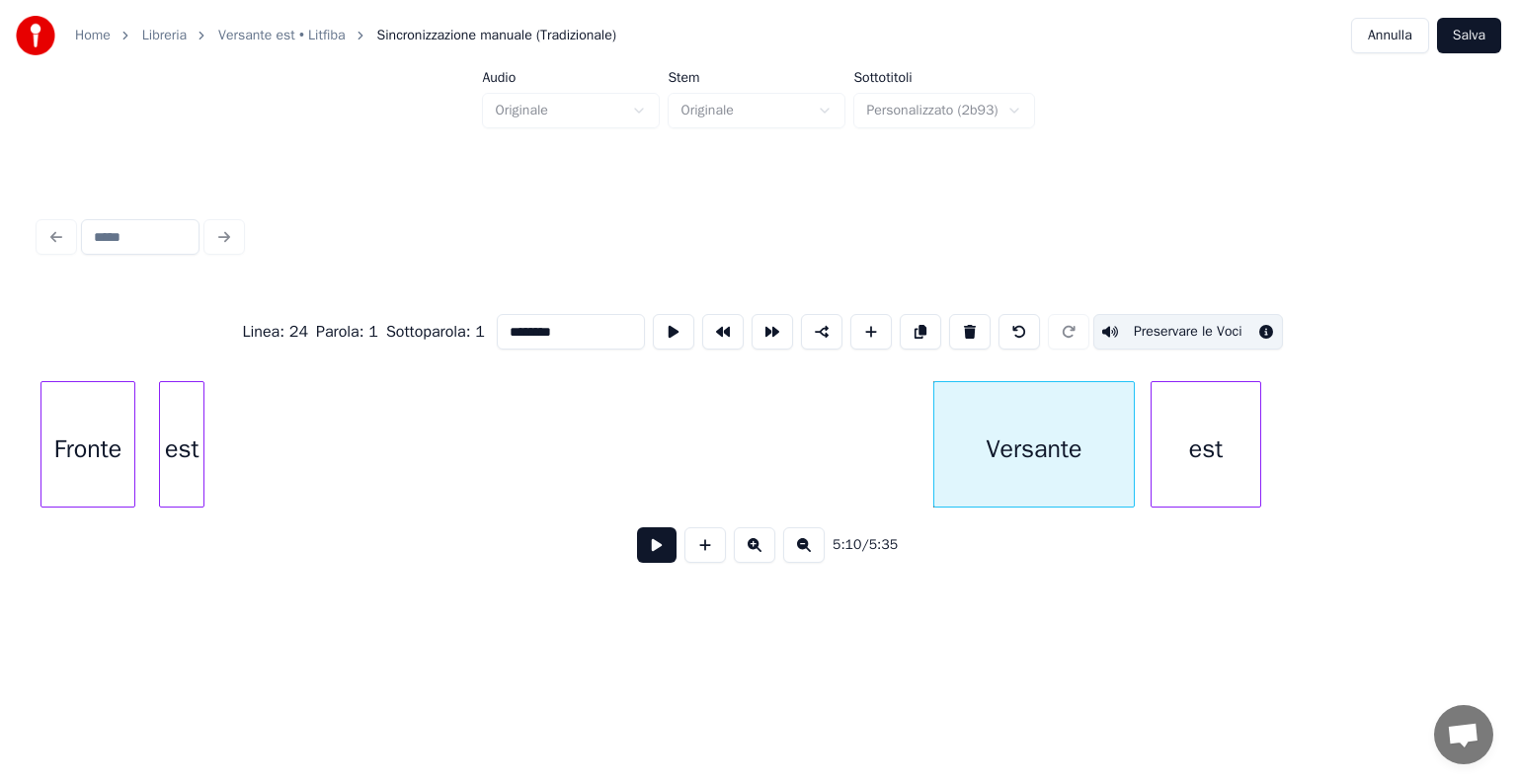 click on "est" at bounding box center [1206, 449] 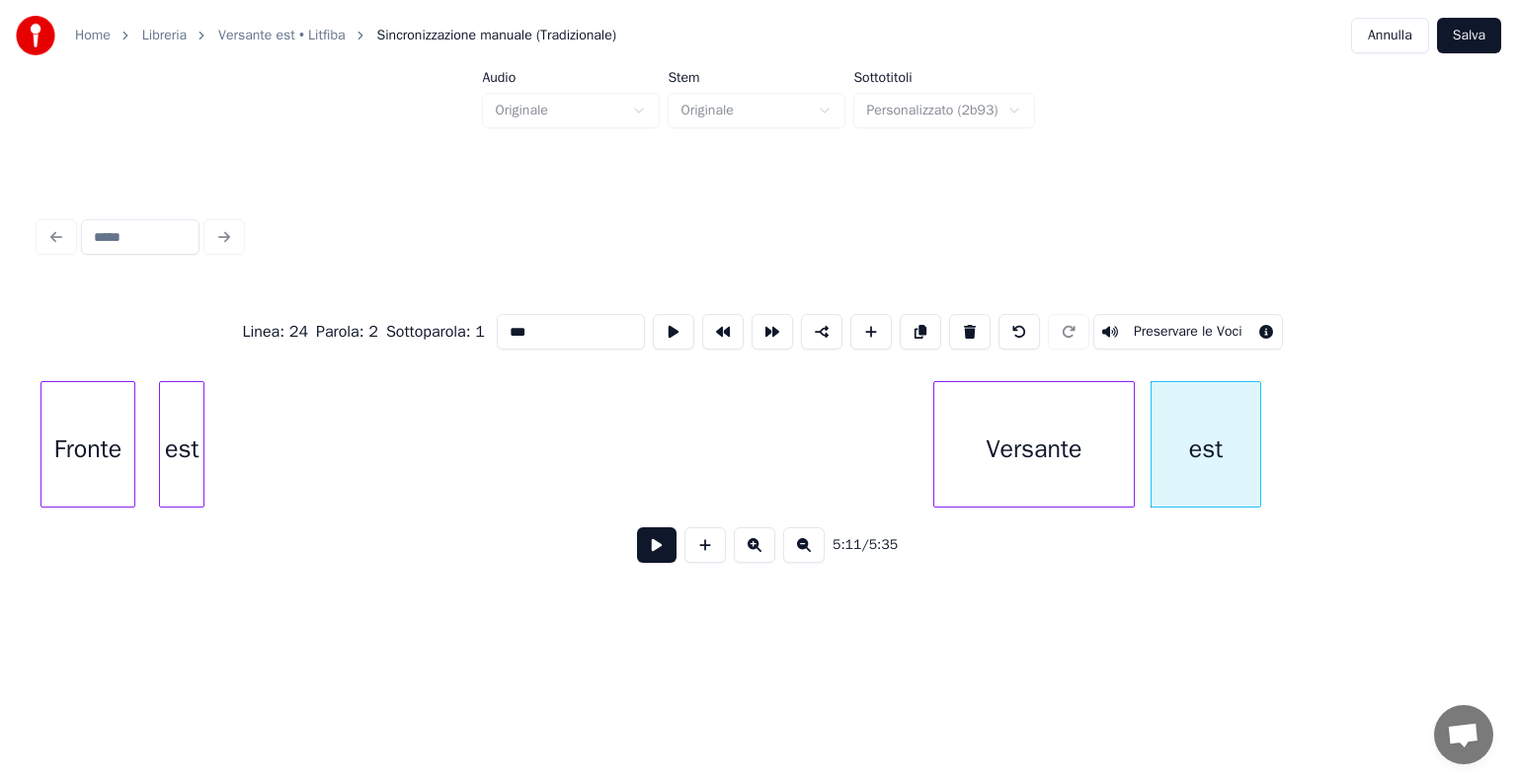 click on "Preservare le Voci" at bounding box center [1188, 332] 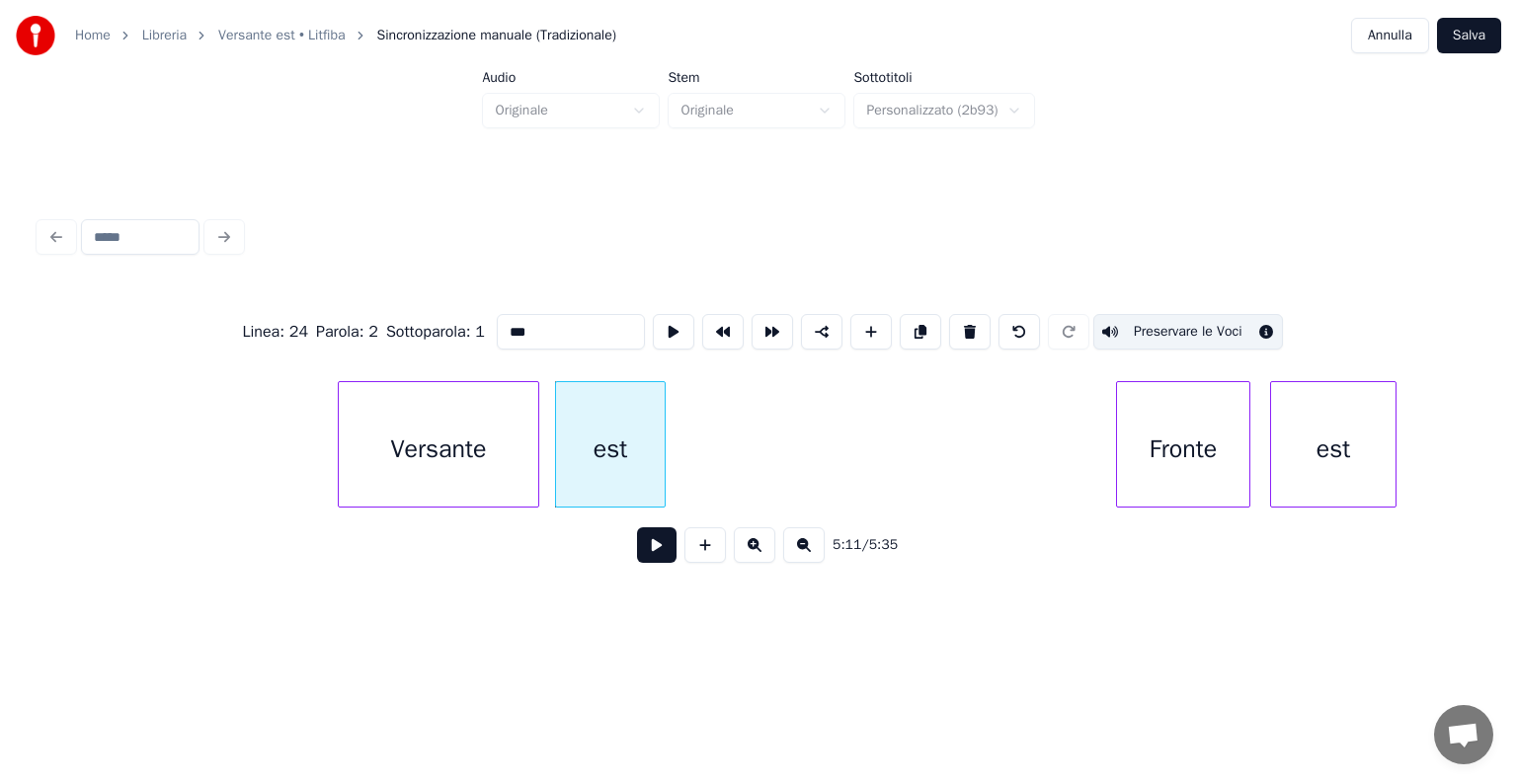 scroll, scrollTop: 0, scrollLeft: 61282, axis: horizontal 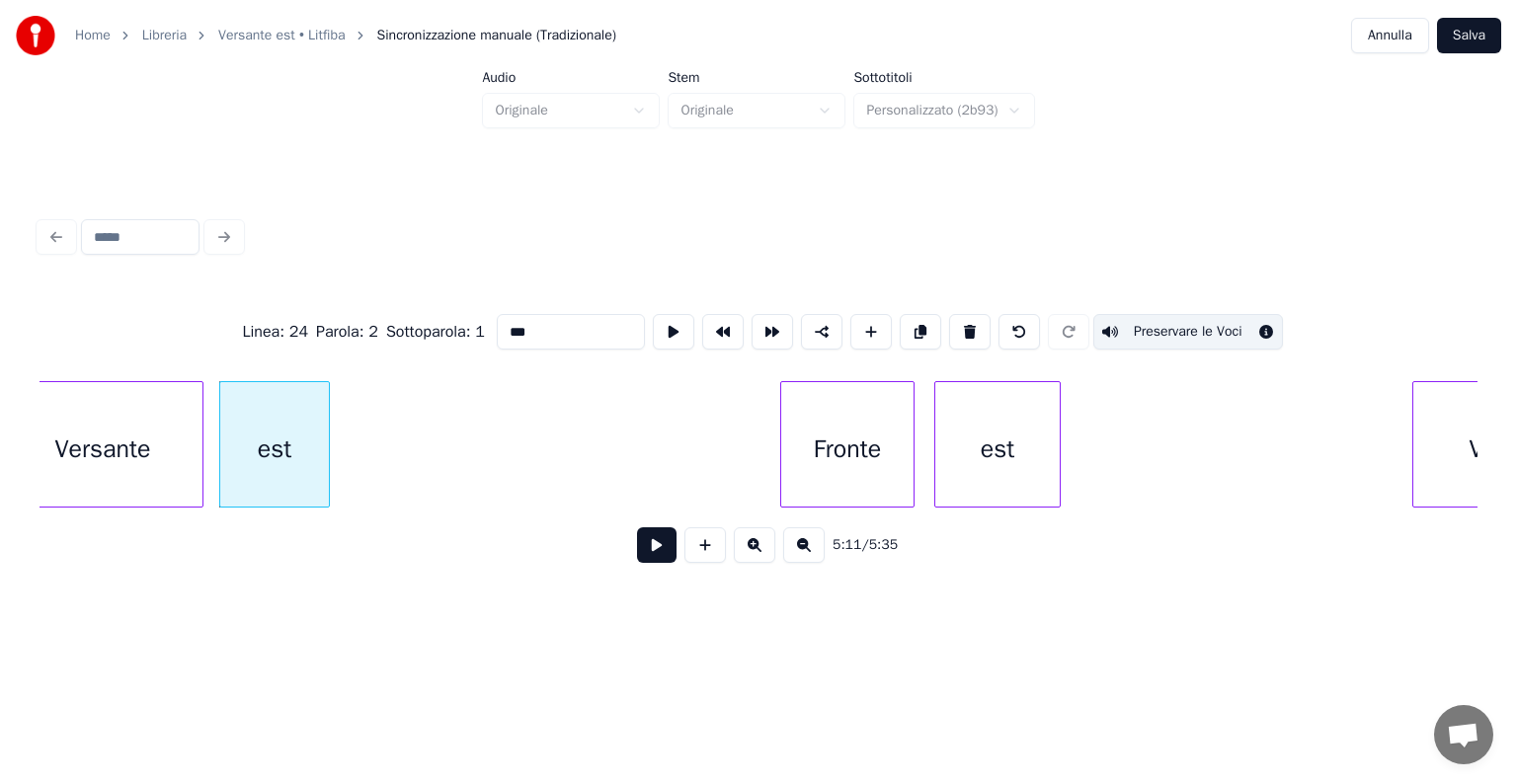 click on "Fronte" at bounding box center (847, 449) 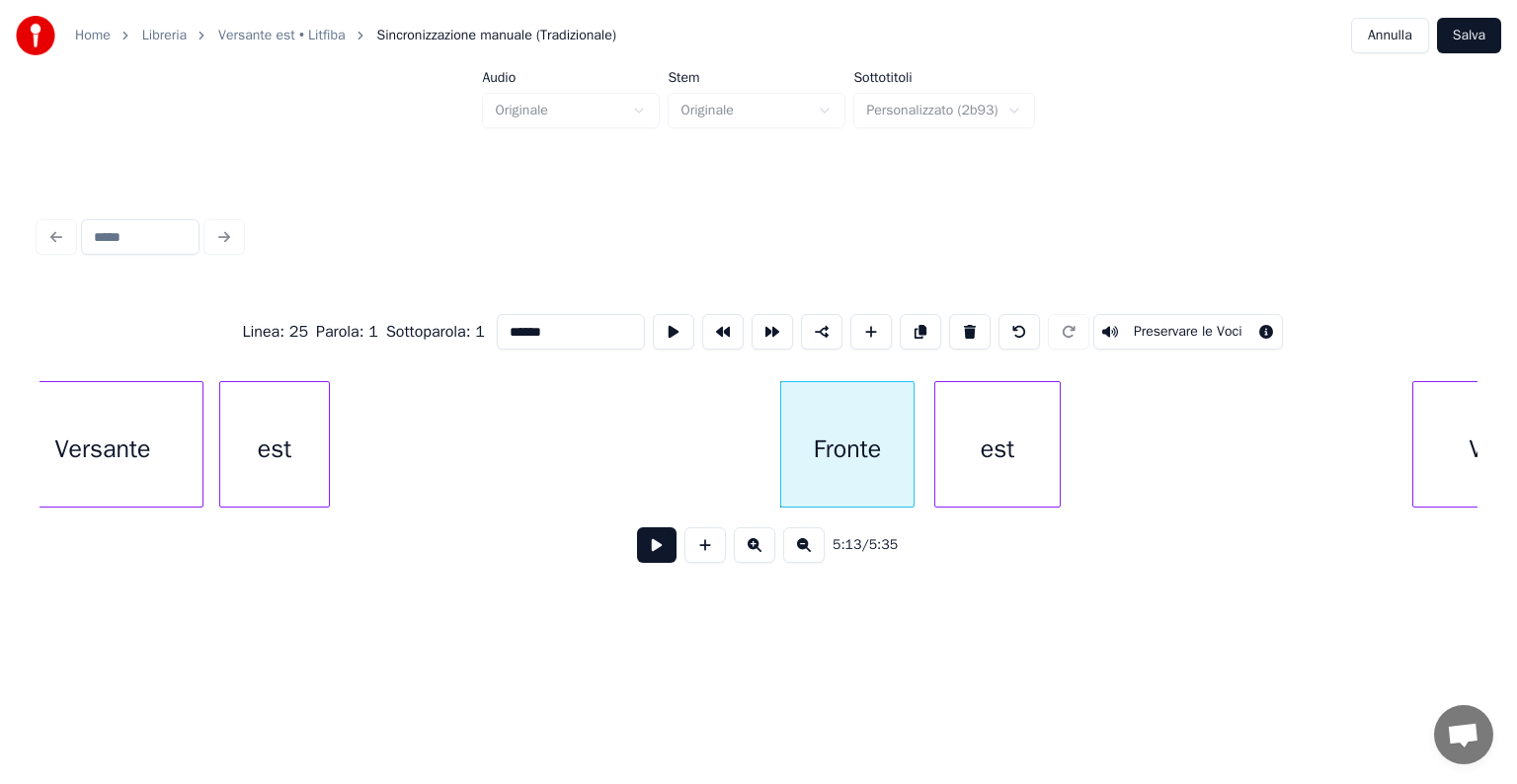 click on "Preservare le Voci" at bounding box center [1188, 332] 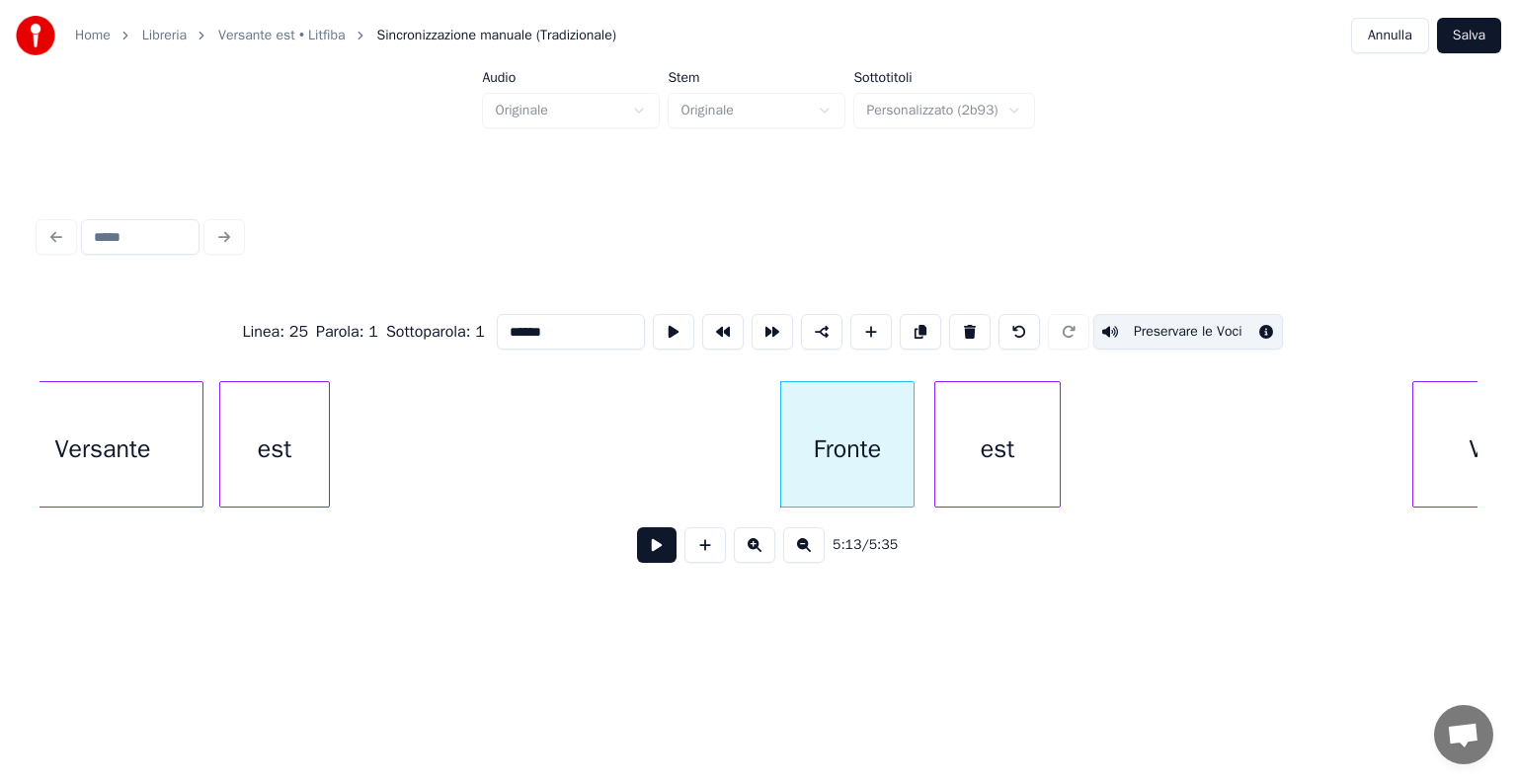 click on "est" at bounding box center [998, 449] 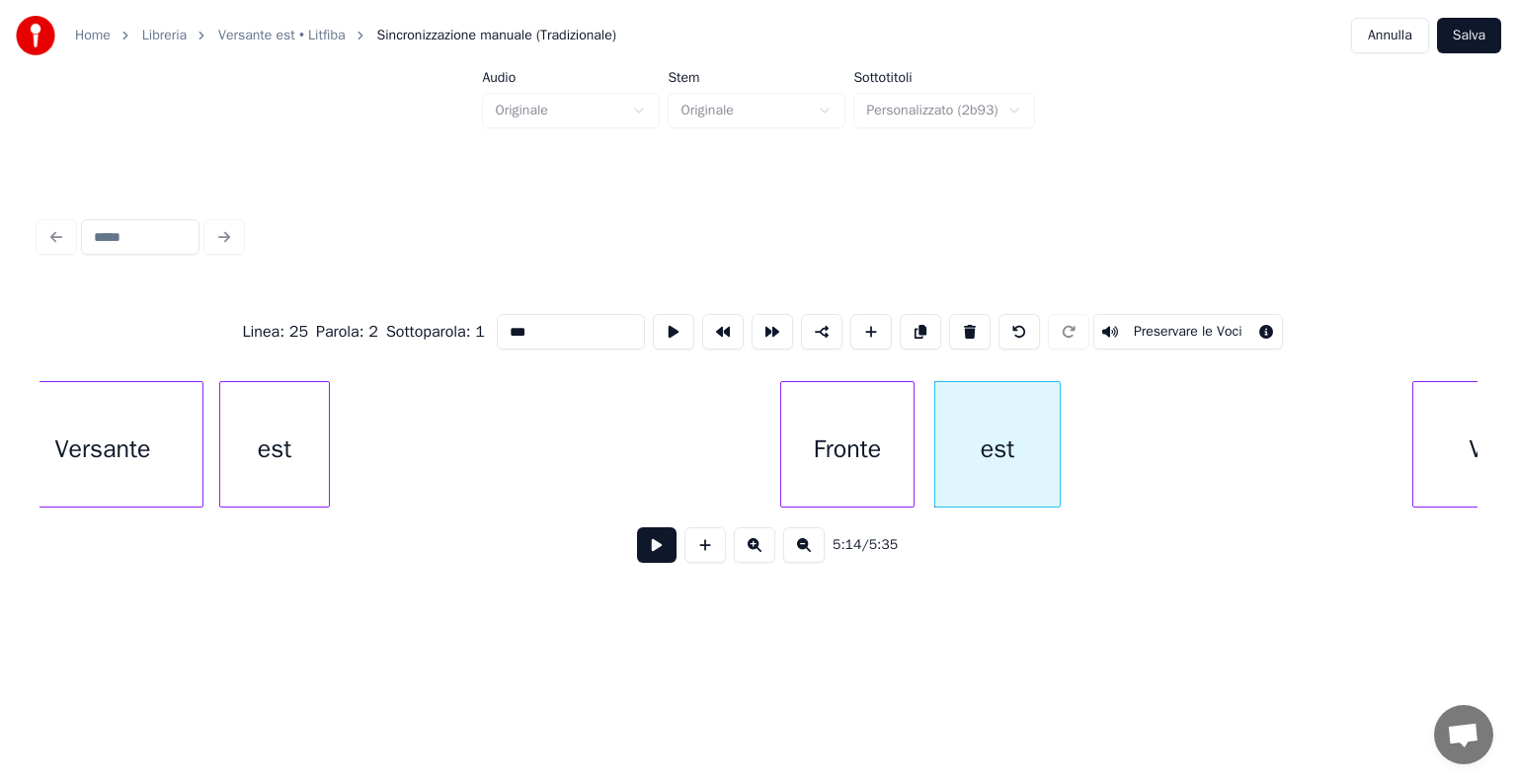 click on "Preservare le Voci" at bounding box center (1188, 332) 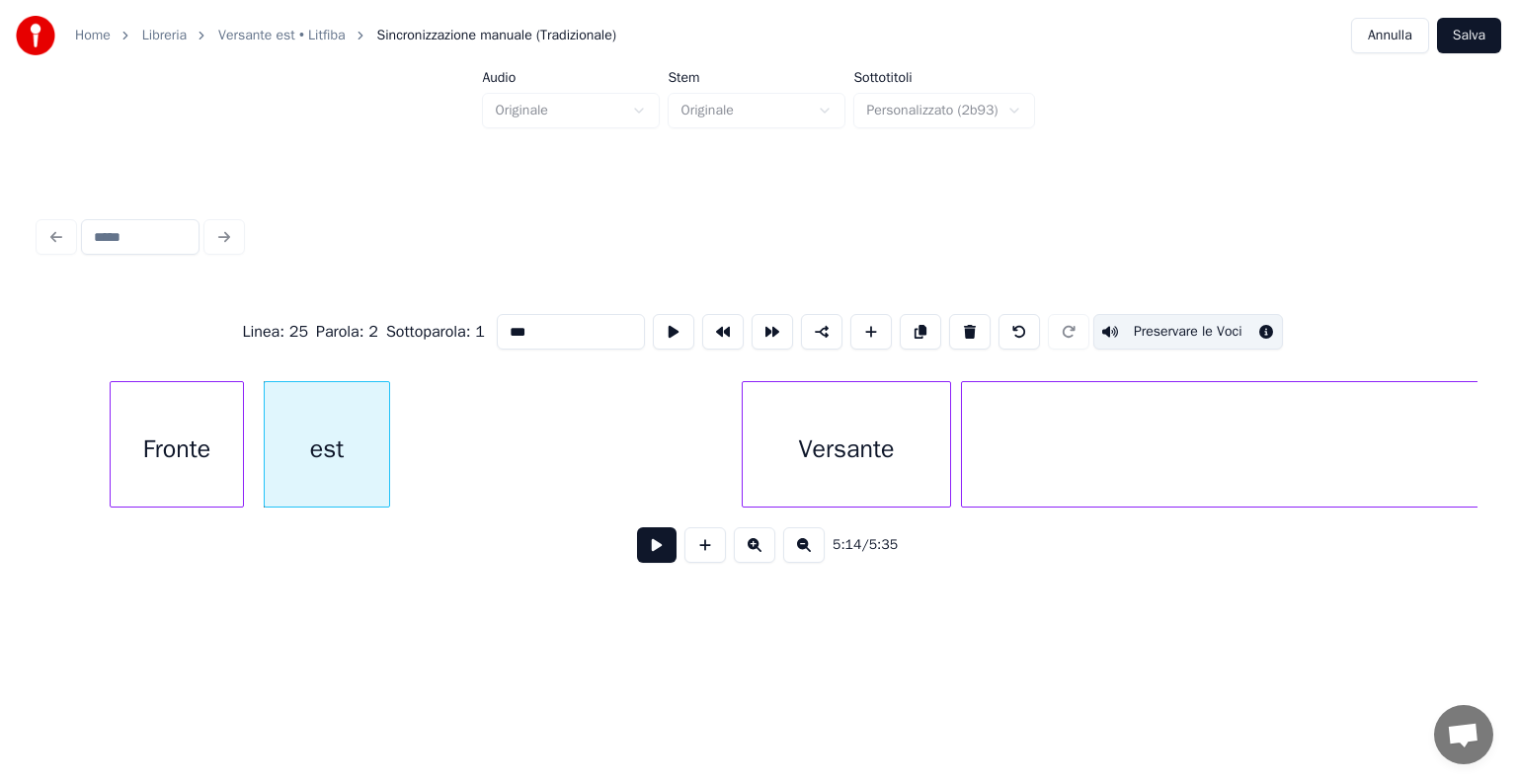 scroll, scrollTop: 0, scrollLeft: 61990, axis: horizontal 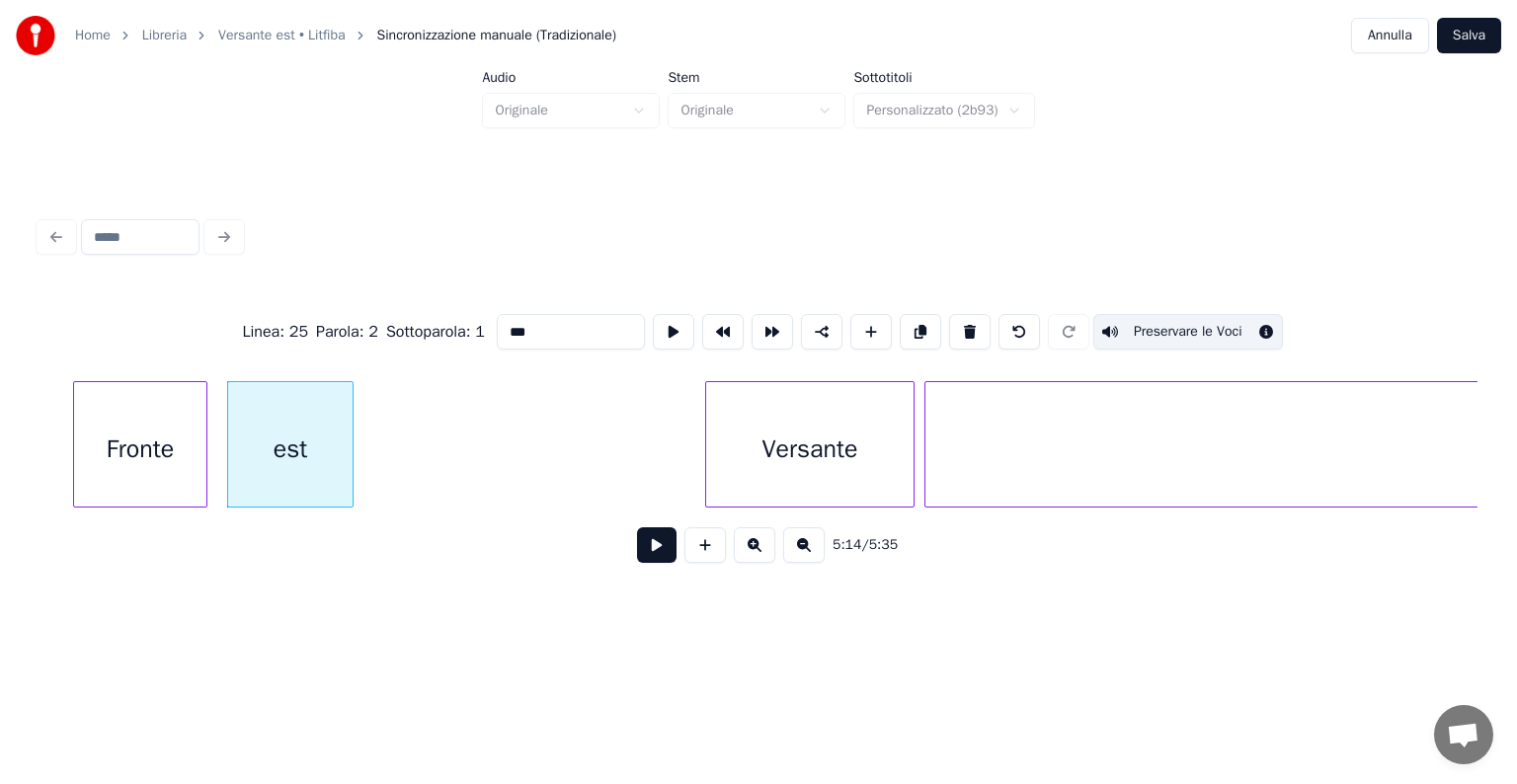 click on "Versante" at bounding box center (810, 449) 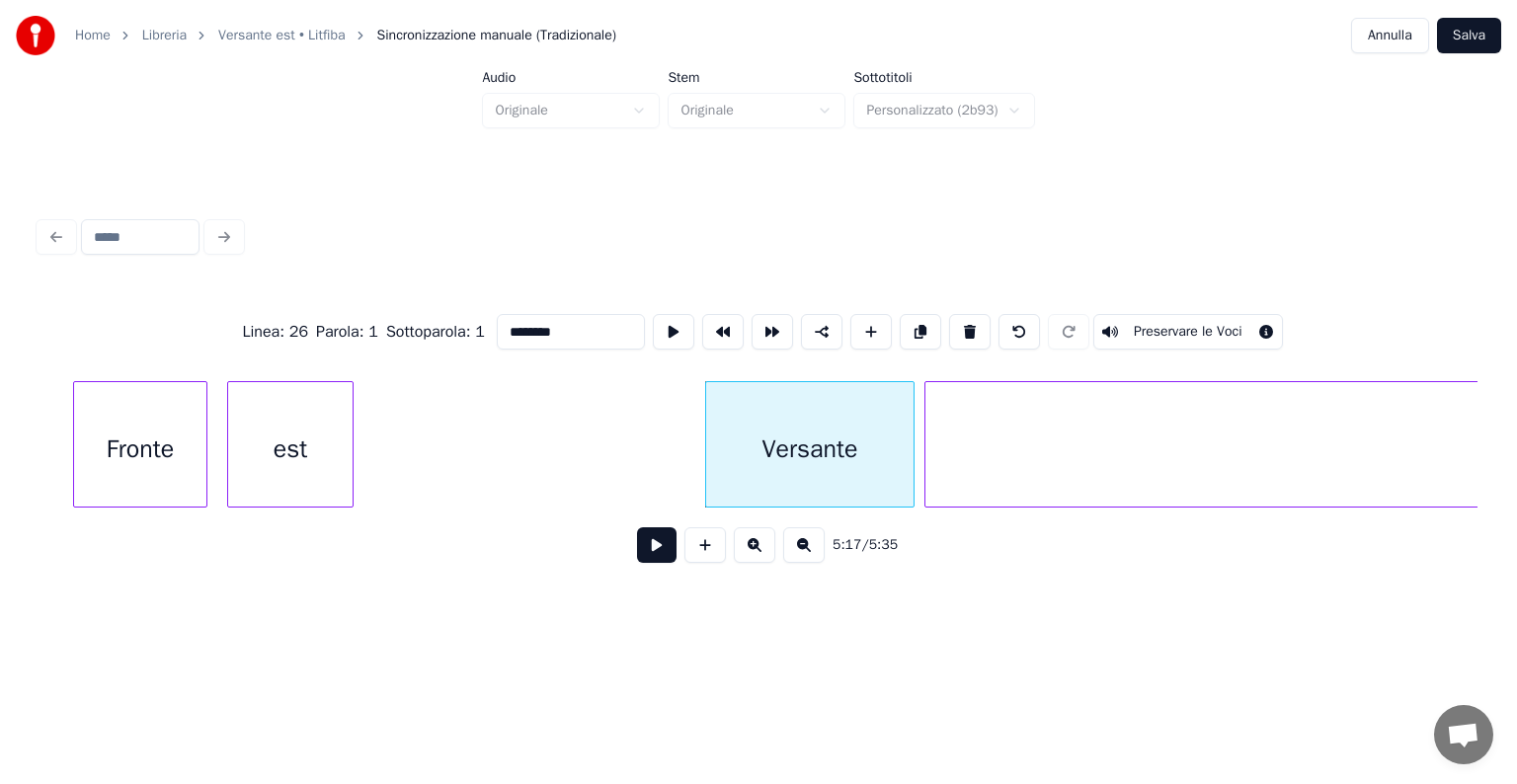 click on "Preservare le Voci" at bounding box center [1188, 332] 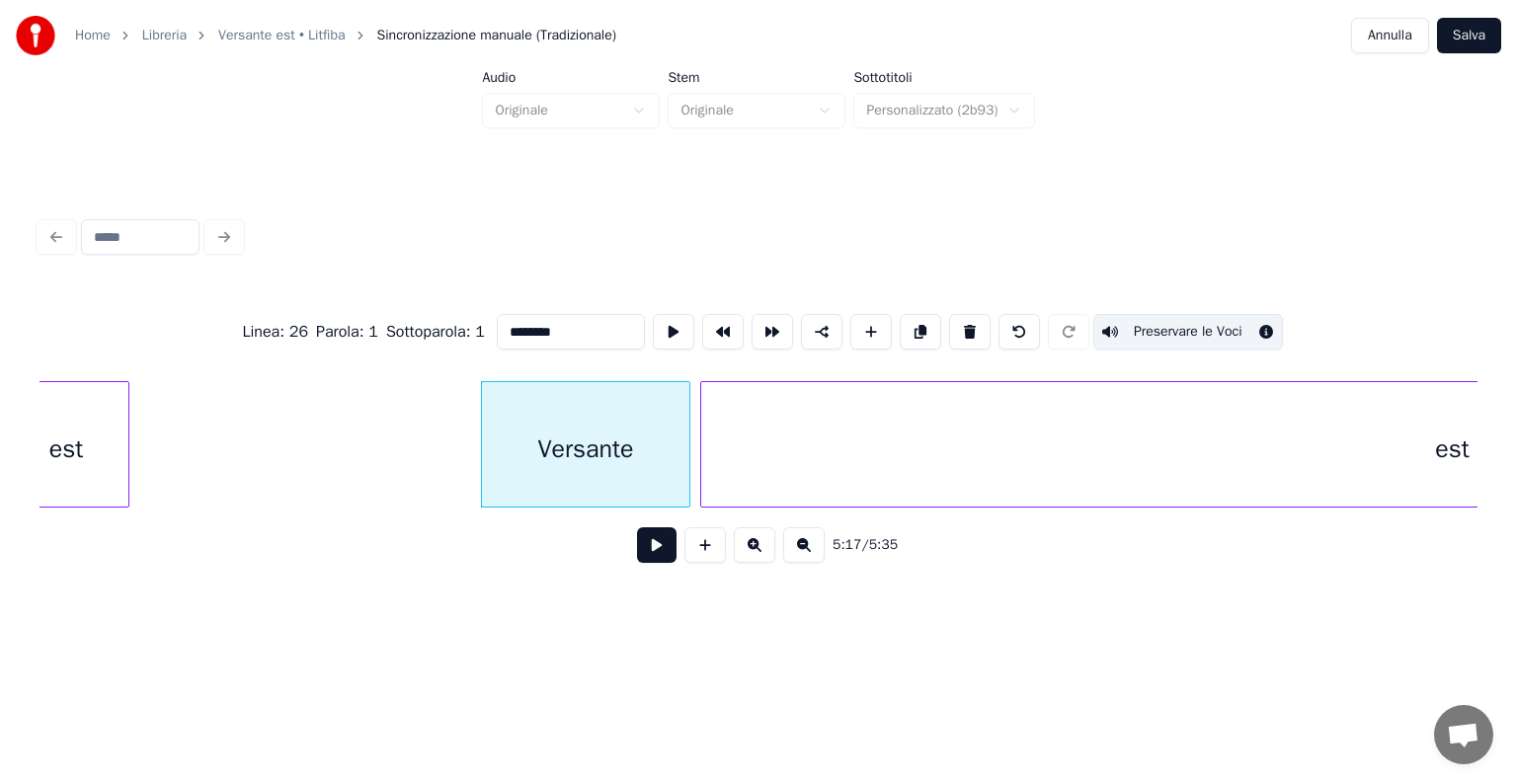 scroll, scrollTop: 0, scrollLeft: 62437, axis: horizontal 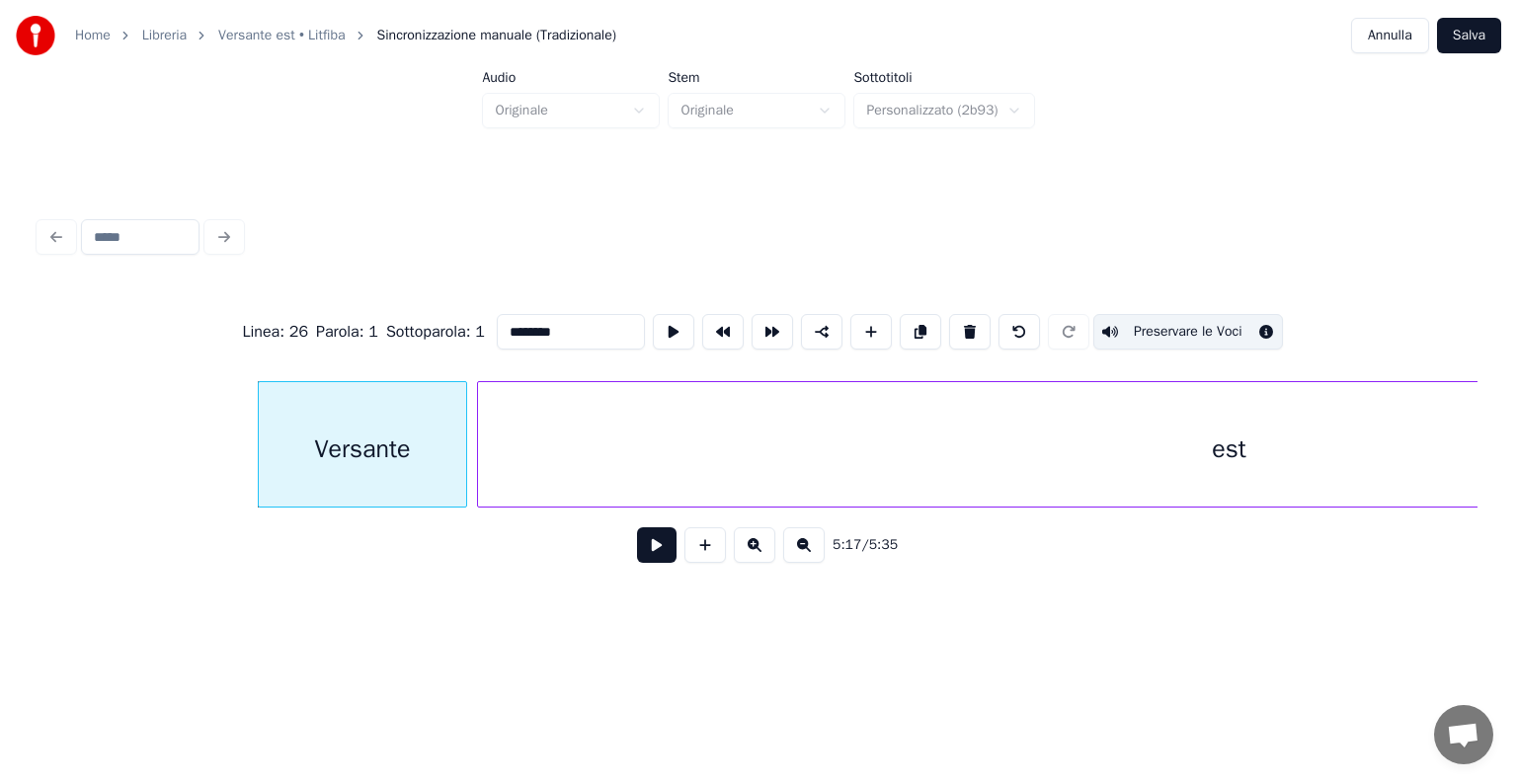 click on "est" at bounding box center (1229, 449) 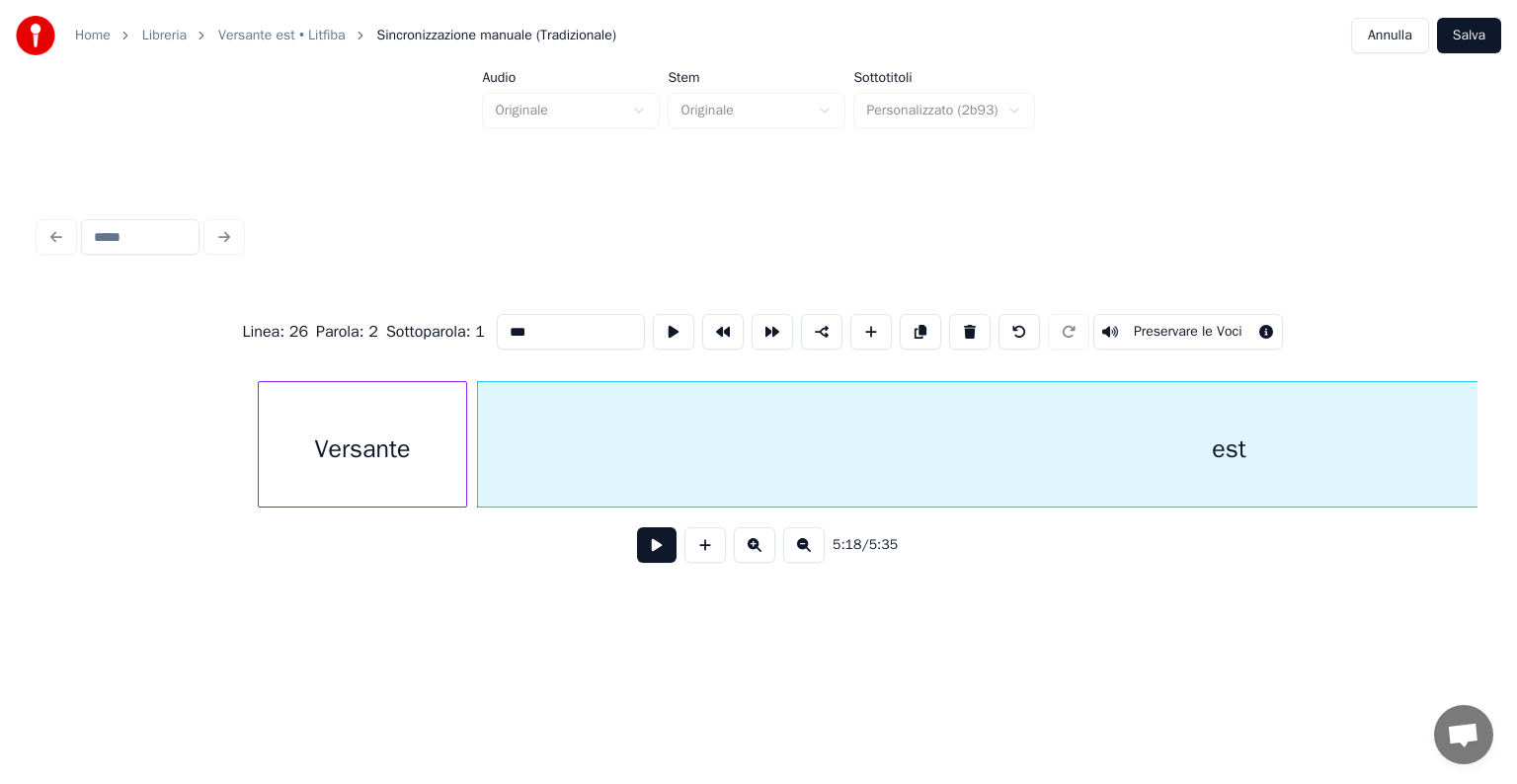 click on "Preservare le Voci" at bounding box center (1188, 332) 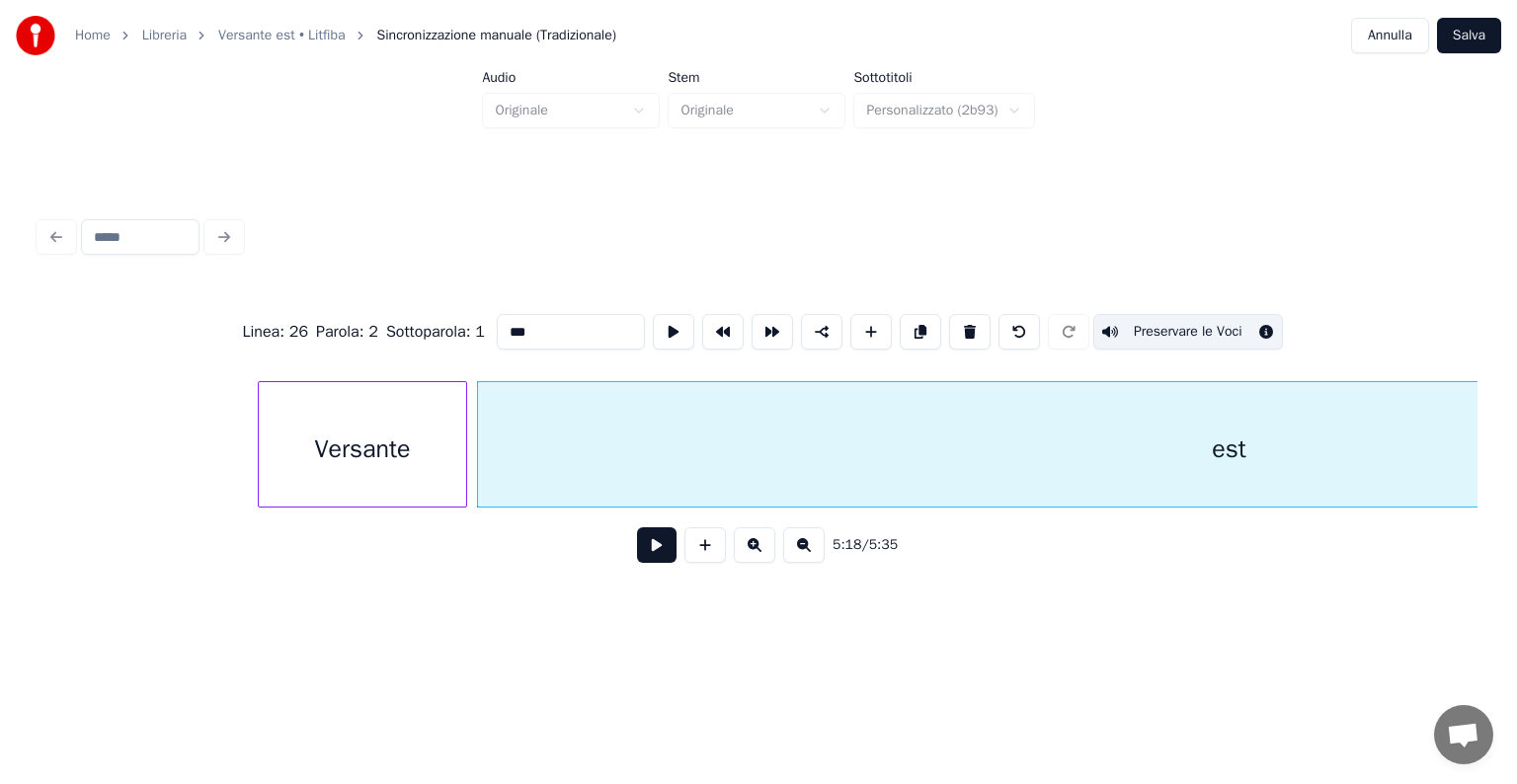 click on "Salva" at bounding box center [1469, 36] 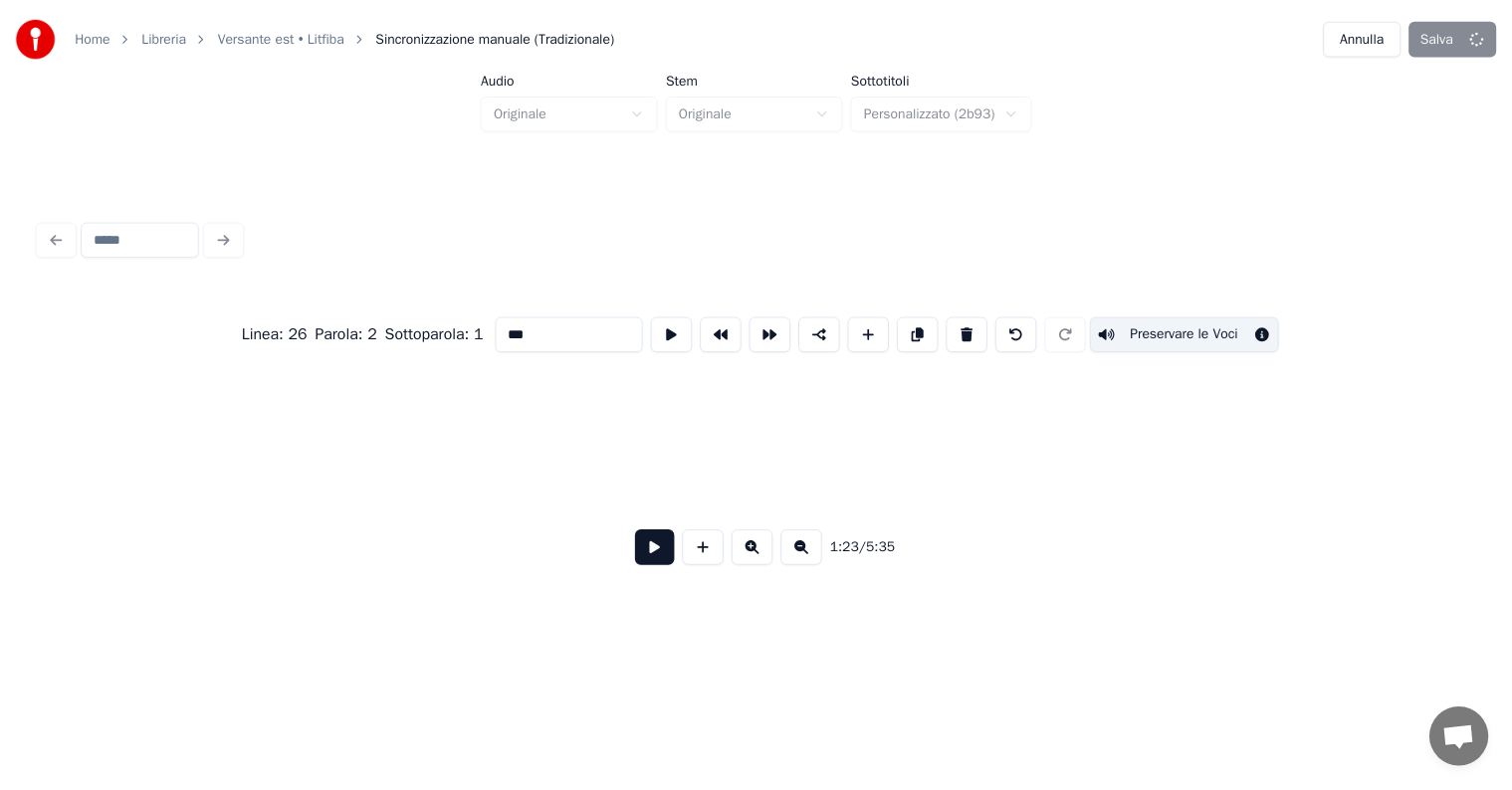 scroll, scrollTop: 0, scrollLeft: 16595, axis: horizontal 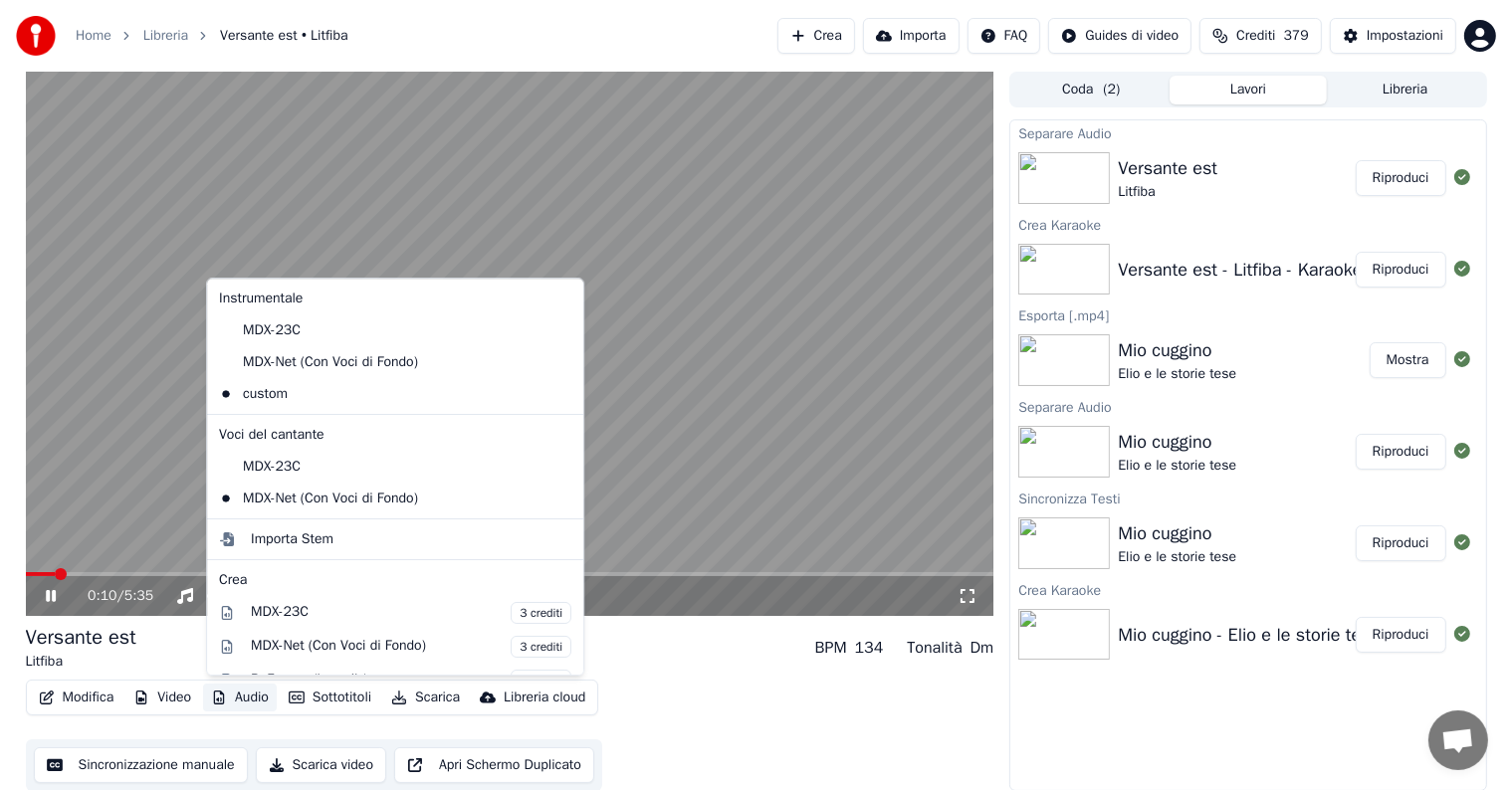 click on "Audio" at bounding box center [240, 697] 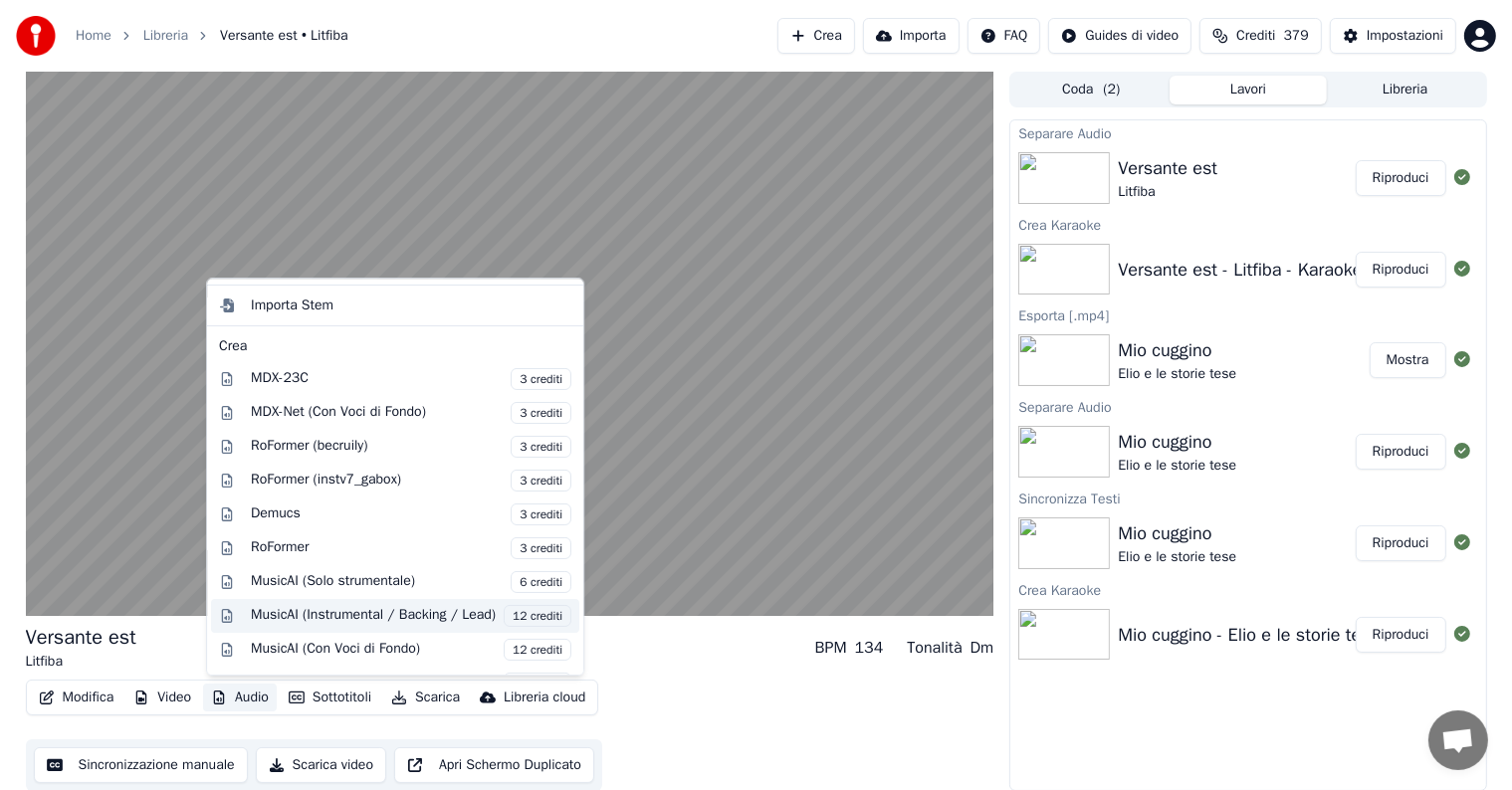 scroll, scrollTop: 292, scrollLeft: 0, axis: vertical 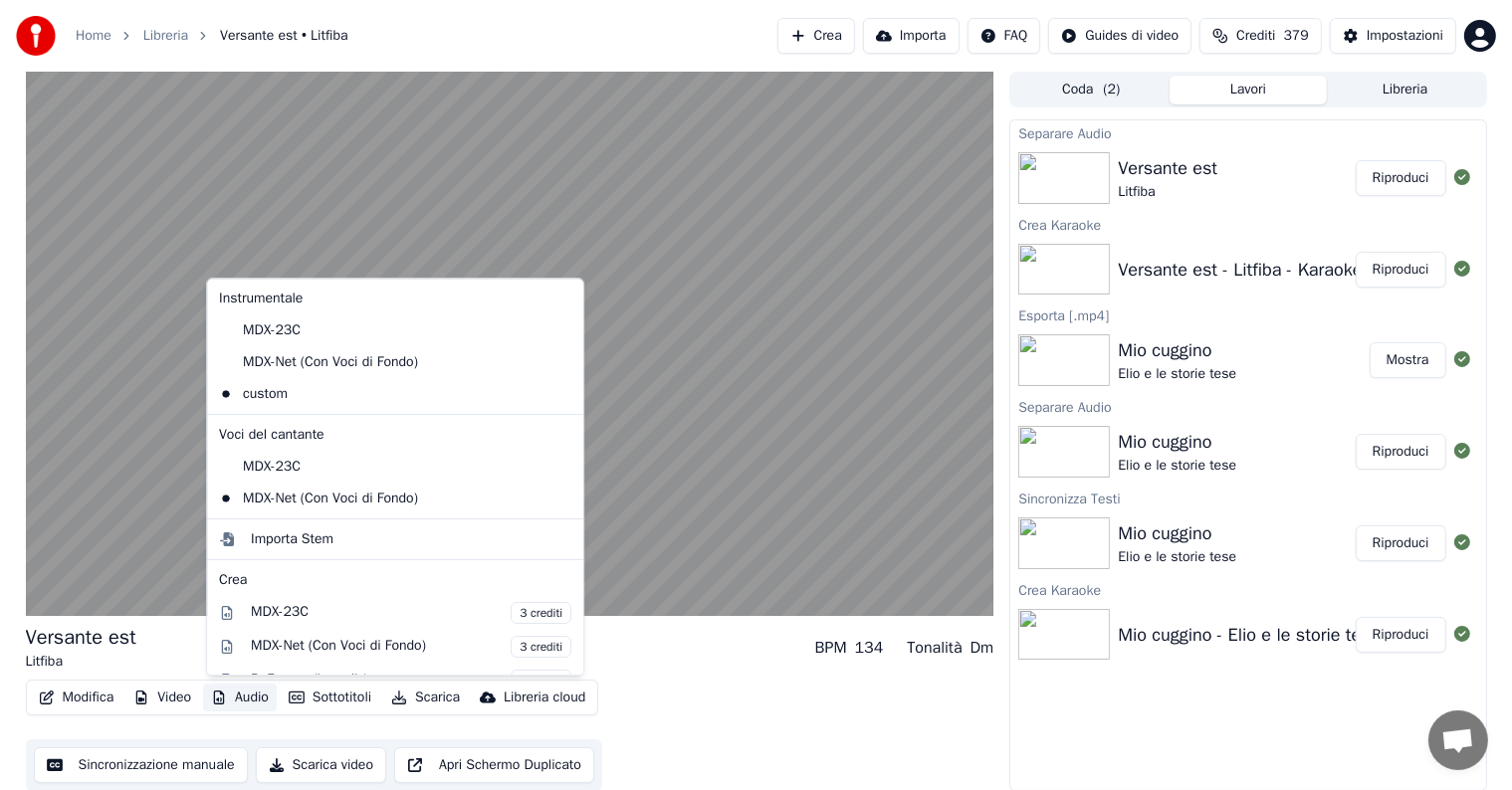 click on "Modifica Video Audio Sottotitoli Scarica Libreria cloud Sincronizzazione manuale Scarica video Apri Schermo Duplicato" at bounding box center (510, 735) 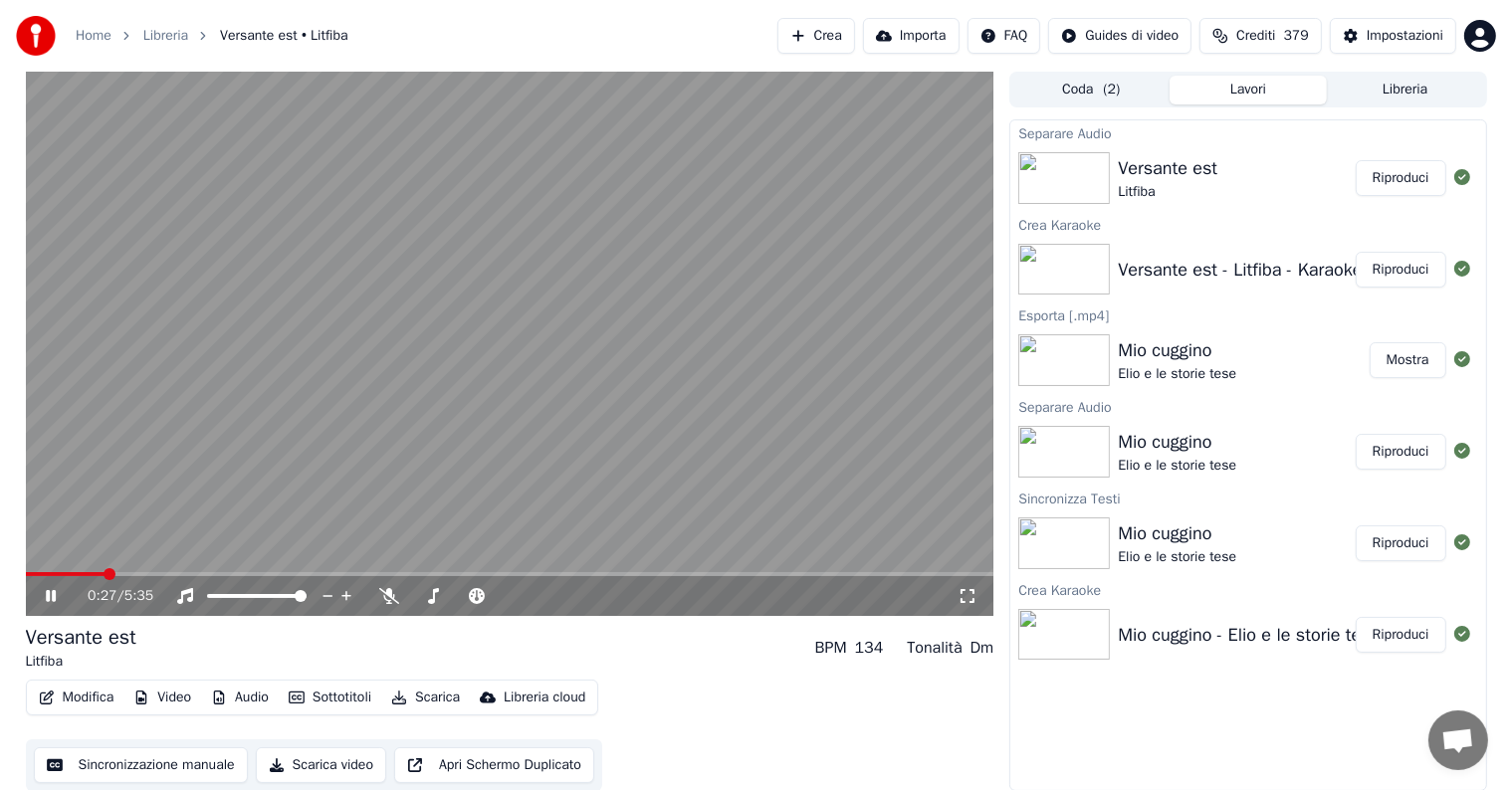 click at bounding box center (510, 574) 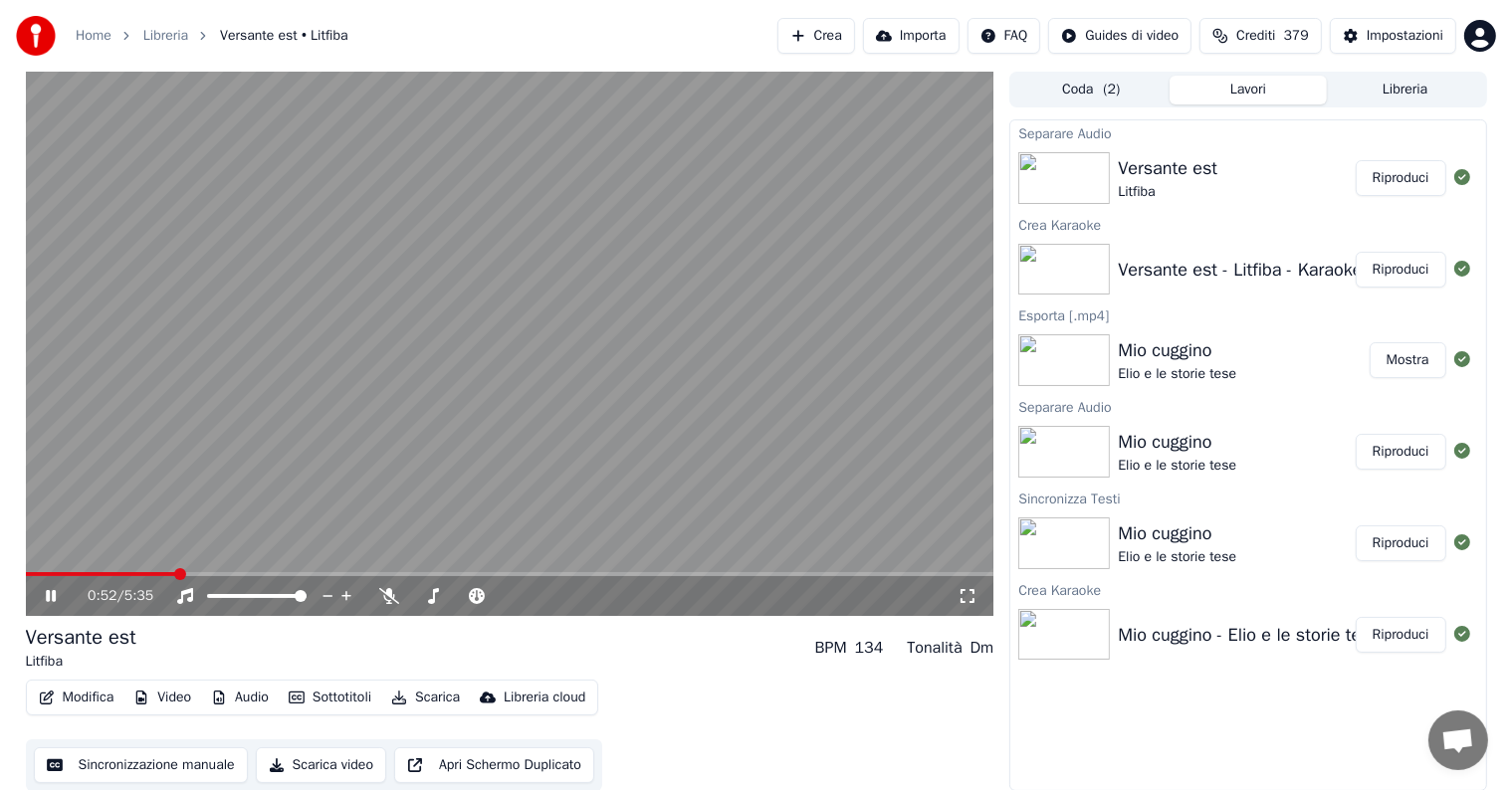click at bounding box center (510, 343) 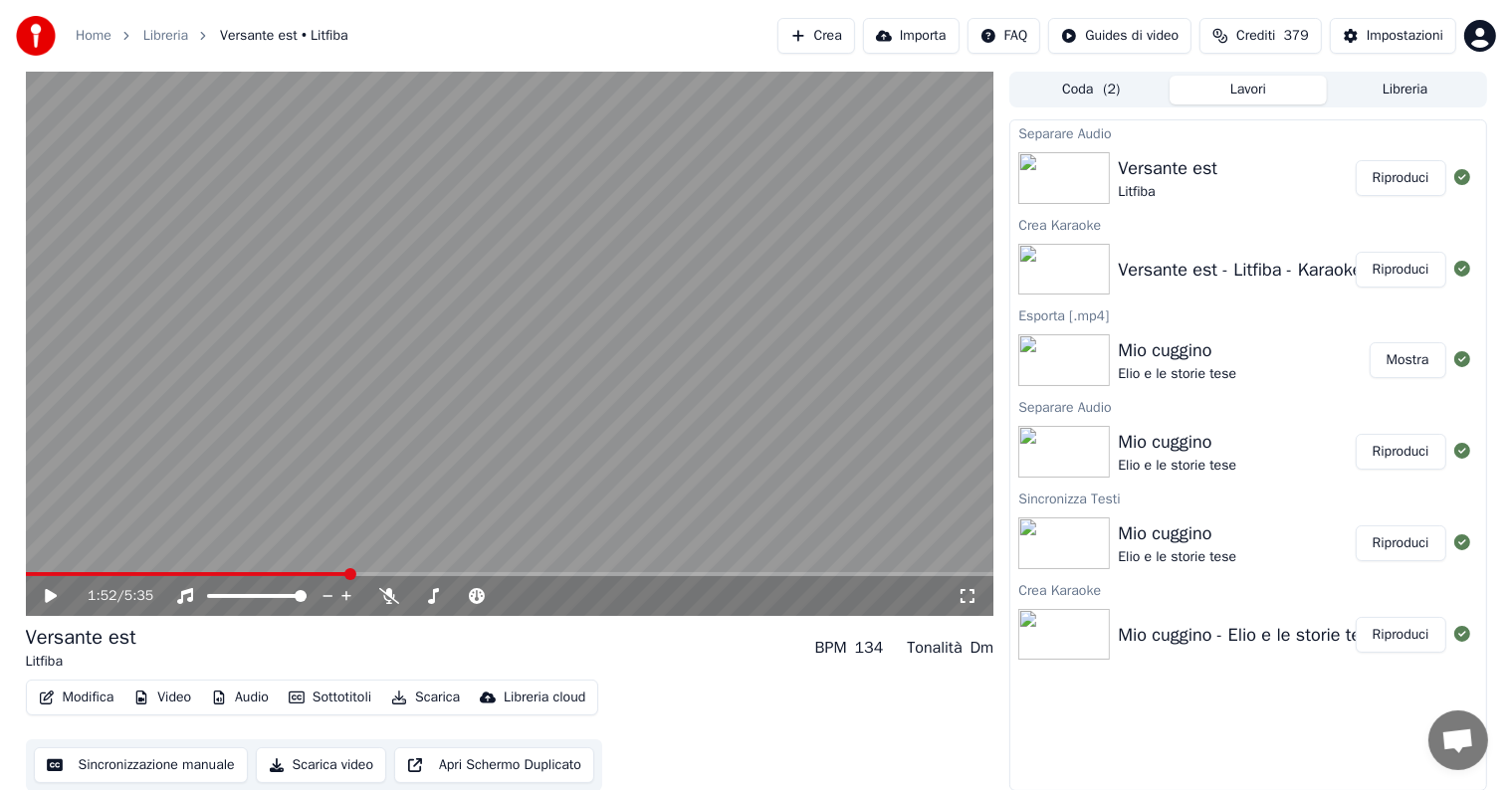 click at bounding box center [510, 574] 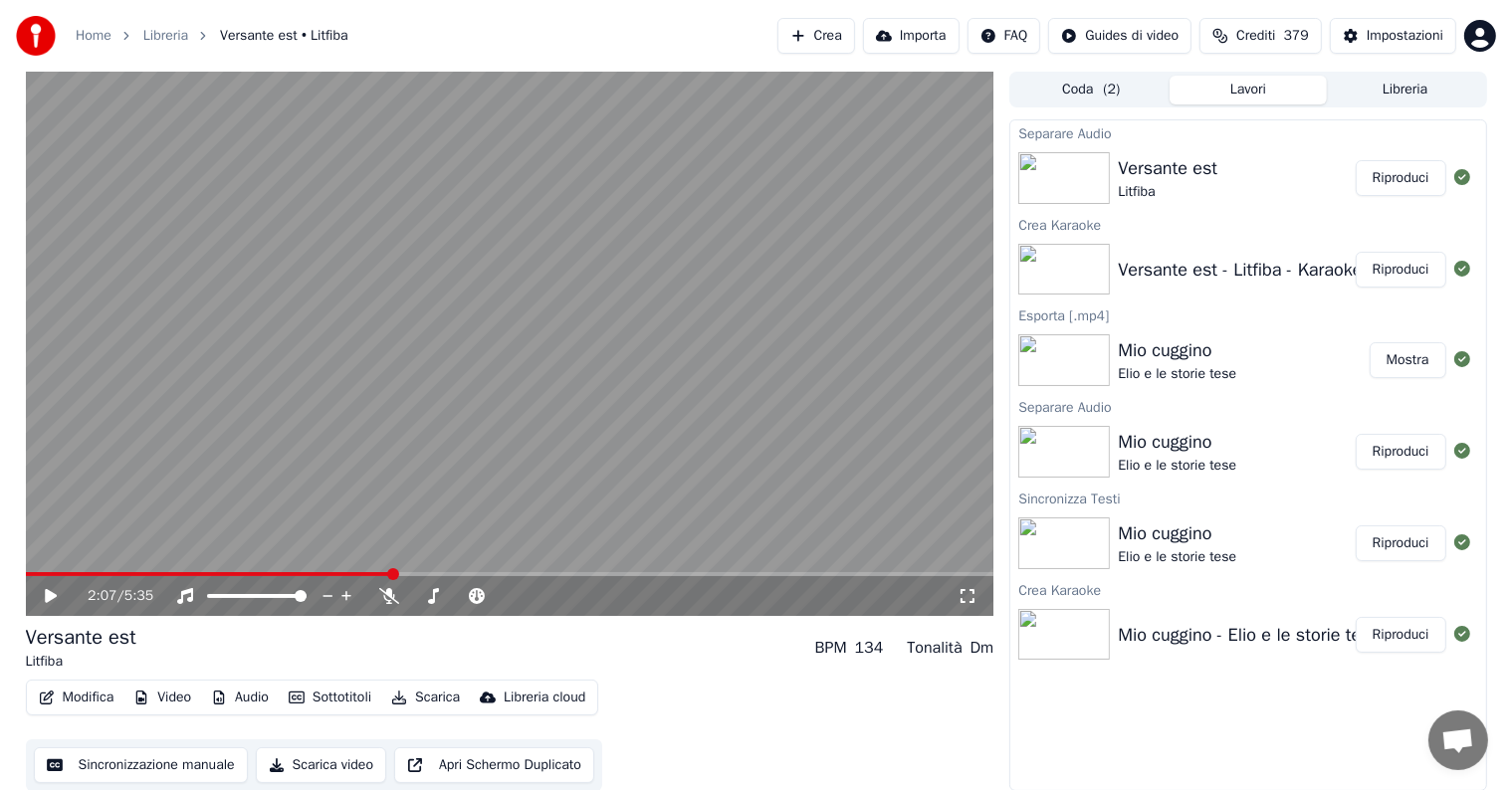 click at bounding box center (510, 574) 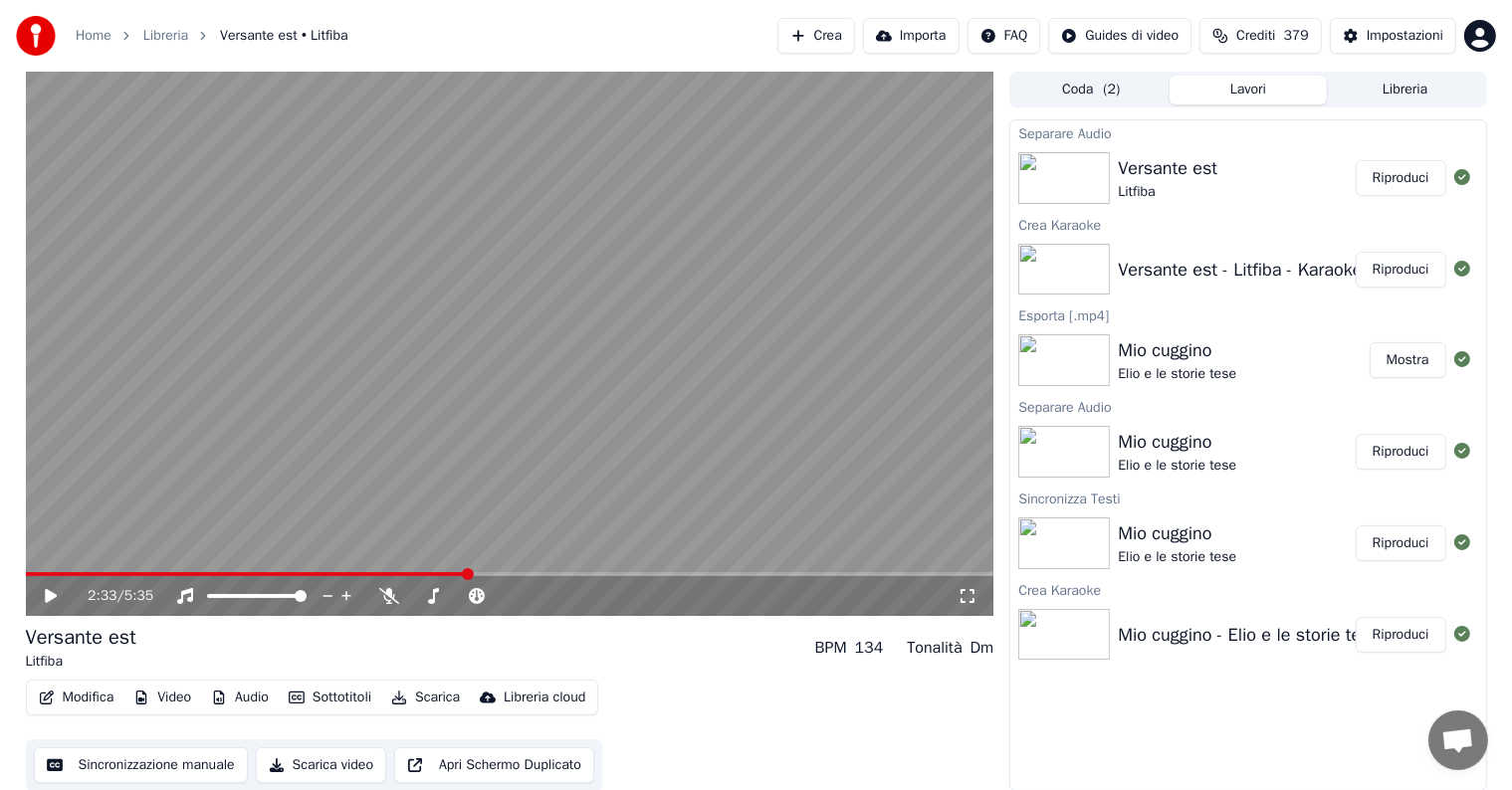 click at bounding box center (510, 574) 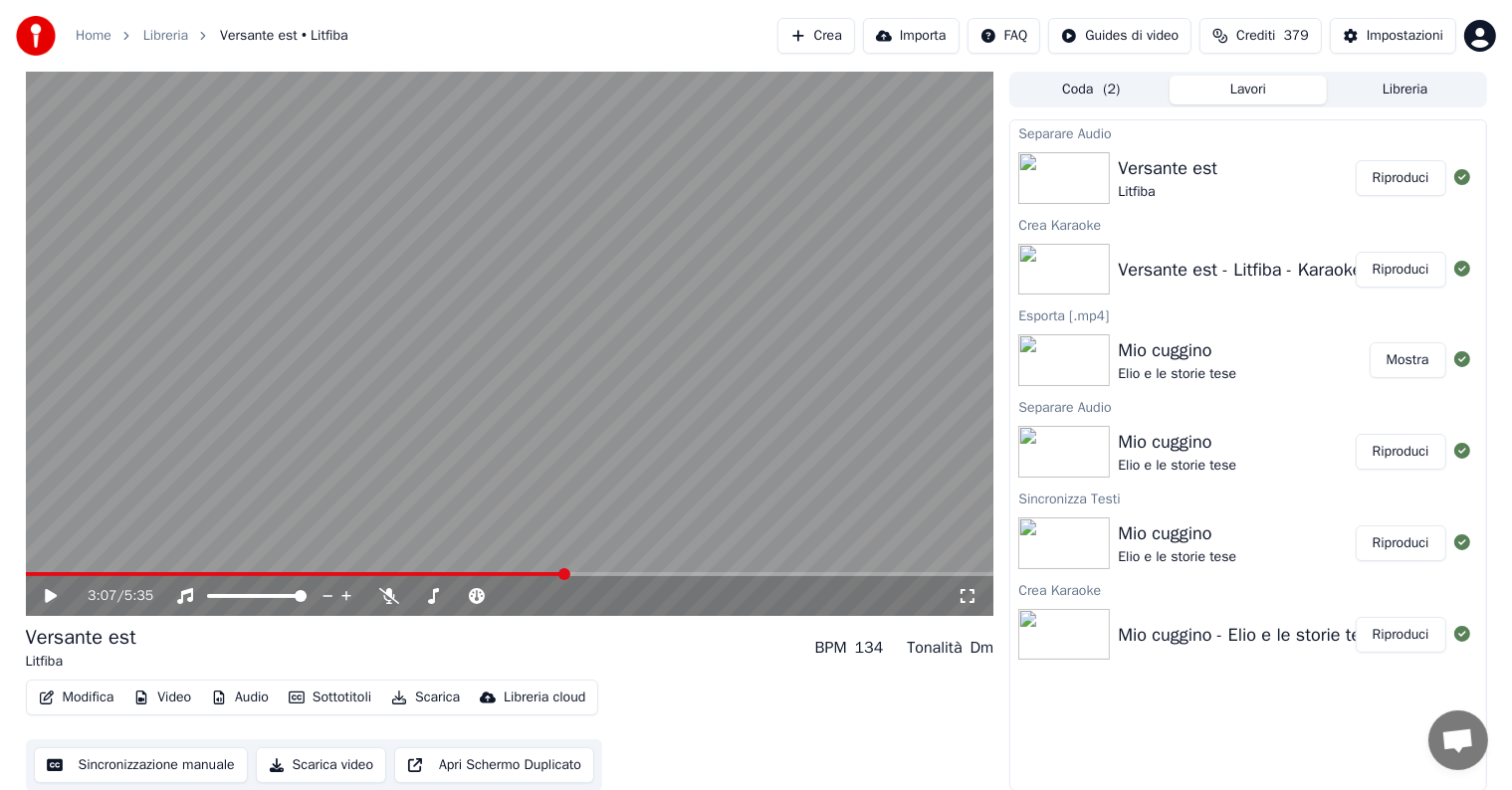 click 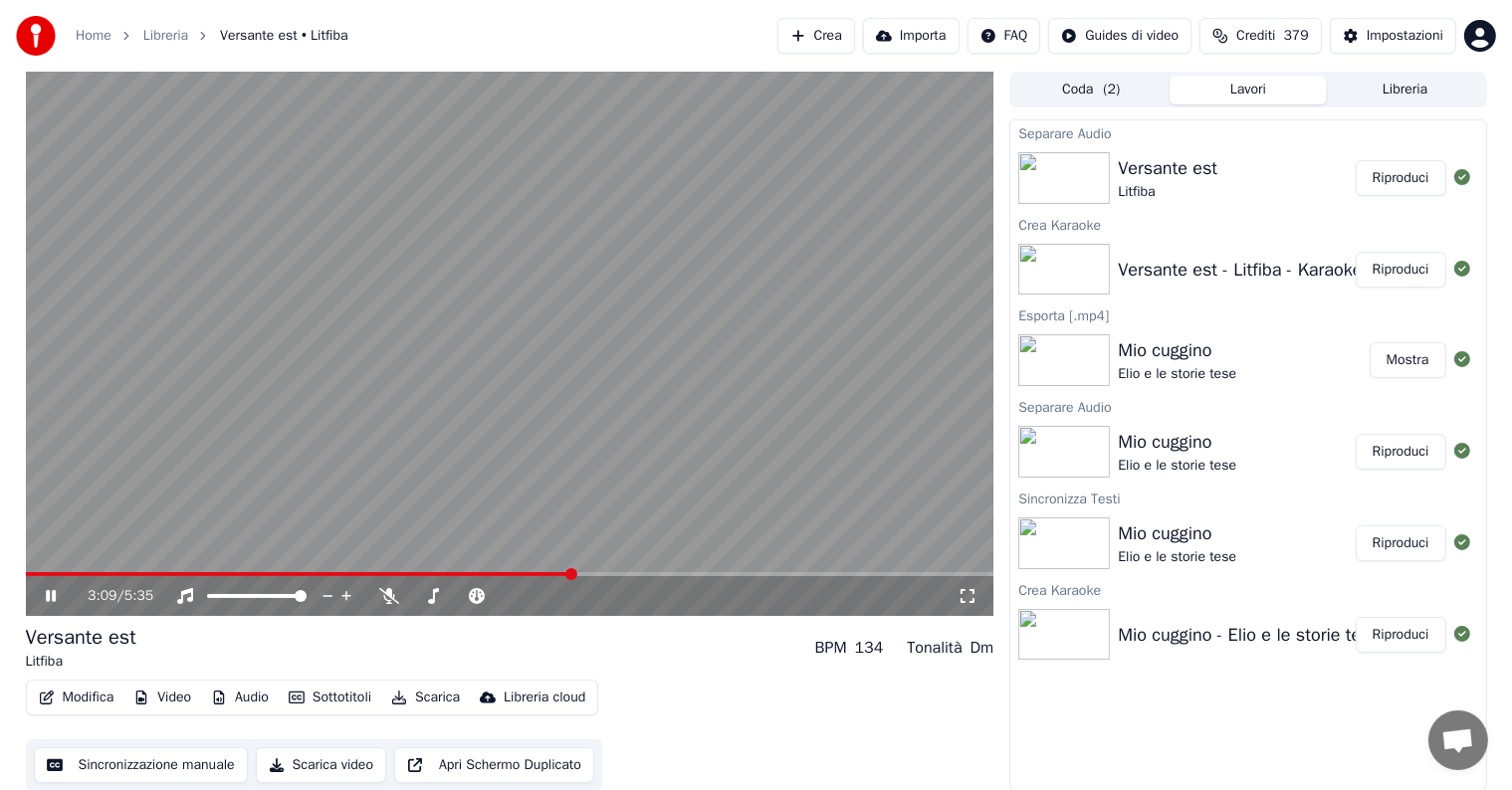 click at bounding box center (299, 574) 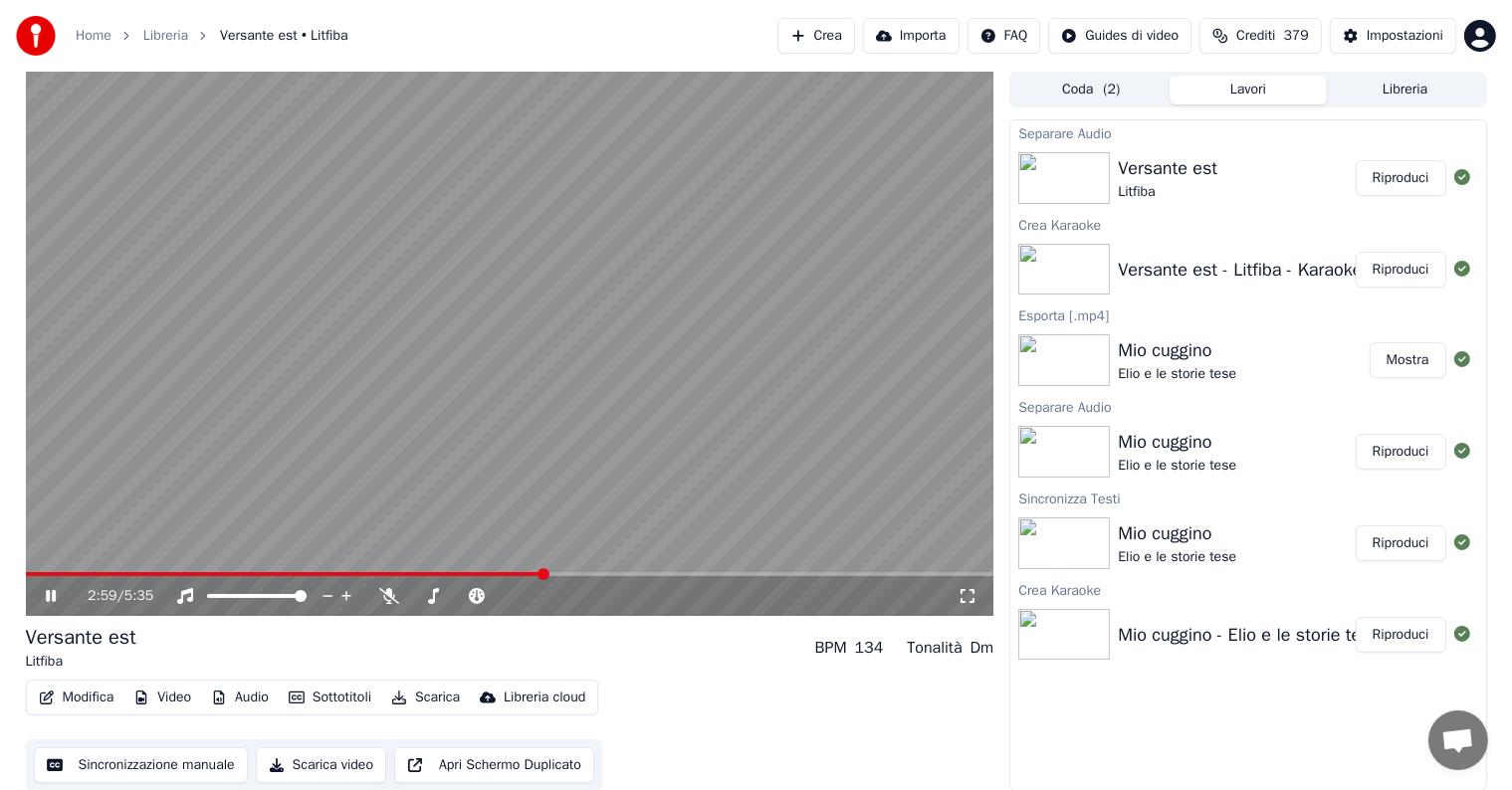 click at bounding box center [285, 574] 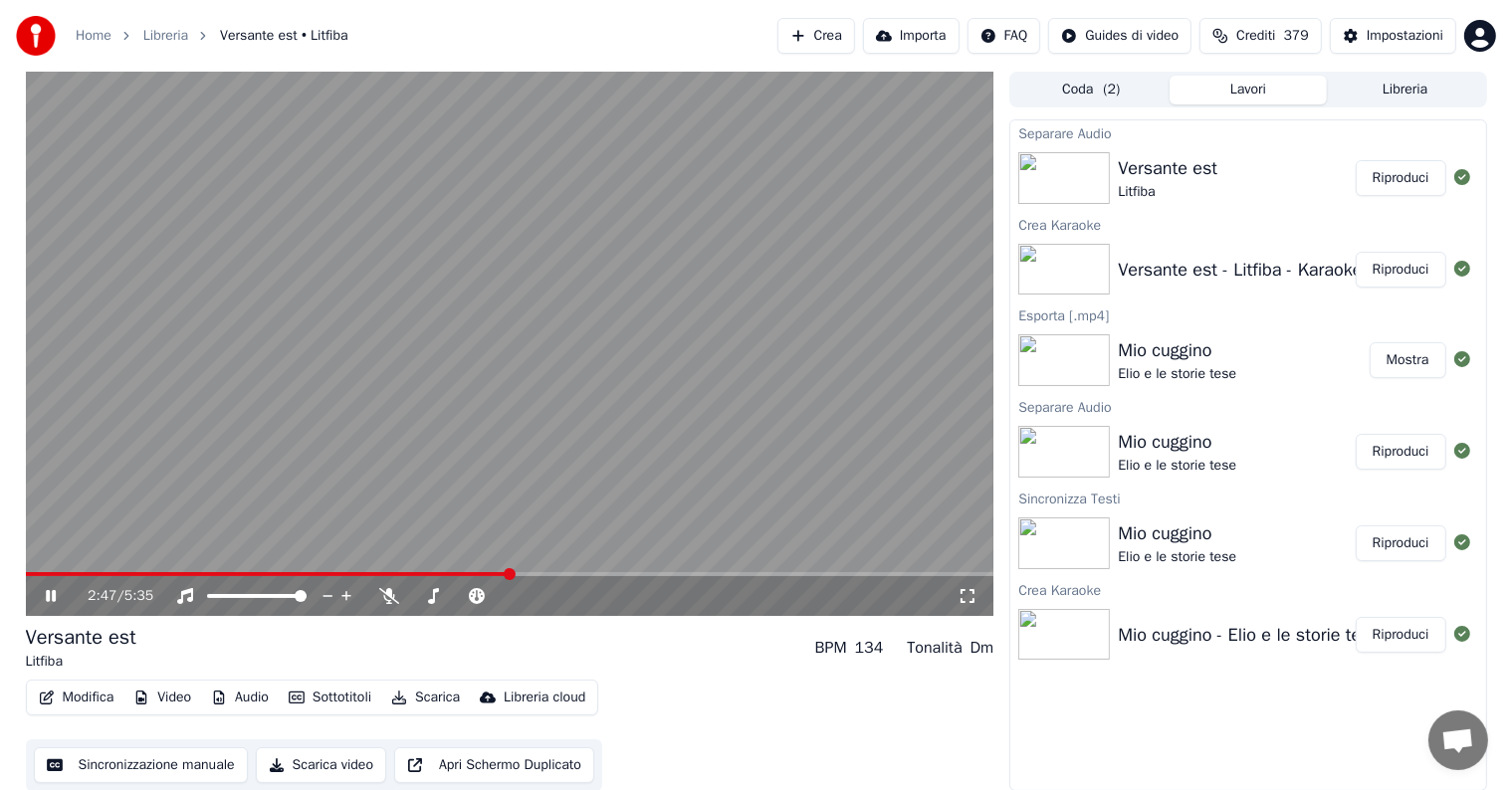 click on "2:47  /  5:35" at bounding box center (510, 596) 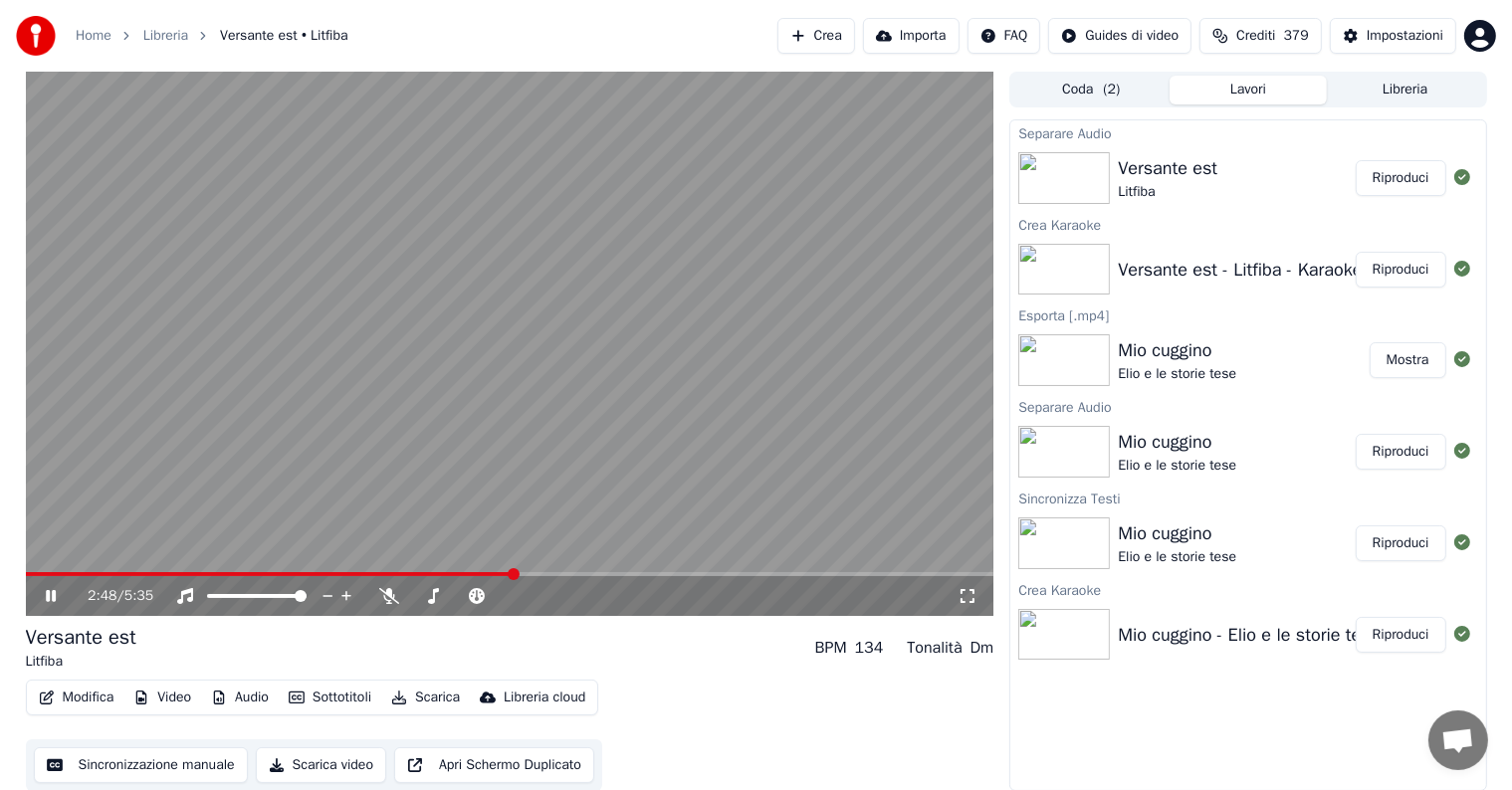 click at bounding box center [510, 343] 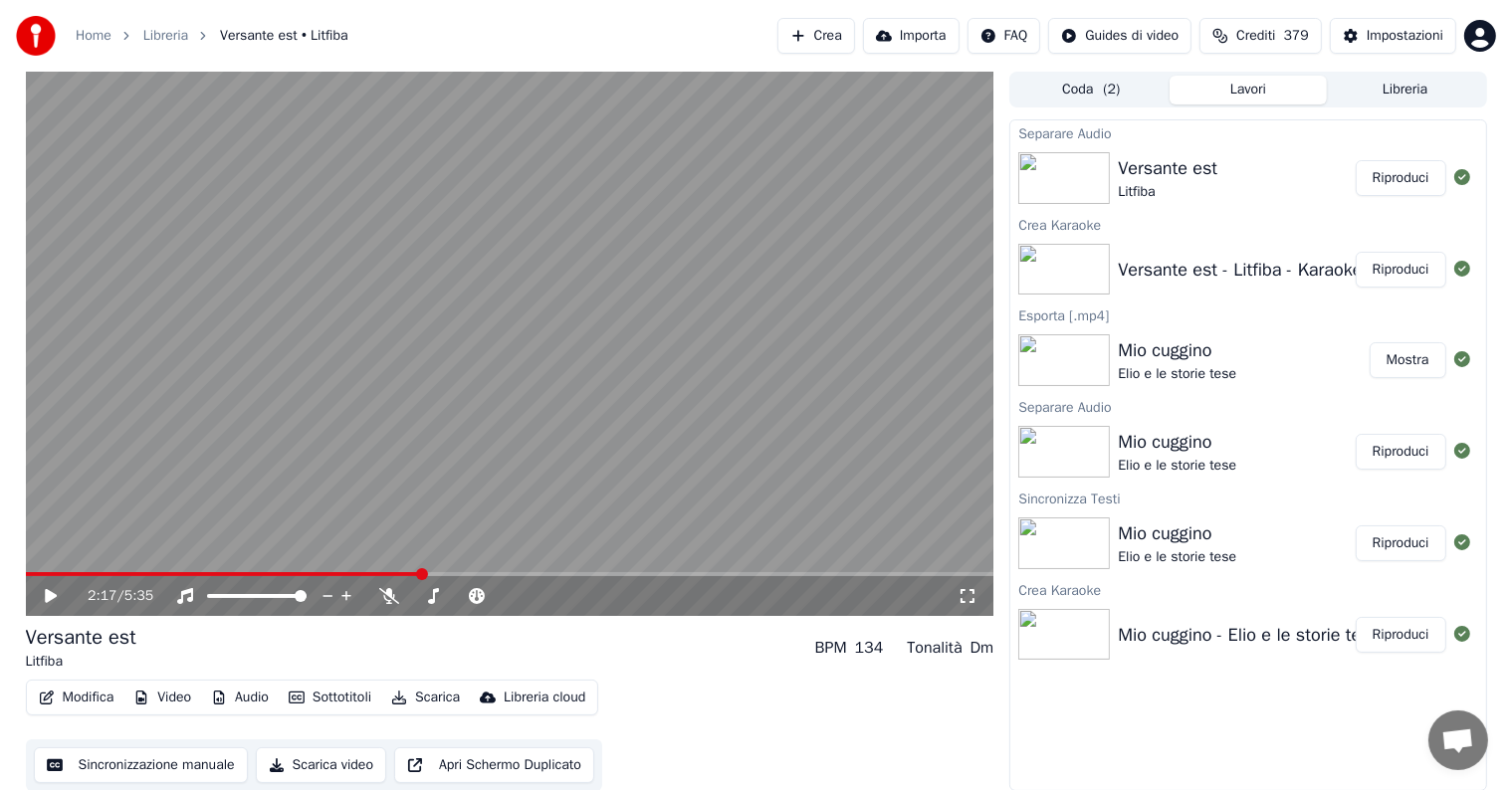 click at bounding box center [224, 574] 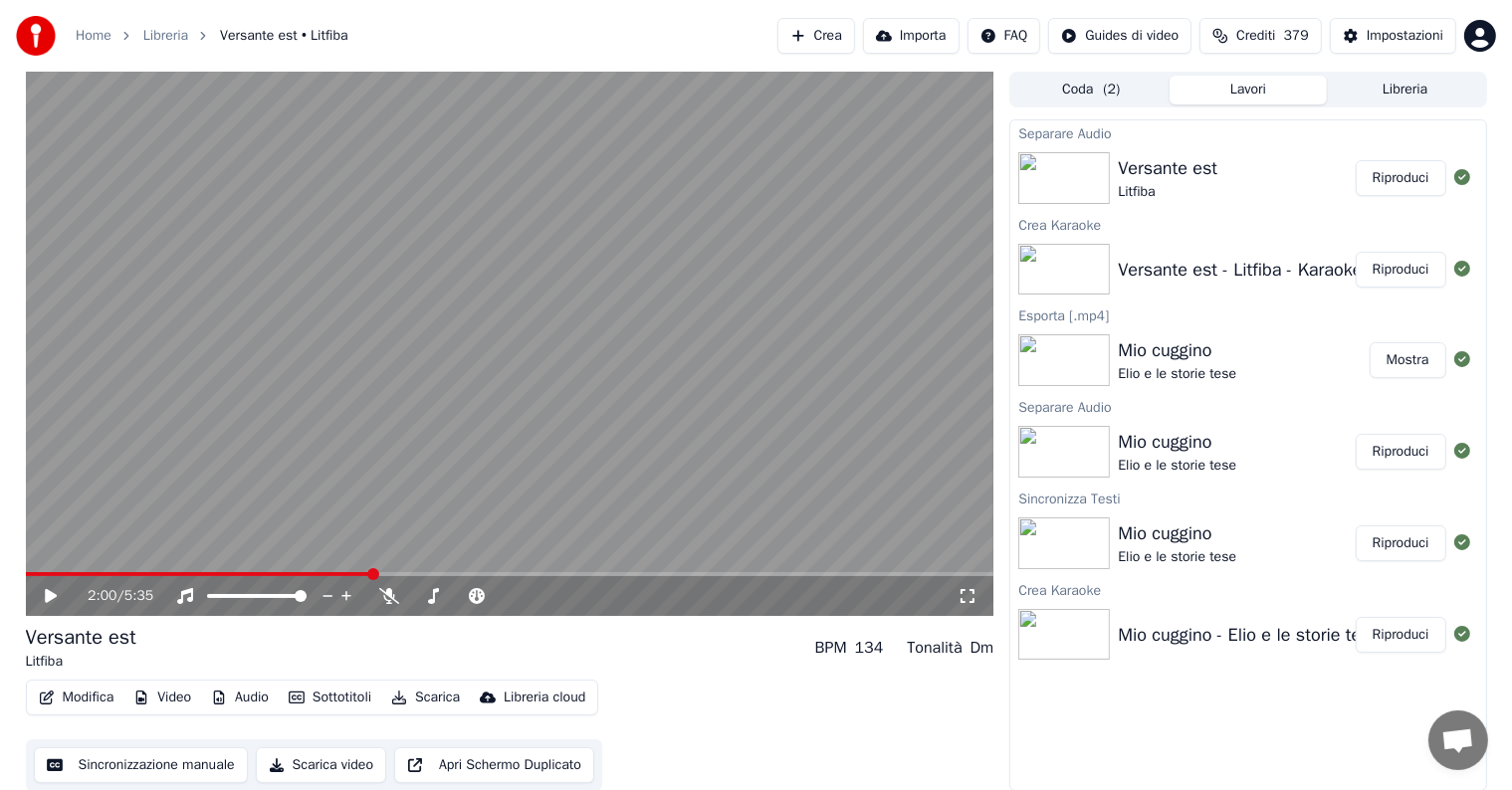 click at bounding box center (199, 574) 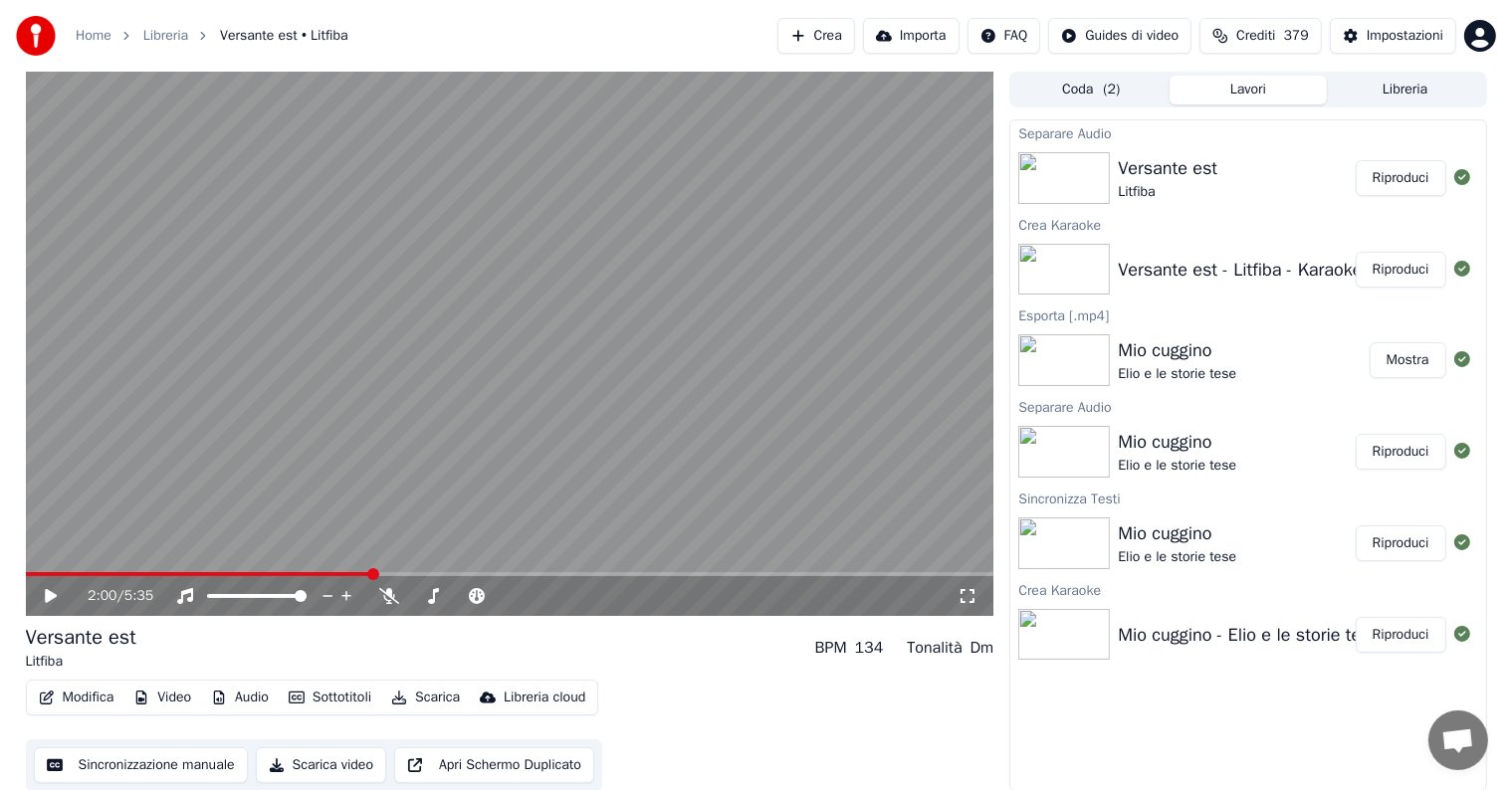 click on "2:00  /  5:35" at bounding box center [510, 596] 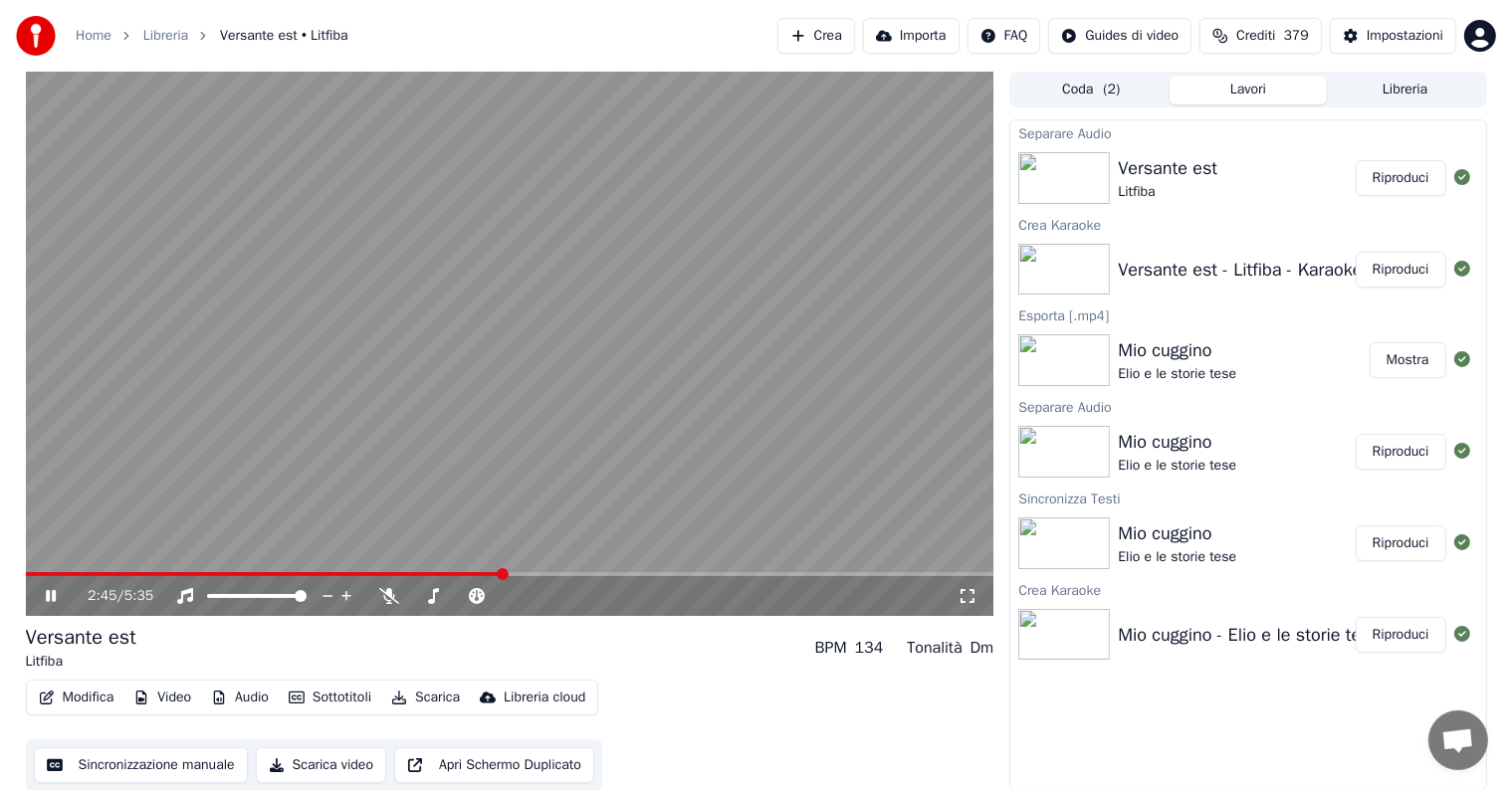 click 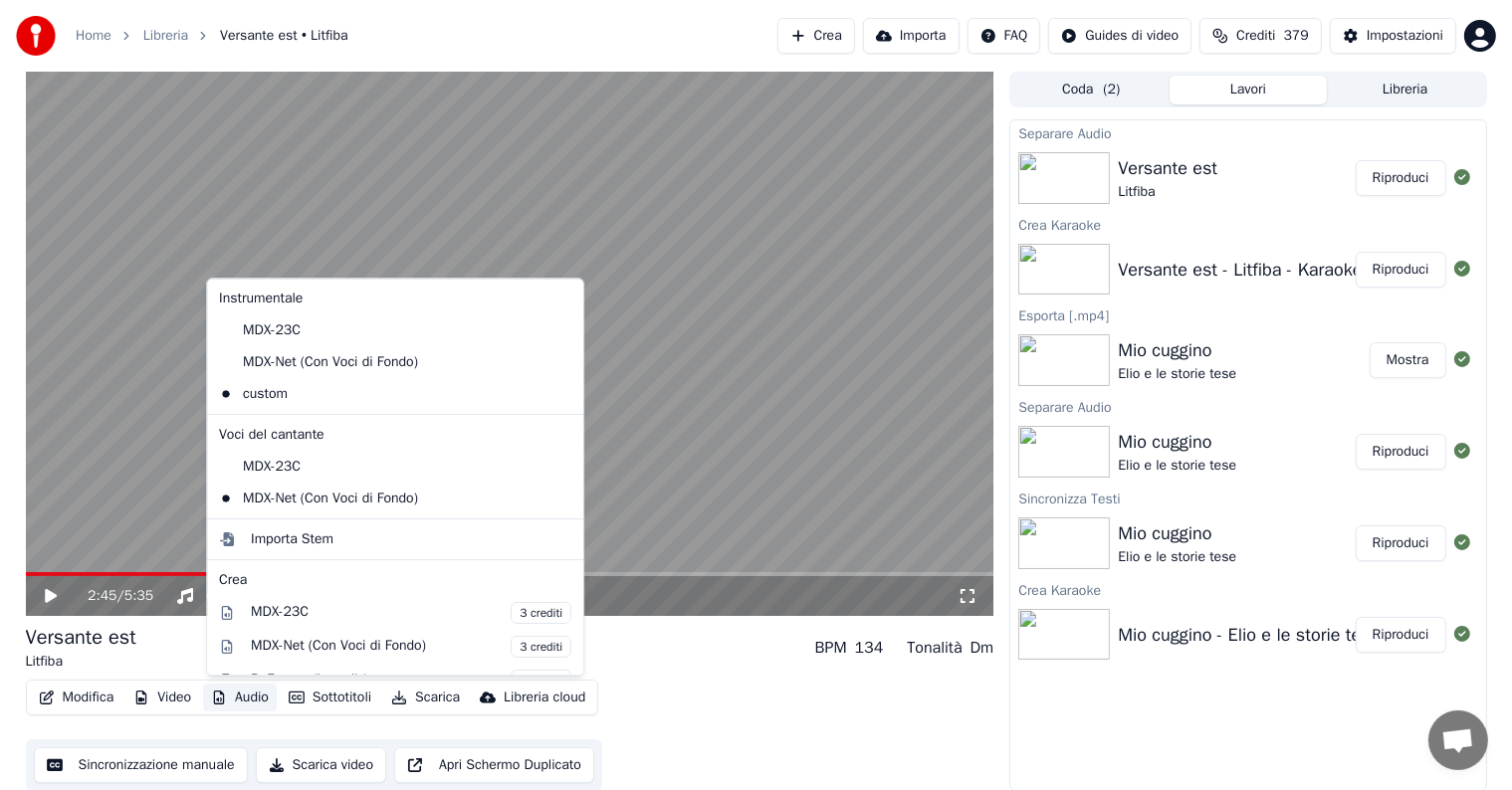 click on "Audio" at bounding box center (240, 697) 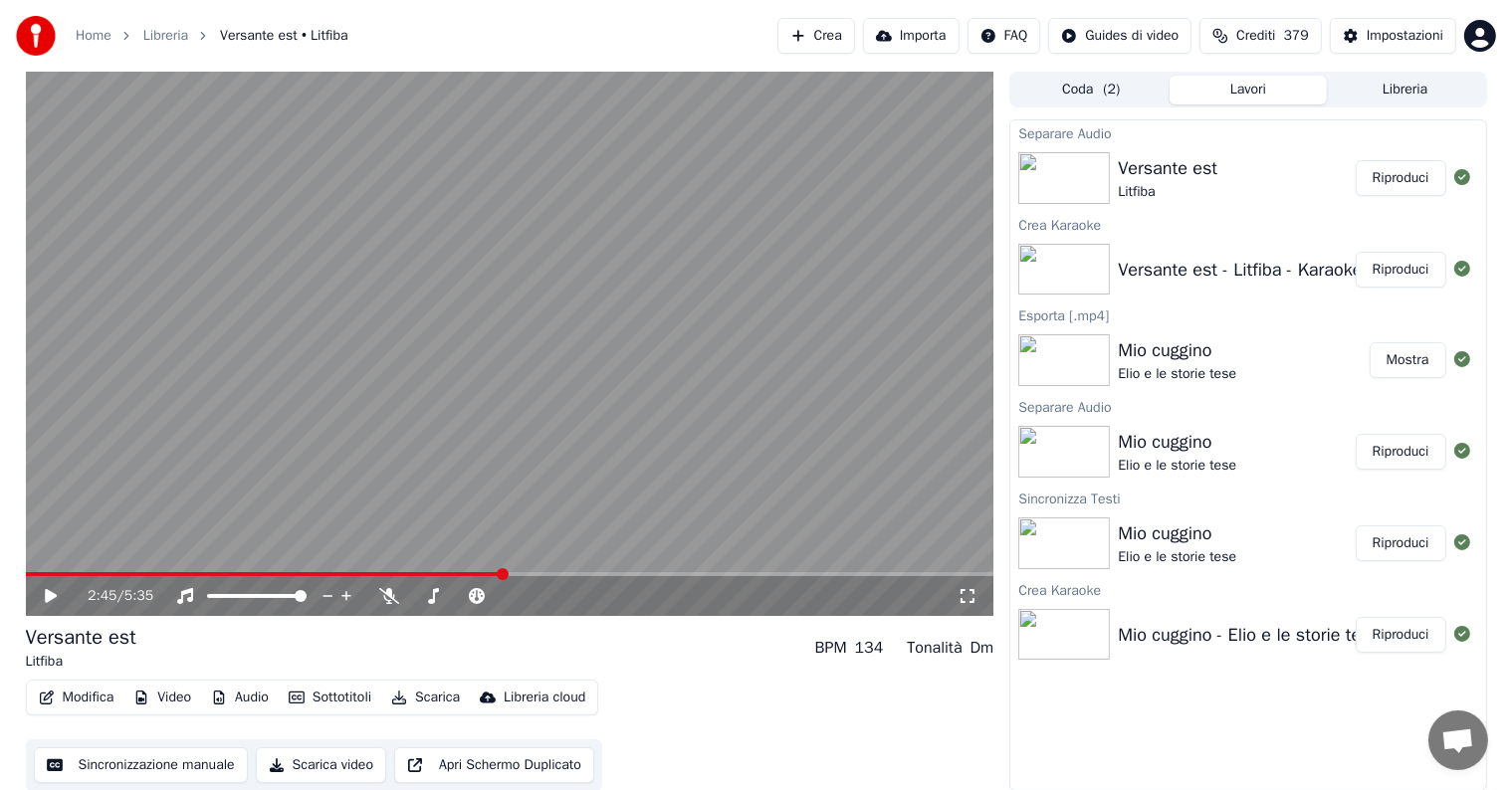 click on "Modifica Video Audio Sottotitoli Scarica Libreria cloud Sincronizzazione manuale Scarica video Apri Schermo Duplicato" at bounding box center [510, 735] 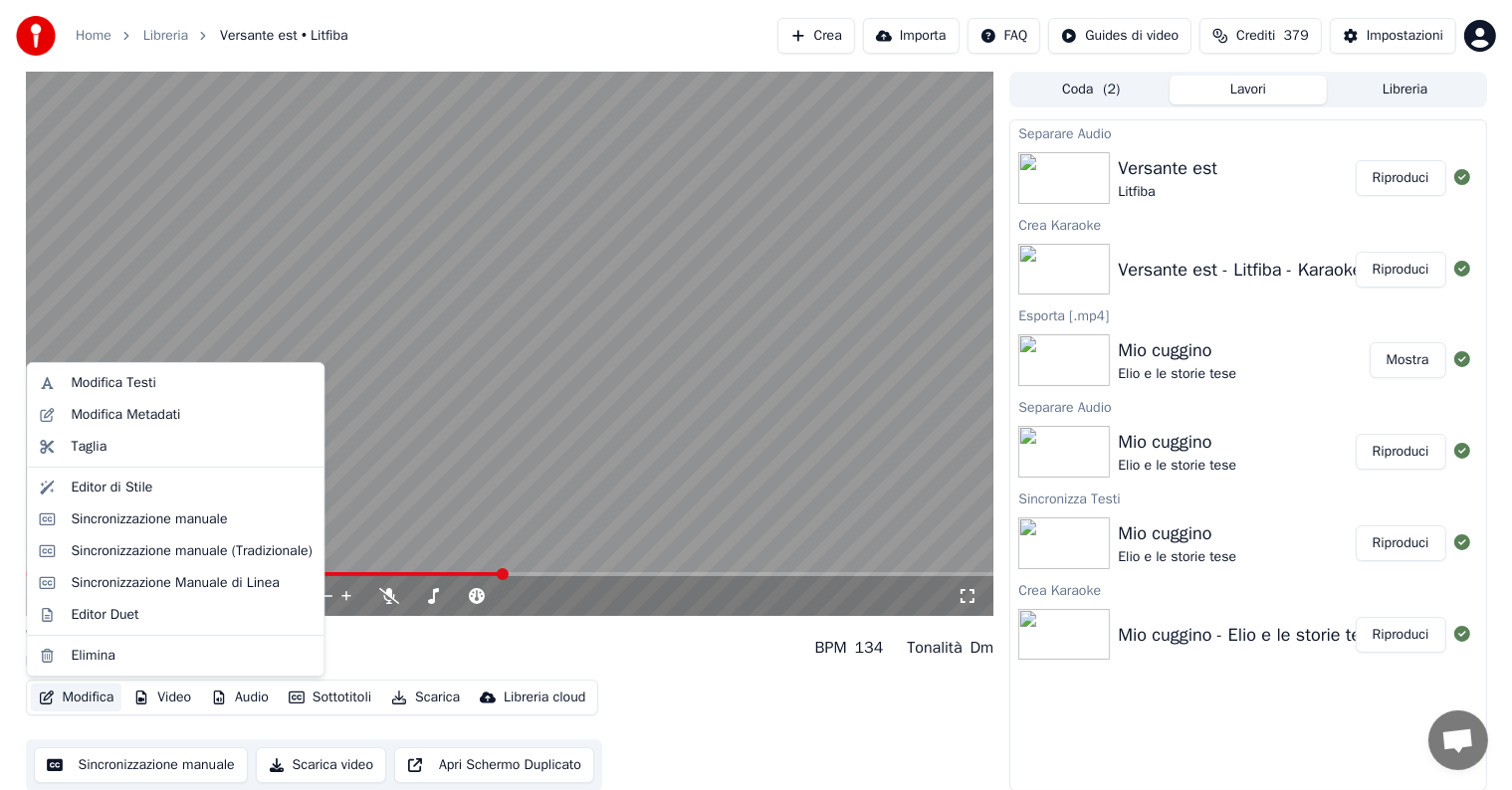 click on "Modifica" at bounding box center (77, 697) 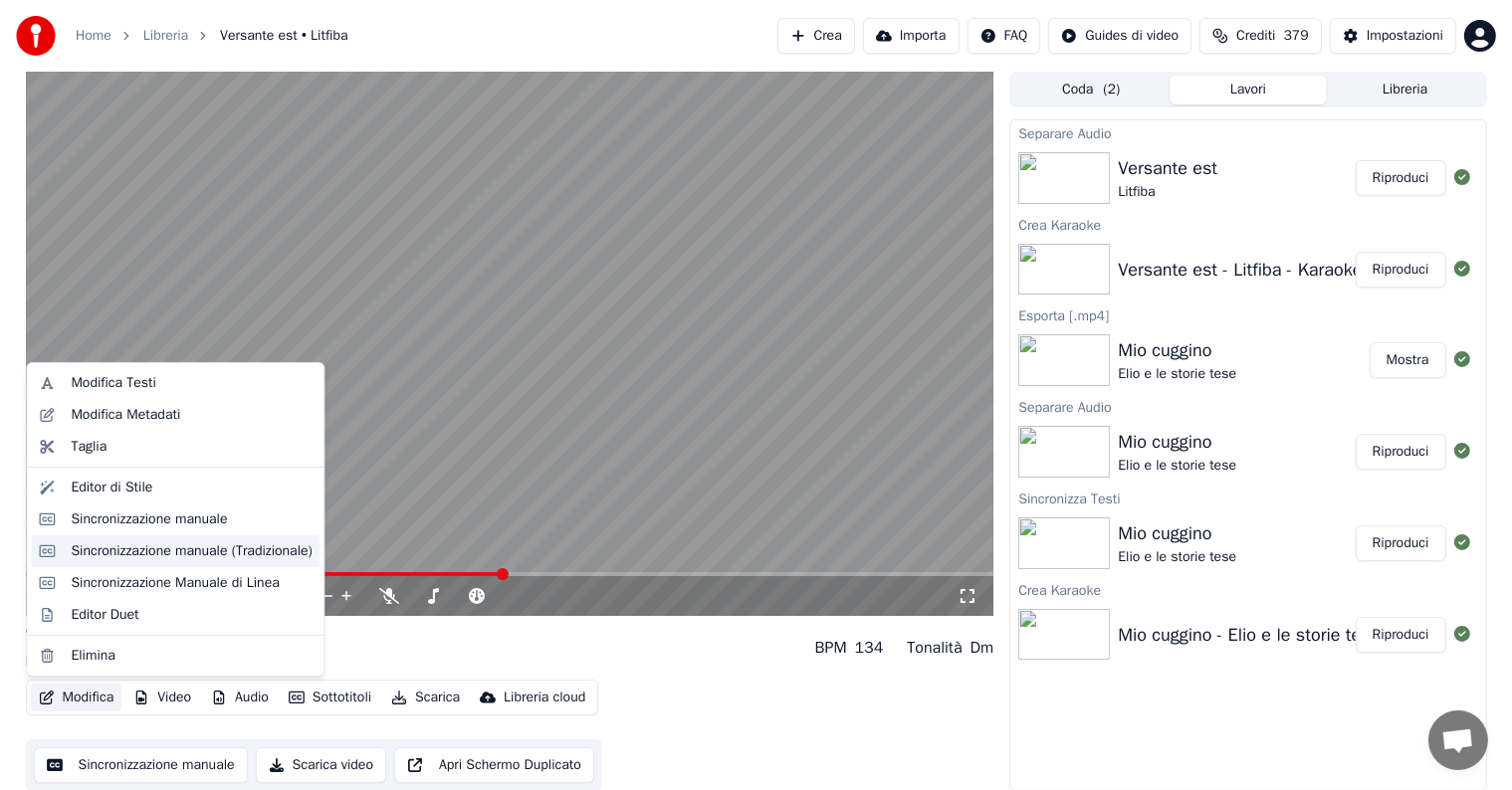 click on "Sincronizzazione manuale (Tradizionale)" at bounding box center (191, 551) 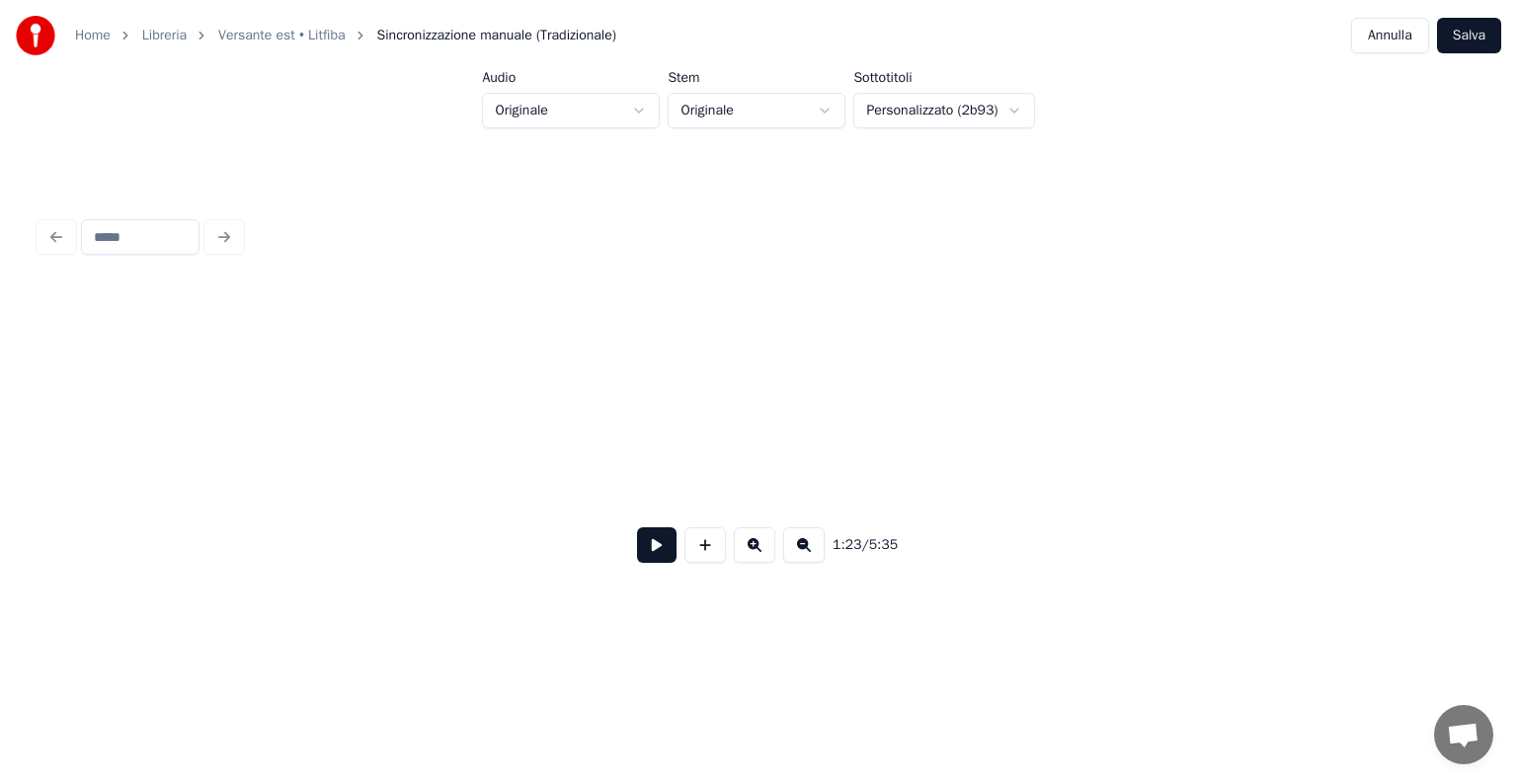 scroll, scrollTop: 0, scrollLeft: 16466, axis: horizontal 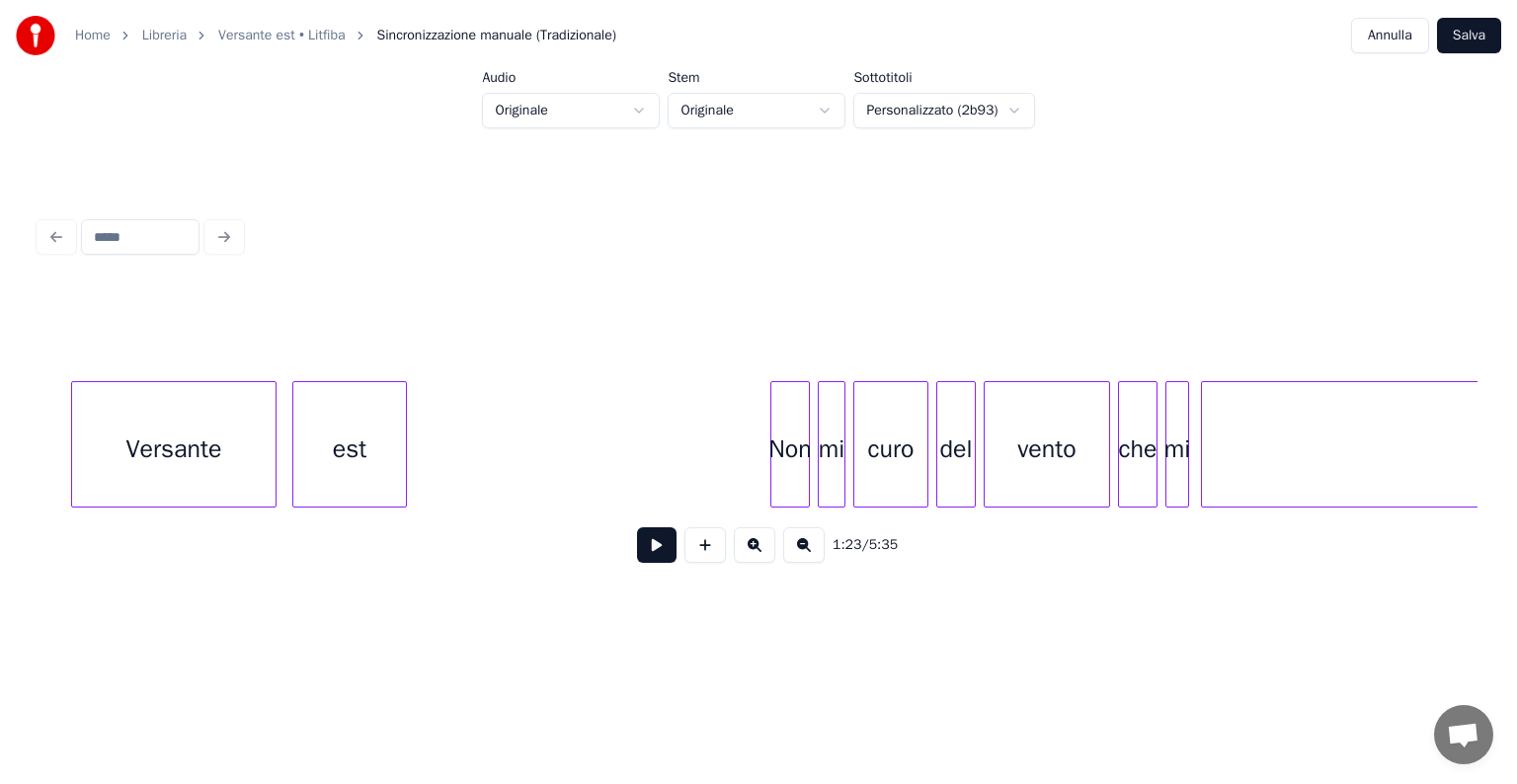 click on "Versante" at bounding box center [174, 449] 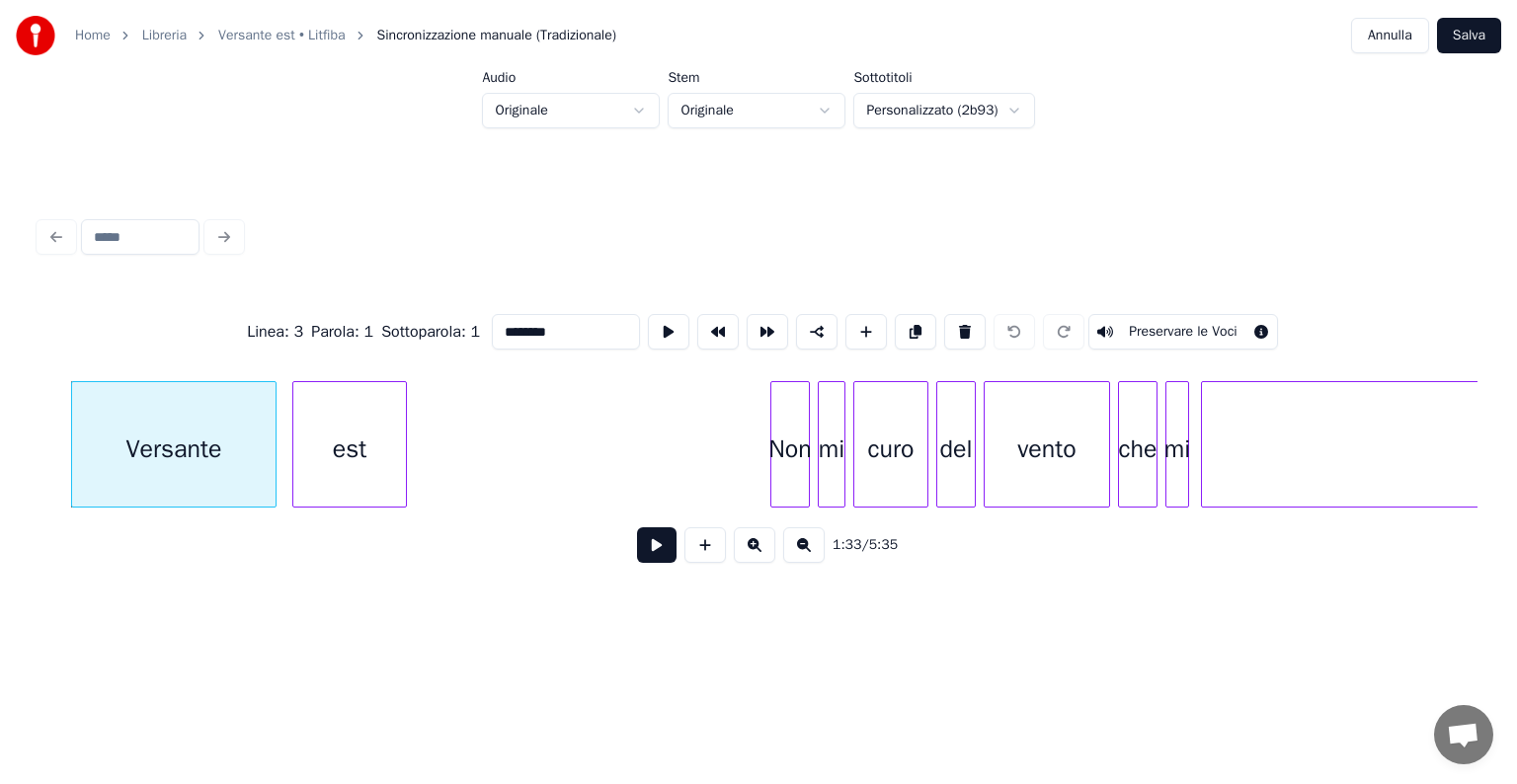 click at bounding box center [657, 545] 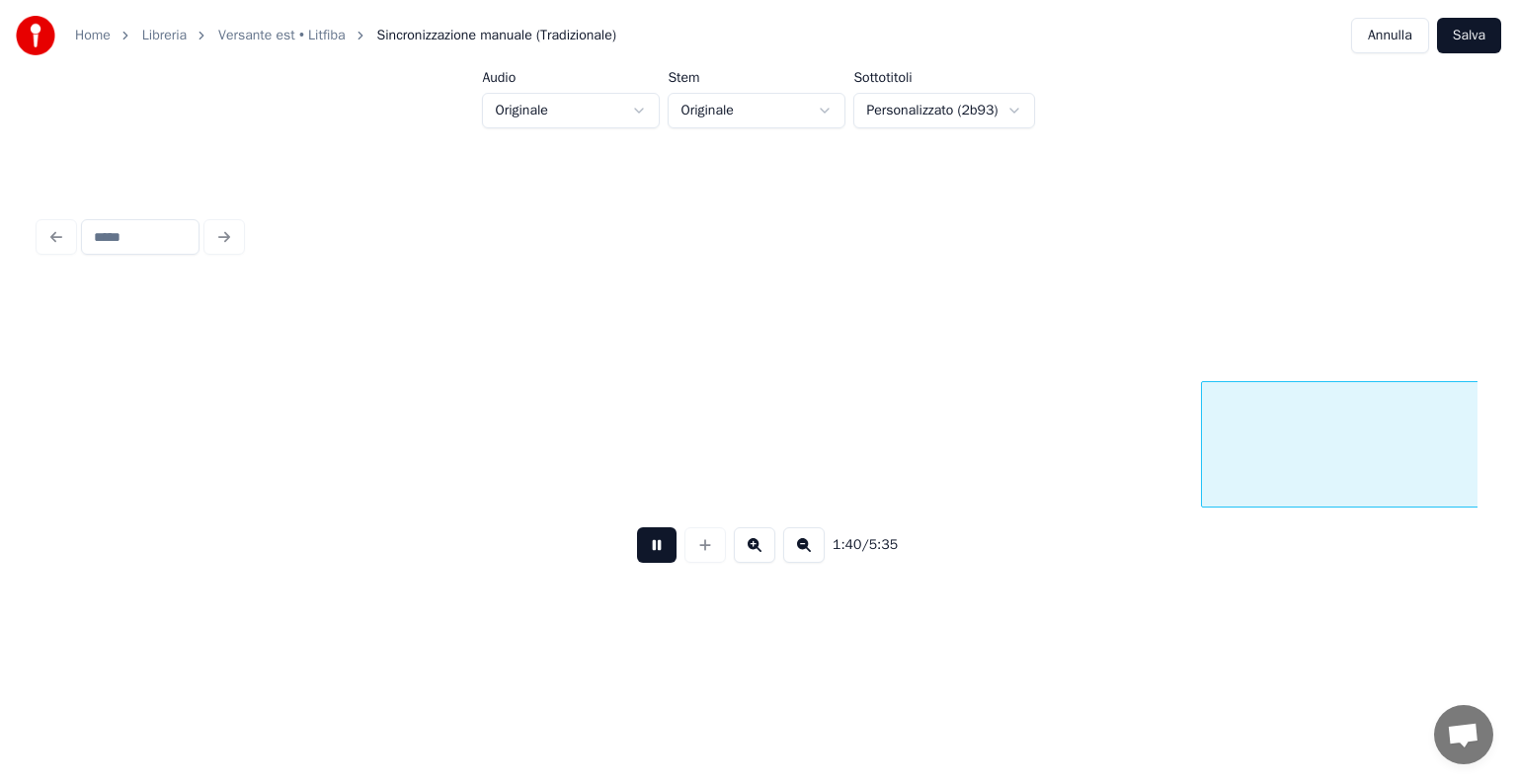 scroll, scrollTop: 0, scrollLeft: 19918, axis: horizontal 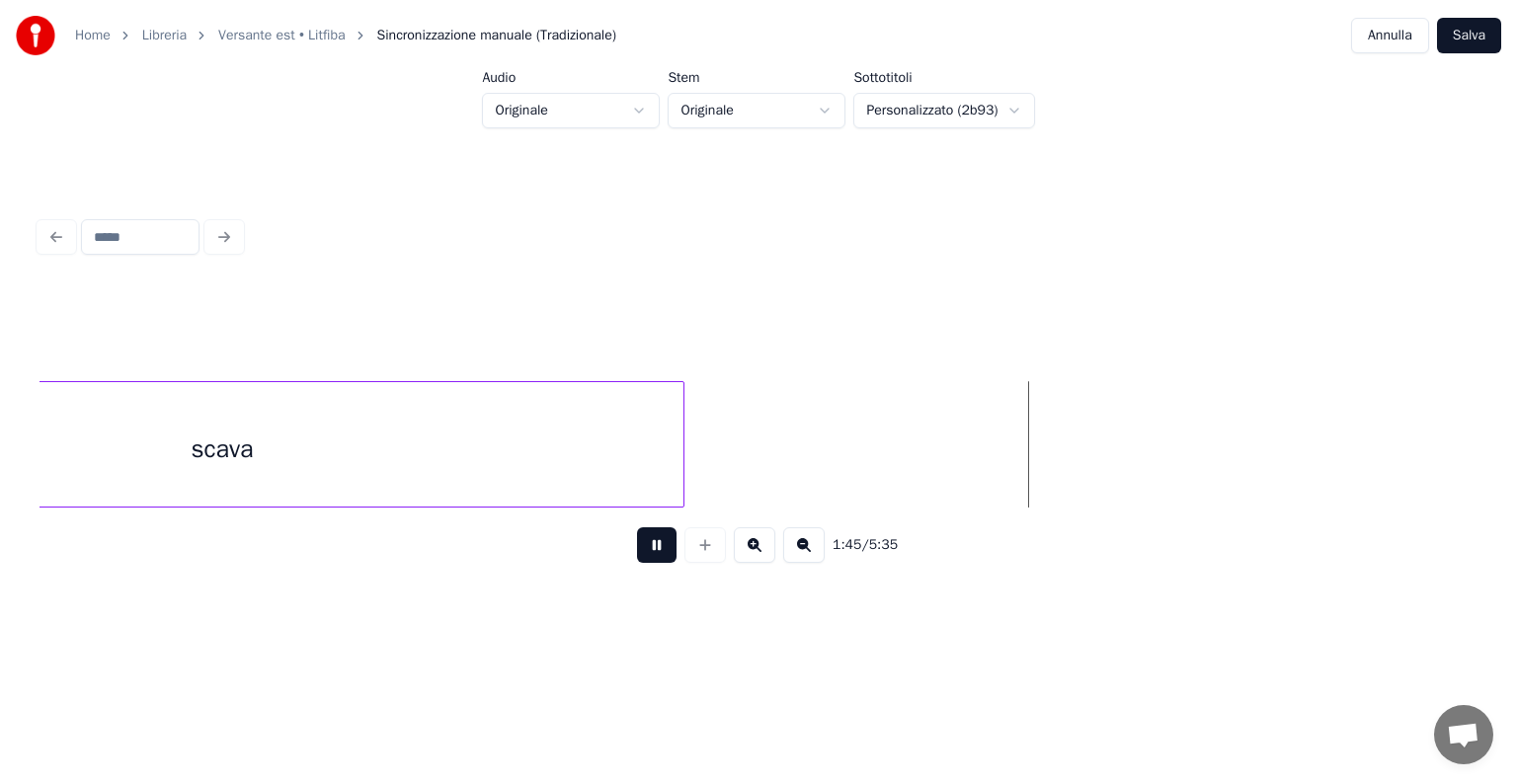 click at bounding box center (657, 545) 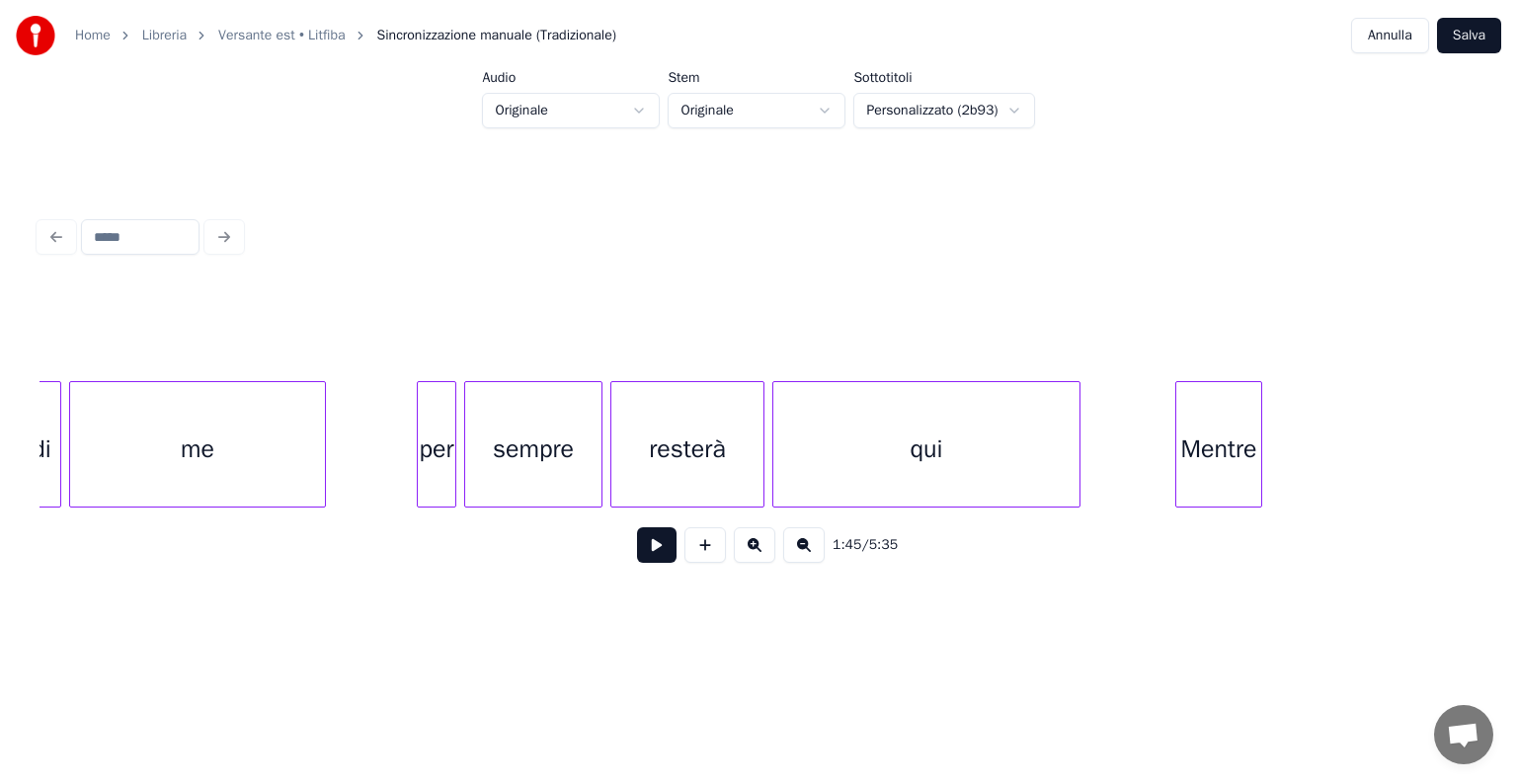 scroll, scrollTop: 0, scrollLeft: 25853, axis: horizontal 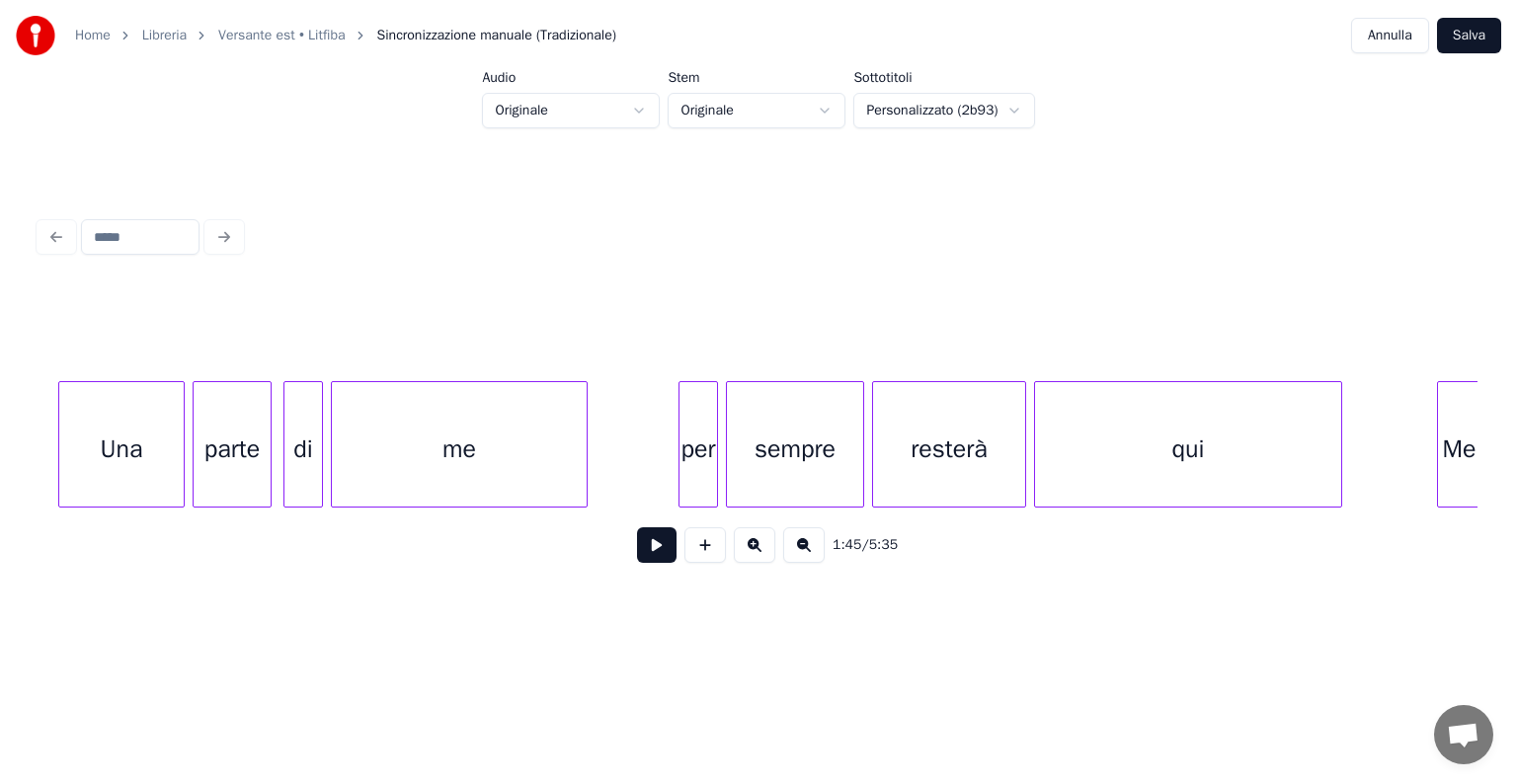 click on "Una" at bounding box center (121, 449) 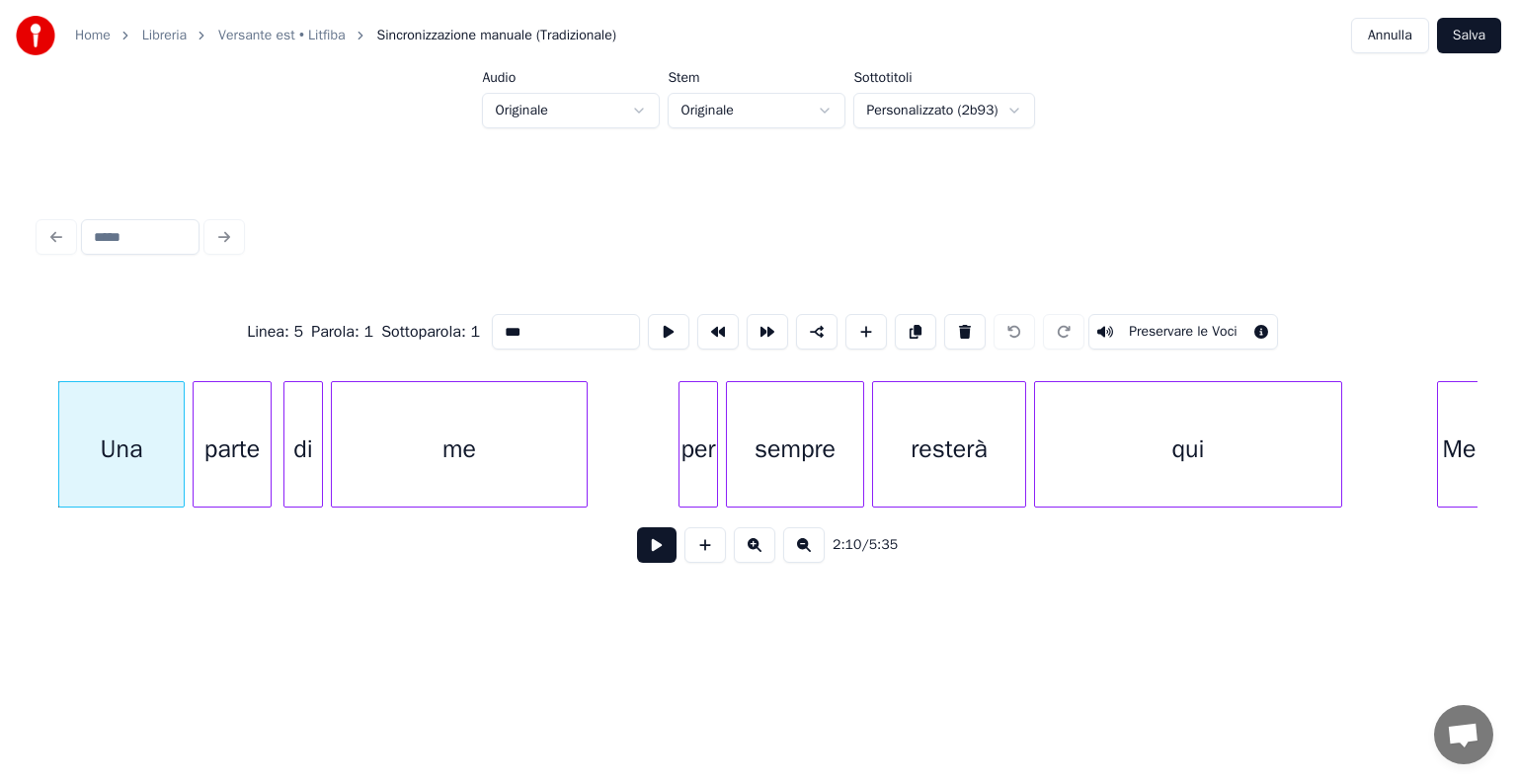 click at bounding box center (657, 545) 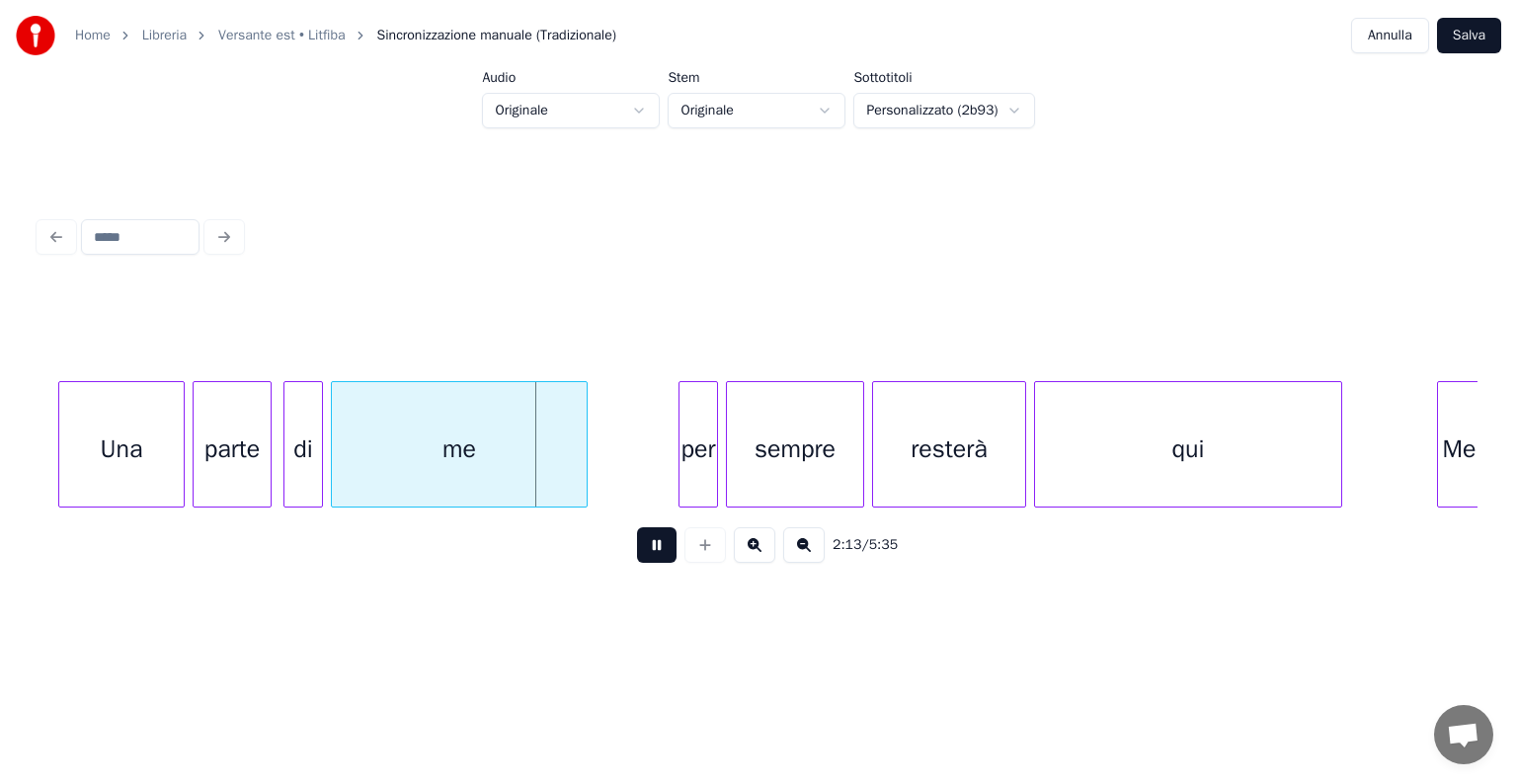 click on "Una" at bounding box center [121, 449] 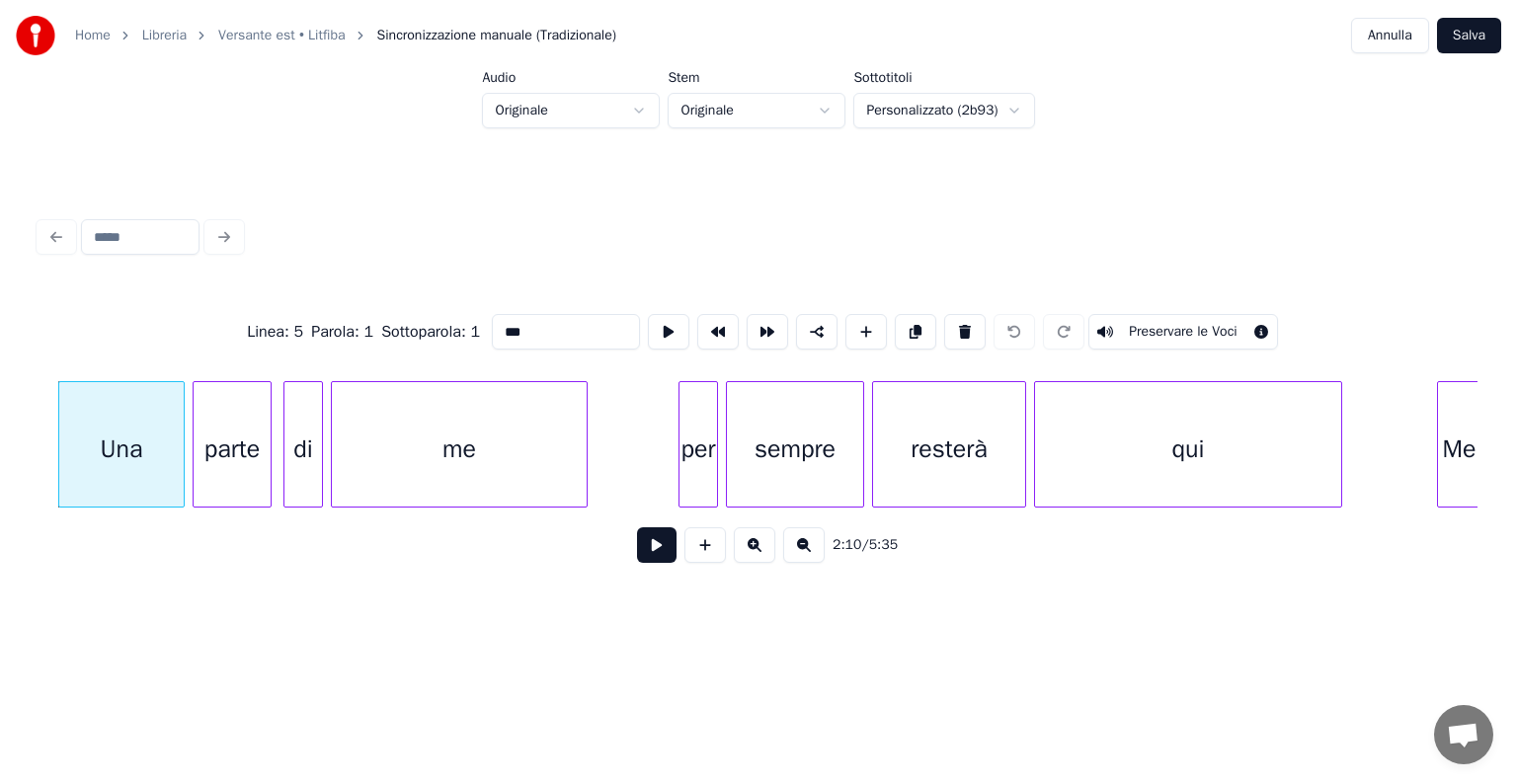 click at bounding box center (657, 545) 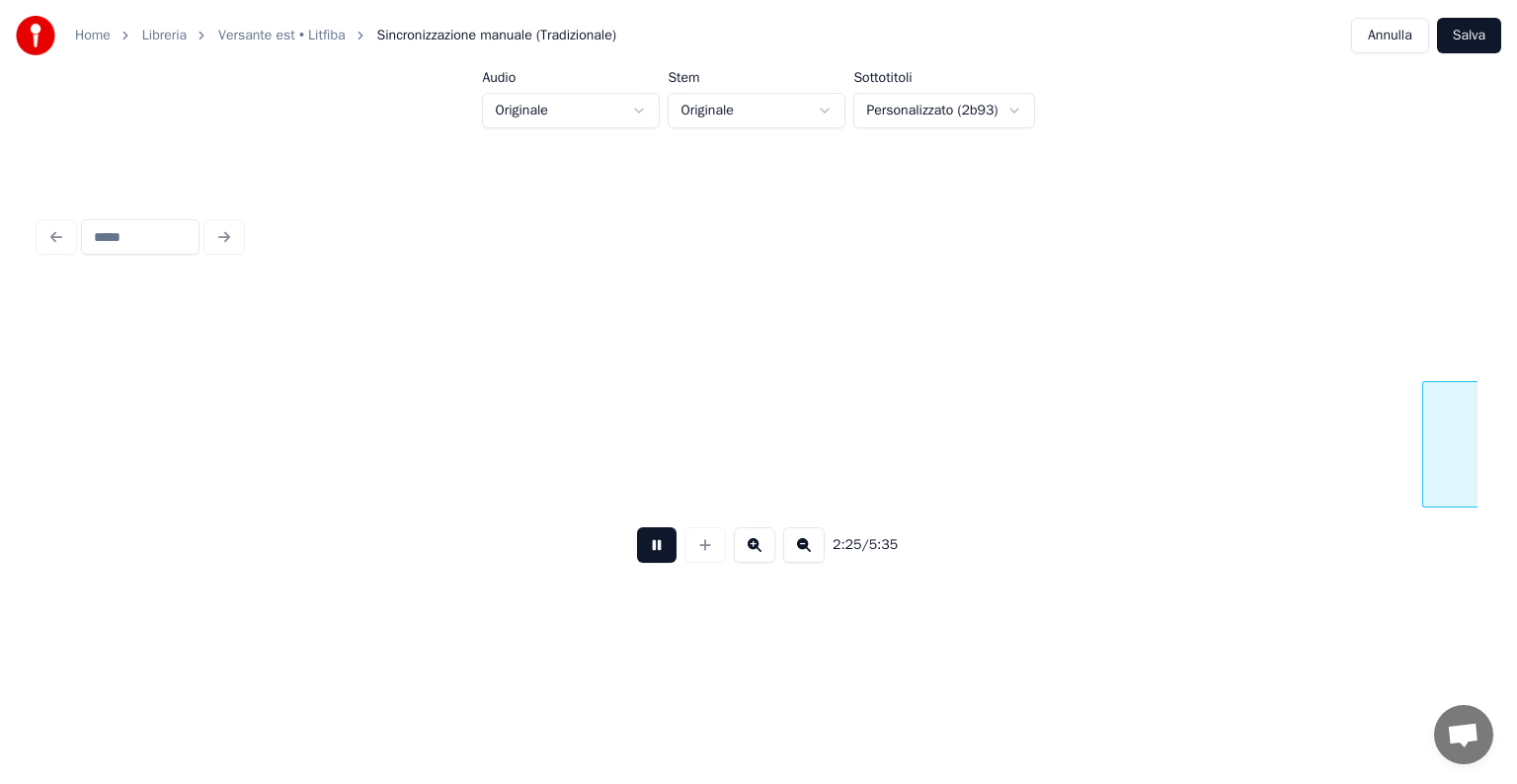 scroll, scrollTop: 0, scrollLeft: 28736, axis: horizontal 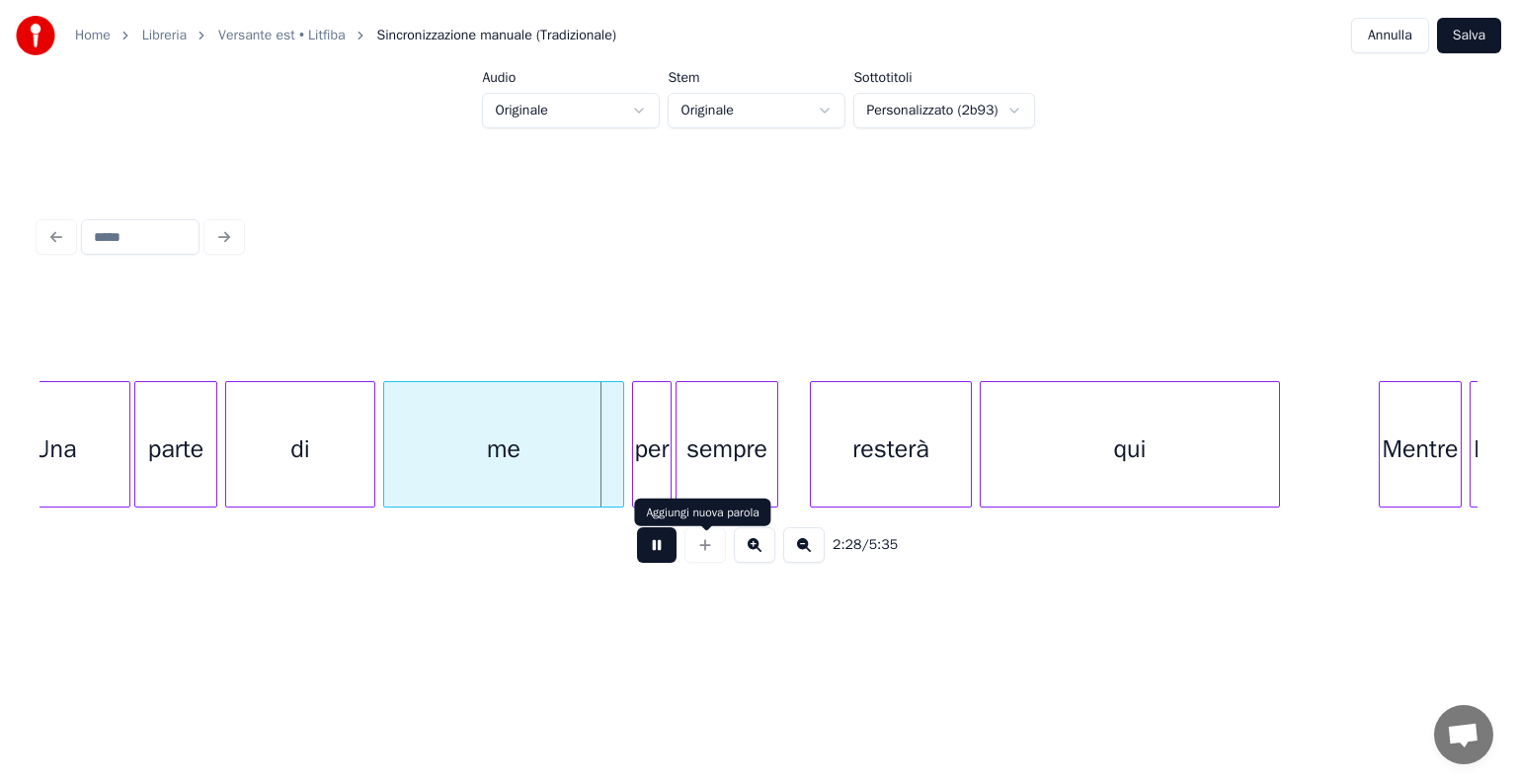 click at bounding box center (657, 545) 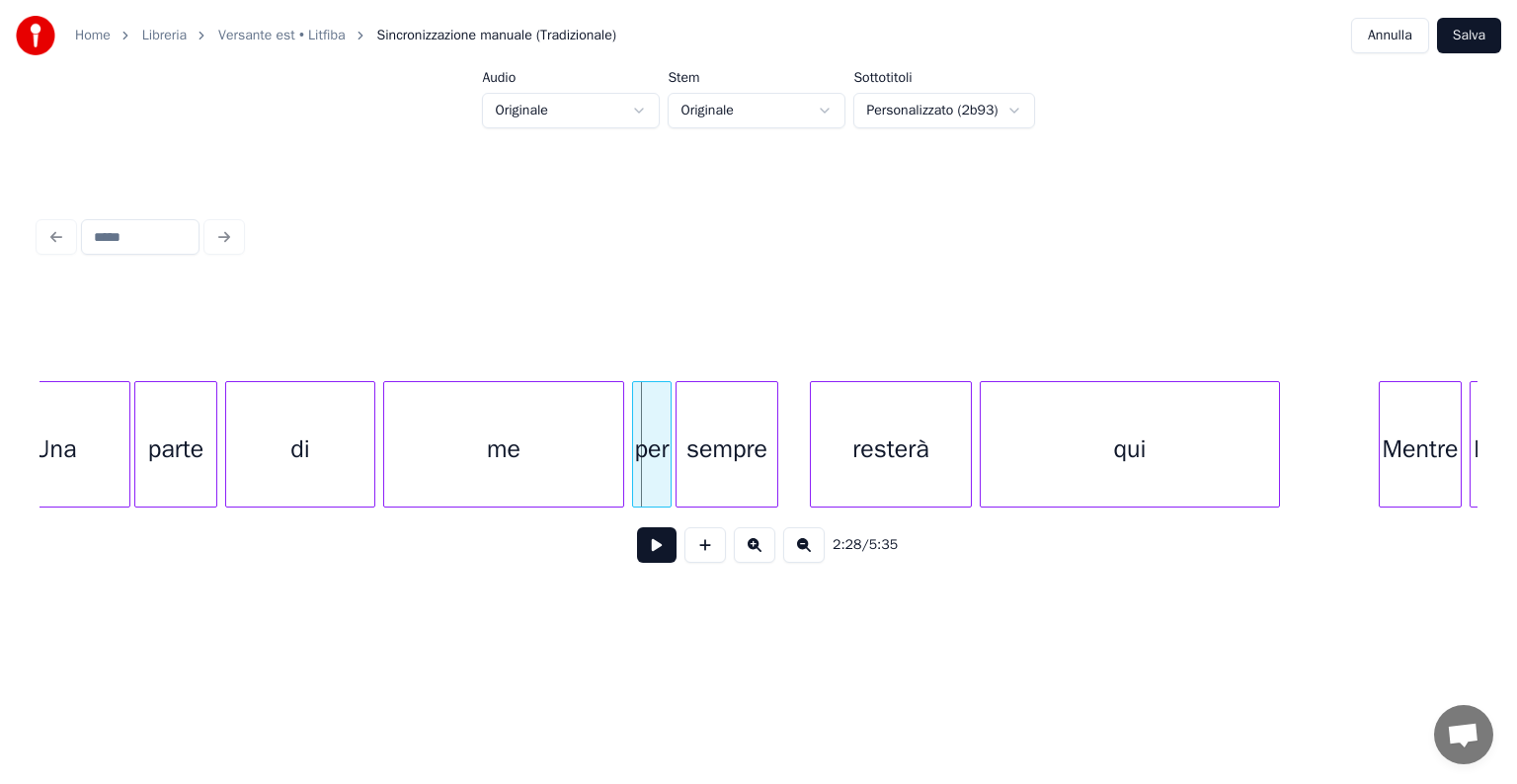 click on "di" at bounding box center [300, 449] 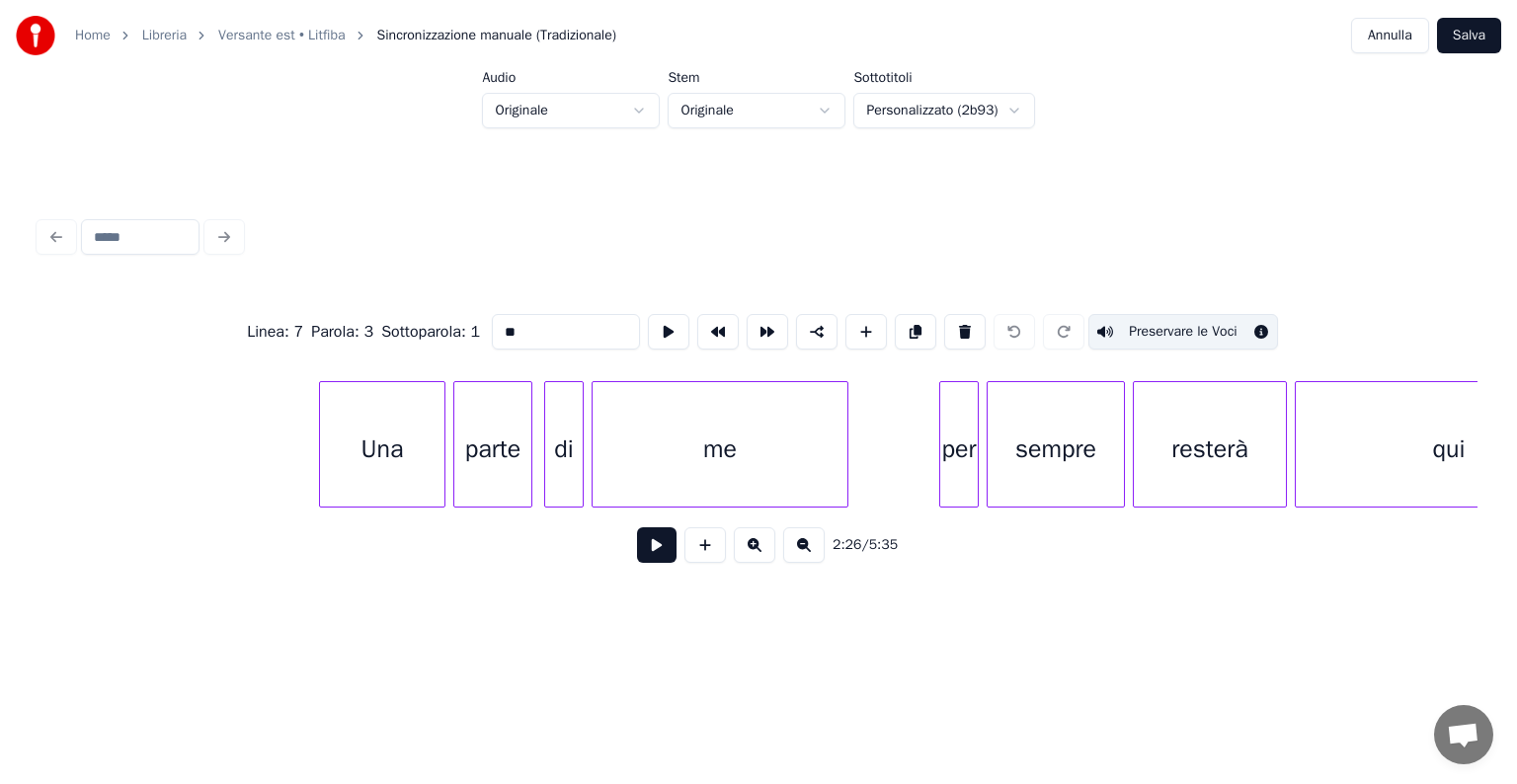 scroll, scrollTop: 0, scrollLeft: 25482, axis: horizontal 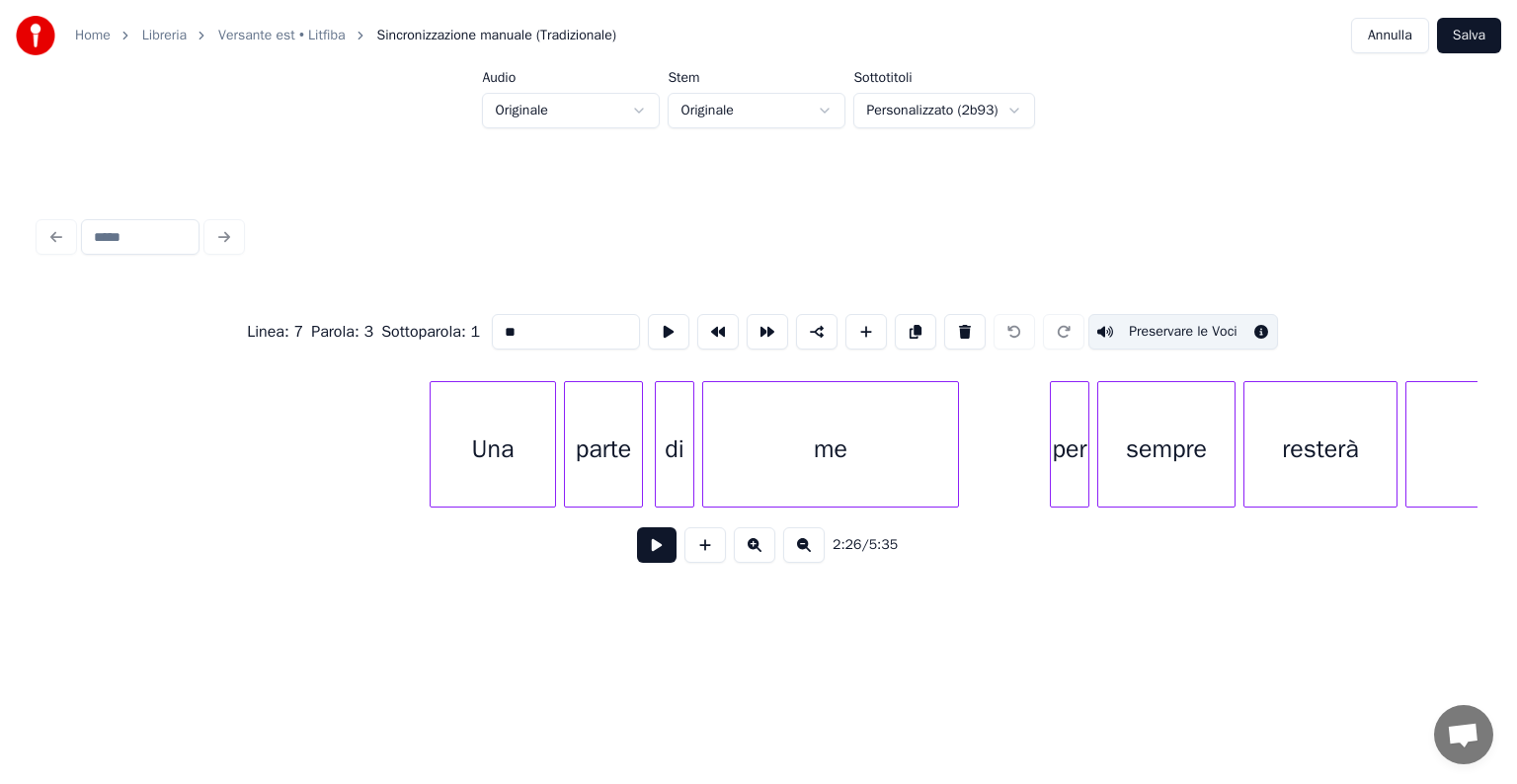 click on "Una" at bounding box center [493, 449] 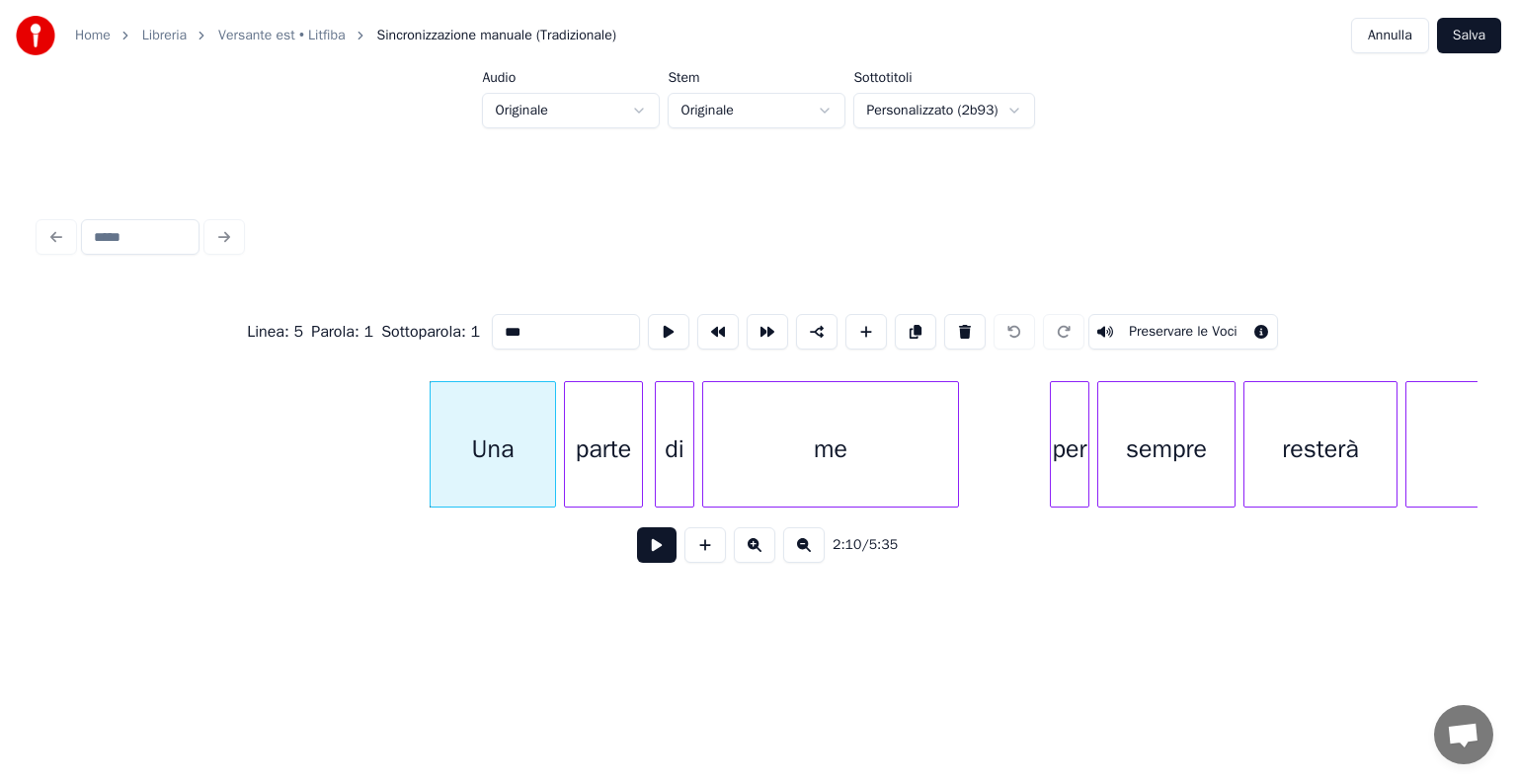 click at bounding box center (657, 545) 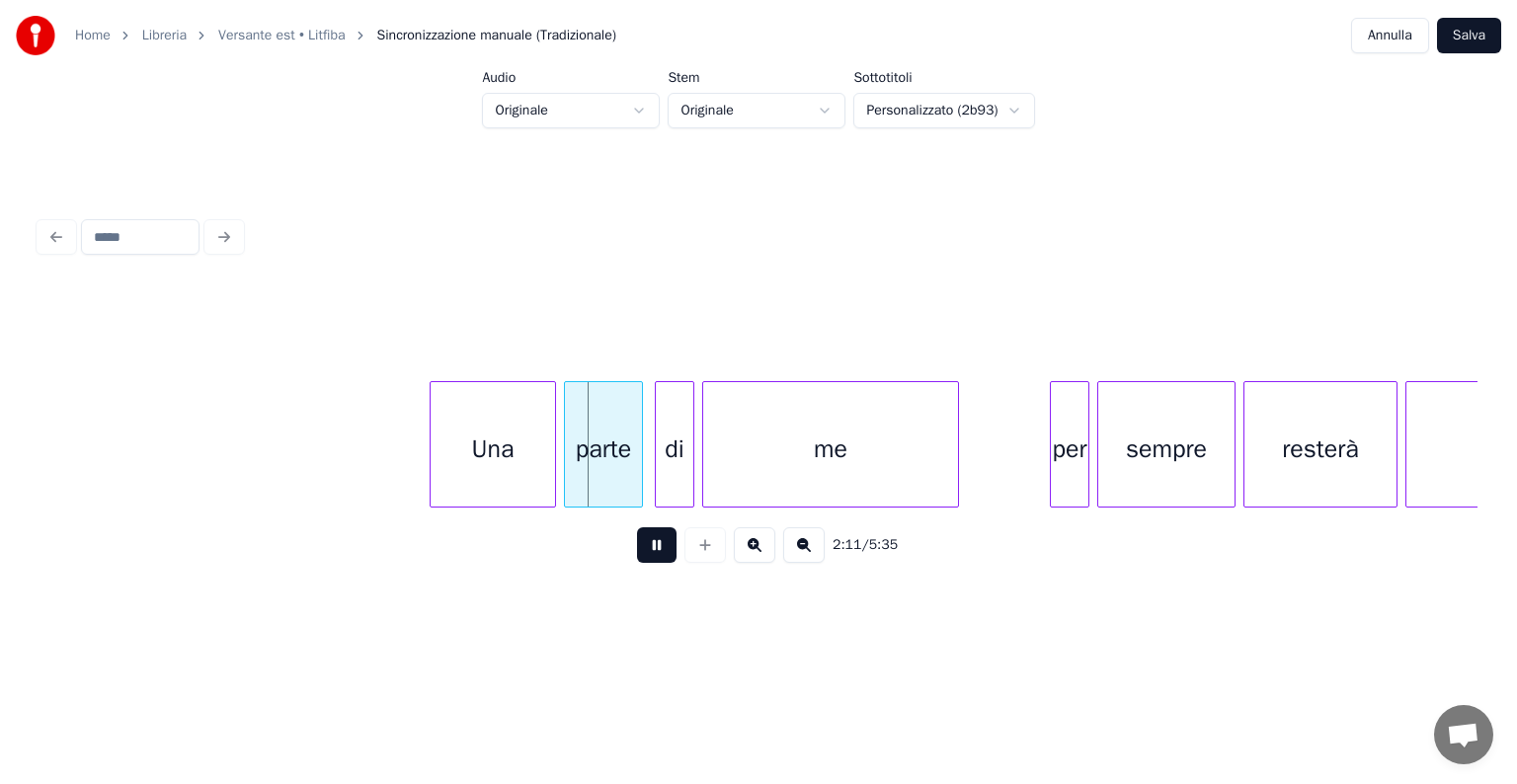 click at bounding box center [657, 545] 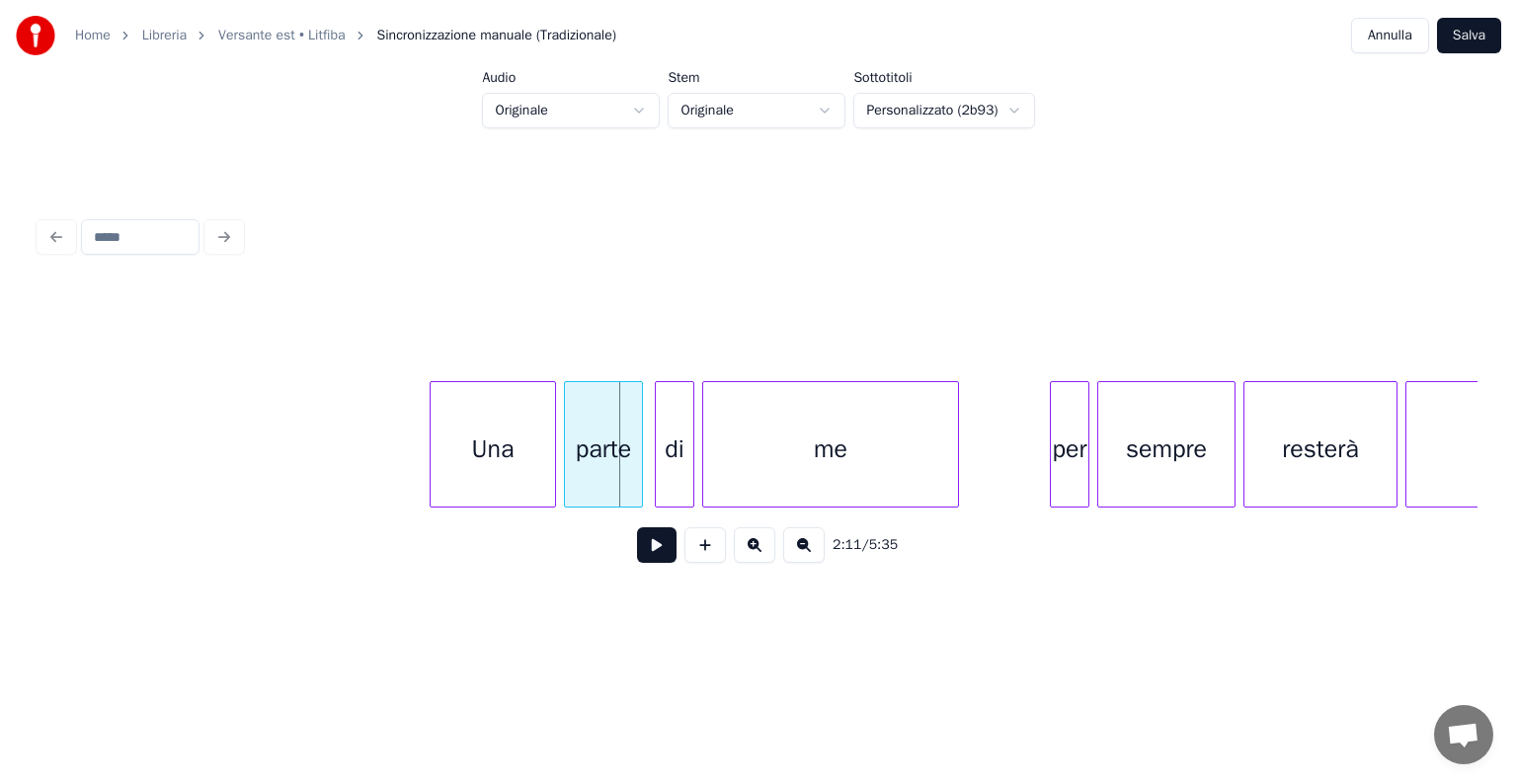 click on "Una" at bounding box center [493, 449] 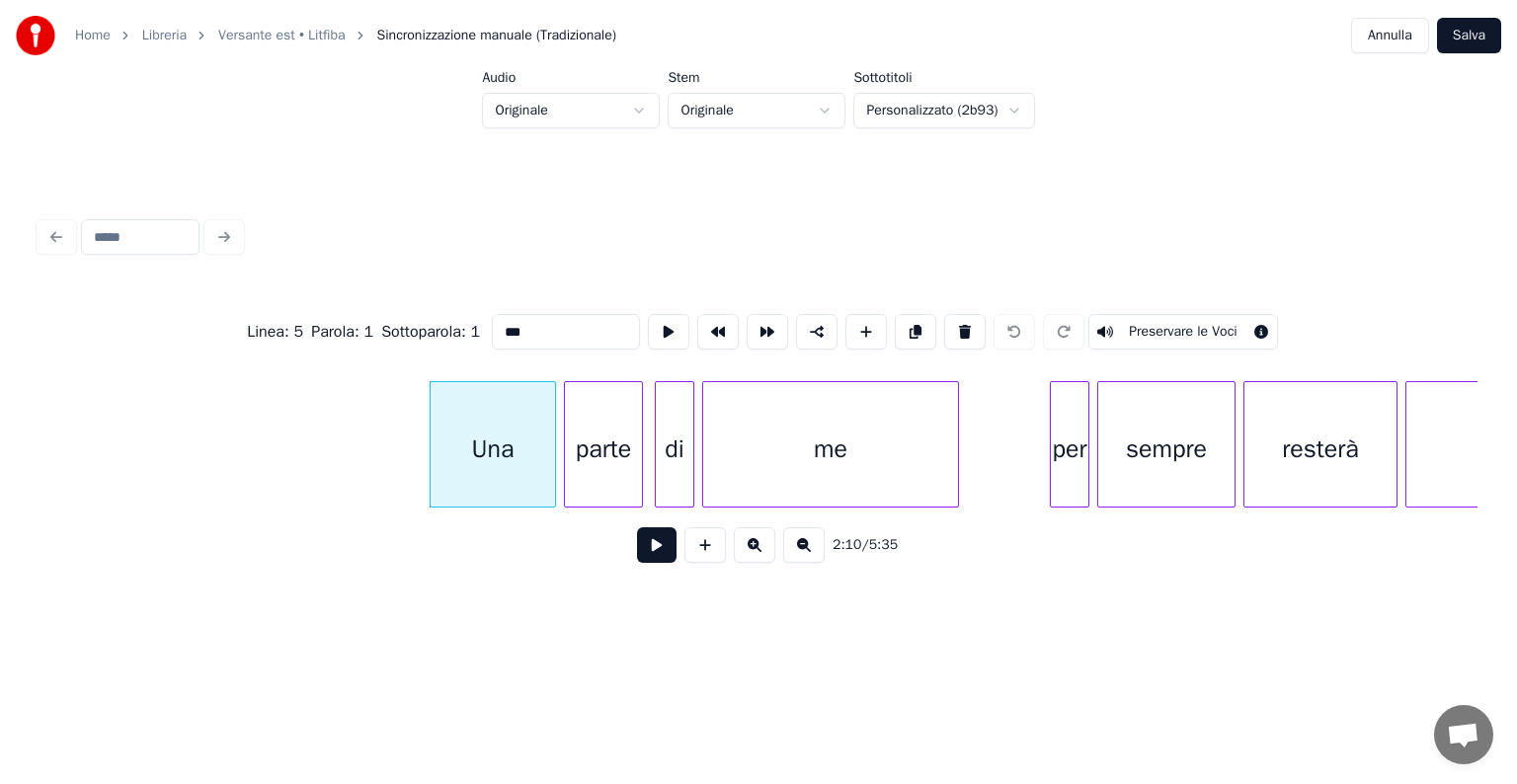 click on "Preservare le Voci" at bounding box center [1183, 332] 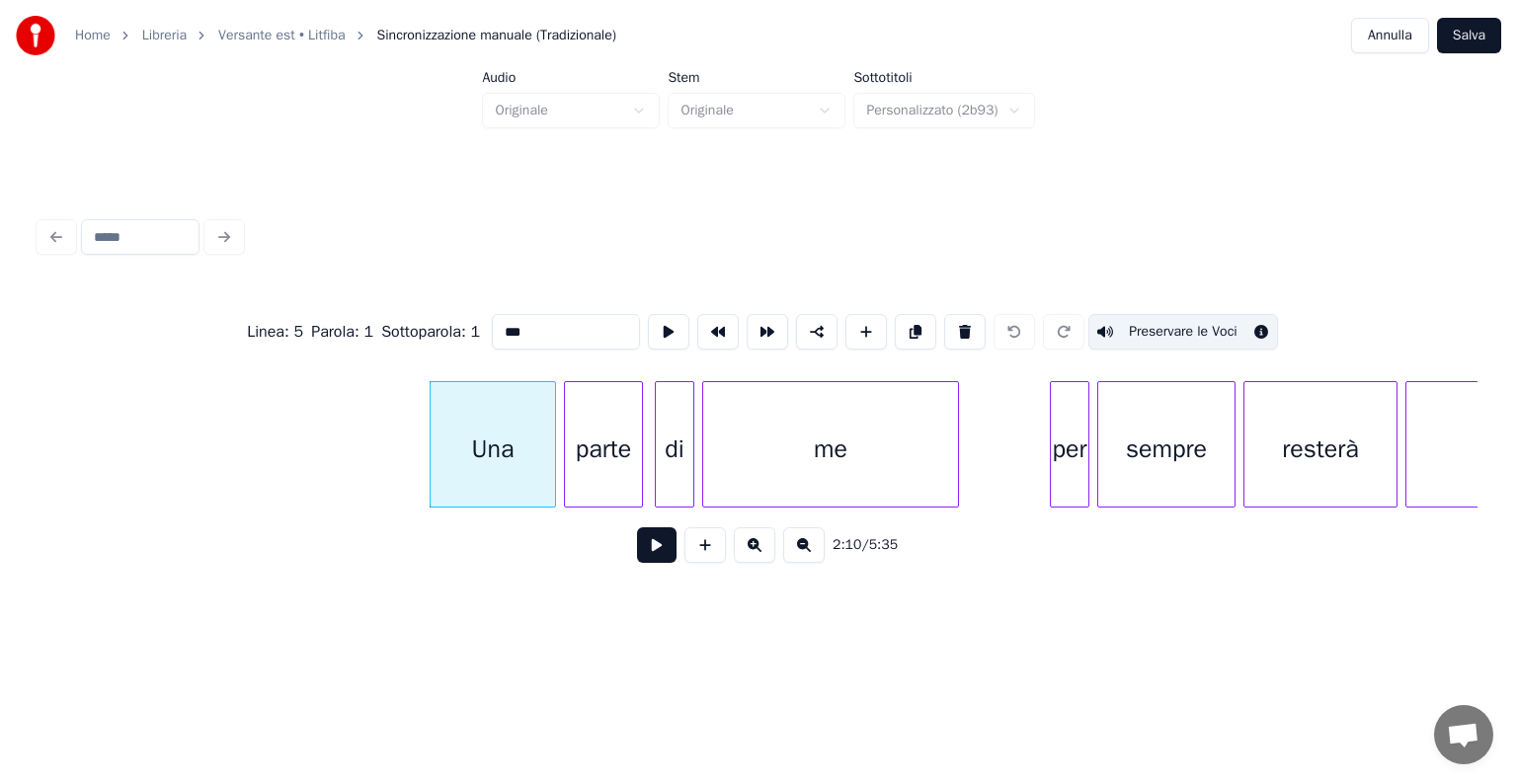 click on "parte" at bounding box center [603, 449] 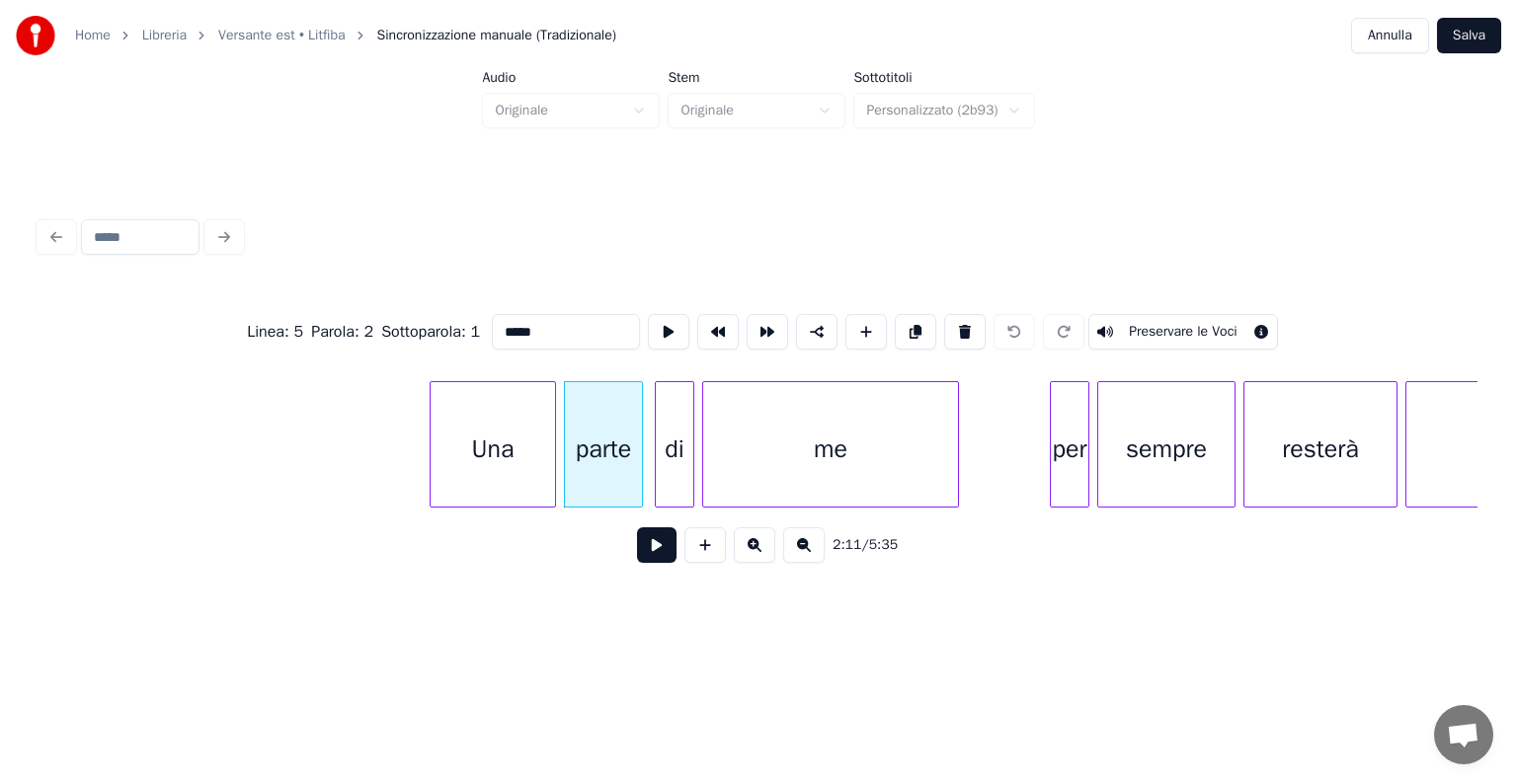 click on "Preservare le Voci" at bounding box center [1183, 332] 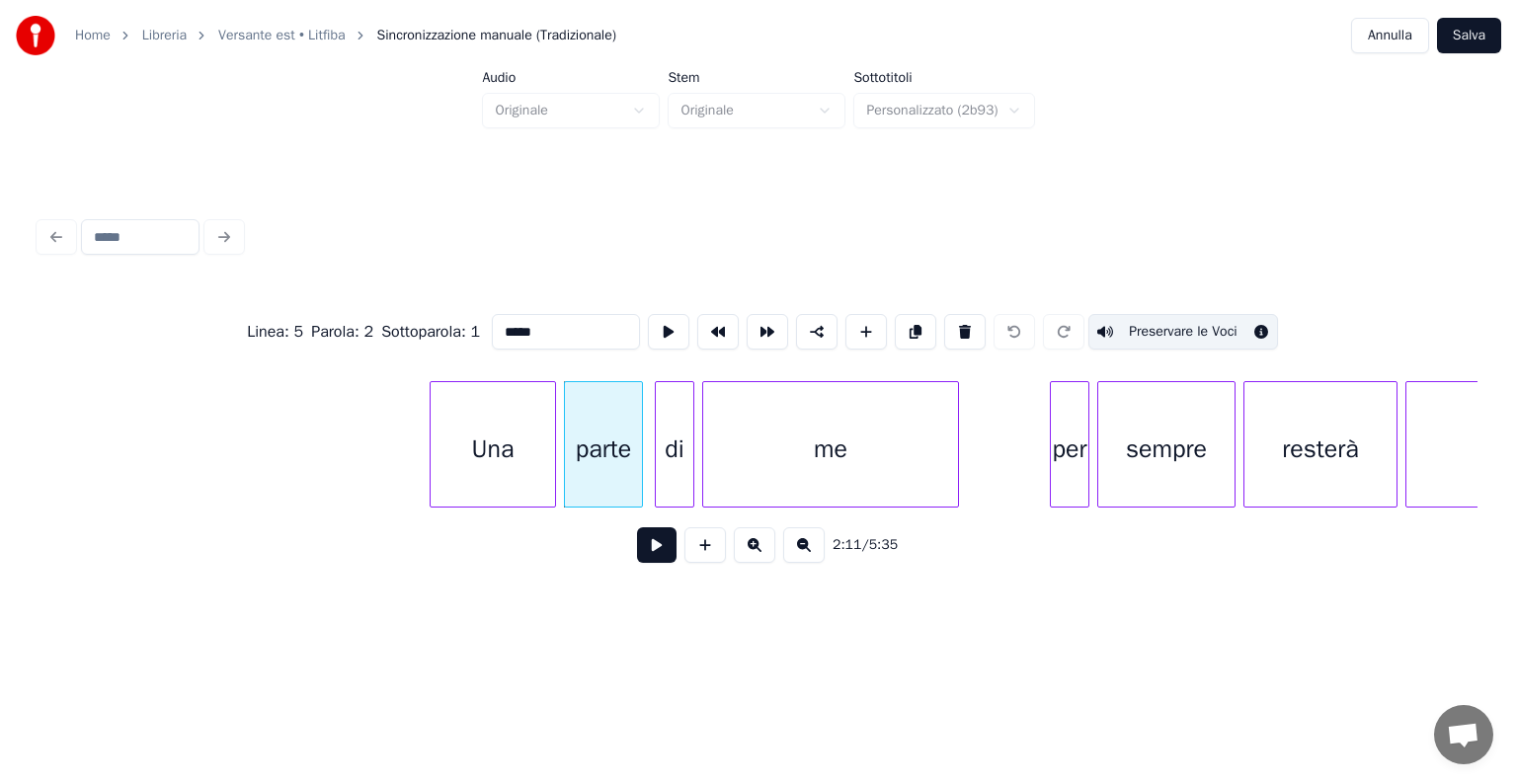 click on "di" at bounding box center (675, 449) 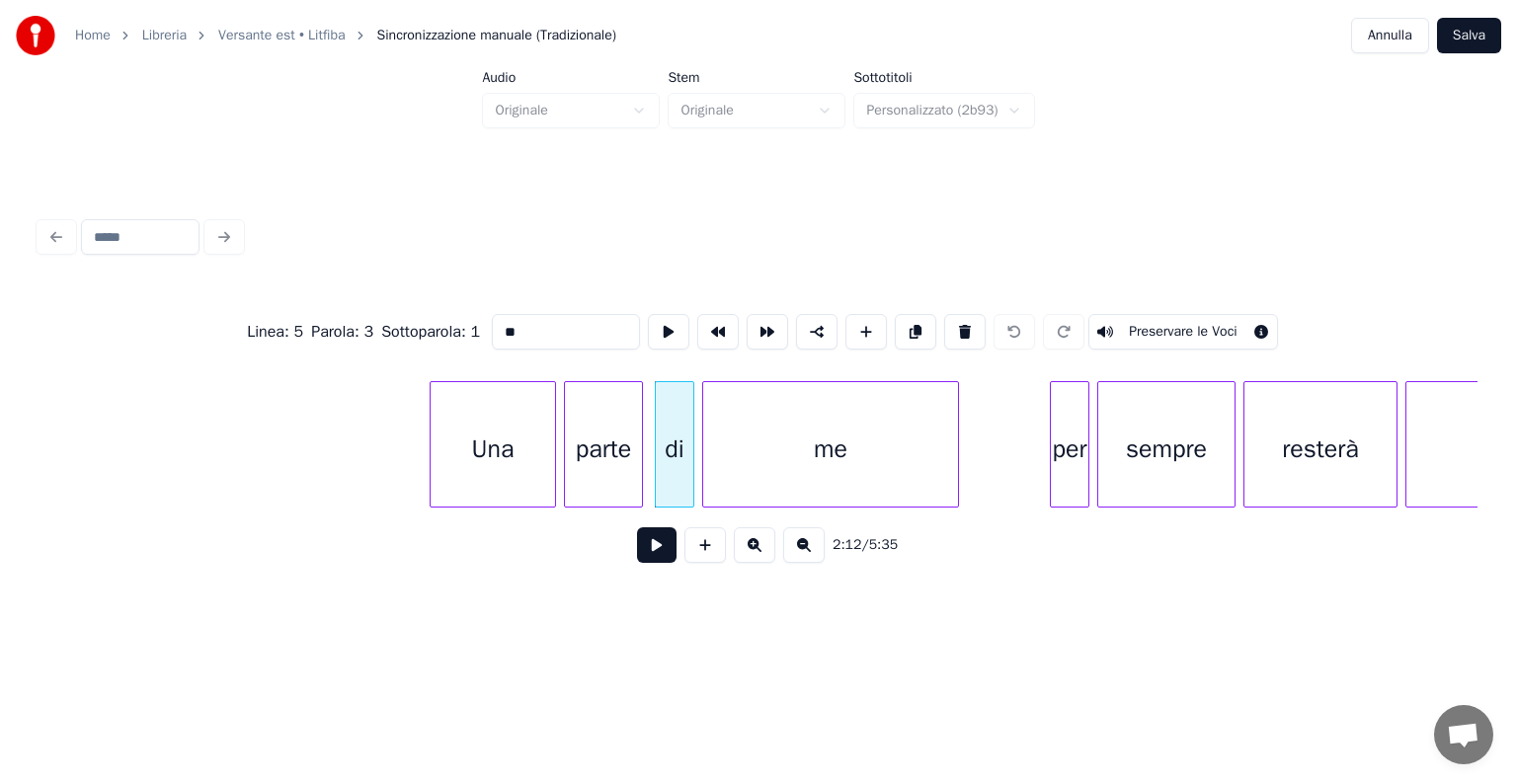 click on "Preservare le Voci" at bounding box center [1183, 332] 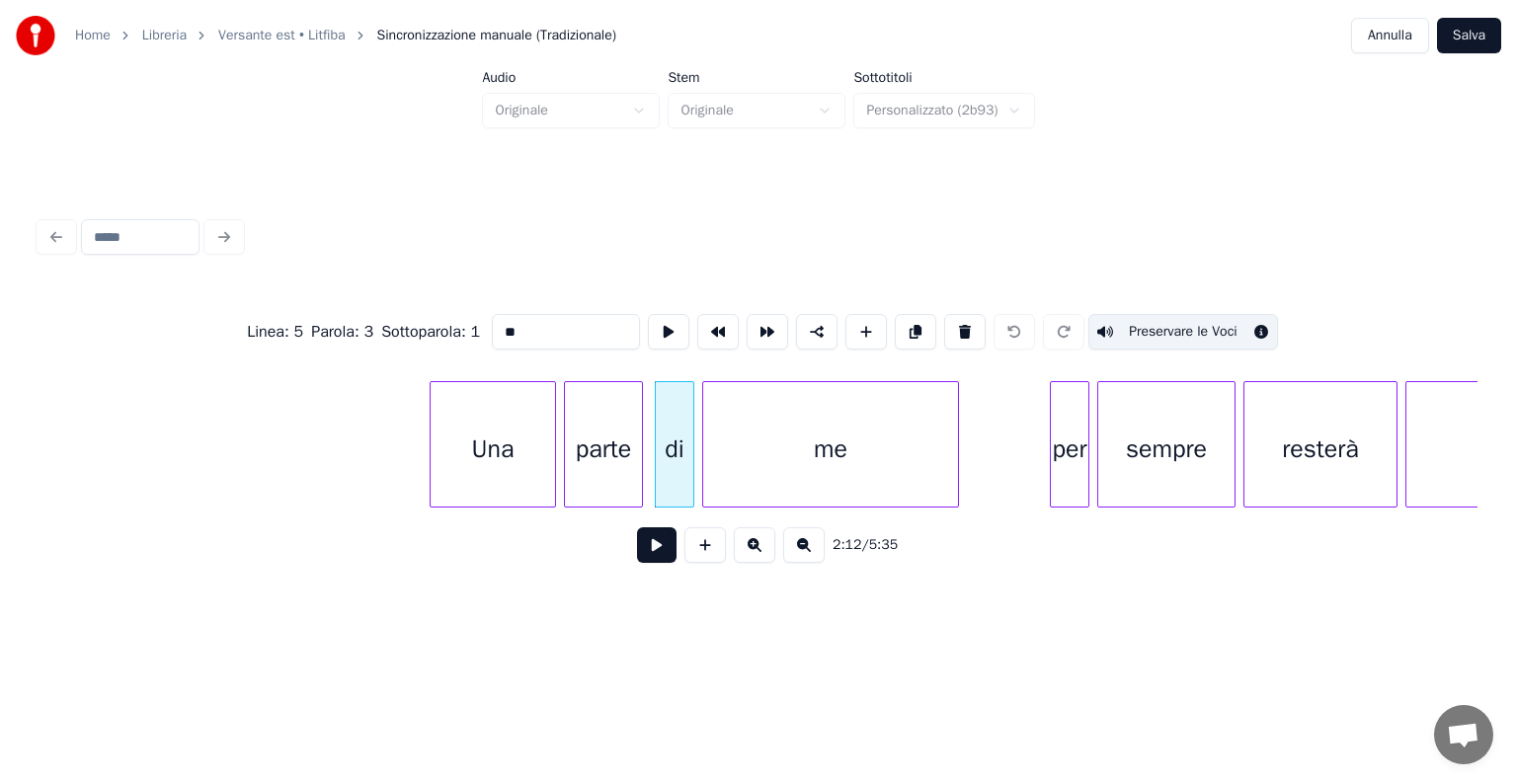 click on "me" at bounding box center (831, 449) 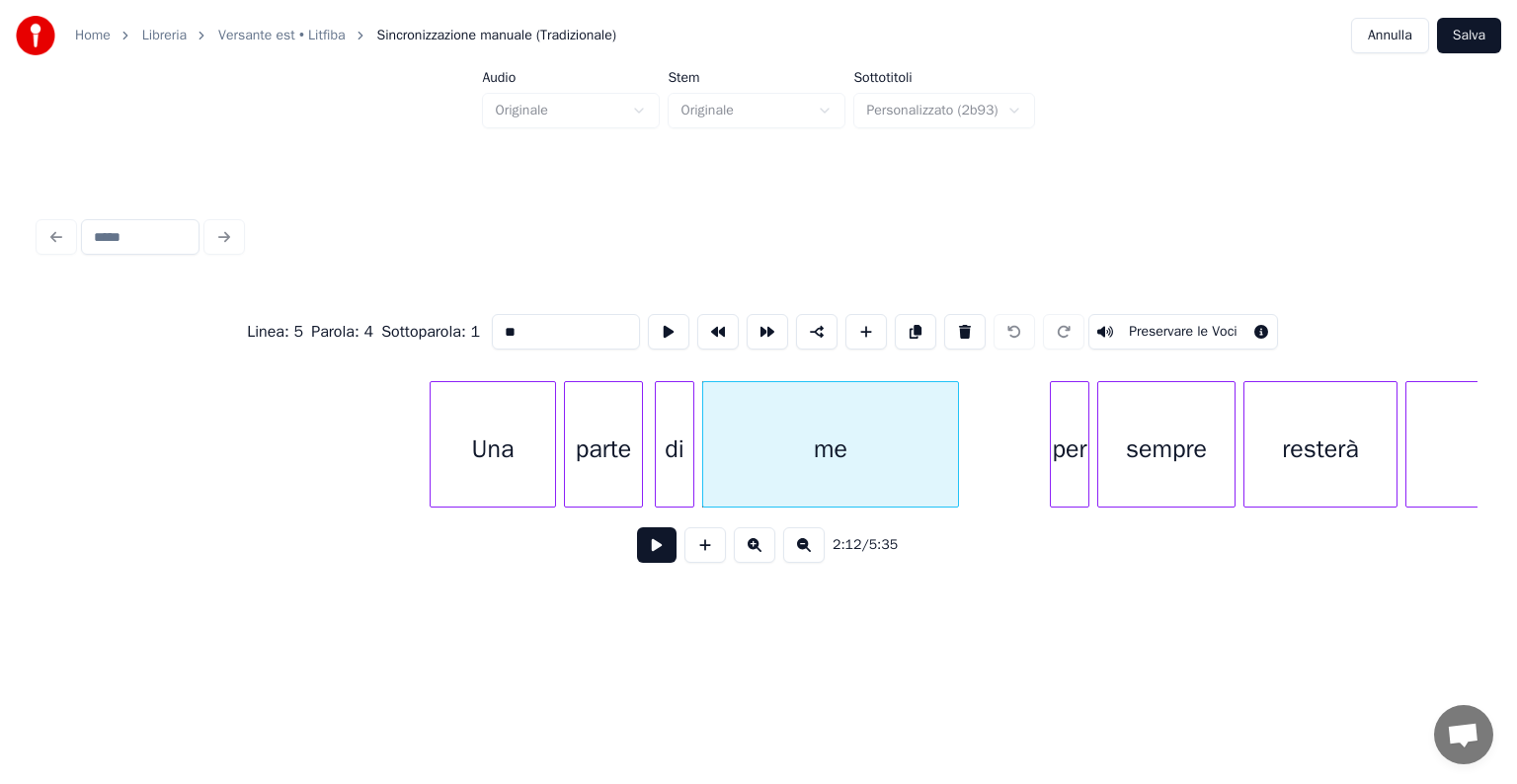 click on "Preservare le Voci" at bounding box center [1183, 332] 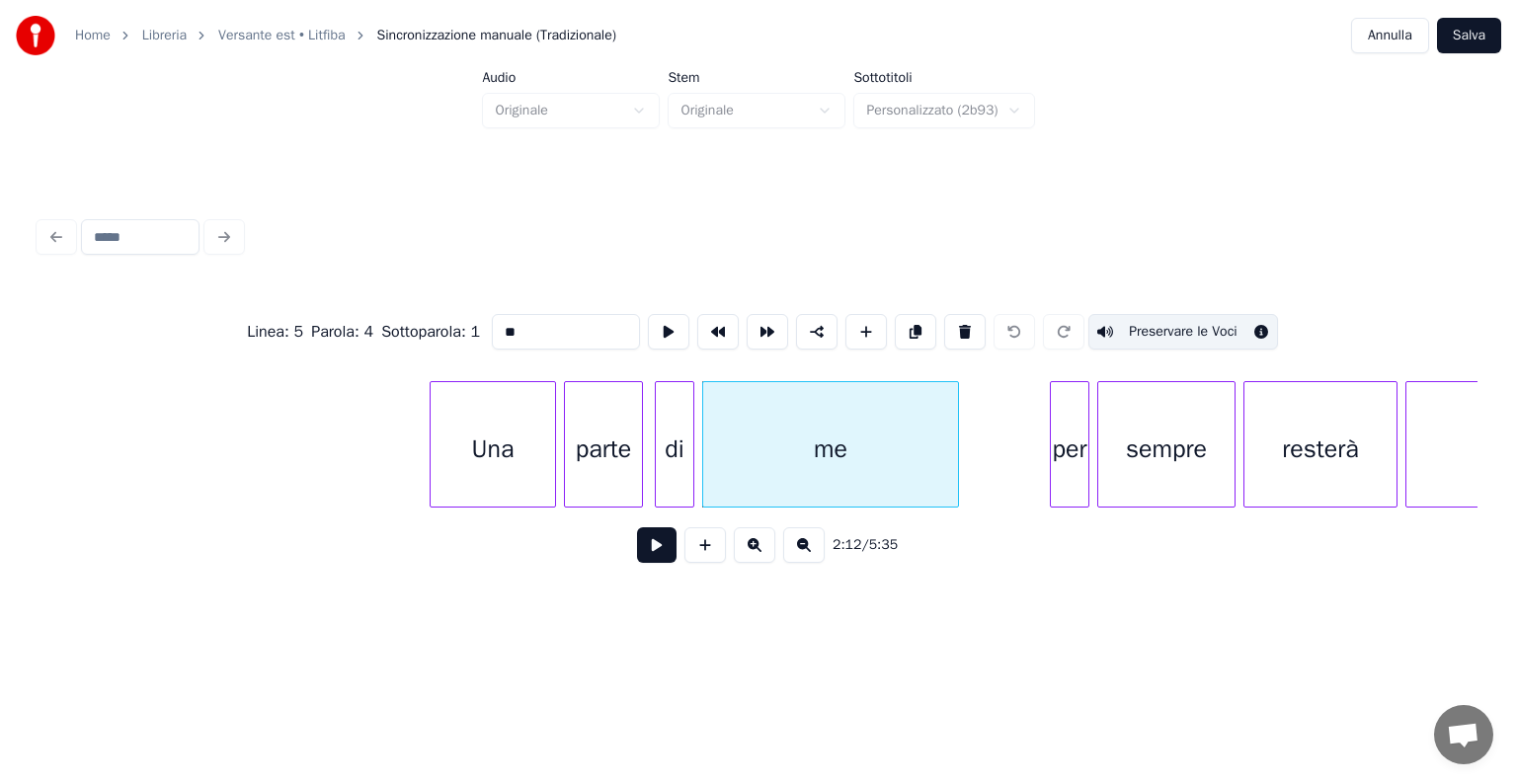click on "per" at bounding box center [1070, 449] 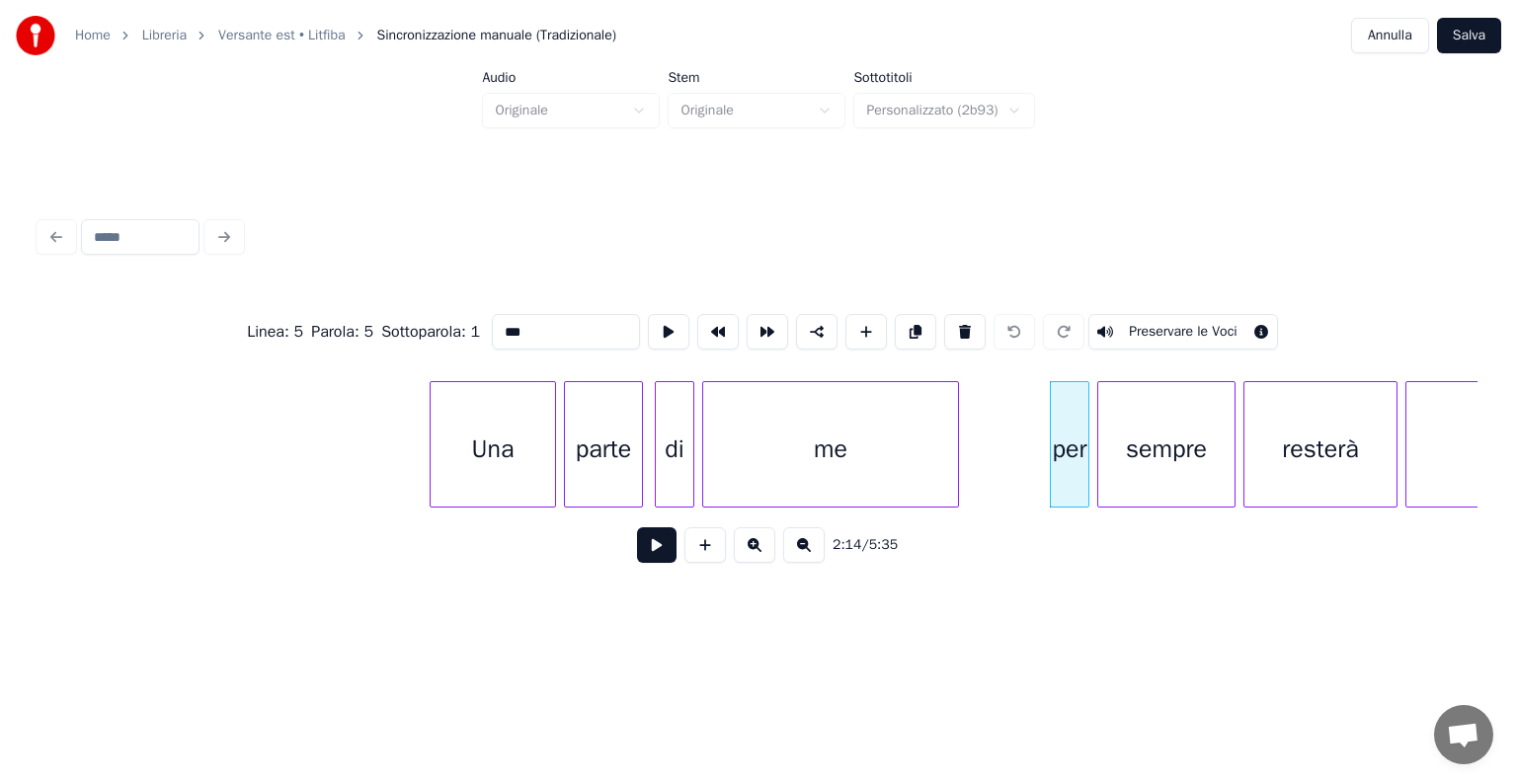 click on "Preservare le Voci" at bounding box center (1183, 332) 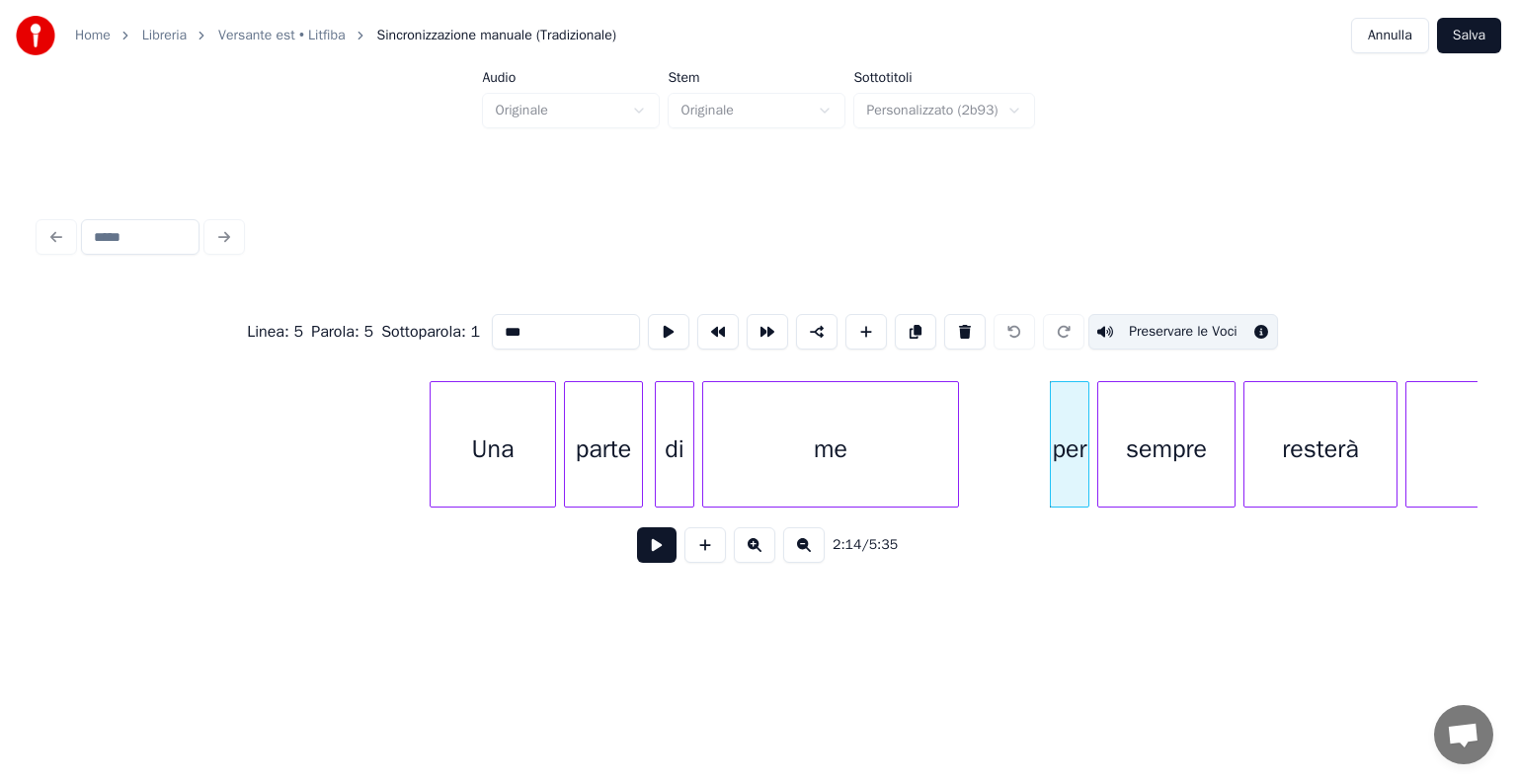 click on "sempre" at bounding box center [1166, 449] 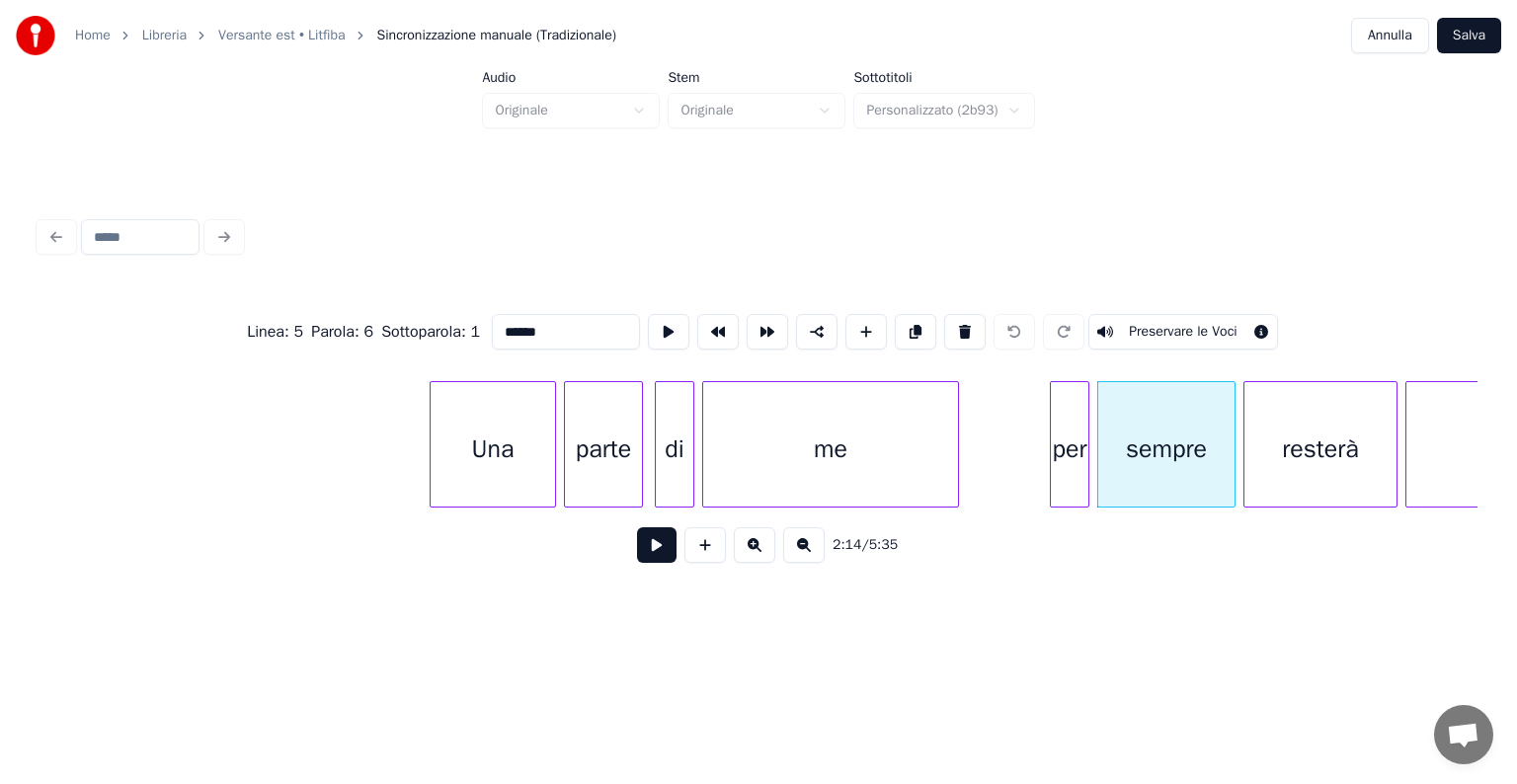 click on "Preservare le Voci" at bounding box center [1183, 332] 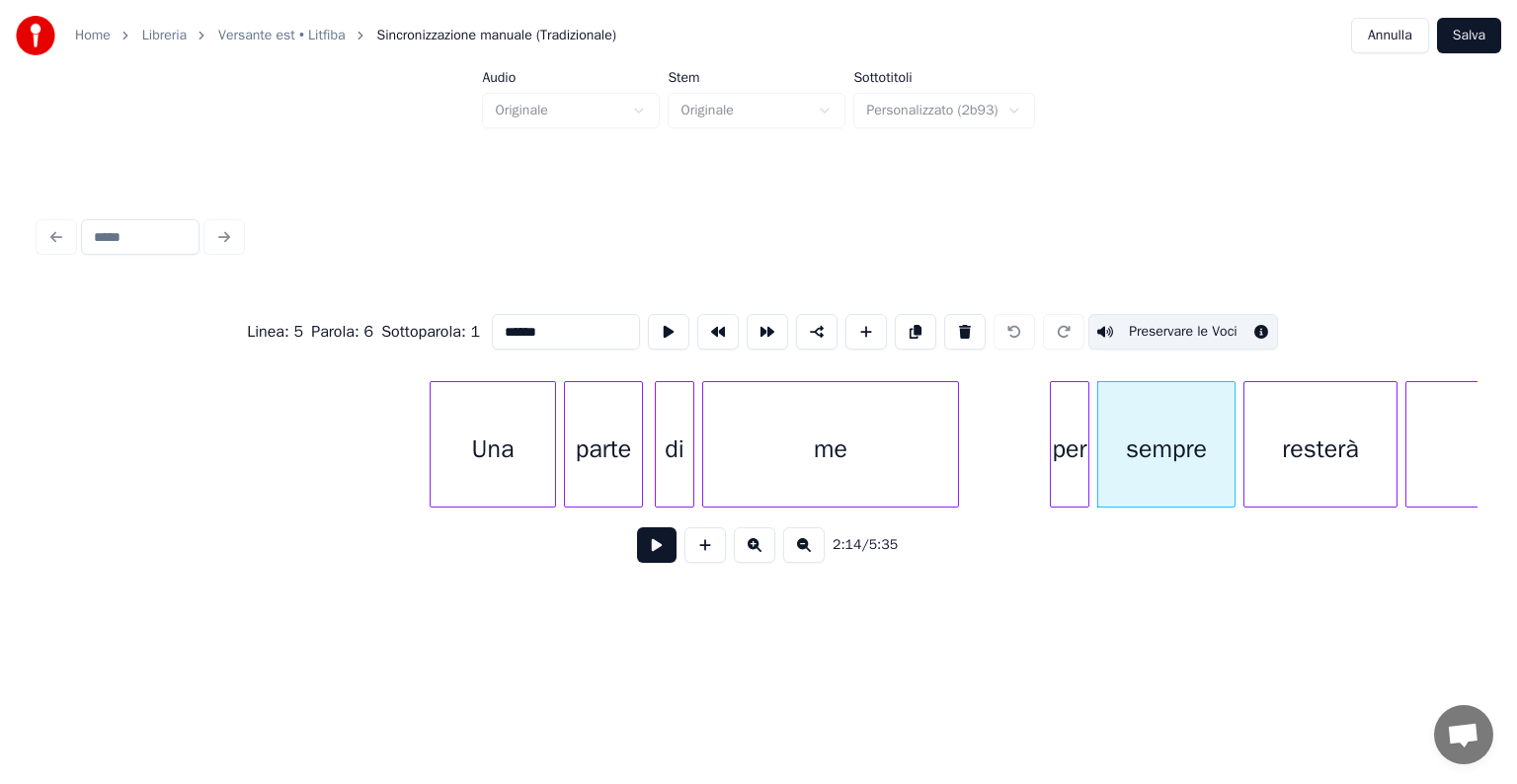 click on "resterà" at bounding box center (1320, 449) 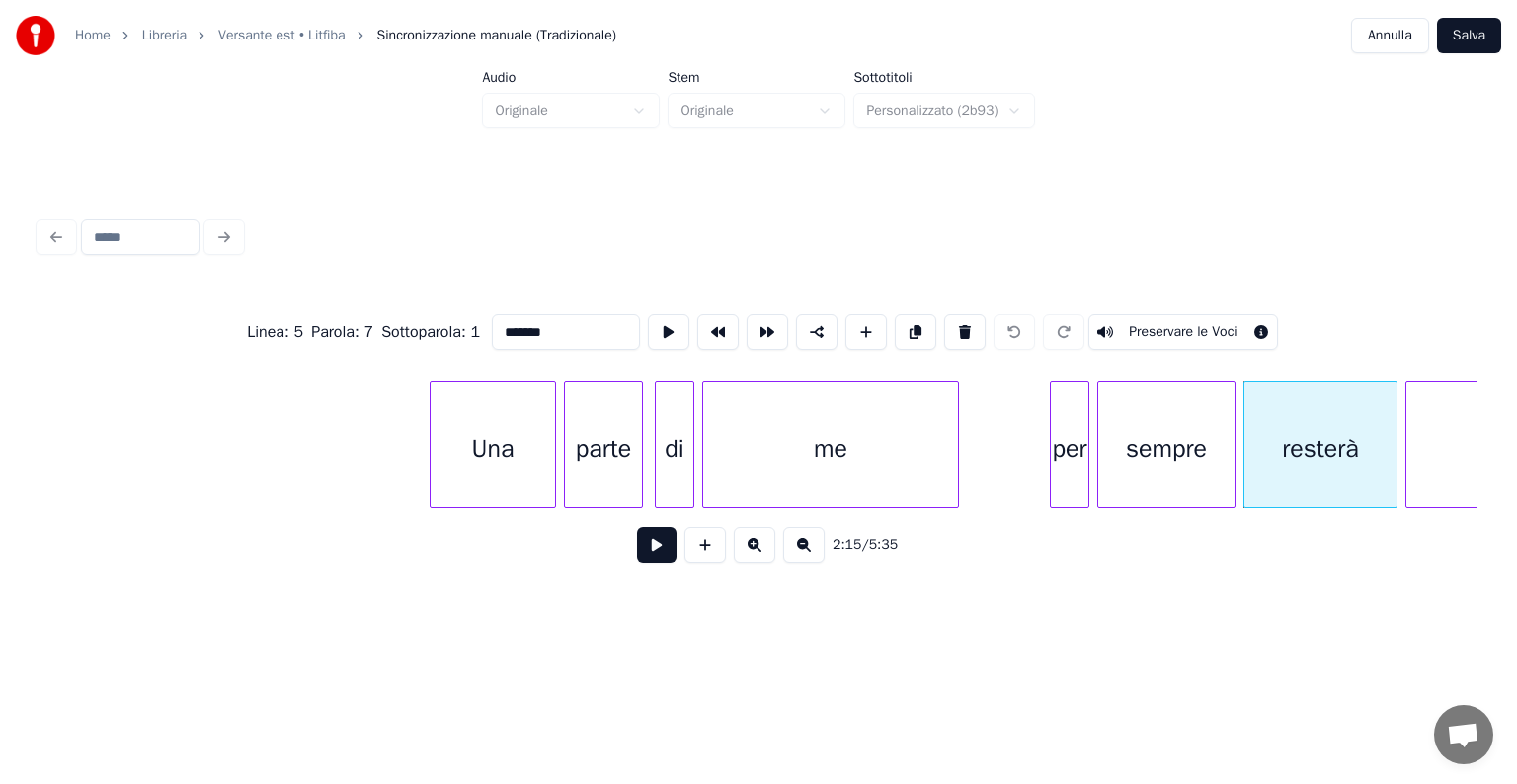 click on "Preservare le Voci" at bounding box center [1183, 332] 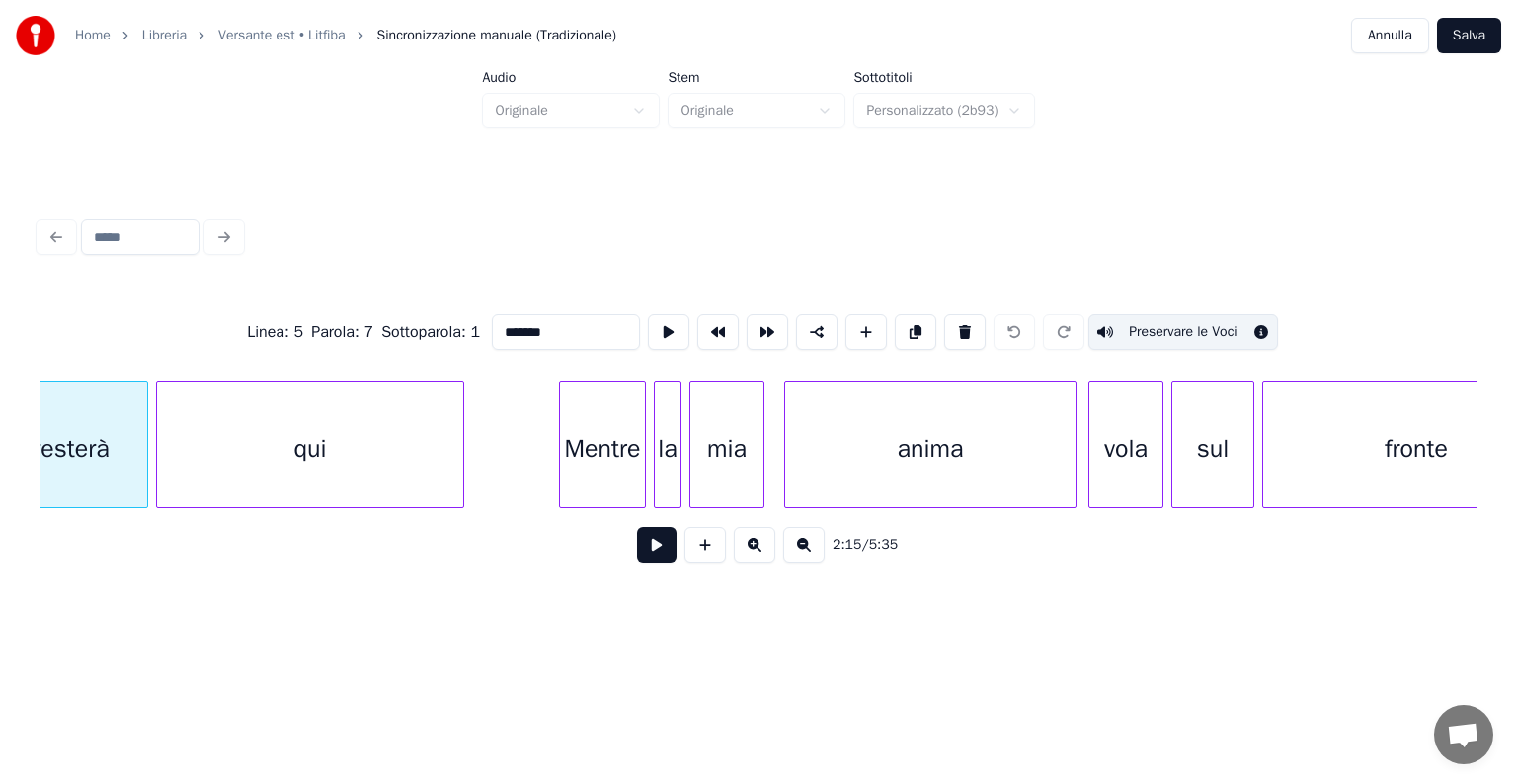 scroll, scrollTop: 0, scrollLeft: 26746, axis: horizontal 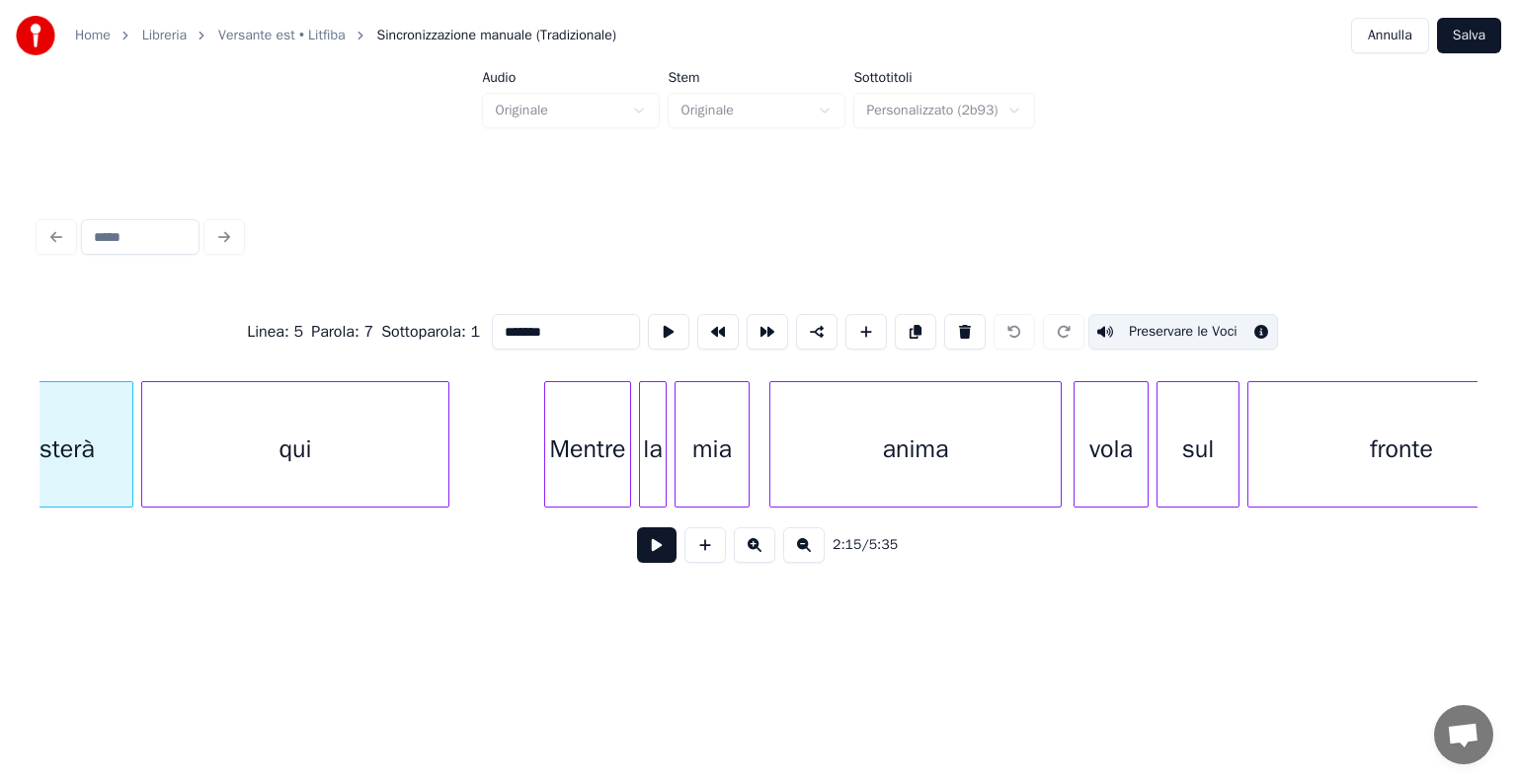 click on "qui" at bounding box center (295, 449) 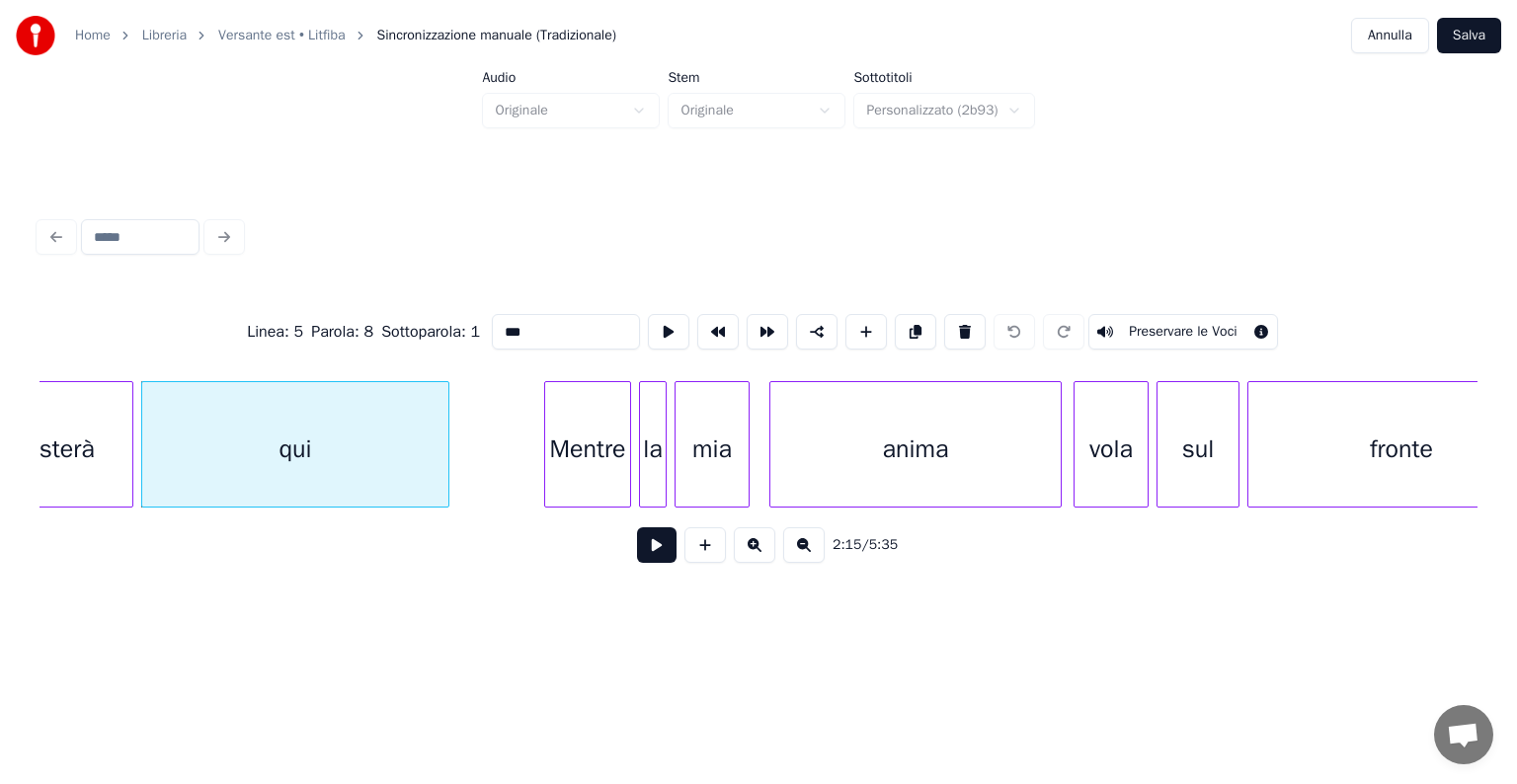 click on "Preservare le Voci" at bounding box center (1183, 332) 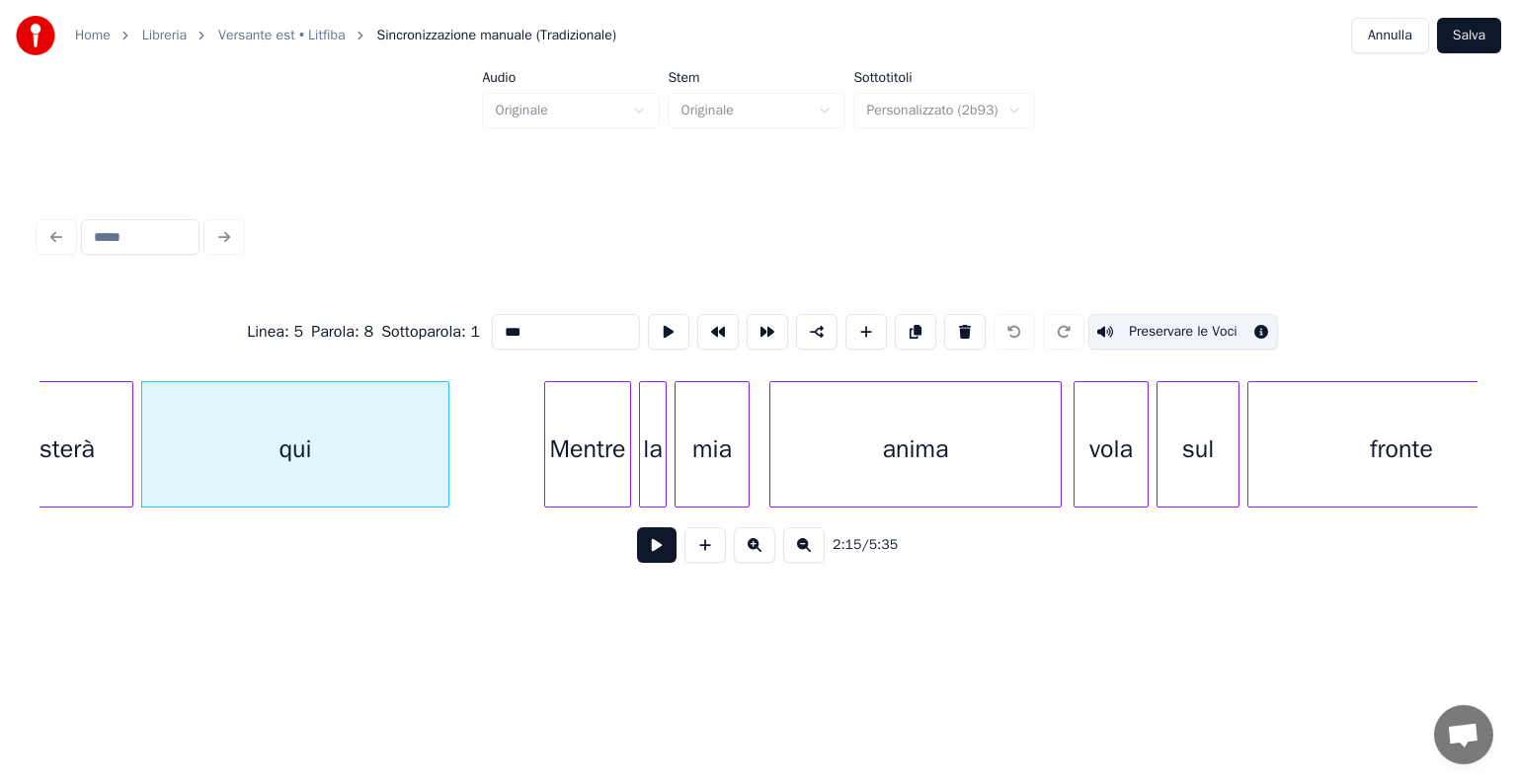 click on "Mentre" at bounding box center [588, 449] 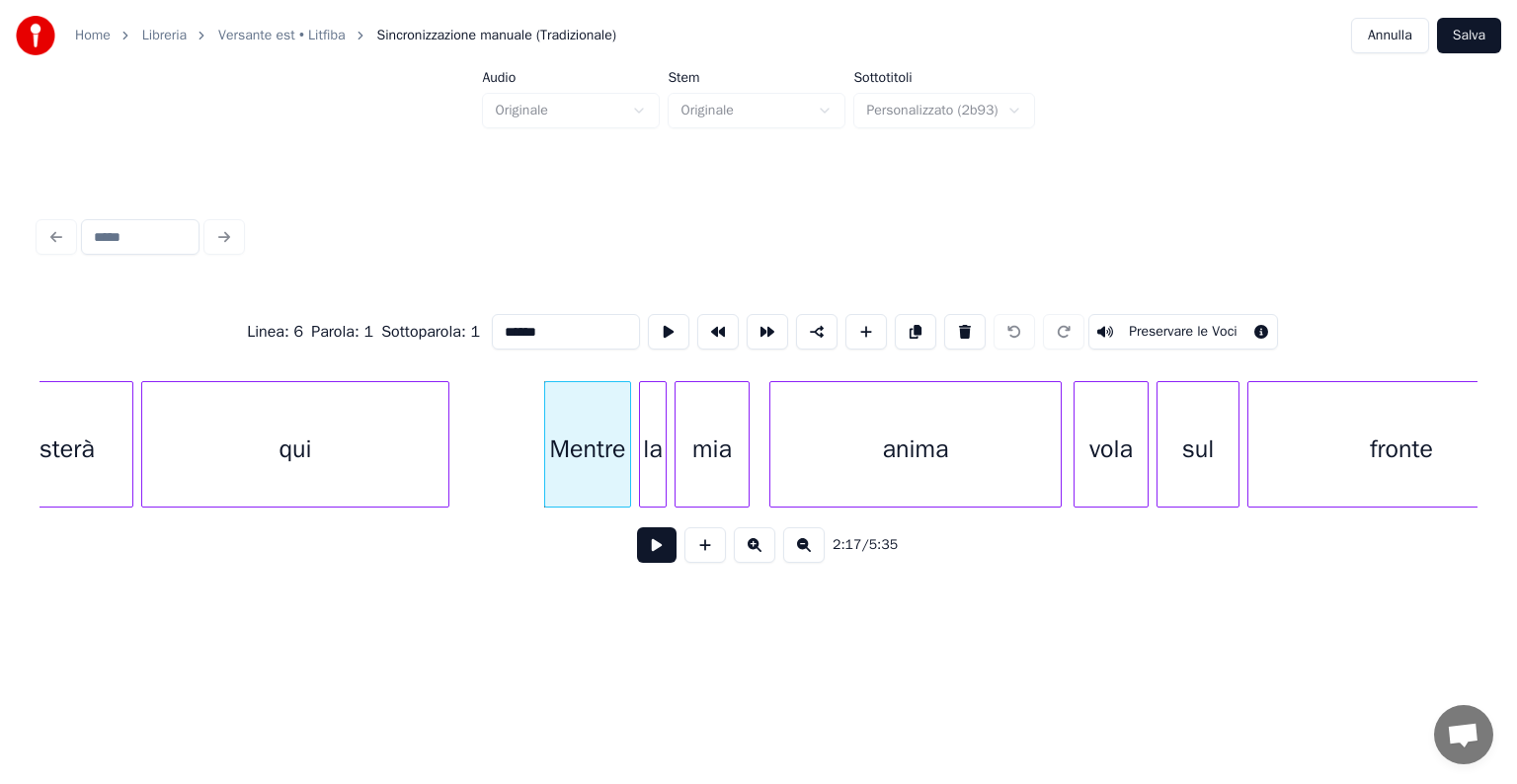 click on "Preservare le Voci" at bounding box center [1183, 332] 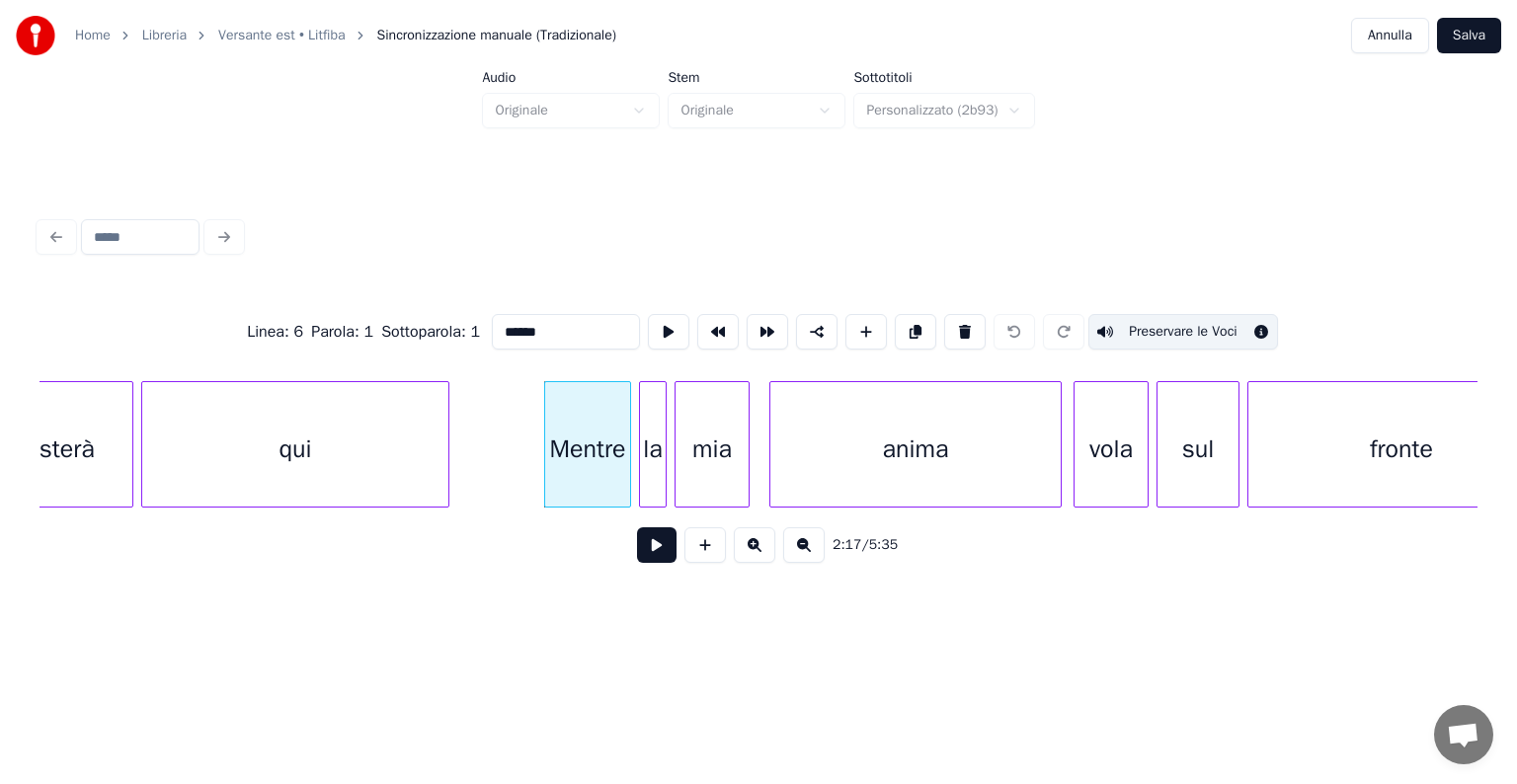 click on "la" at bounding box center (653, 449) 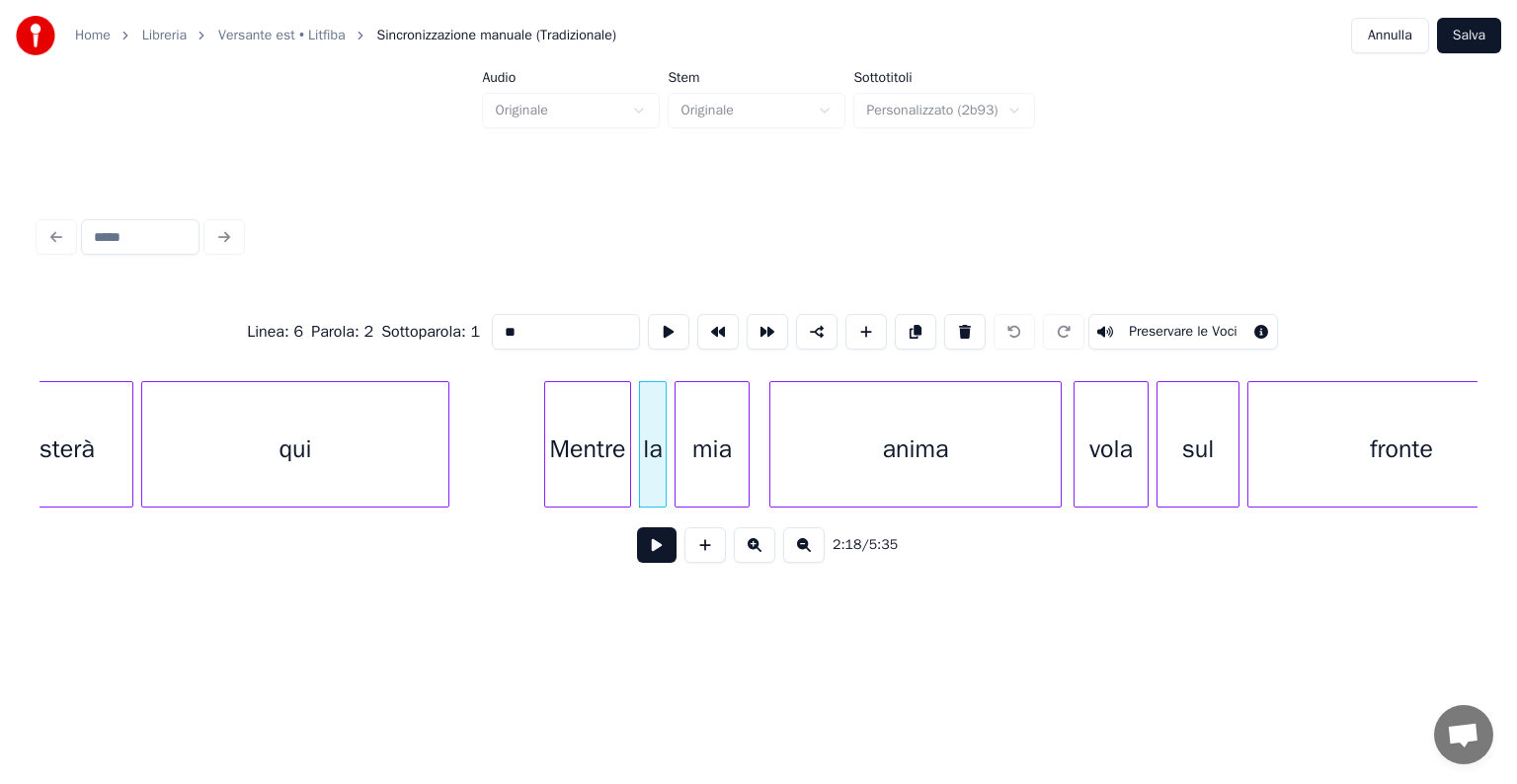 click on "Preservare le Voci" at bounding box center [1183, 332] 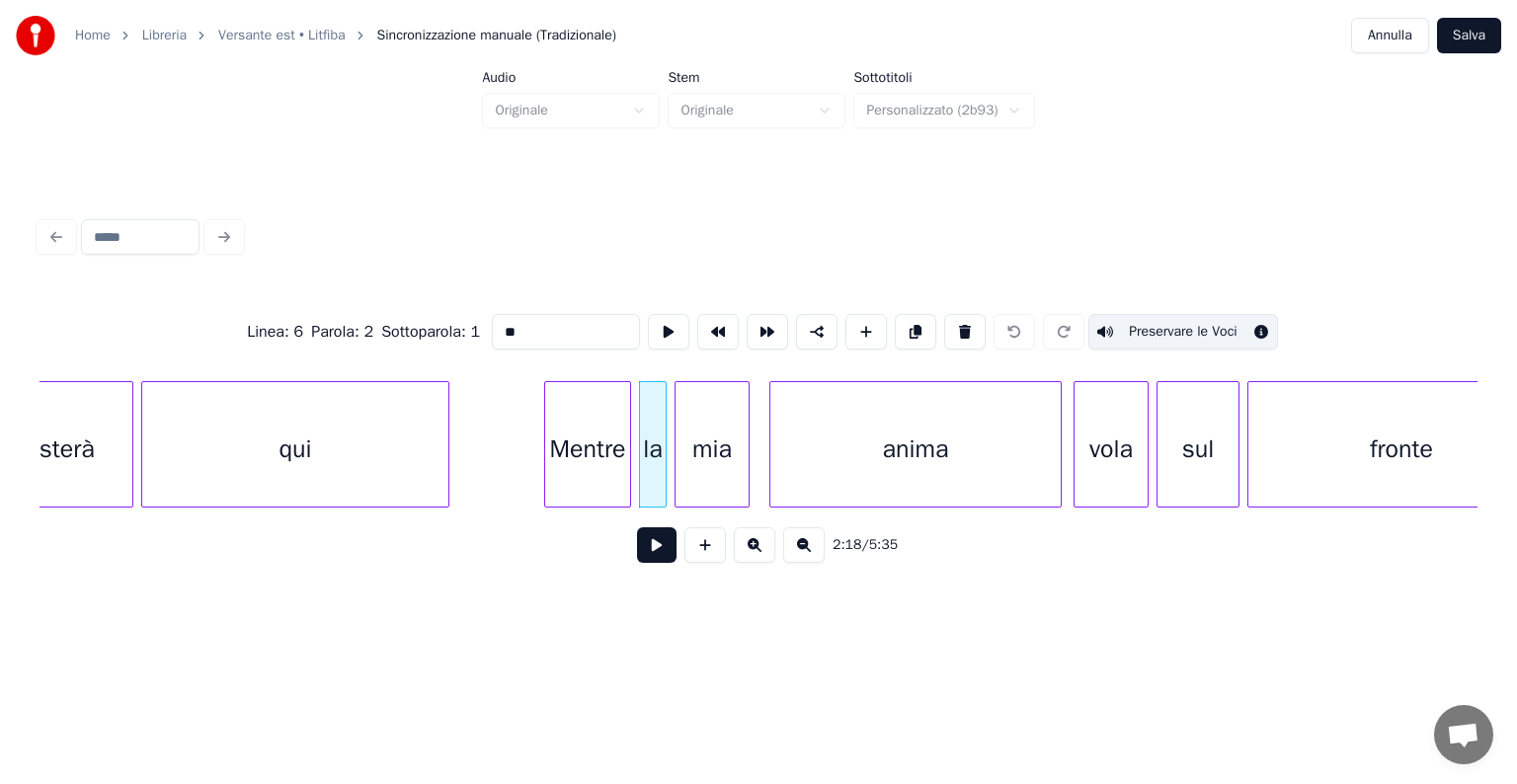 click on "mia" at bounding box center (712, 449) 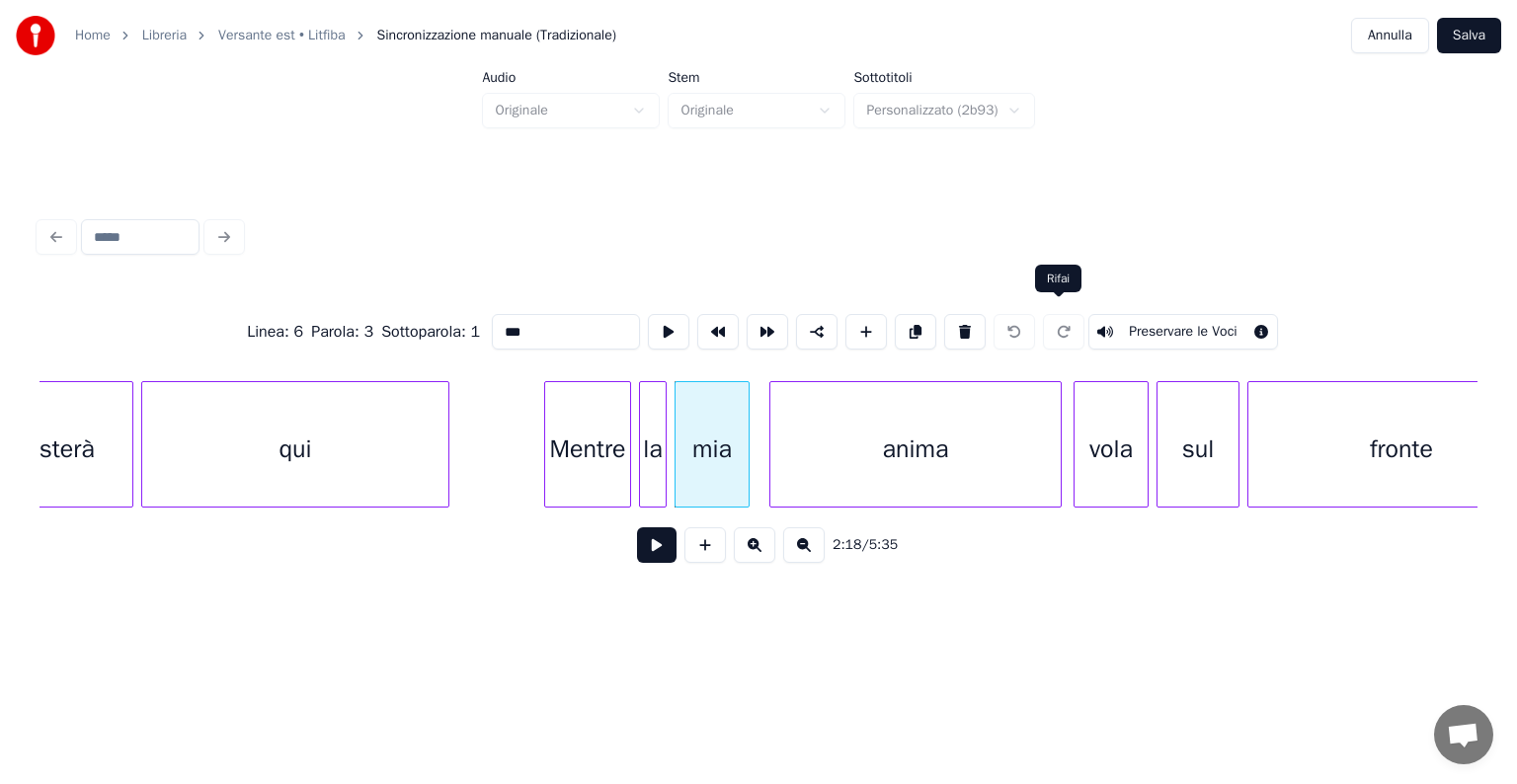 click on "Preservare le Voci" at bounding box center (1183, 332) 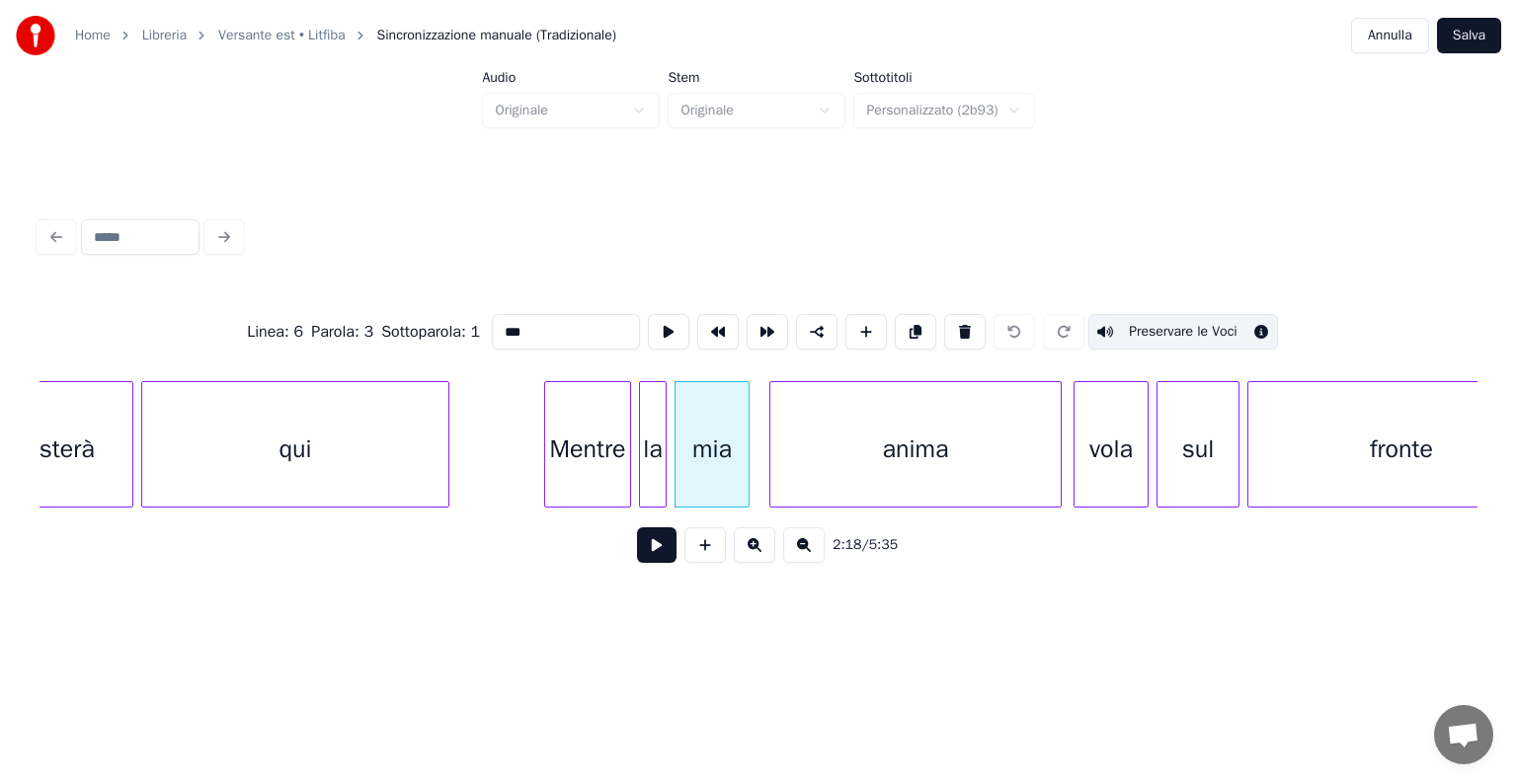 click on "anima" at bounding box center (916, 449) 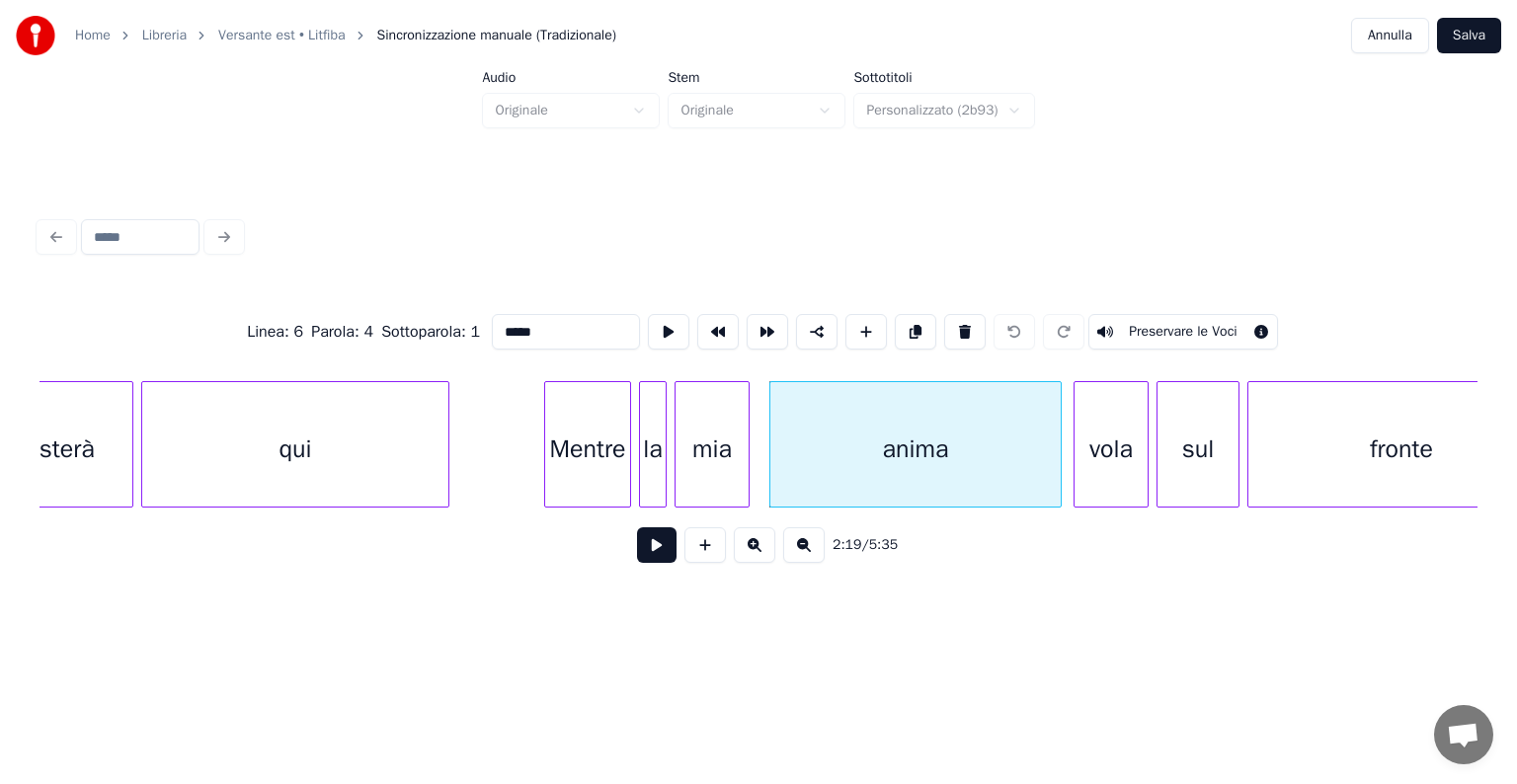 click on "Preservare le Voci" at bounding box center (1183, 332) 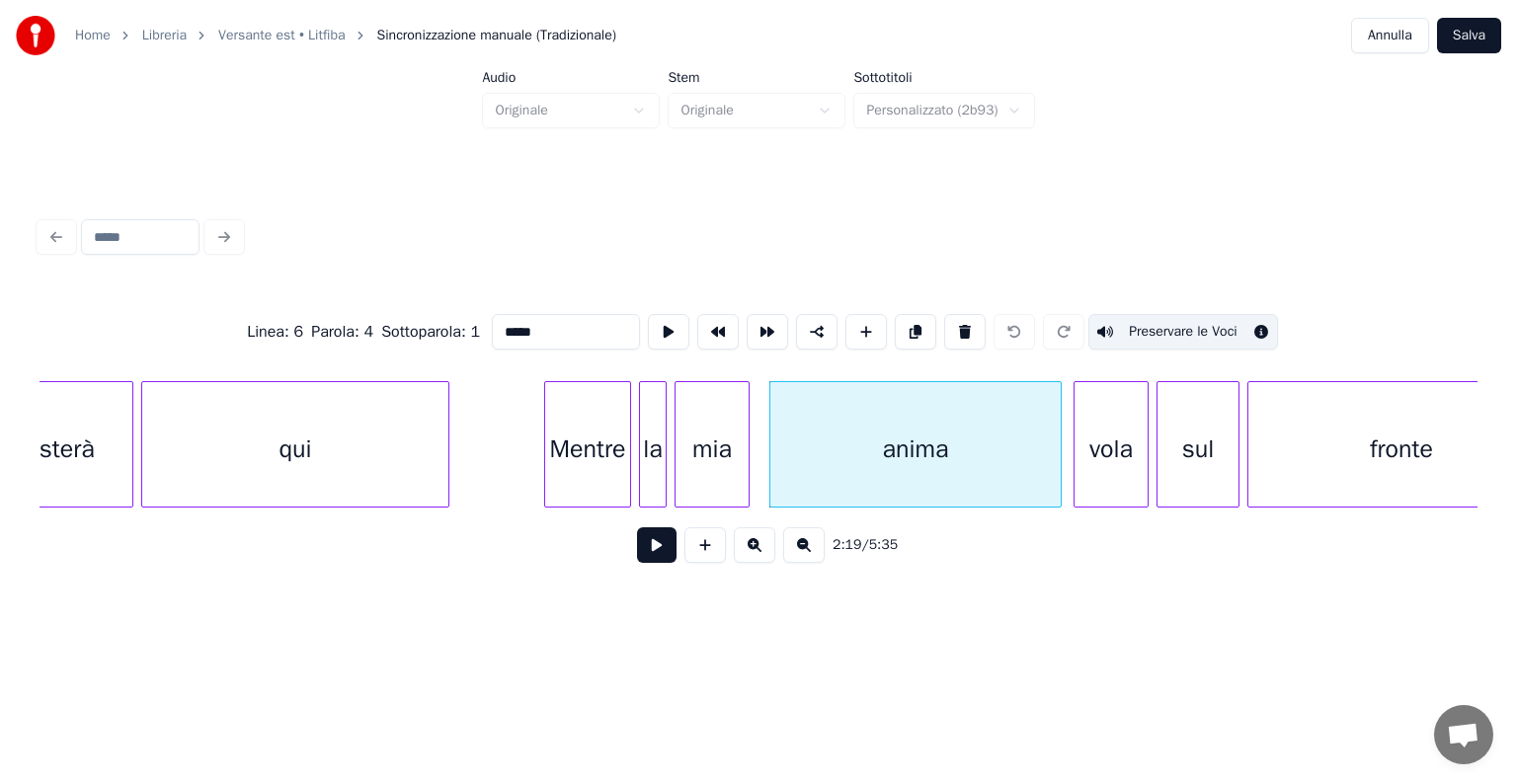 click on "vola" at bounding box center (1111, 449) 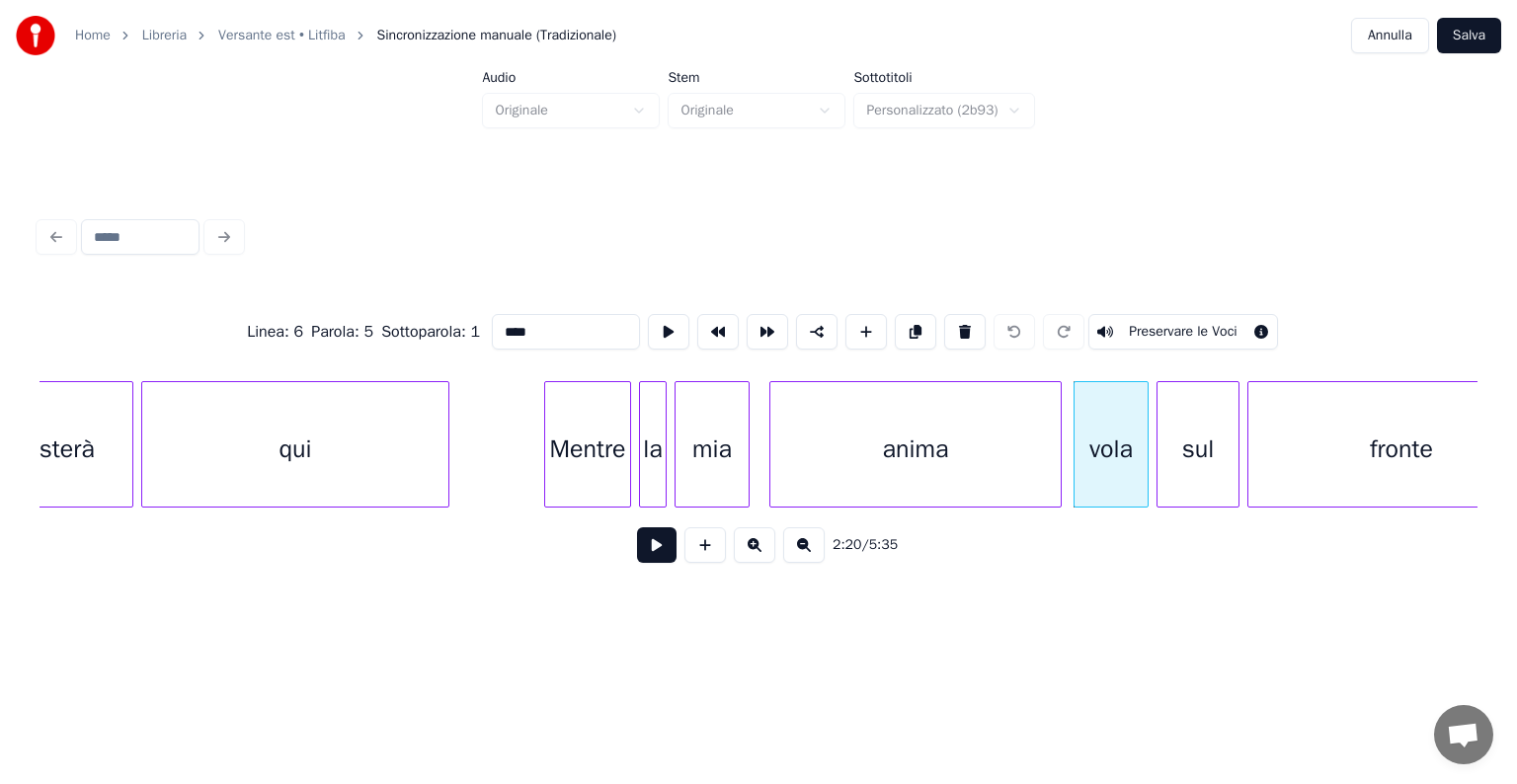 click on "Preservare le Voci" at bounding box center [1183, 332] 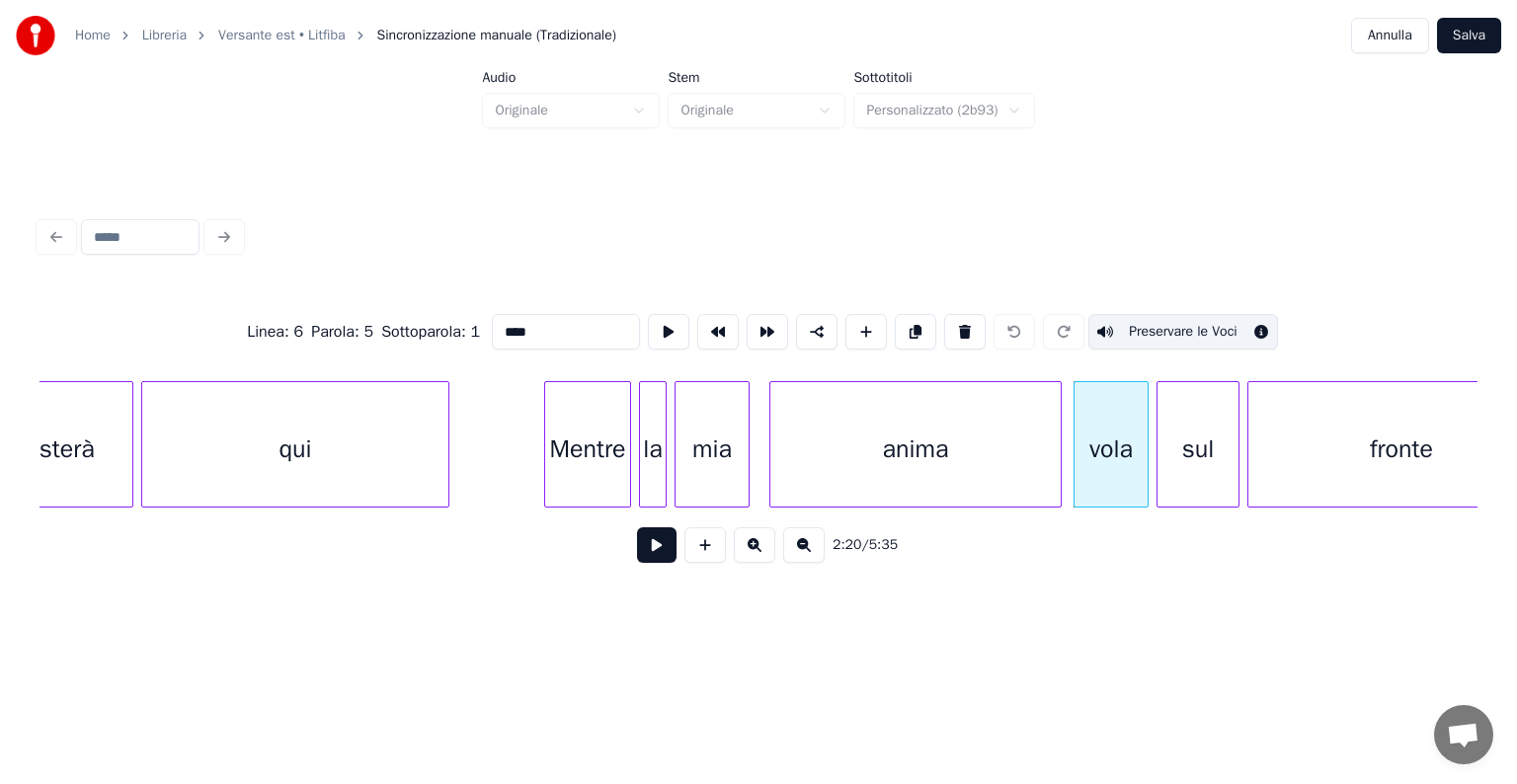 click on "sul" at bounding box center (1198, 449) 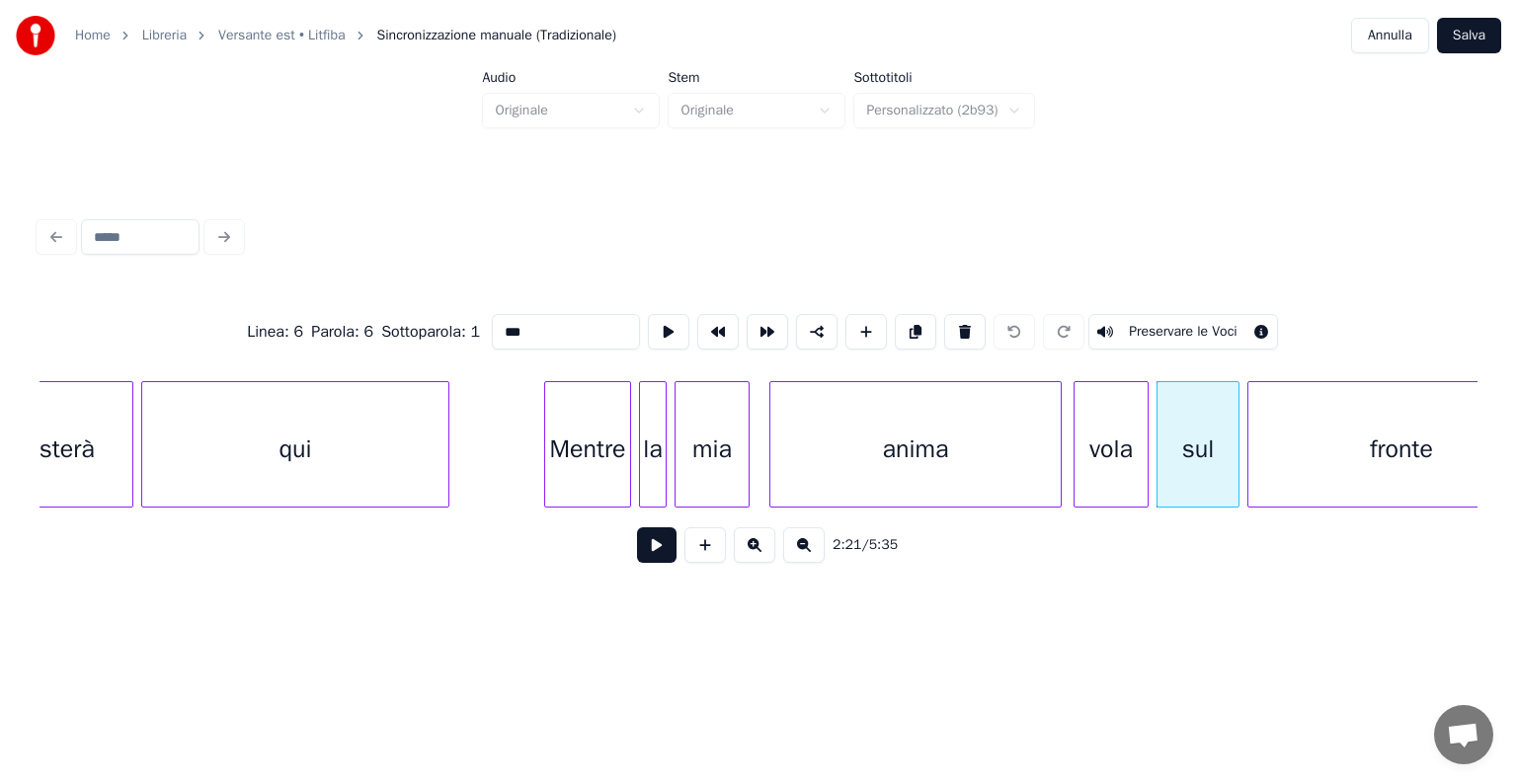 click on "Preservare le Voci" at bounding box center (1183, 332) 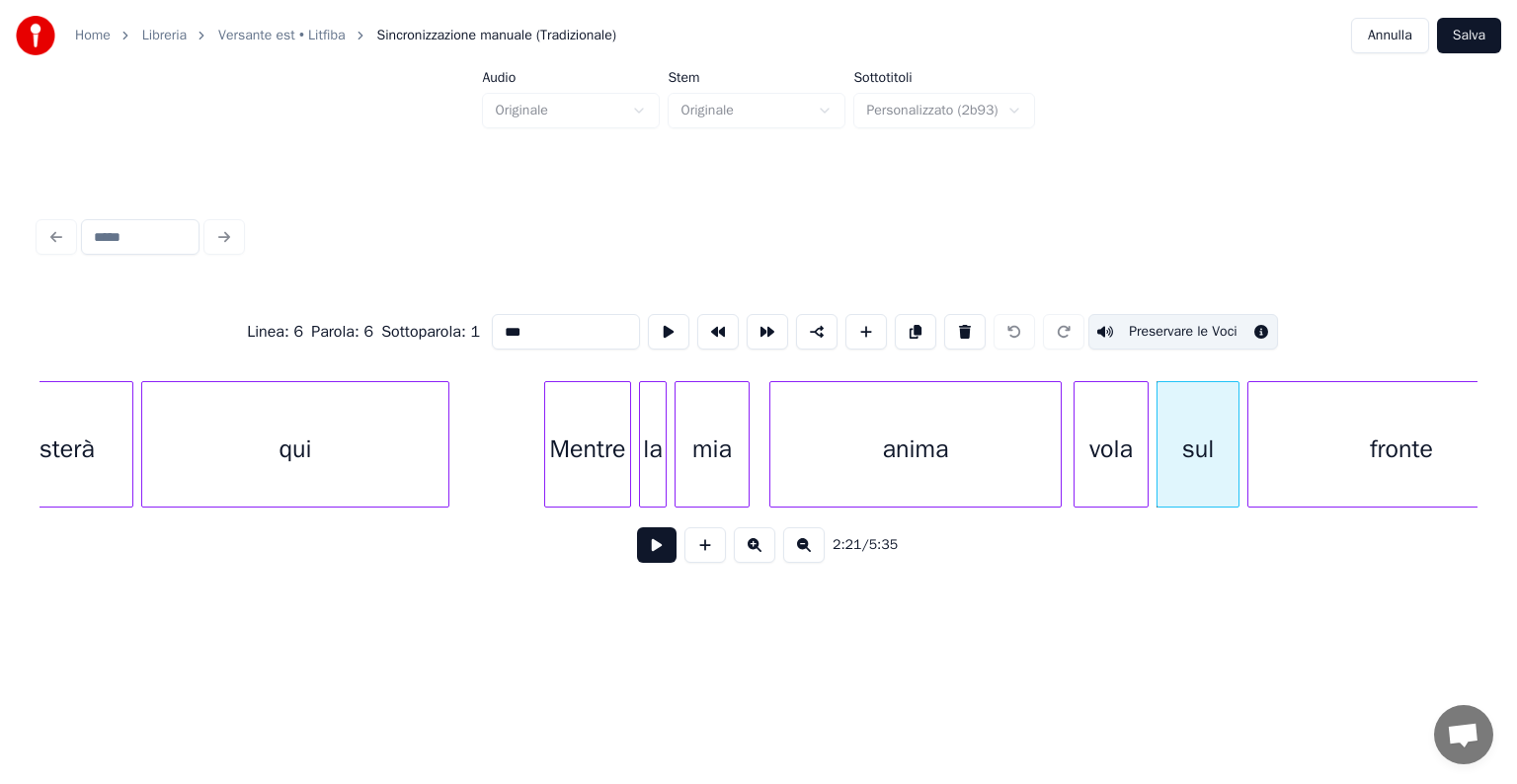 click on "fronte" at bounding box center [1401, 449] 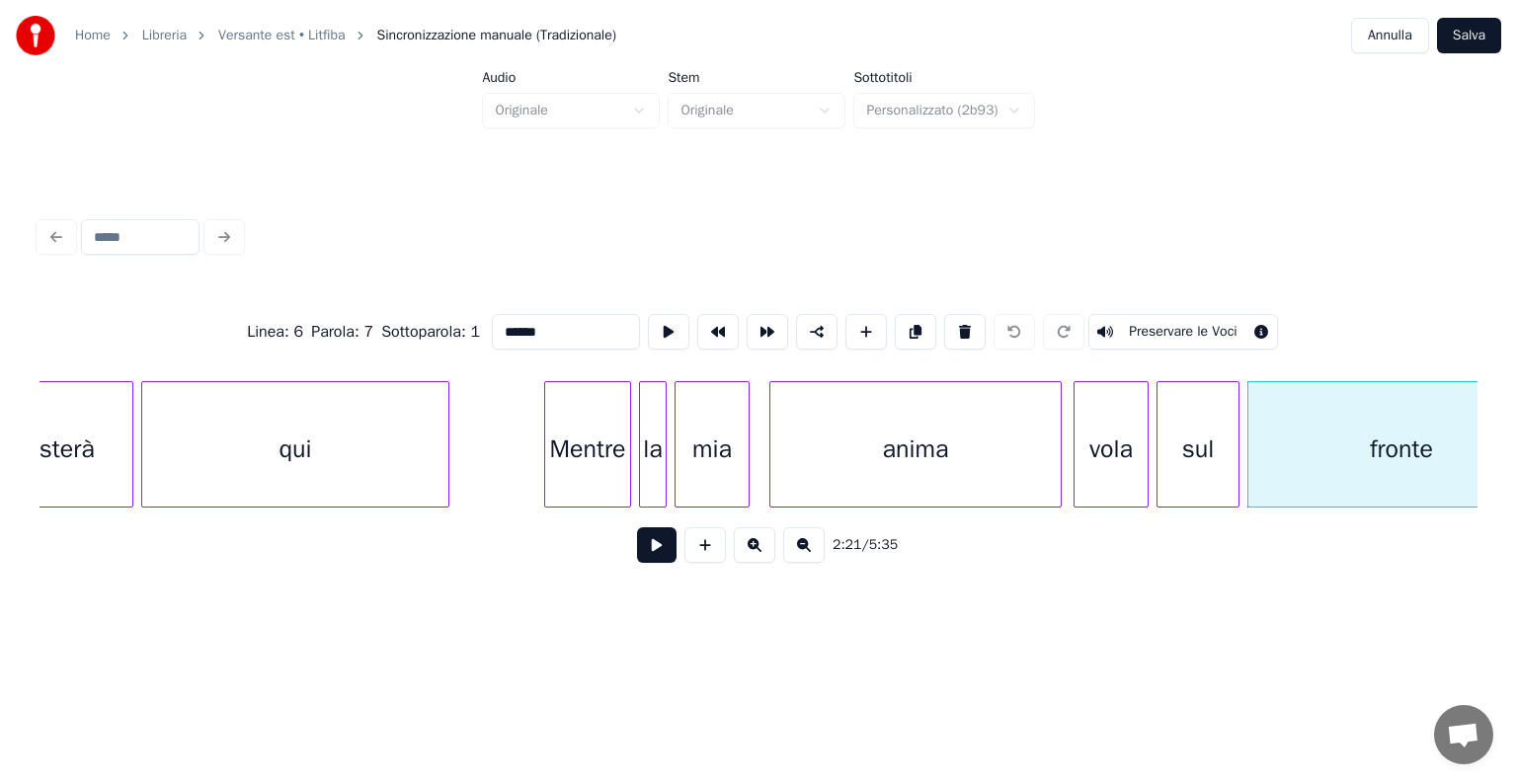 click on "Preservare le Voci" at bounding box center (1183, 332) 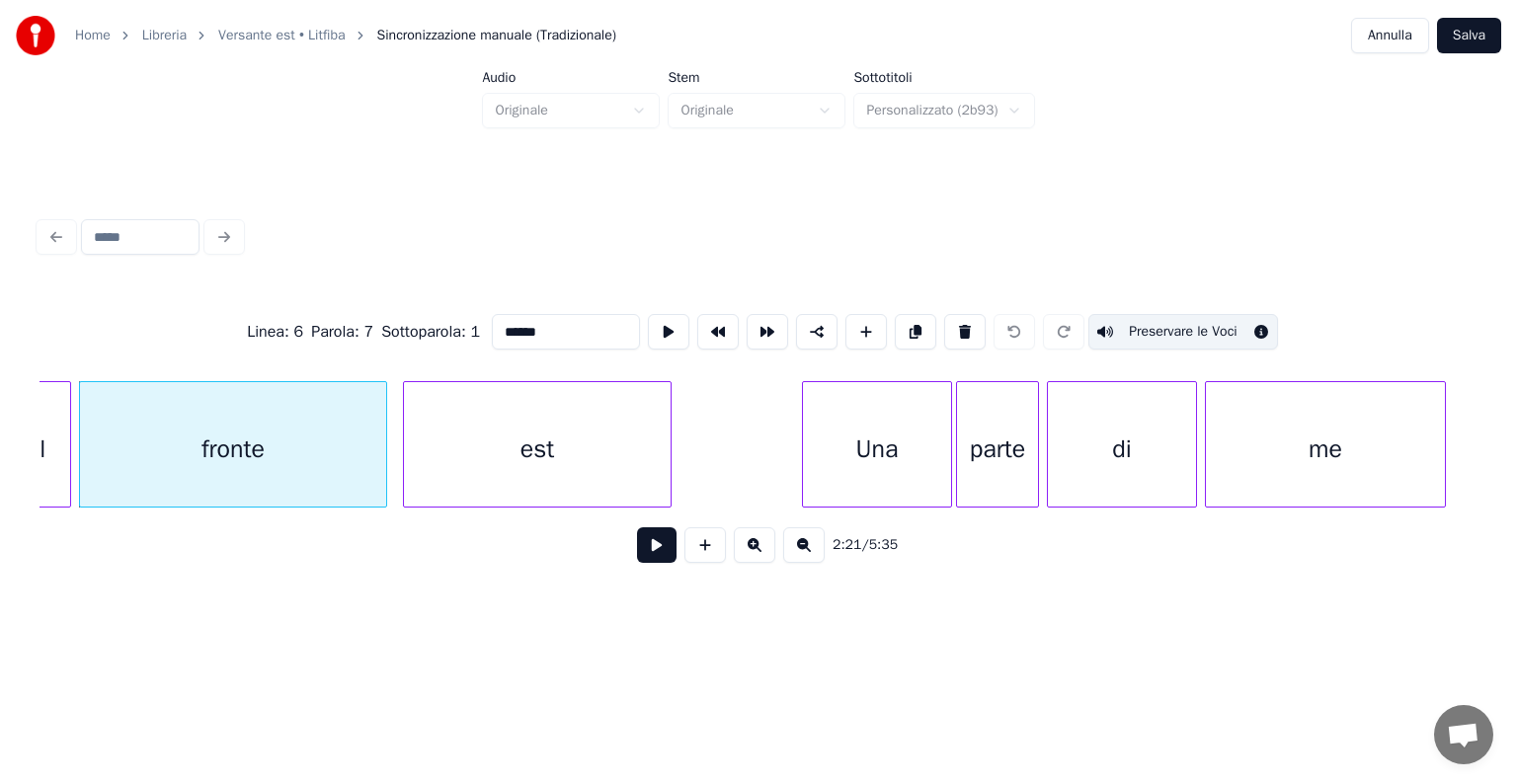 scroll, scrollTop: 0, scrollLeft: 27971, axis: horizontal 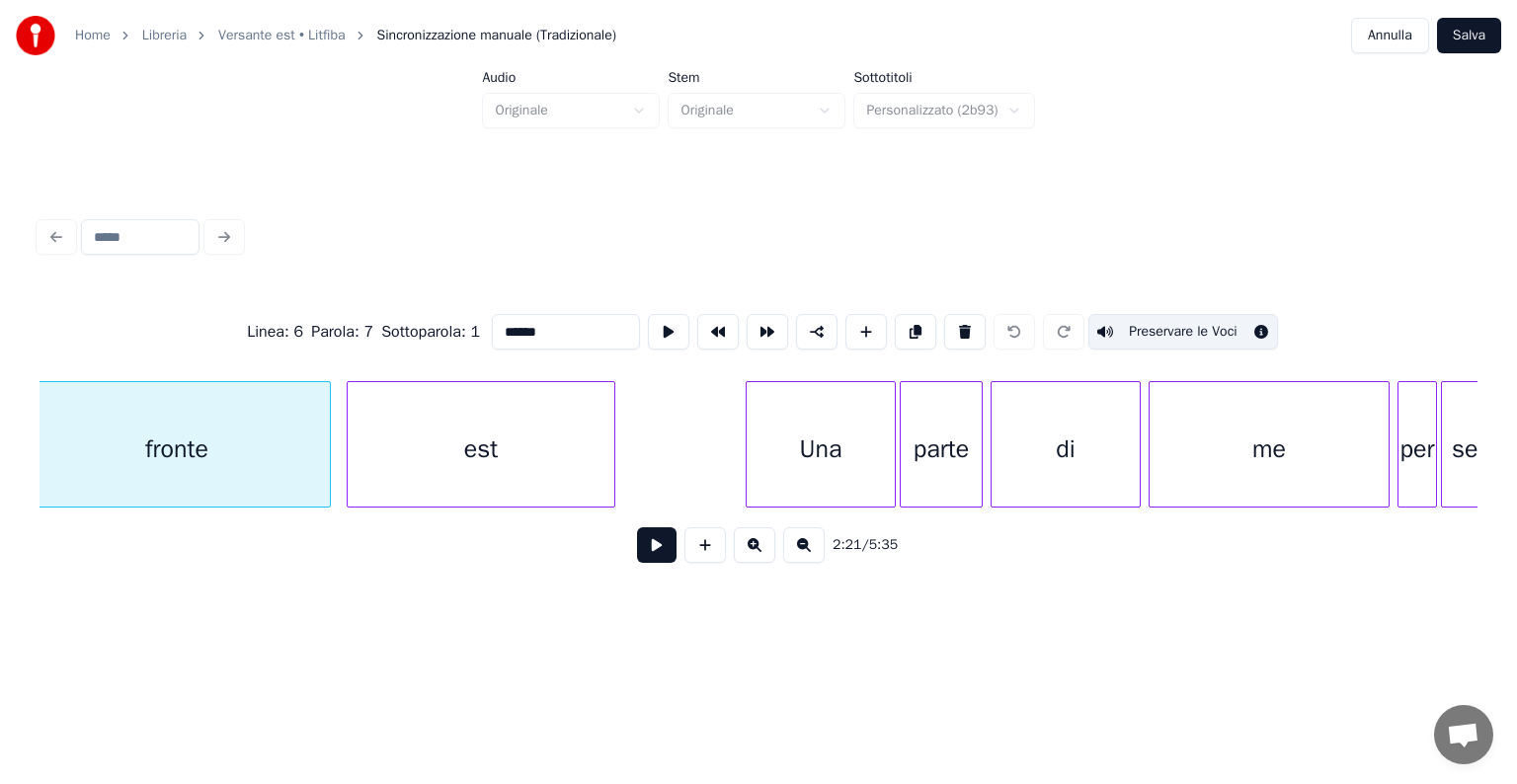 click on "est" at bounding box center [481, 449] 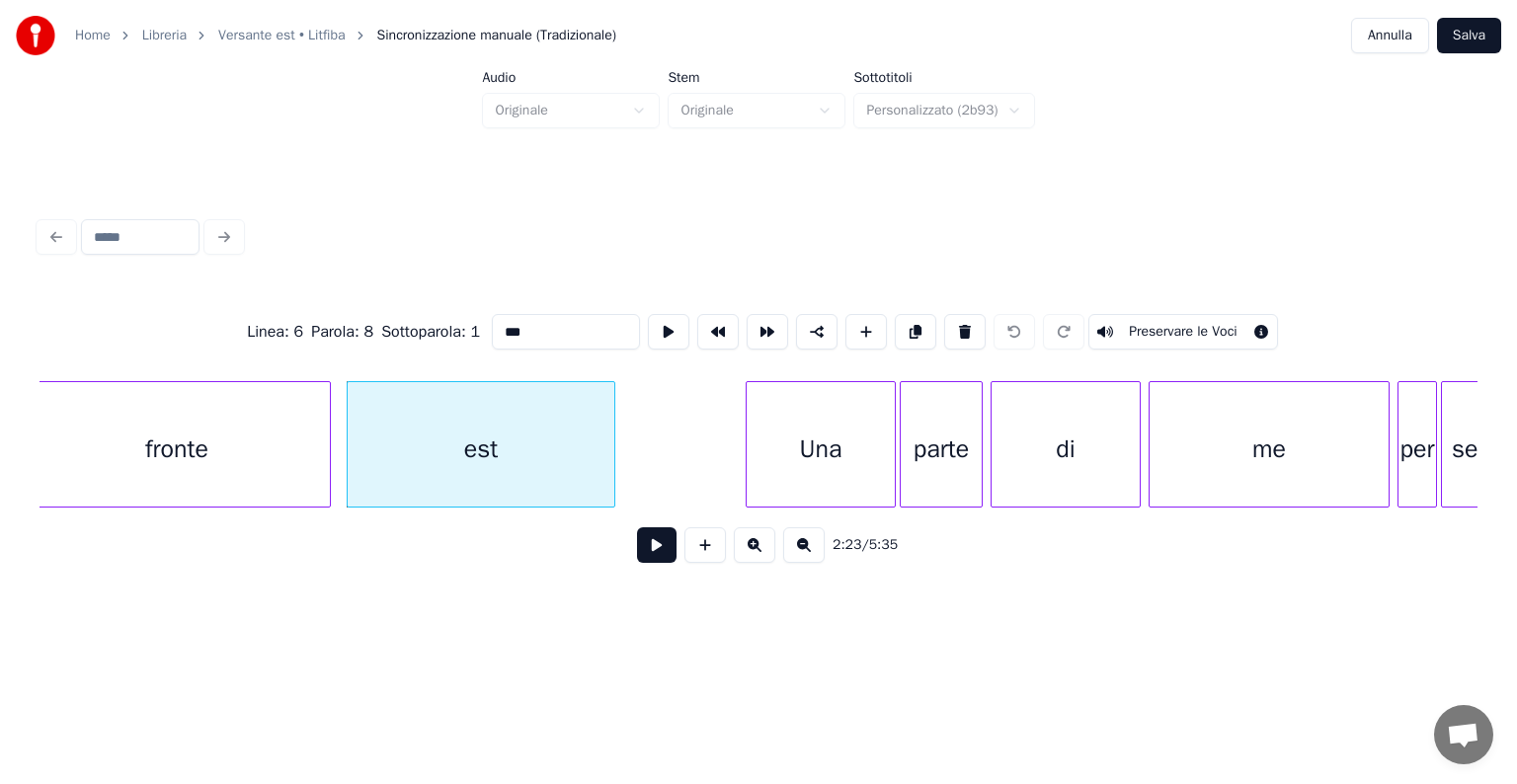 click on "Preservare le Voci" at bounding box center [1183, 332] 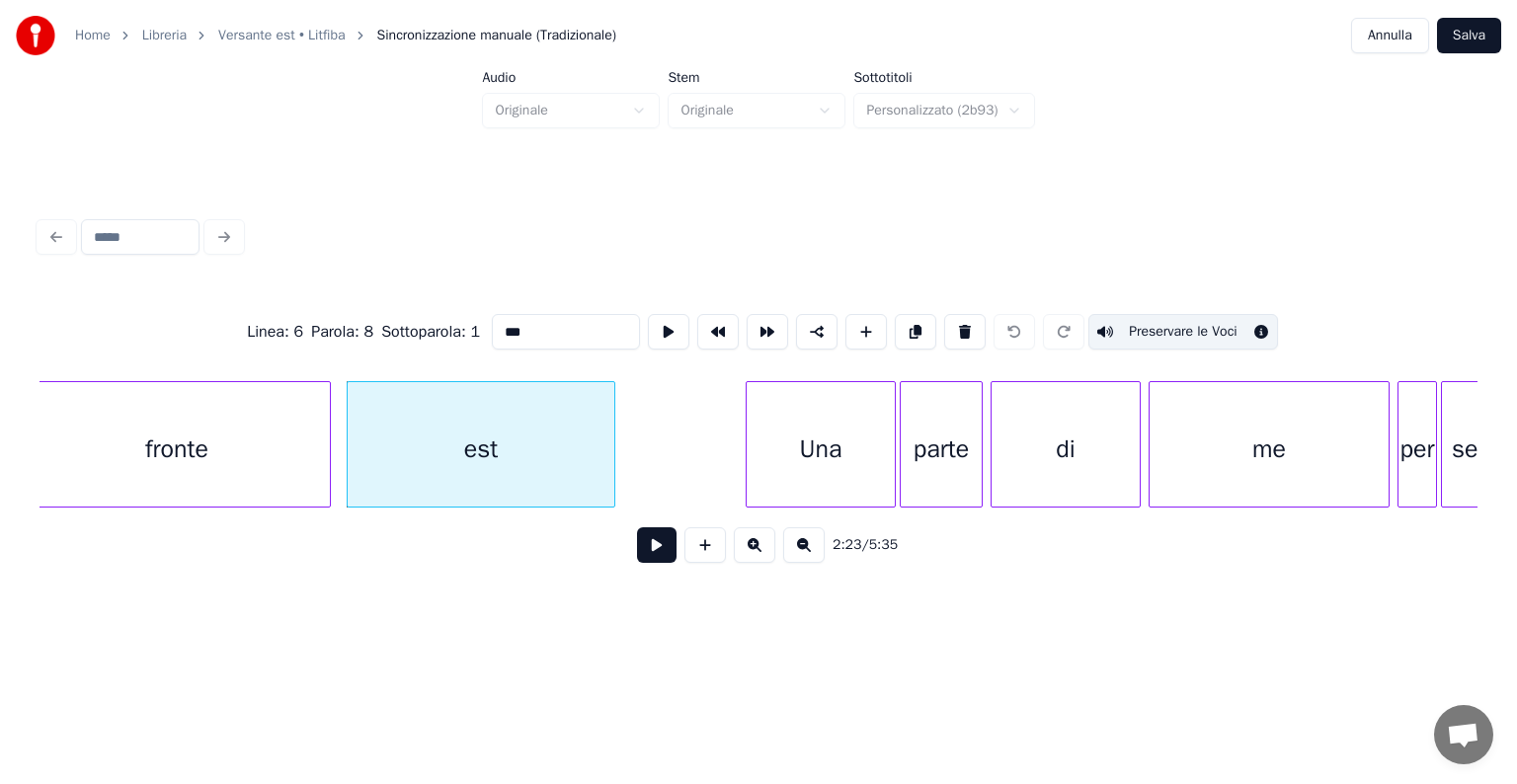 click on "Una" at bounding box center [821, 449] 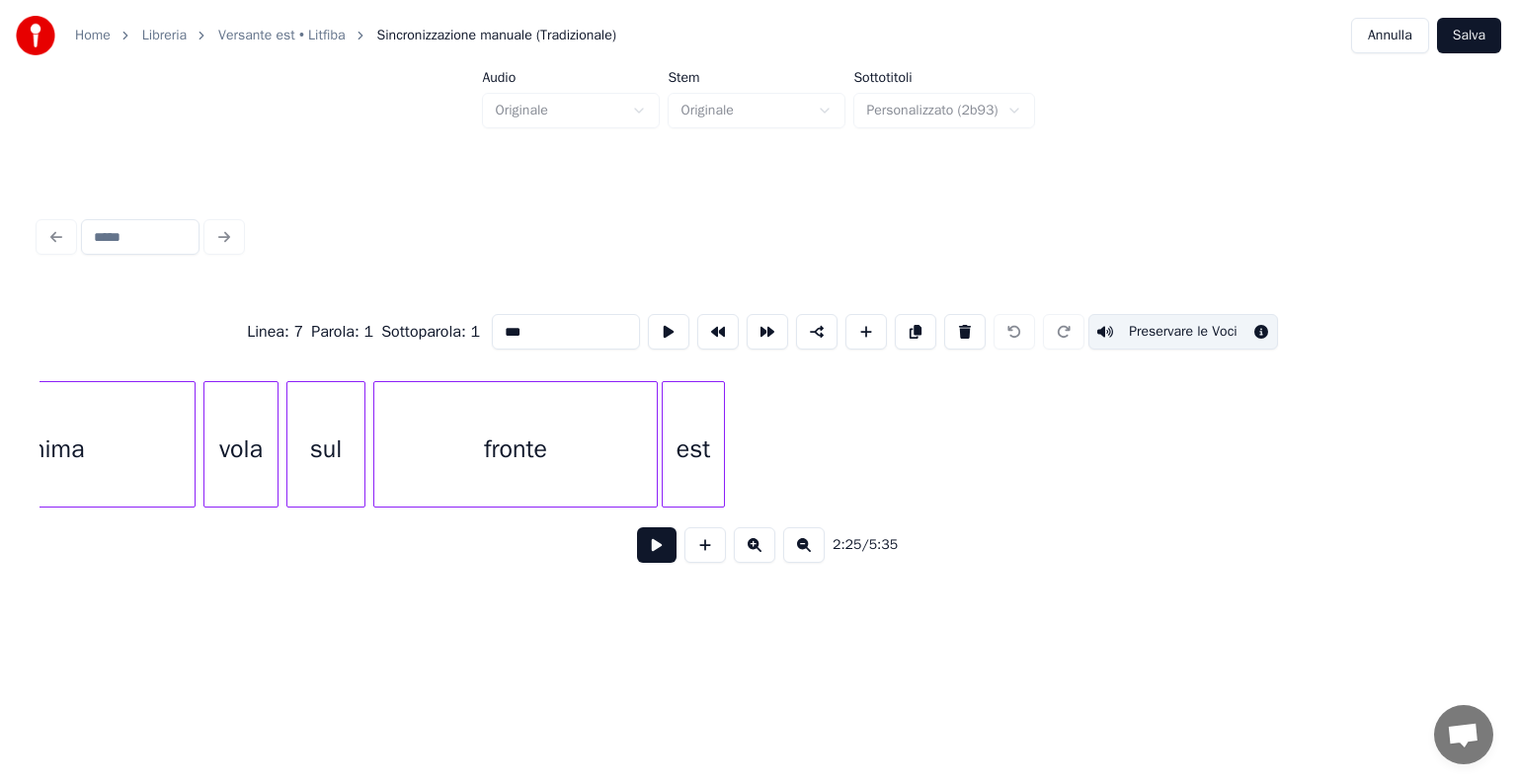 scroll, scrollTop: 0, scrollLeft: 30473, axis: horizontal 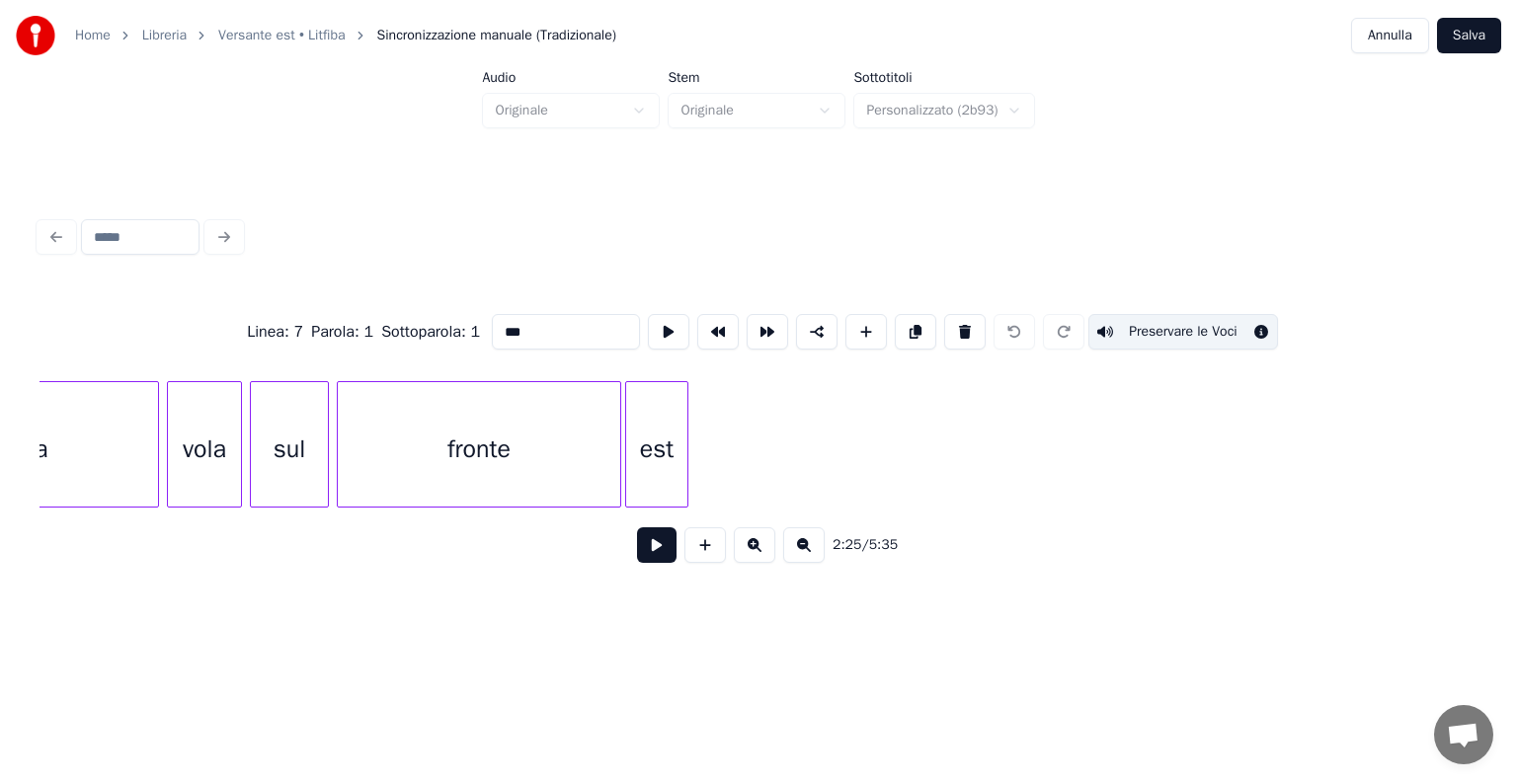 click on "est" at bounding box center (657, 449) 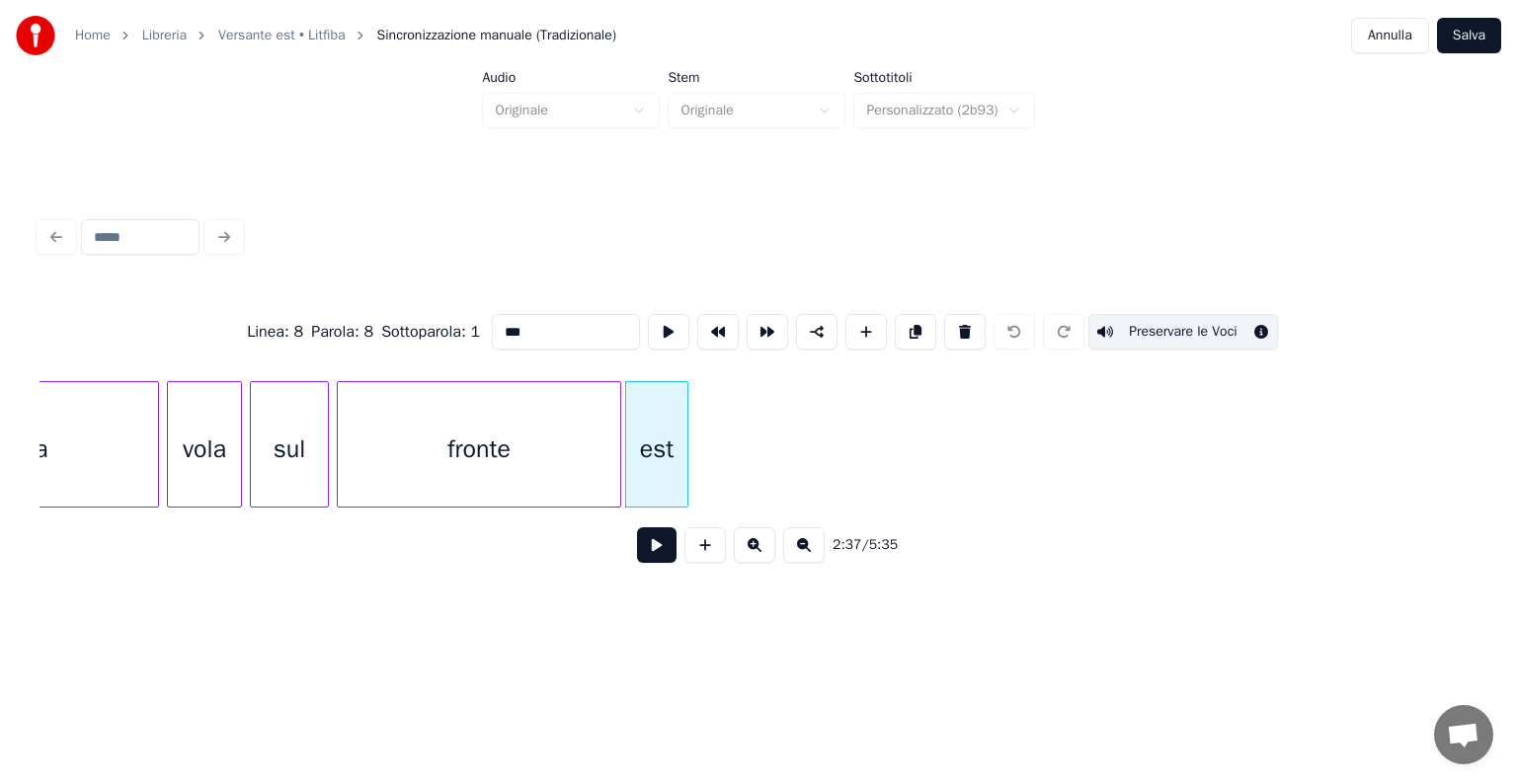 click at bounding box center [657, 545] 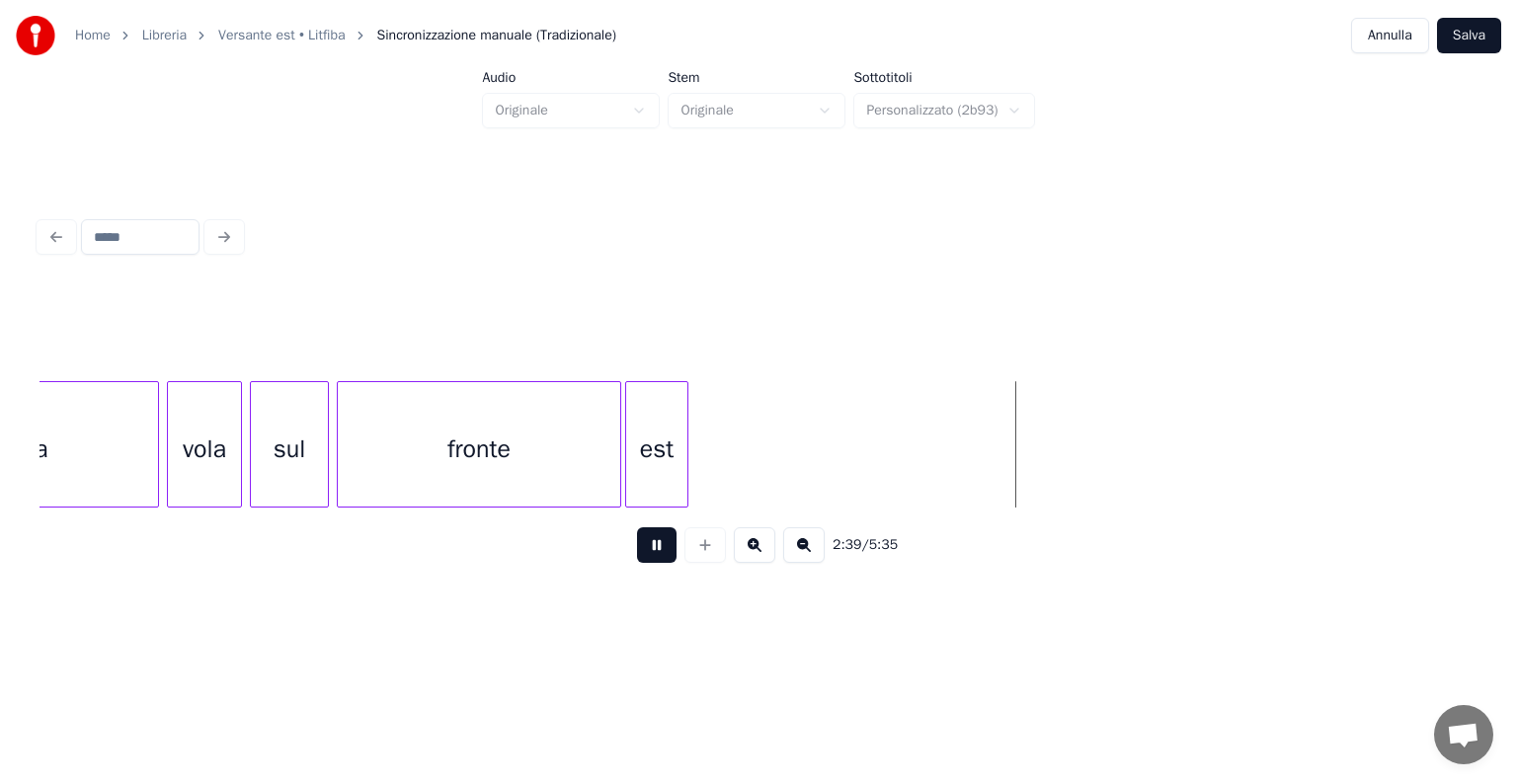 click at bounding box center [657, 545] 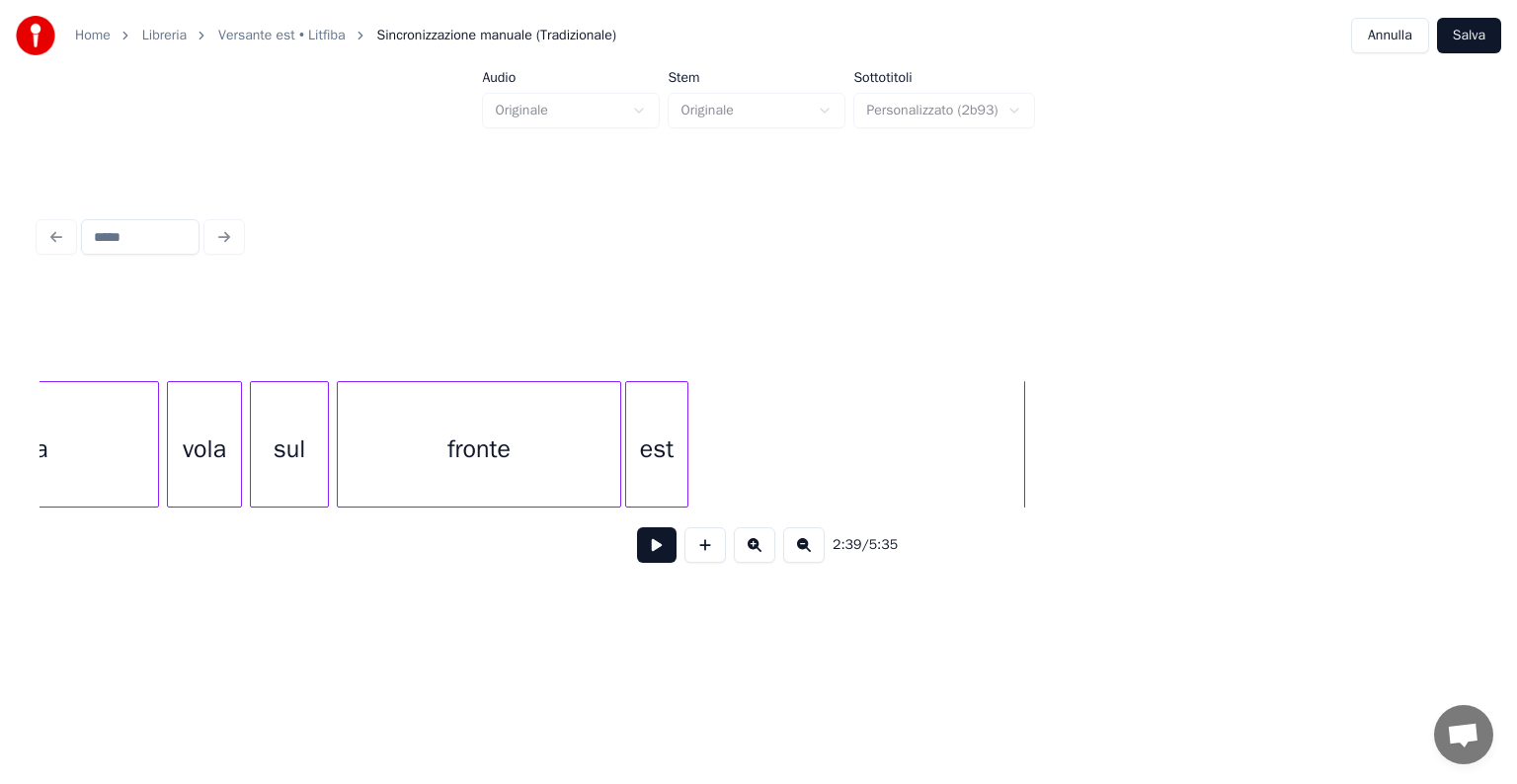click on "est" at bounding box center (657, 449) 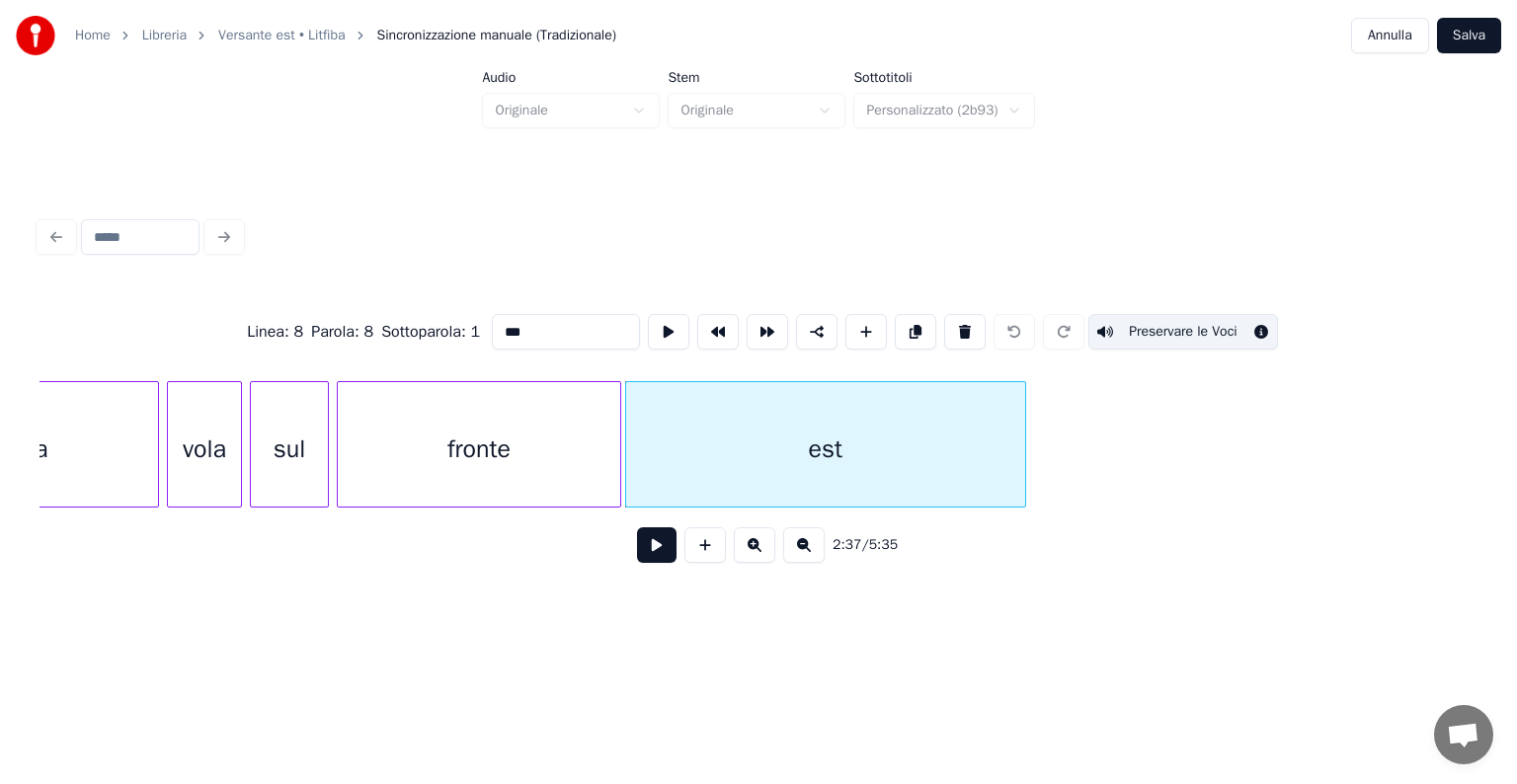 click at bounding box center (1022, 444) 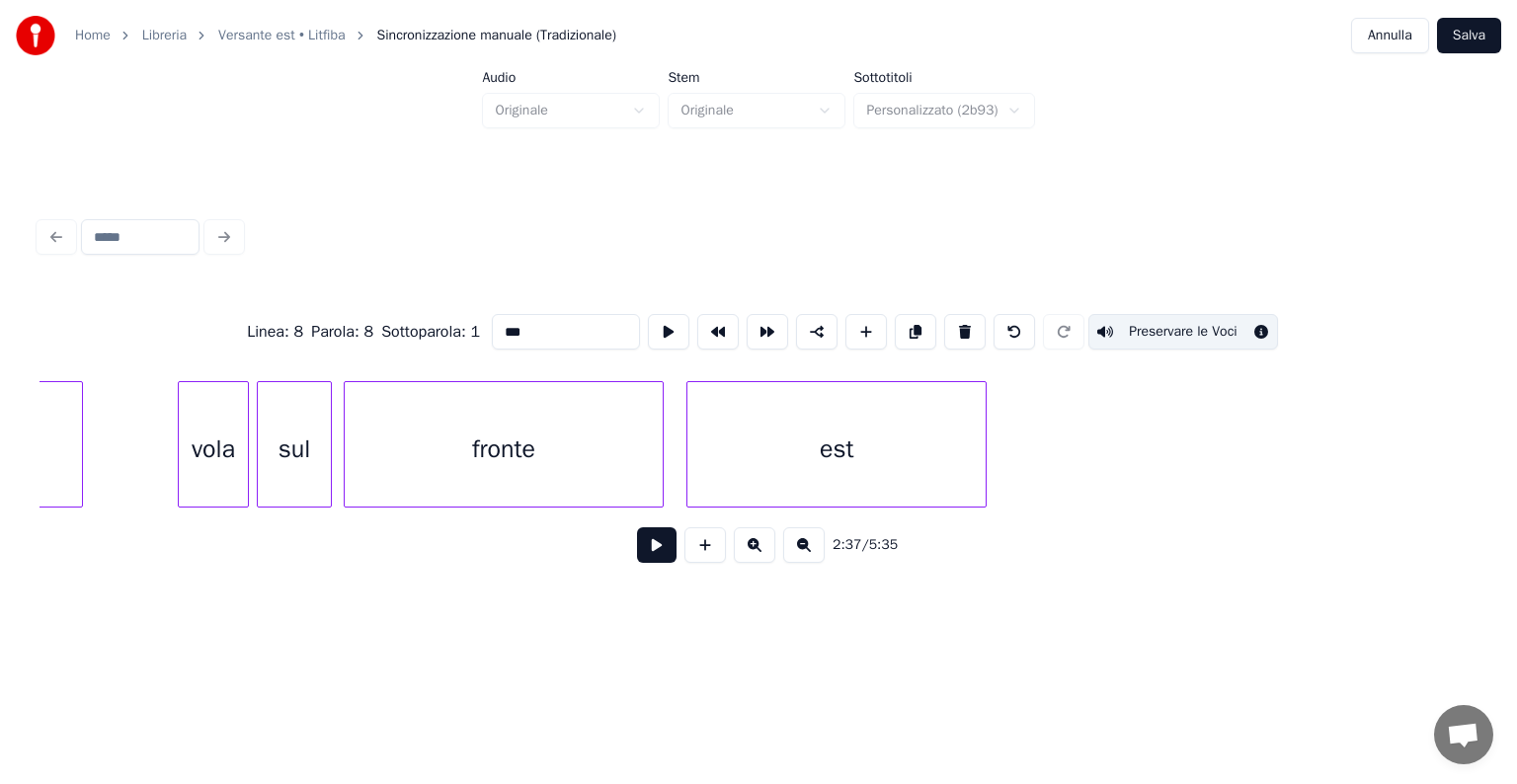 scroll, scrollTop: 0, scrollLeft: 50628, axis: horizontal 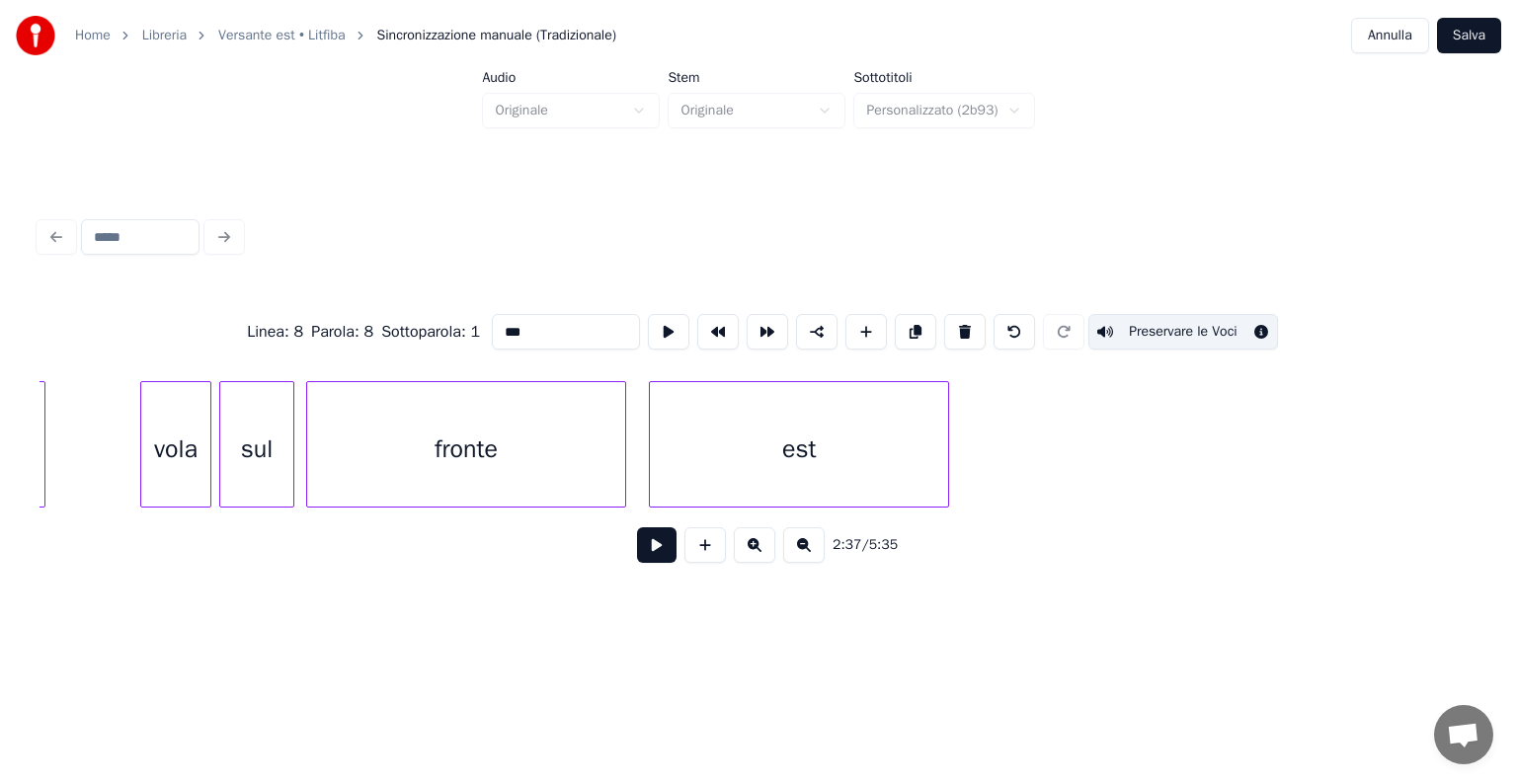 click on "est" at bounding box center (799, 449) 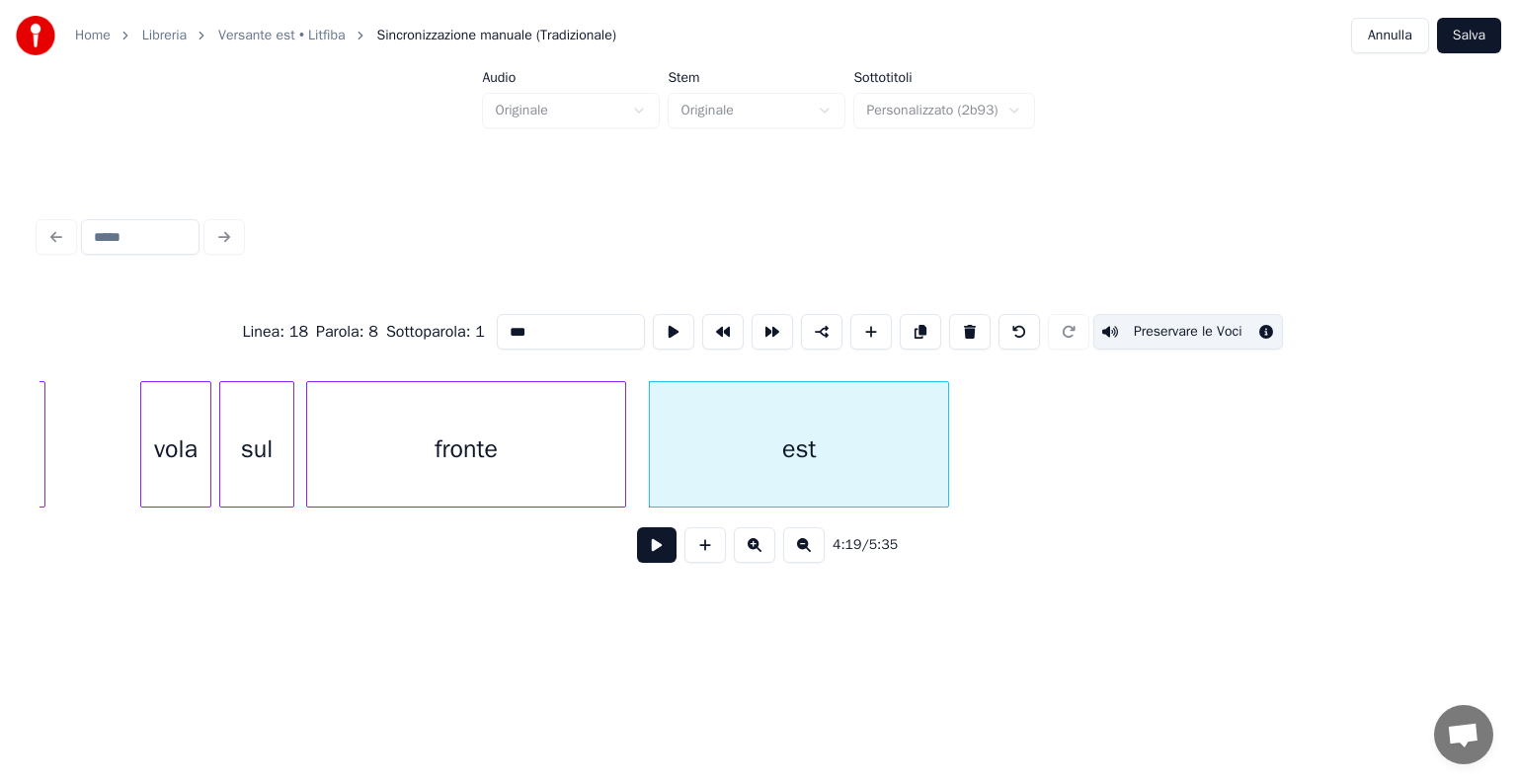 click at bounding box center (657, 545) 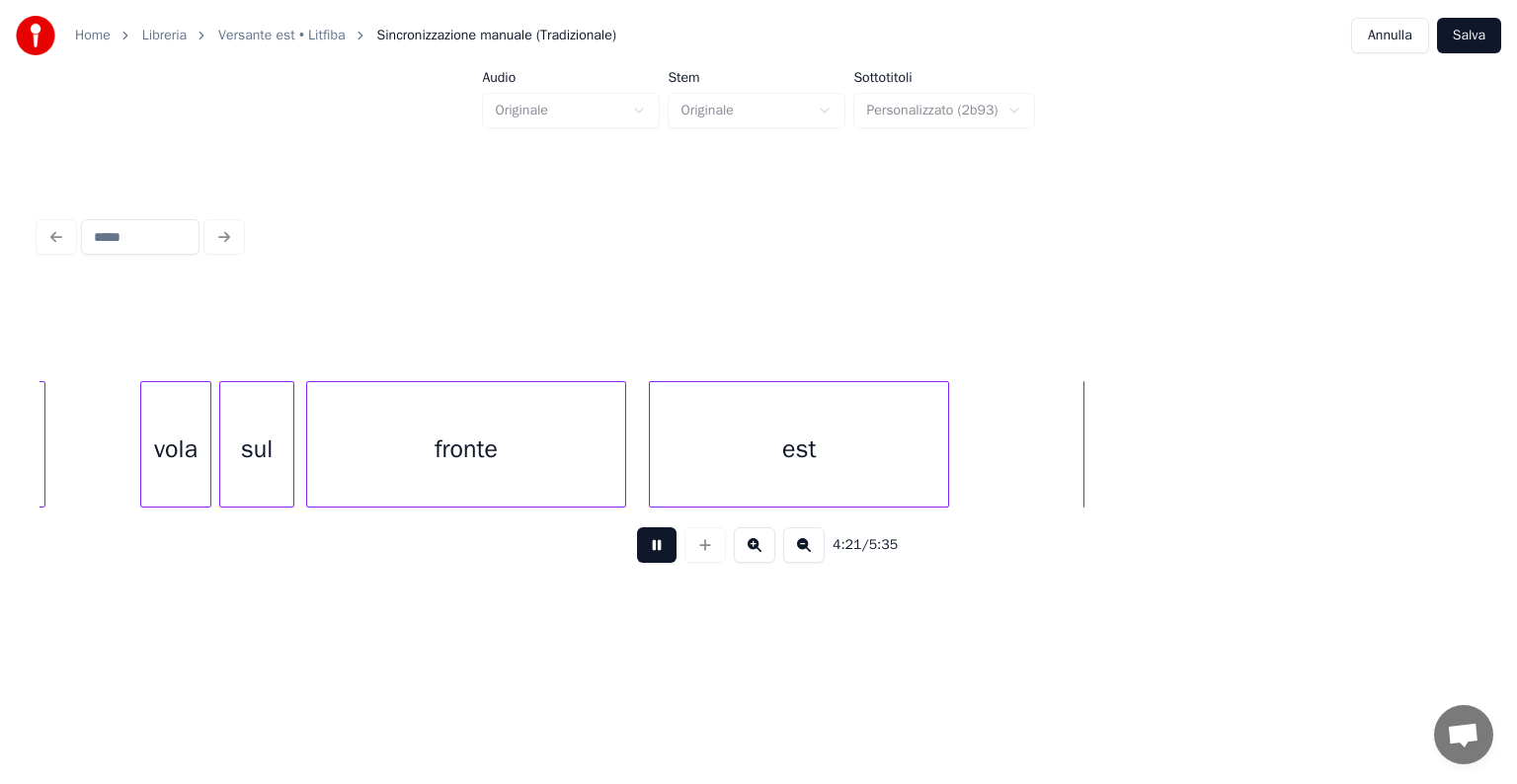 click at bounding box center (657, 545) 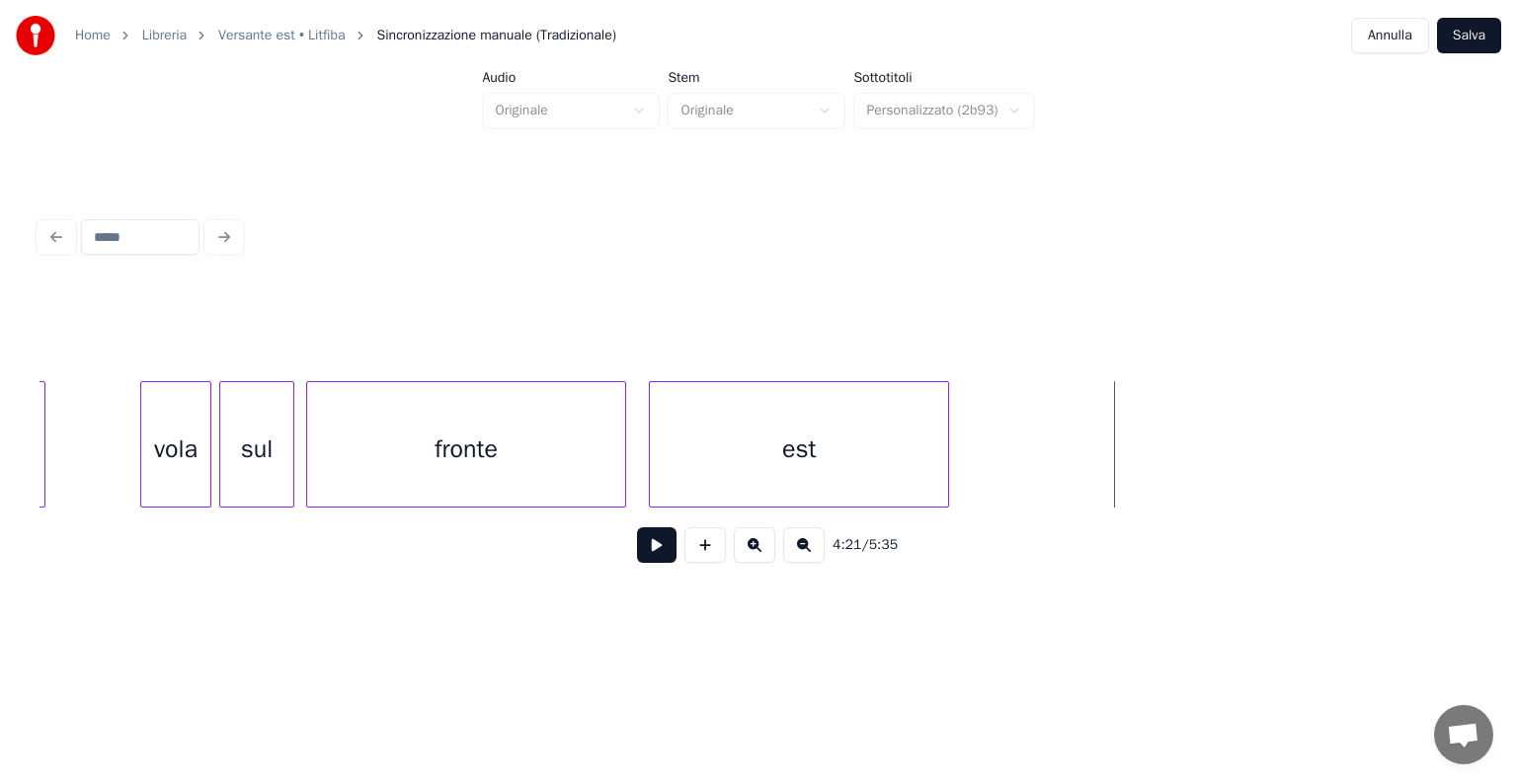 click on "est" at bounding box center (799, 449) 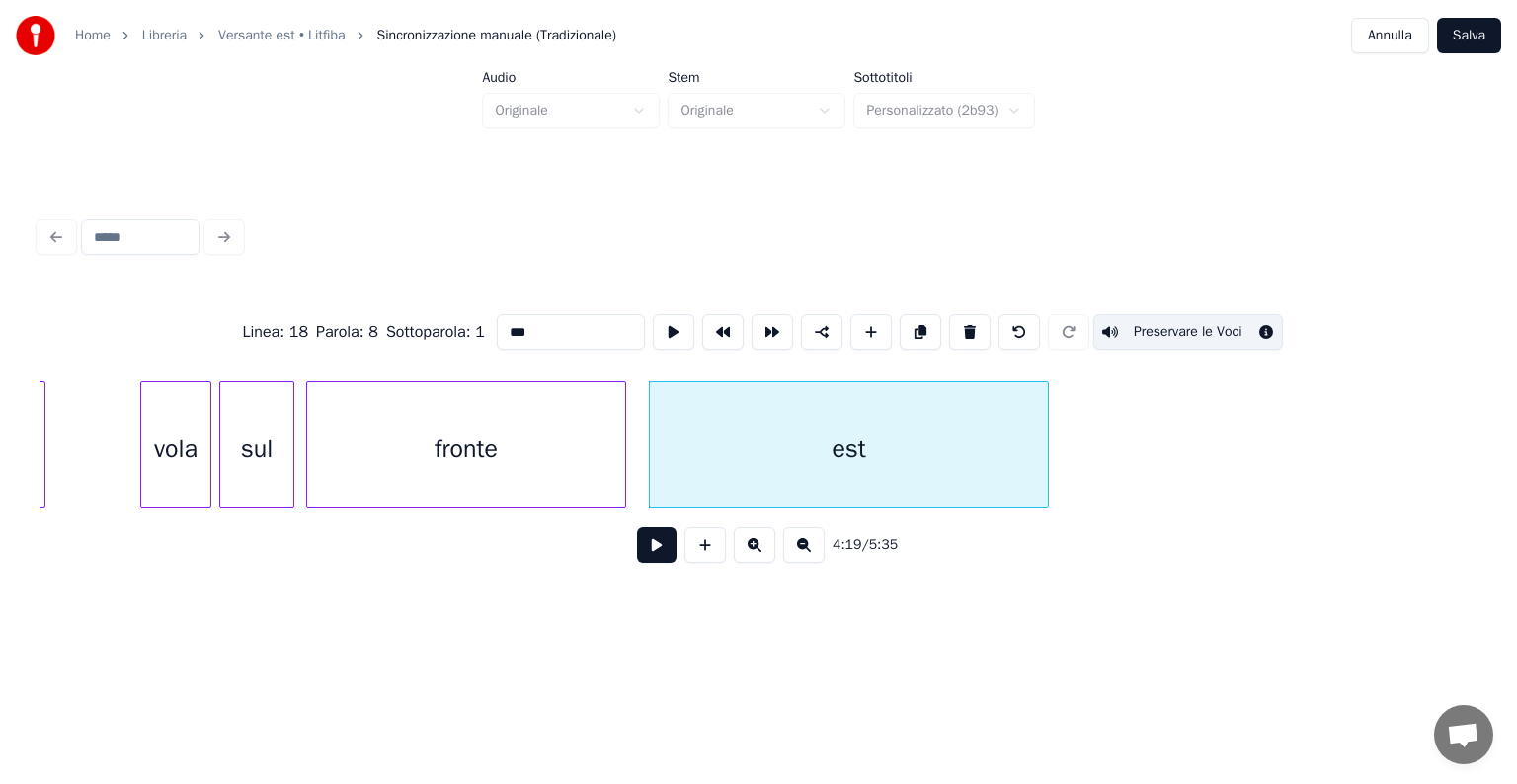 click at bounding box center [1045, 444] 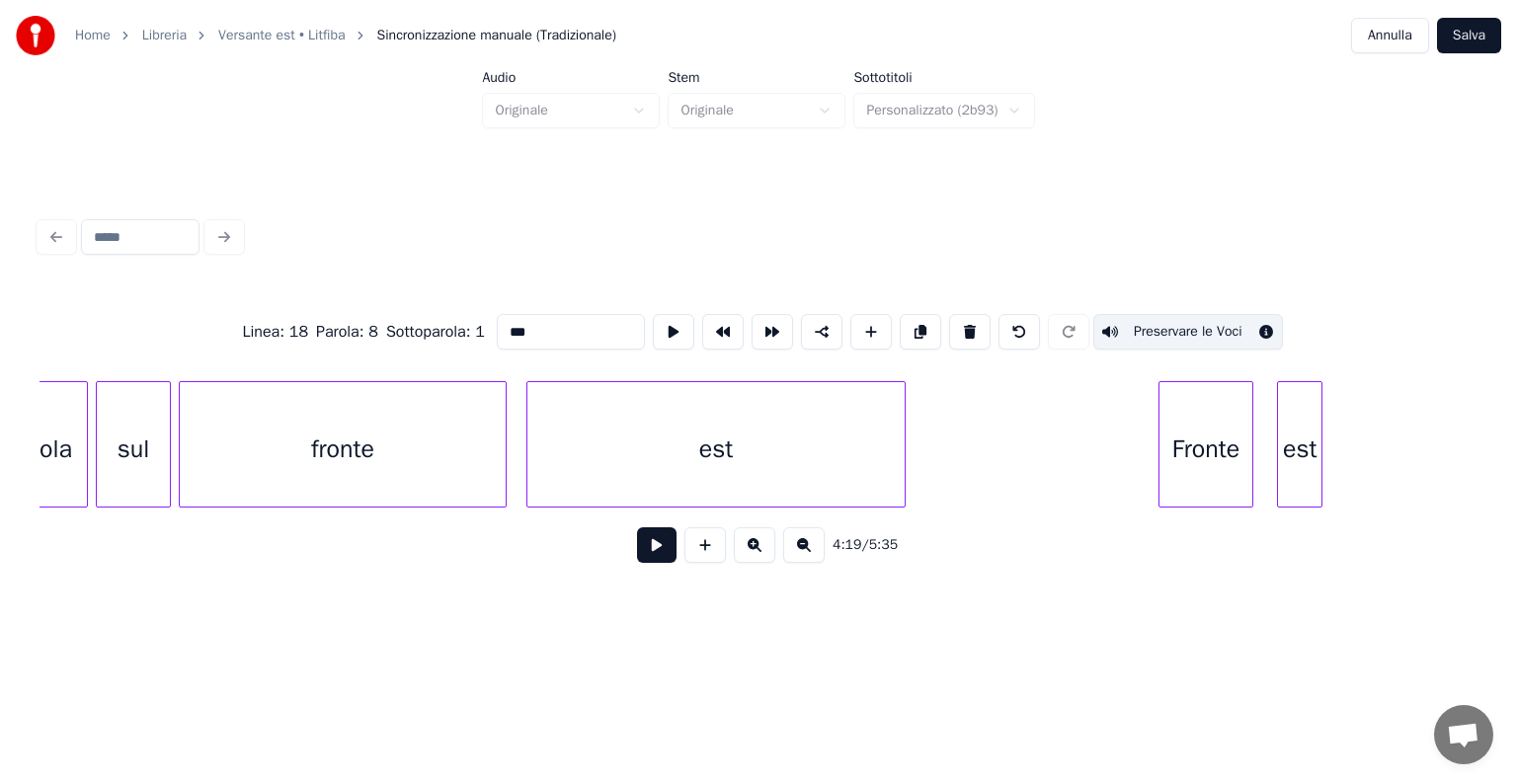 scroll, scrollTop: 0, scrollLeft: 59308, axis: horizontal 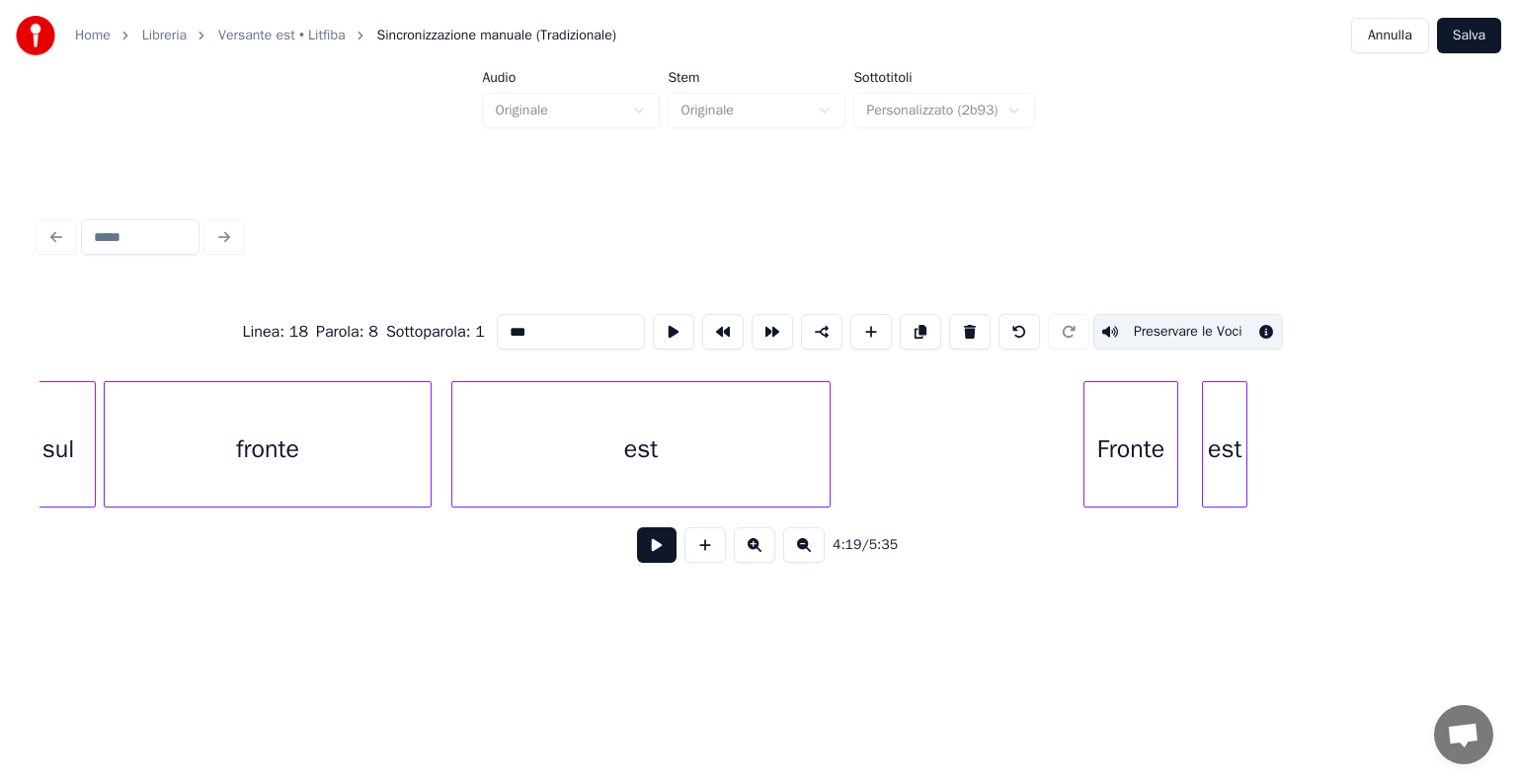 click on "Salva" at bounding box center [1469, 36] 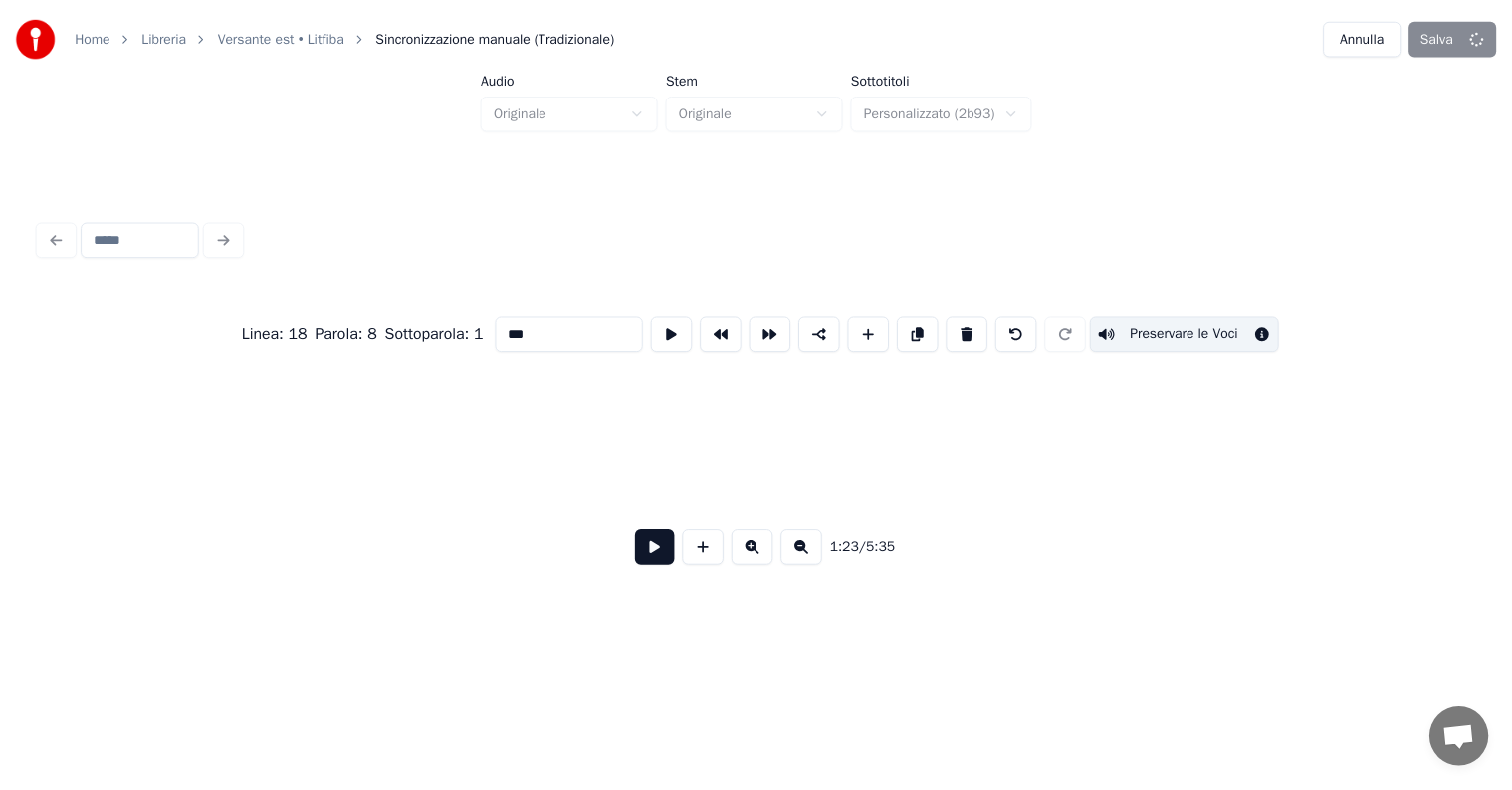 scroll, scrollTop: 0, scrollLeft: 16595, axis: horizontal 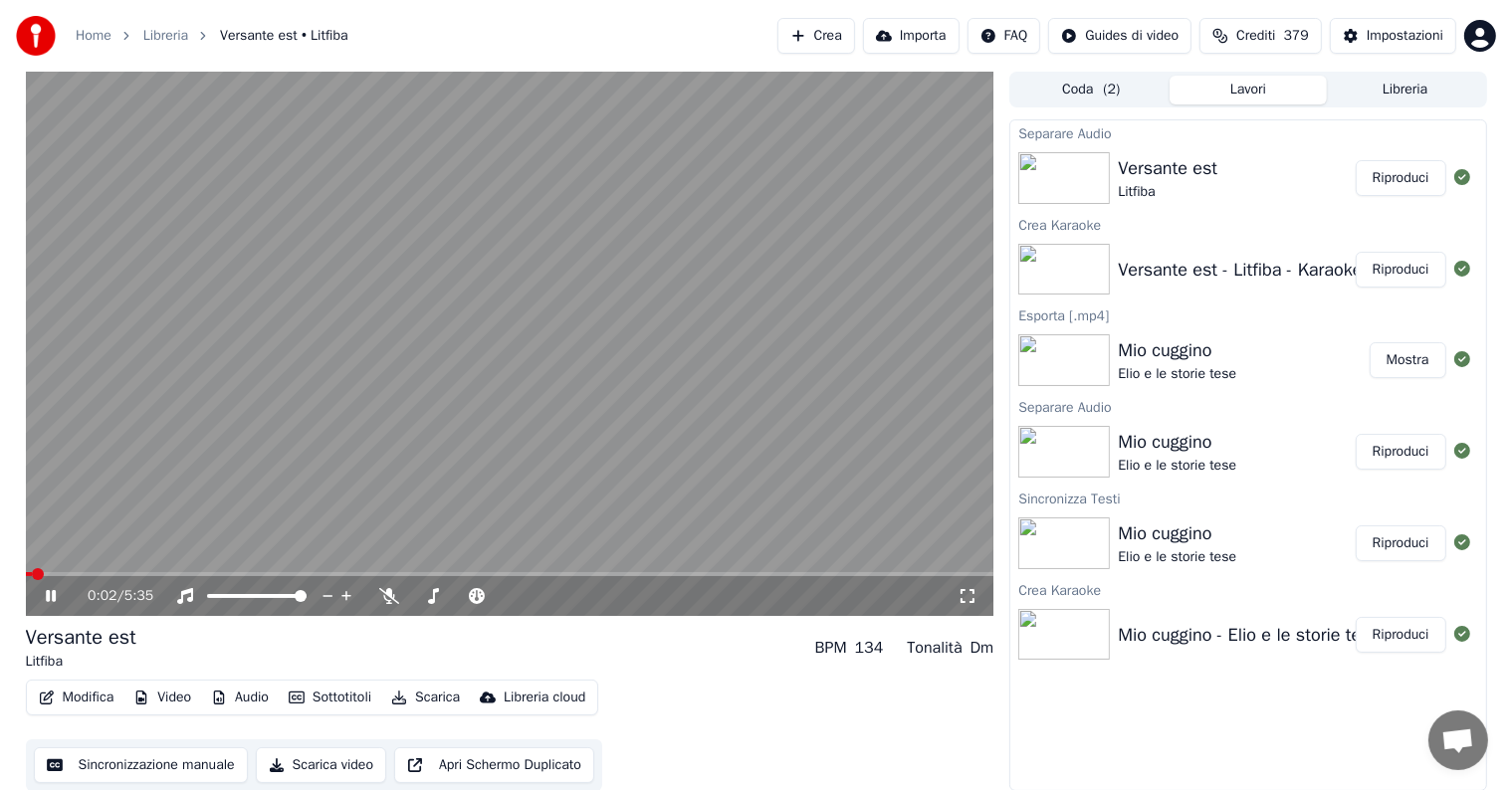 click at bounding box center [510, 574] 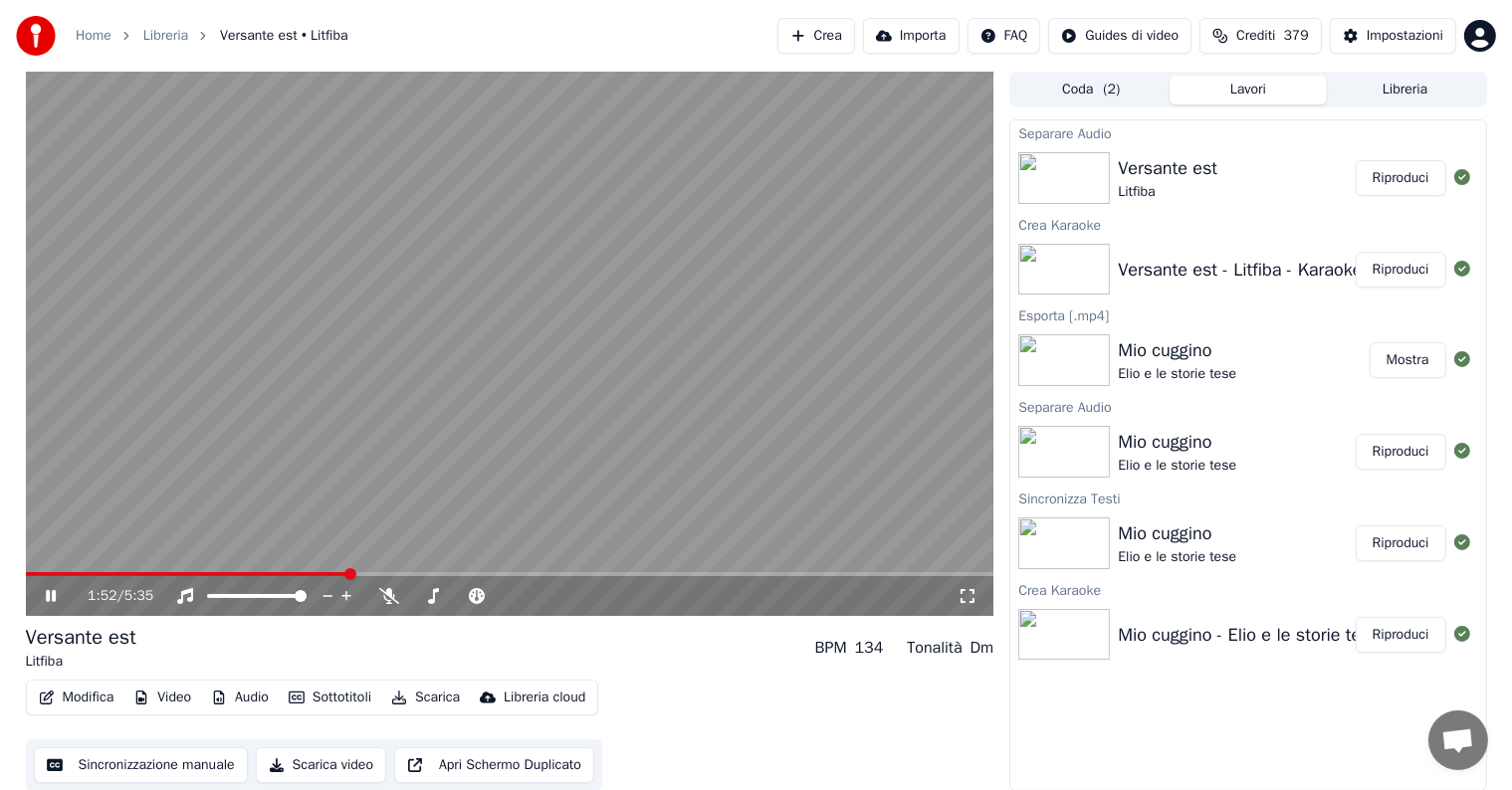 click at bounding box center (510, 574) 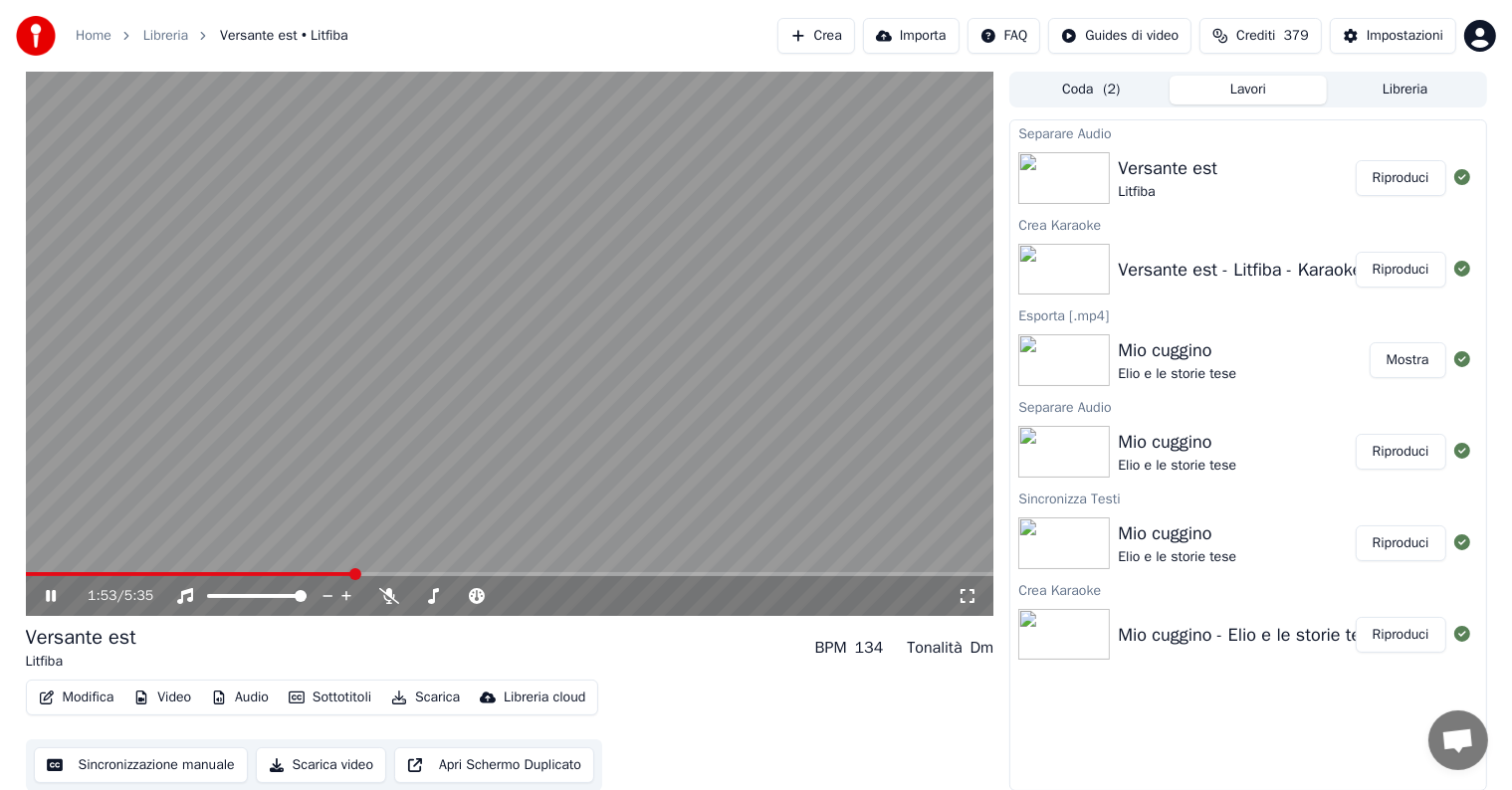 click at bounding box center (189, 574) 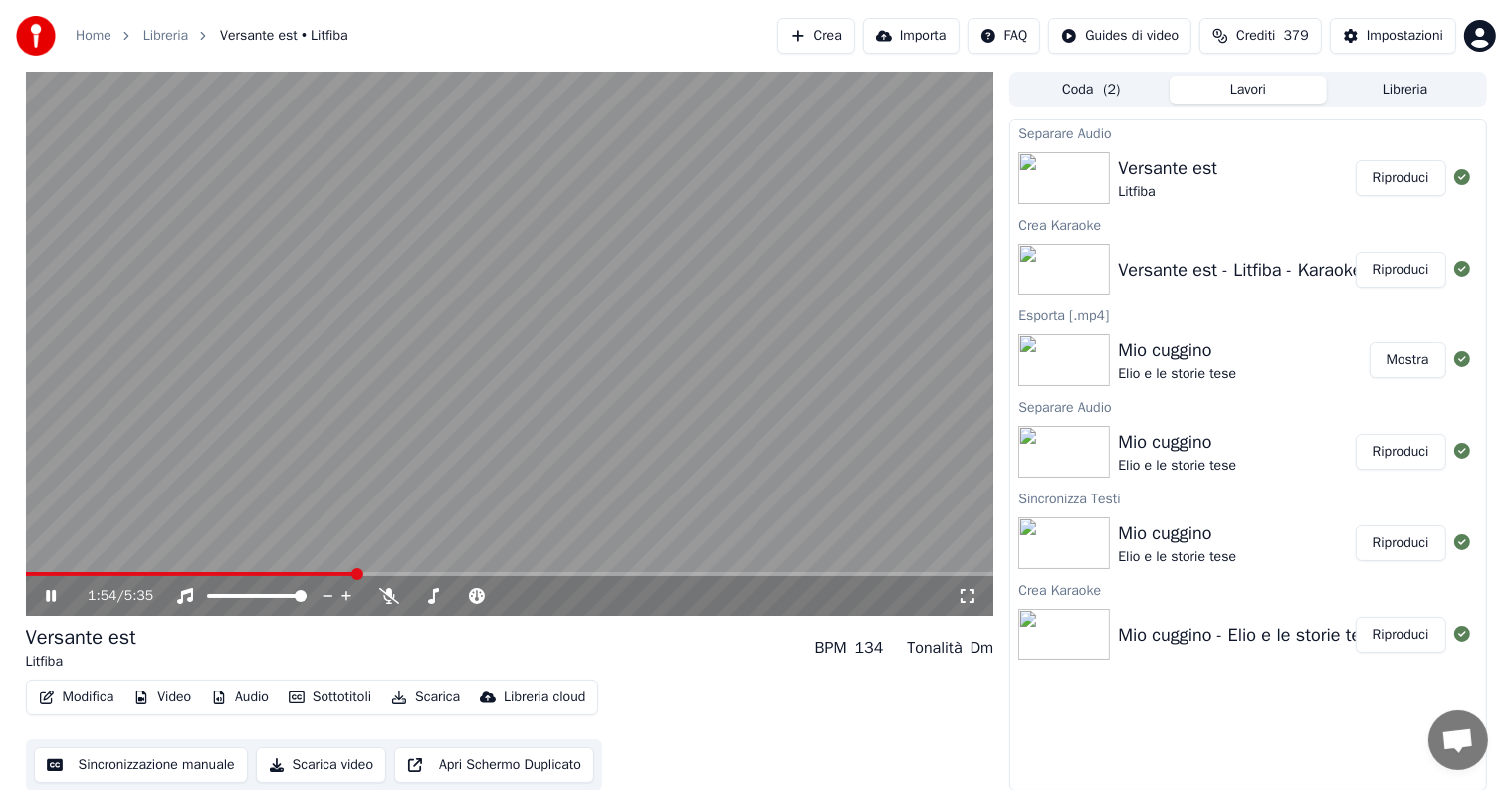 click at bounding box center [510, 343] 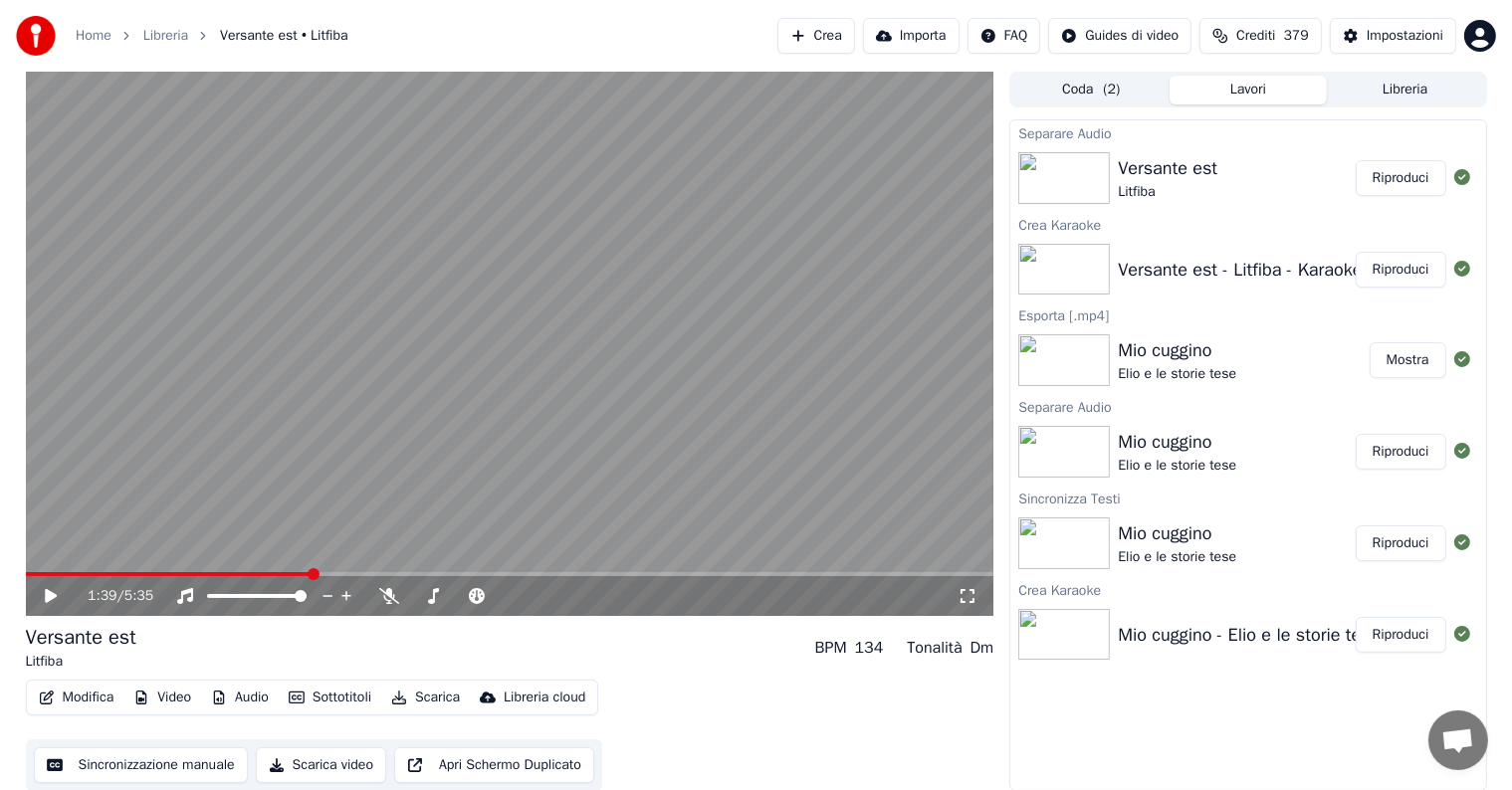 click at bounding box center [168, 574] 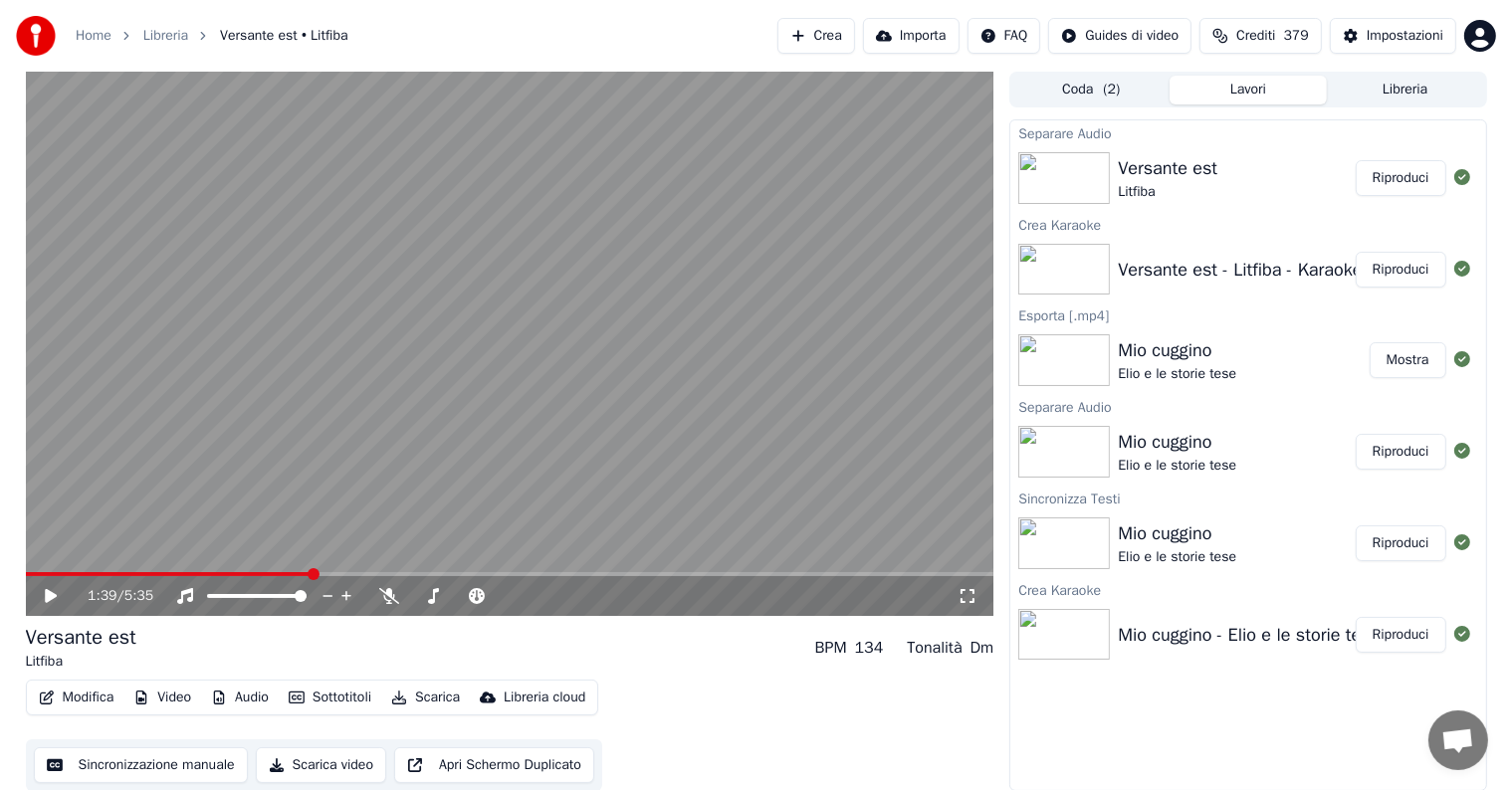 click on "1:39  /  5:35" at bounding box center [510, 596] 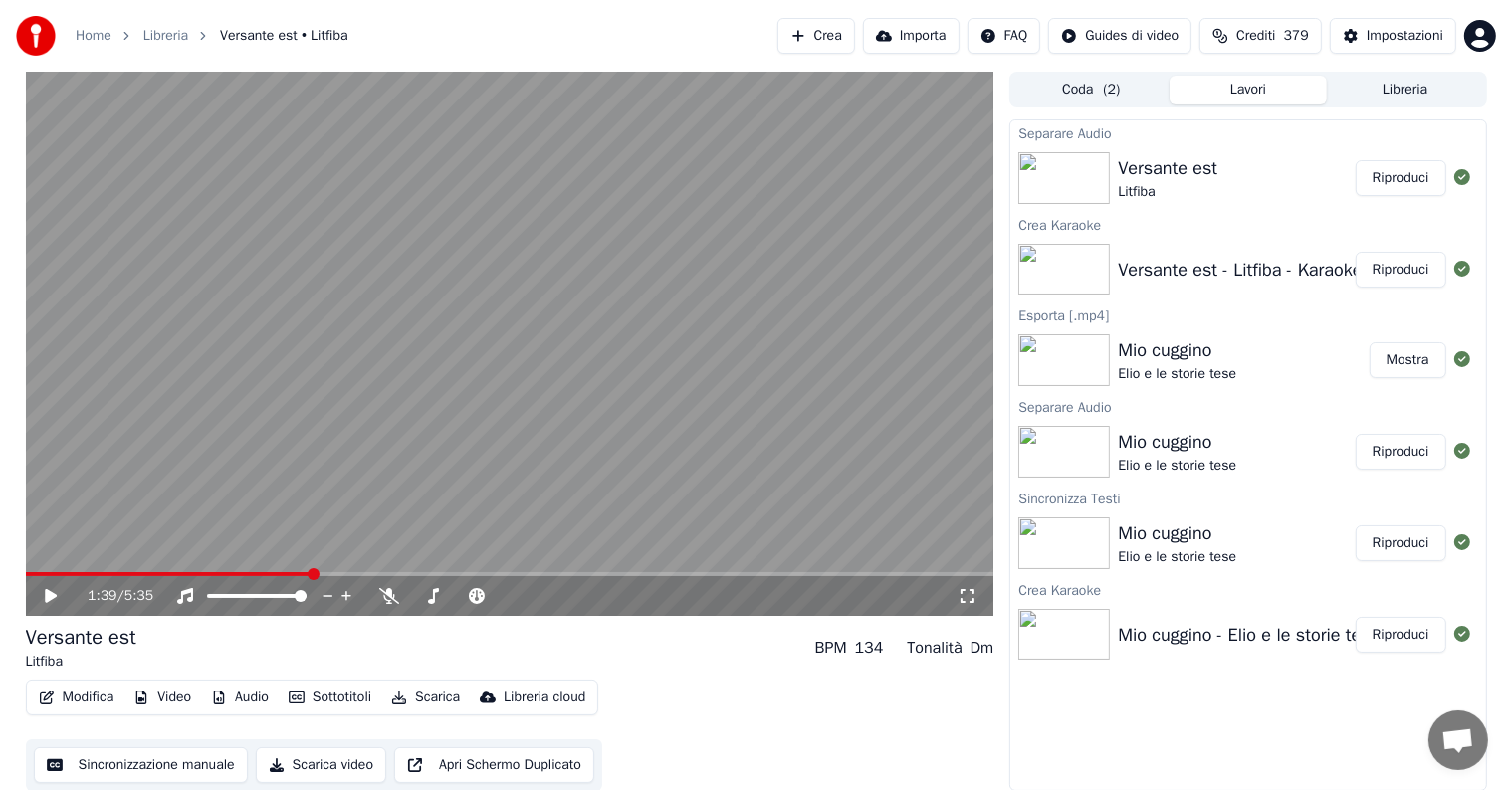 click 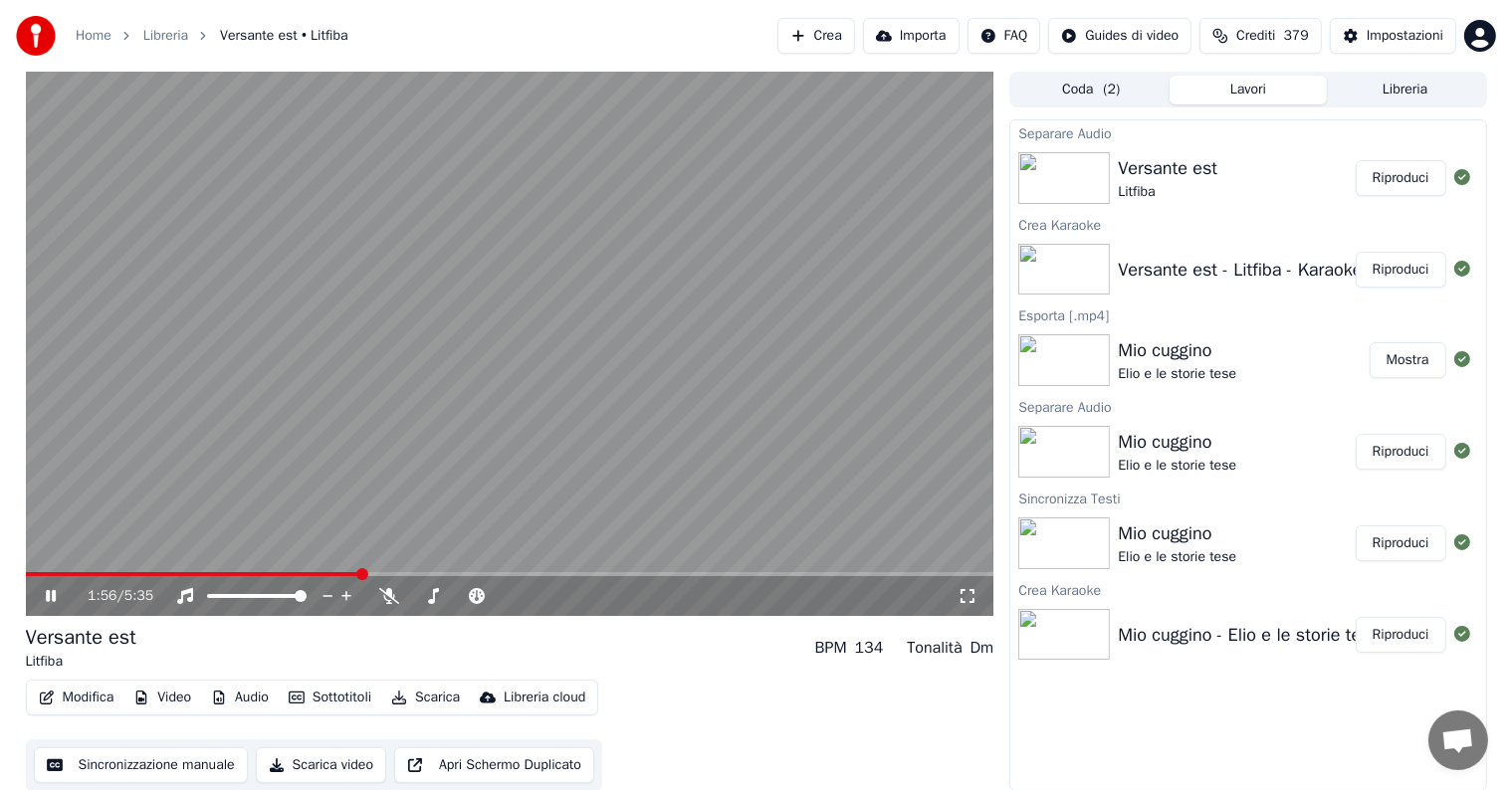 click at bounding box center [510, 574] 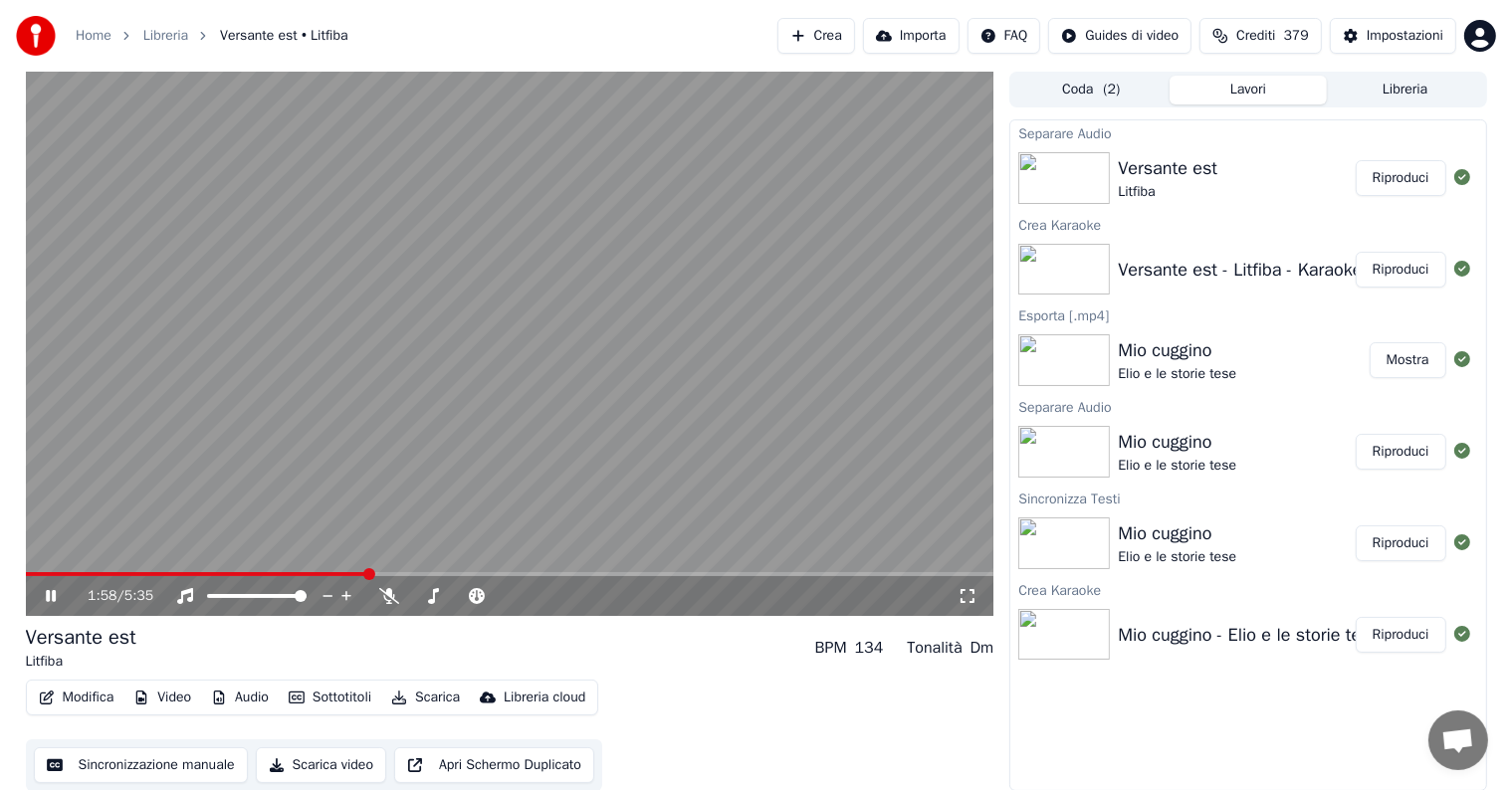 click at bounding box center (510, 574) 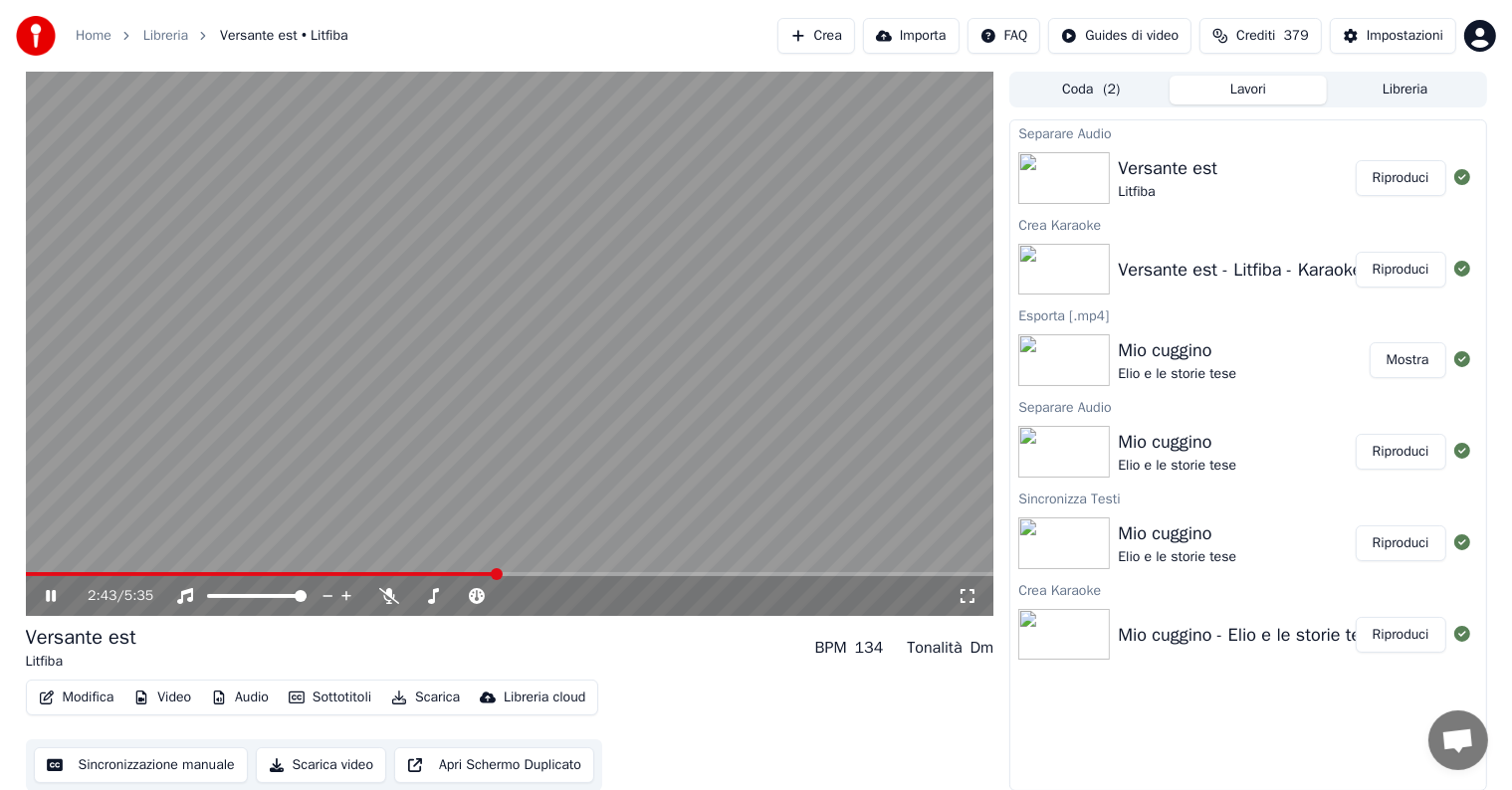 click 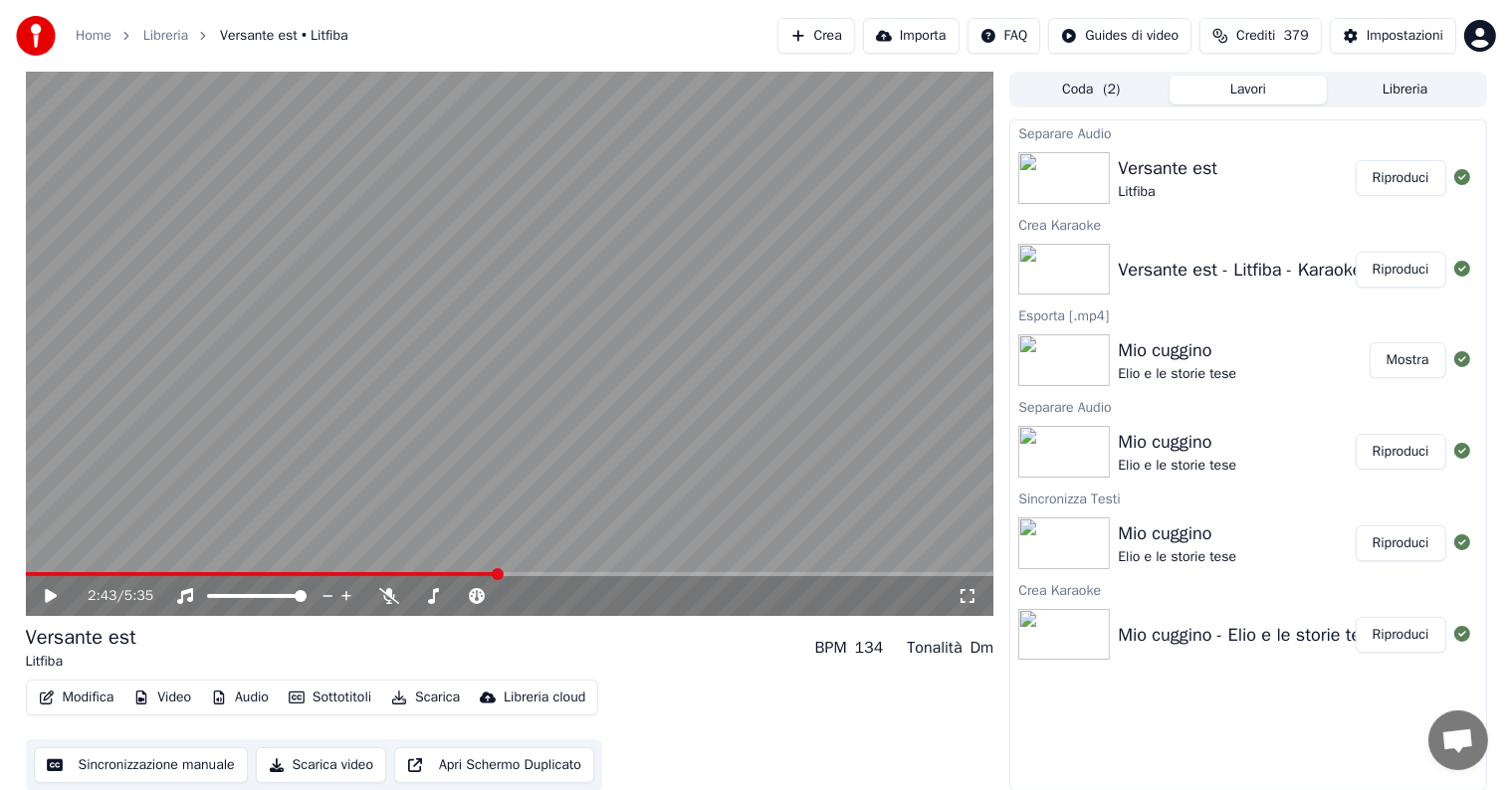 click on "Scarica" at bounding box center [425, 697] 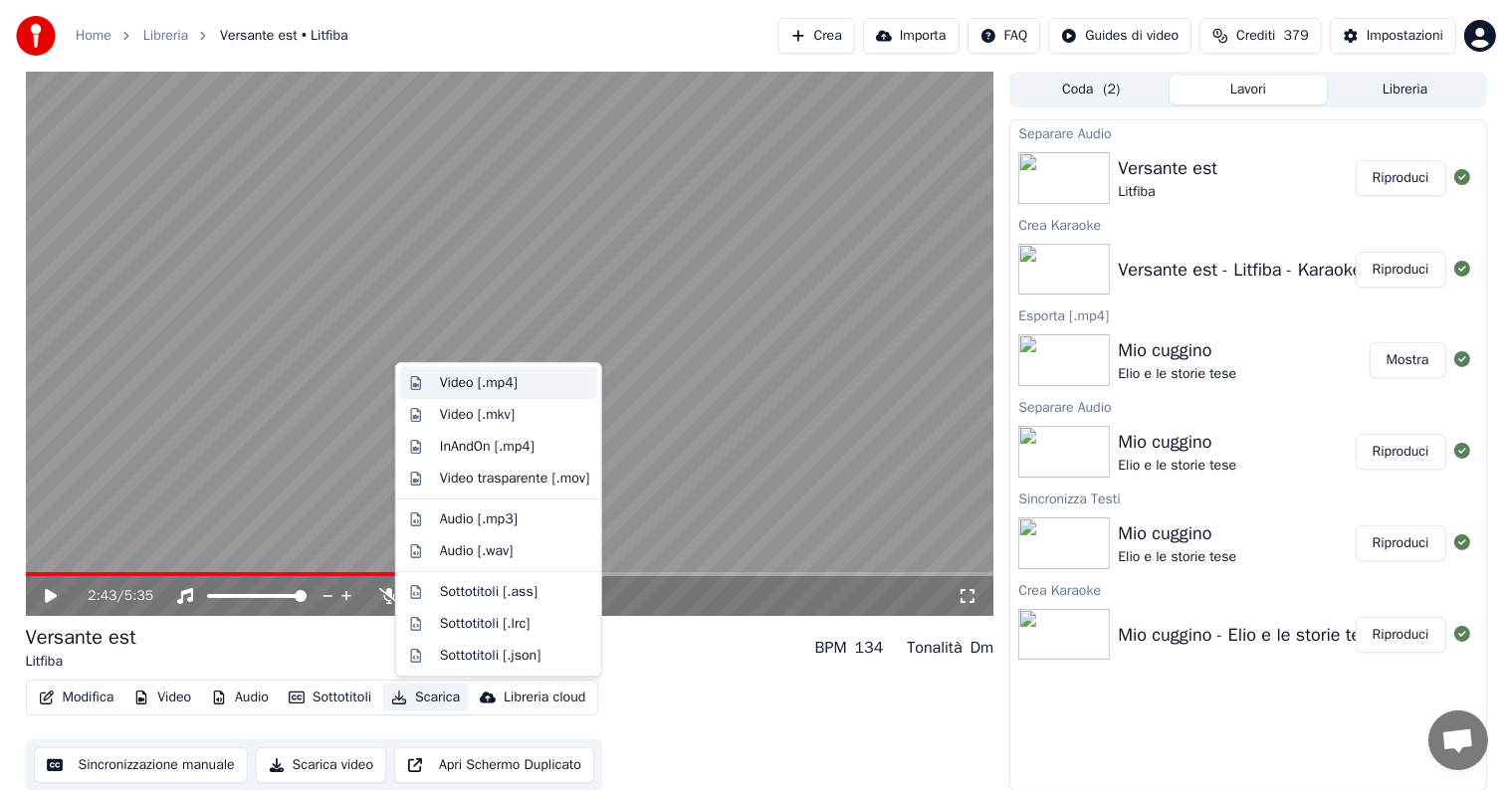 click on "Video [.mp4]" at bounding box center [479, 383] 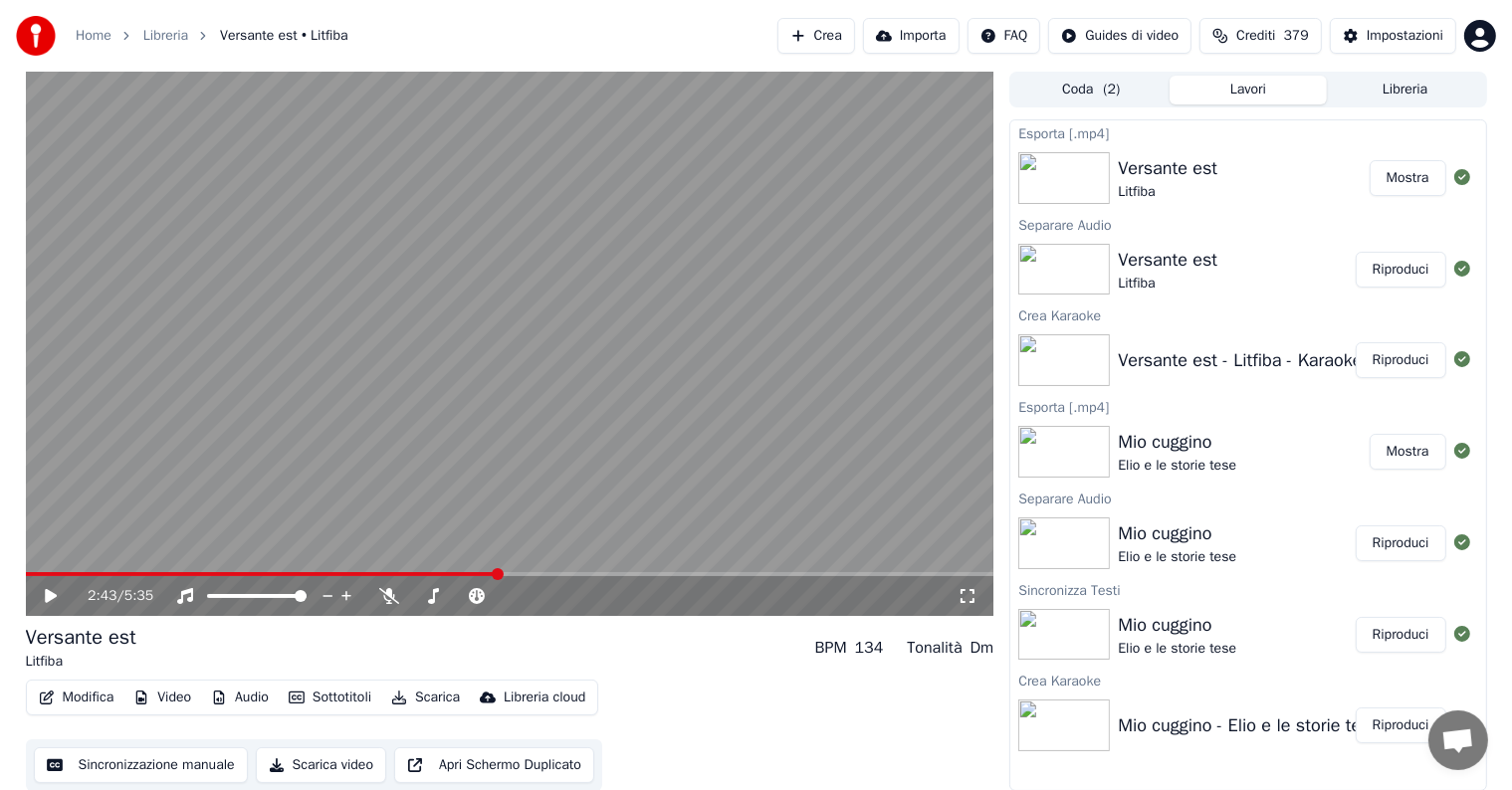 click on "Mostra" at bounding box center [1407, 178] 